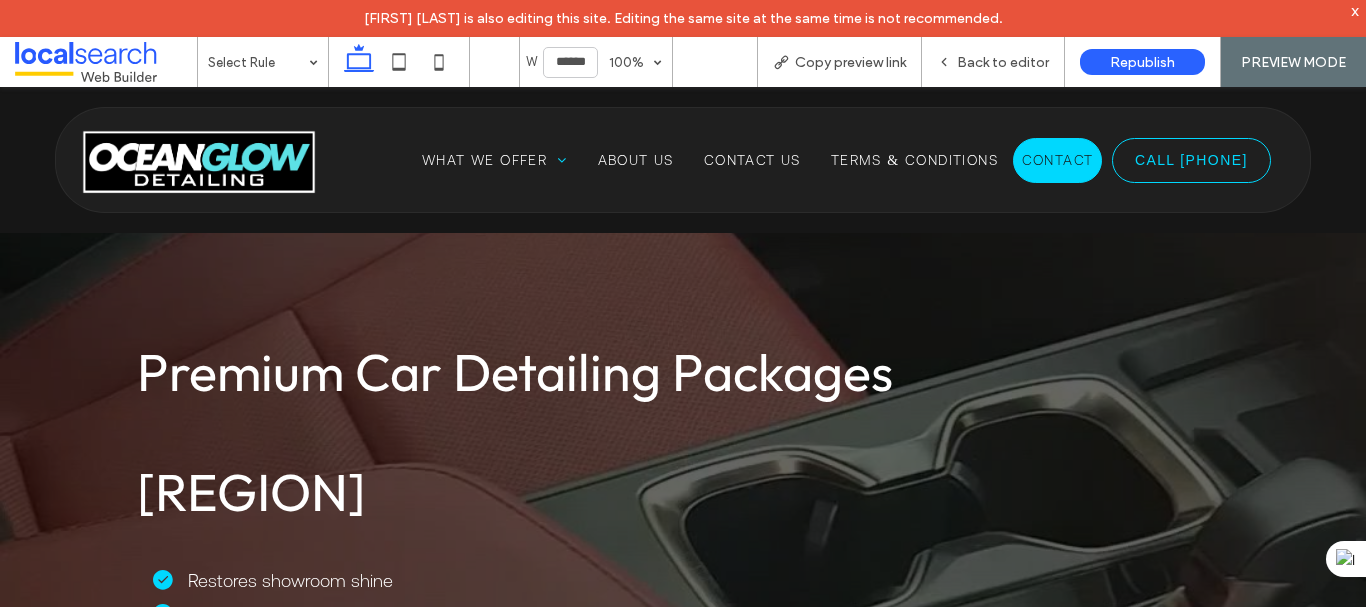 scroll, scrollTop: 1031, scrollLeft: 0, axis: vertical 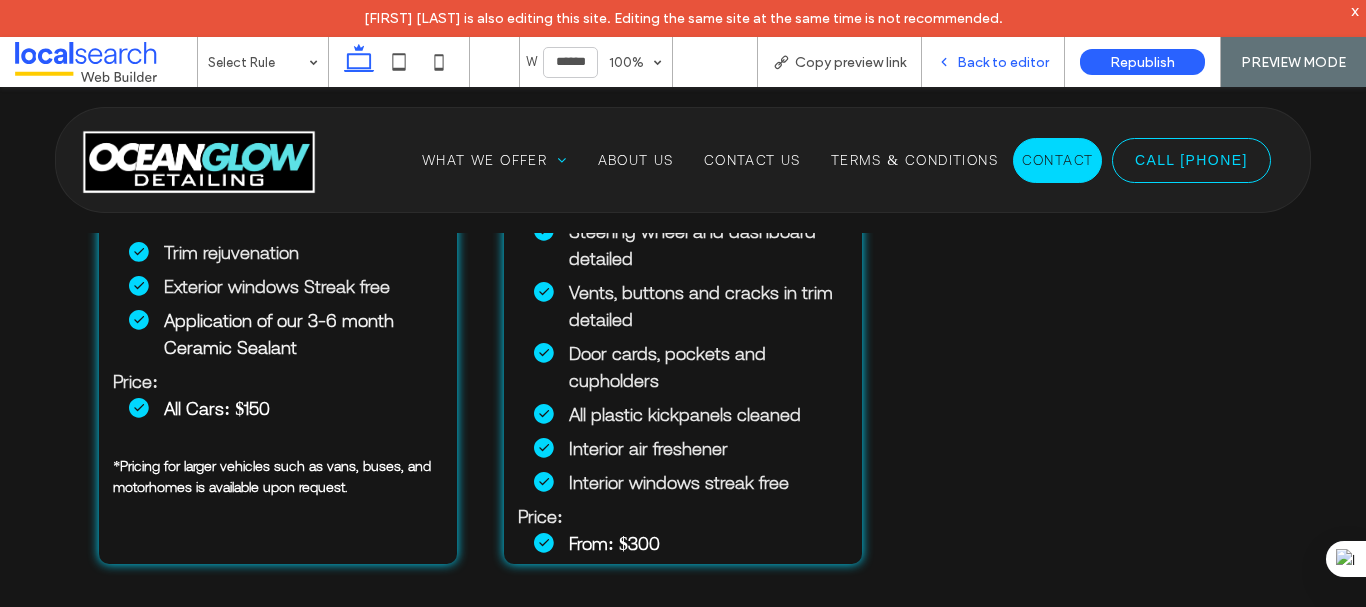 click 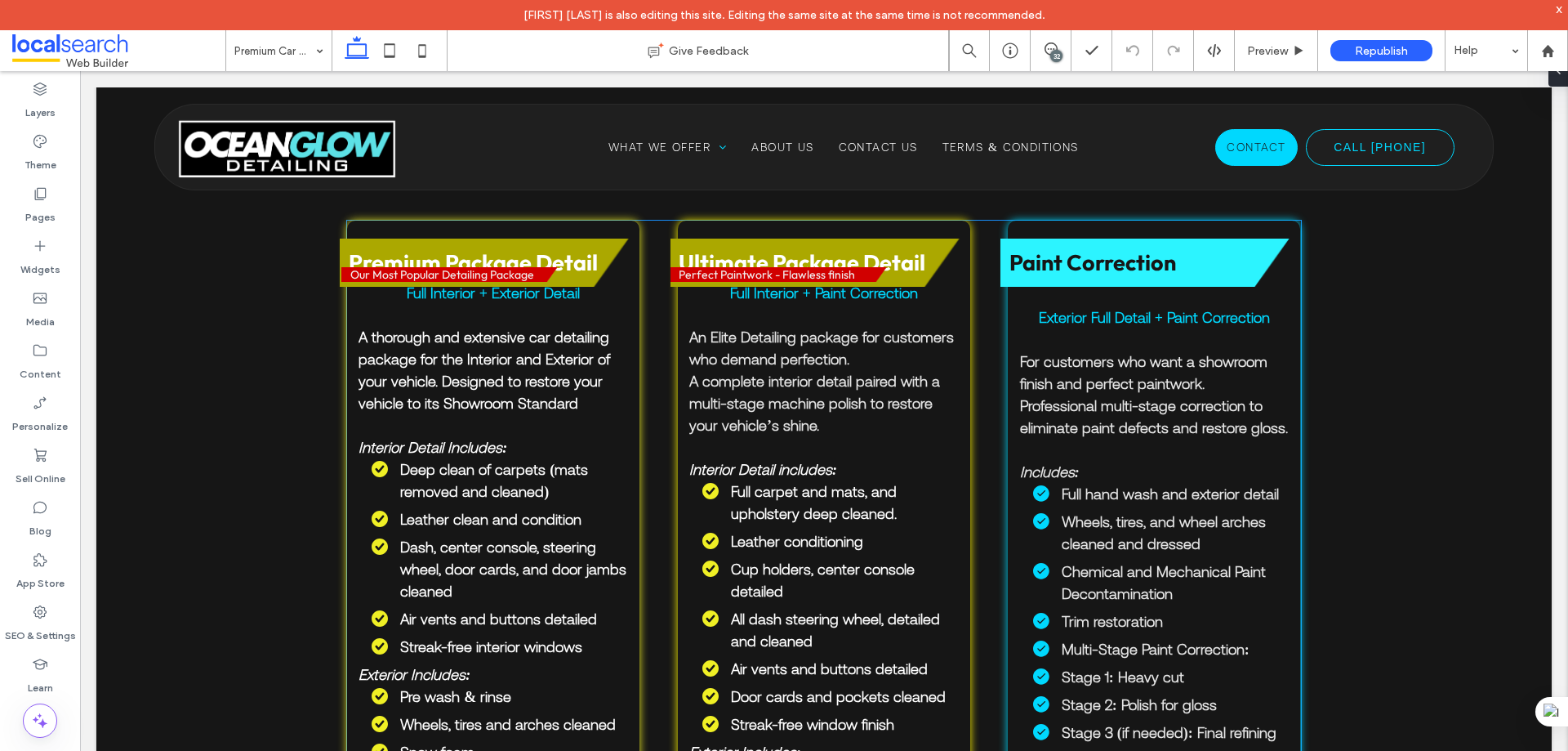 scroll, scrollTop: 691, scrollLeft: 0, axis: vertical 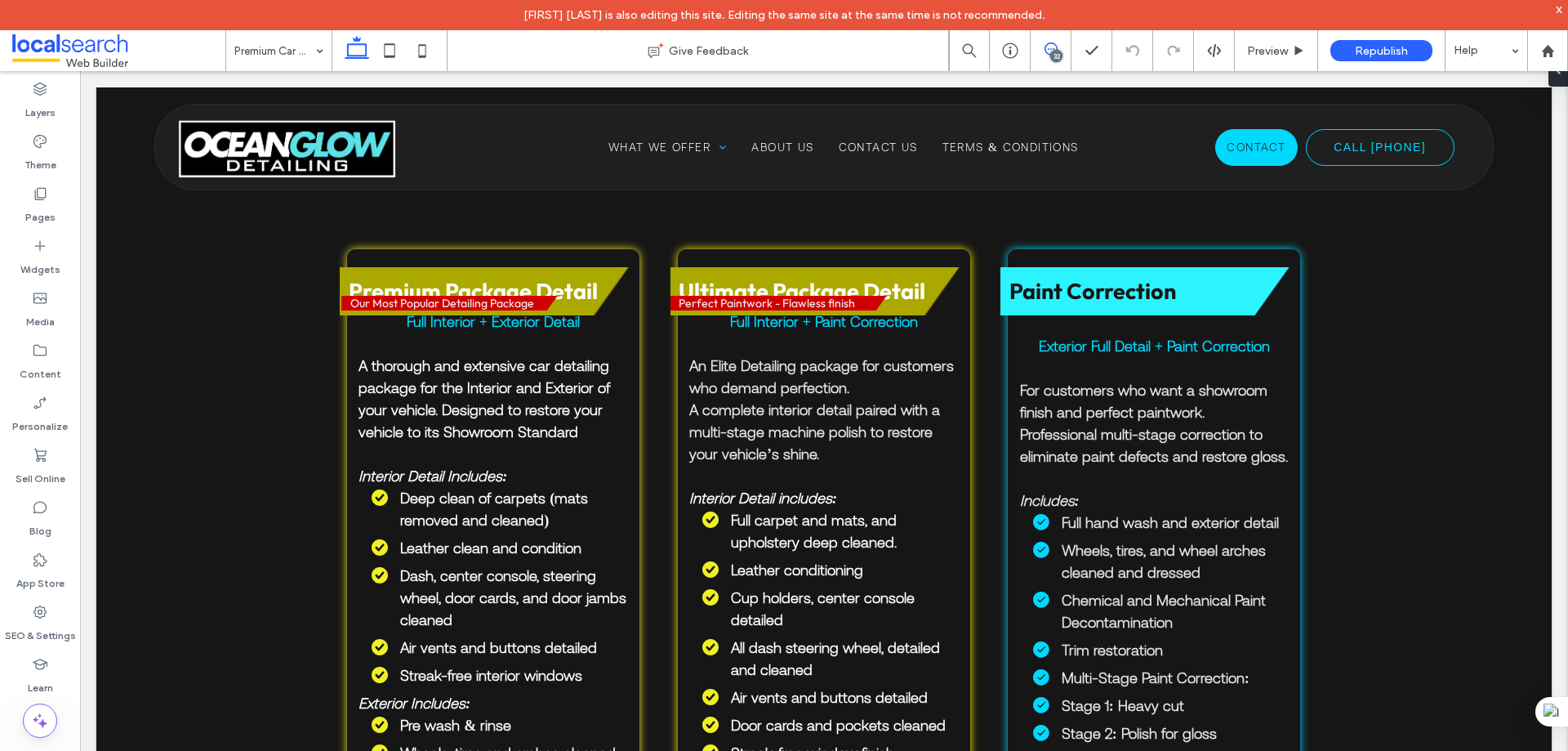 click 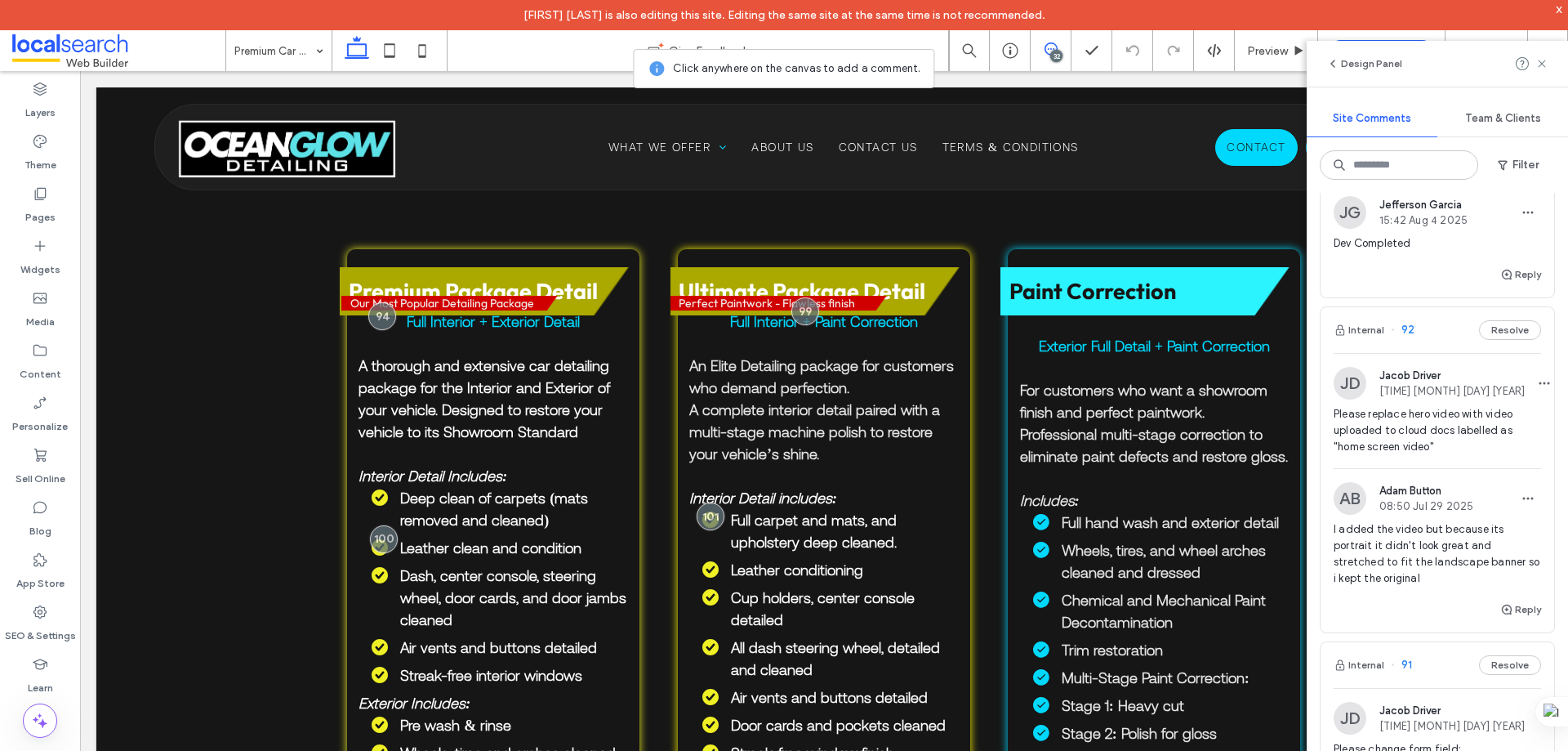 scroll, scrollTop: 1716, scrollLeft: 0, axis: vertical 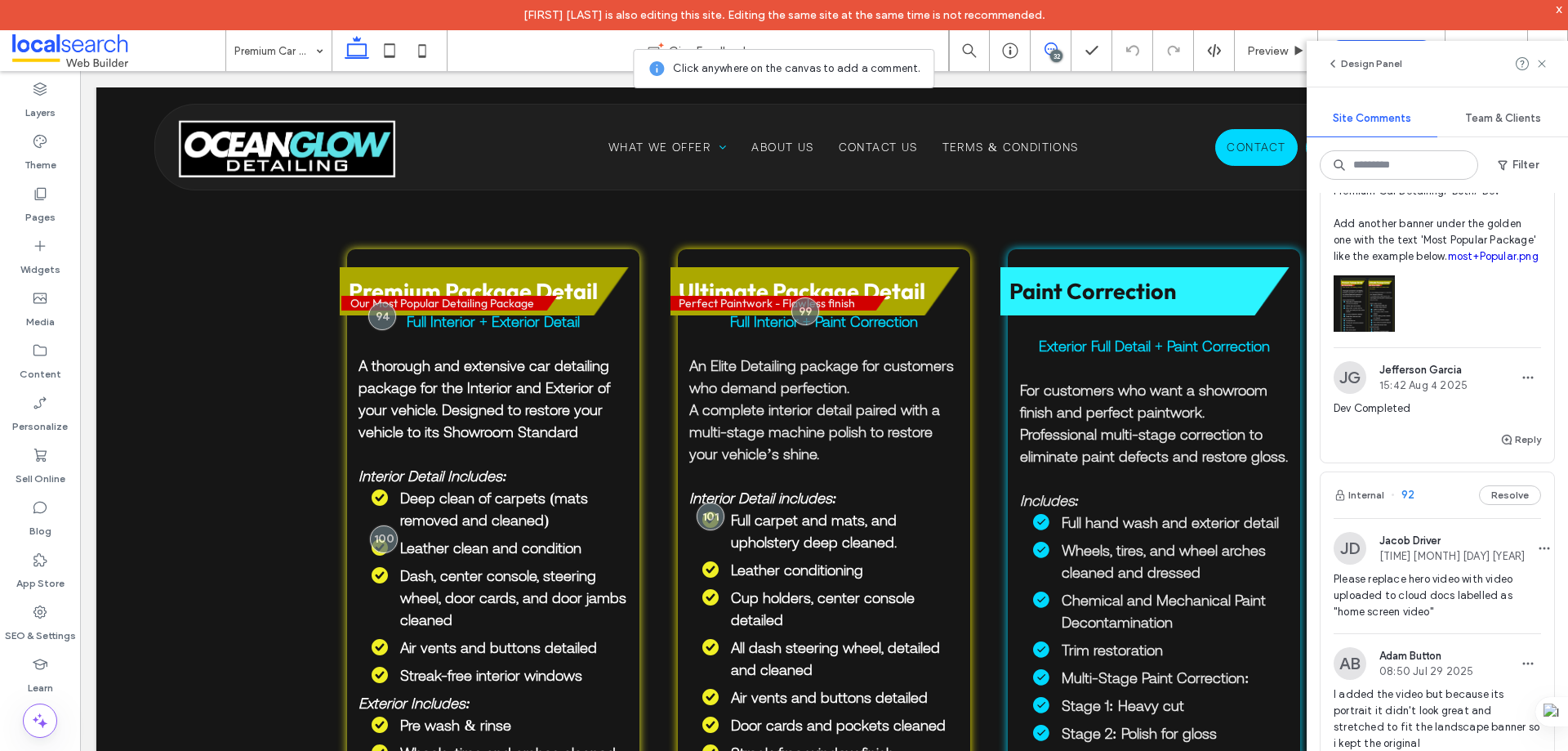 click at bounding box center [1437, 299] 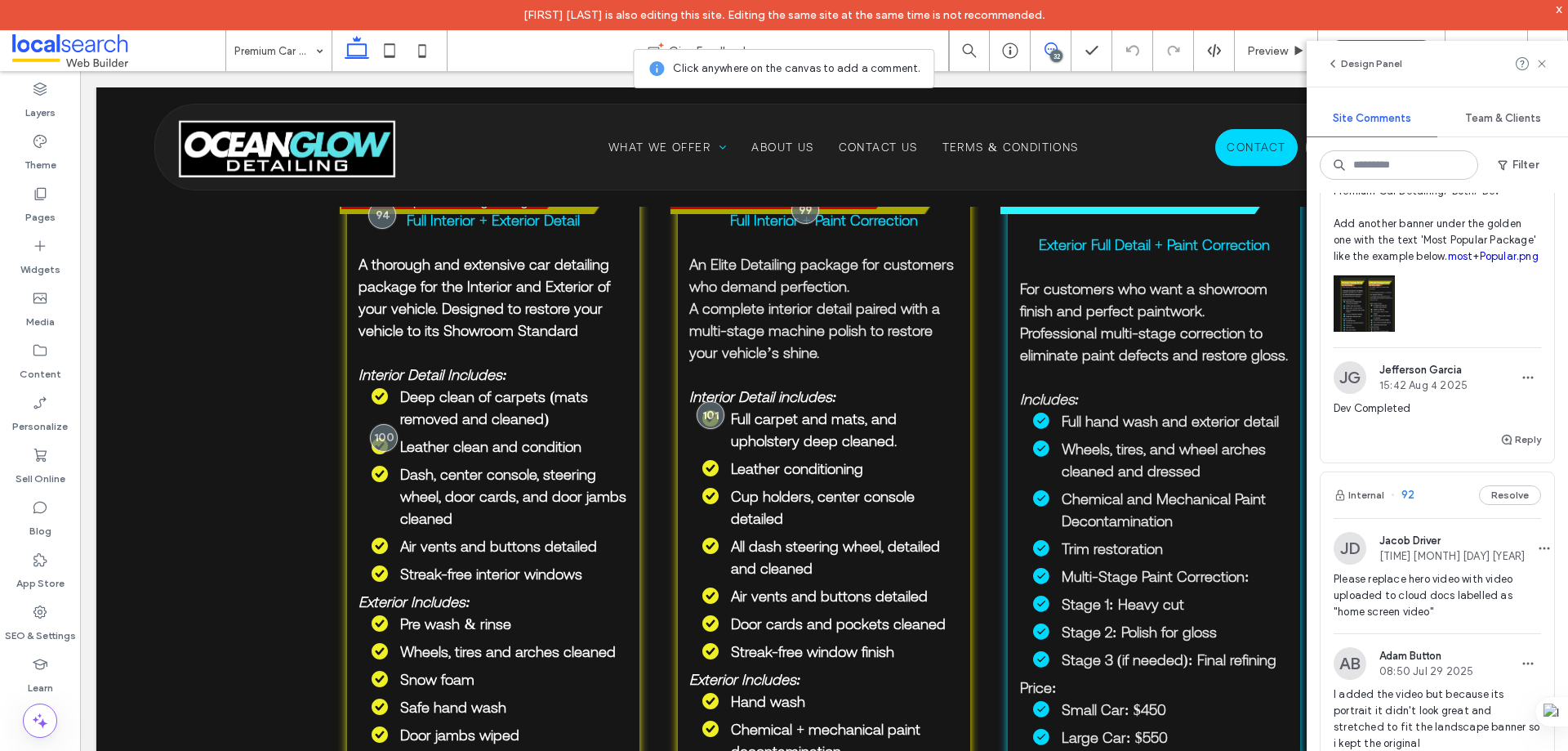 scroll, scrollTop: 798, scrollLeft: 0, axis: vertical 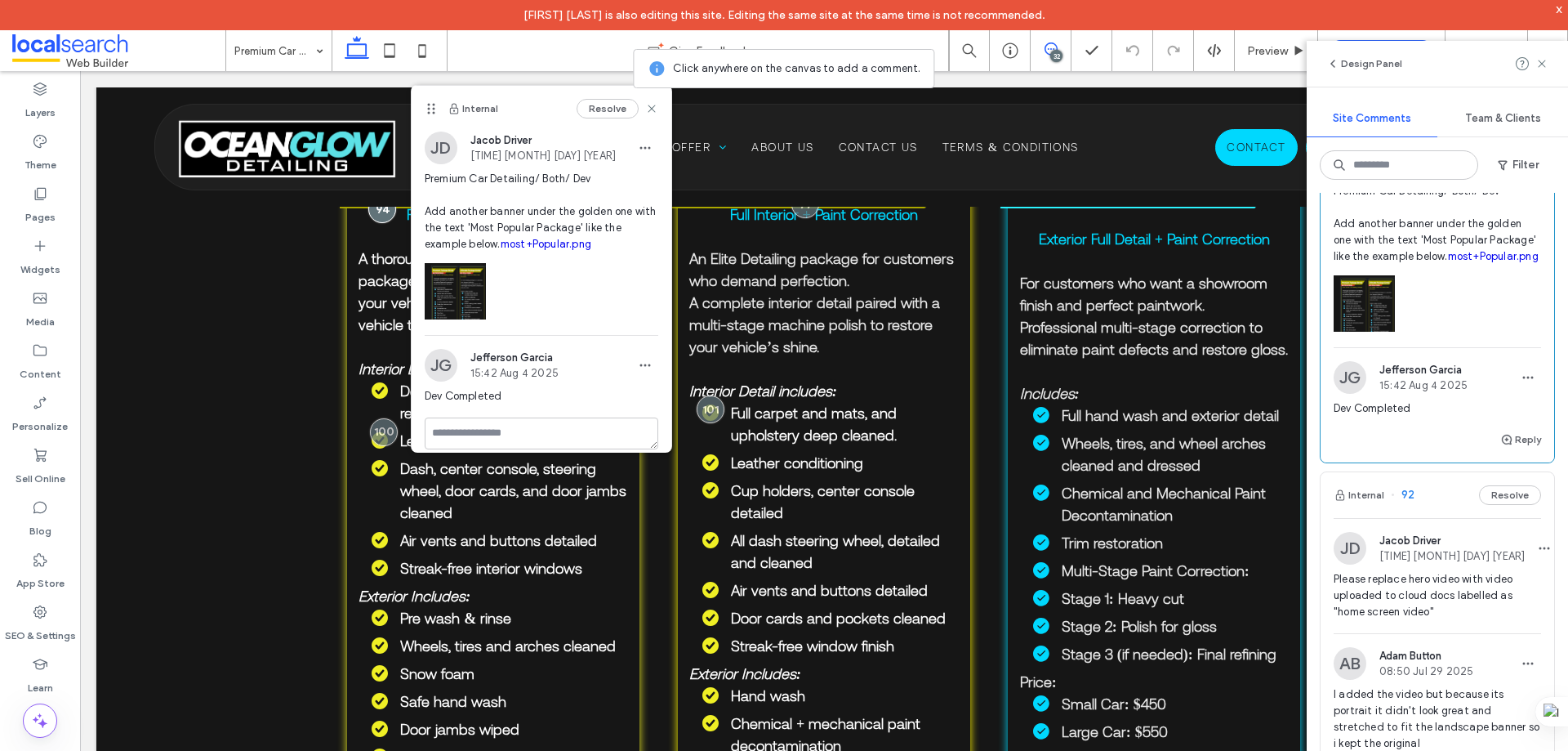 click at bounding box center [1364, 303] 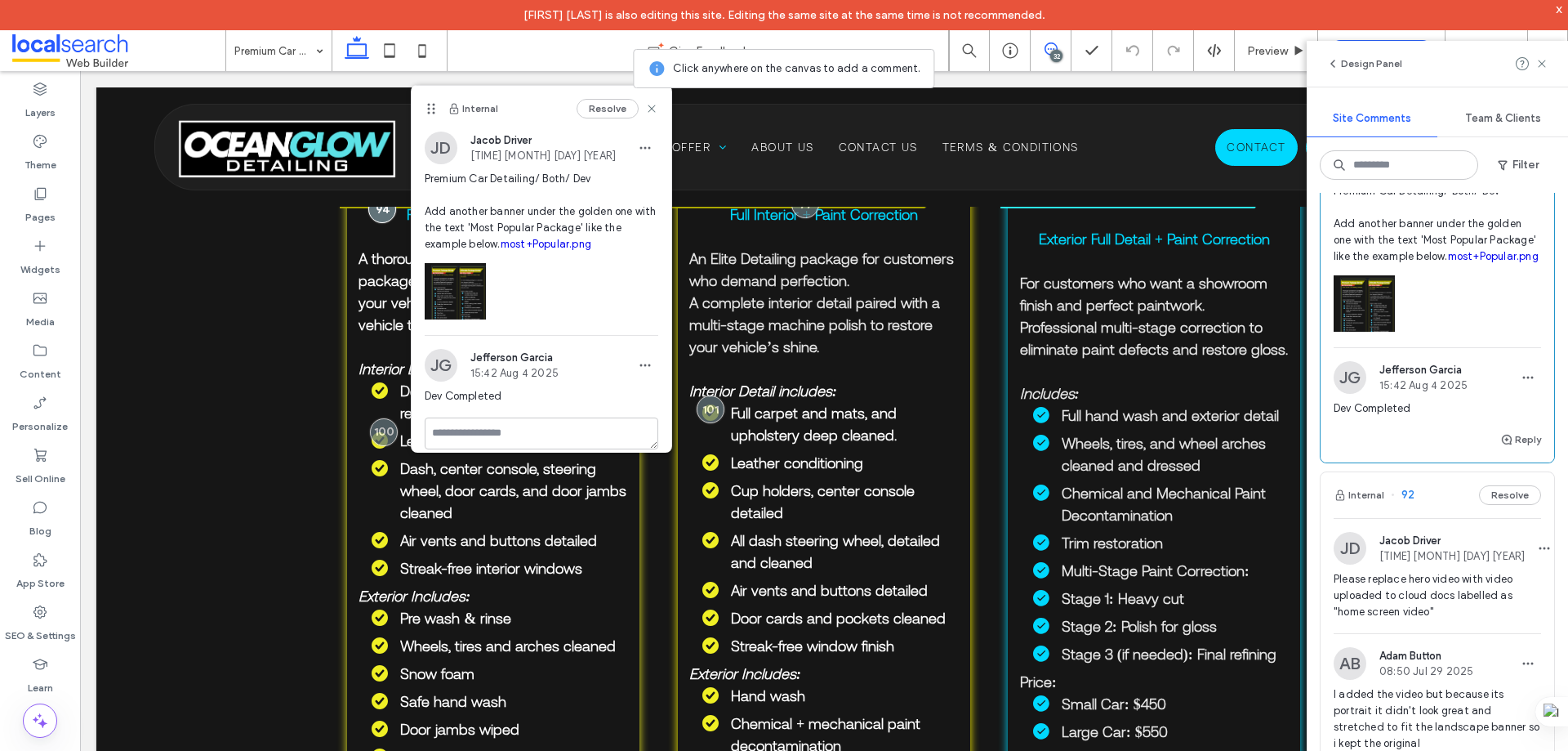 click on "most+Popular.png" at bounding box center [1493, 256] 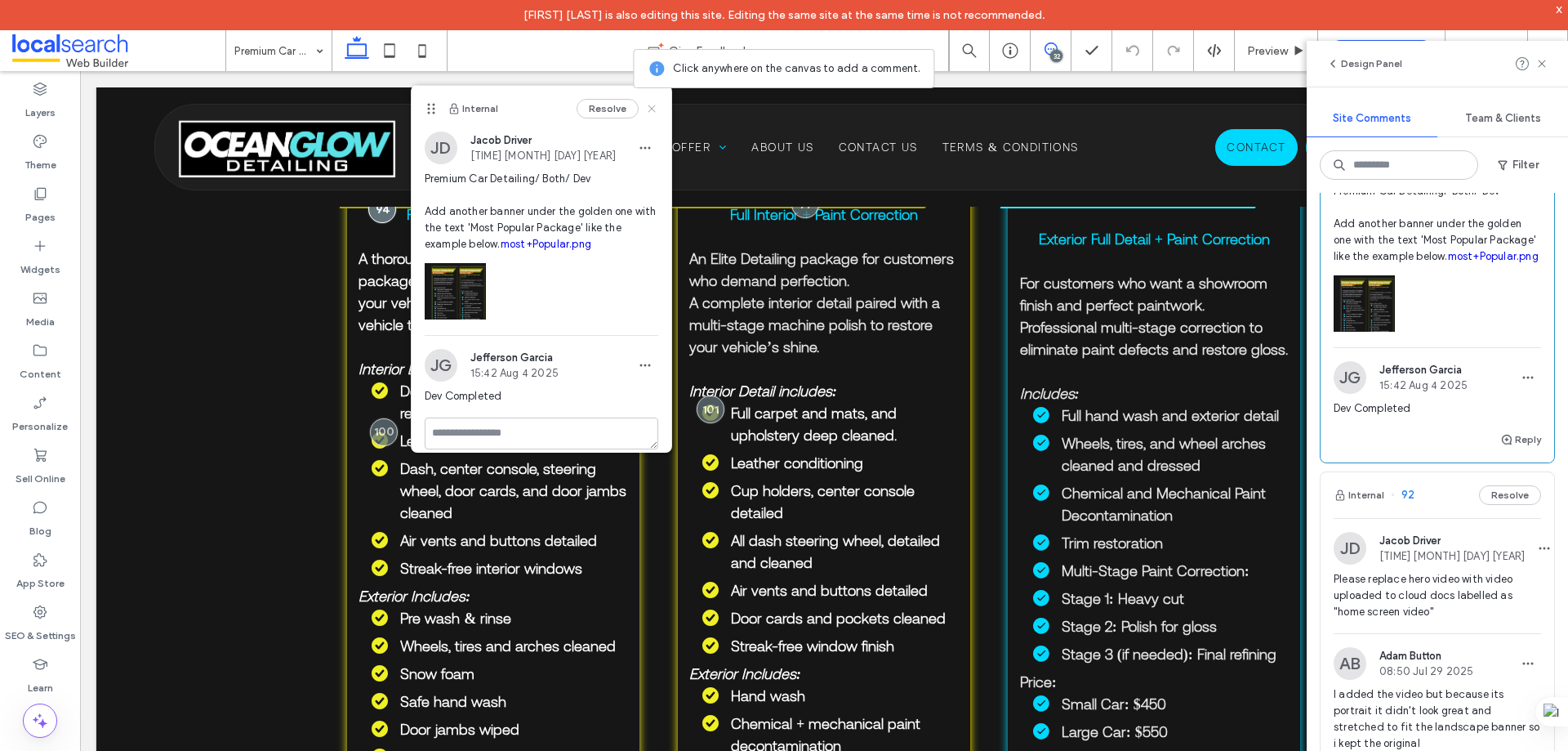 drag, startPoint x: 638, startPoint y: 104, endPoint x: 509, endPoint y: 221, distance: 174.1551 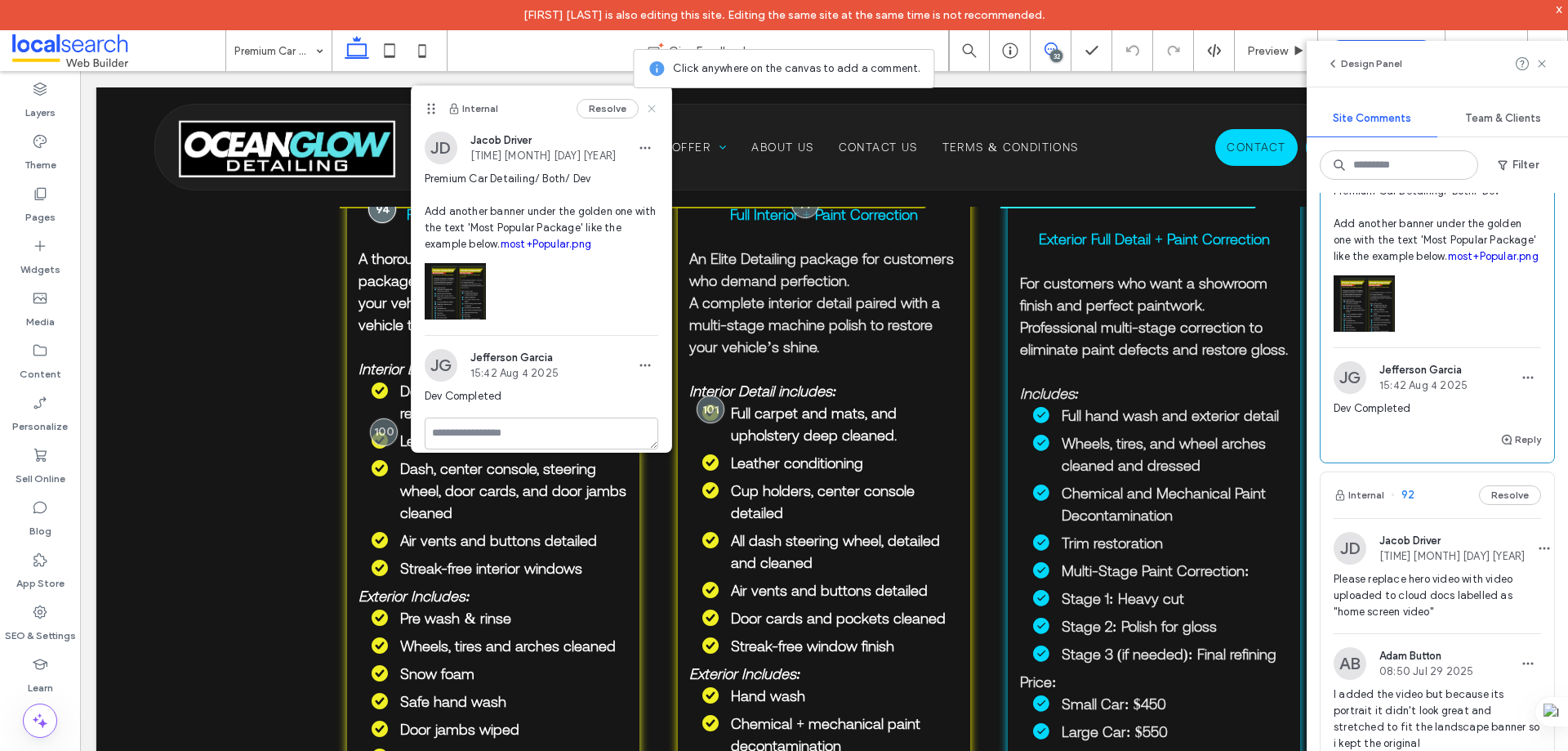 click 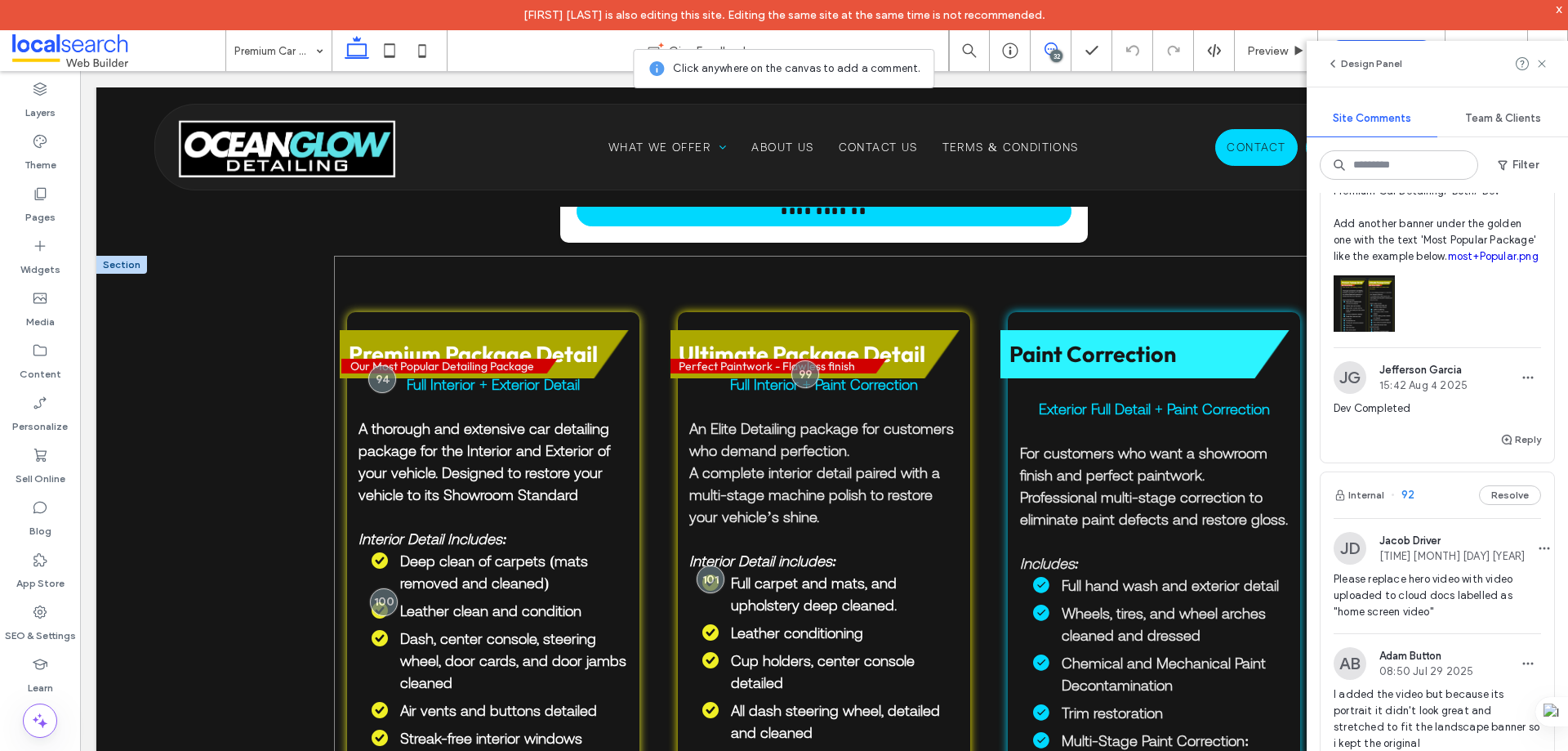 scroll, scrollTop: 635, scrollLeft: 0, axis: vertical 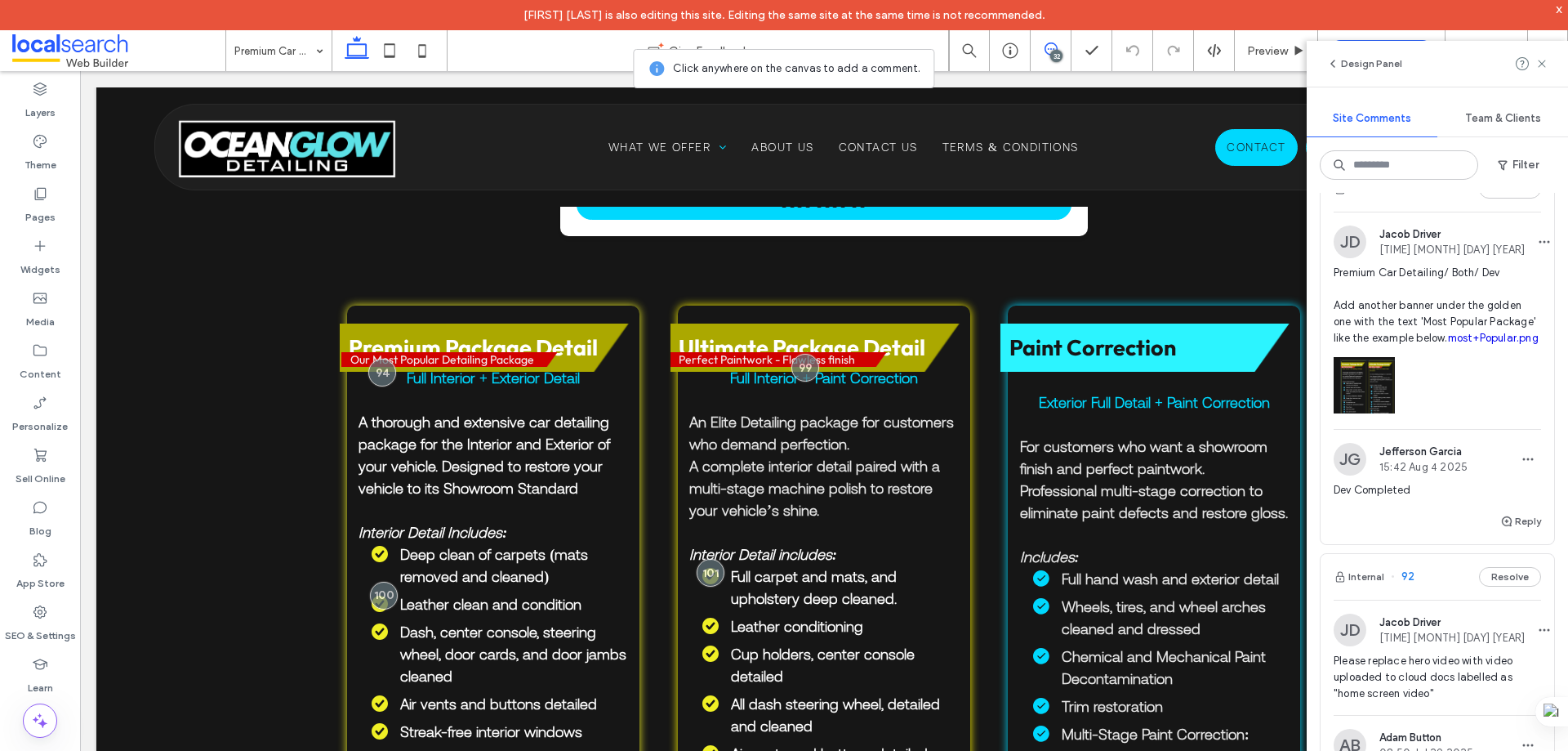 click on "32" at bounding box center (1056, 56) 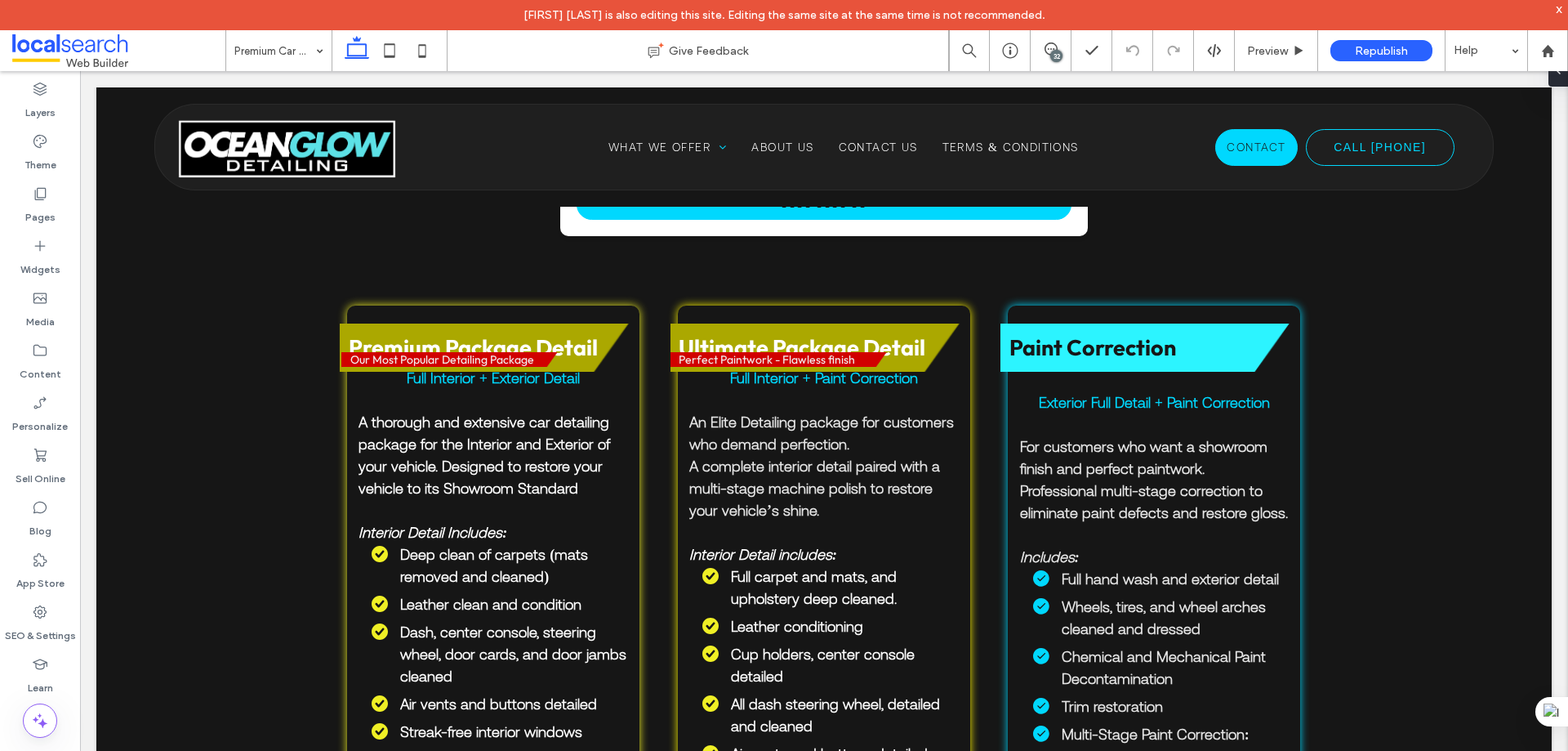 scroll, scrollTop: 0, scrollLeft: 0, axis: both 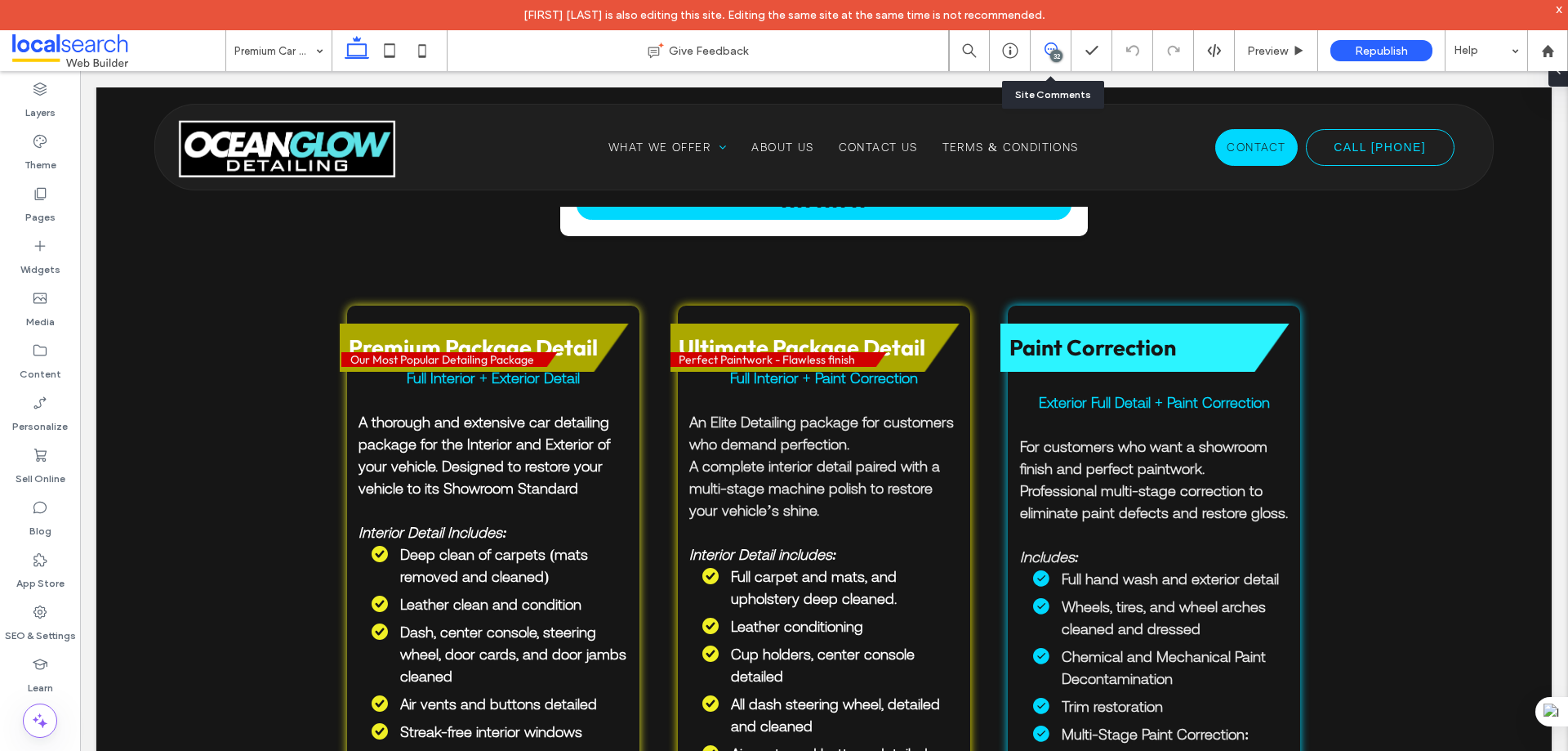 click 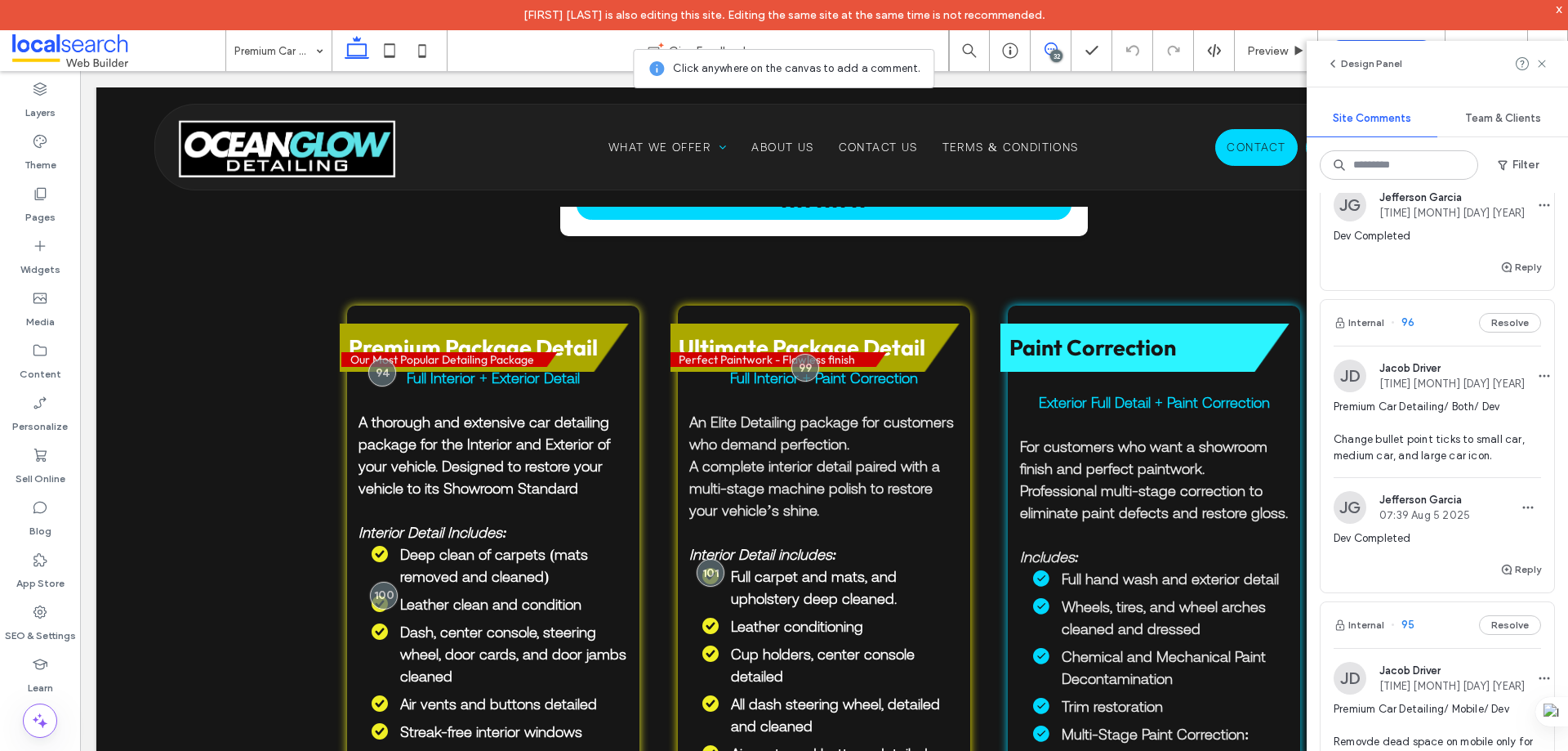 scroll, scrollTop: 981, scrollLeft: 0, axis: vertical 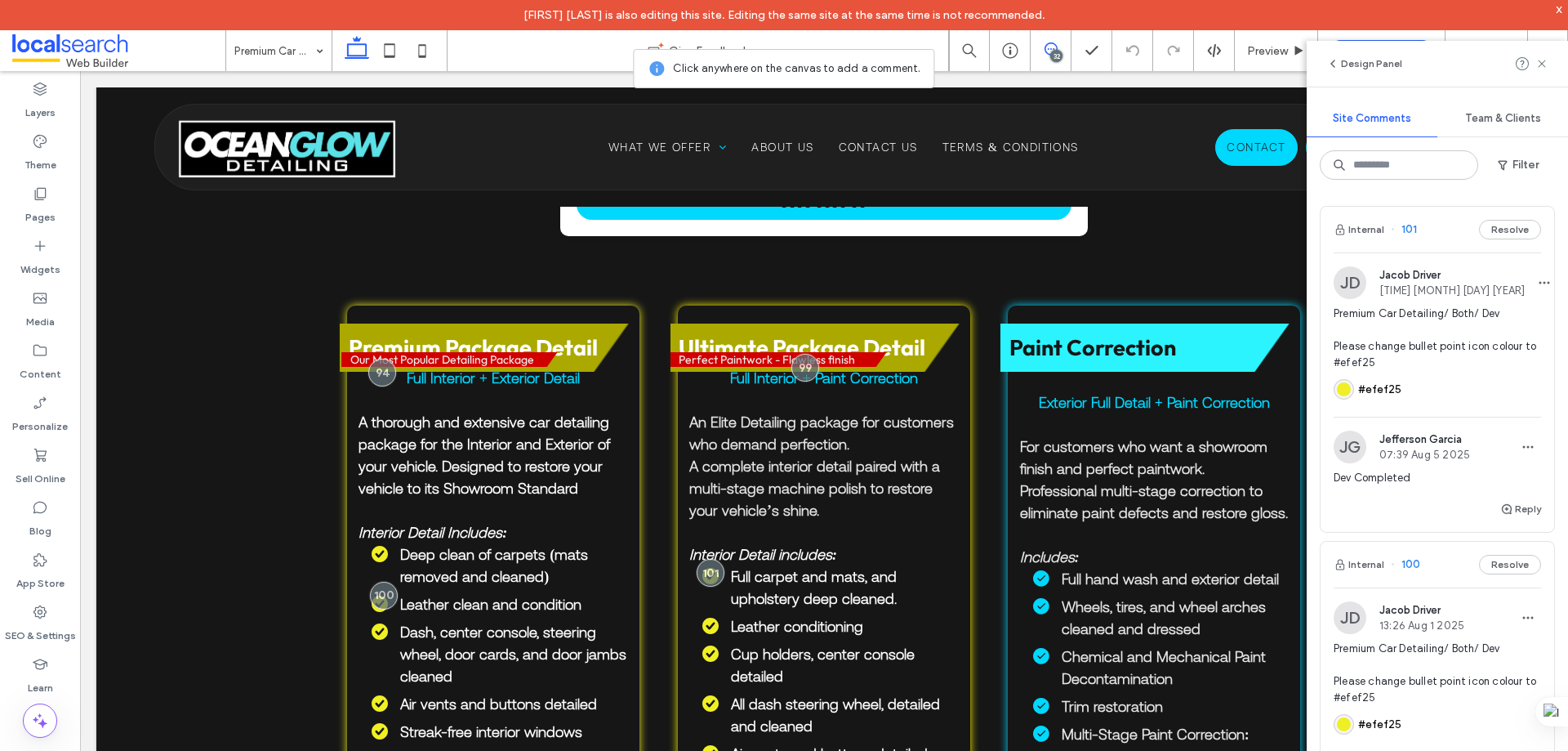 click 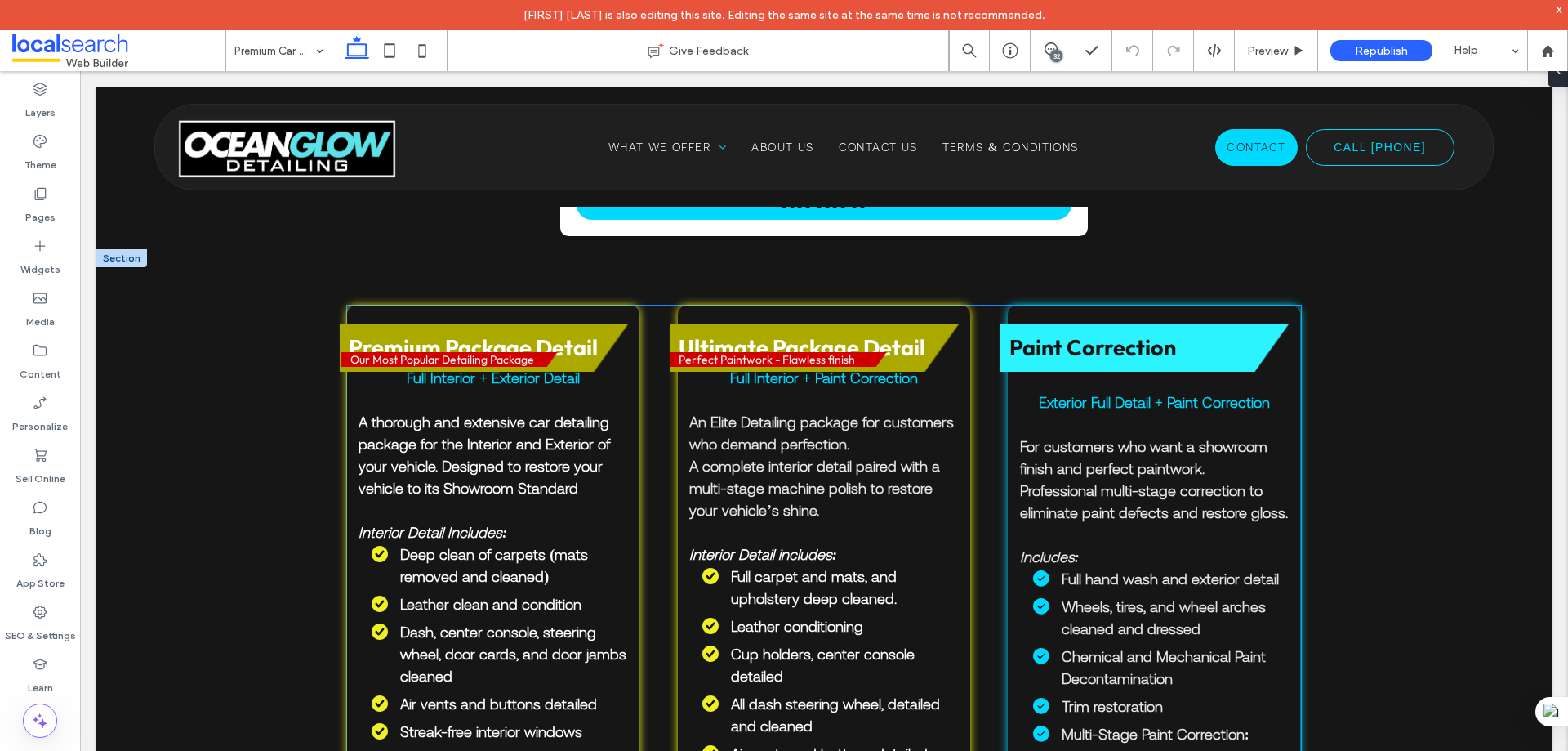 click on "Premium Package Detail" at bounding box center [473, 347] 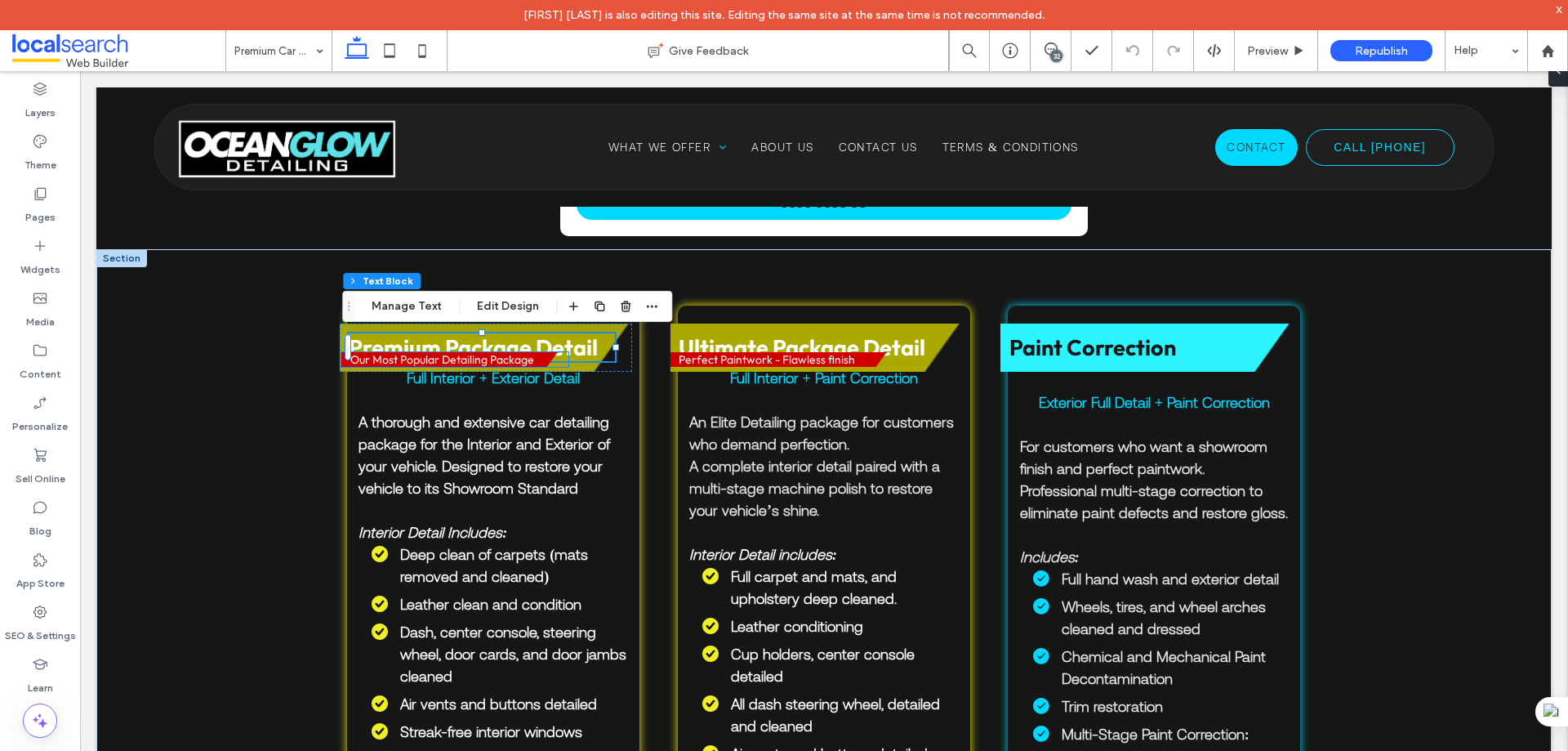 click on "Our Most Popular Detailing Package" at bounding box center [442, 360] 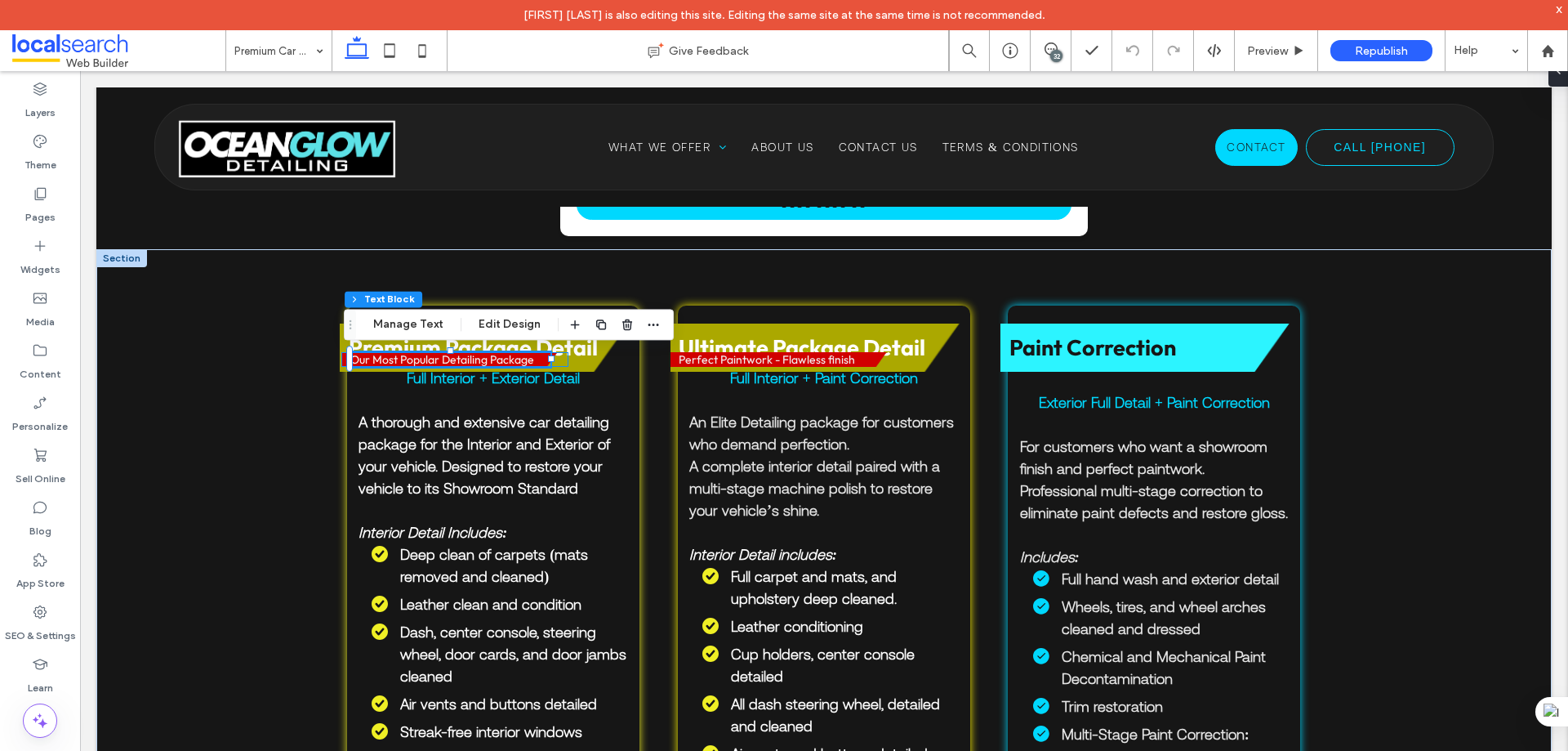 click on "Our Most Popular Detailing Package" at bounding box center [455, 360] 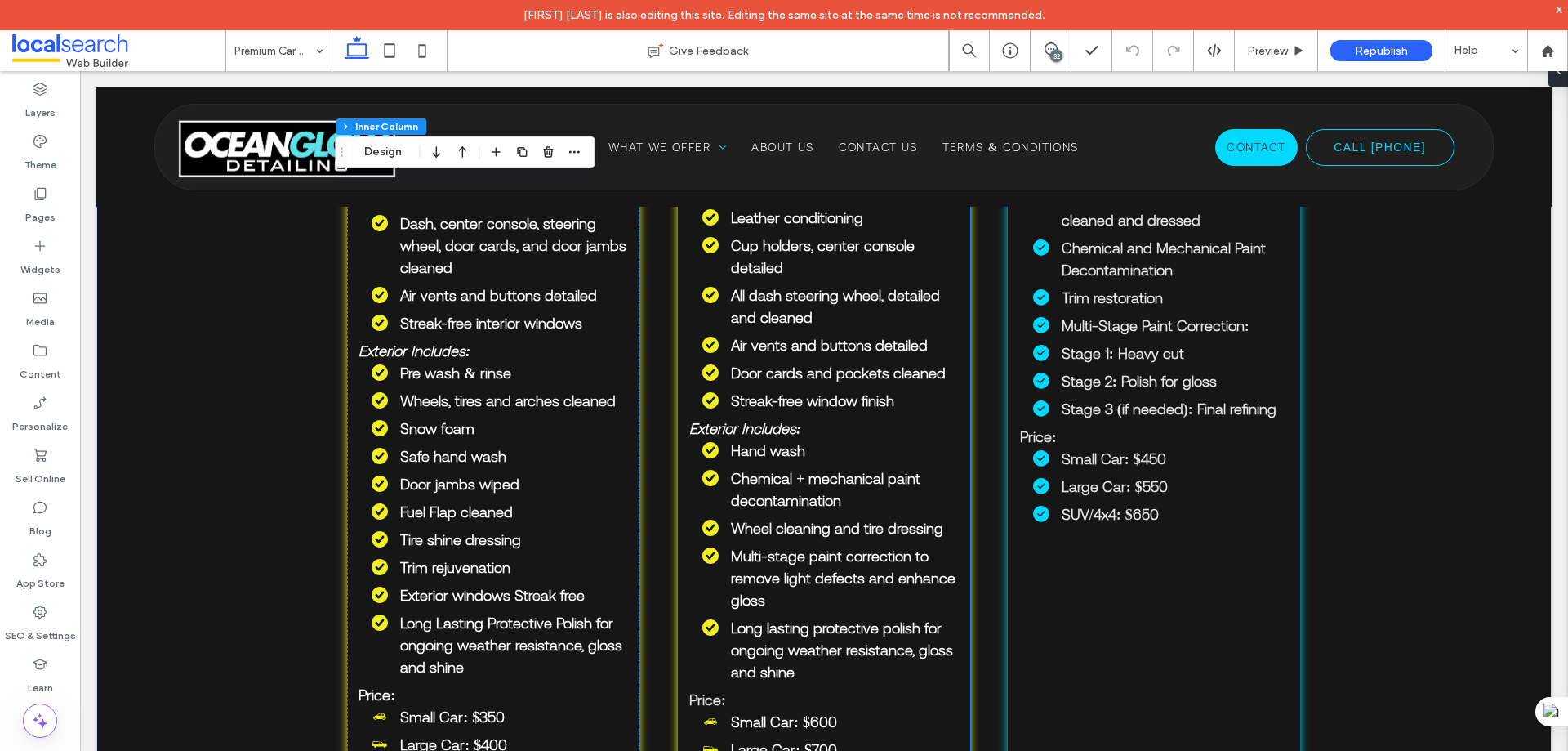 scroll, scrollTop: 1370, scrollLeft: 0, axis: vertical 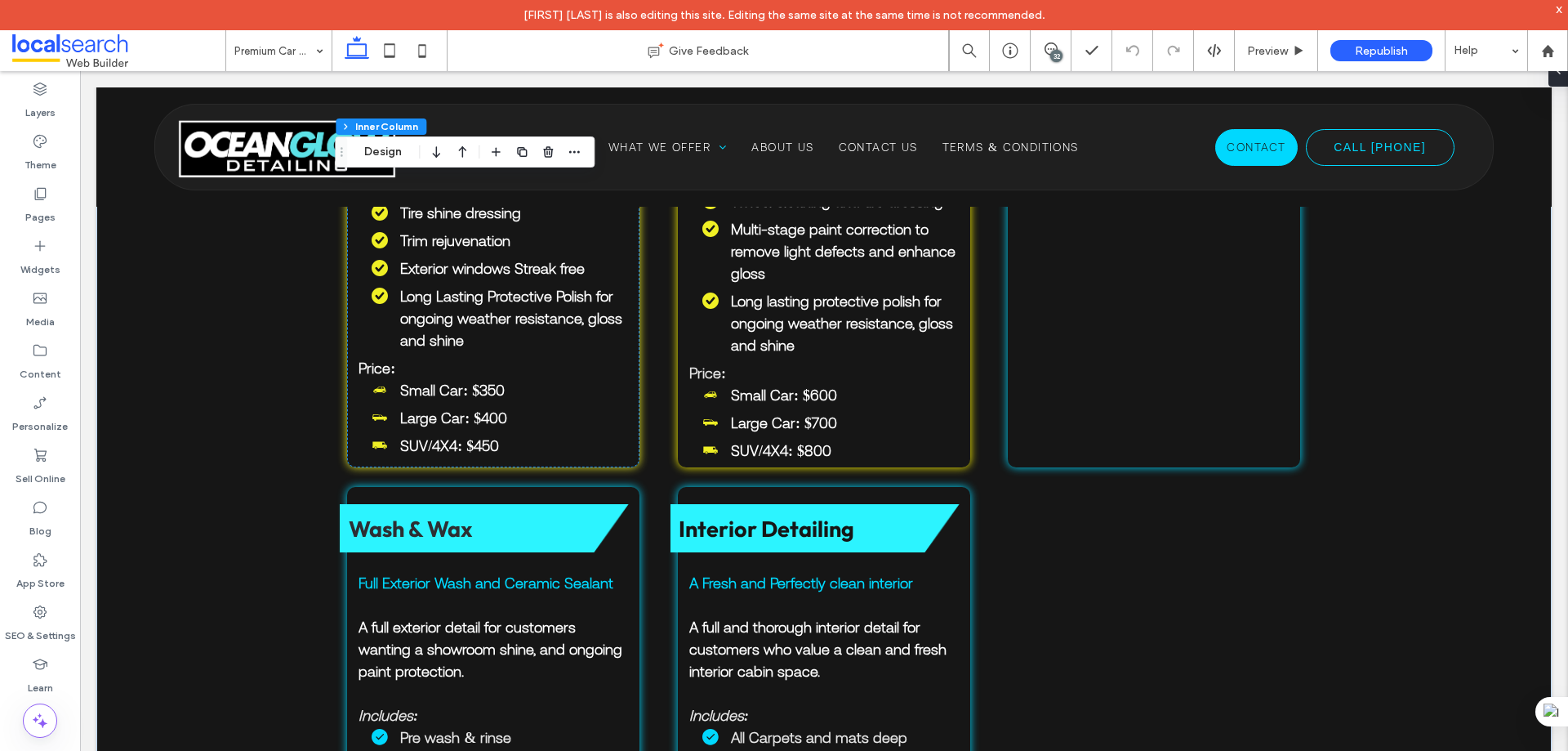 drag, startPoint x: 381, startPoint y: 41, endPoint x: 399, endPoint y: 98, distance: 59.774577 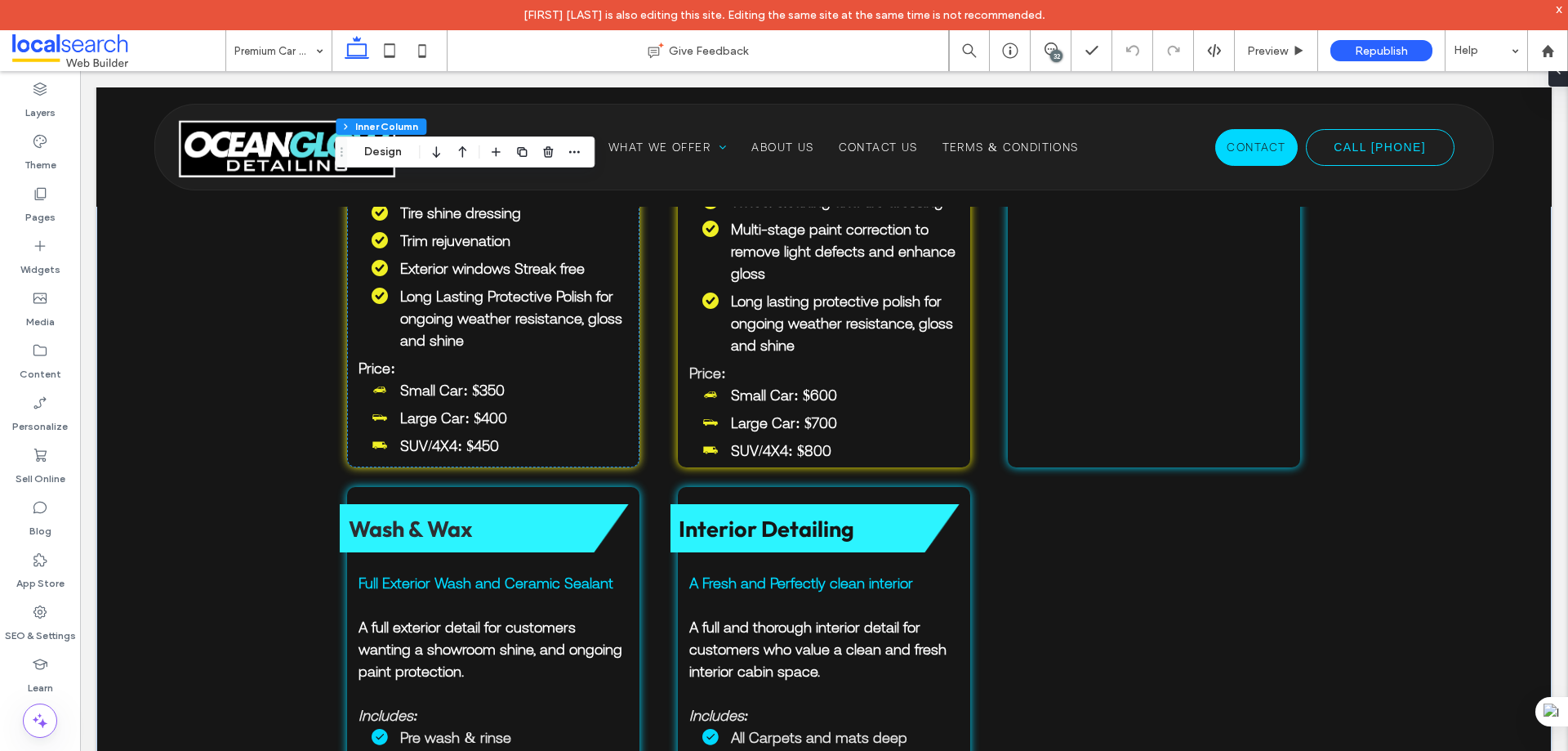 click 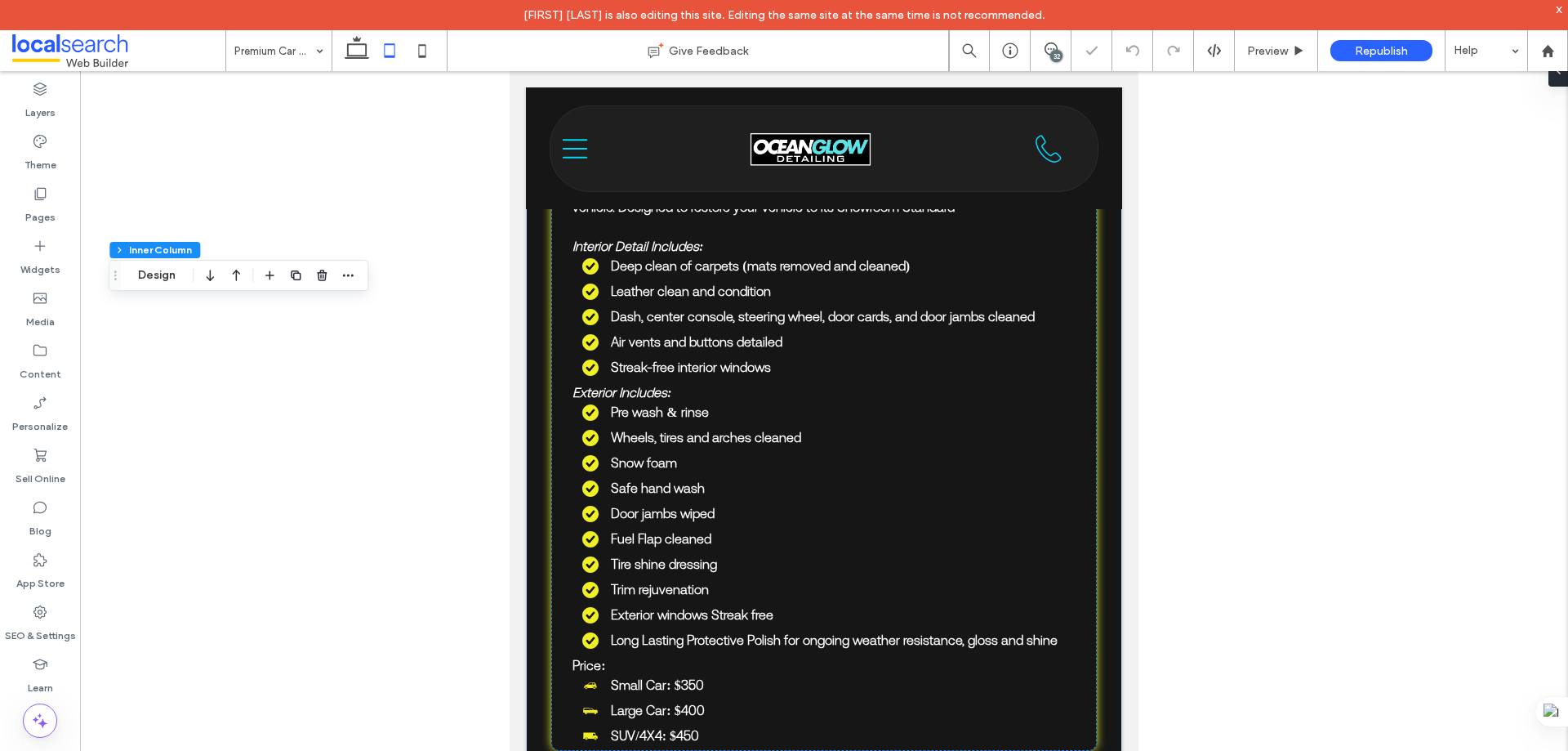 type on "***" 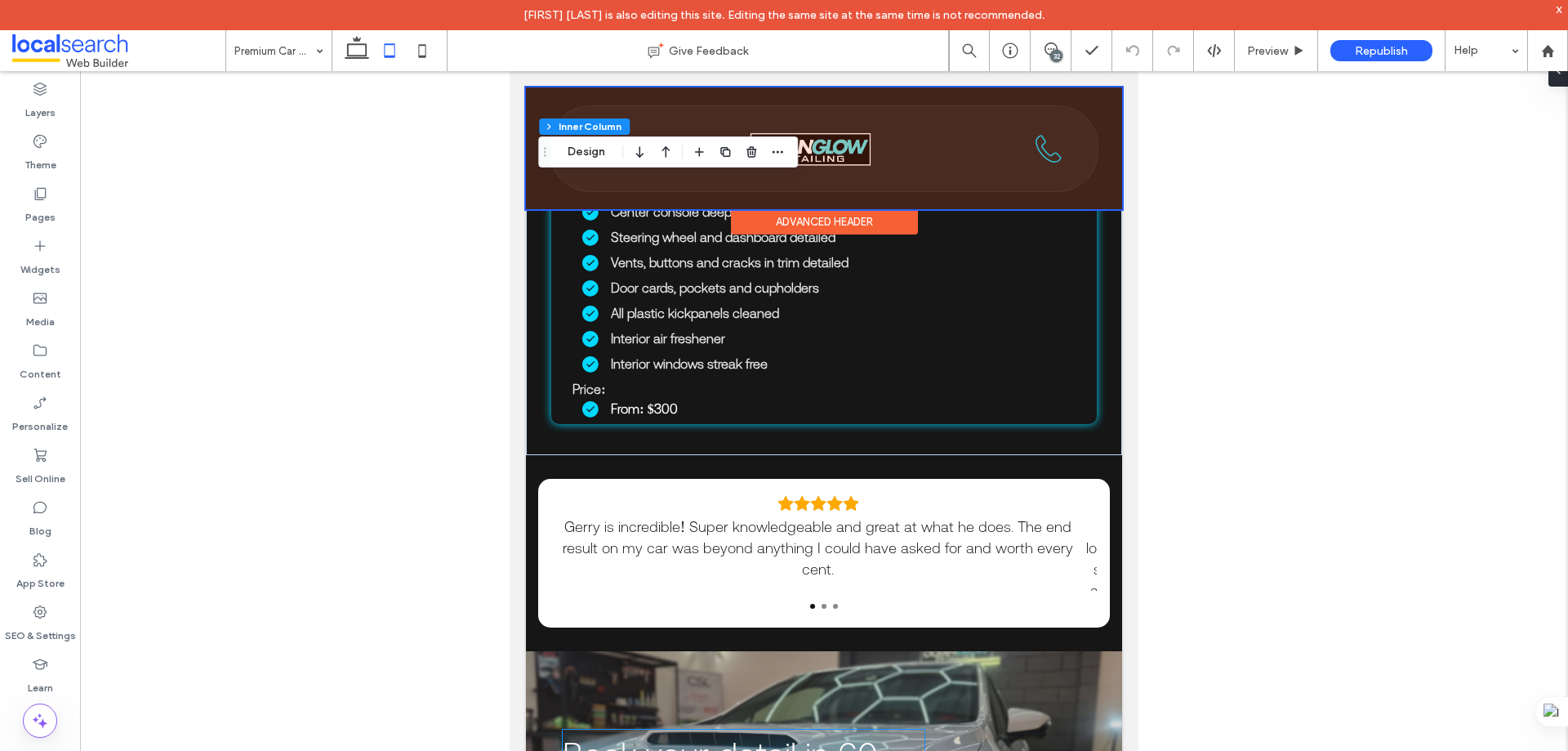 scroll, scrollTop: 3981, scrollLeft: 0, axis: vertical 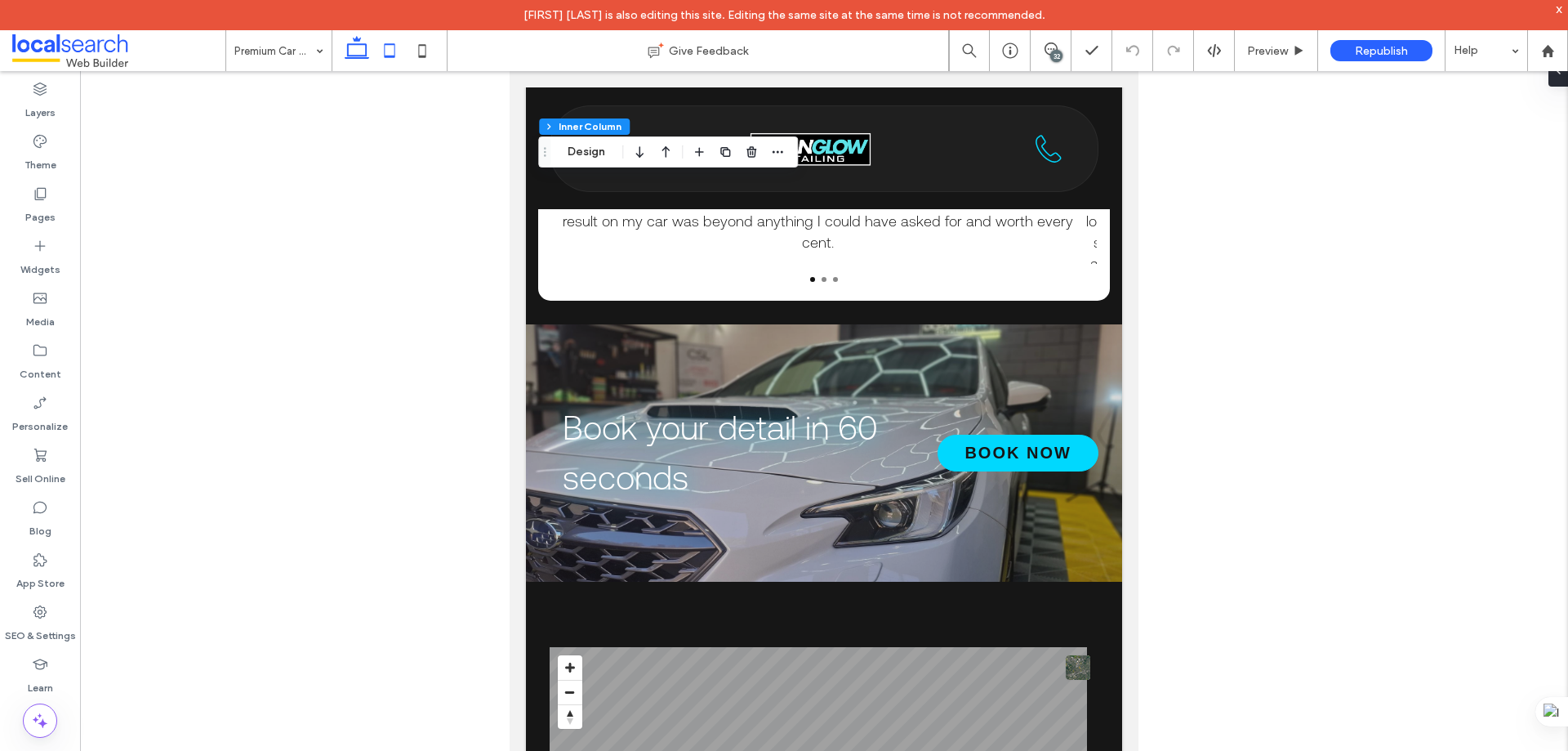 click 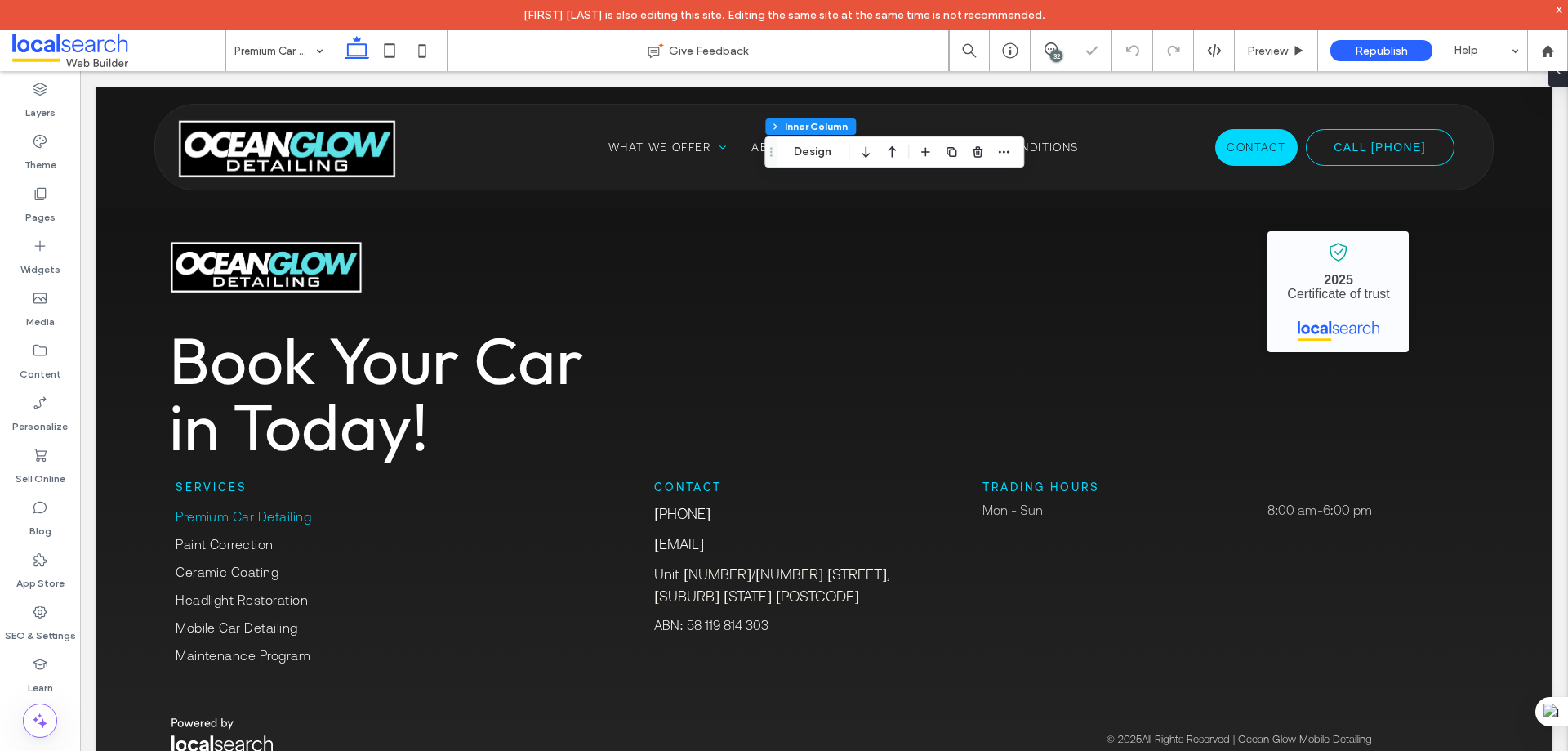 type on "***" 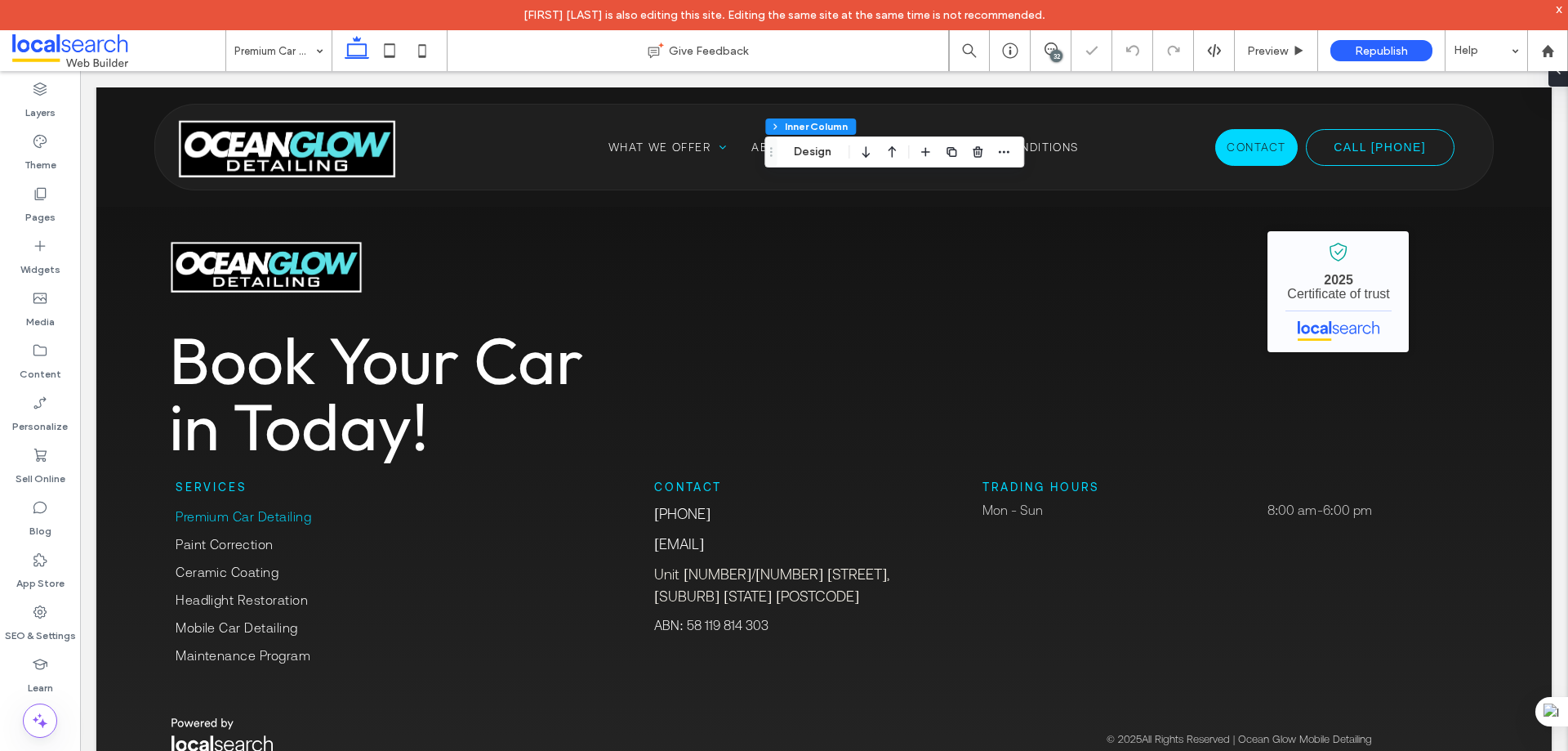type on "***" 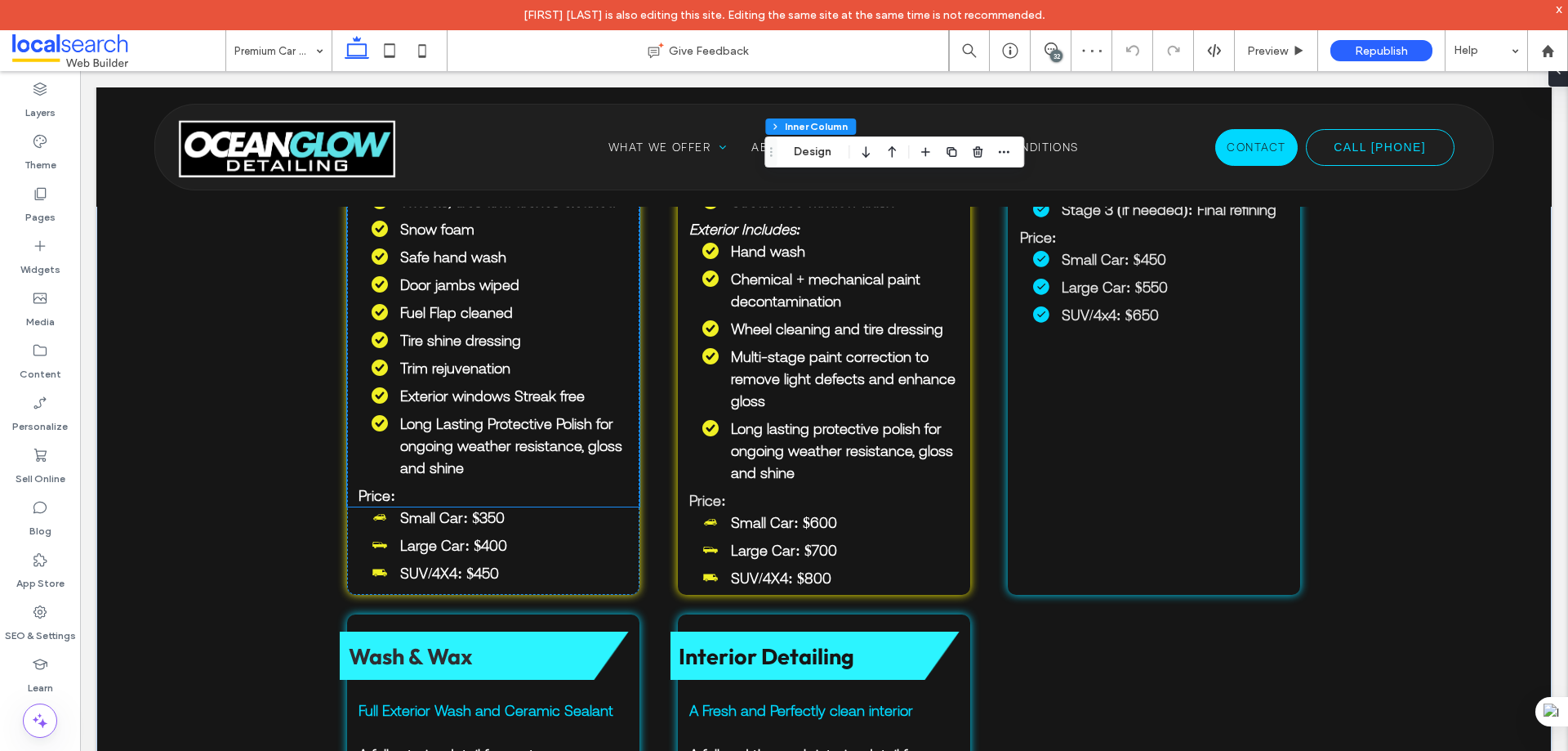 scroll, scrollTop: 1257, scrollLeft: 0, axis: vertical 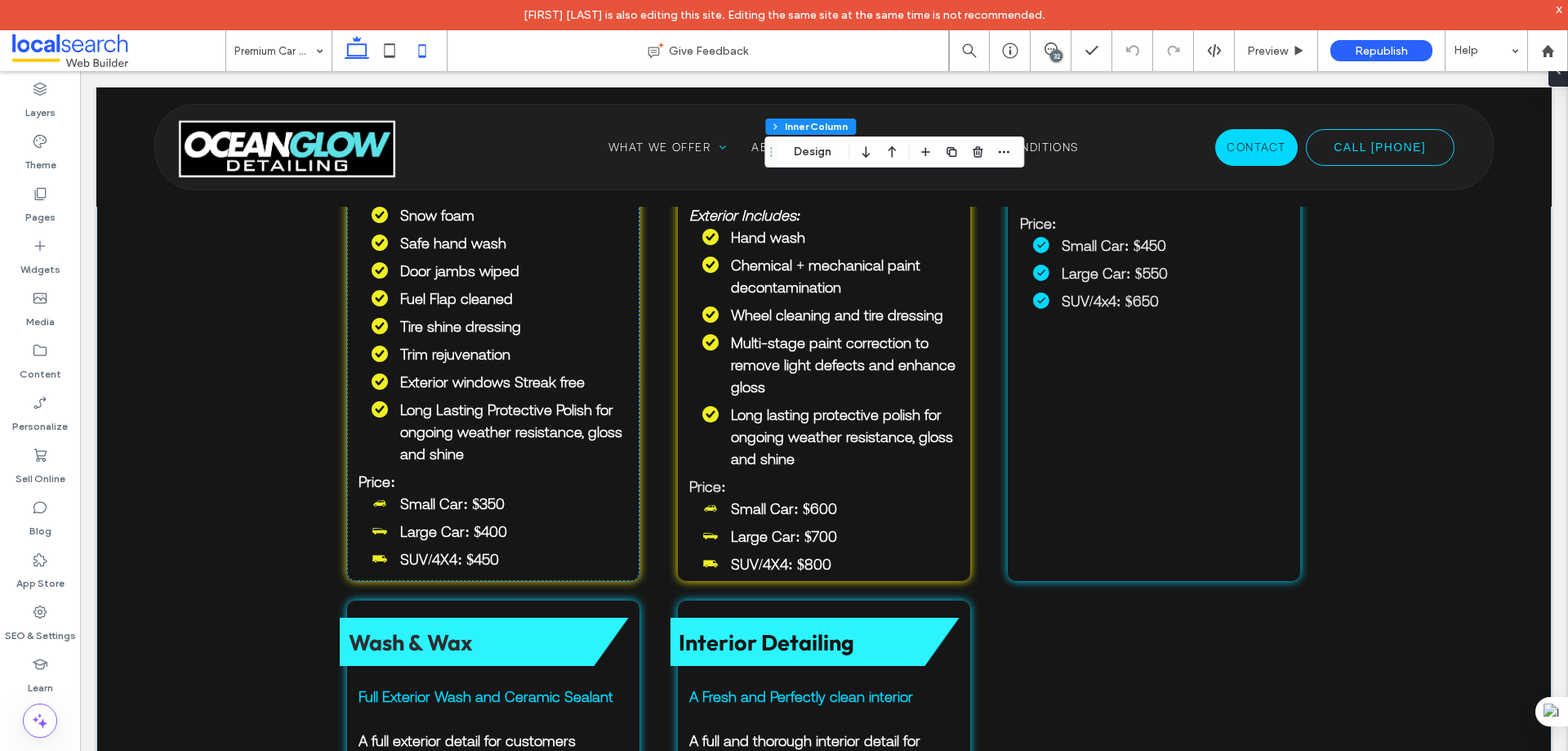 click 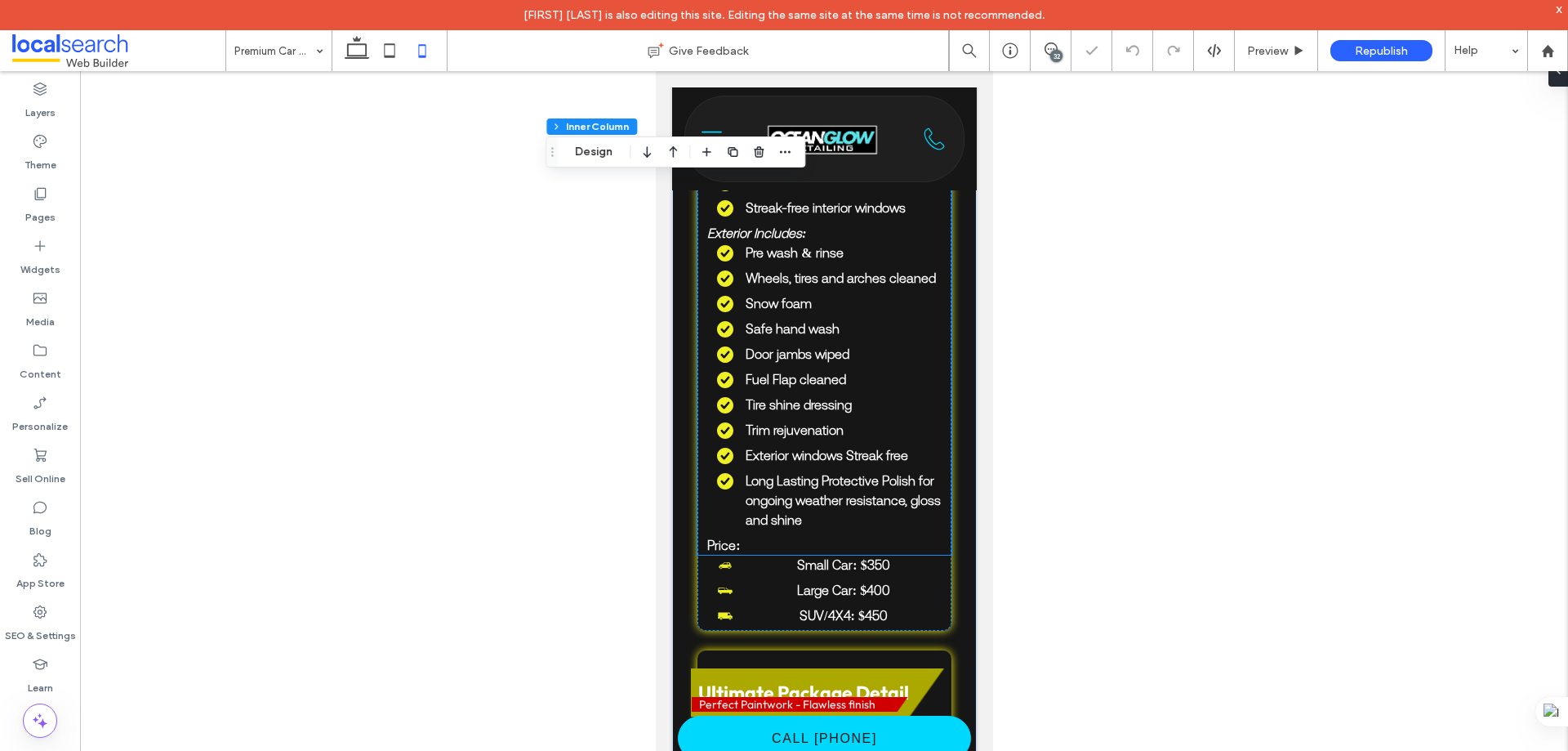 scroll, scrollTop: 1979, scrollLeft: 0, axis: vertical 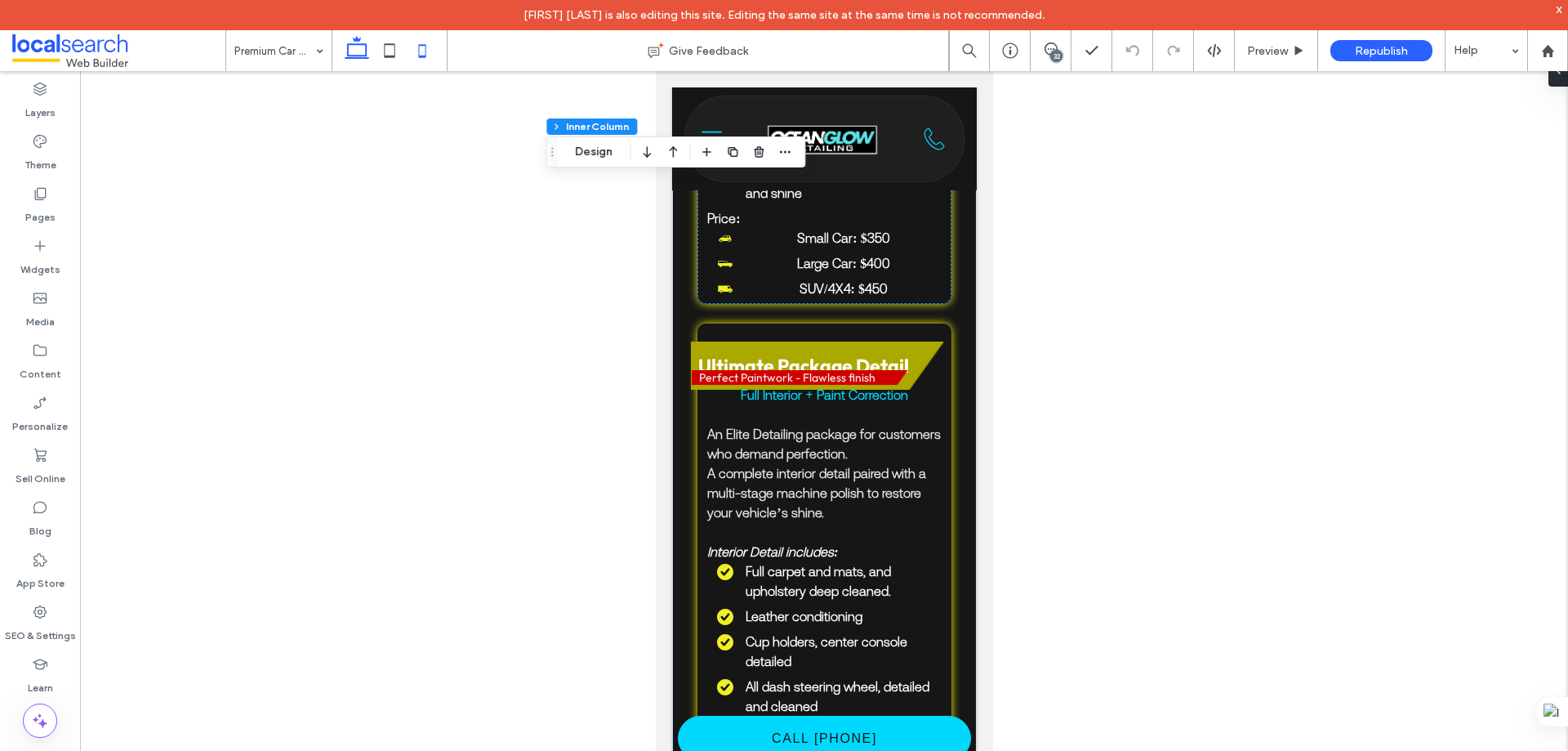 click 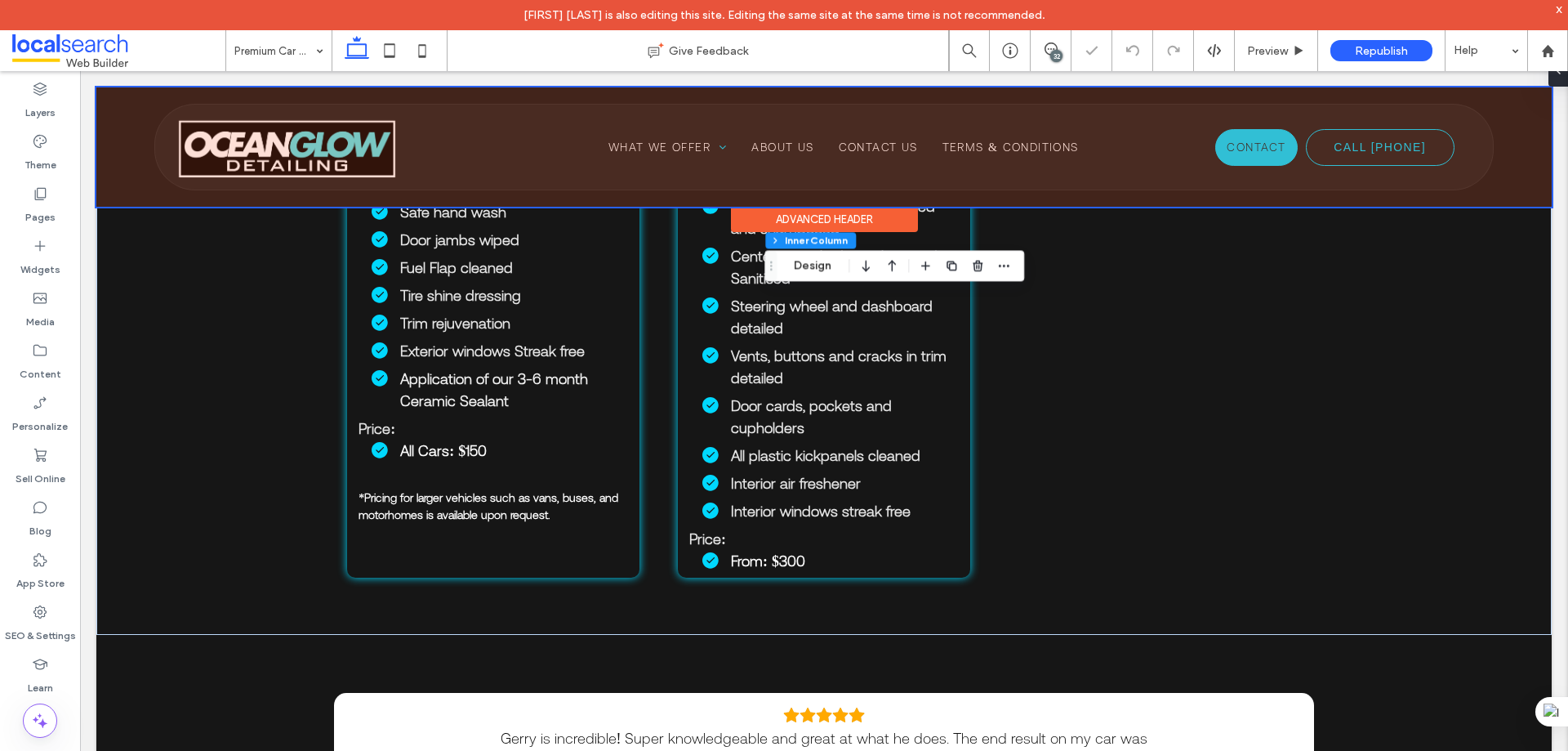scroll, scrollTop: 694, scrollLeft: 0, axis: vertical 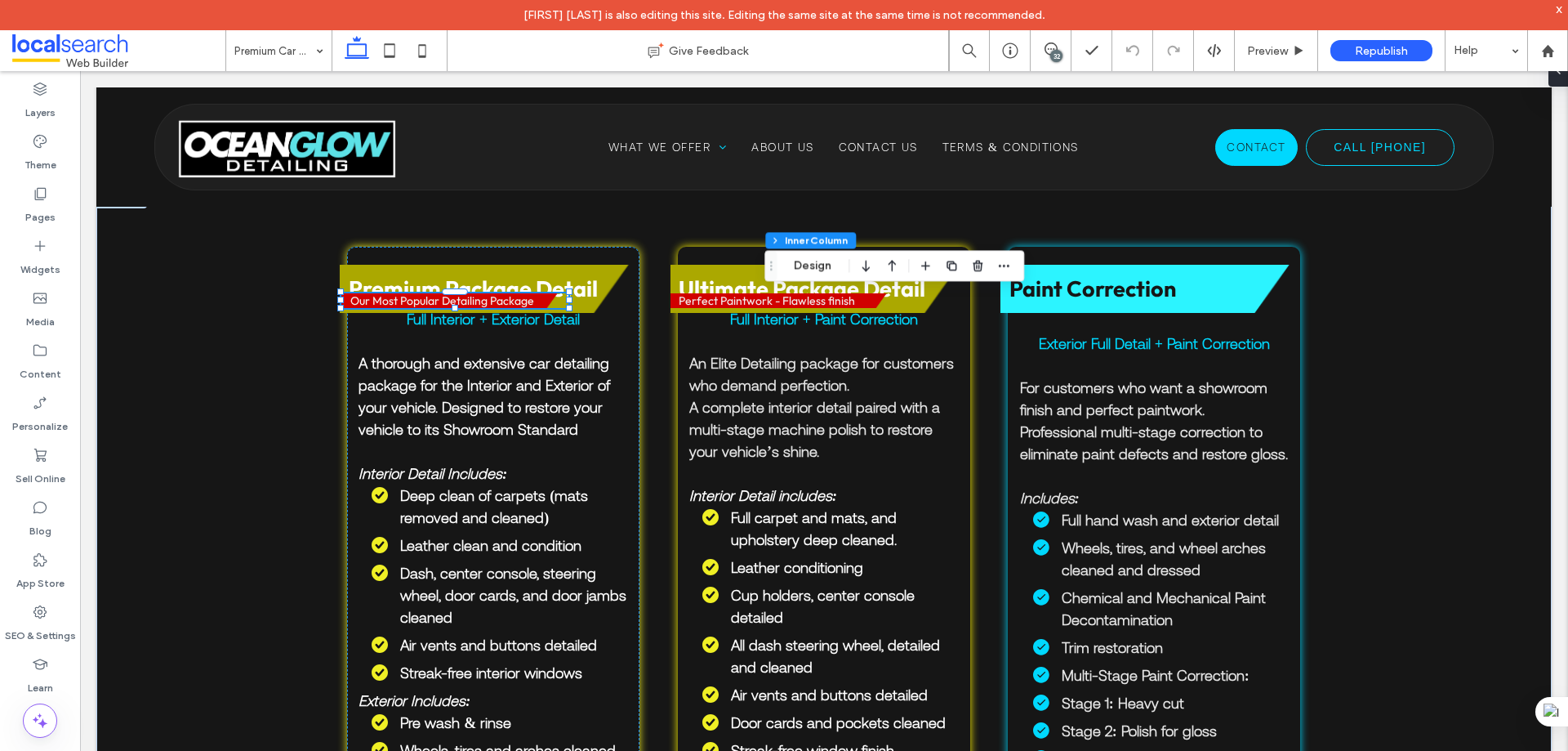 click on "Our Most Popular Detailing Package" at bounding box center [455, 301] 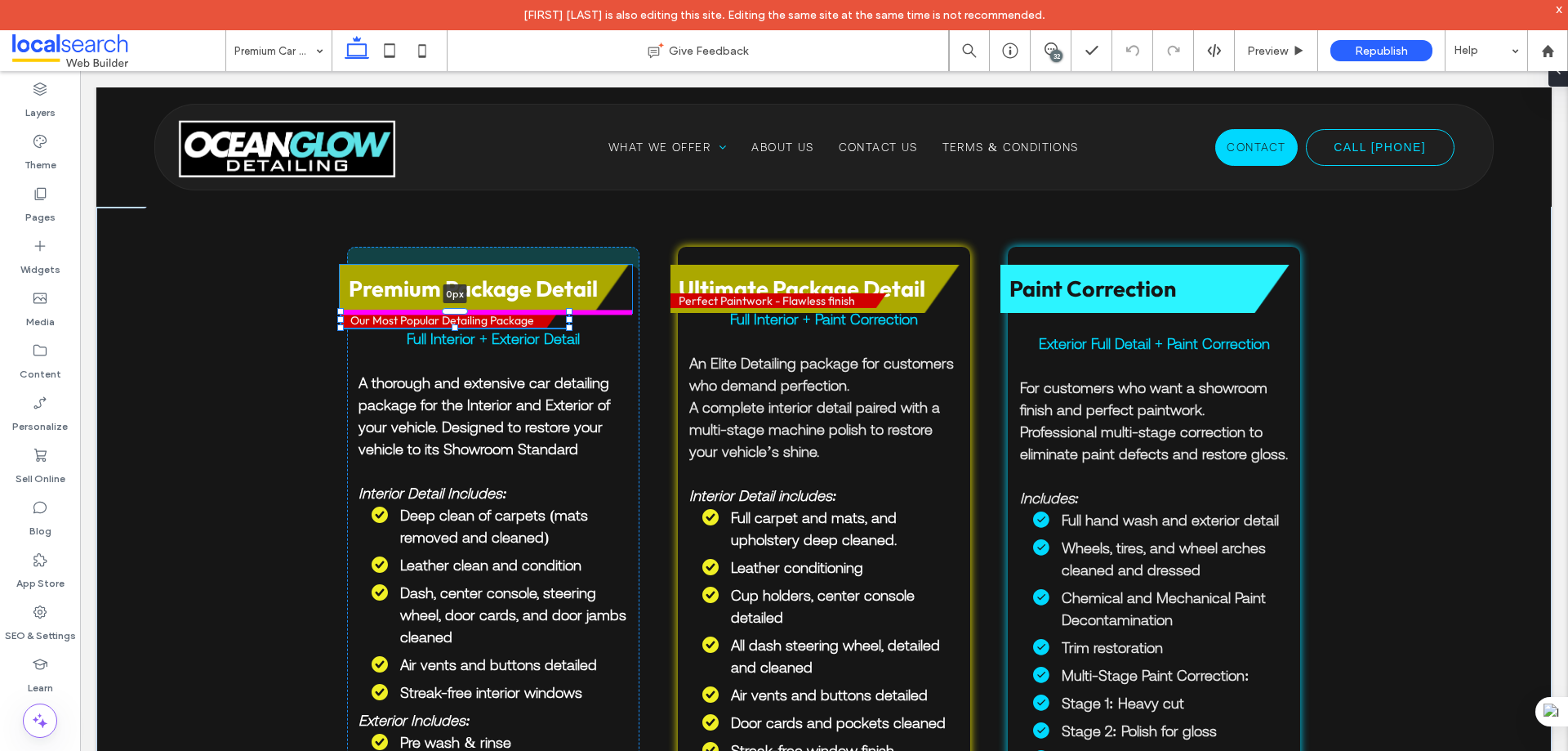 drag, startPoint x: 448, startPoint y: 289, endPoint x: 436, endPoint y: 309, distance: 23.323808 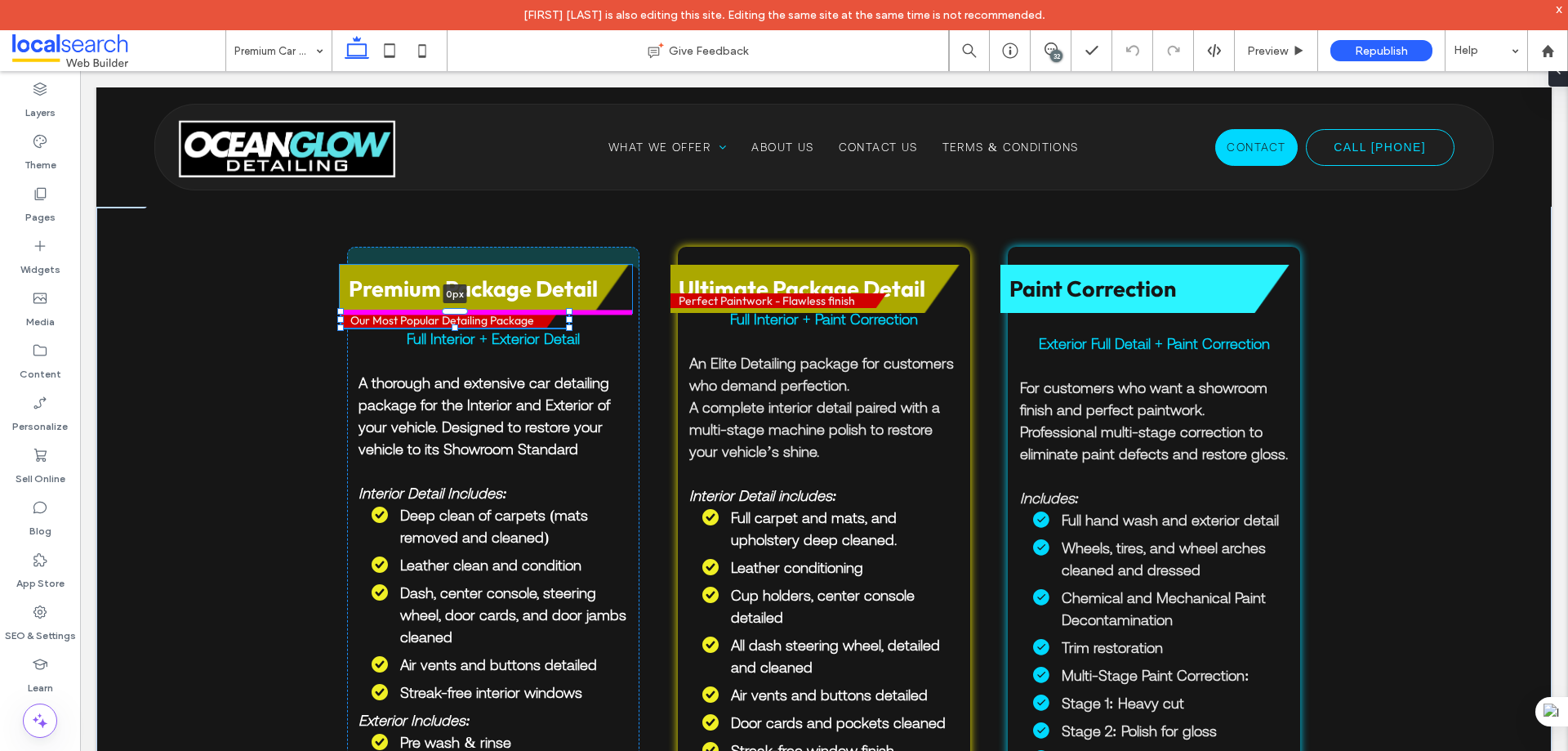 click at bounding box center (455, 311) 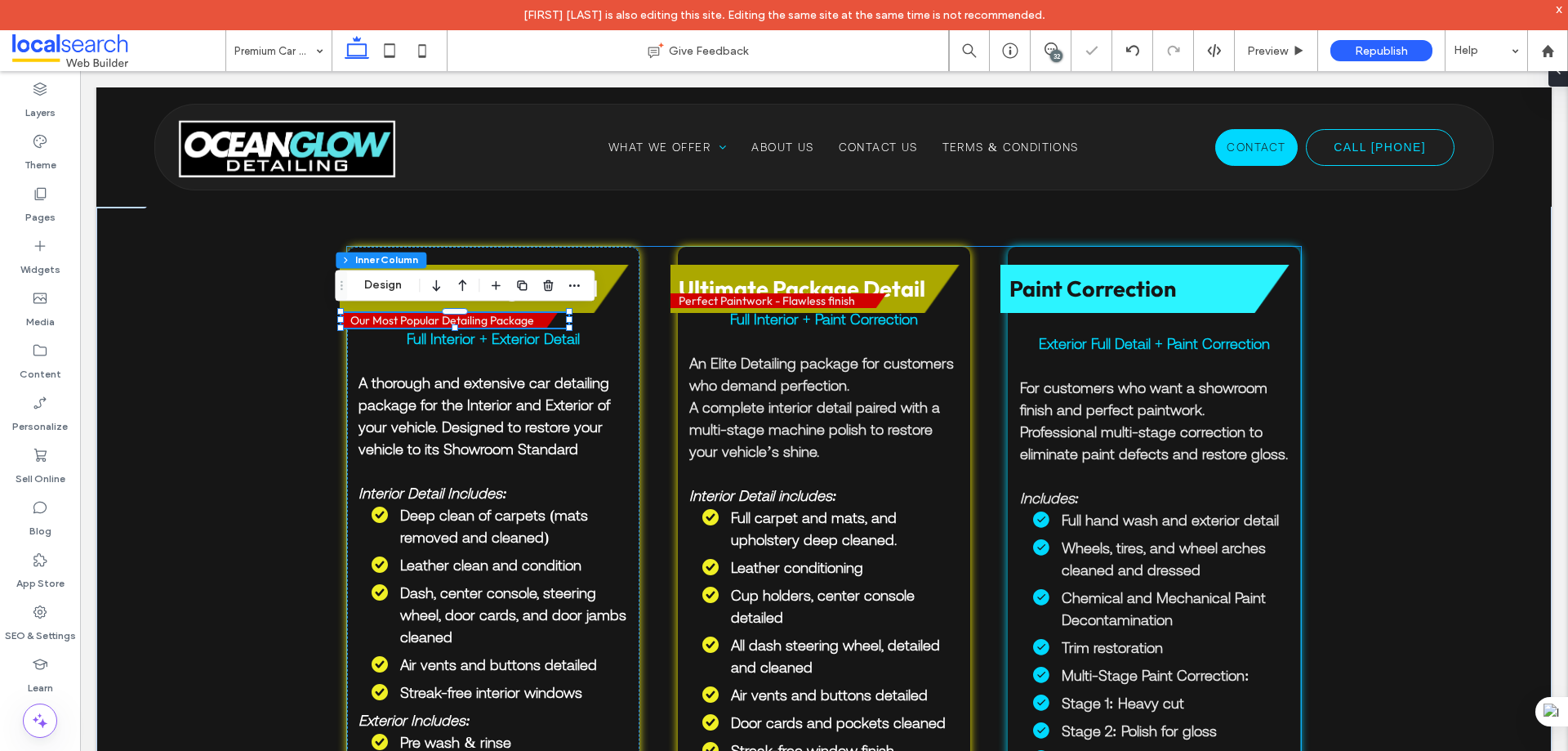 click on "Premium Package Detail
Our Most Popular Detailing Package
0px
Full Interior + Exterior Detail A thorough and extensive car detailing package for the Interior and Exterior of your vehicle. Designed to restore your vehicle to its Showroom Standard Interior Detail Includes:   Deep clean of carpets (mats removed and cleaned) Leather clean and condition Dash, center console, steering wheel, door cards, and door jambs cleaned Air vents and buttons detailed Streak-free interior windows
Exterior Includes:   Pre wash & rinse Wheels, tires and arches cleaned Snow foam  Safe hand wash Door jambs wiped Fuel Flap cleaned Tire shine dressing  Trim rejuvenation  Exterior windows Streak free Long Lasting Protective Polish for ongoing weather resistance, gloss and shine
Price:
Small Car: $350
Large Car: $400
SUV/4X4: $450
Ultimate Package Detail
Perfect Paintwork - Flawless finish" at bounding box center [824, 1062] 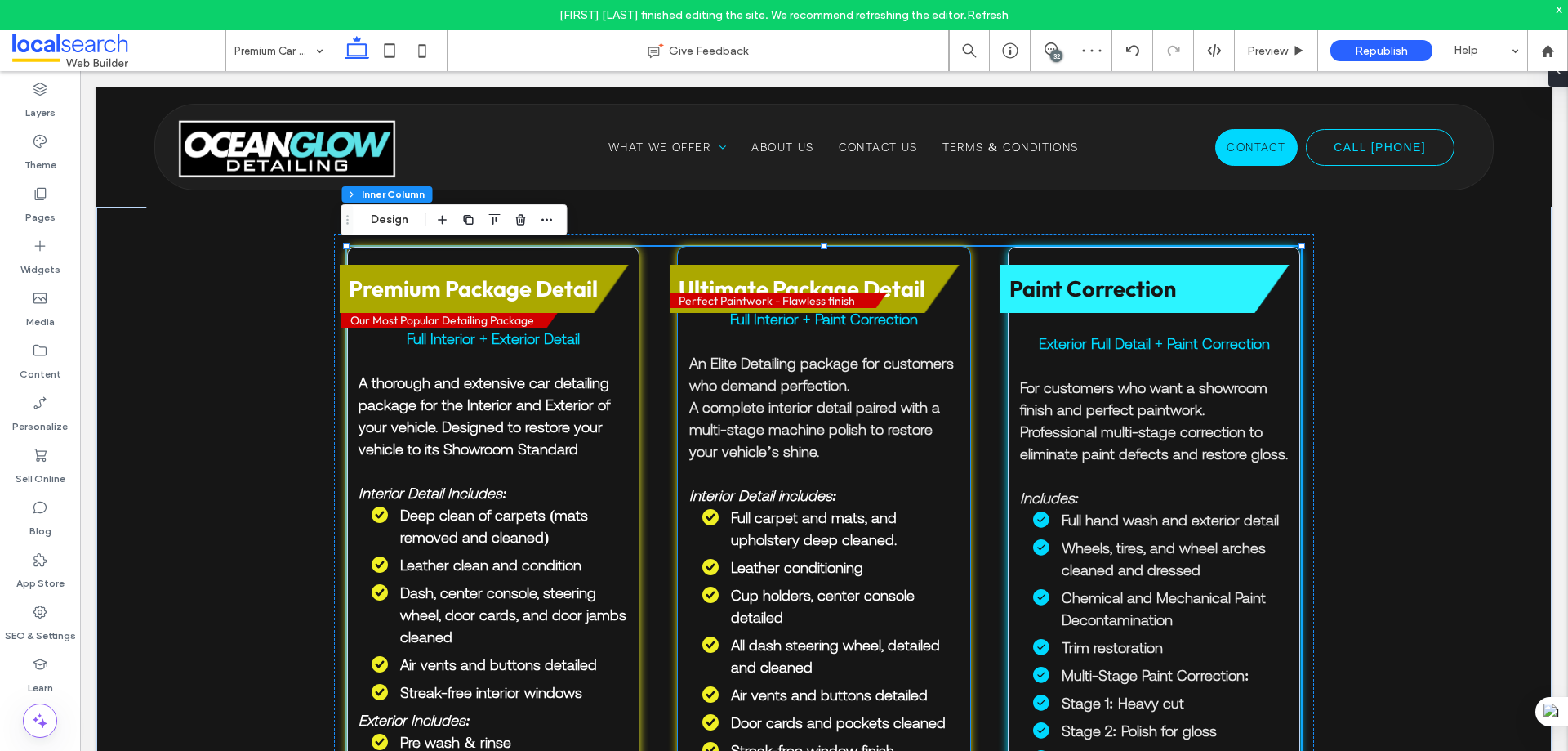 click on "Perfect Paintwork - Flawless finish" at bounding box center (778, 301) 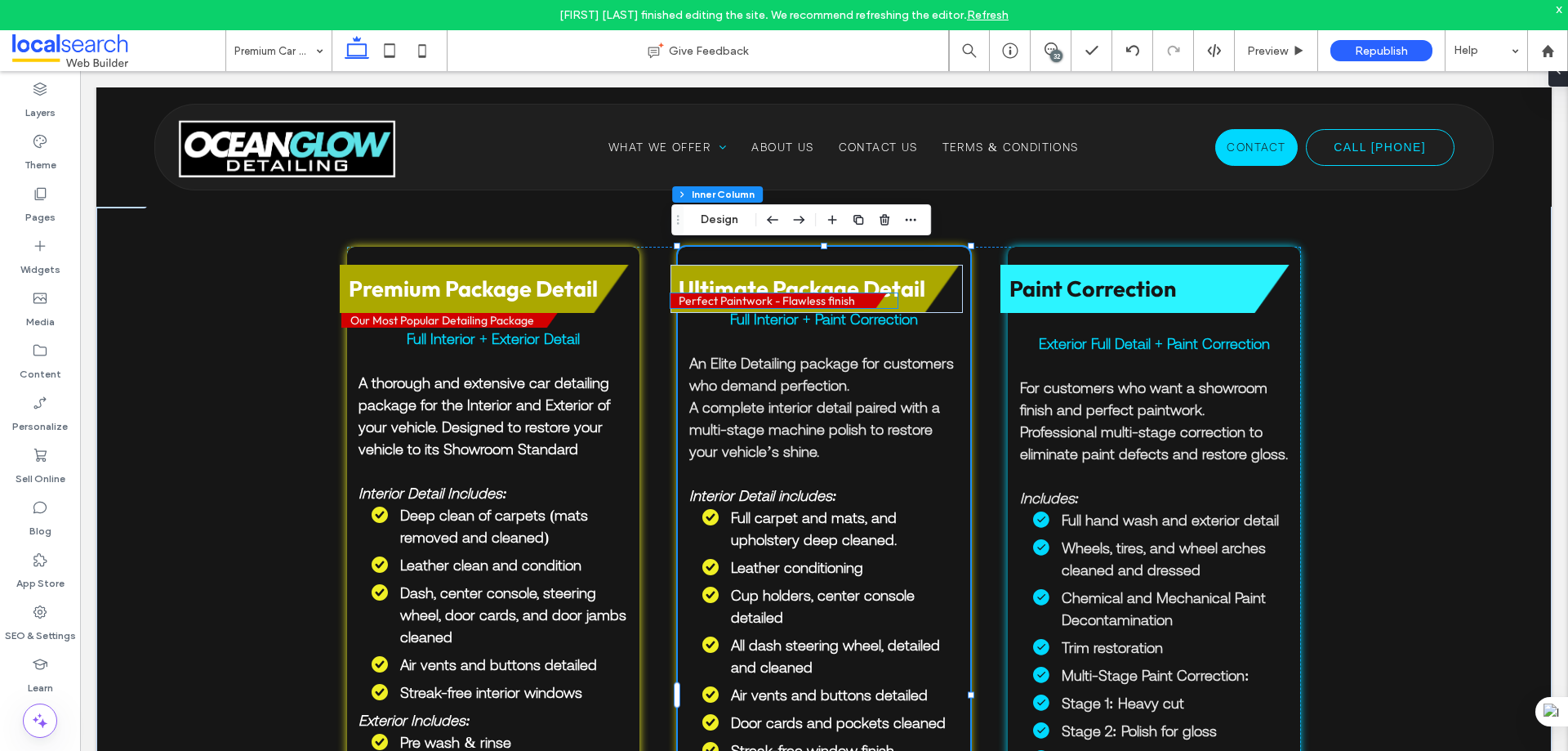 click on "Perfect Paintwork - Flawless finish" at bounding box center (778, 301) 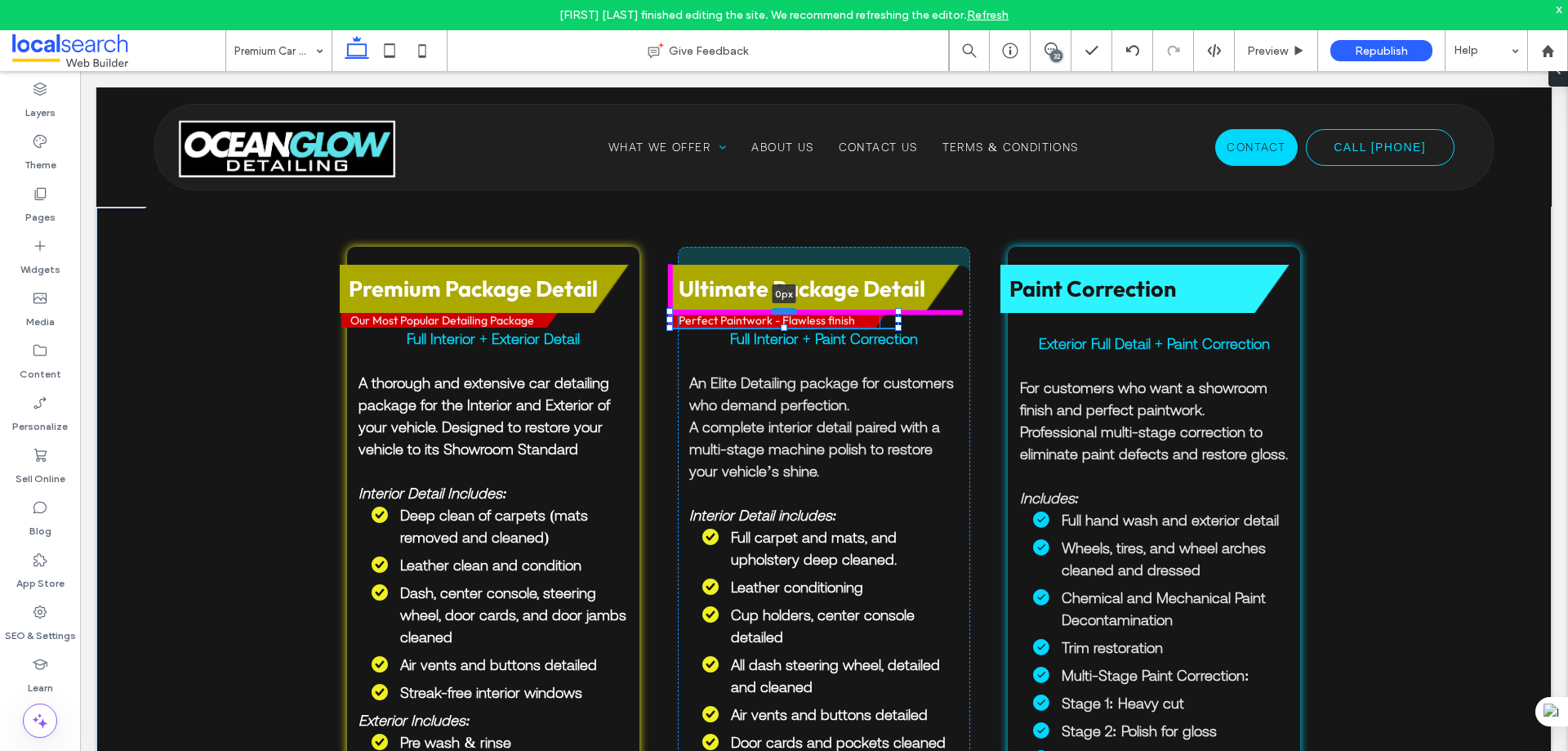 drag, startPoint x: 778, startPoint y: 289, endPoint x: 778, endPoint y: 309, distance: 20 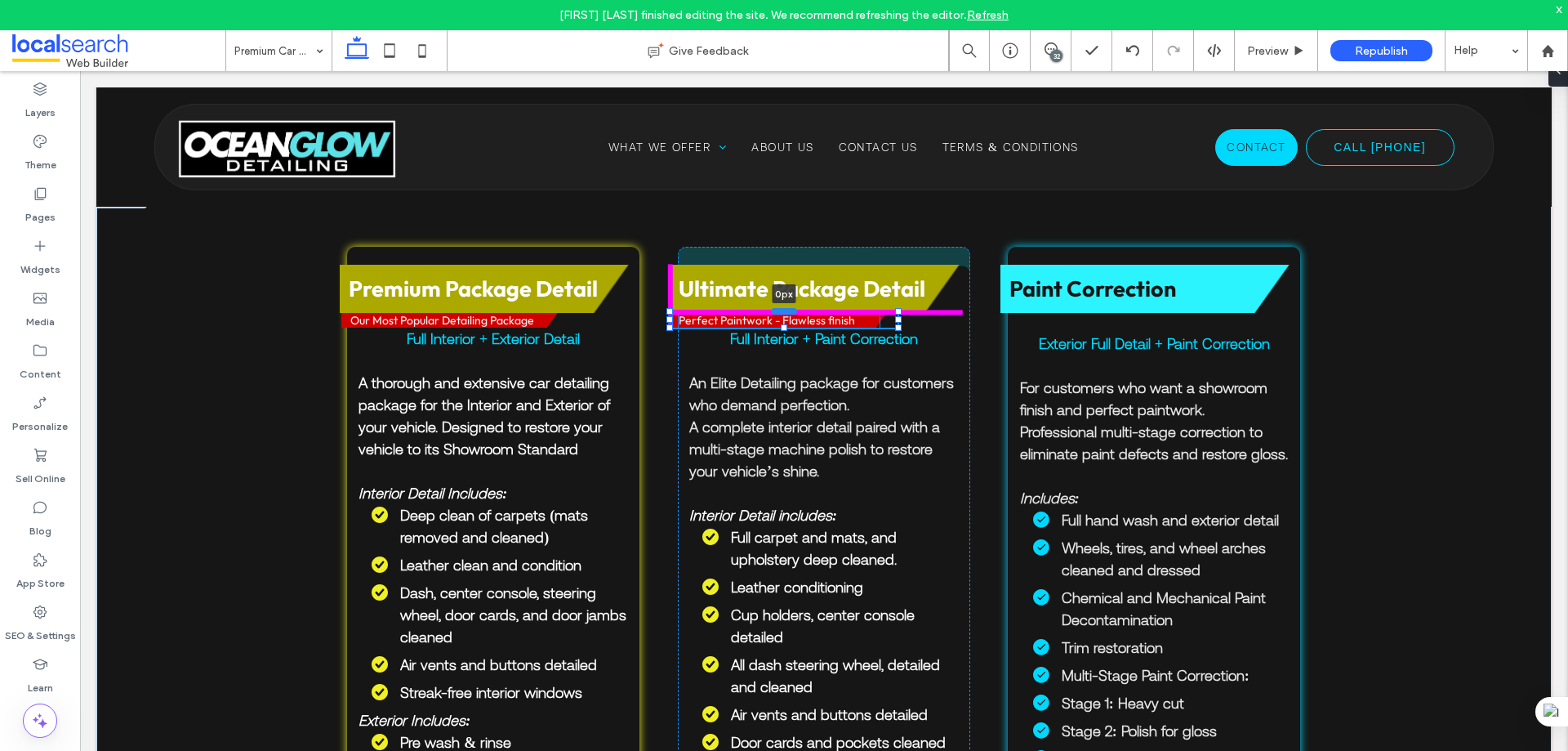 click at bounding box center (784, 311) 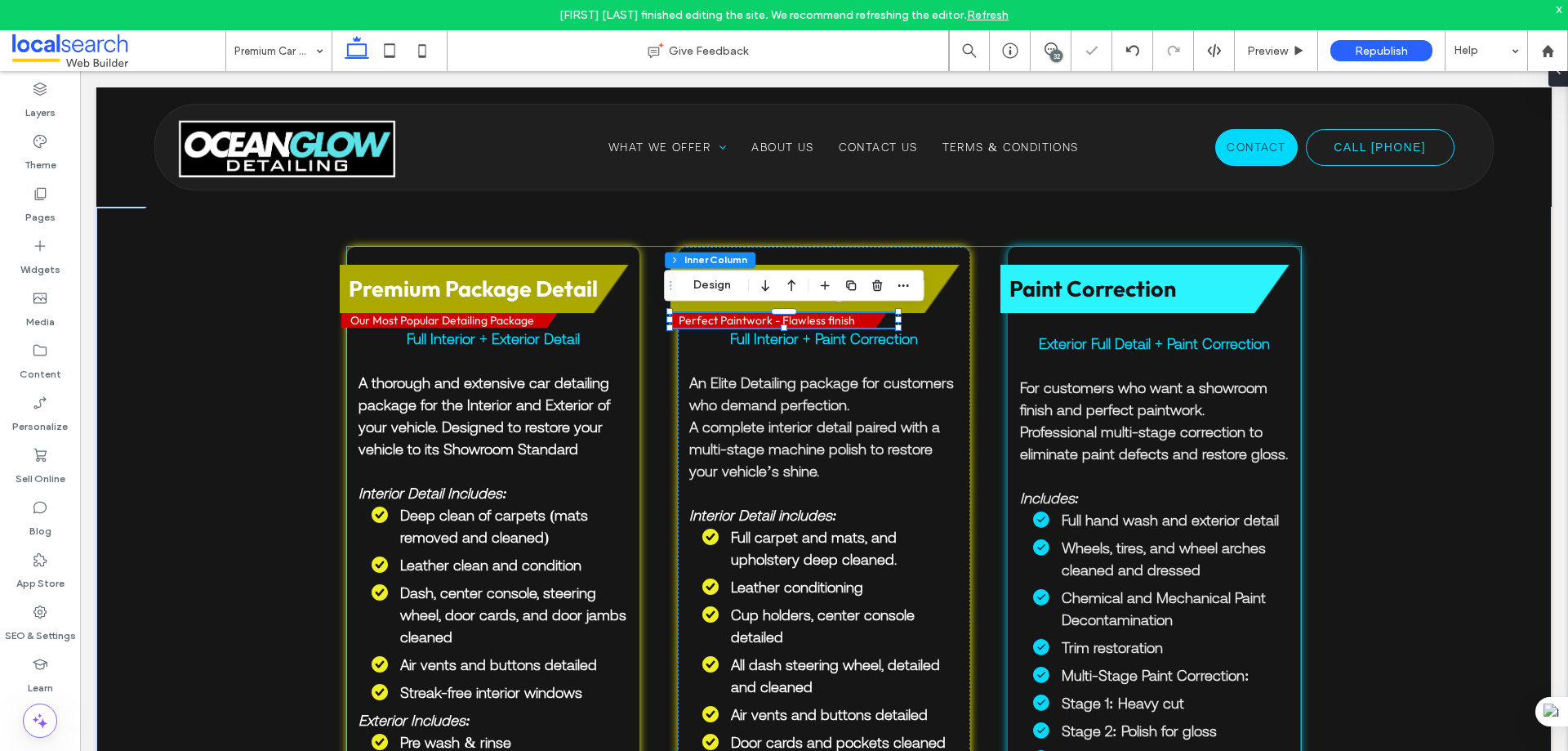 click on "Premium Package Detail
Our Most Popular Detailing Package
Full Interior + Exterior Detail A thorough and extensive car detailing package for the Interior and Exterior of your vehicle. Designed to restore your vehicle to its Showroom Standard Interior Detail Includes:   Deep clean of carpets (mats removed and cleaned) Leather clean and condition Dash, center console, steering wheel, door cards, and door jambs cleaned Air vents and buttons detailed Streak-free interior windows
Exterior Includes:   Pre wash & rinse Wheels, tires and arches cleaned Snow foam  Safe hand wash Door jambs wiped Fuel Flap cleaned Tire shine dressing  Trim rejuvenation  Exterior windows Streak free Long Lasting Protective Polish for ongoing weather resistance, gloss and shine
Price:
Small Car: $350
Large Car: $400
SUV/4X4: $450
Ultimate Package Detail
Perfect Paintwork - Flawless finish
0px" at bounding box center [824, 1065] 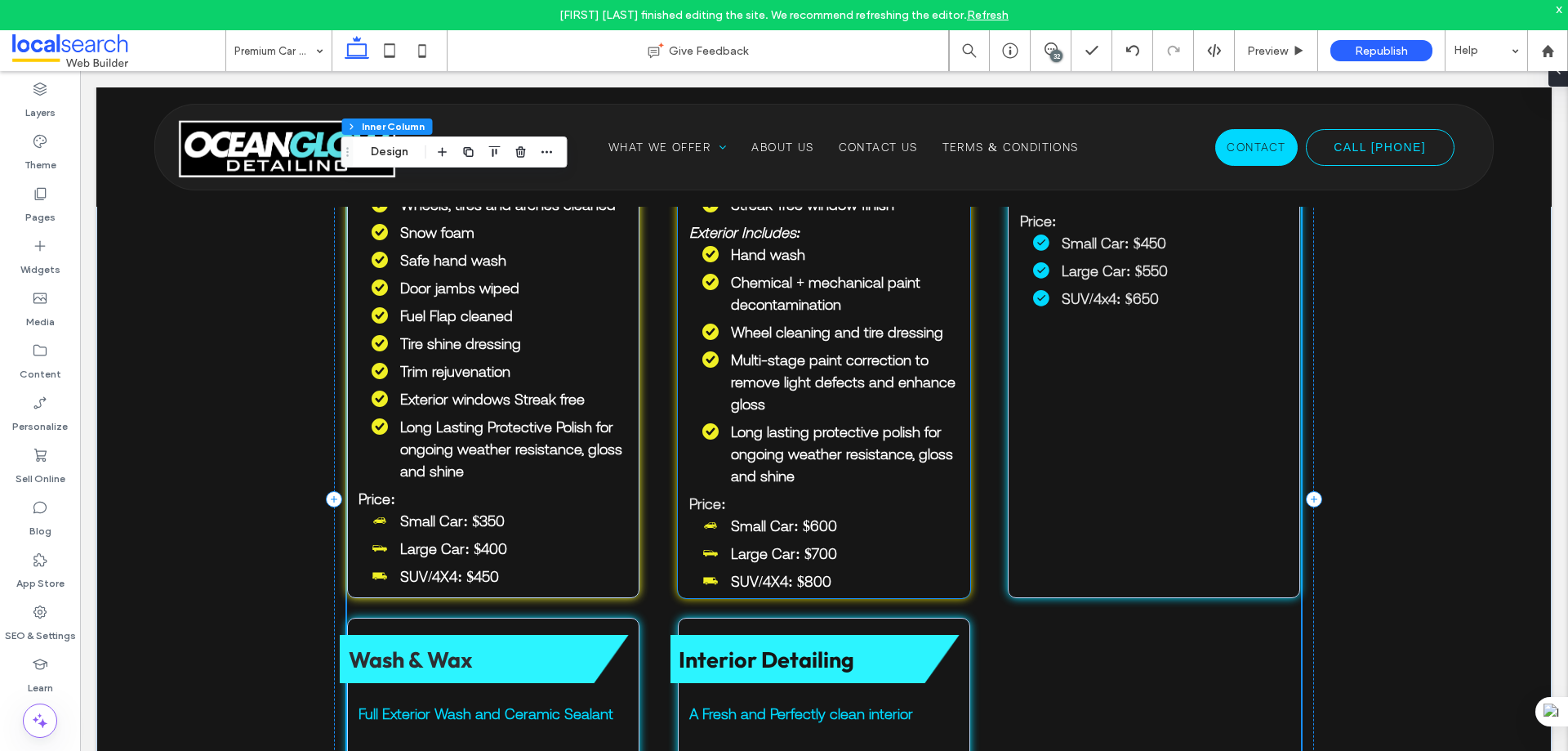 scroll, scrollTop: 1266, scrollLeft: 0, axis: vertical 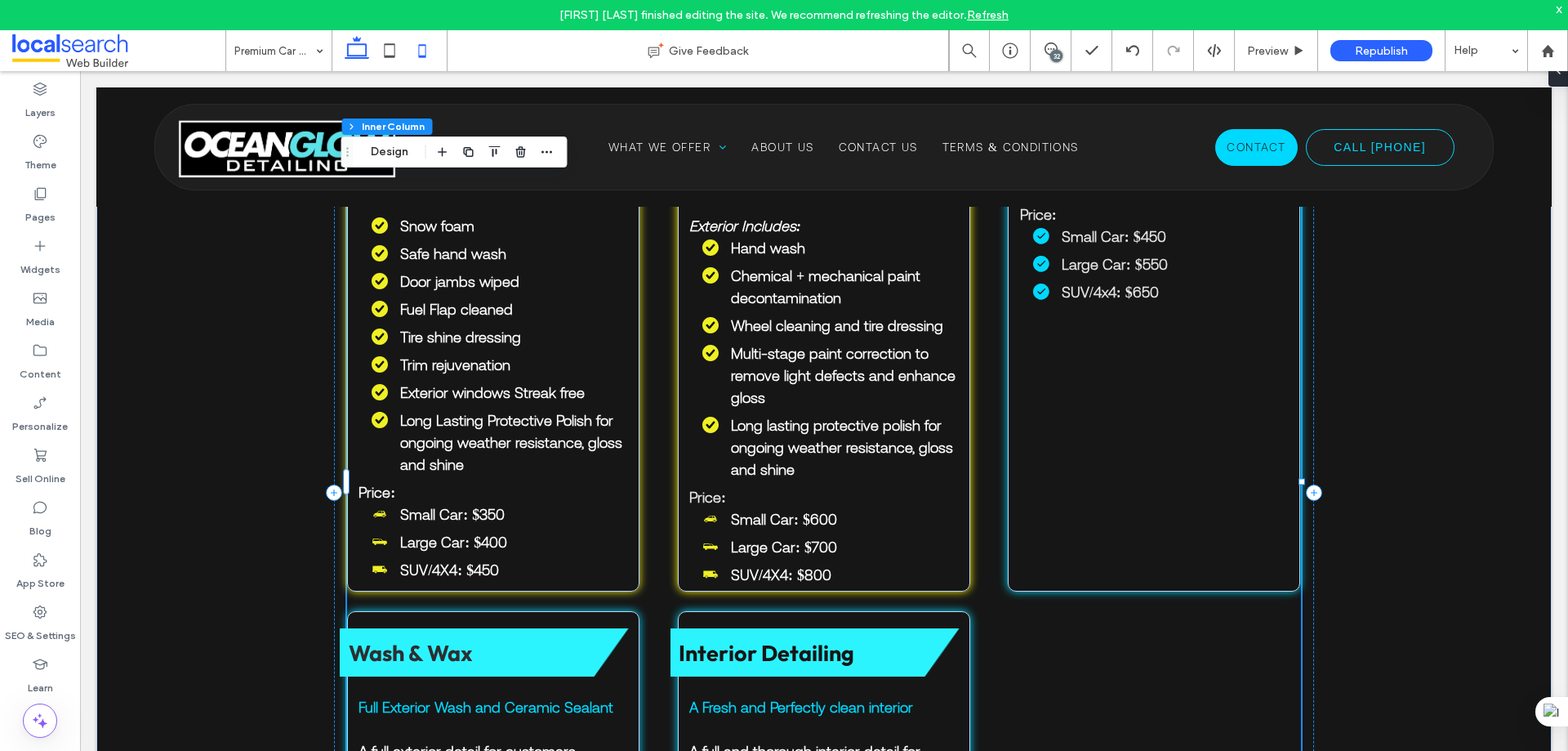 click 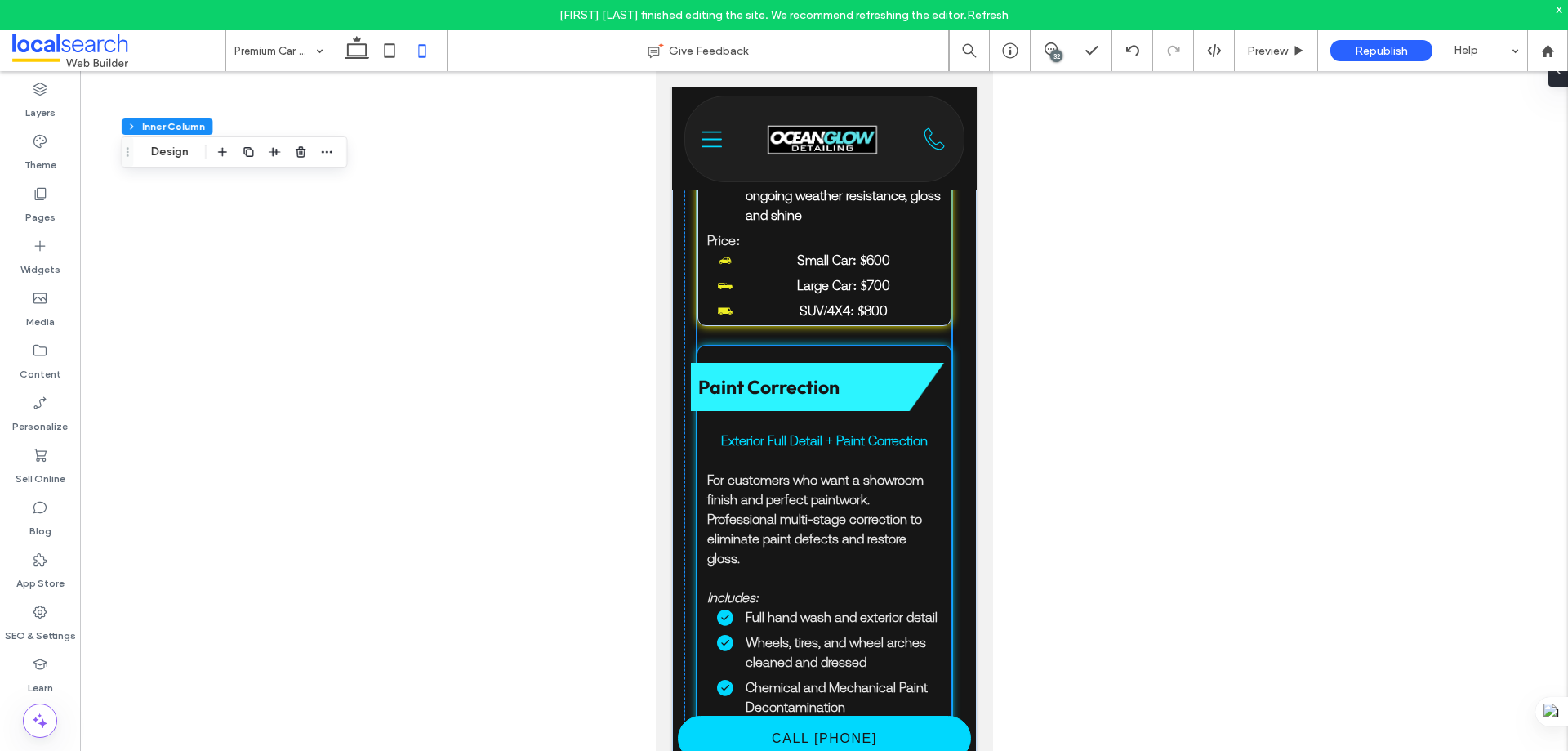 scroll, scrollTop: 2666, scrollLeft: 0, axis: vertical 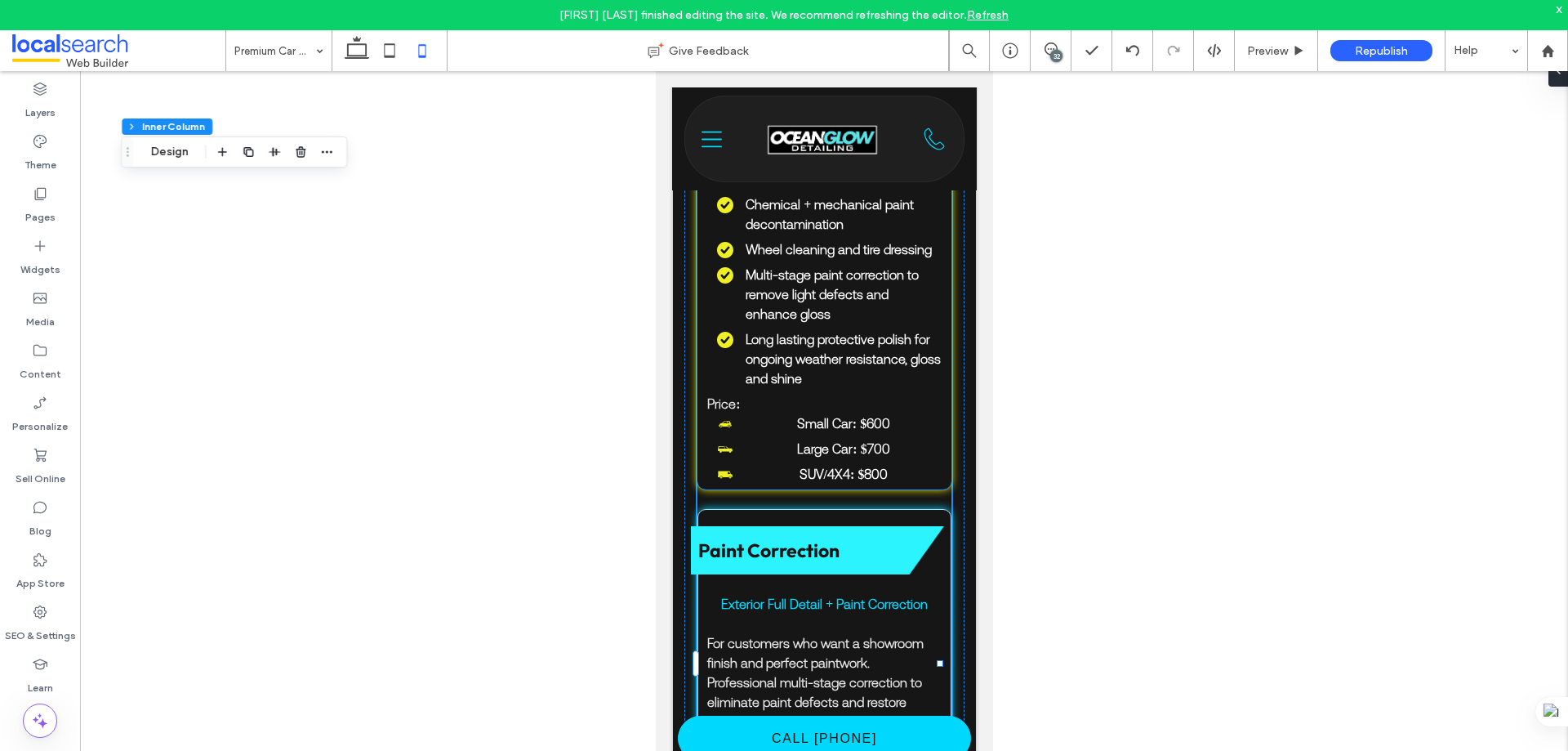 click on "Small Car: $600" at bounding box center [823, 426] 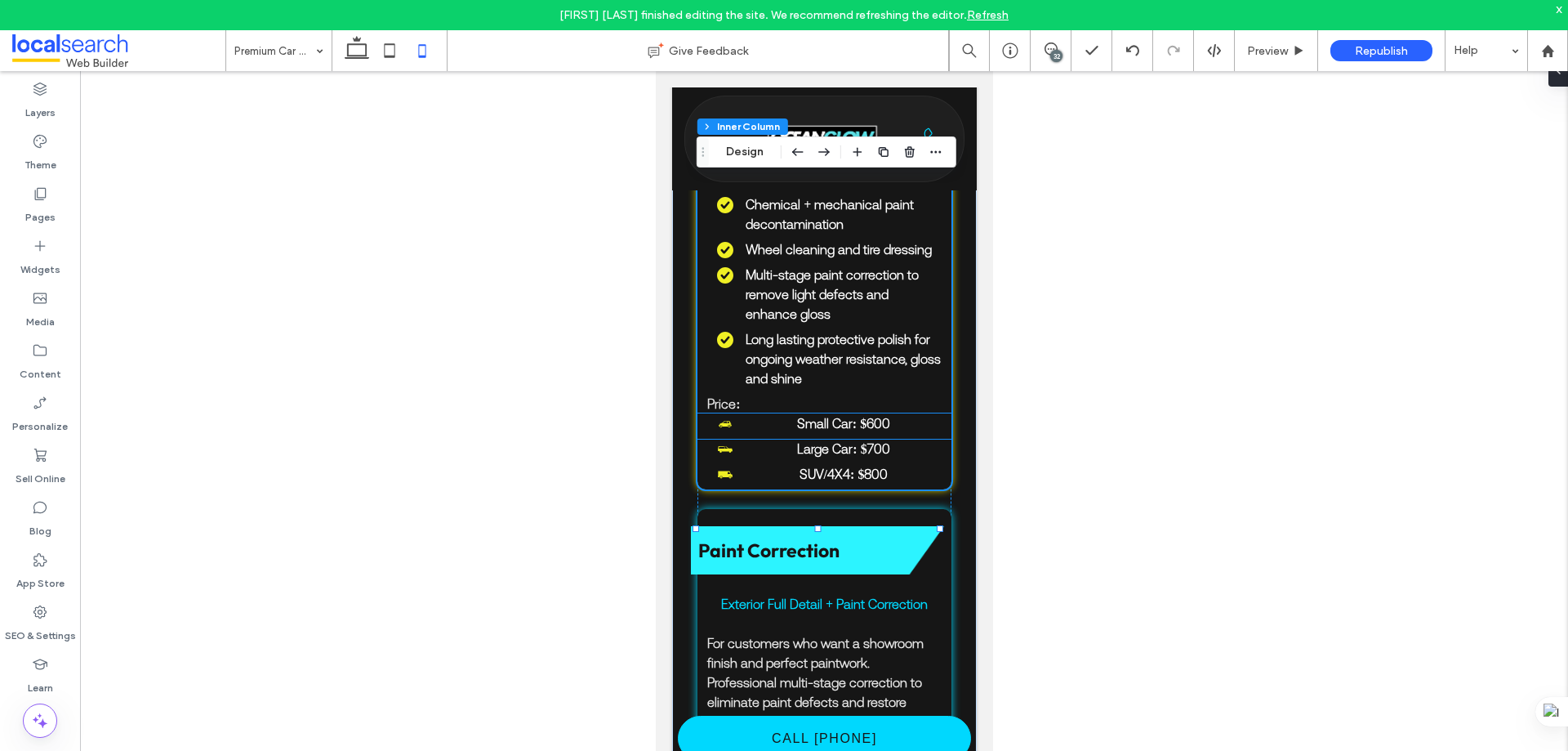 click on "Small Car: $600" at bounding box center (828, 423) 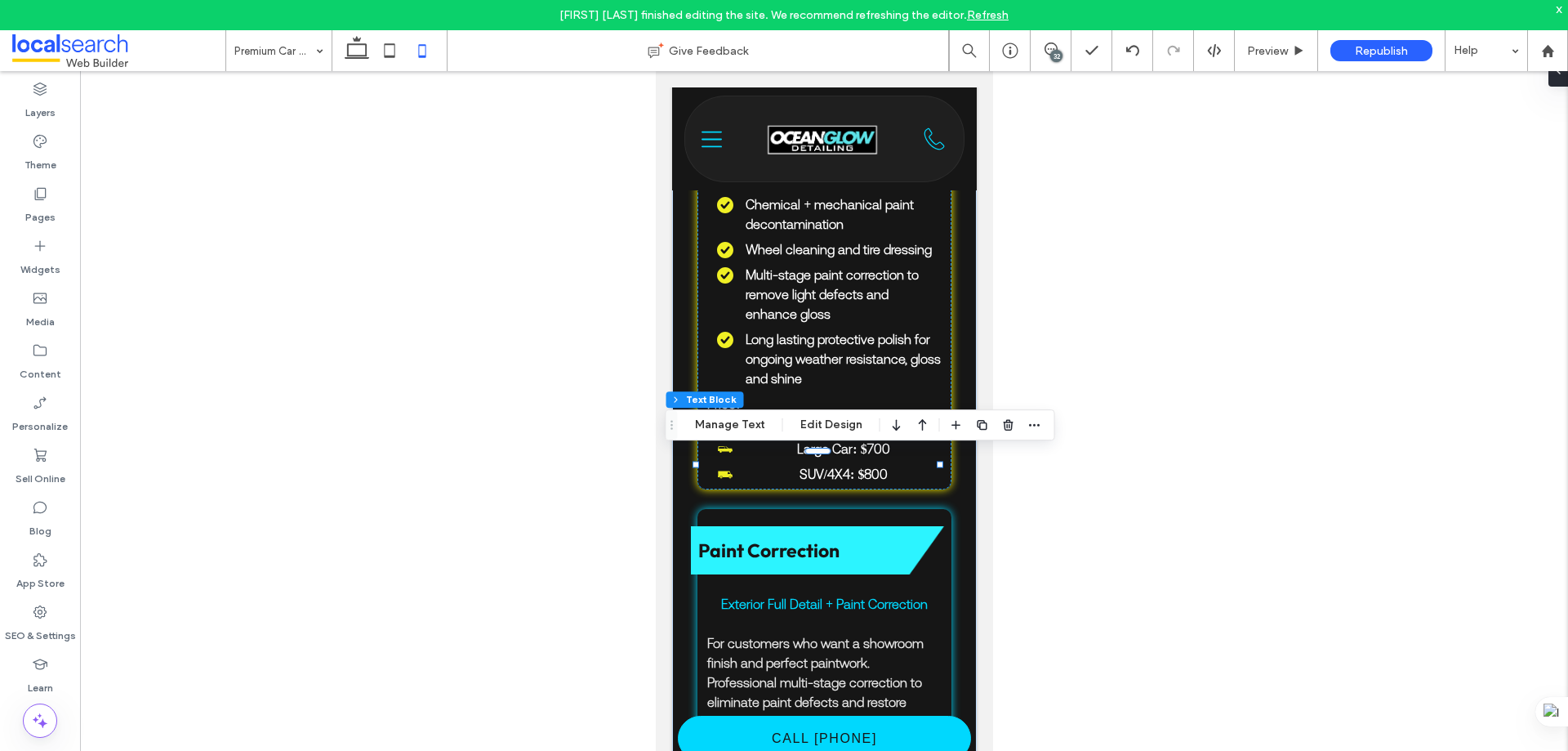 click on "Small Car: $600" at bounding box center [828, 423] 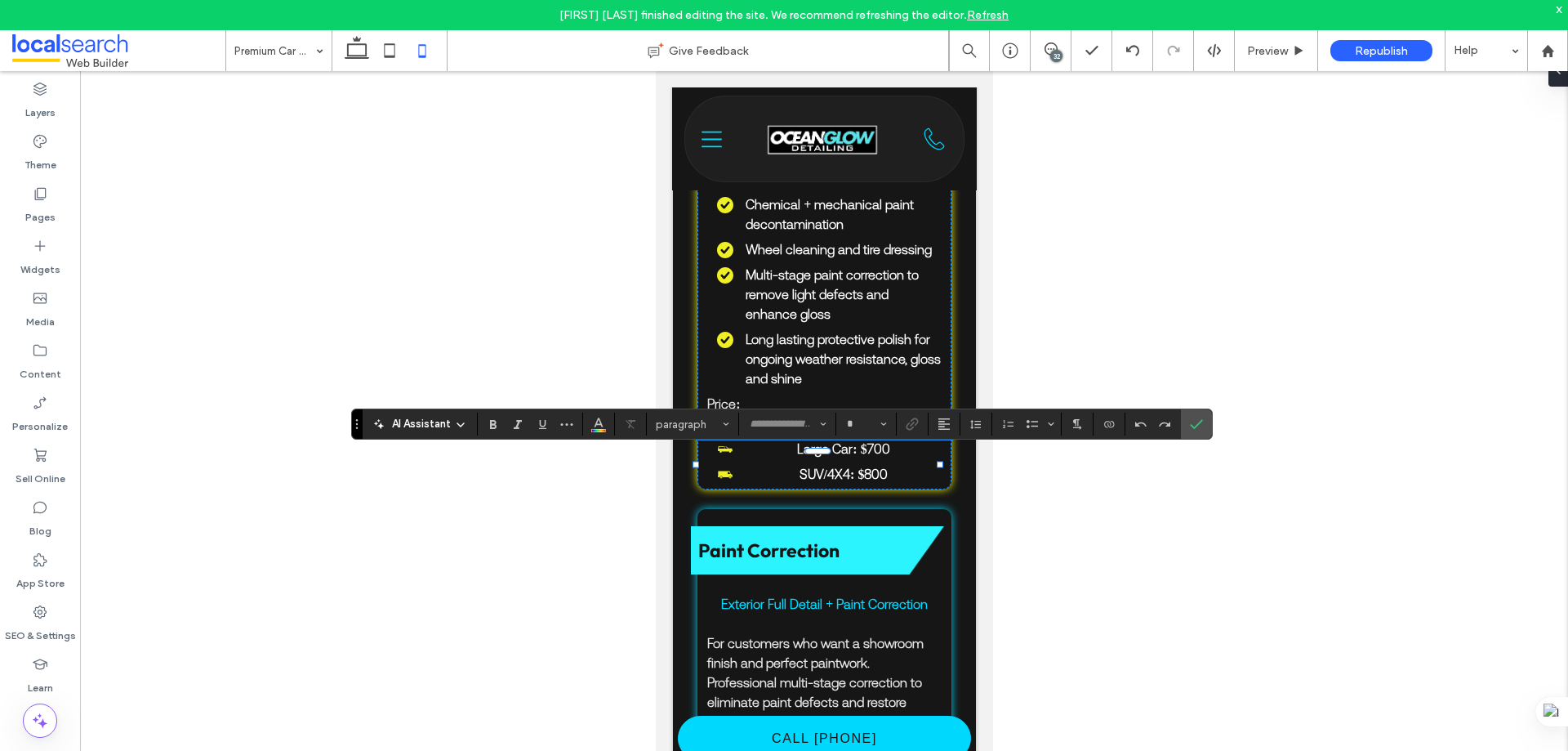 type on "**********" 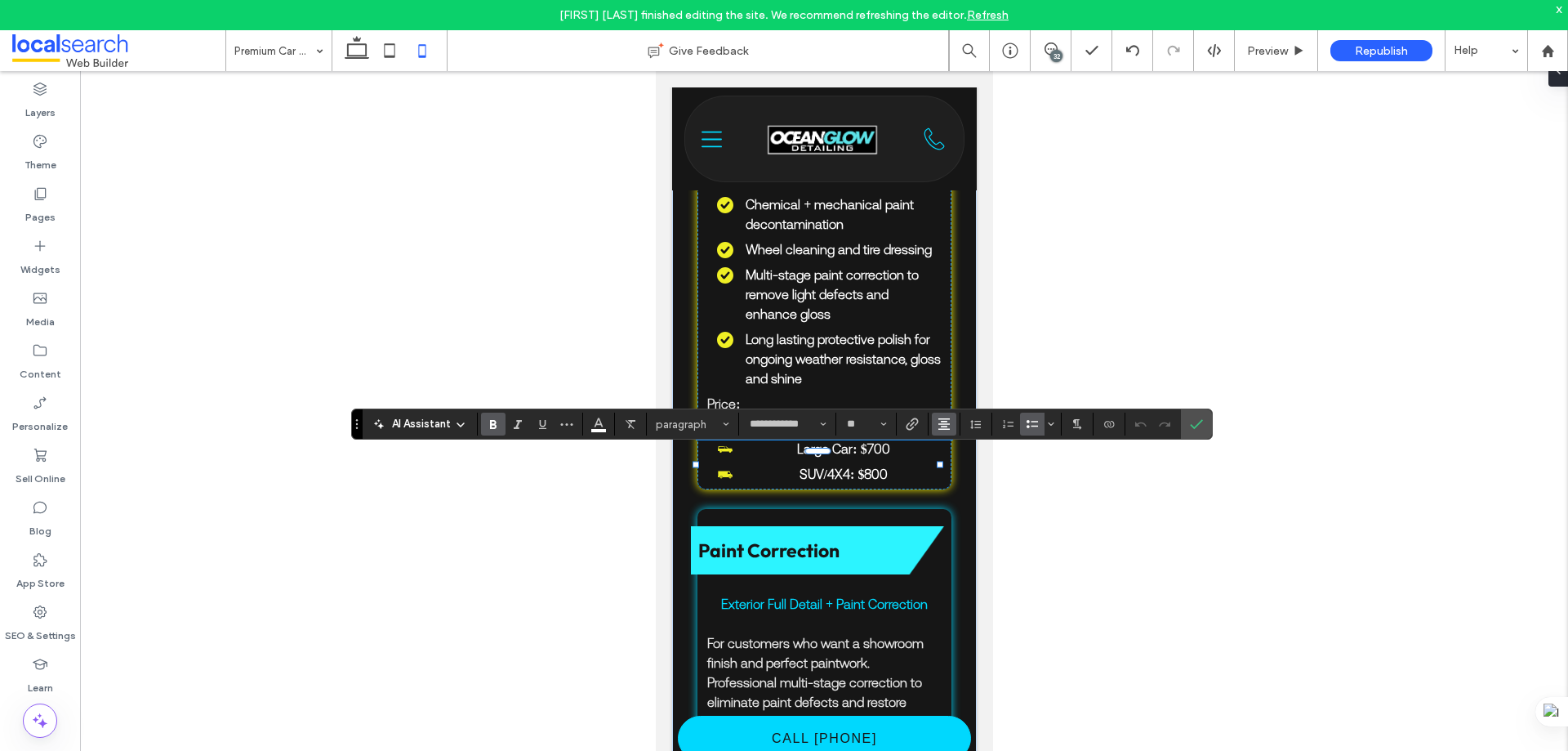 click 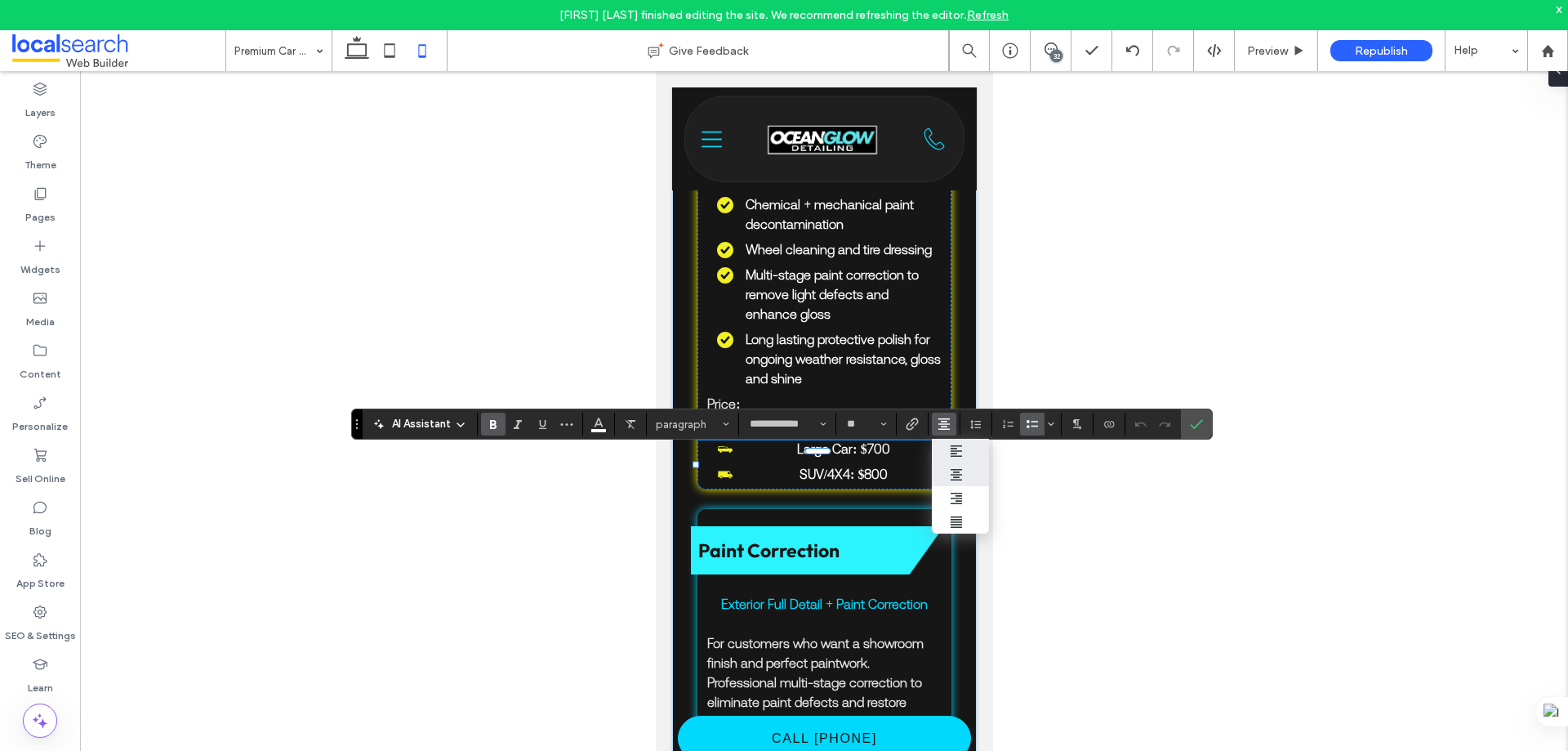 click 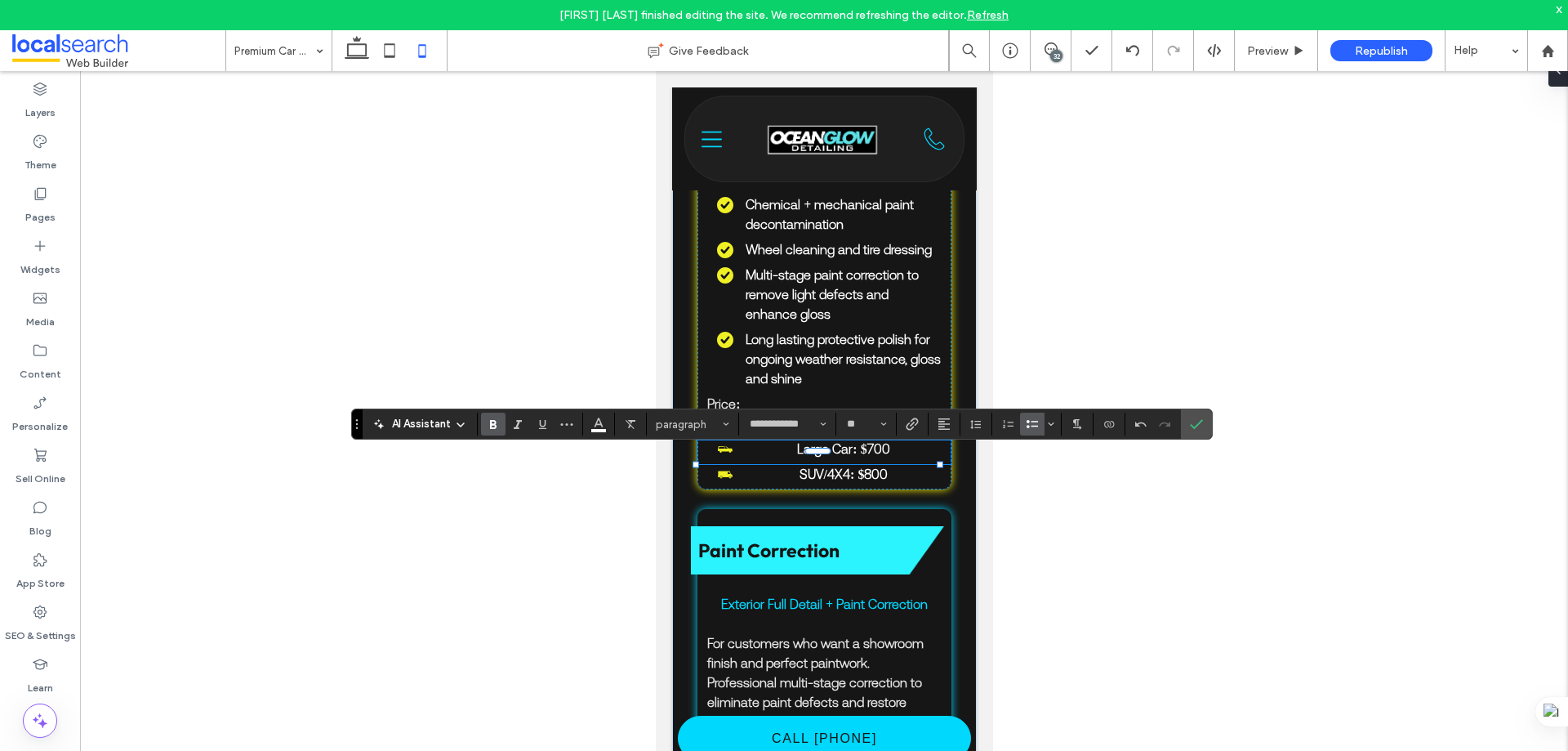 click on "Large Car: $700" at bounding box center [828, 449] 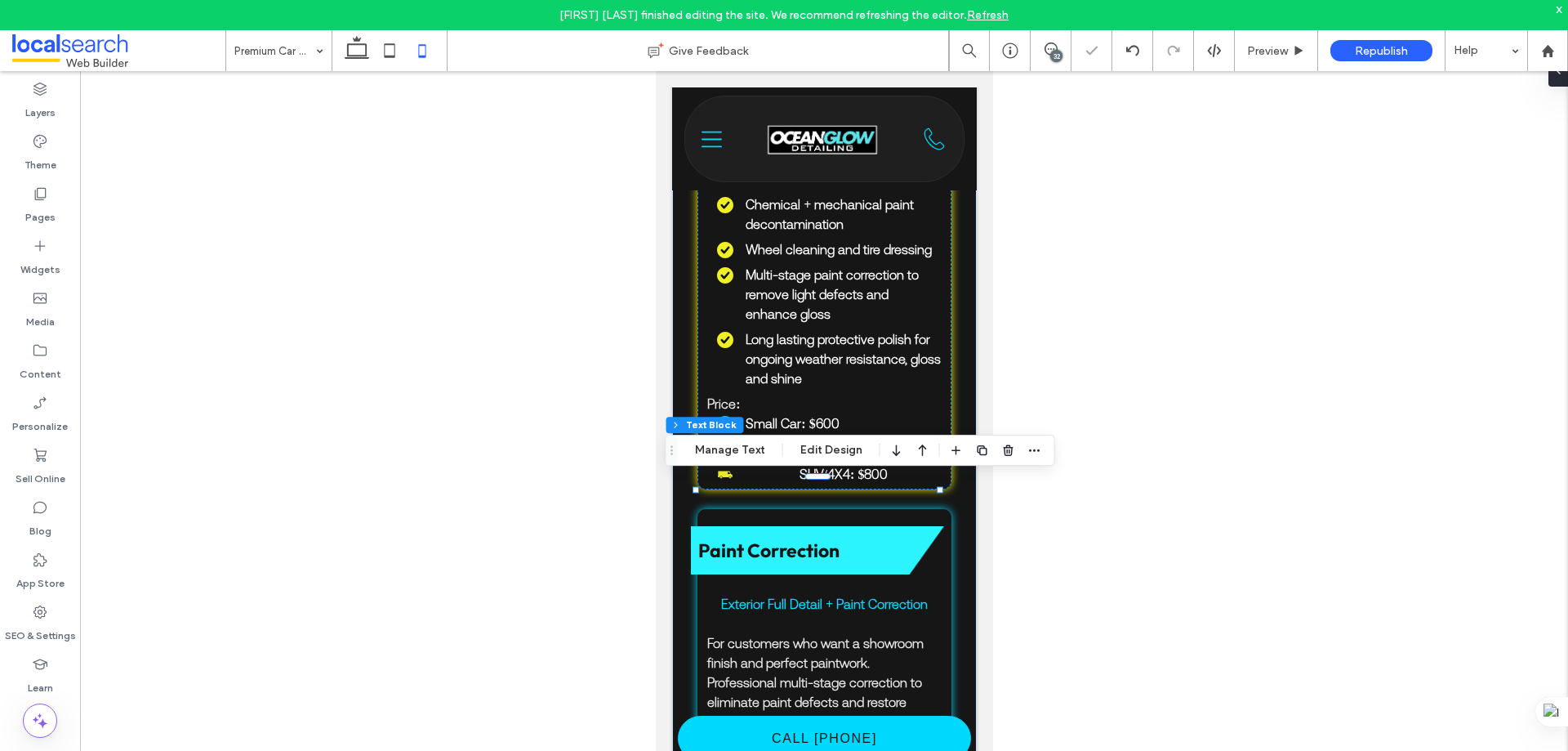 click on "Large Car: $700" at bounding box center (828, 449) 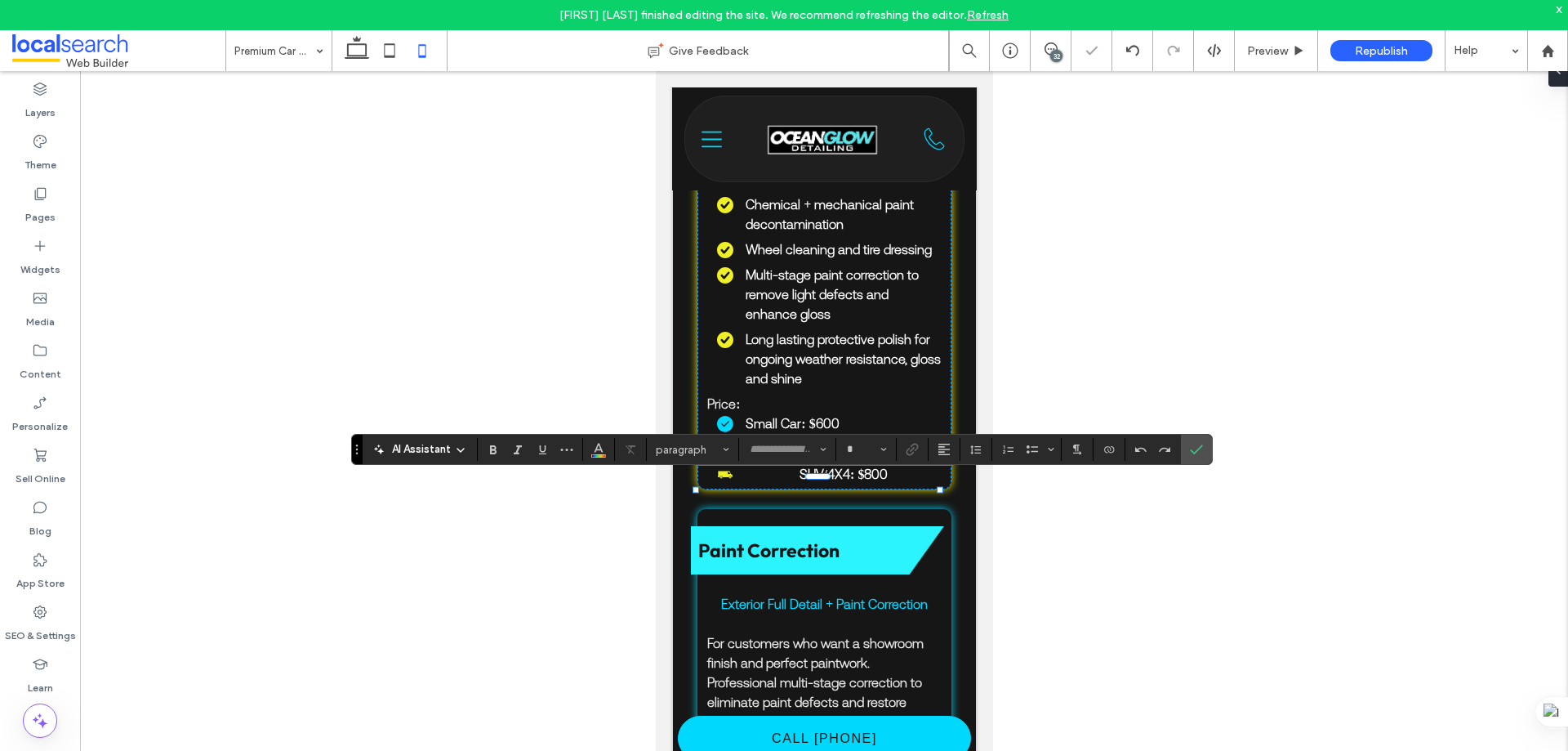 type on "**********" 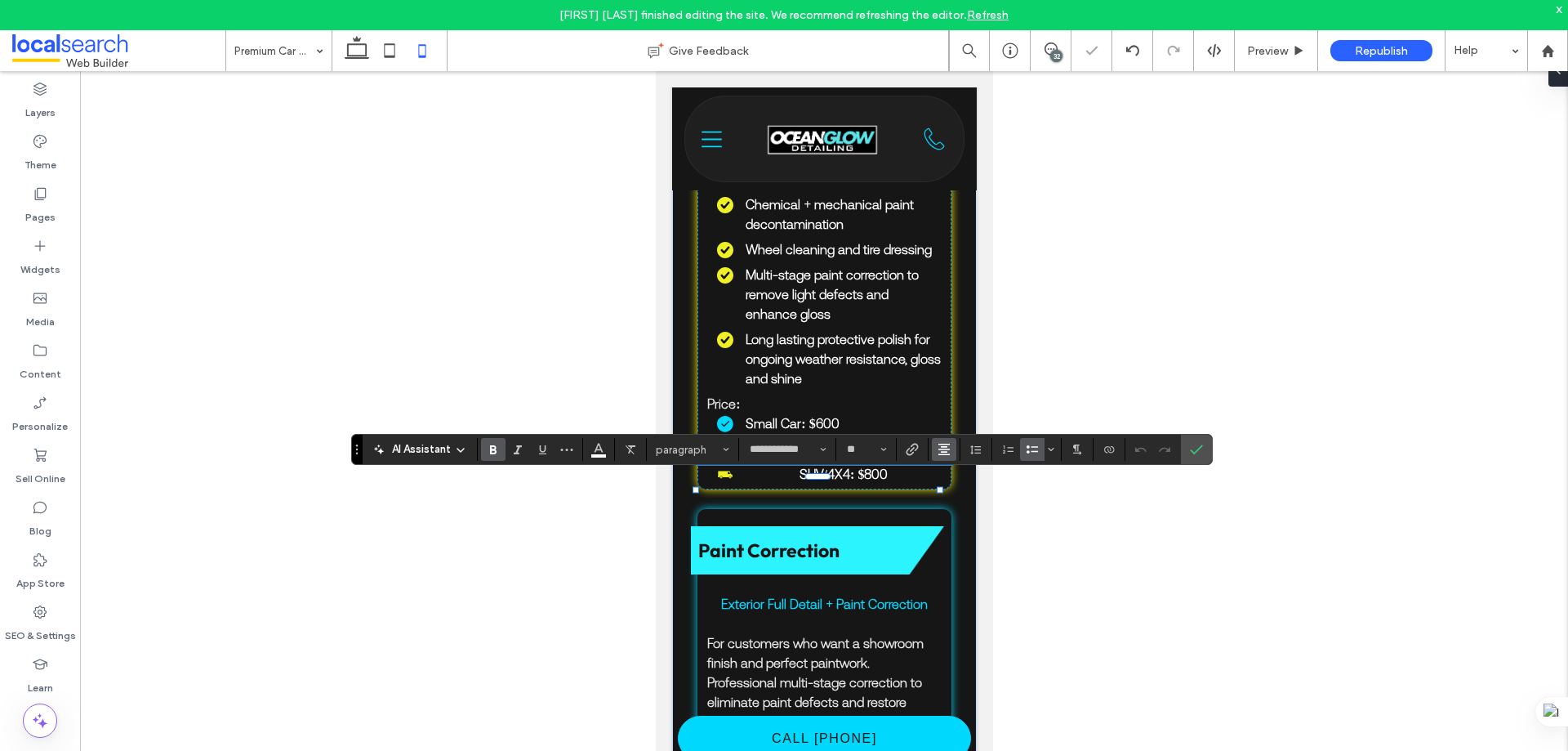 click 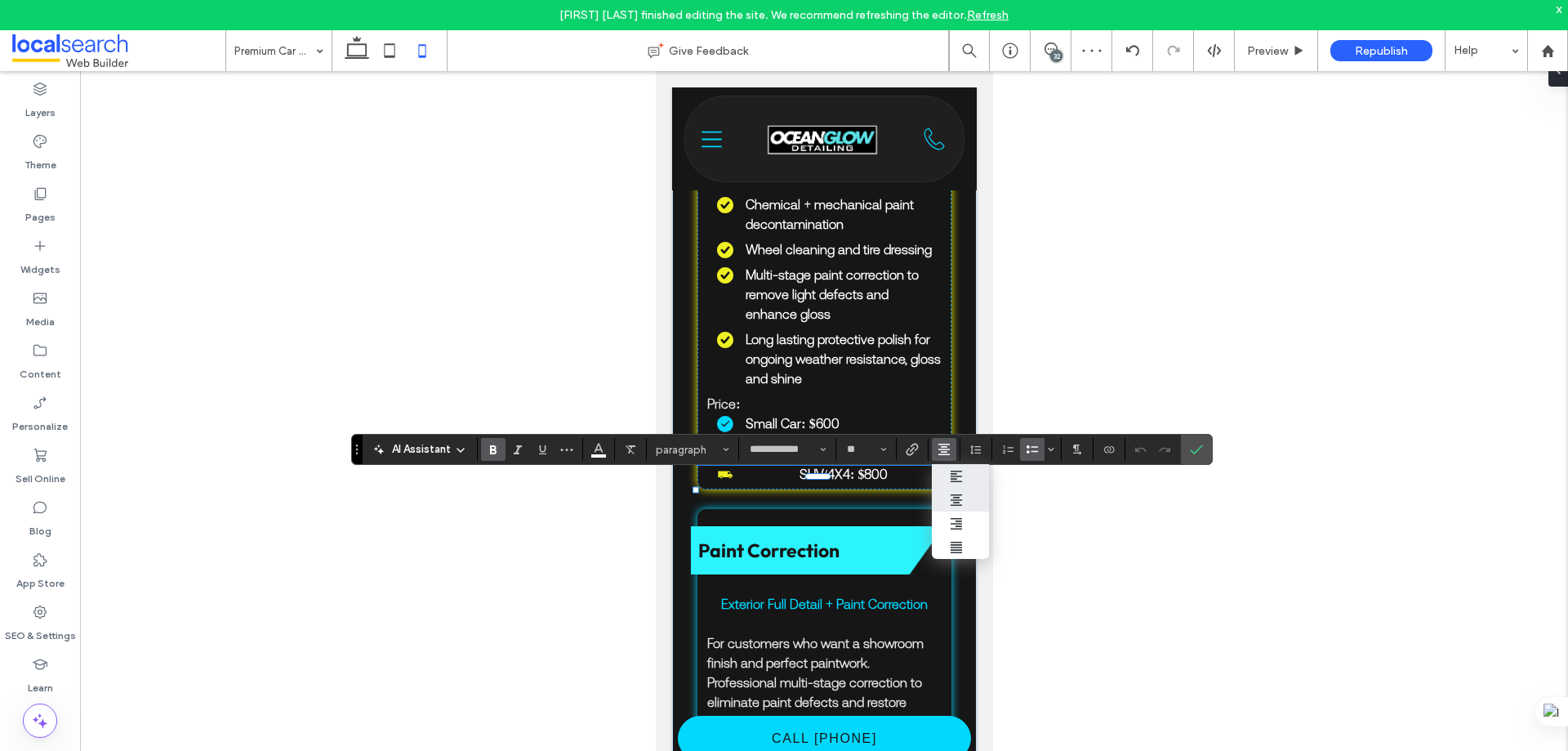 click at bounding box center [960, 476] 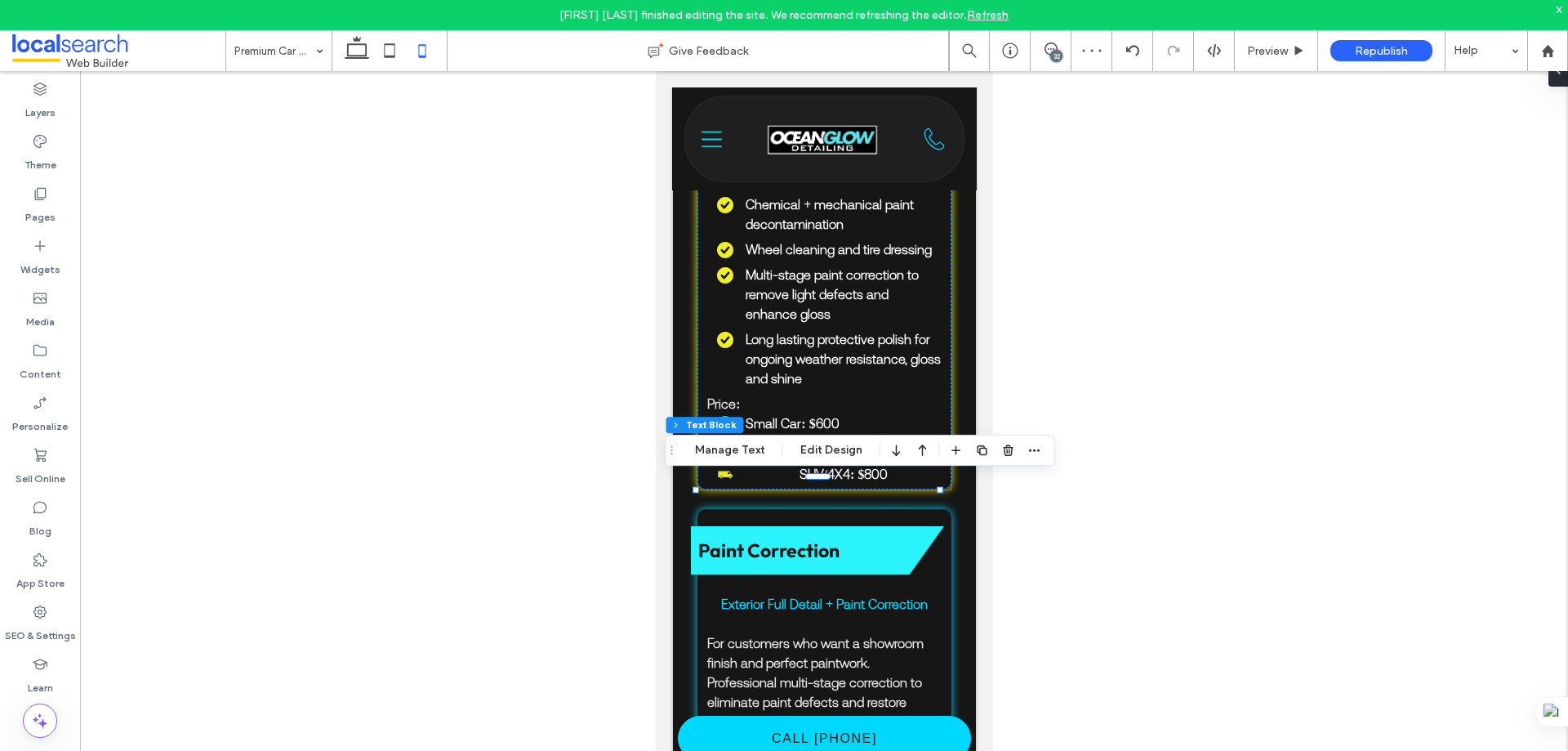 click on "SUV/4X4: $800" at bounding box center [828, 474] 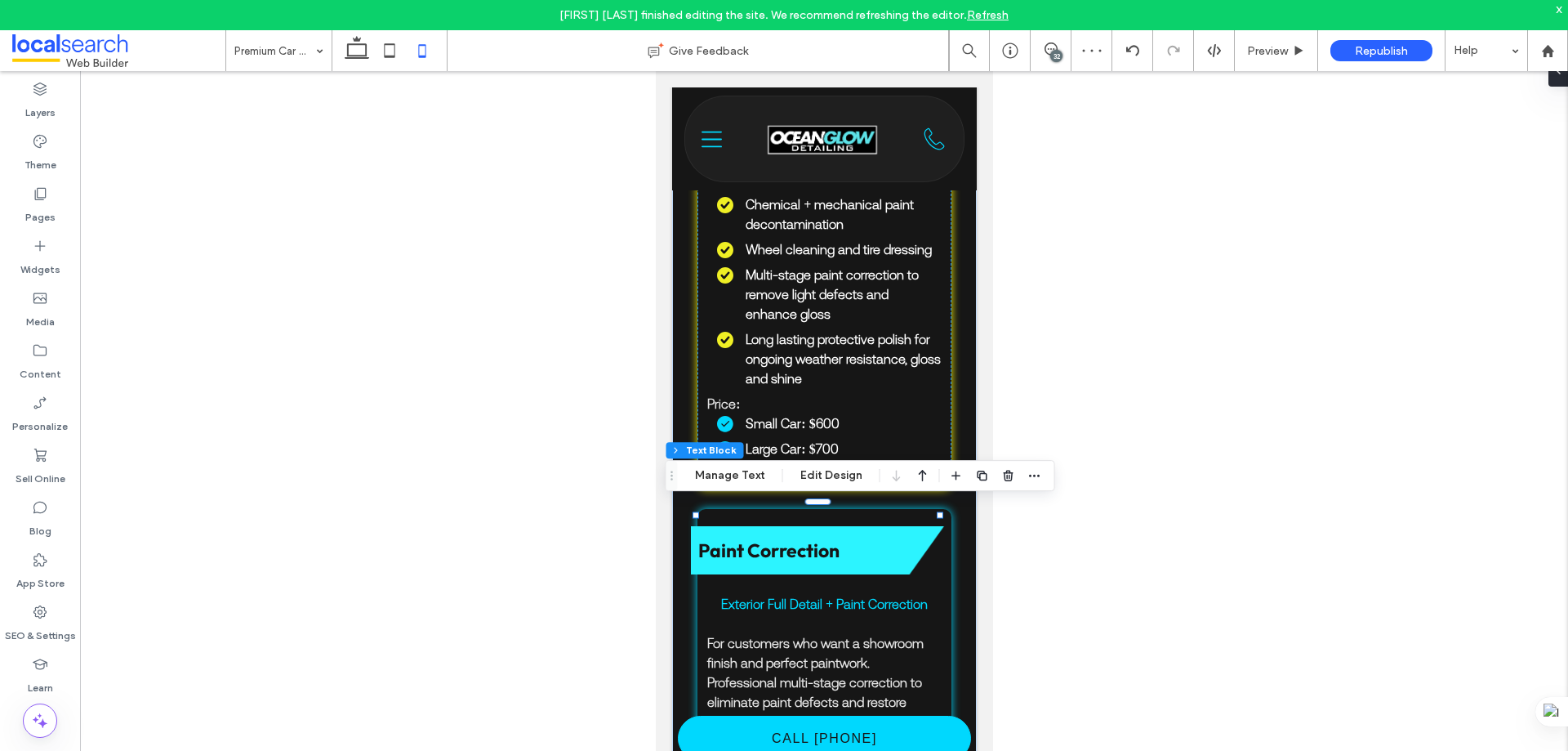 click on "SUV/4X4: $800" at bounding box center [843, 474] 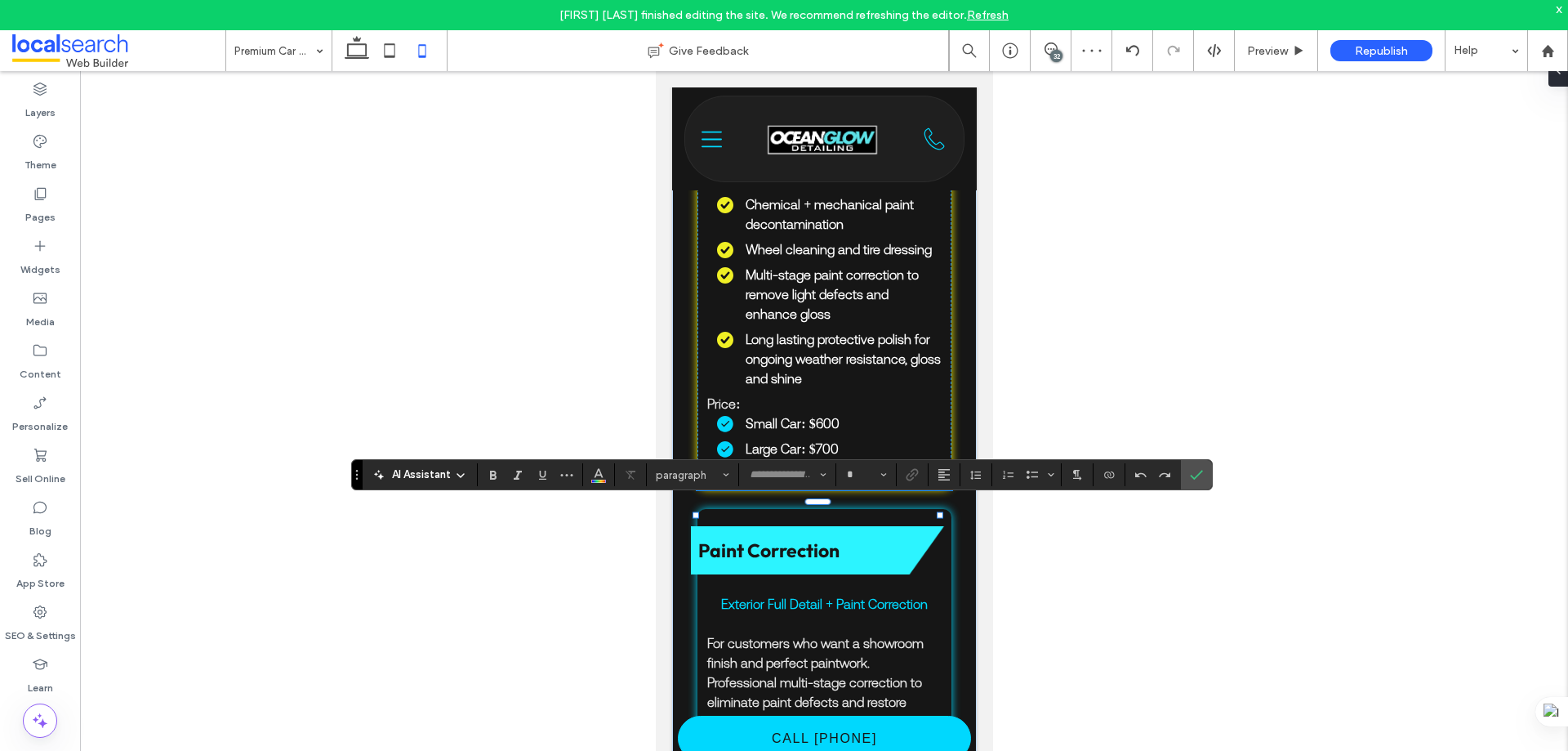 type on "**********" 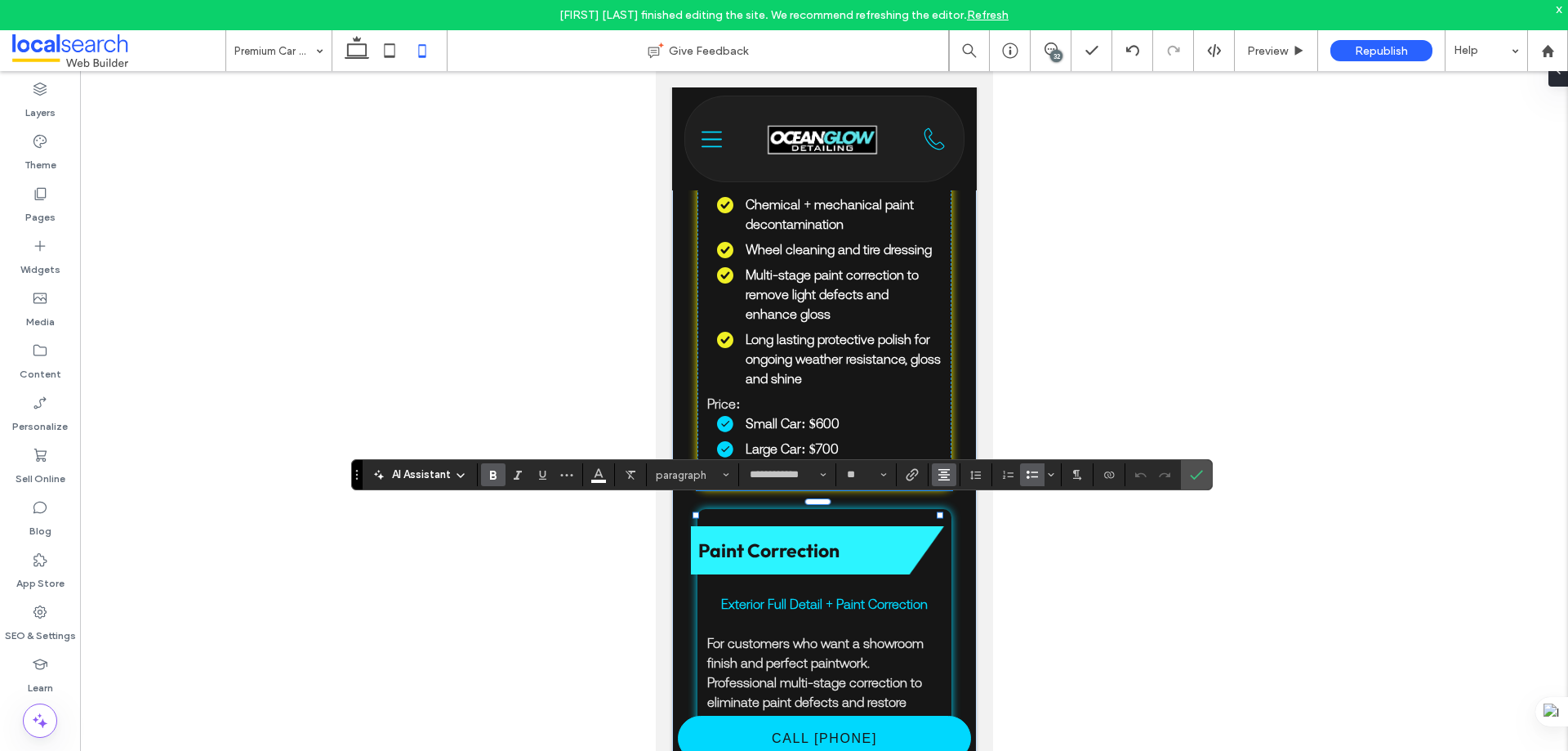 click 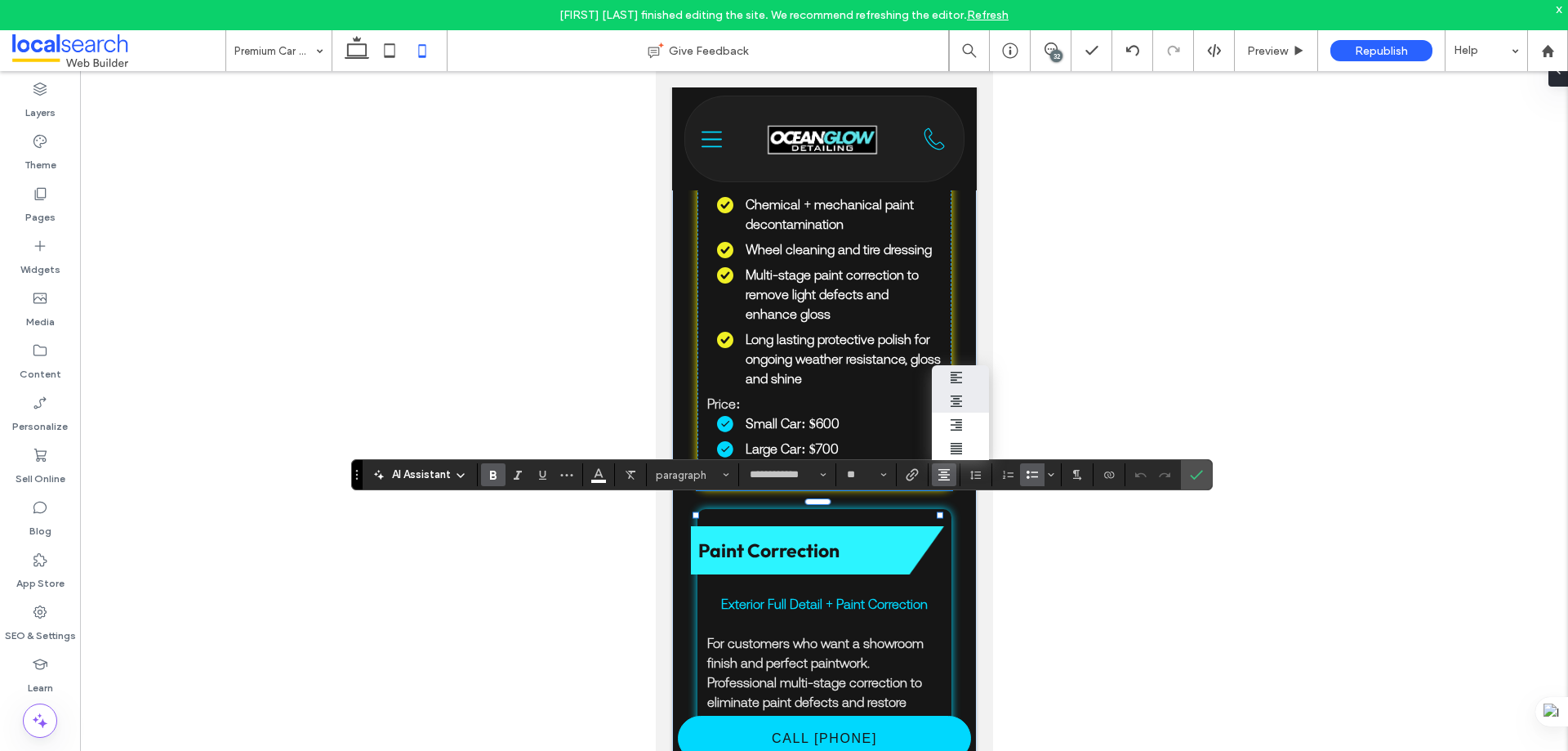 click 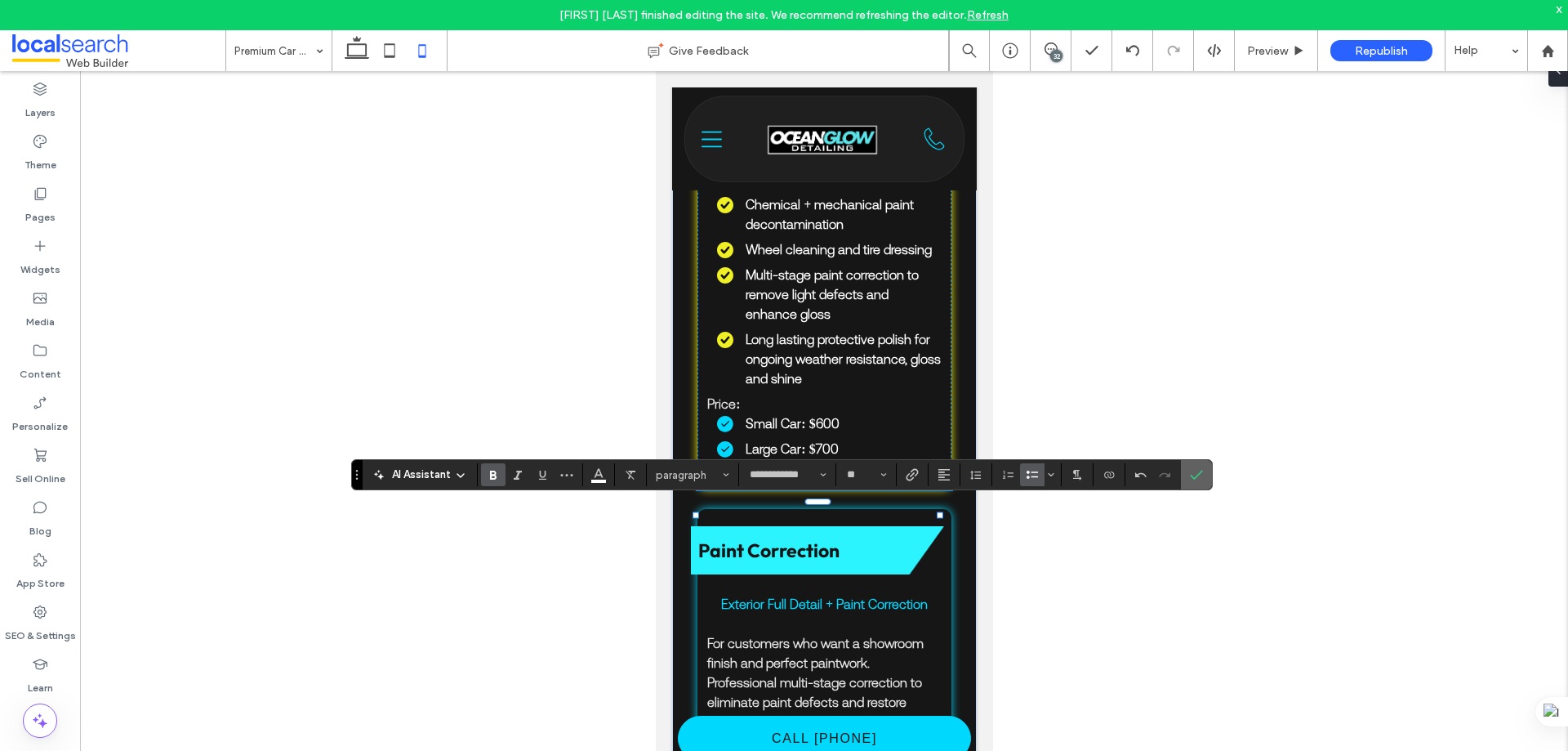 click at bounding box center (1193, 475) 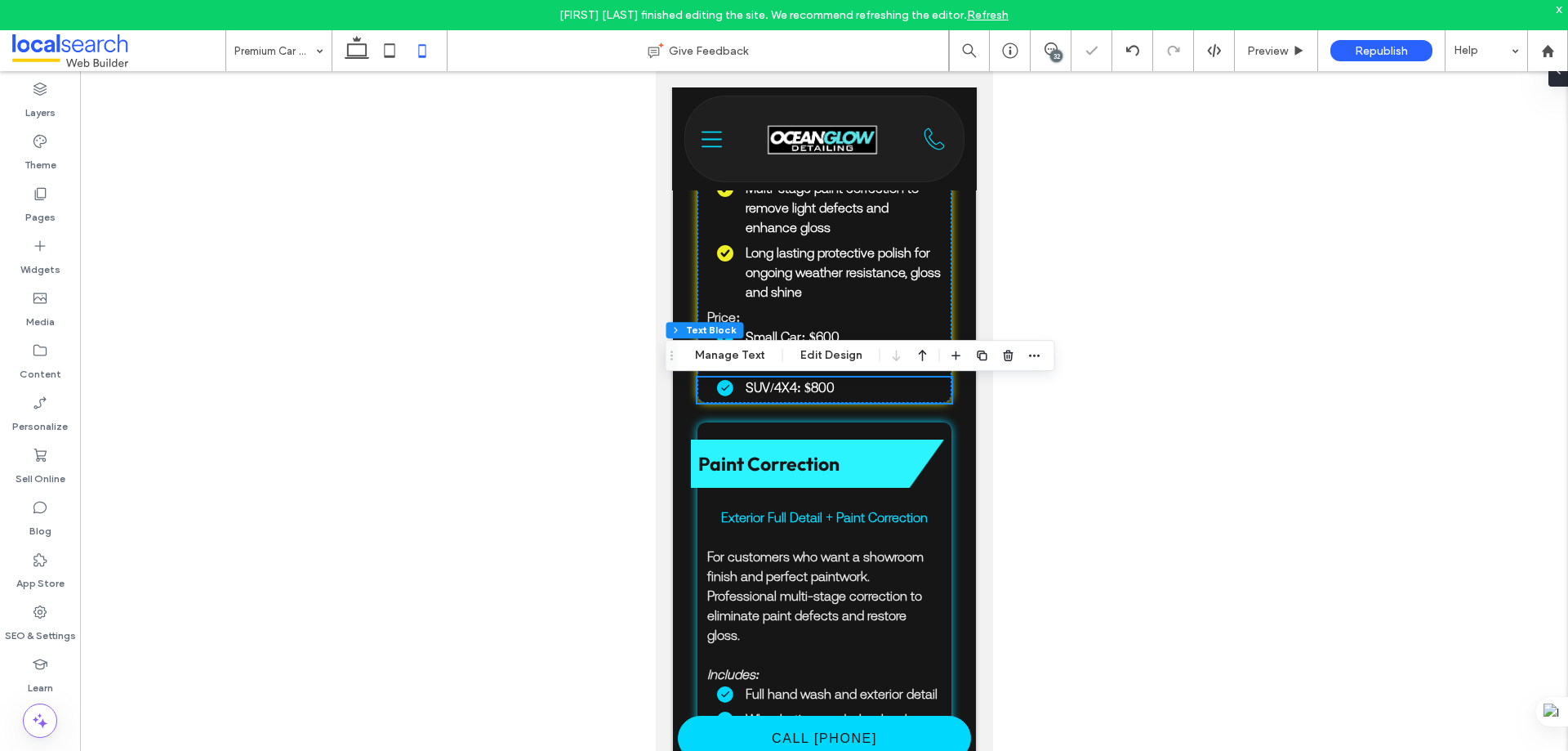scroll, scrollTop: 2748, scrollLeft: 0, axis: vertical 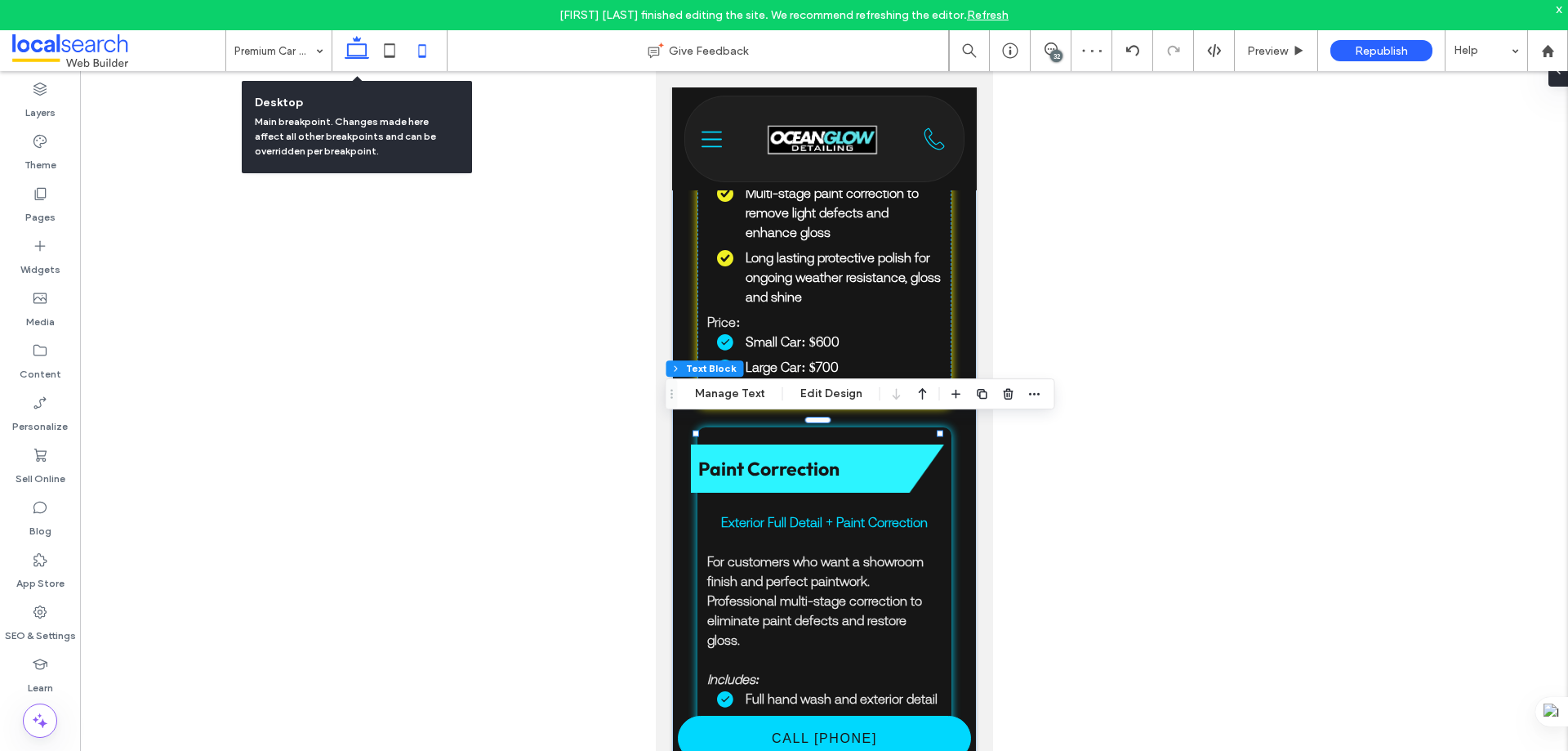 drag, startPoint x: 361, startPoint y: 47, endPoint x: 518, endPoint y: 164, distance: 195.80092 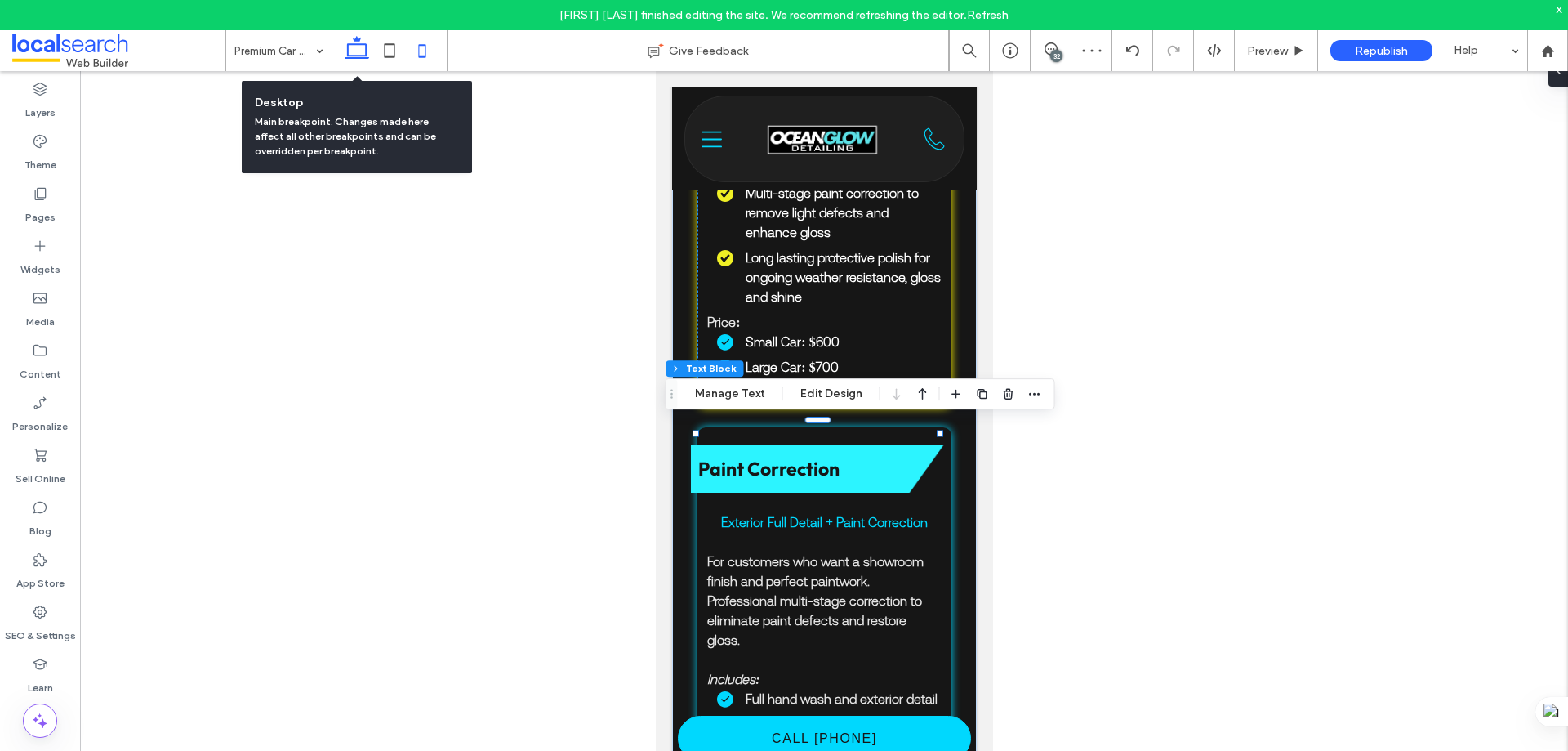 click 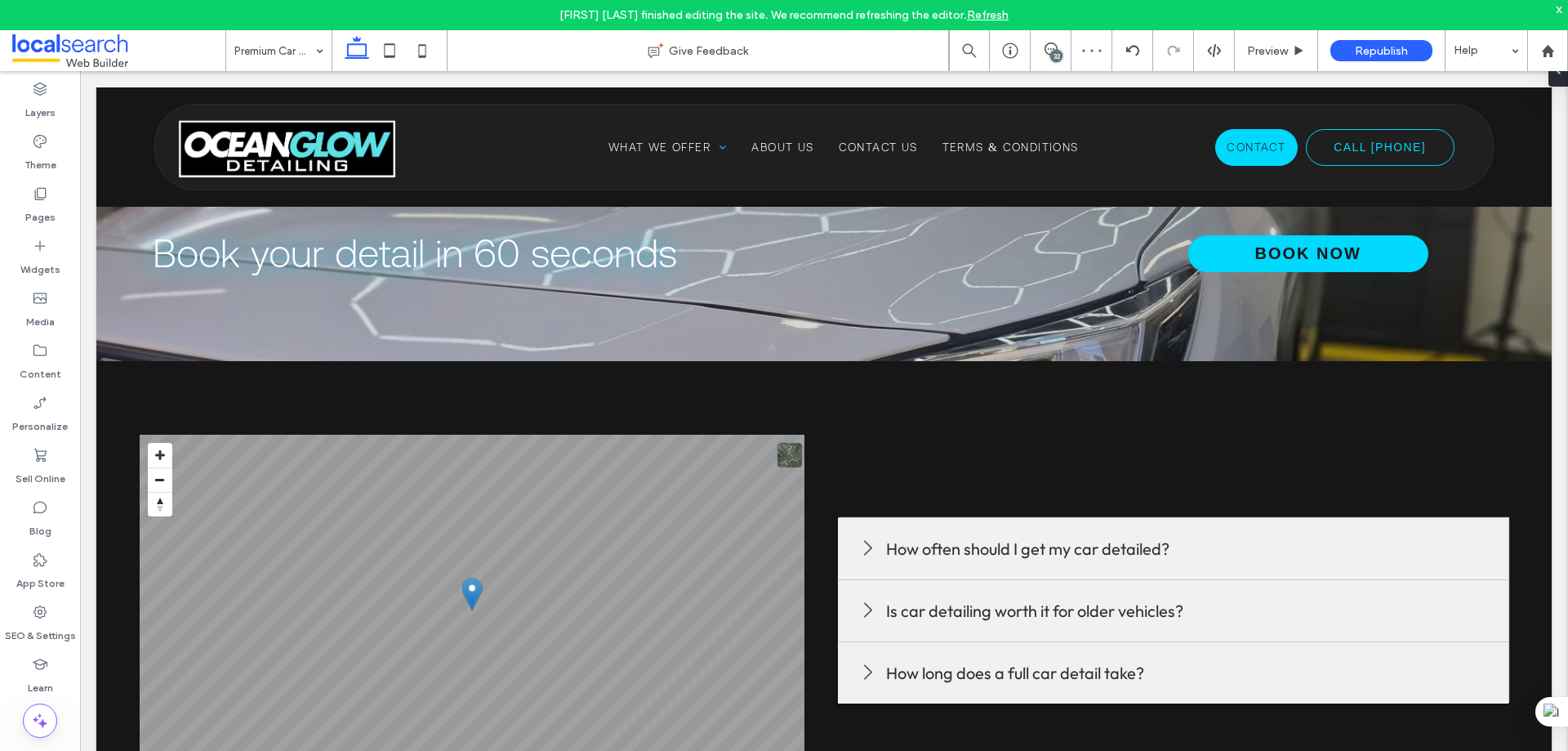 scroll, scrollTop: 1419, scrollLeft: 0, axis: vertical 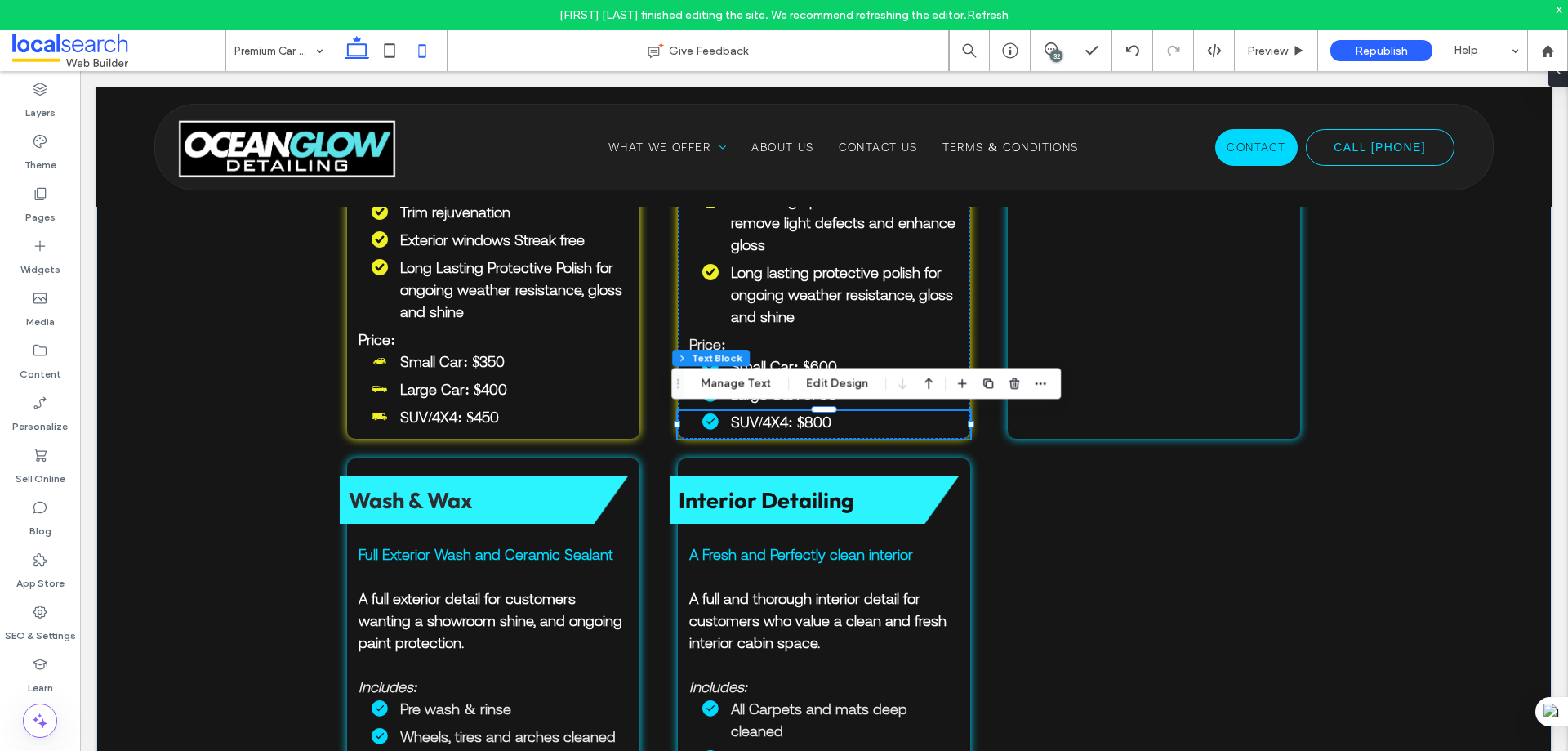 click 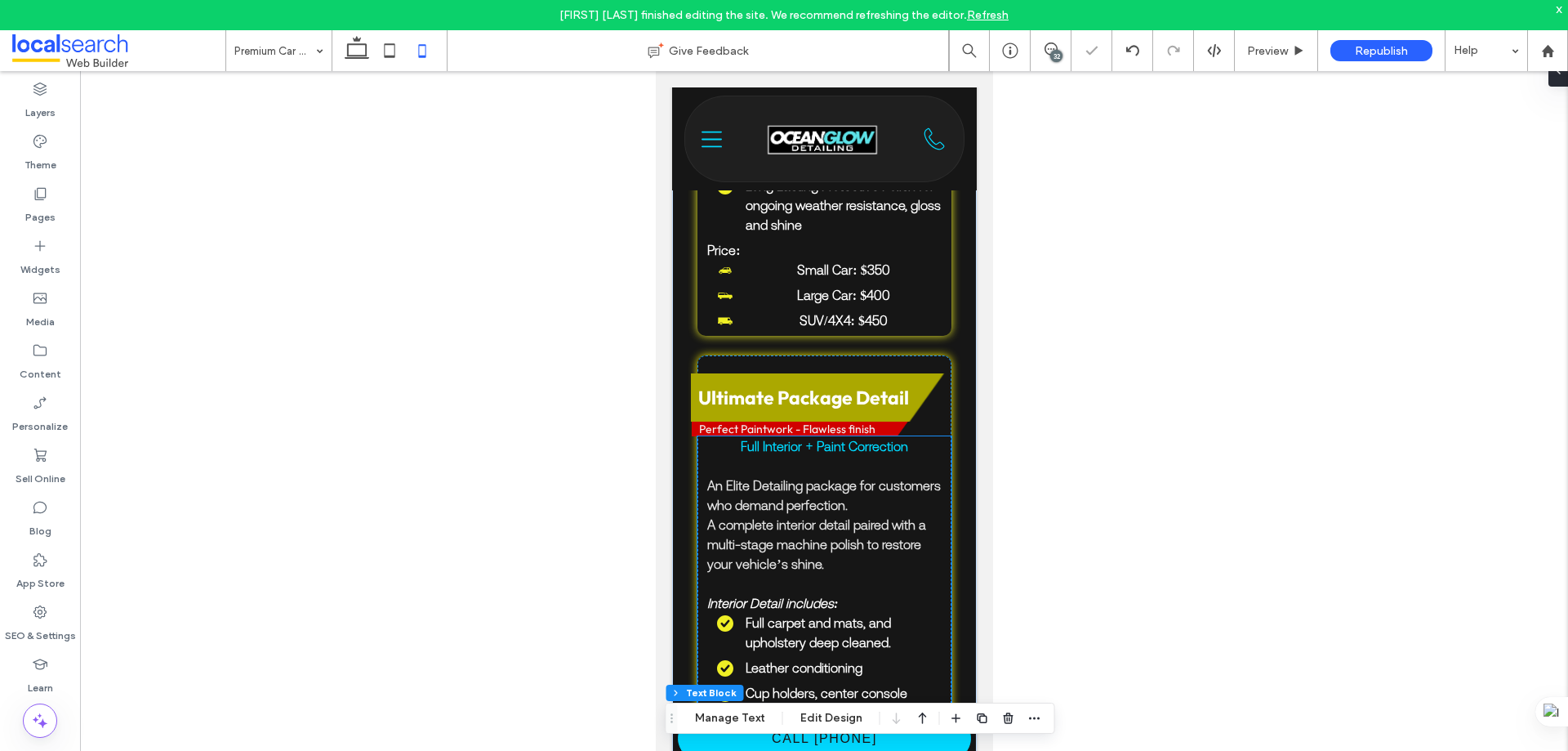 scroll, scrollTop: 1783, scrollLeft: 0, axis: vertical 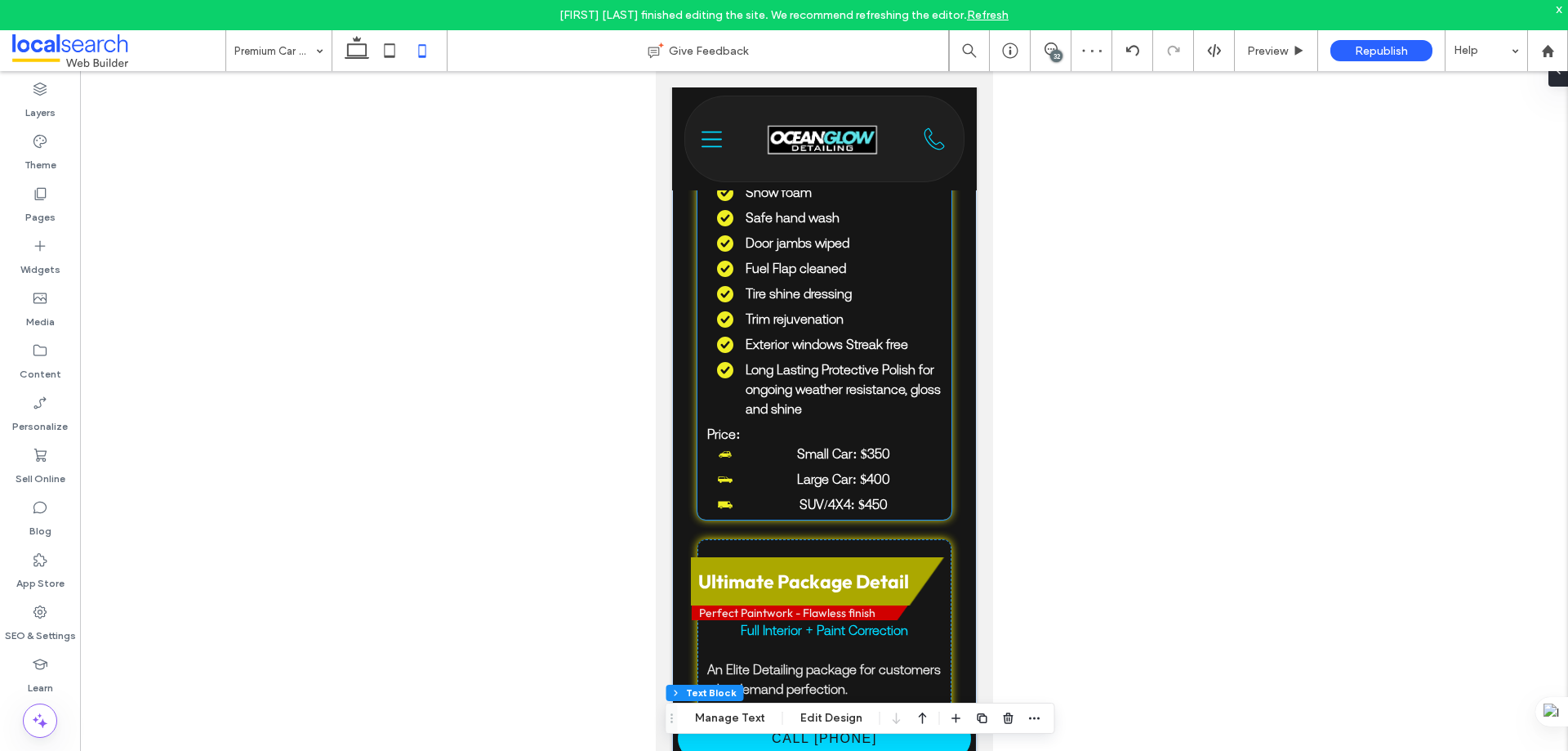 click on "Small Car: $350" at bounding box center (828, 454) 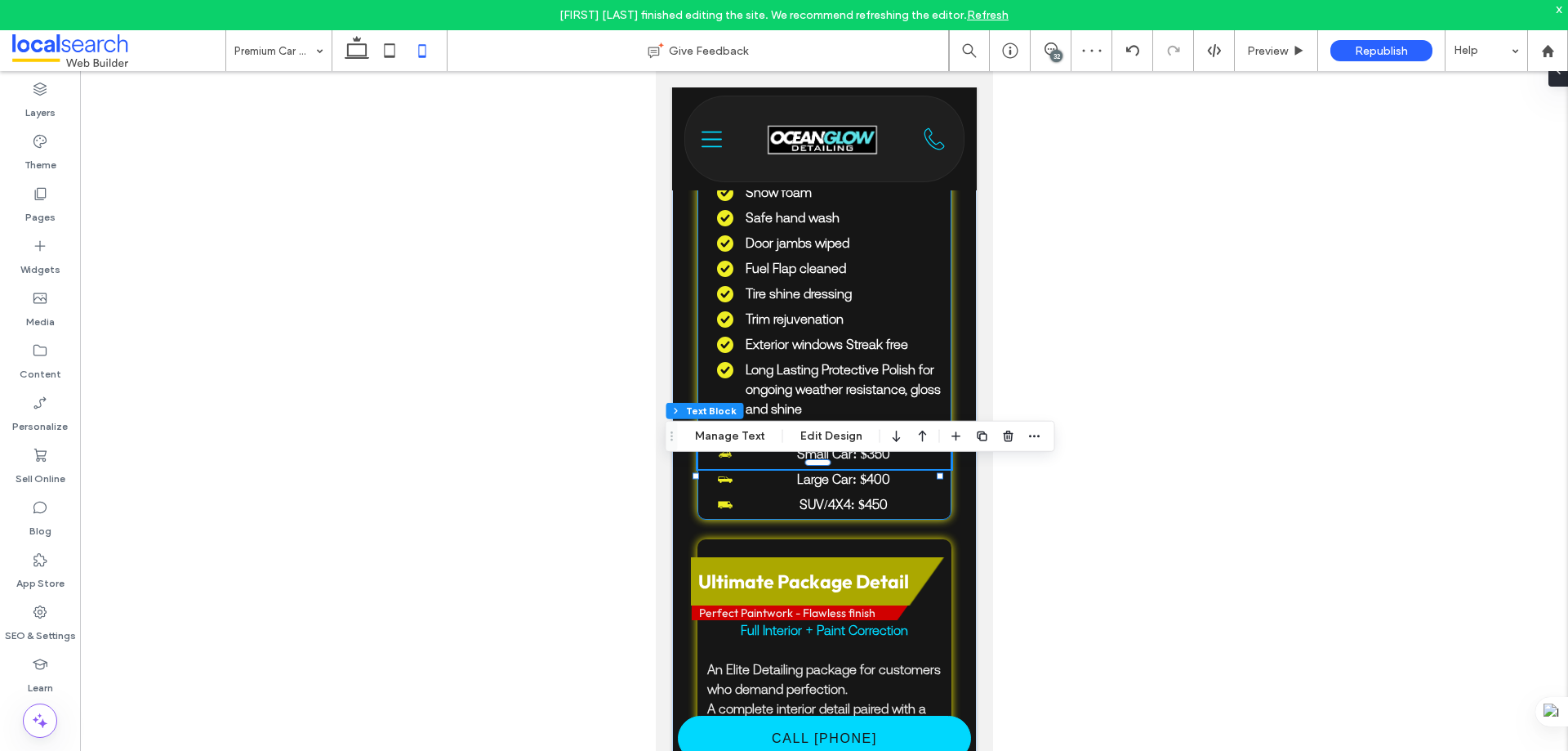 click on "Small Car: $350" at bounding box center [828, 454] 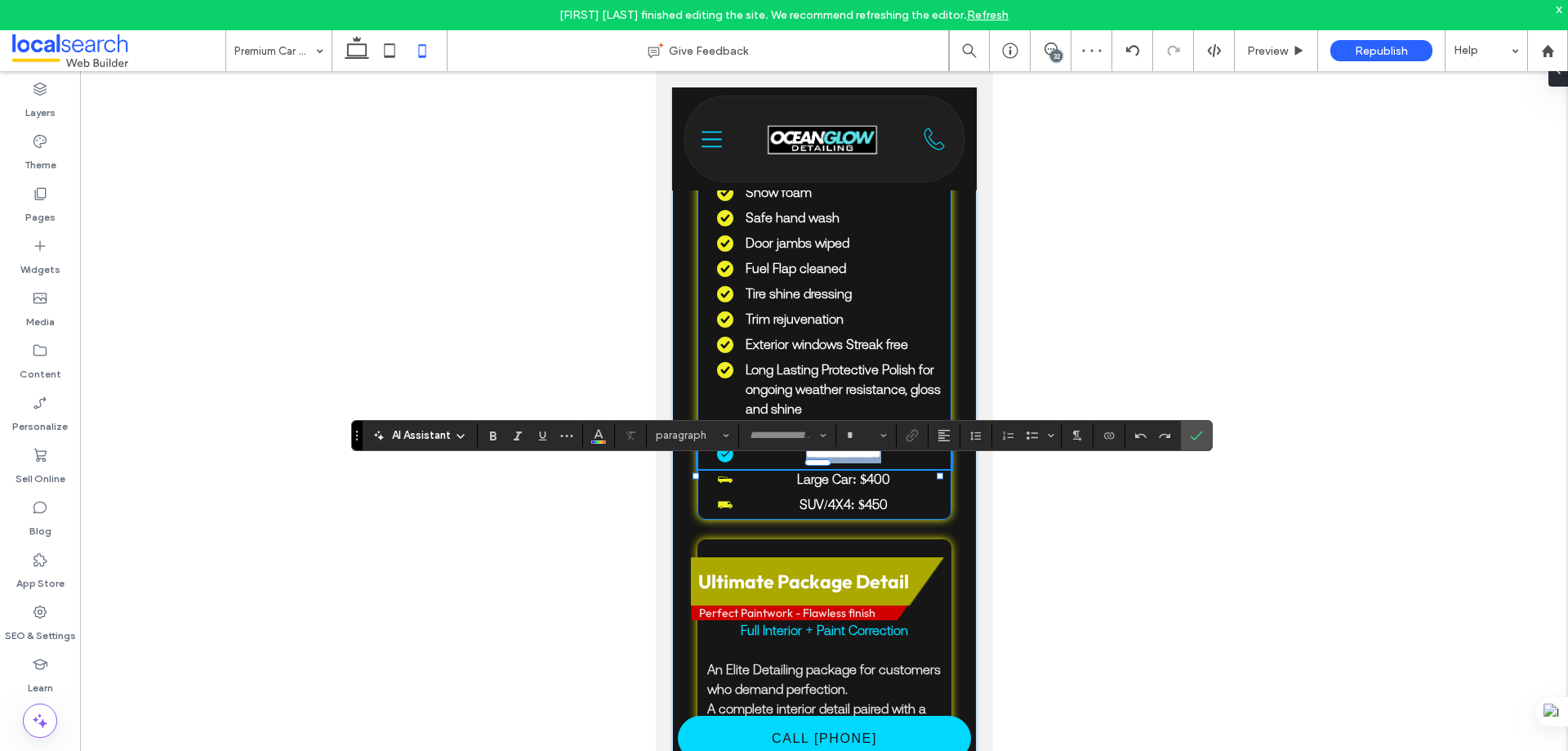 type on "**********" 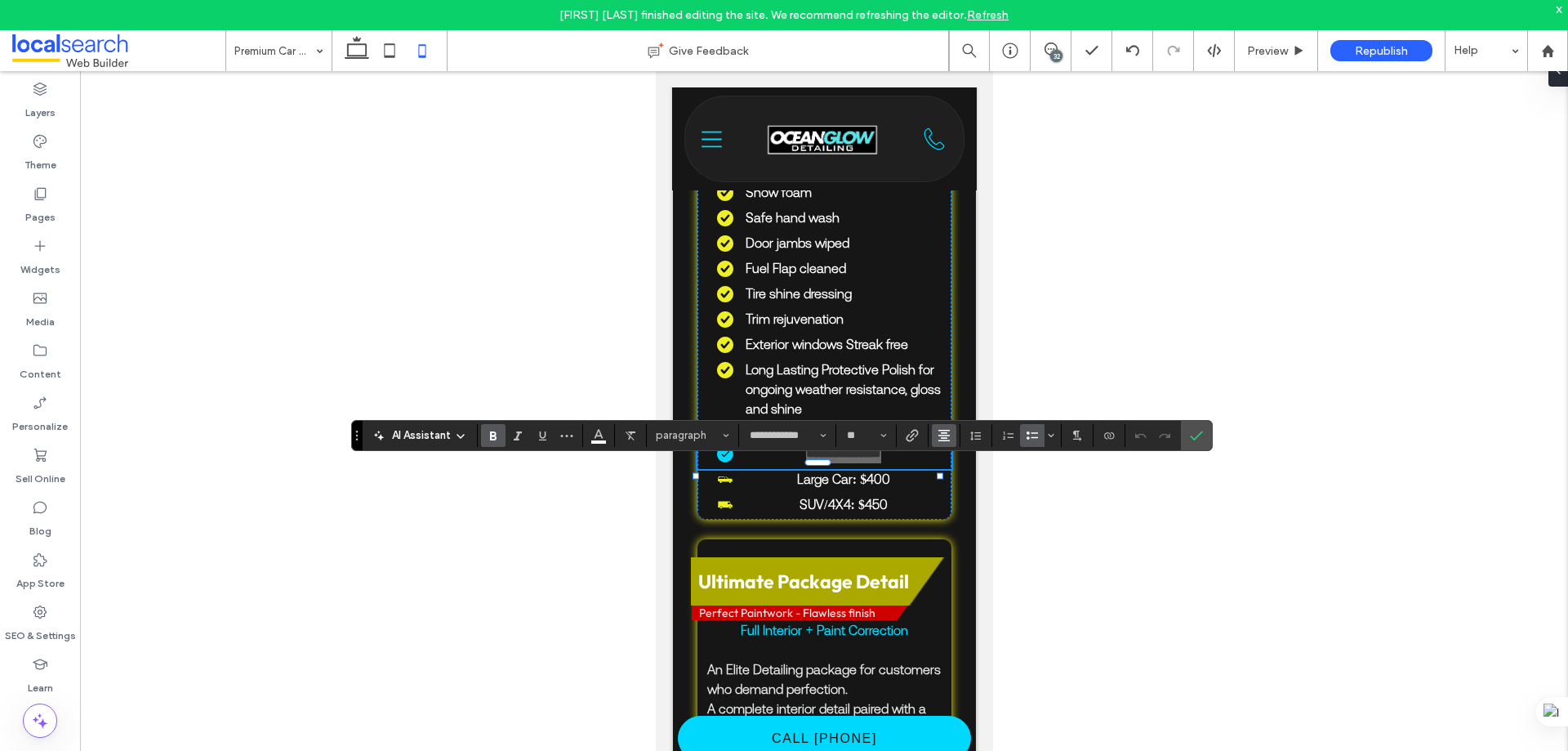 click 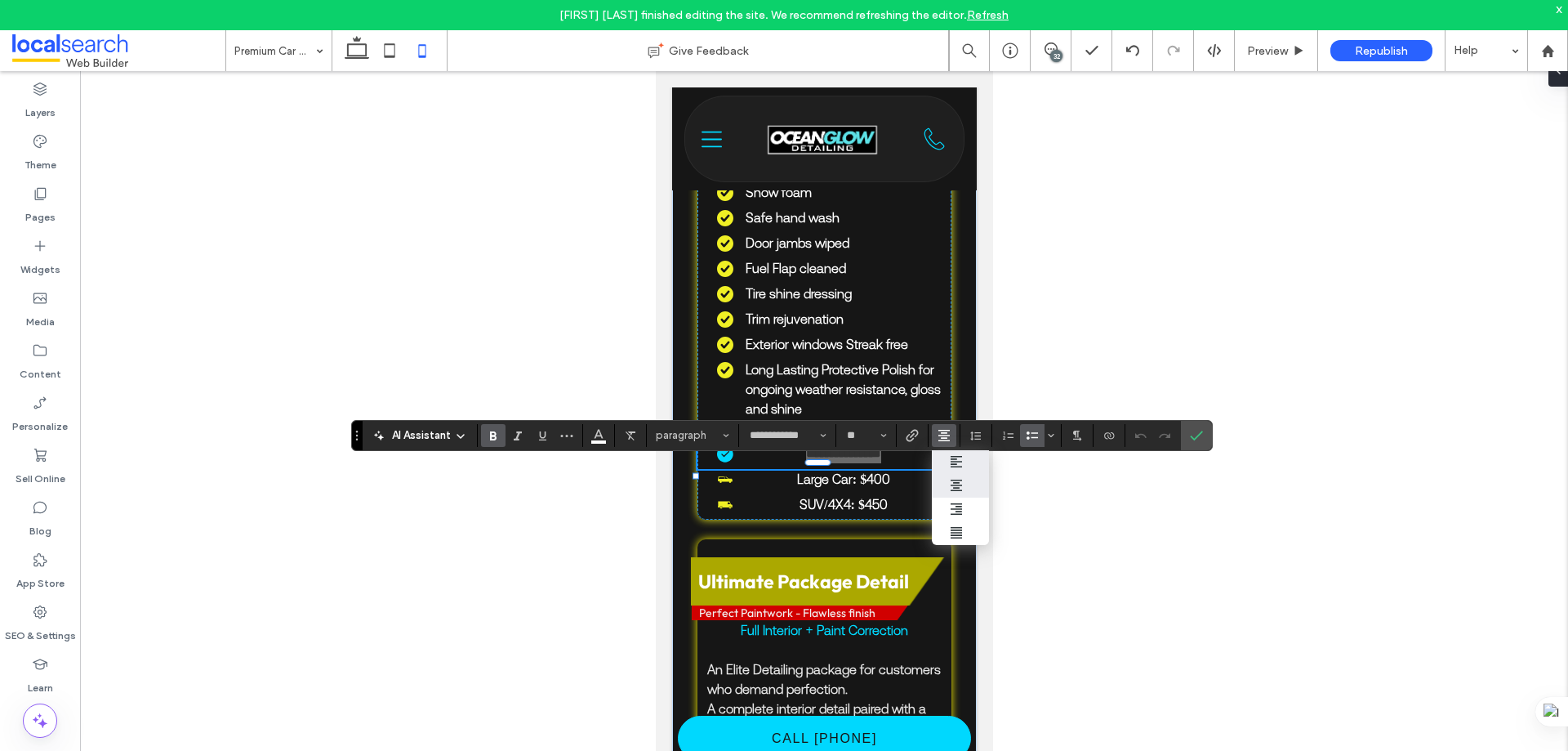 click 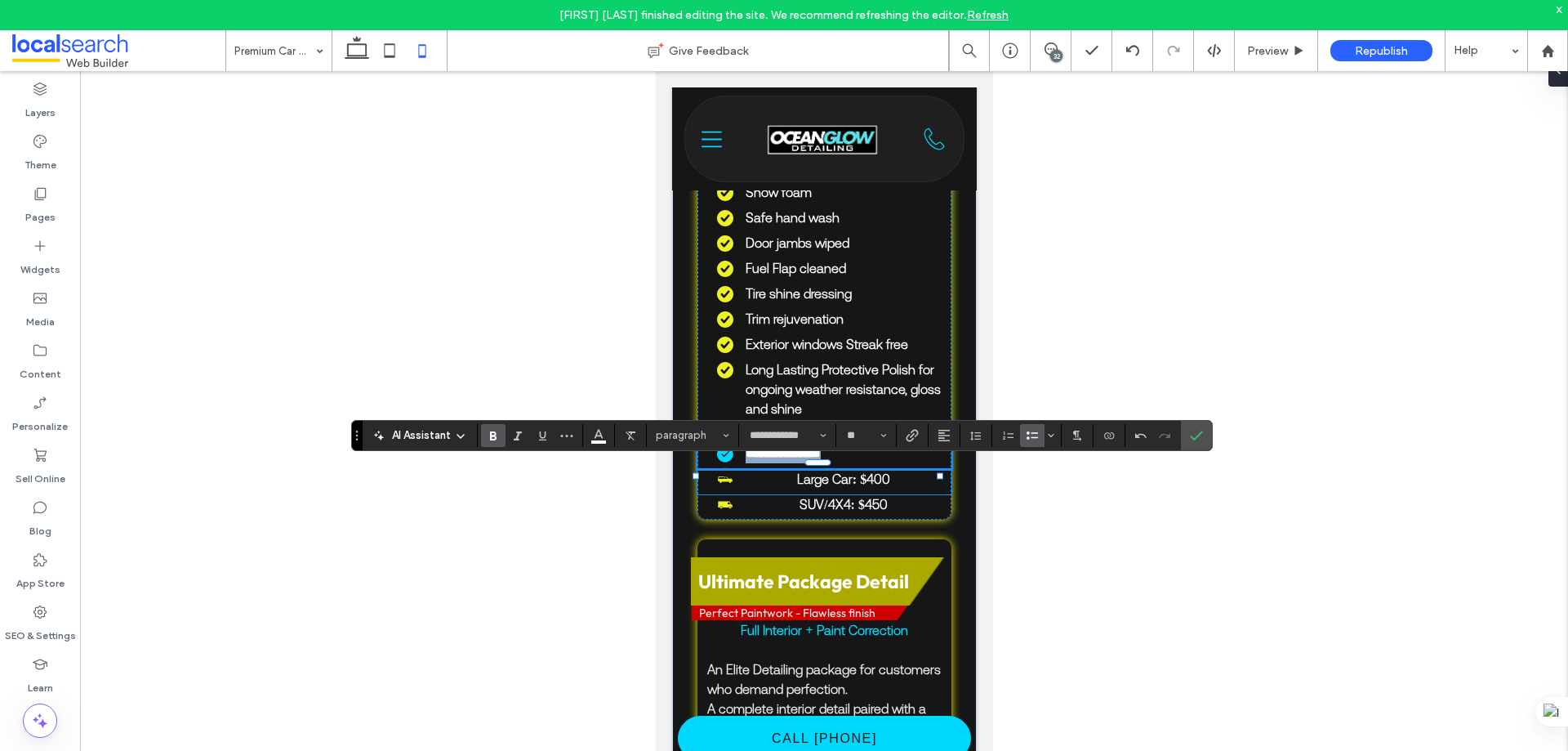 click on "Large Car: $400" at bounding box center (843, 479) 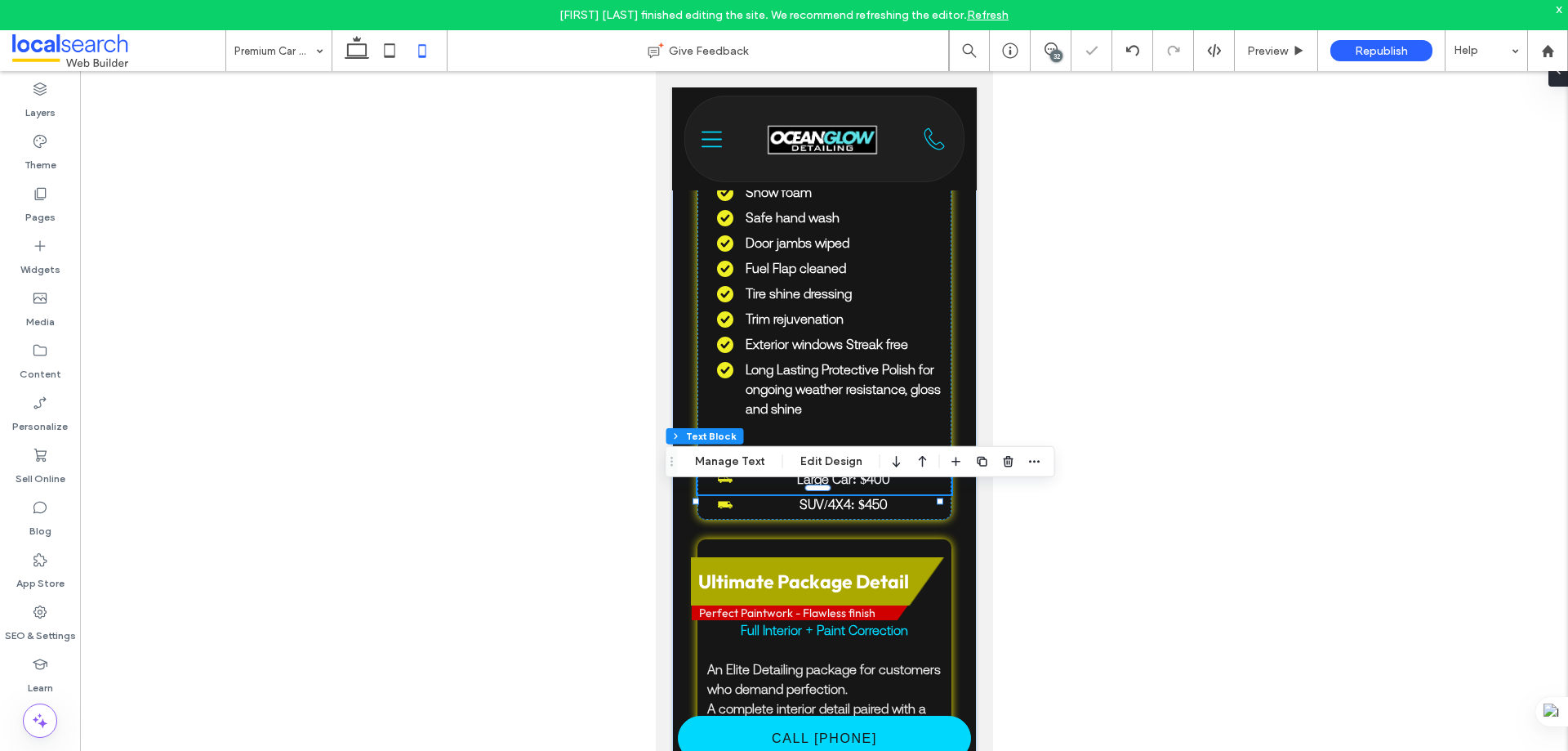 click on "Large Car: $400" at bounding box center (843, 479) 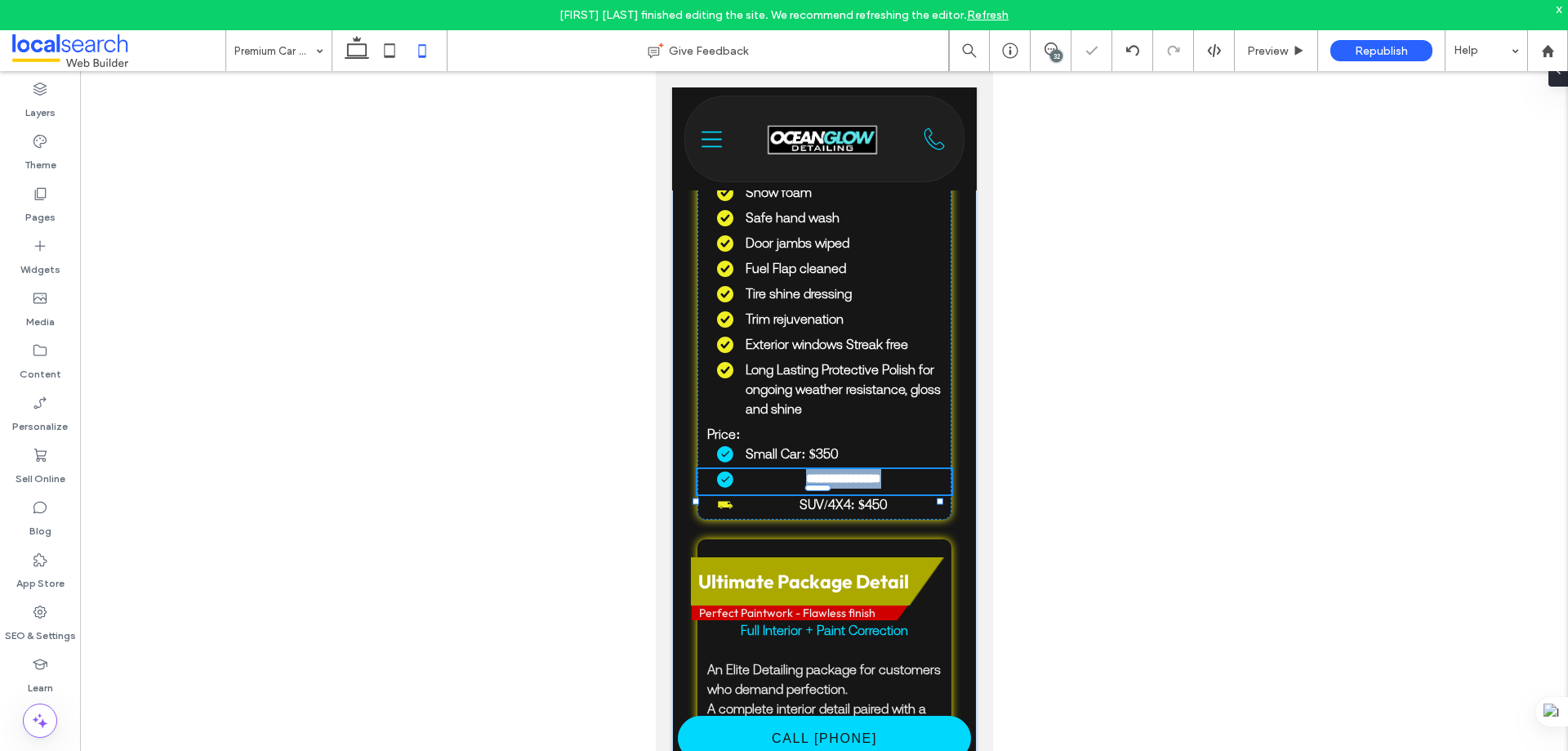 type on "**********" 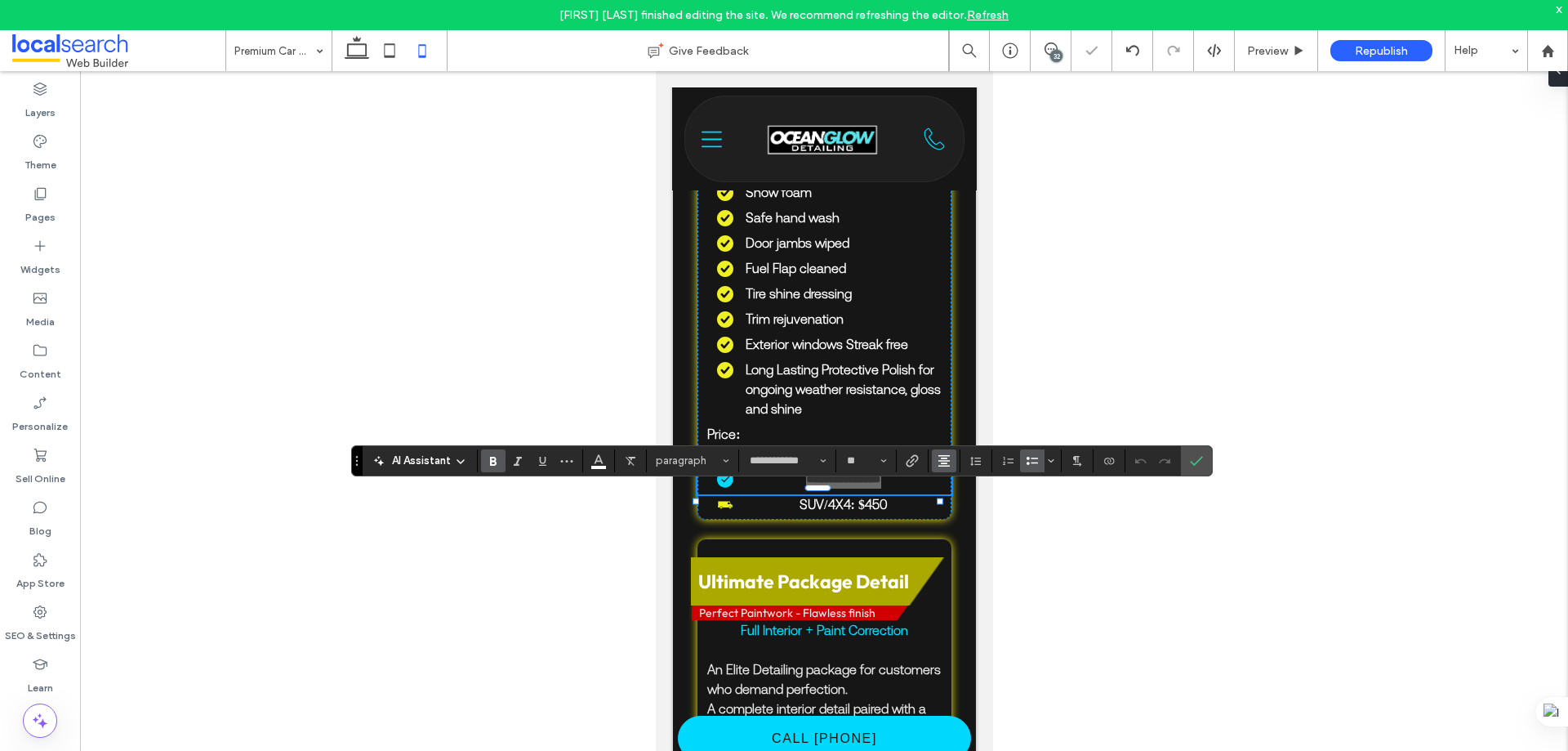 click 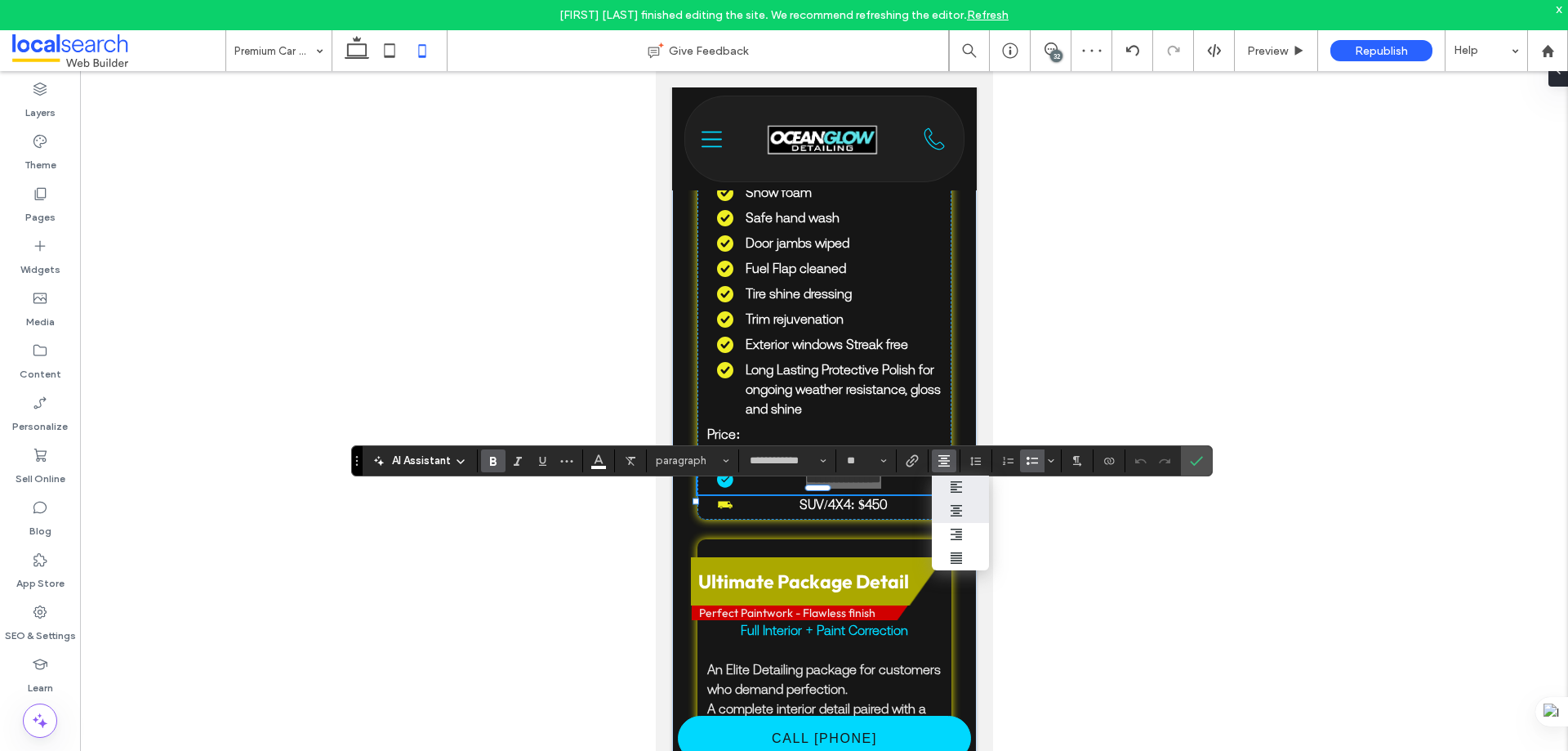 click 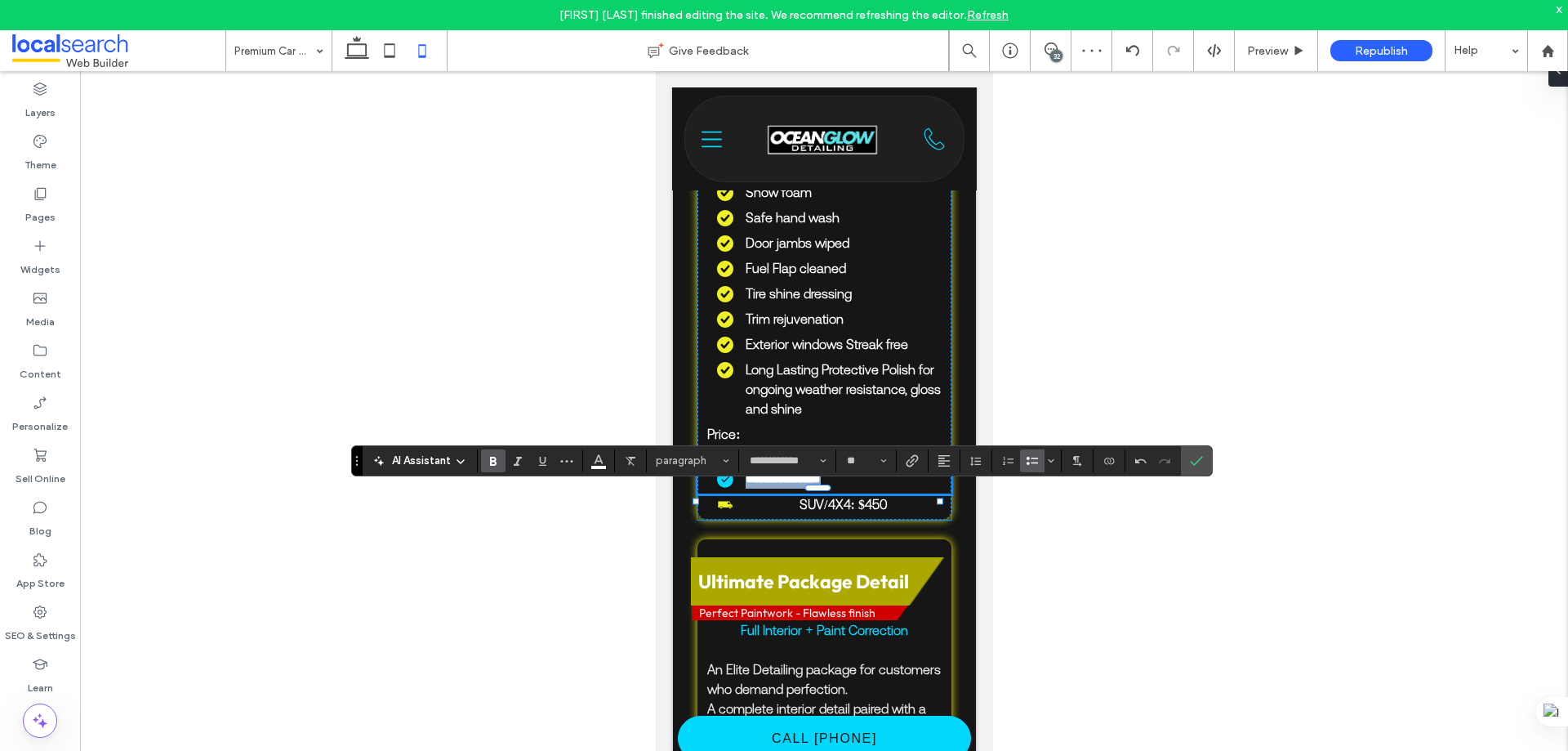 click on "SUV/4X4: $450" at bounding box center [843, 504] 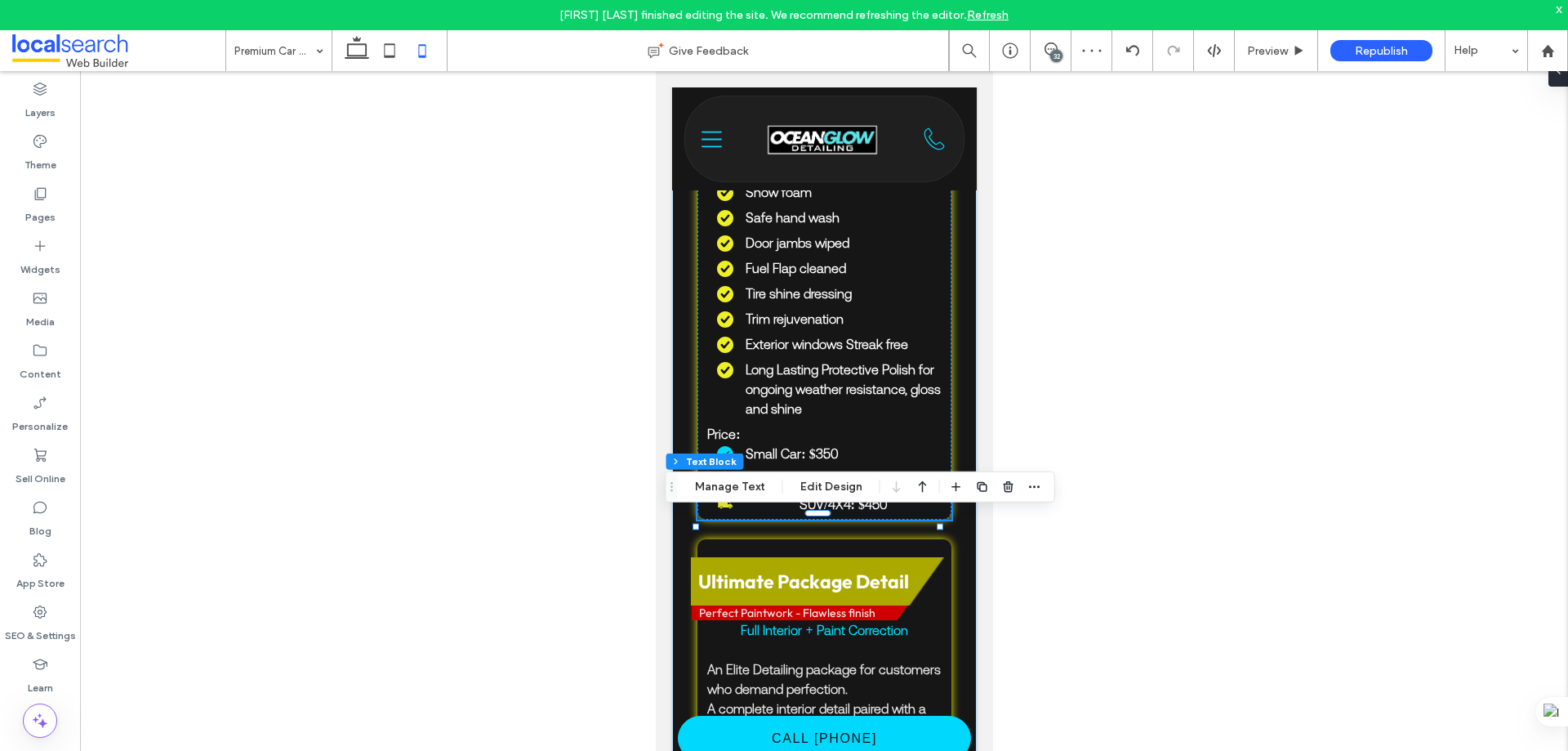 click on "SUV/4X4: $450" at bounding box center (843, 504) 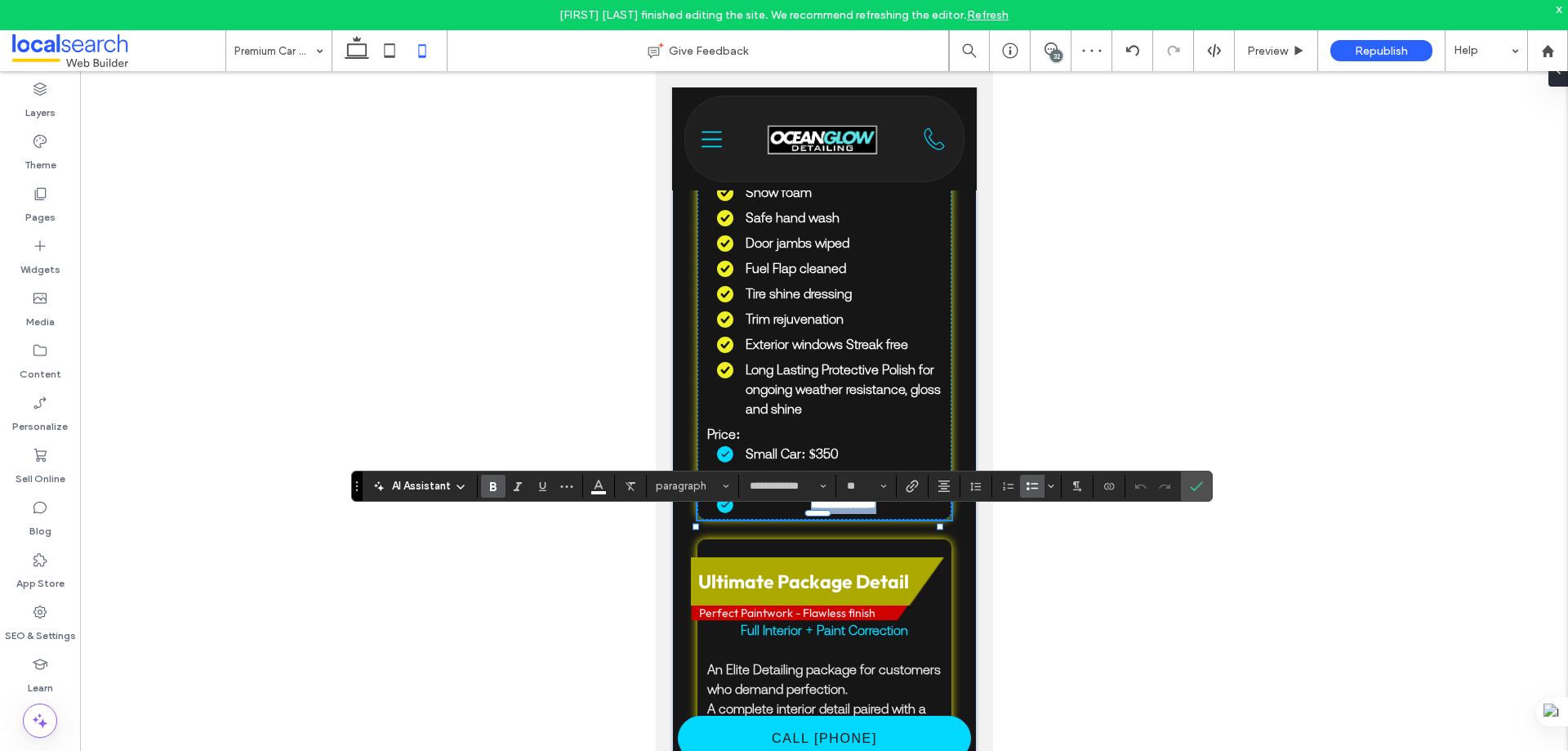 type on "**********" 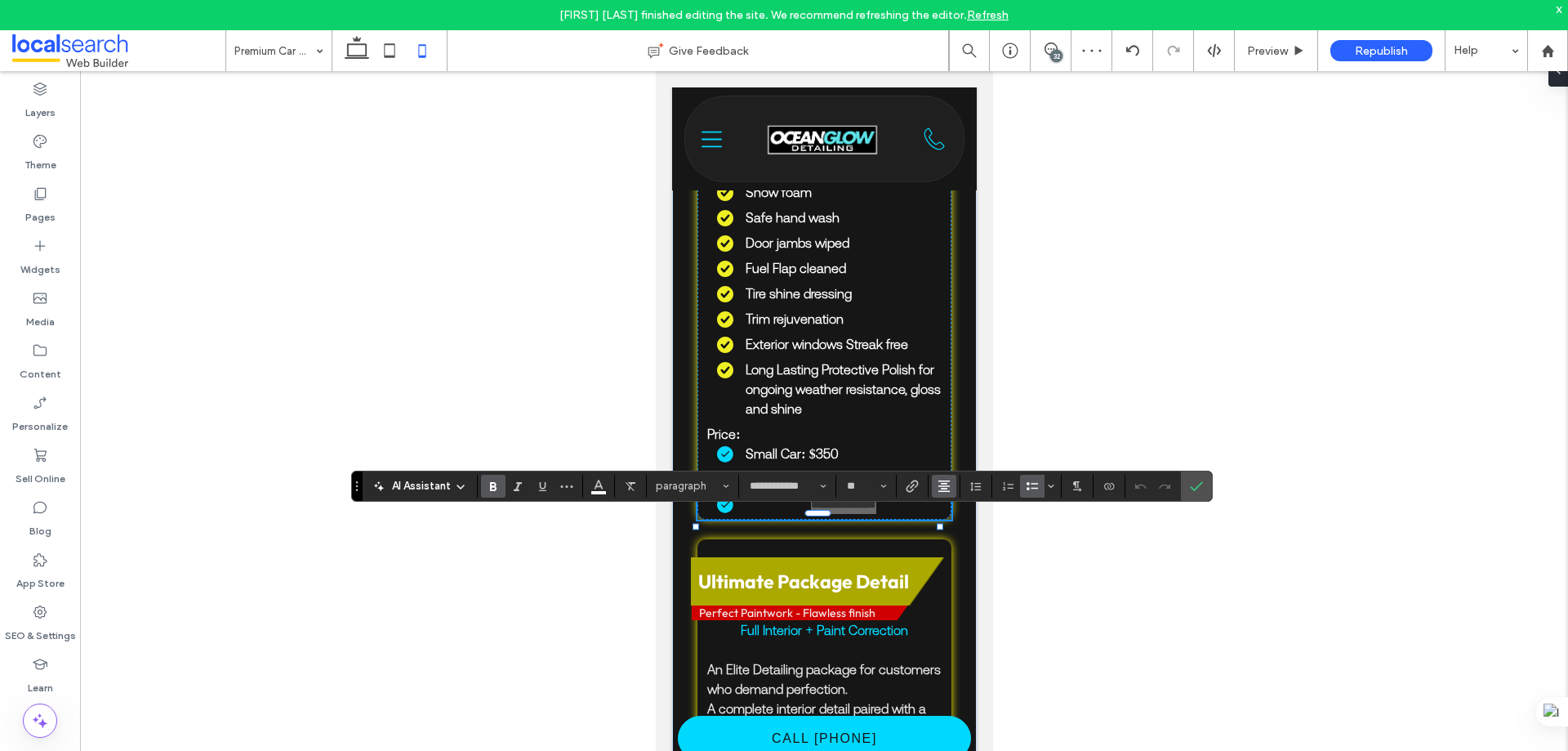 click 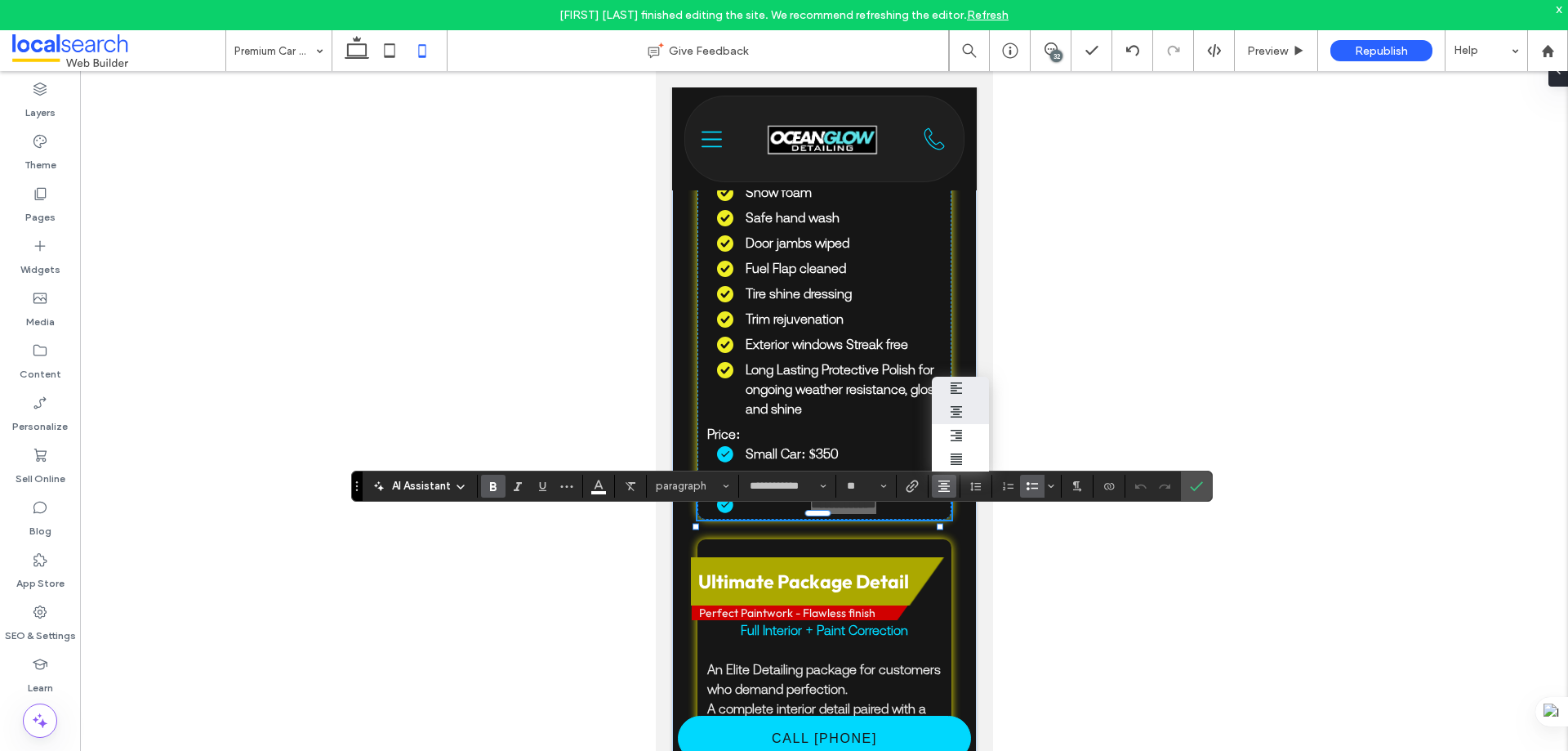 click 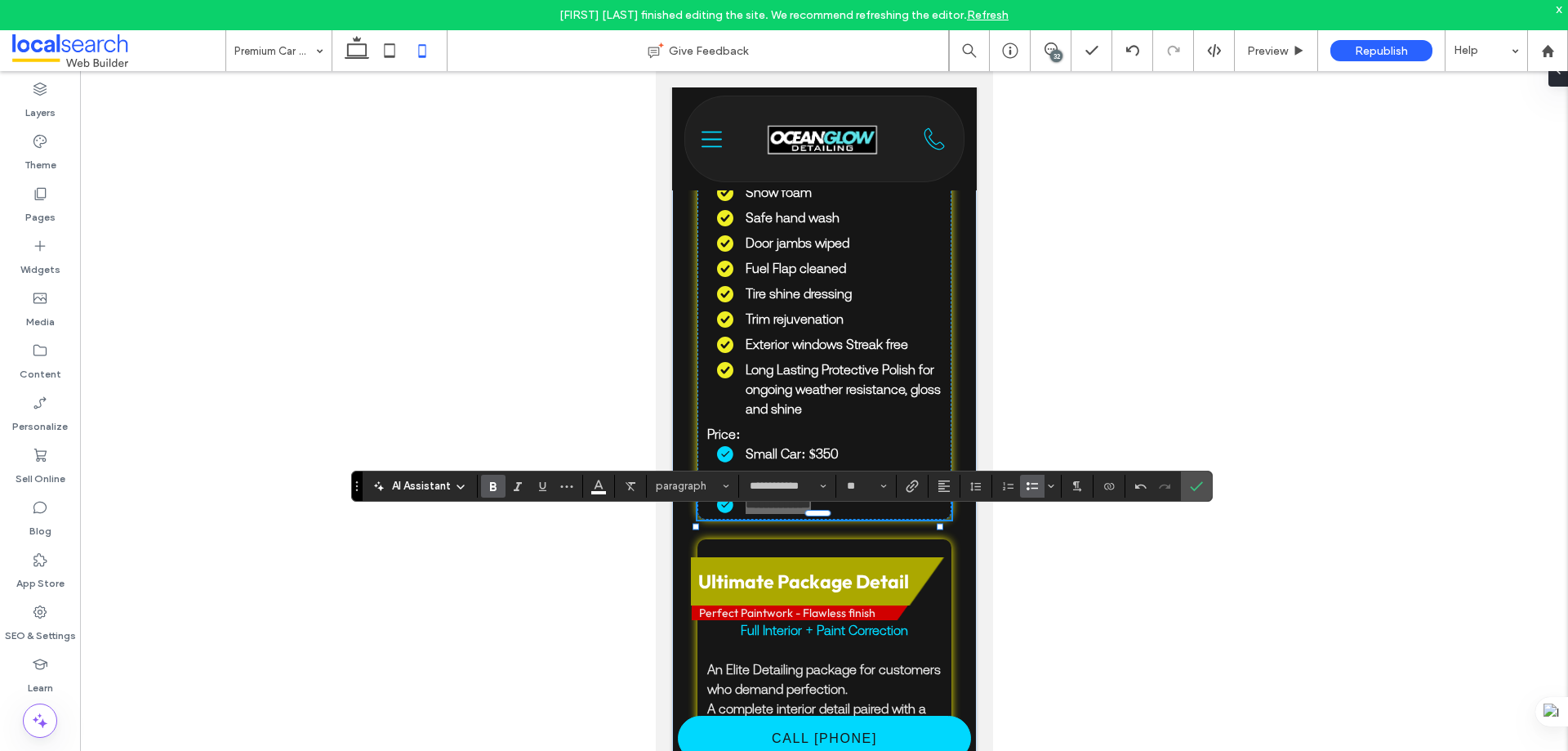 click 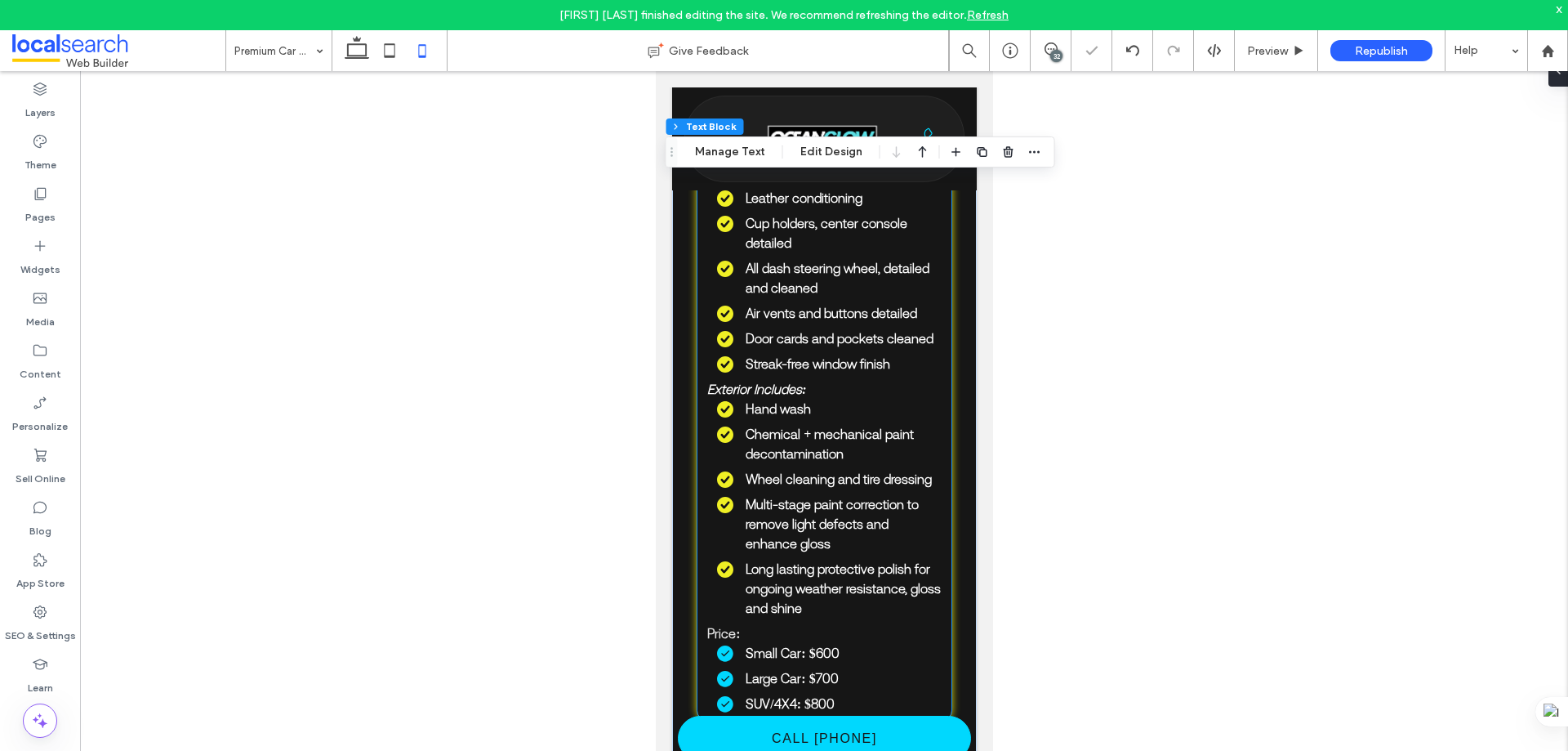 scroll, scrollTop: 2682, scrollLeft: 0, axis: vertical 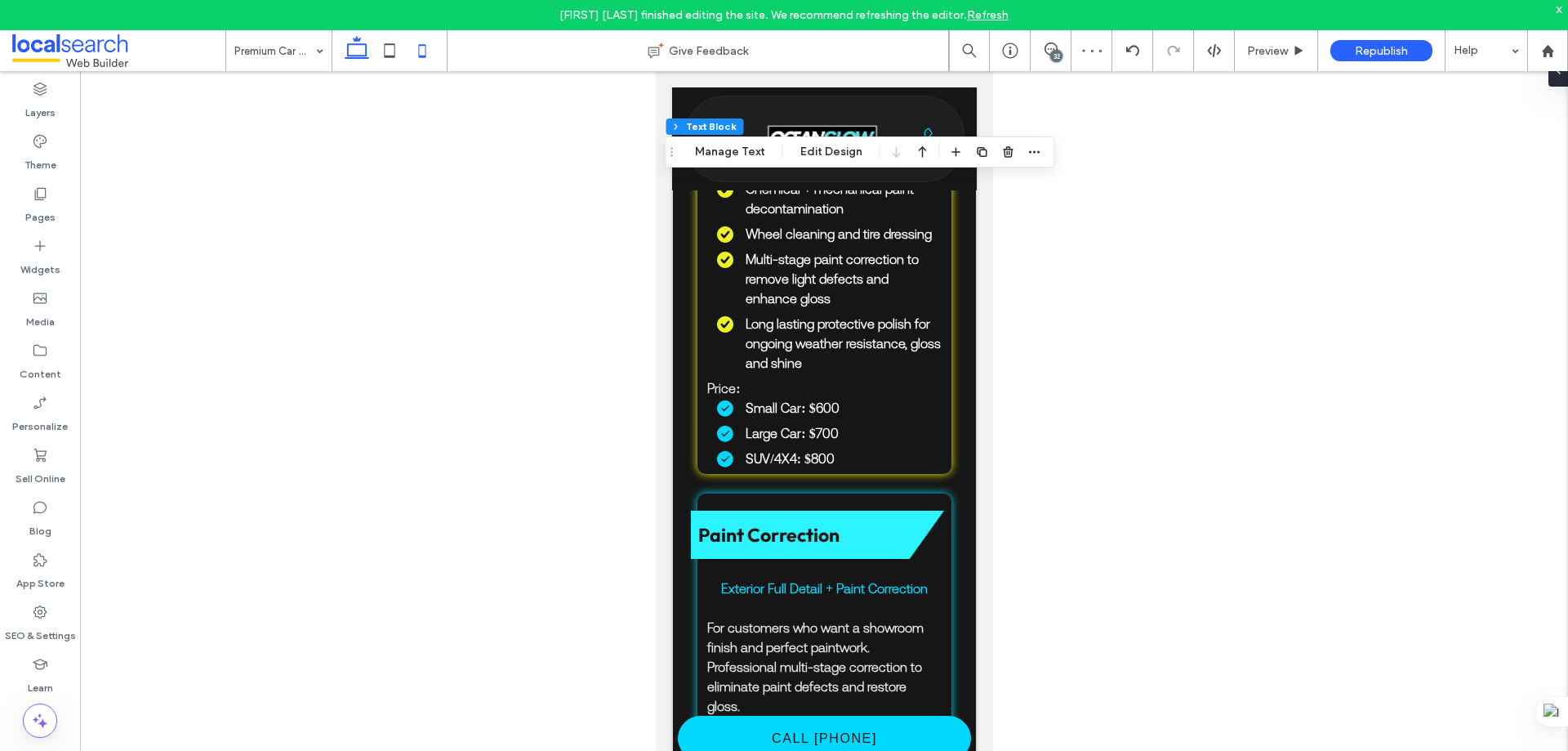 click 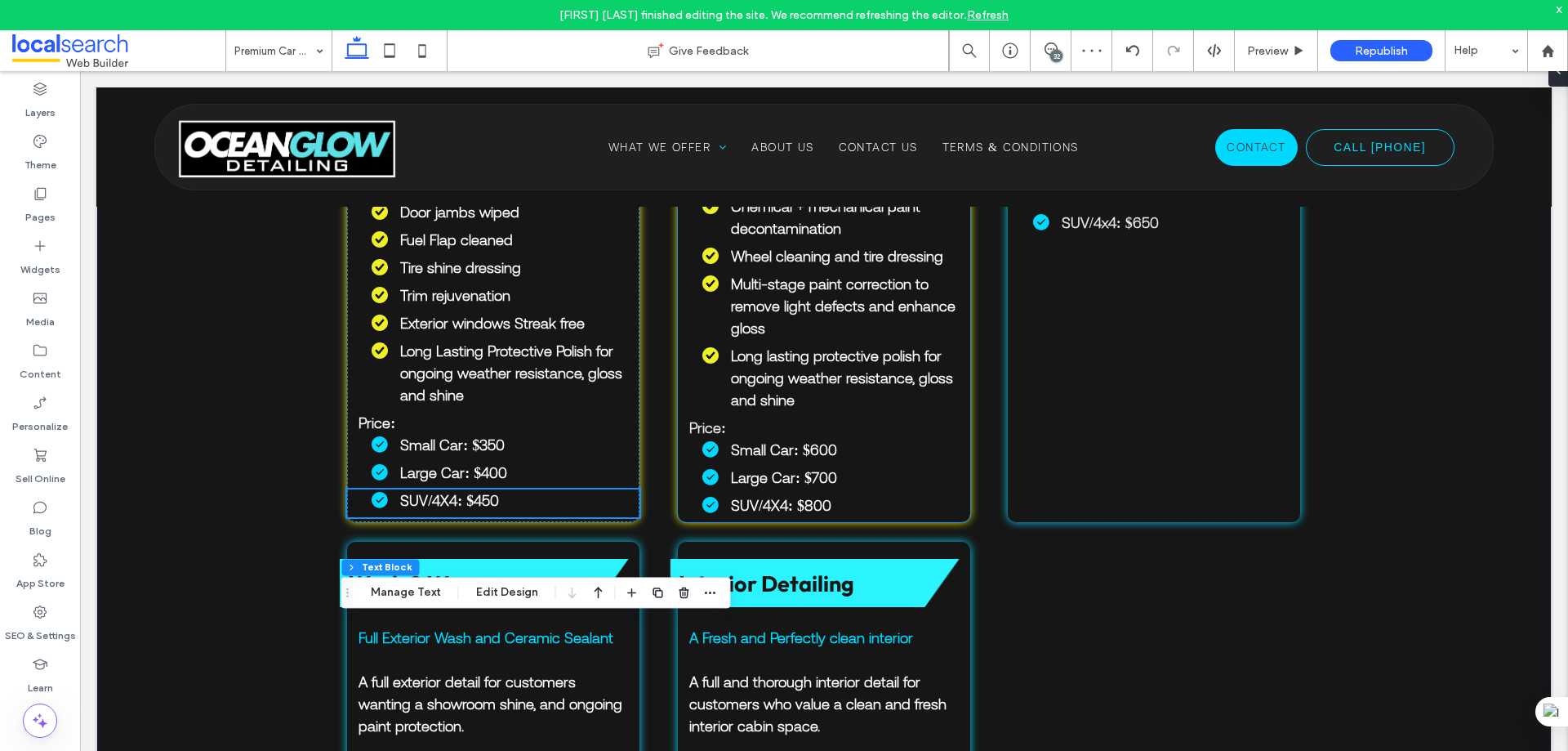 scroll, scrollTop: 1348, scrollLeft: 0, axis: vertical 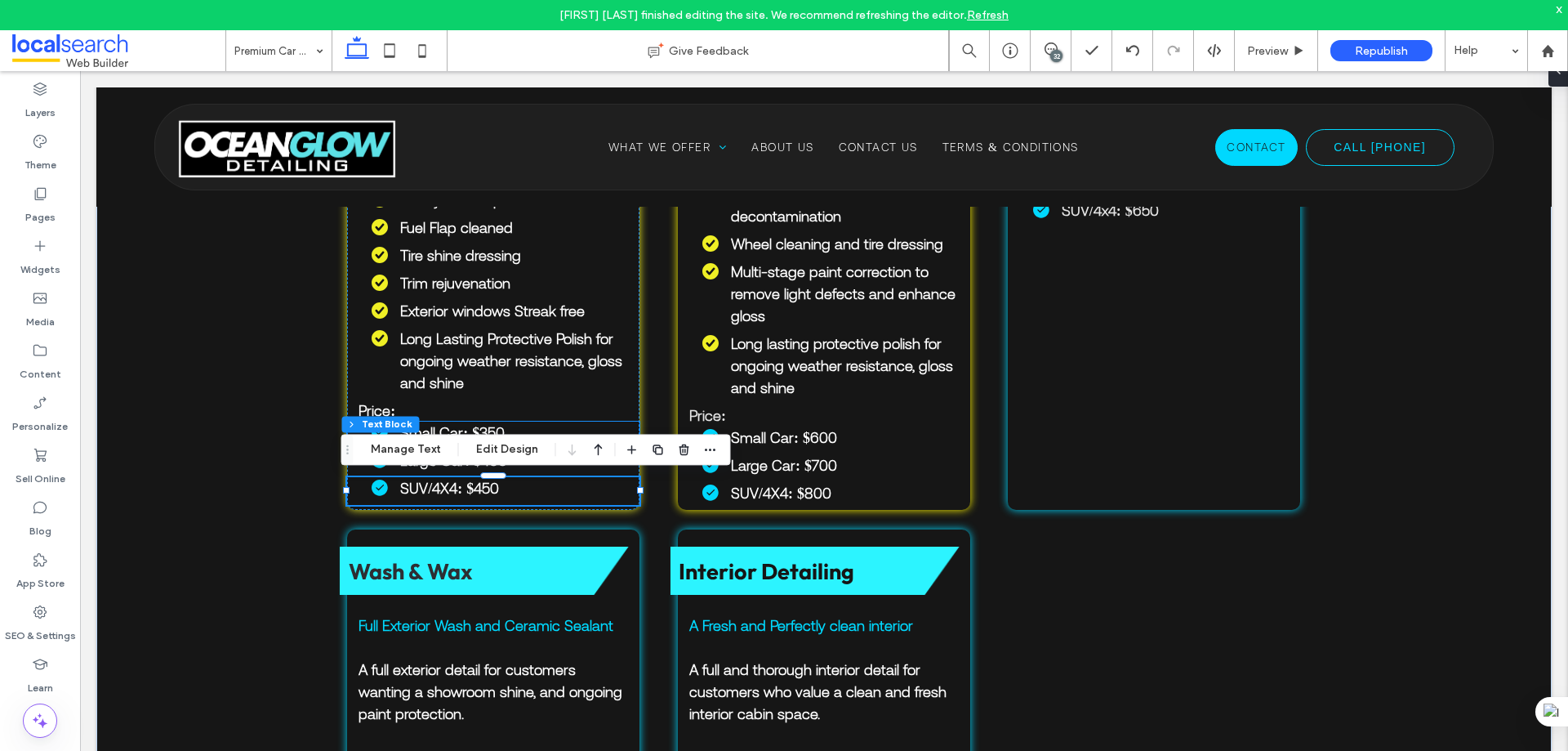 click on "Small Car: $350" at bounding box center (452, 432) 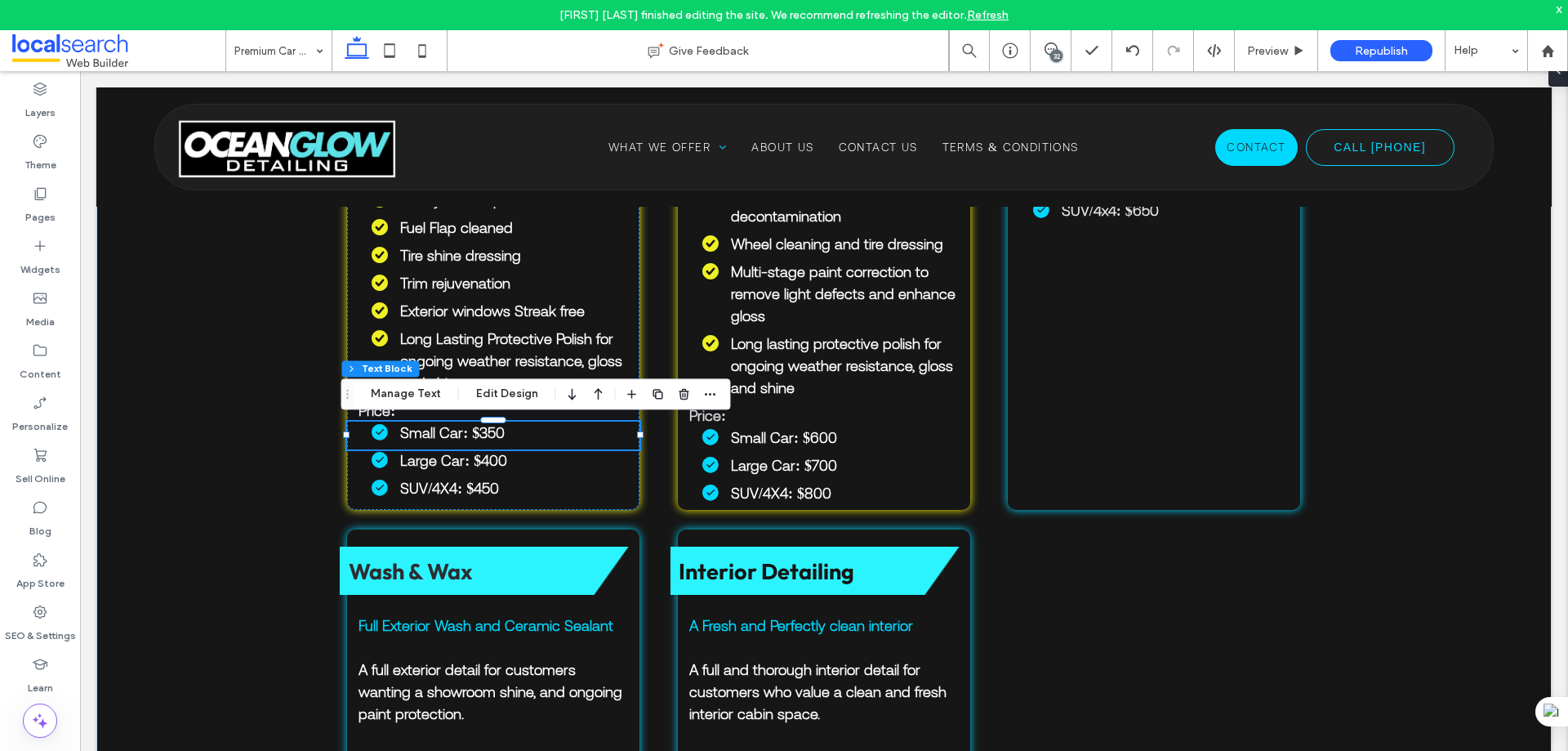 click on "Small Car: $350" at bounding box center [499, 432] 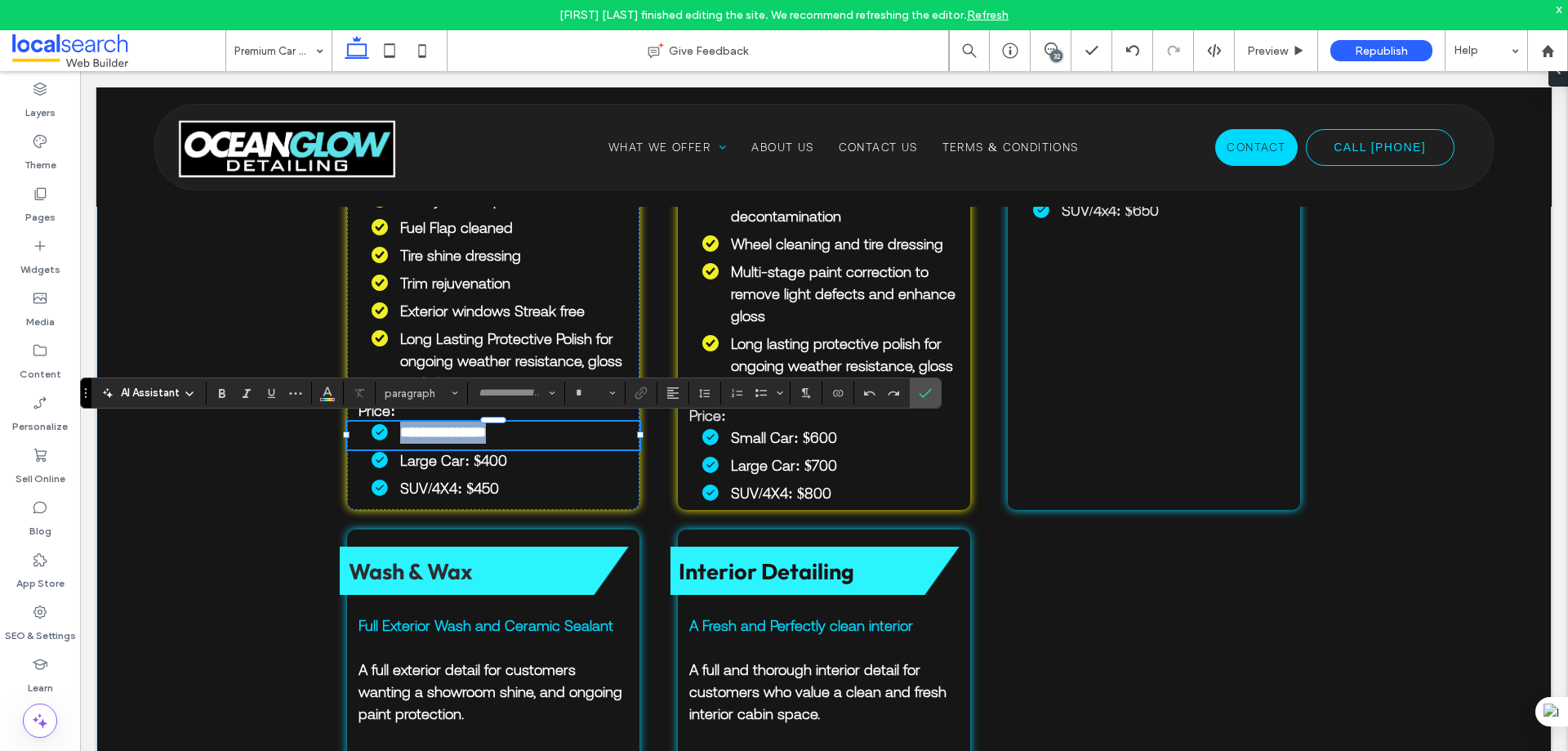 type on "**********" 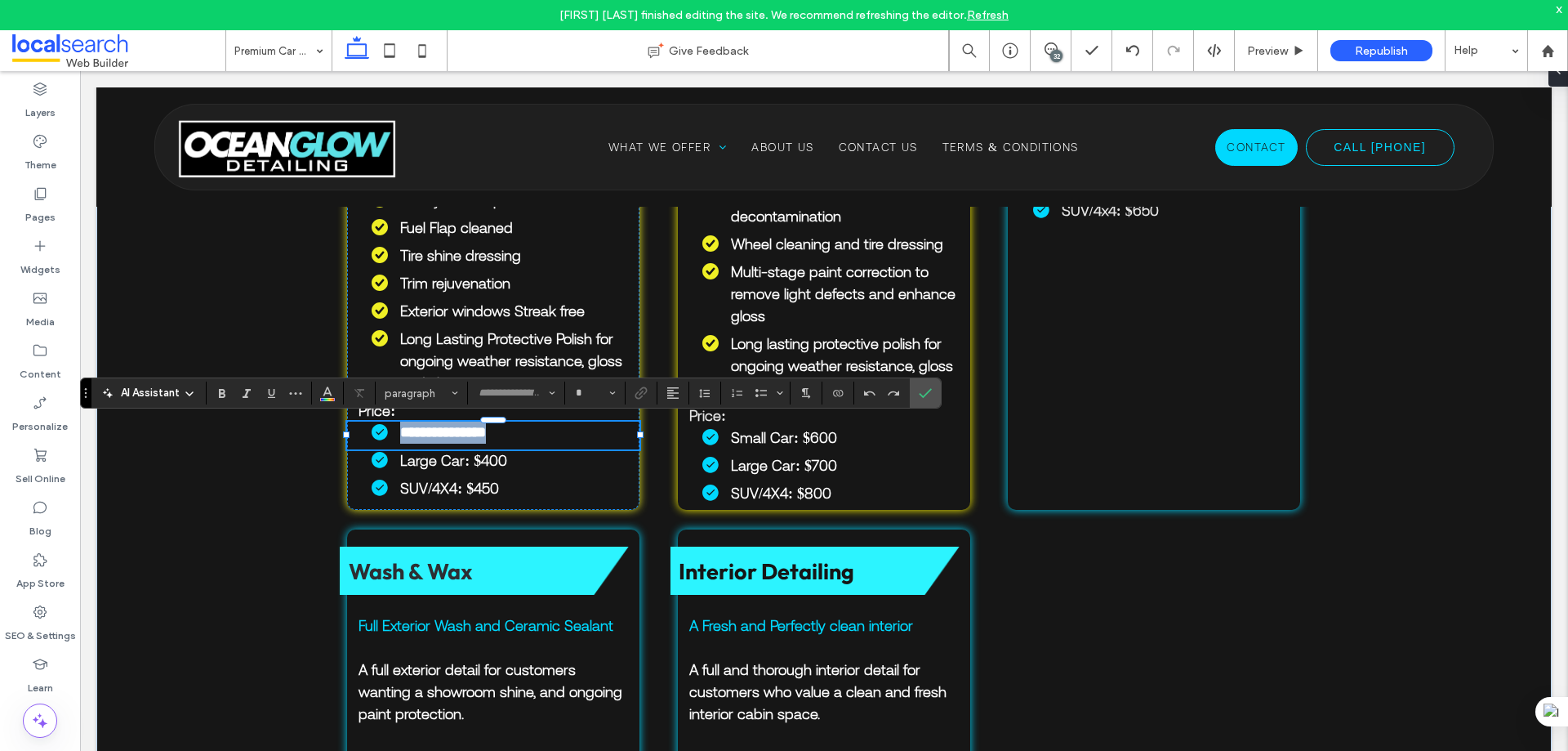 type on "**" 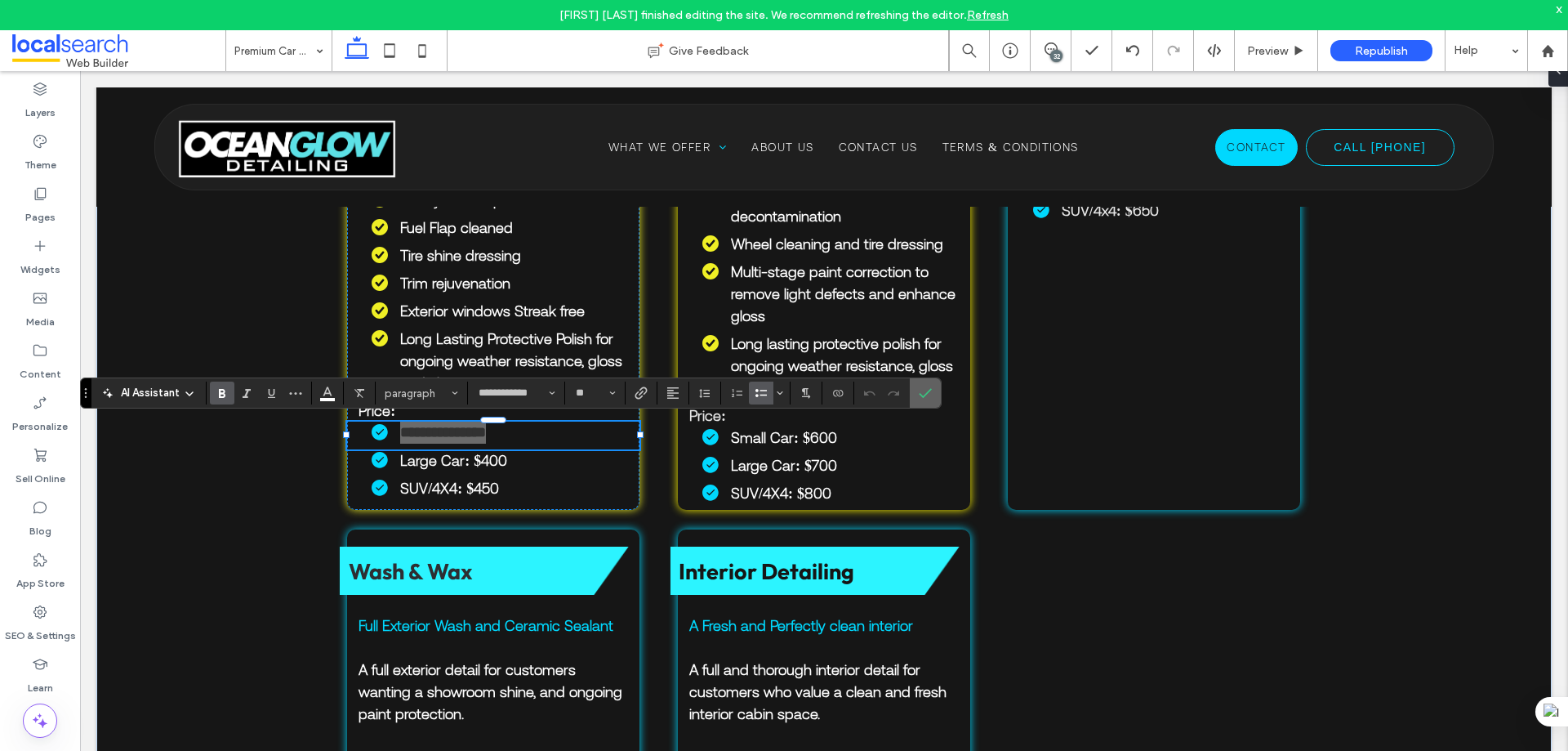 drag, startPoint x: 925, startPoint y: 386, endPoint x: 653, endPoint y: 347, distance: 274.78173 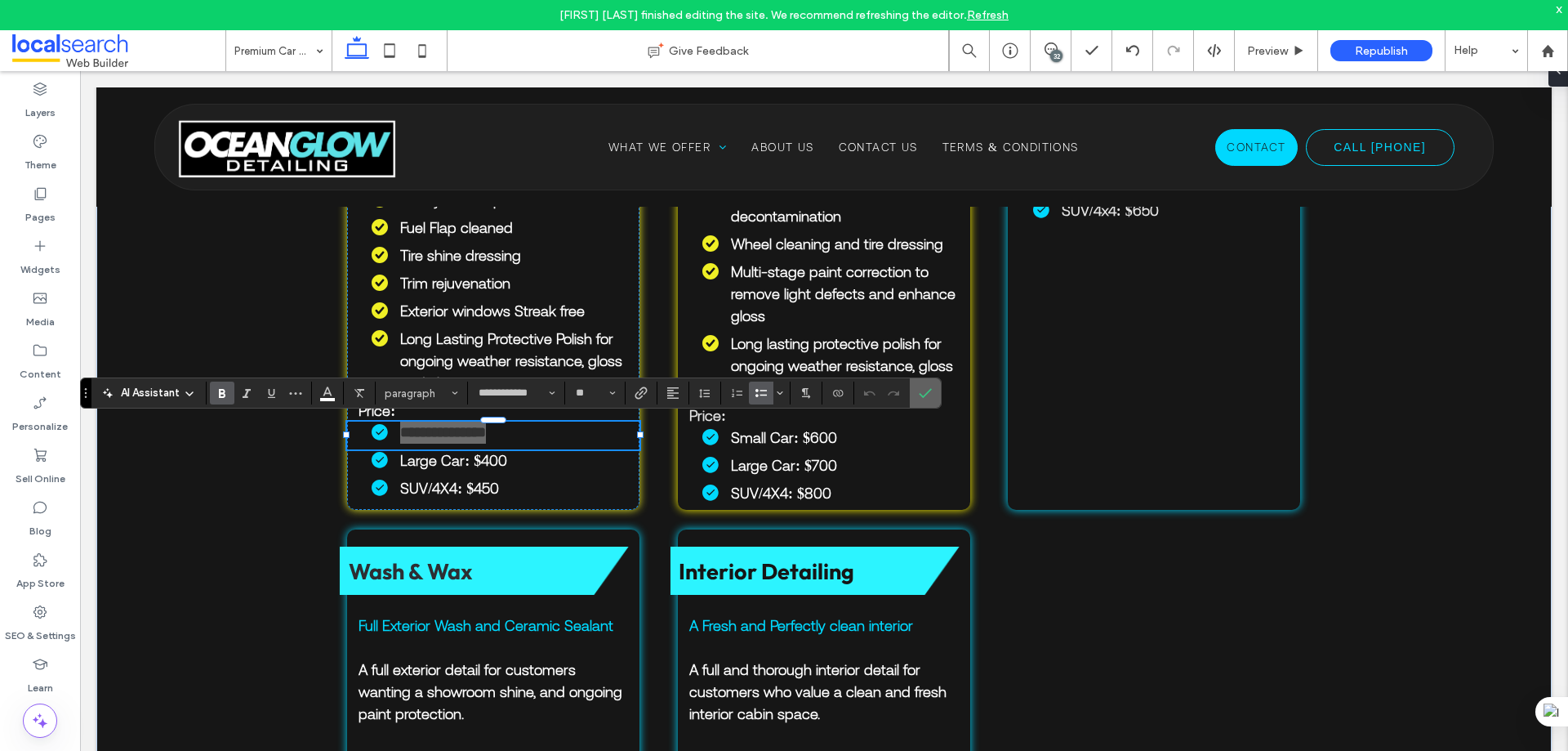 click at bounding box center (922, 393) 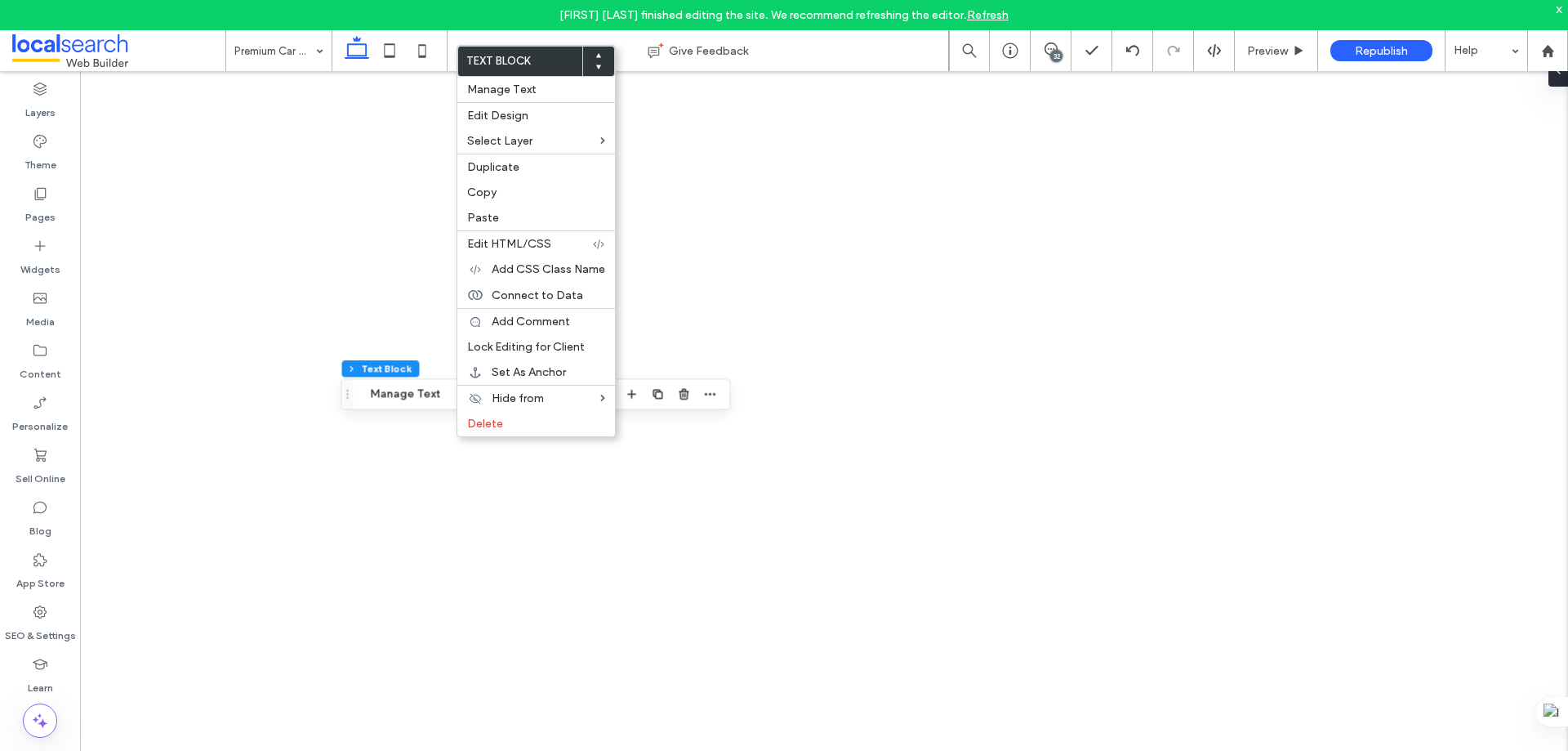 click on "Edit HTML/CSS" at bounding box center [509, 244] 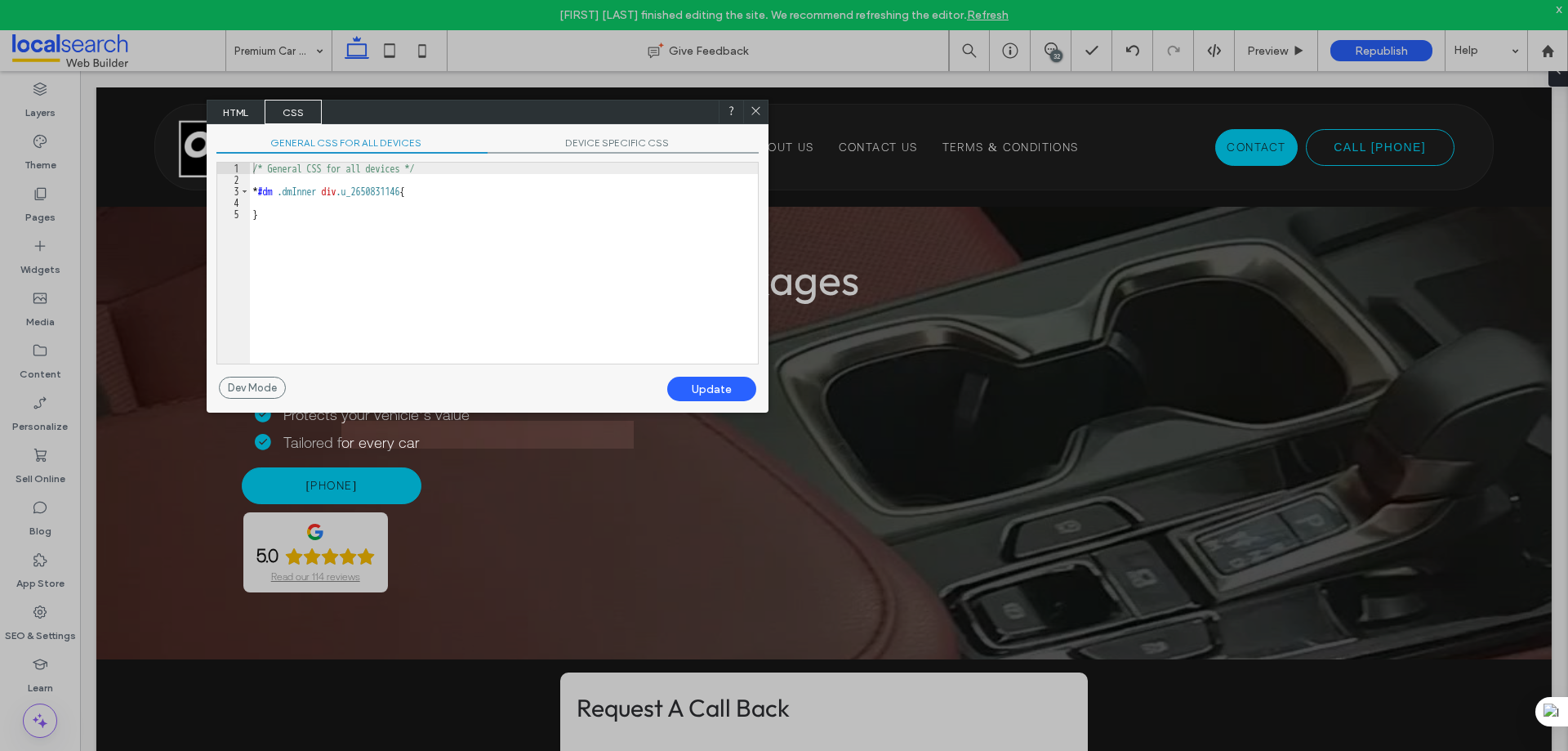 scroll, scrollTop: 1348, scrollLeft: 0, axis: vertical 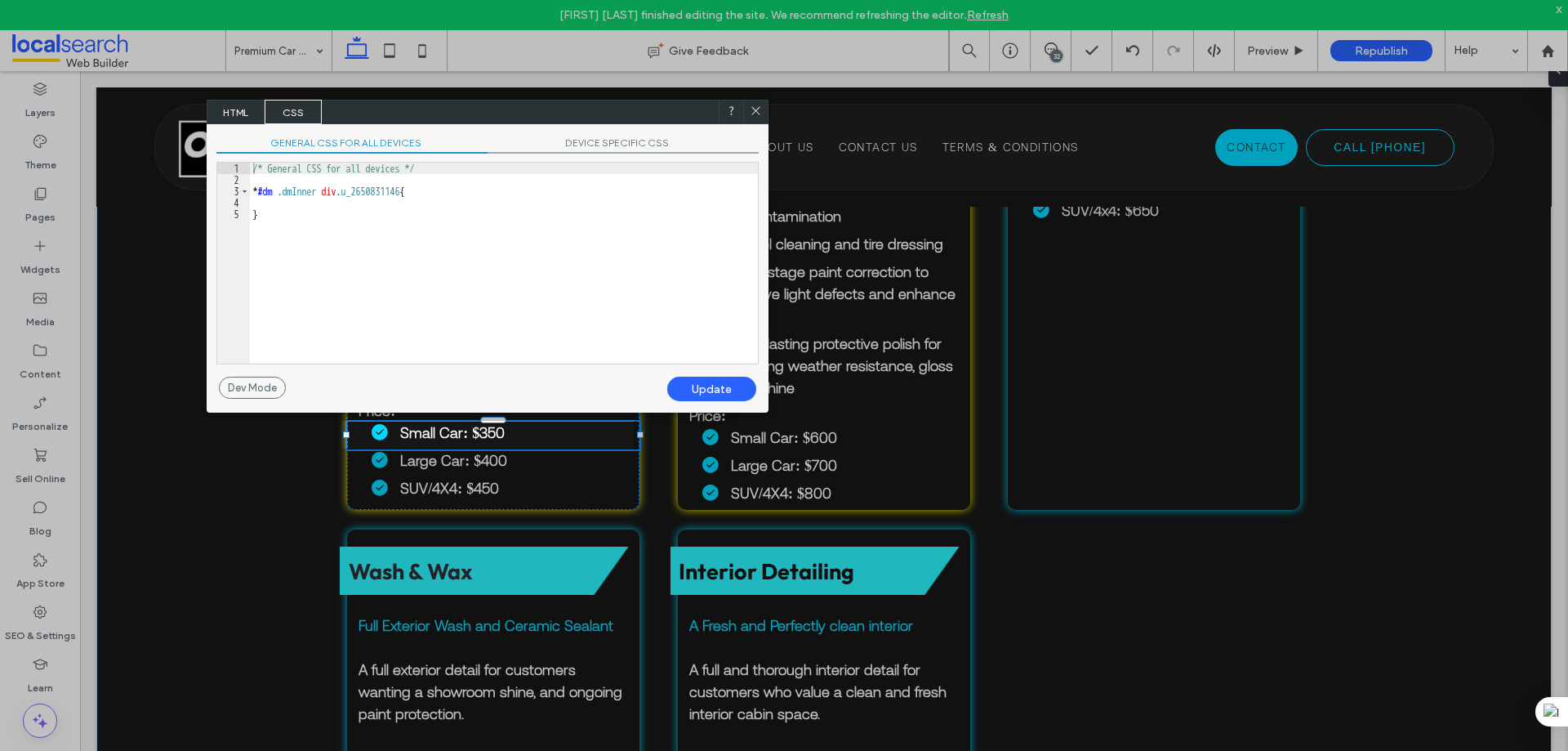 click on "HTML" at bounding box center [236, 112] 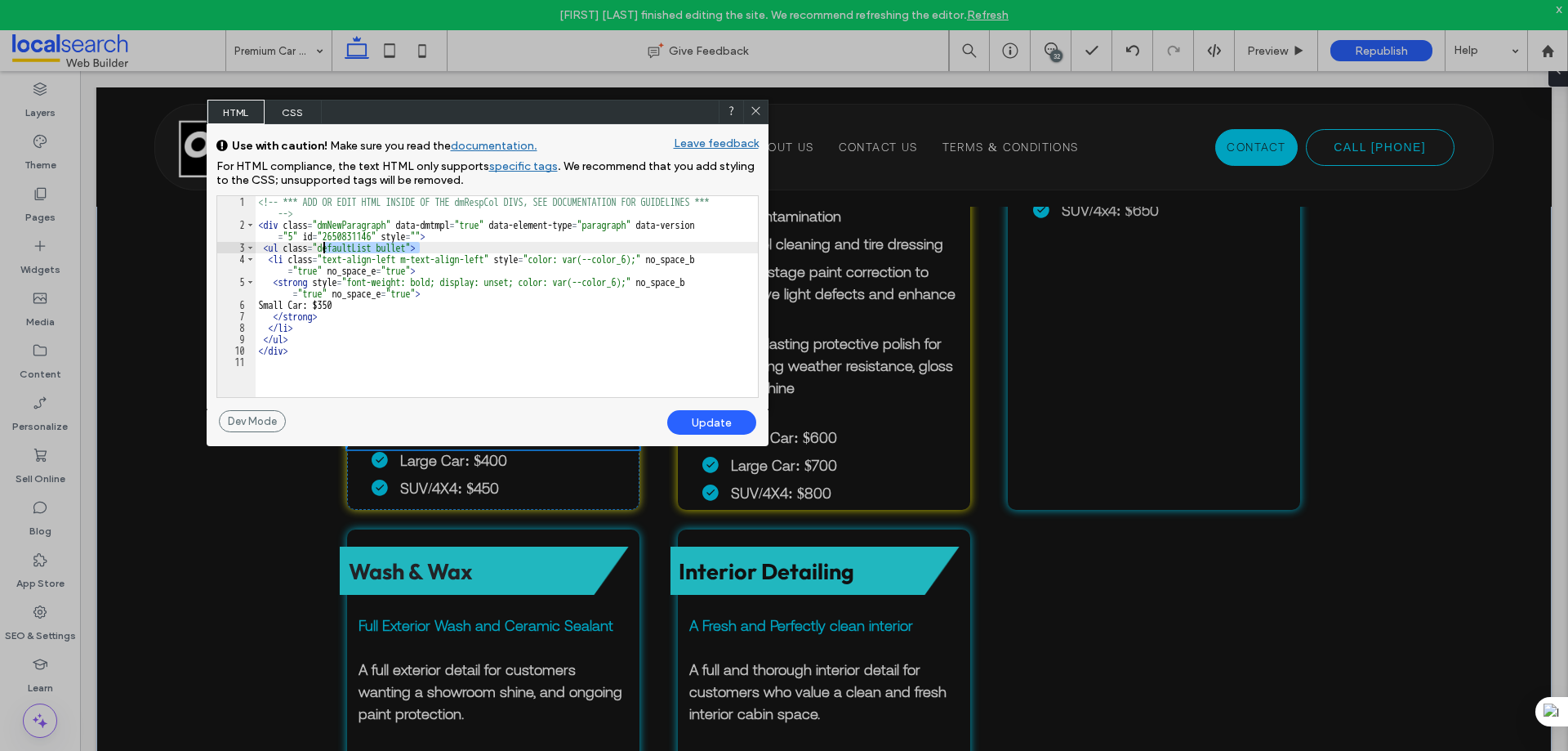 drag, startPoint x: 420, startPoint y: 244, endPoint x: 325, endPoint y: 246, distance: 95.02105 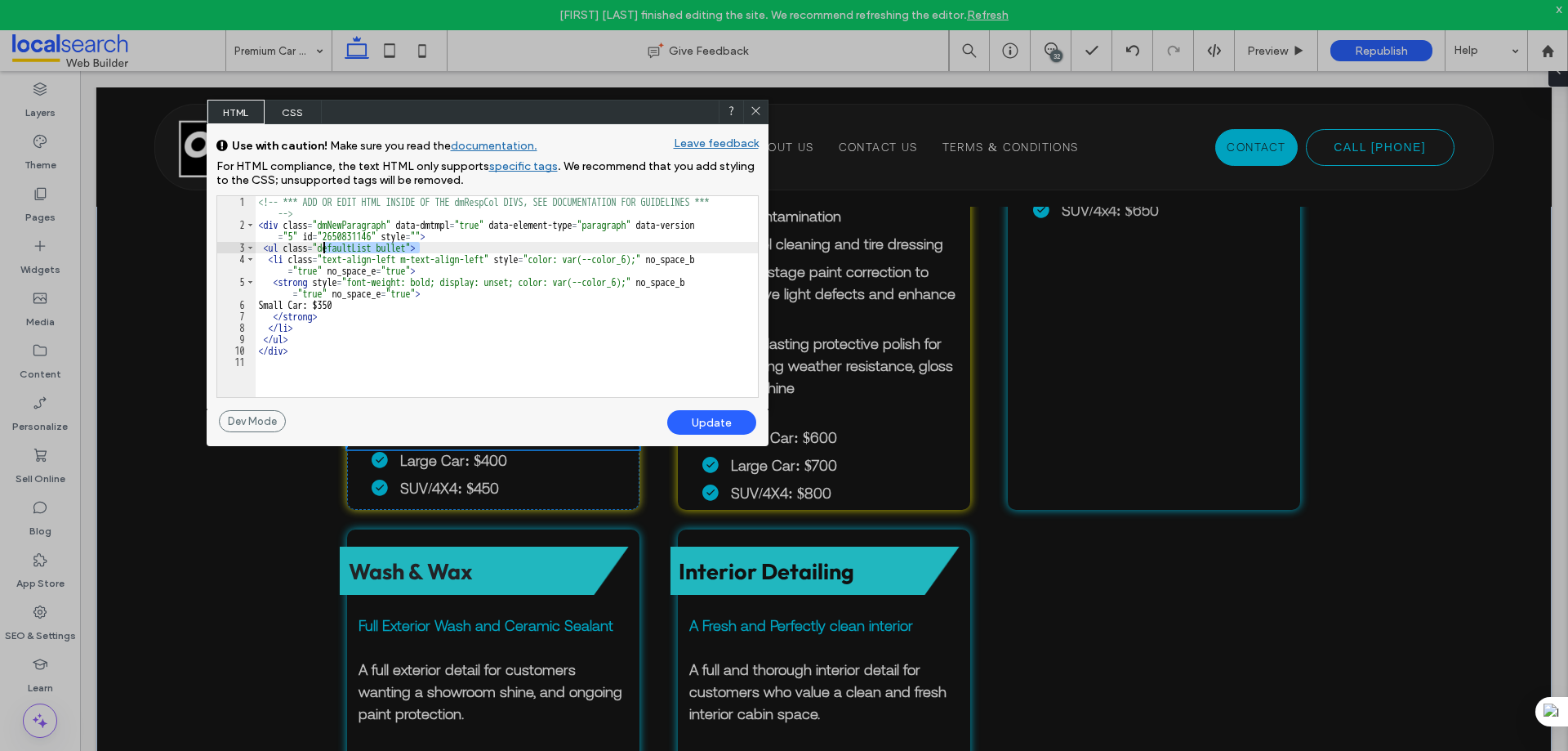 click on "<!-- *** ADD OR EDIT HTML INSIDE OF THE dmRespCol DIVS, SEE DOCUMENTATION FOR GUIDELINES ***       --> < div   class = "dmNewParagraph"   data-dmtmpl = "true"   data-element-type = "paragraph"   data-version      = "5"   id = "2650831146"   style = "" >   < ul   class = "defaultList bullet" >    < li   class = "text-align-left m-text-align-left"   style = "color: var(--color_6);"   no_space_b        = "true"   no_space_e = "true" >     < strong   style = "font-weight: bold; display: unset; color: var(--color_6);"   no_space_b         = "true"   no_space_e = "true" >     Small Car: $350     </ strong >    </ li >   </ ul > </ div >" at bounding box center (506, 314) 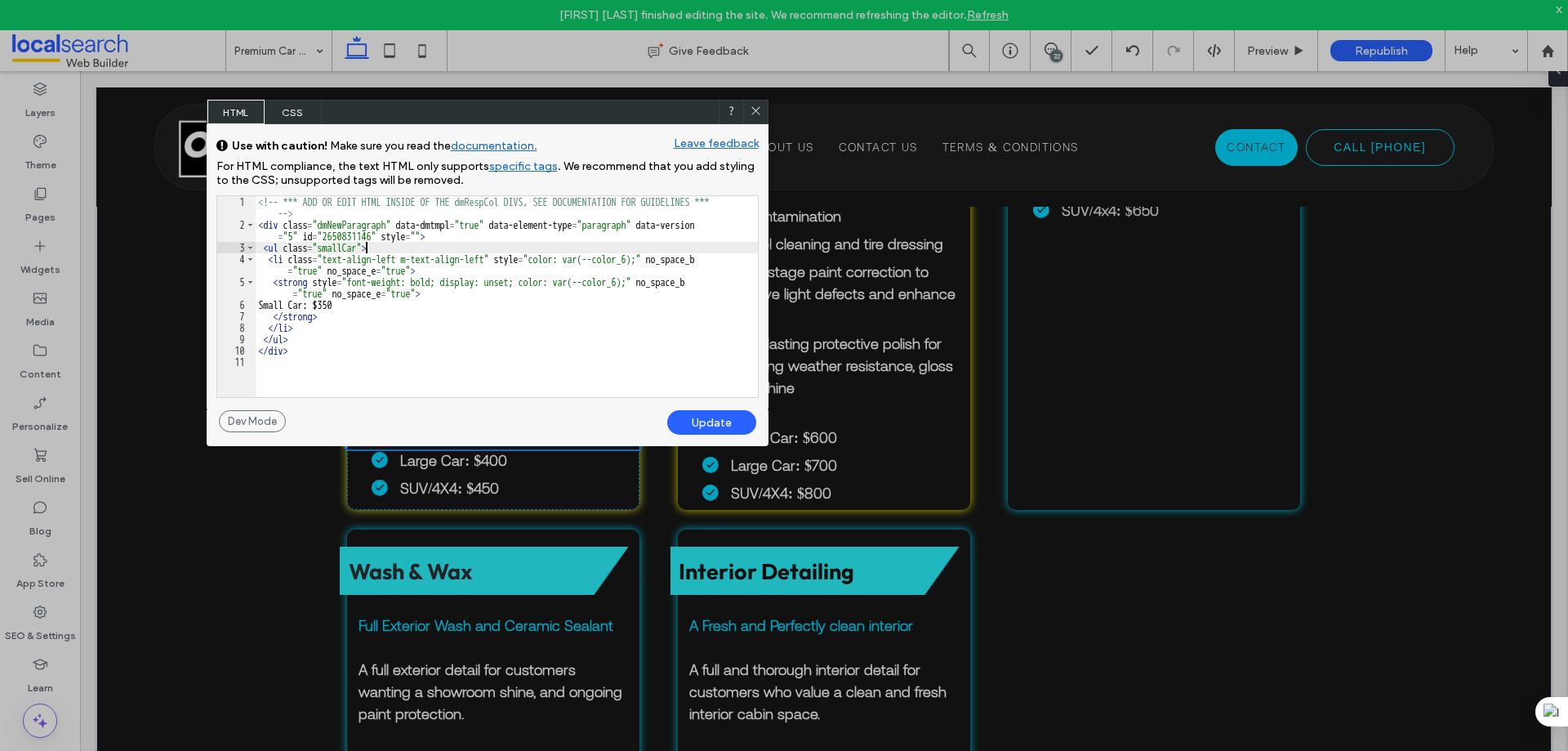 click on "Update" at bounding box center (711, 422) 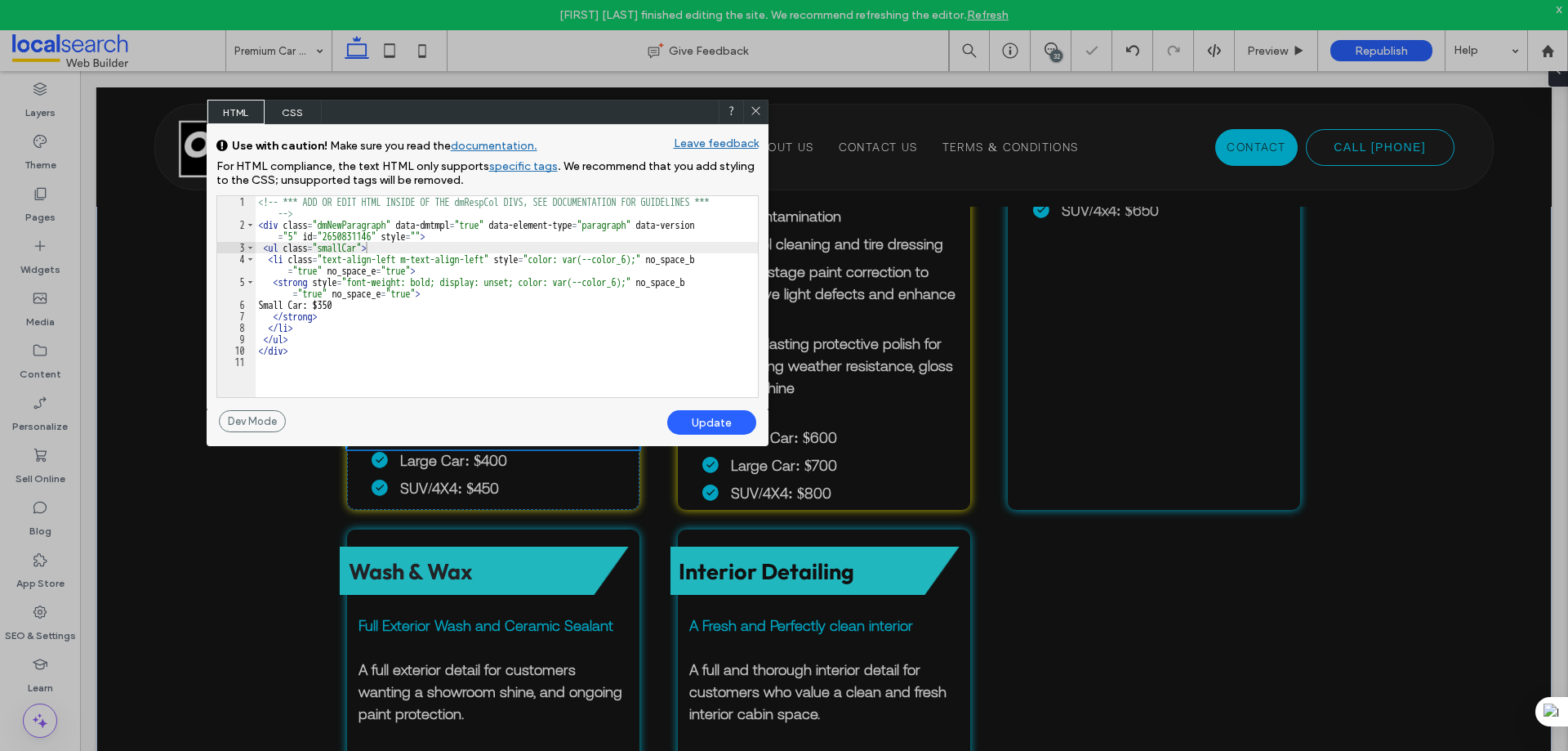 click 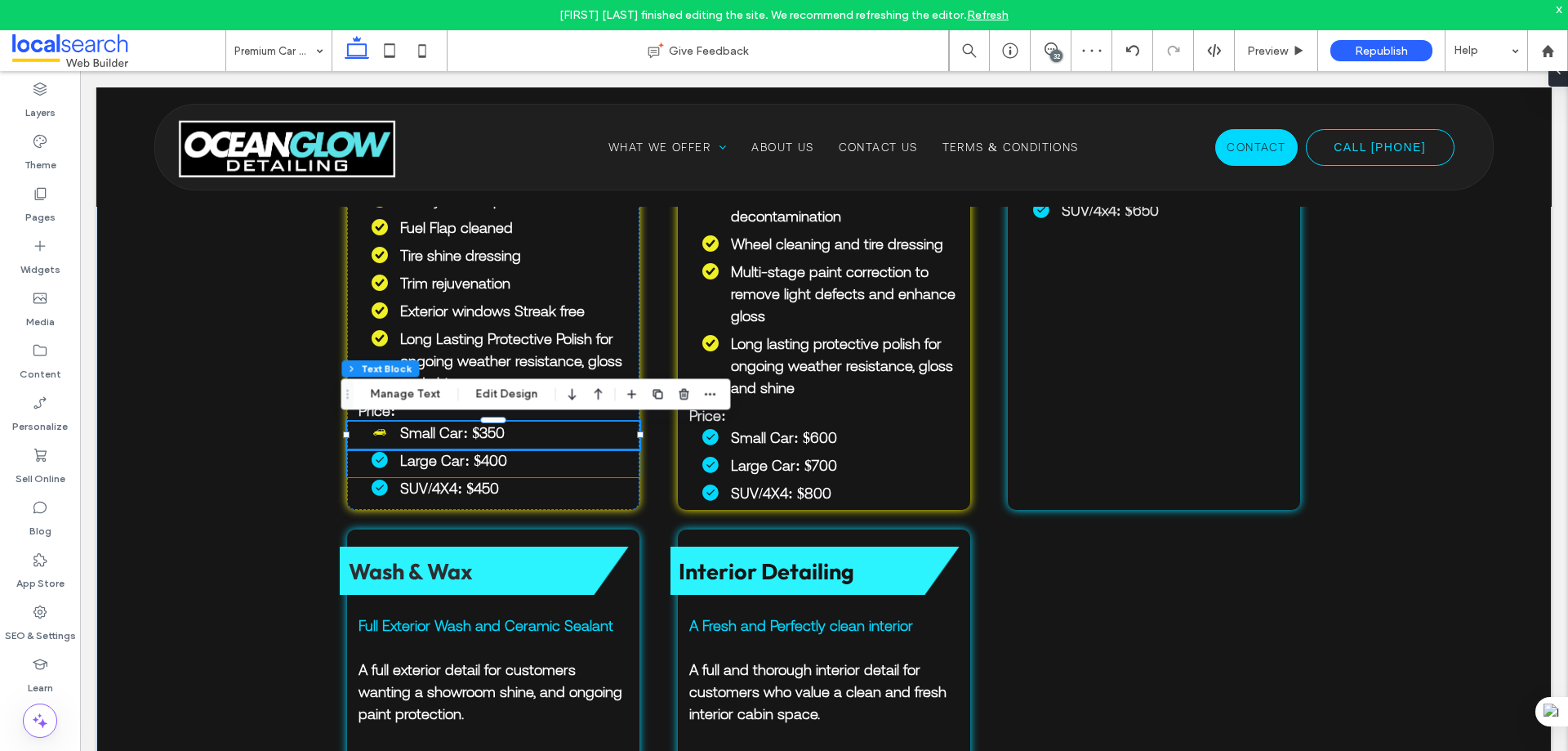 click on "Large Car: $400" at bounding box center (493, 463) 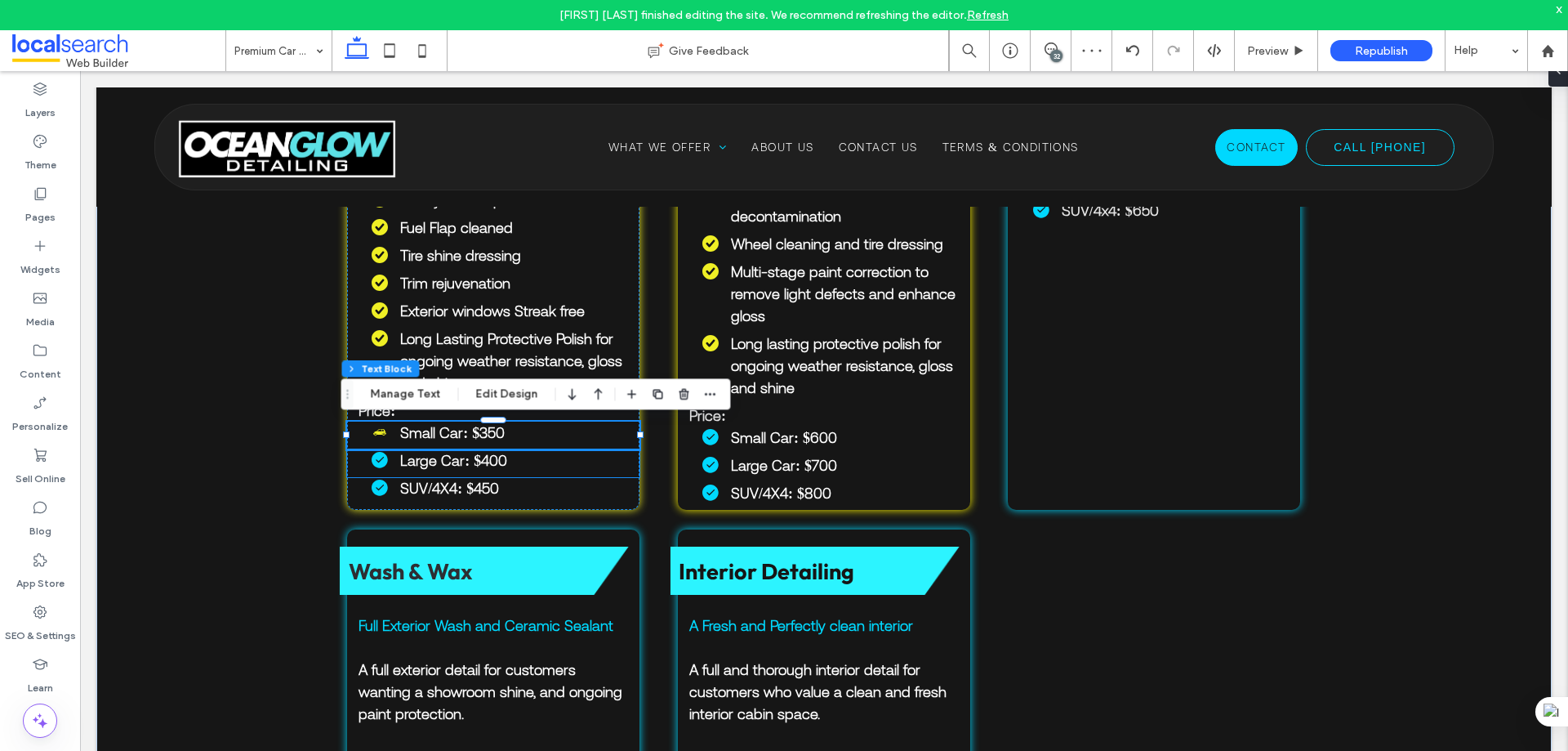 click on "Large Car: $400" at bounding box center (493, 463) 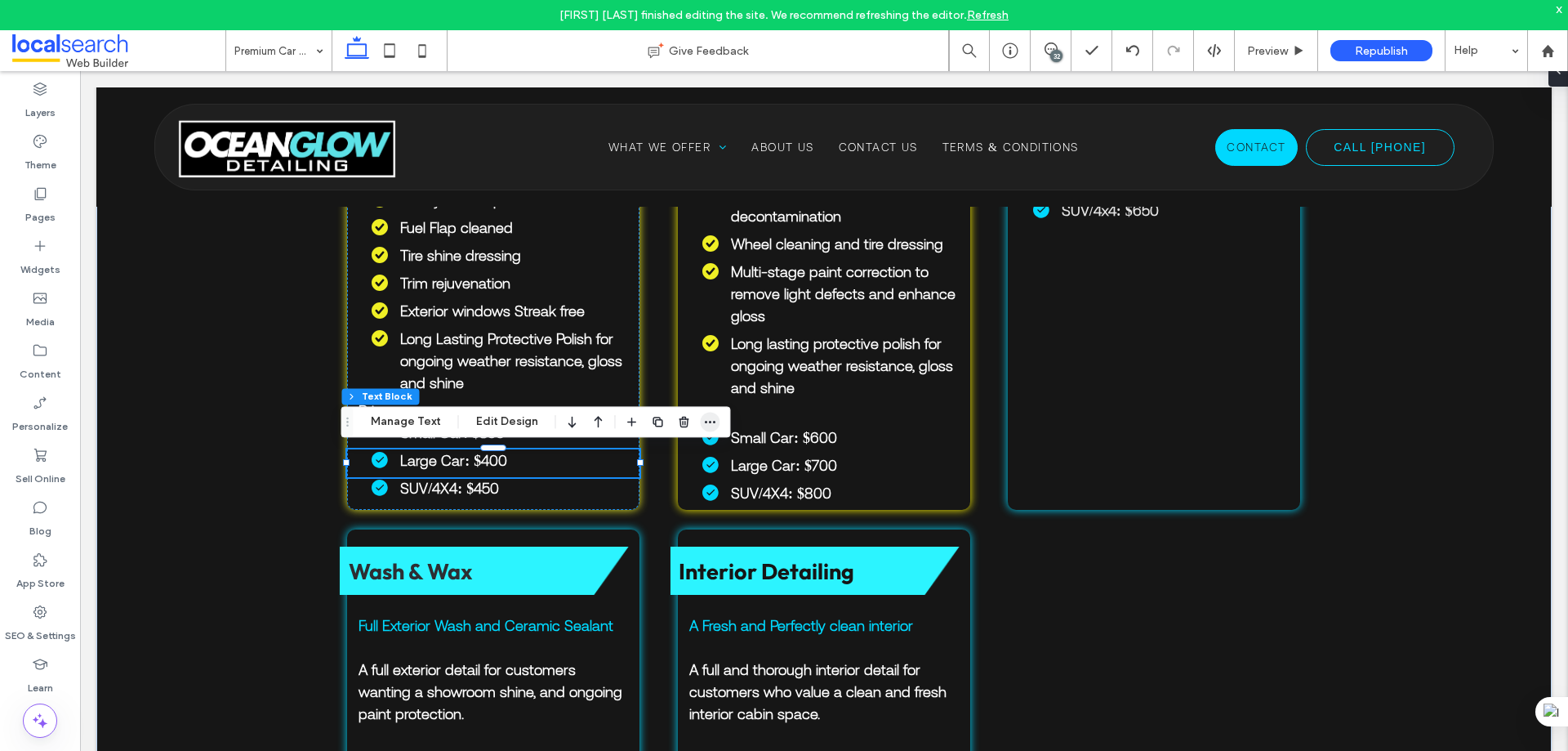click 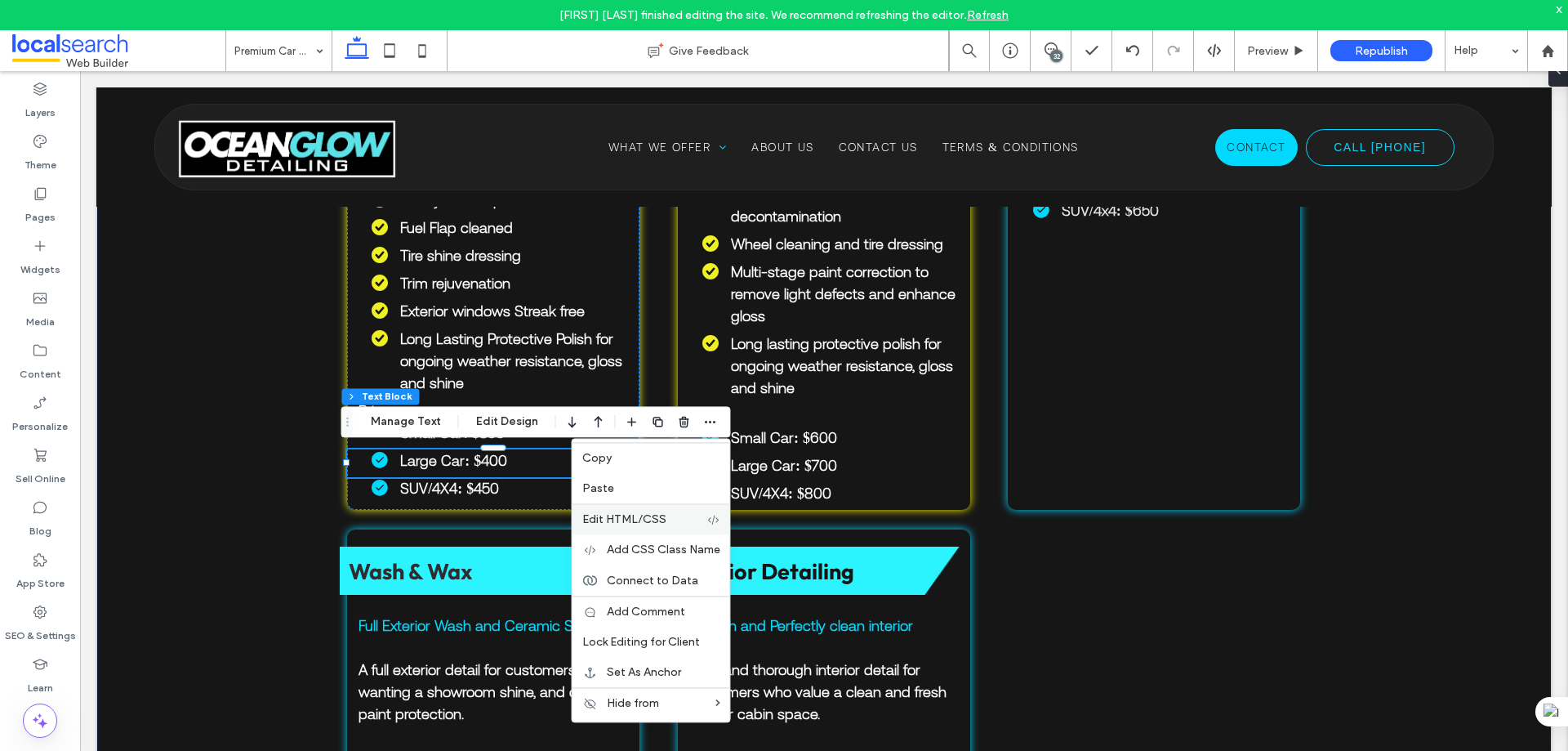 click on "Edit HTML/CSS" at bounding box center [651, 519] 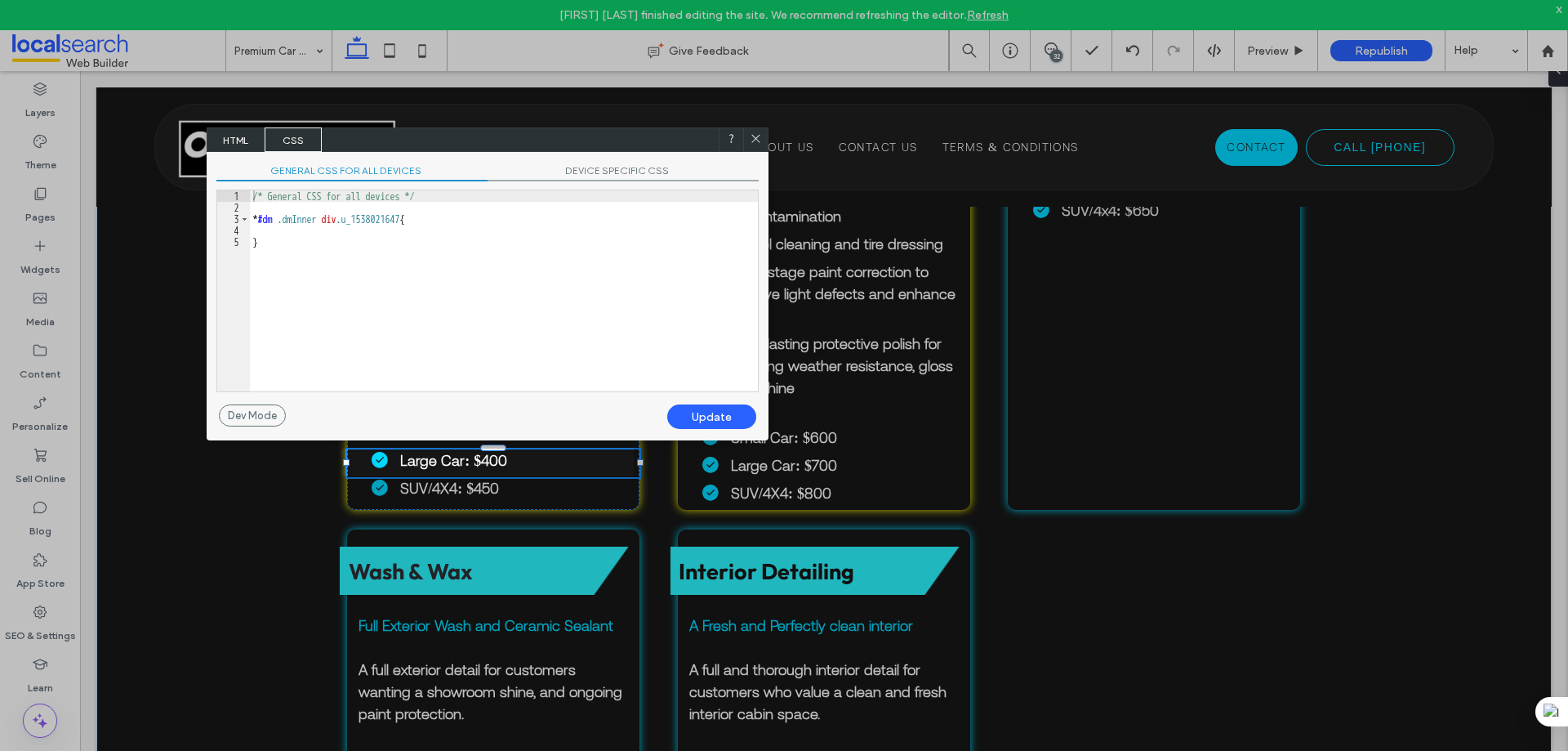 click on "HTML" at bounding box center (236, 140) 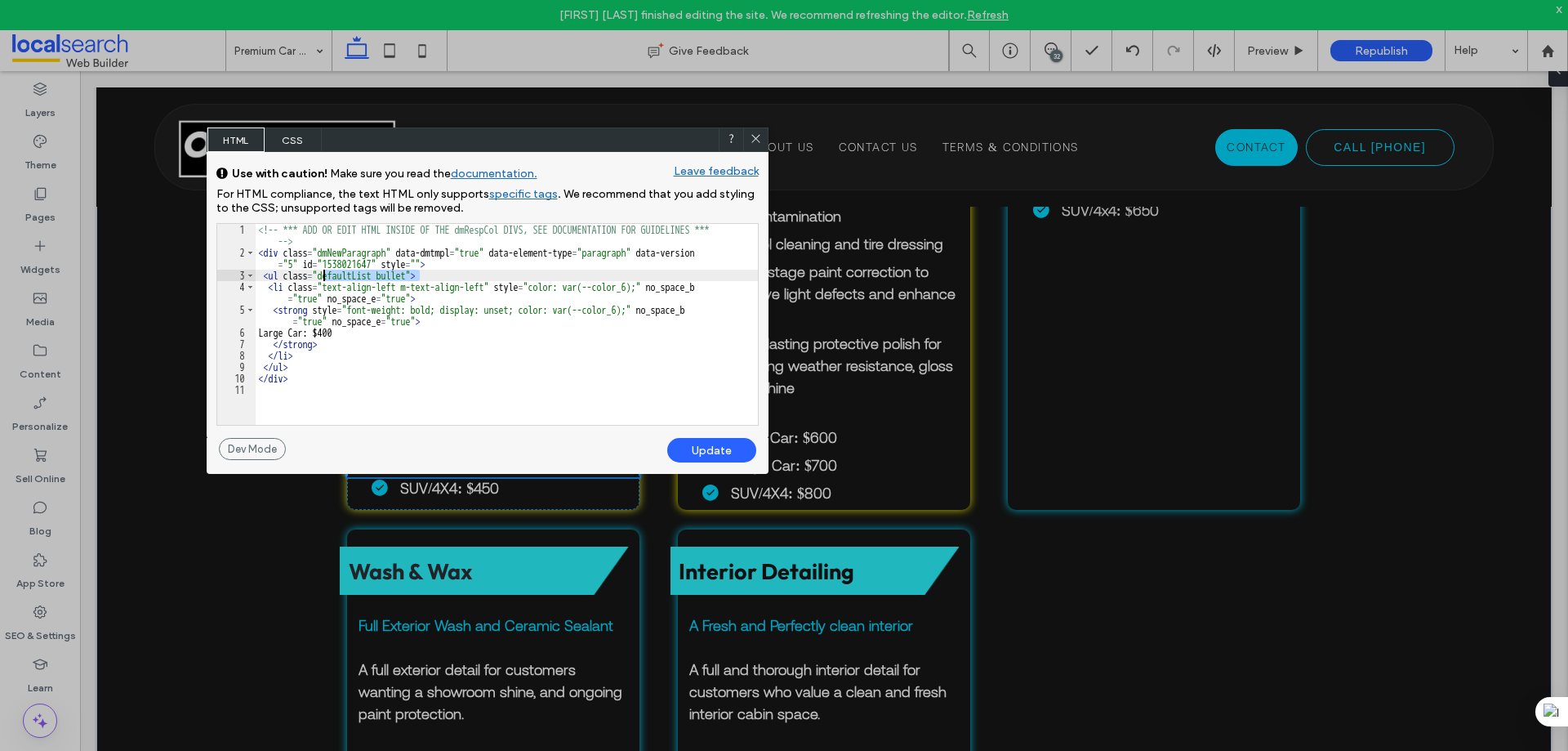 drag, startPoint x: 420, startPoint y: 273, endPoint x: 325, endPoint y: 271, distance: 95.02105 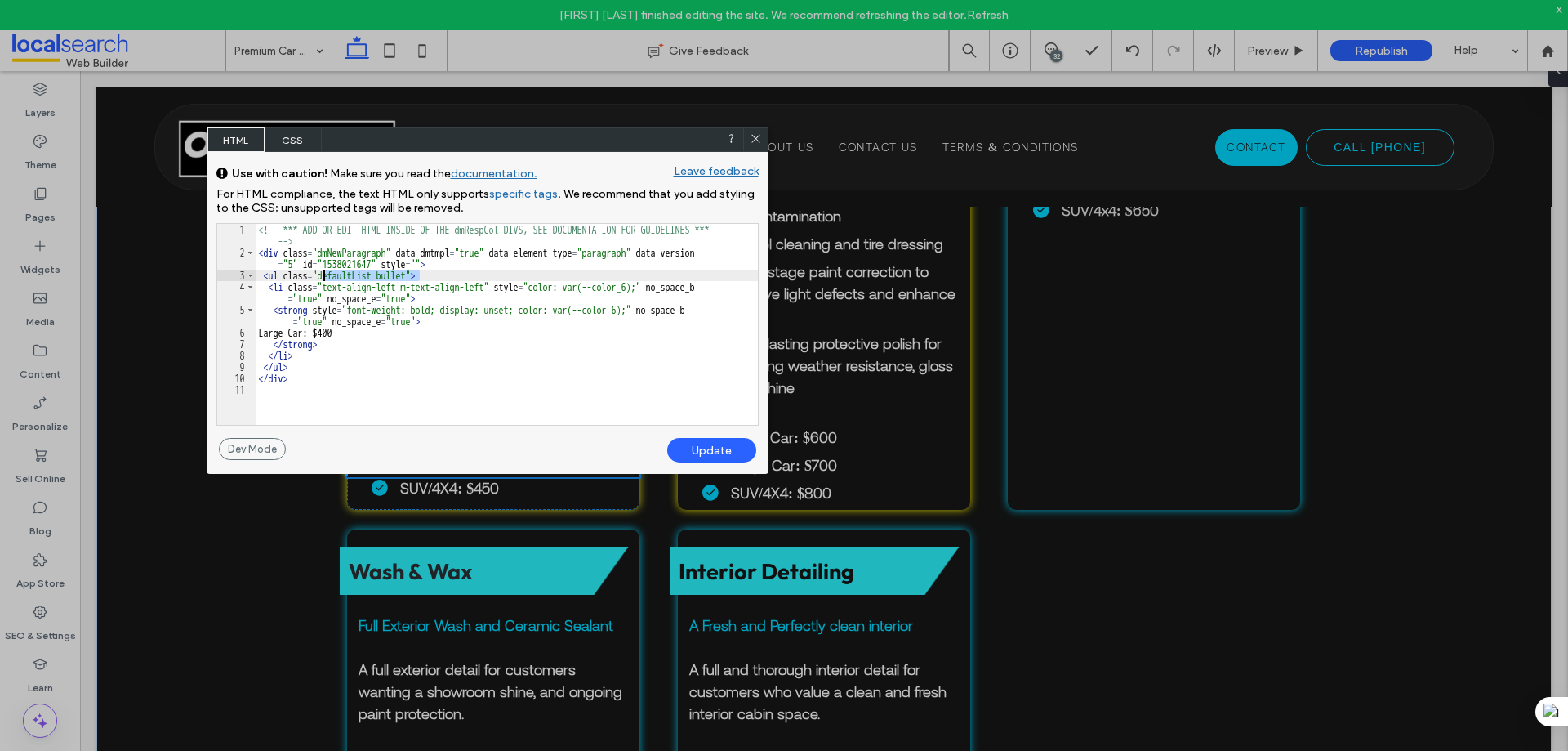 click on "<!-- *** ADD OR EDIT HTML INSIDE OF THE dmRespCol DIVS, SEE DOCUMENTATION FOR GUIDELINES ***       --> < div   class = "dmNewParagraph"   data-dmtmpl = "true"   data-element-type = "paragraph"   data-version      = "5"   id = "1538021647"   style = "" >   < ul   class = "defaultList bullet" >    < li   class = "text-align-left m-text-align-left"   style = "color: var(--color_6);"   no_space_b        = "true"   no_space_e = "true" >     < strong   style = "font-weight: bold; display: unset; color: var(--color_6);"   no_space_b         = "true"   no_space_e = "true" >     Large Car: $400     </ strong >    </ li >   </ ul > </ div >" at bounding box center (506, 342) 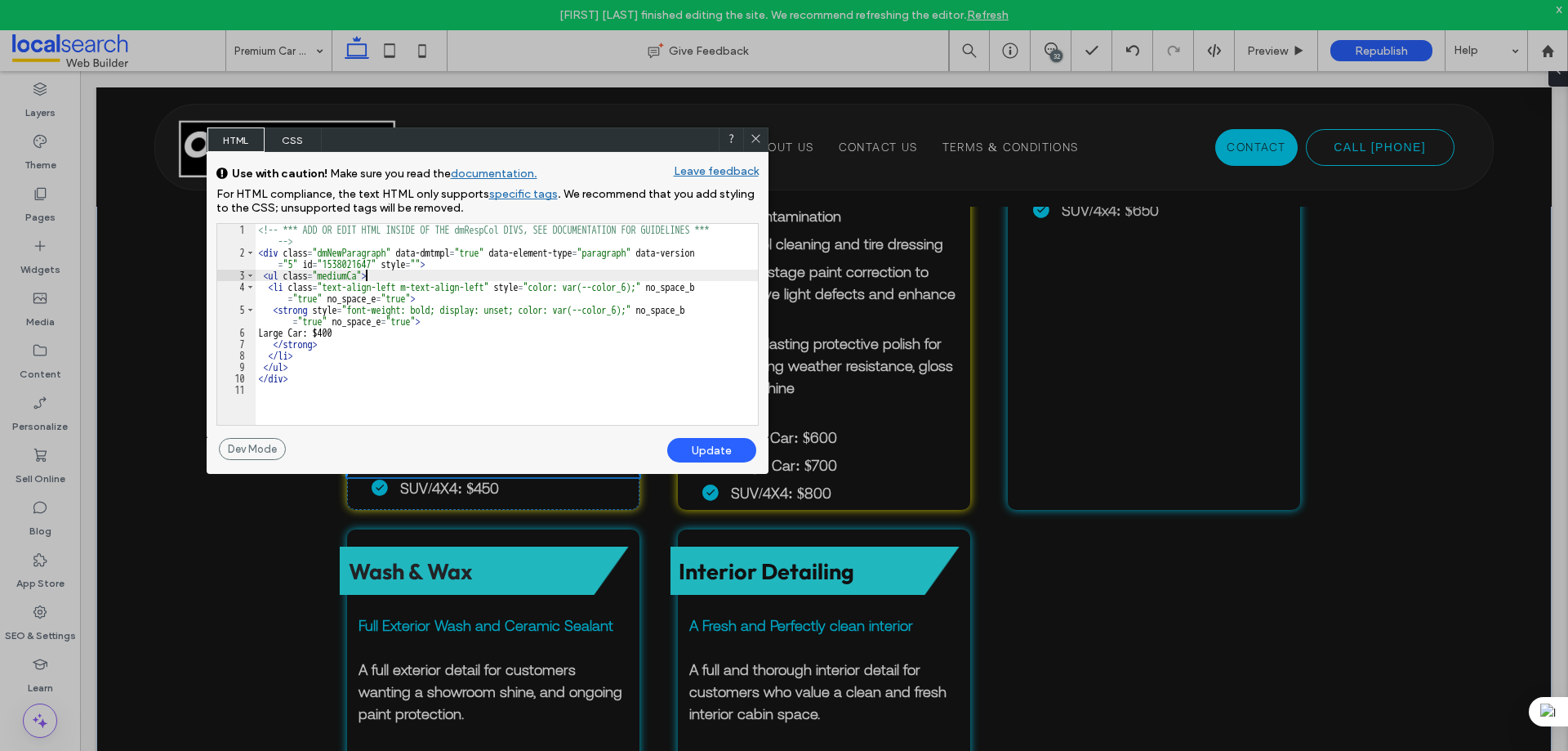 type on "**" 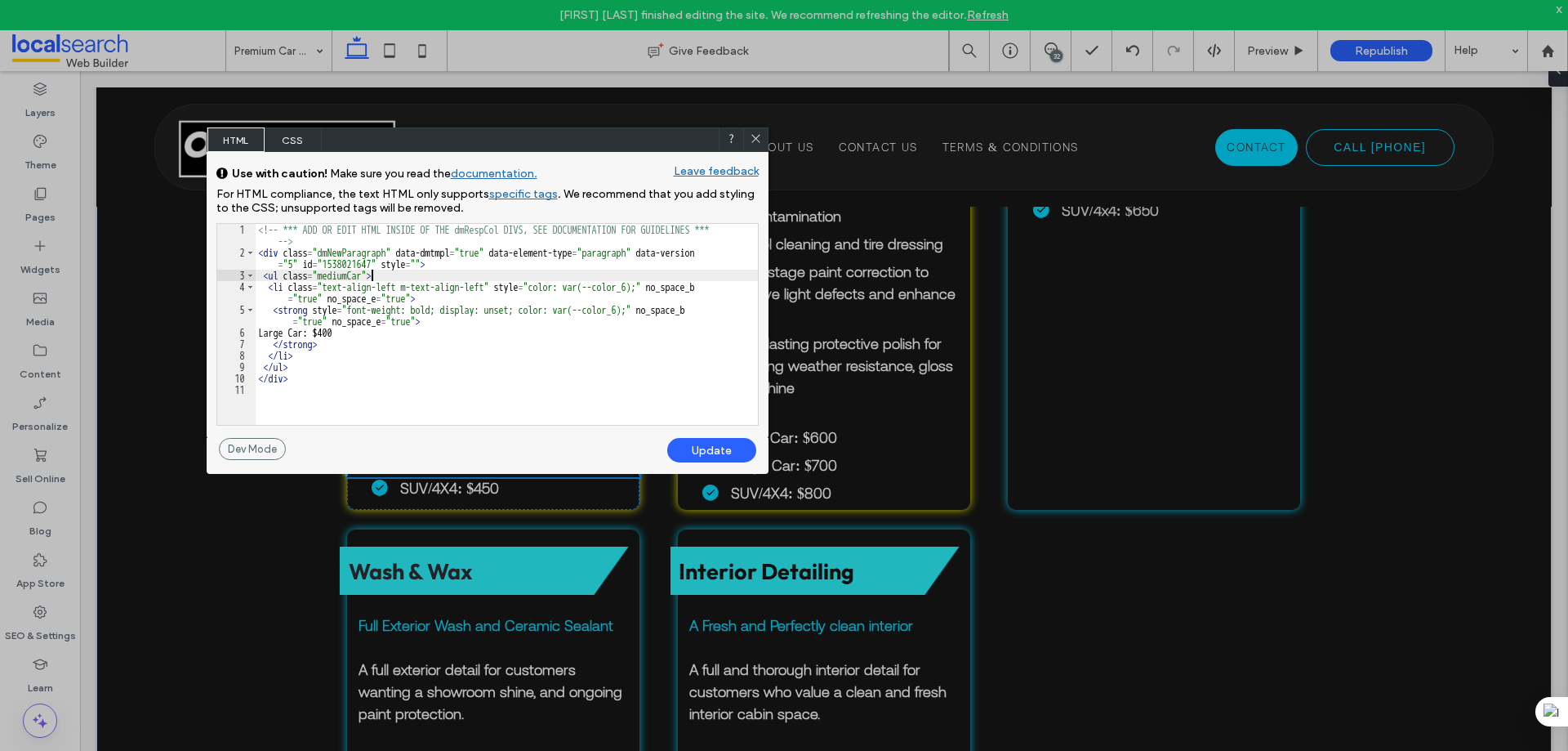 click on "Update" at bounding box center [711, 450] 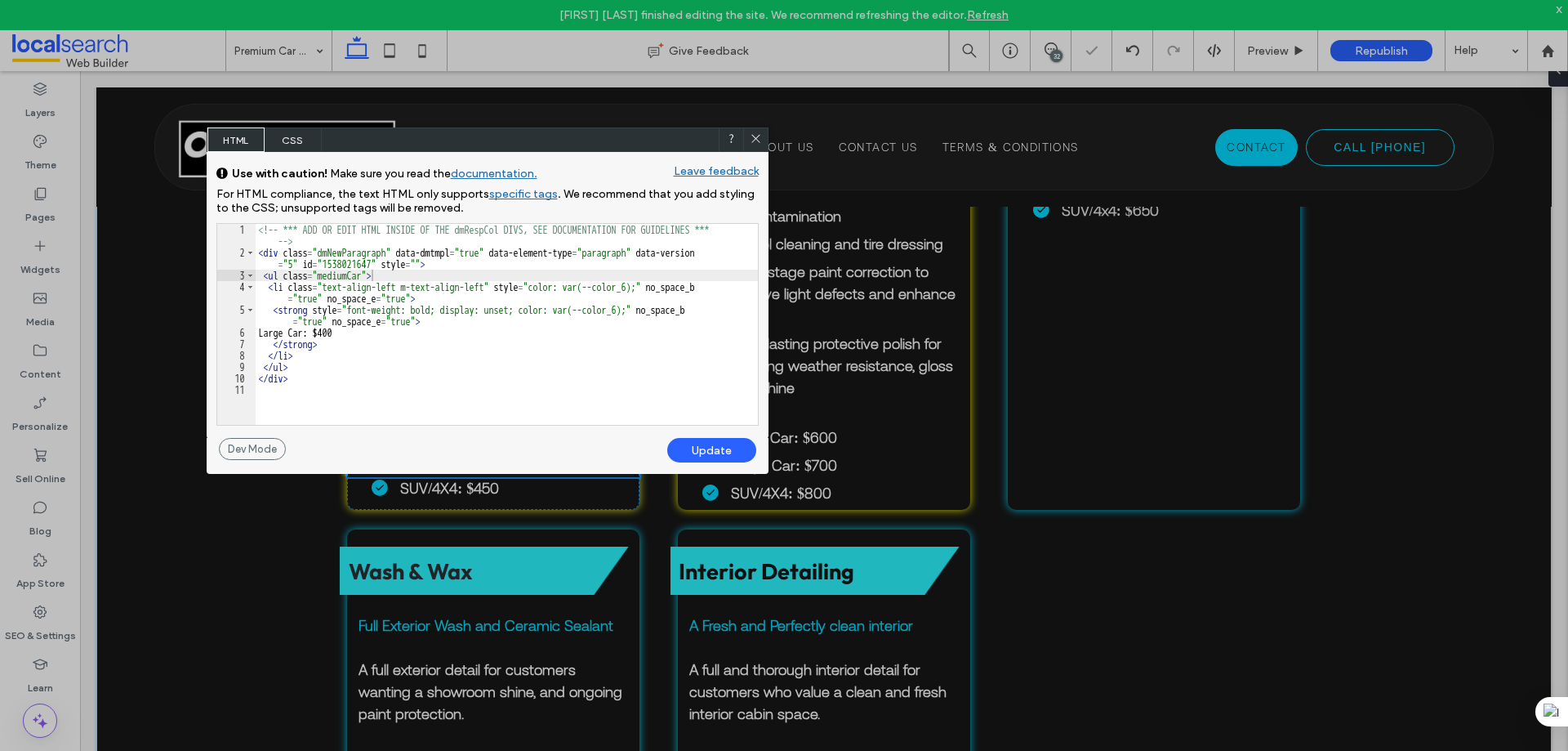 click 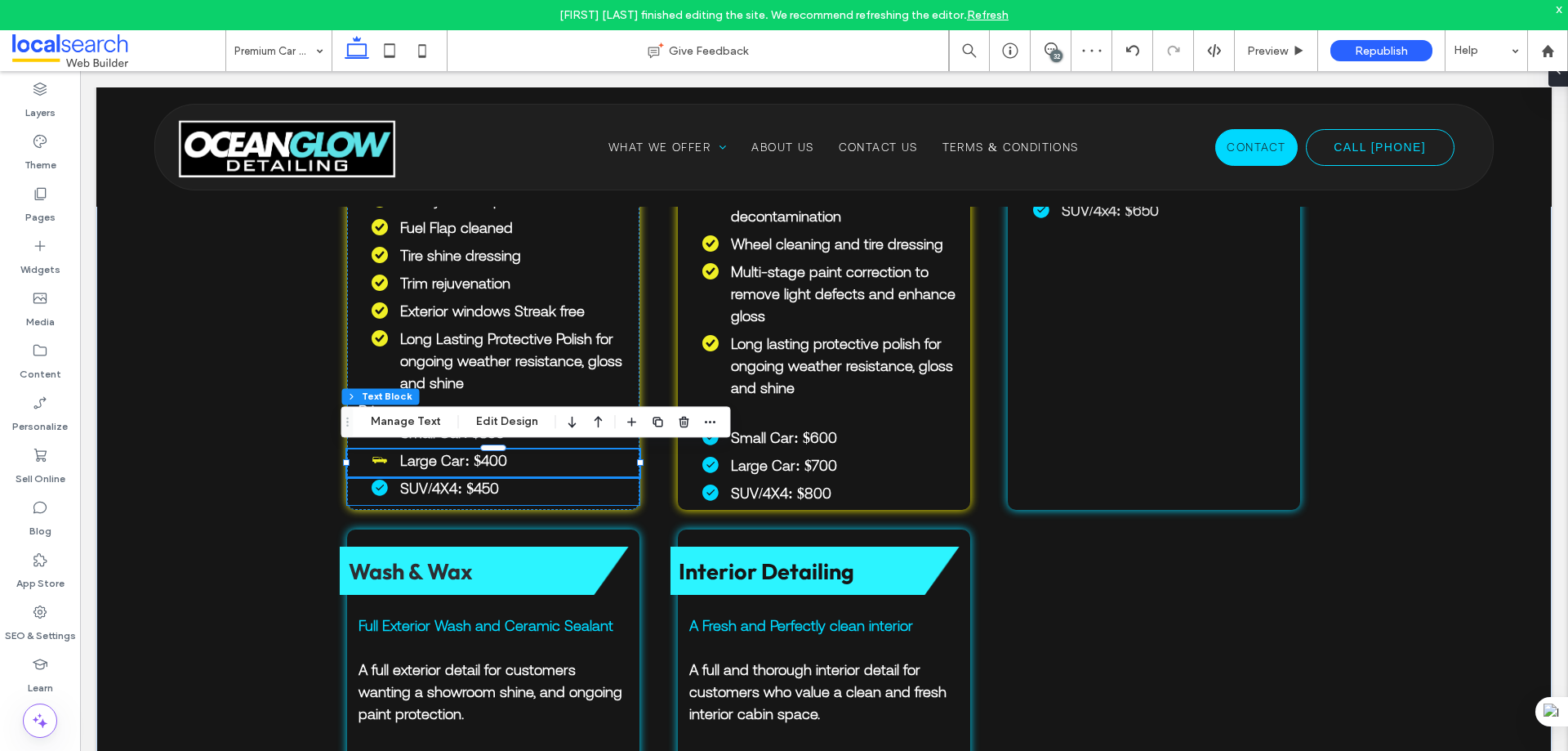 click on "SUV/4X4: $450" at bounding box center (499, 488) 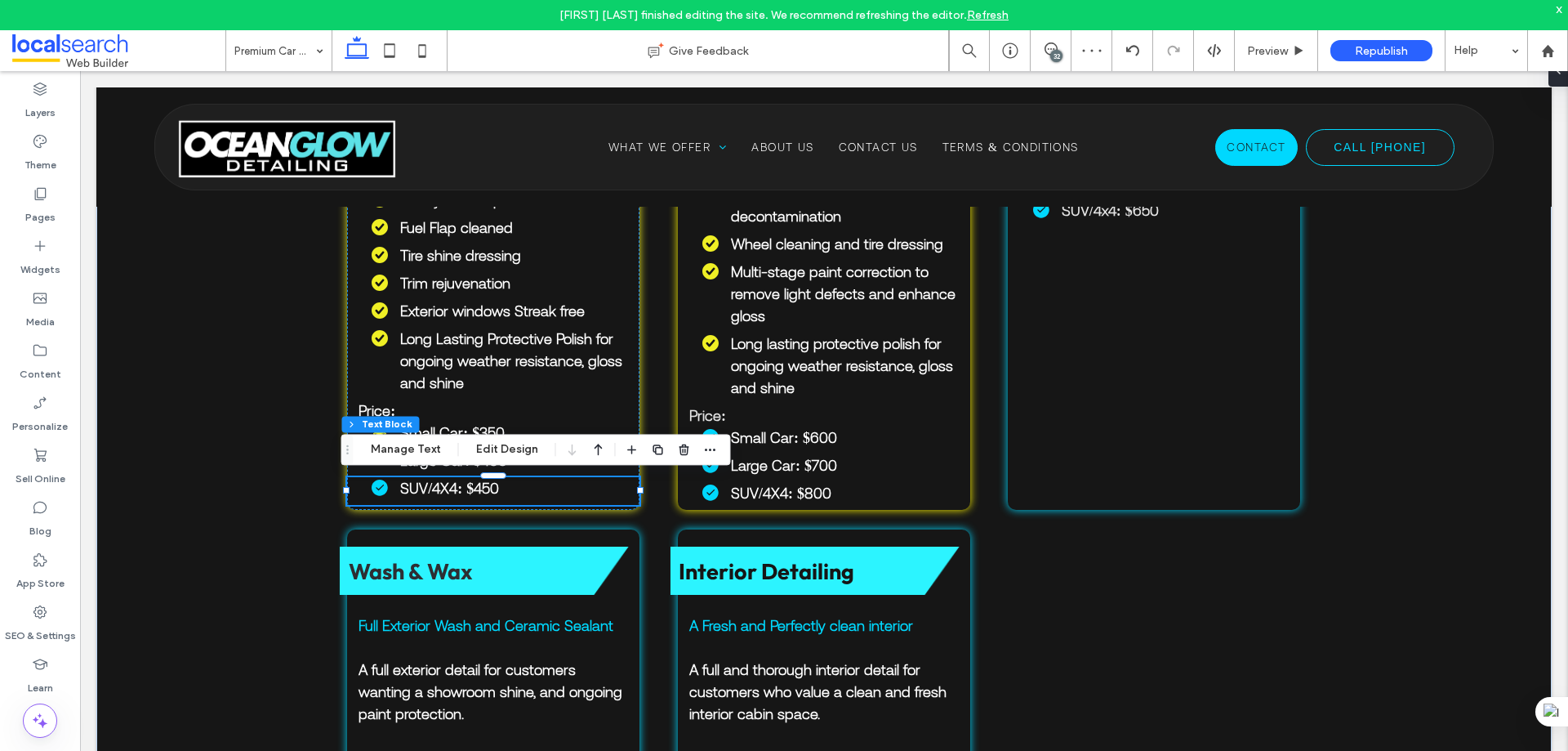 click on "SUV/4X4: $450" at bounding box center [499, 488] 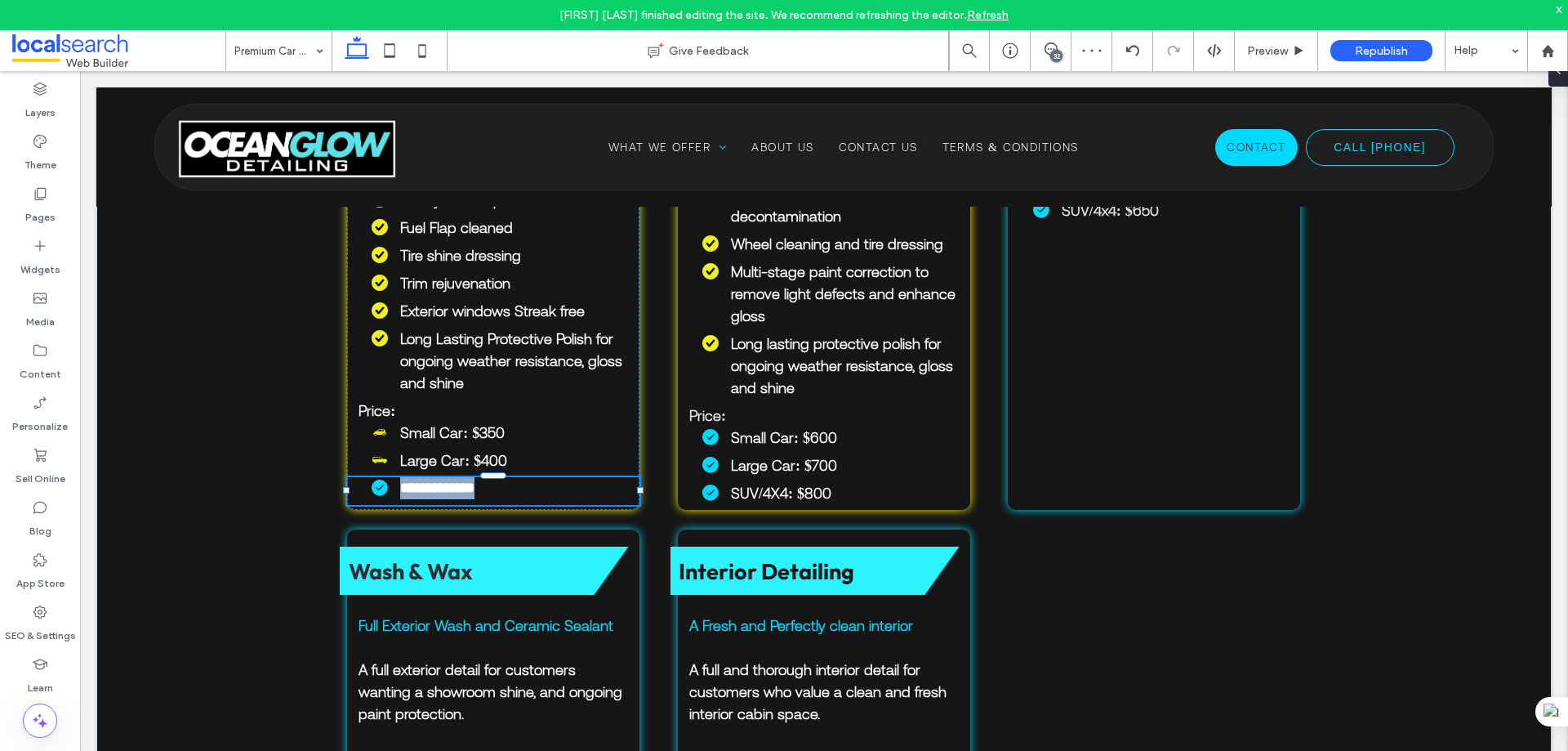 type on "**********" 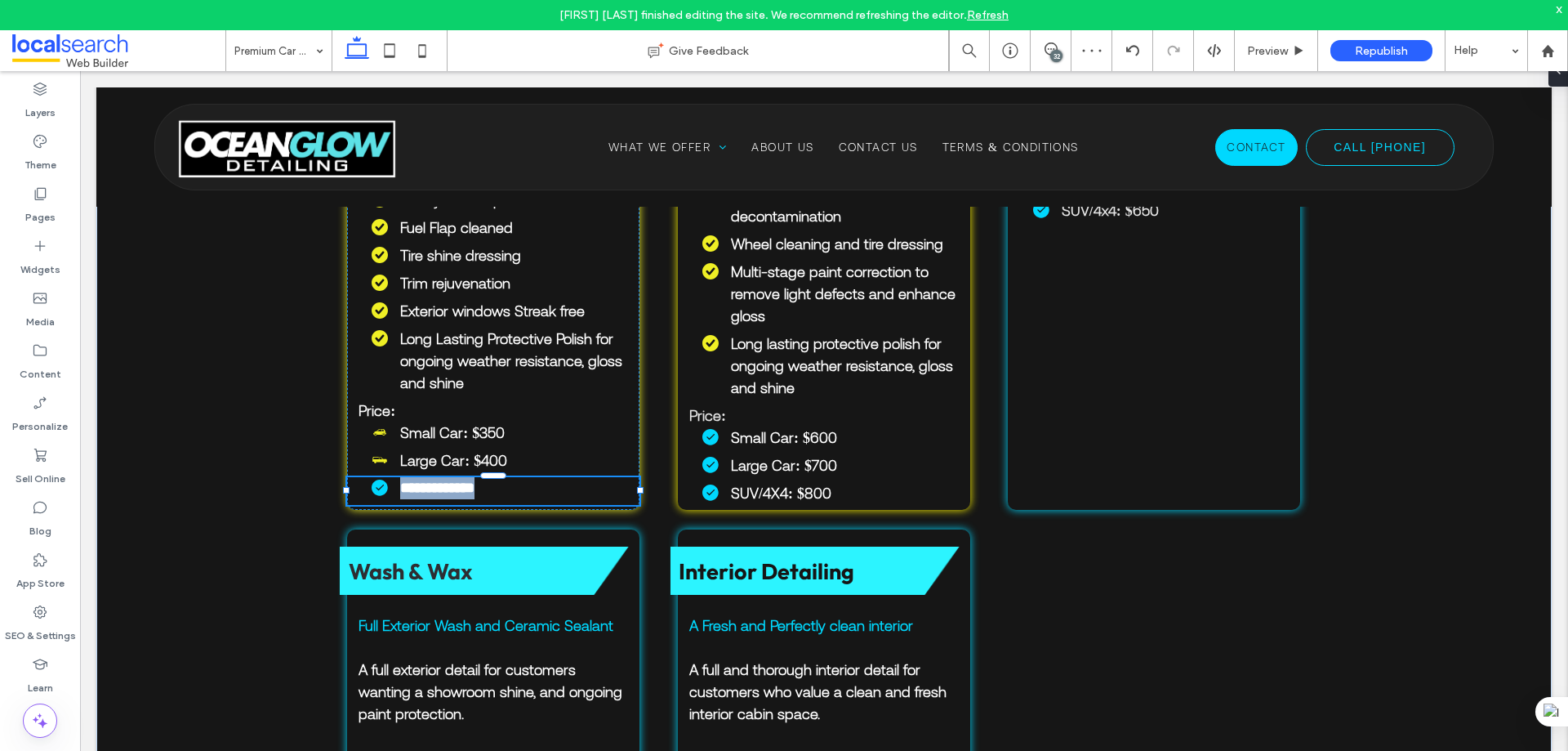 type on "**" 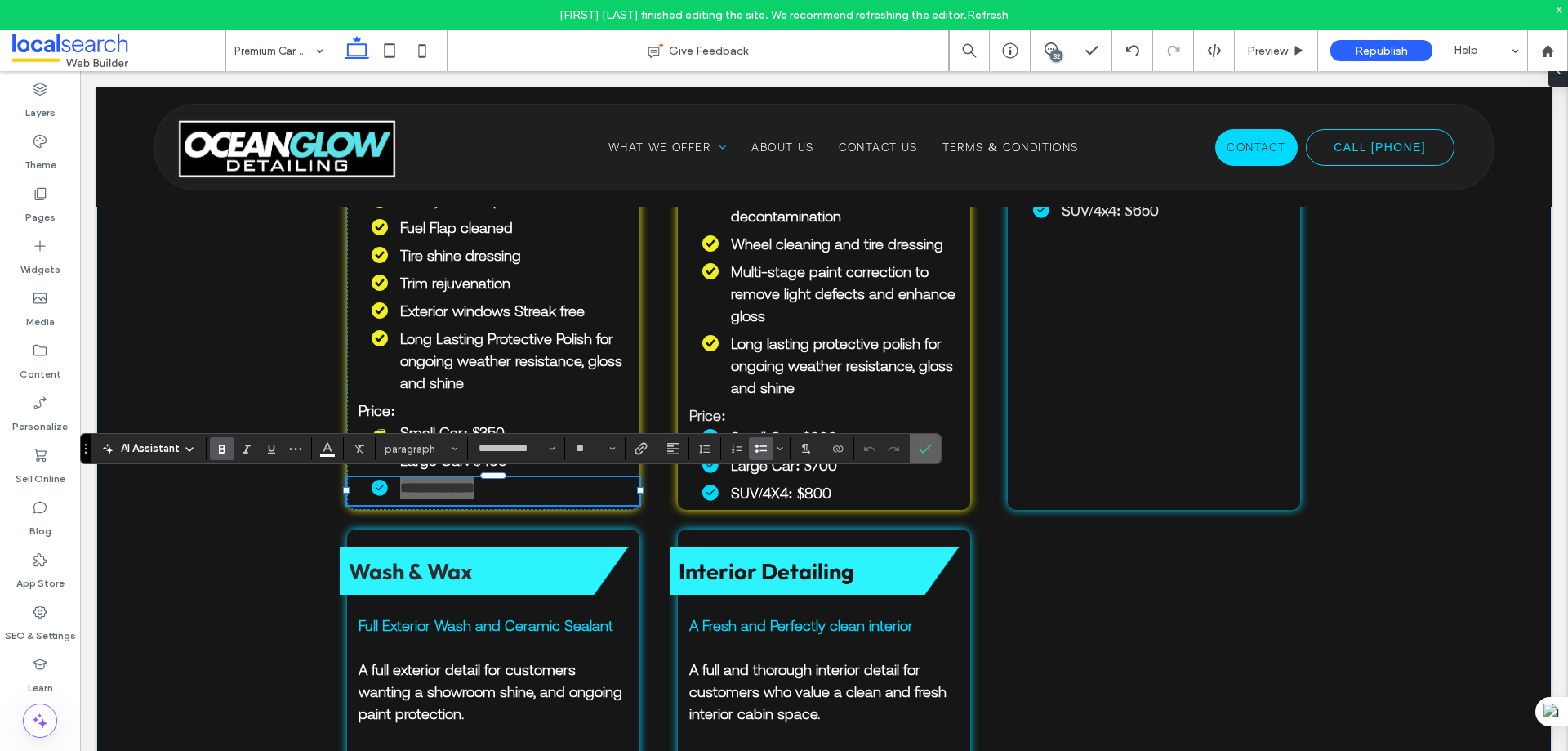 click 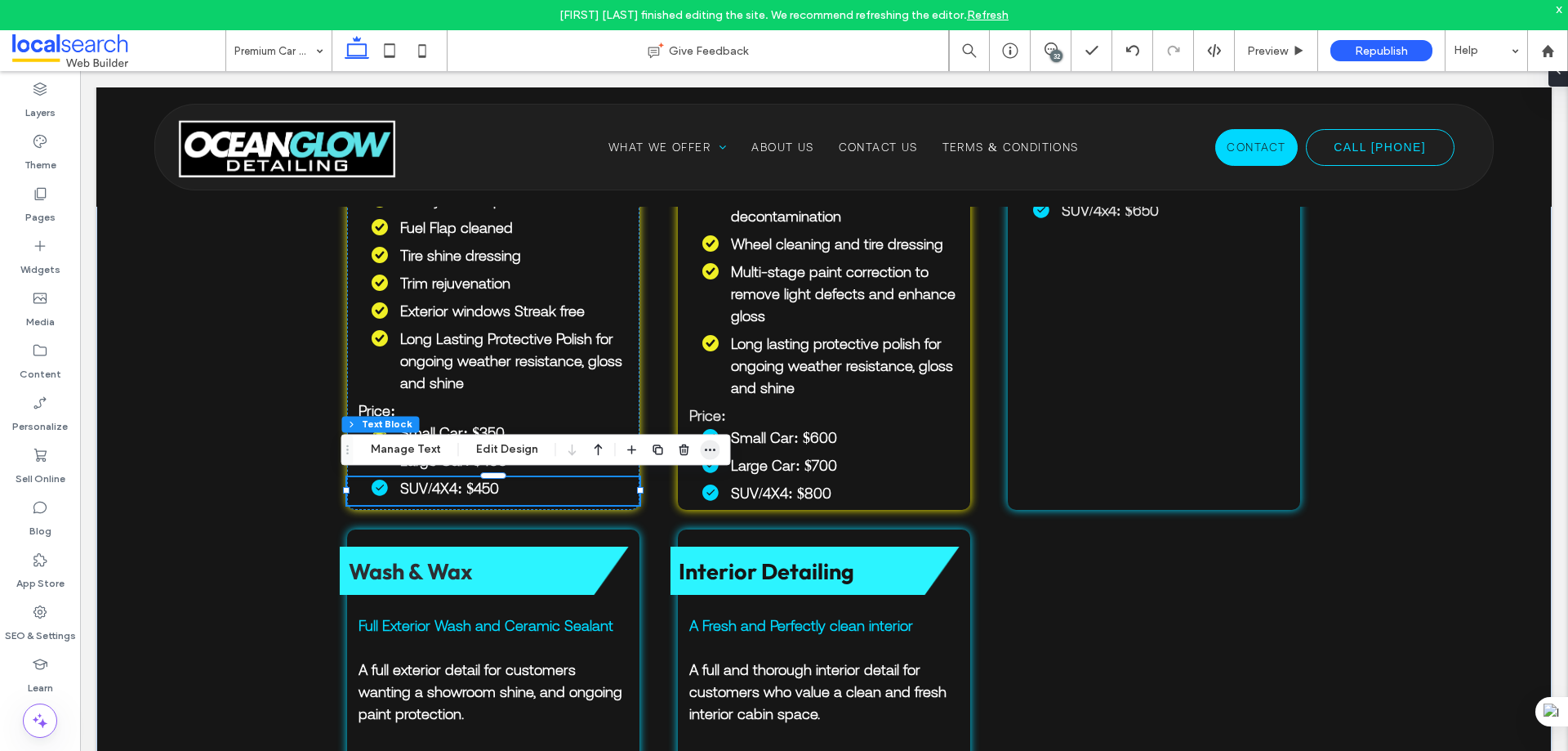 click 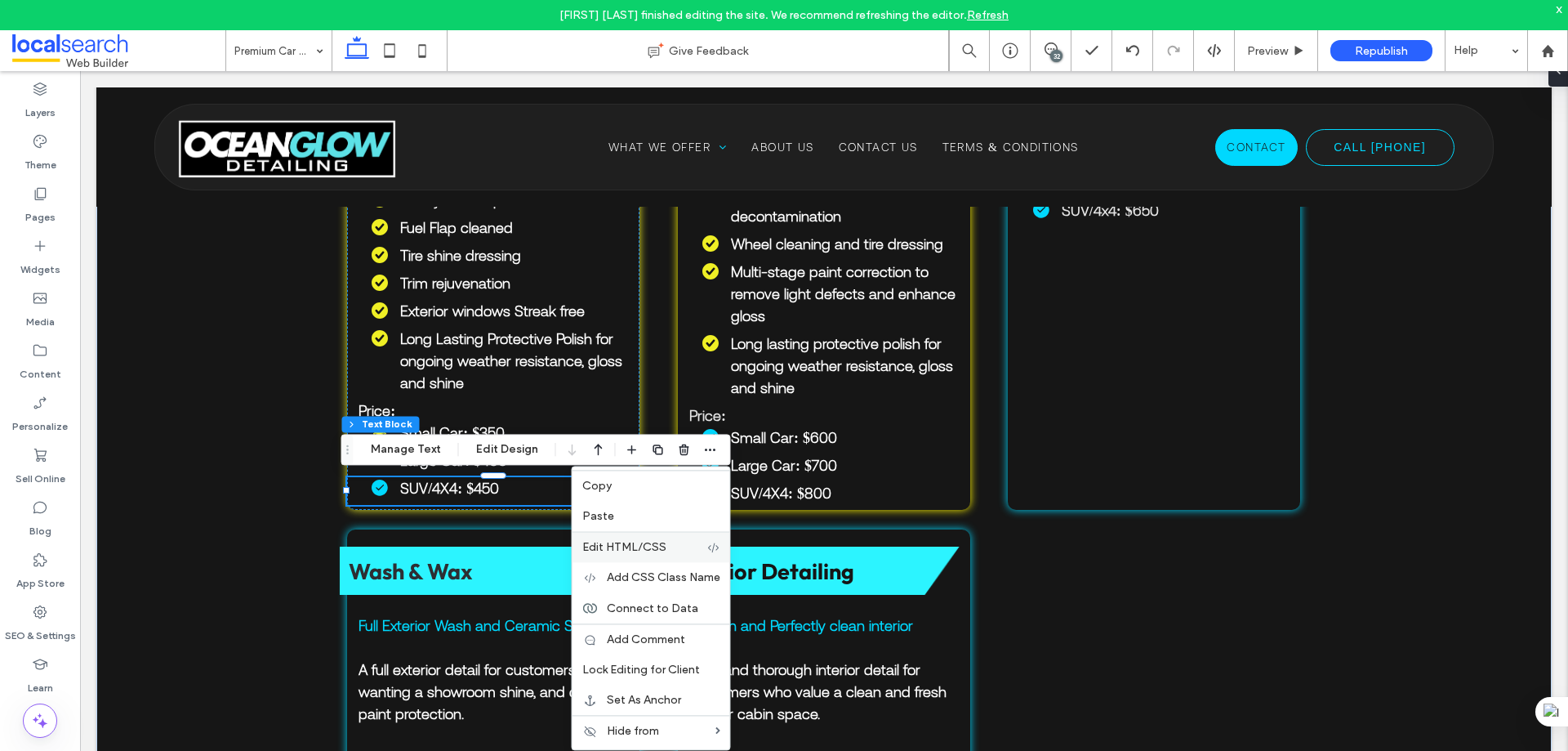 click on "Edit HTML/CSS" at bounding box center (624, 547) 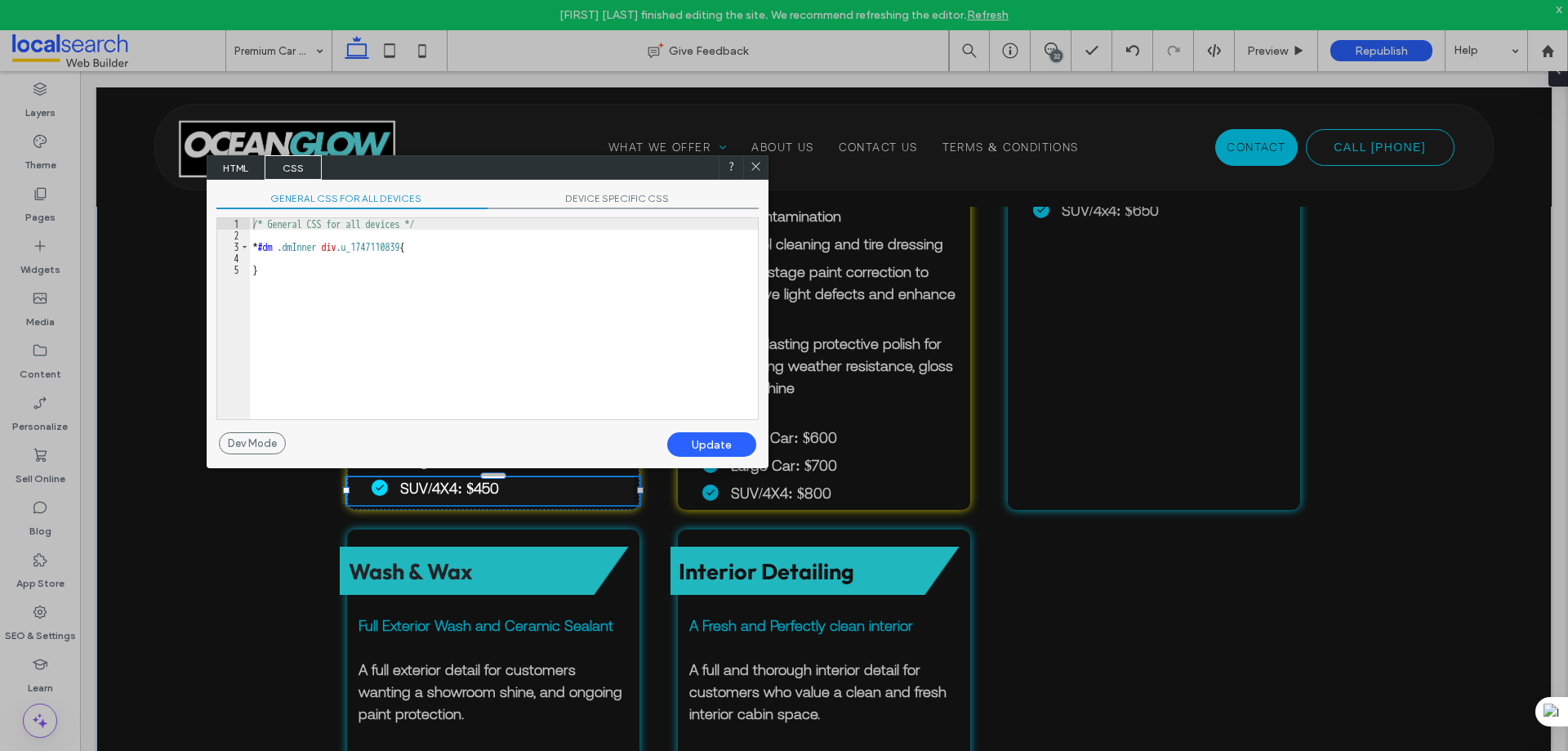 click on "HTML" at bounding box center (236, 168) 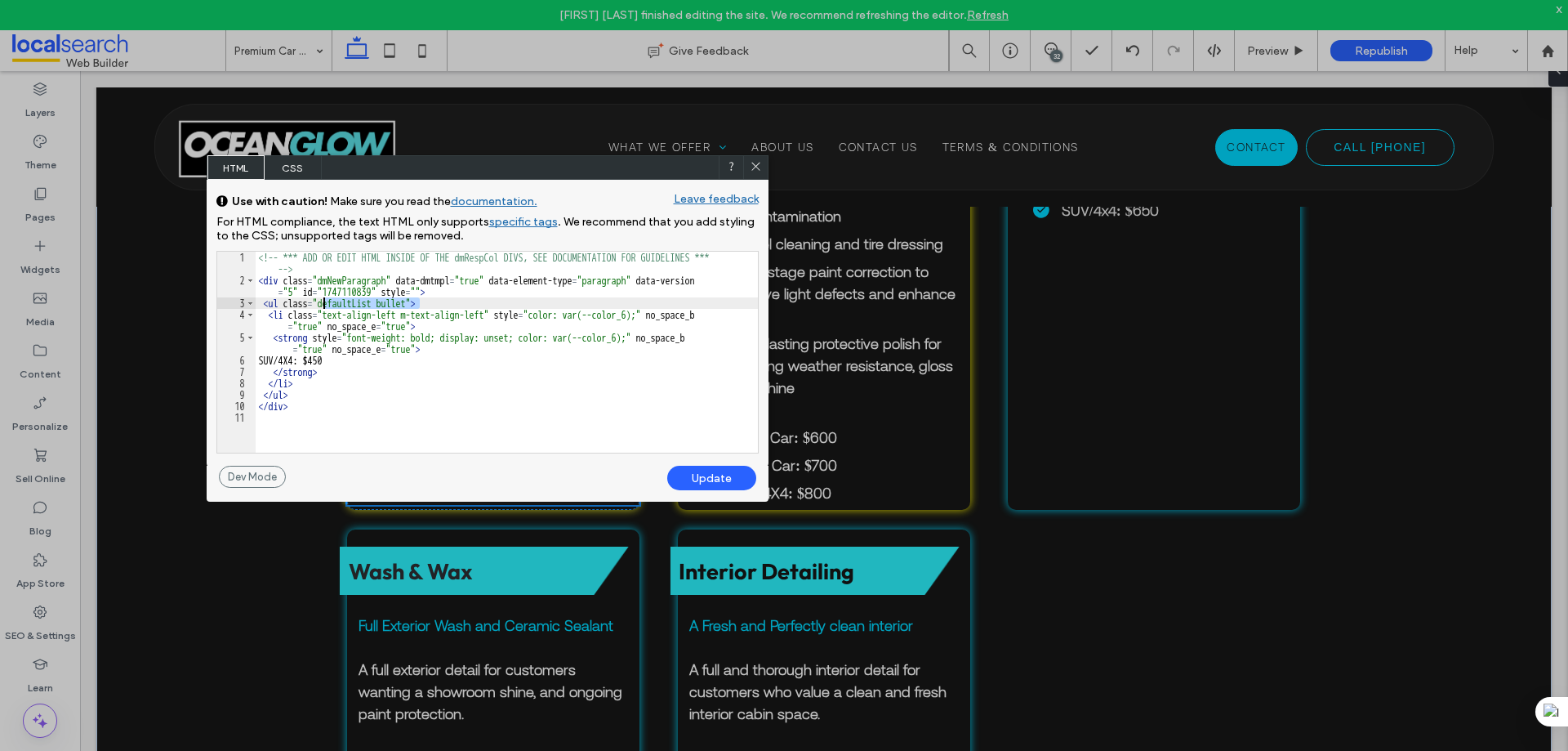 drag, startPoint x: 418, startPoint y: 302, endPoint x: 321, endPoint y: 300, distance: 97.02062 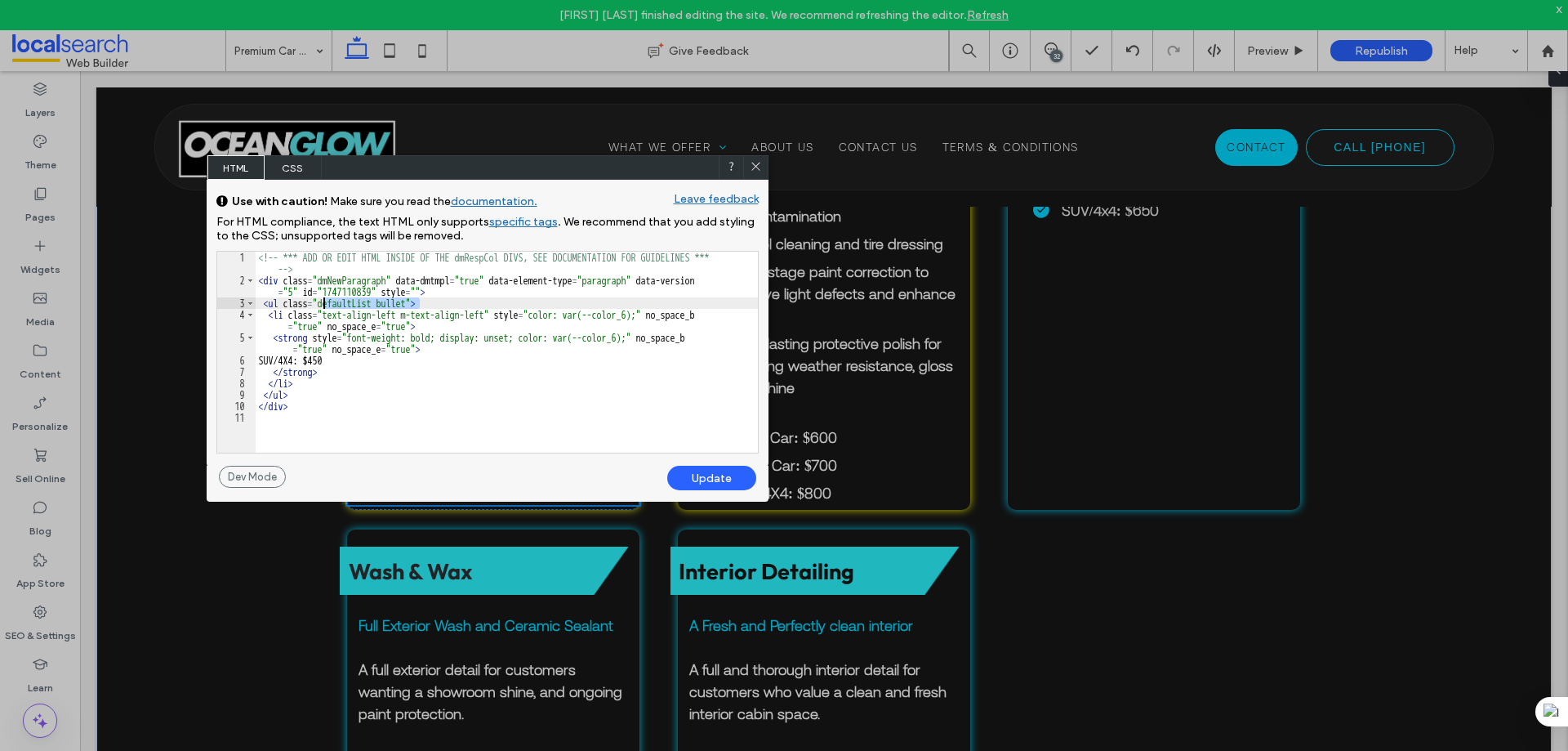 click on "<!-- *** ADD OR EDIT HTML INSIDE OF THE dmRespCol DIVS, SEE DOCUMENTATION FOR GUIDELINES ***       --> < div   class = "dmNewParagraph"   data-dmtmpl = "true"   data-element-type = "paragraph"   data-version      = "5"   id = "1747110839"   style = "" >   < ul   class = "defaultList bullet" >    < li   class = "text-align-left m-text-align-left"   style = "color: var(--color_6);"   no_space_b        = "true"   no_space_e = "true" >     < strong   style = "font-weight: bold; display: unset; color: var(--color_6);"   no_space_b         = "true"   no_space_e = "true" >     SUV/4X4: $450     </ strong >    </ li >   </ ul > </ div >" at bounding box center [506, 369] 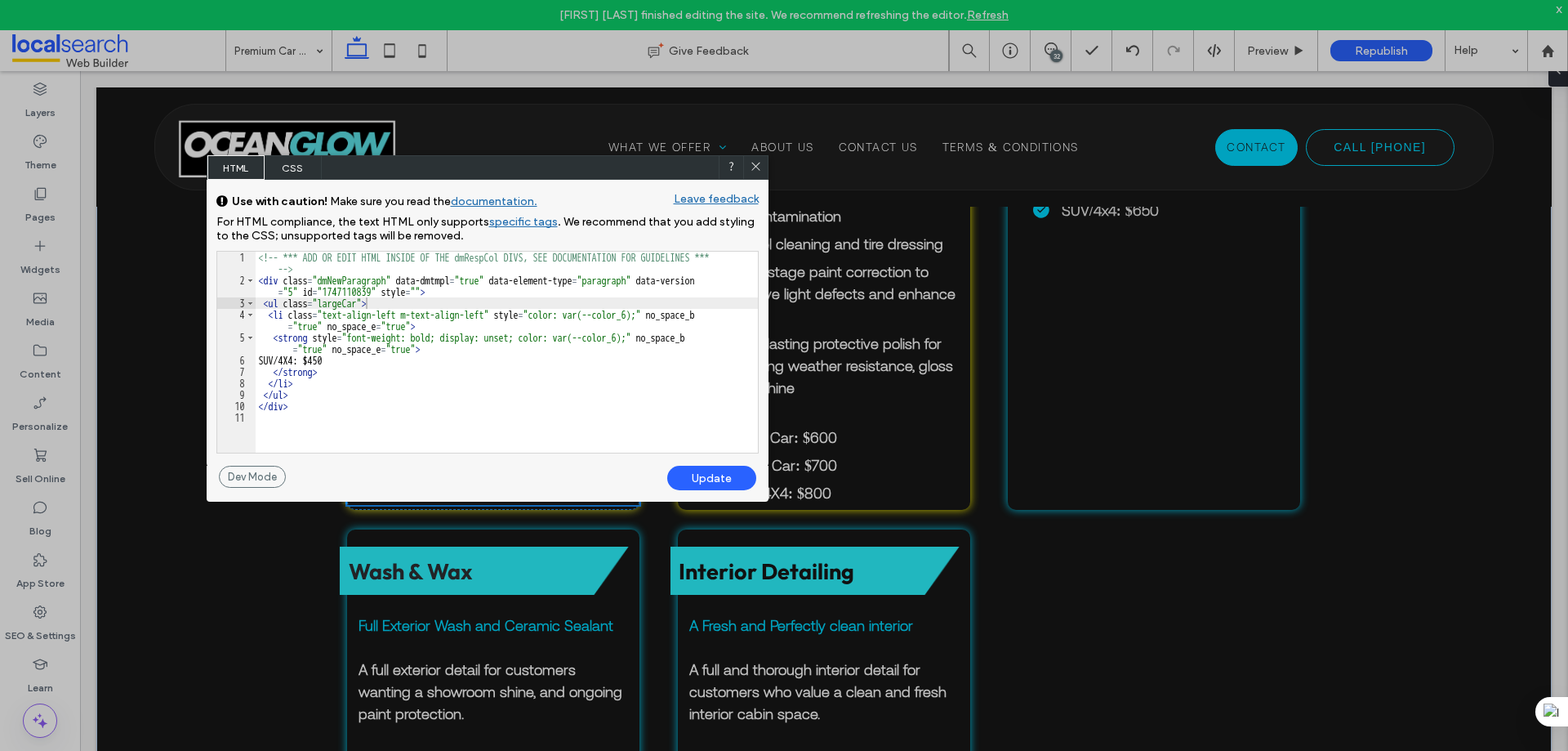 click on "Update" at bounding box center [711, 478] 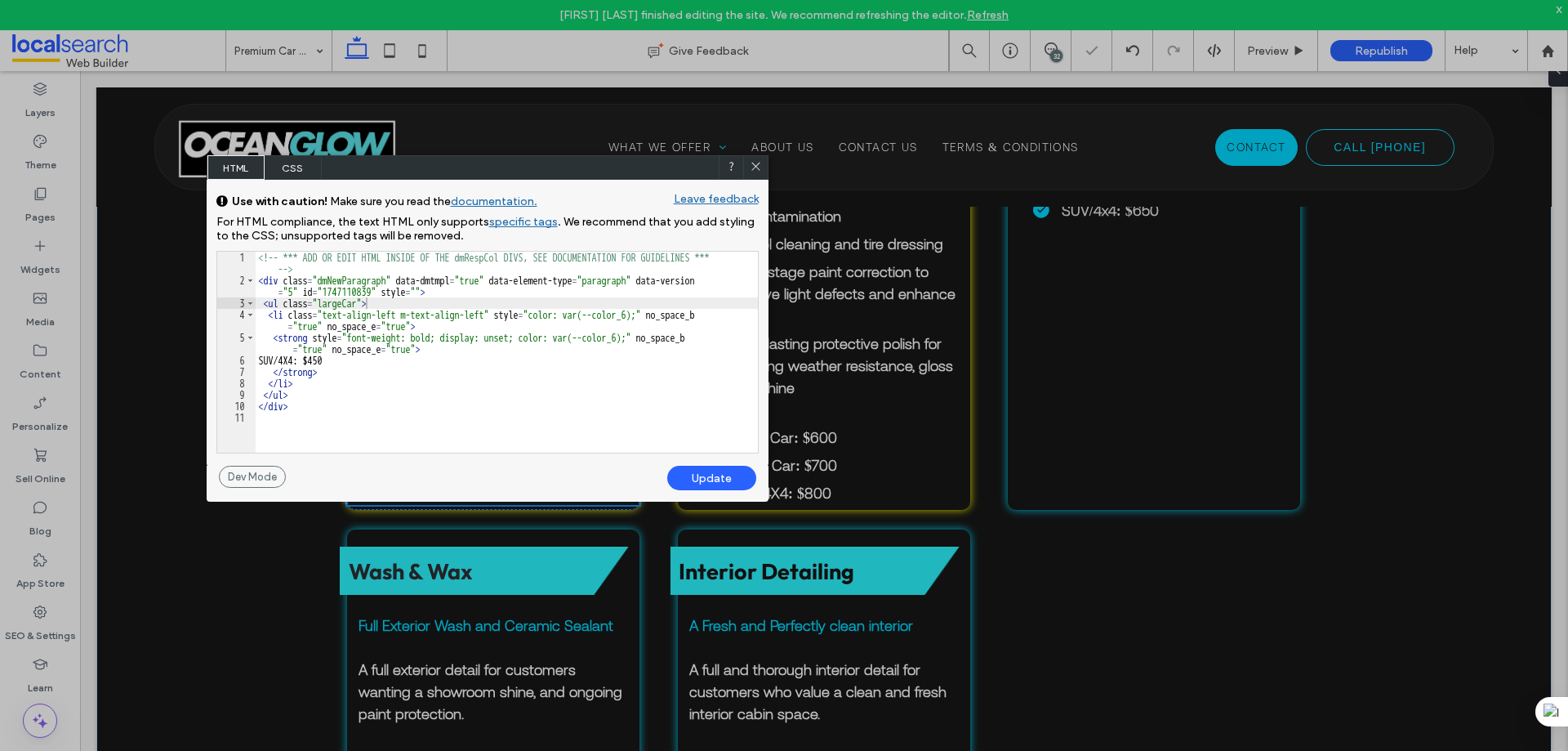 click 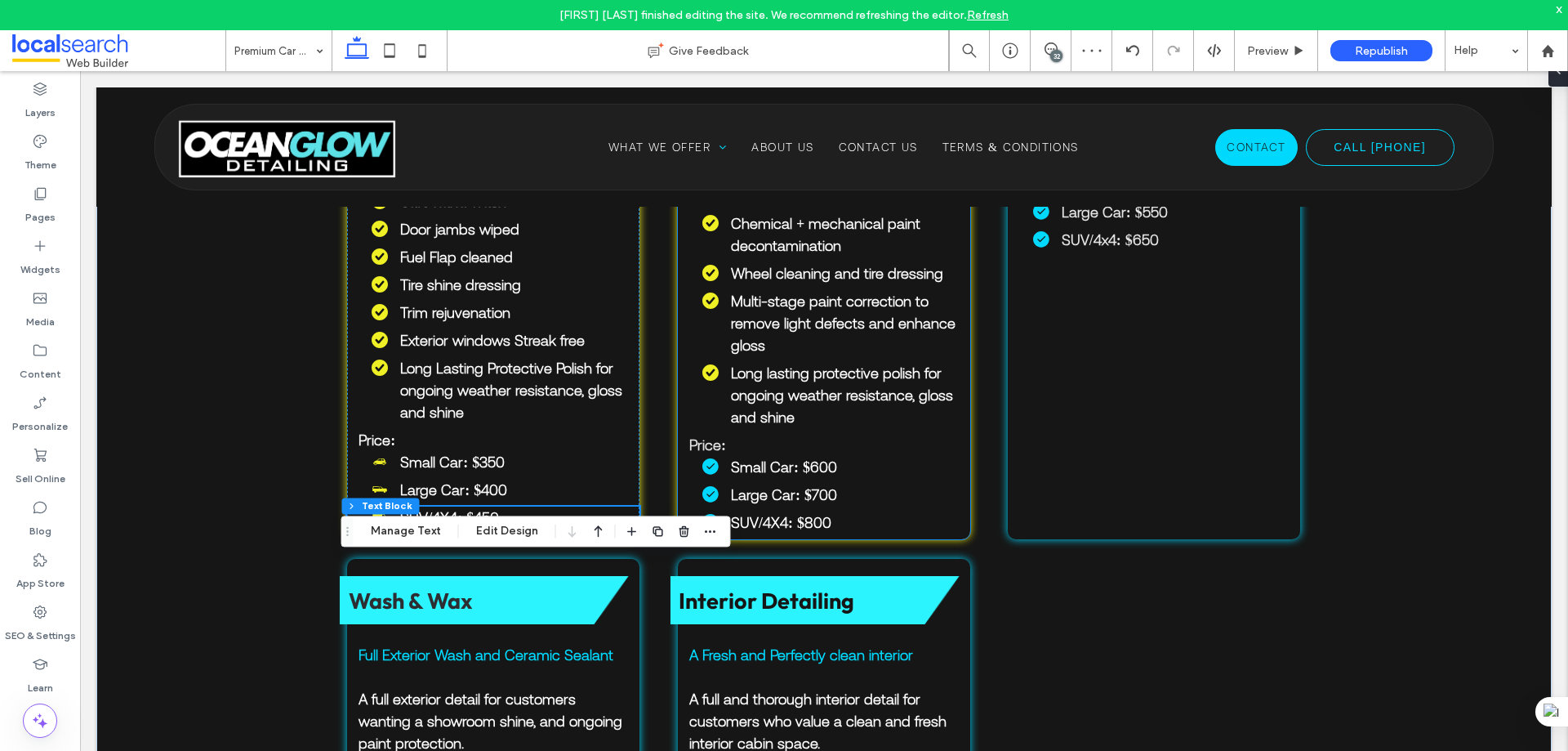 scroll, scrollTop: 1348, scrollLeft: 0, axis: vertical 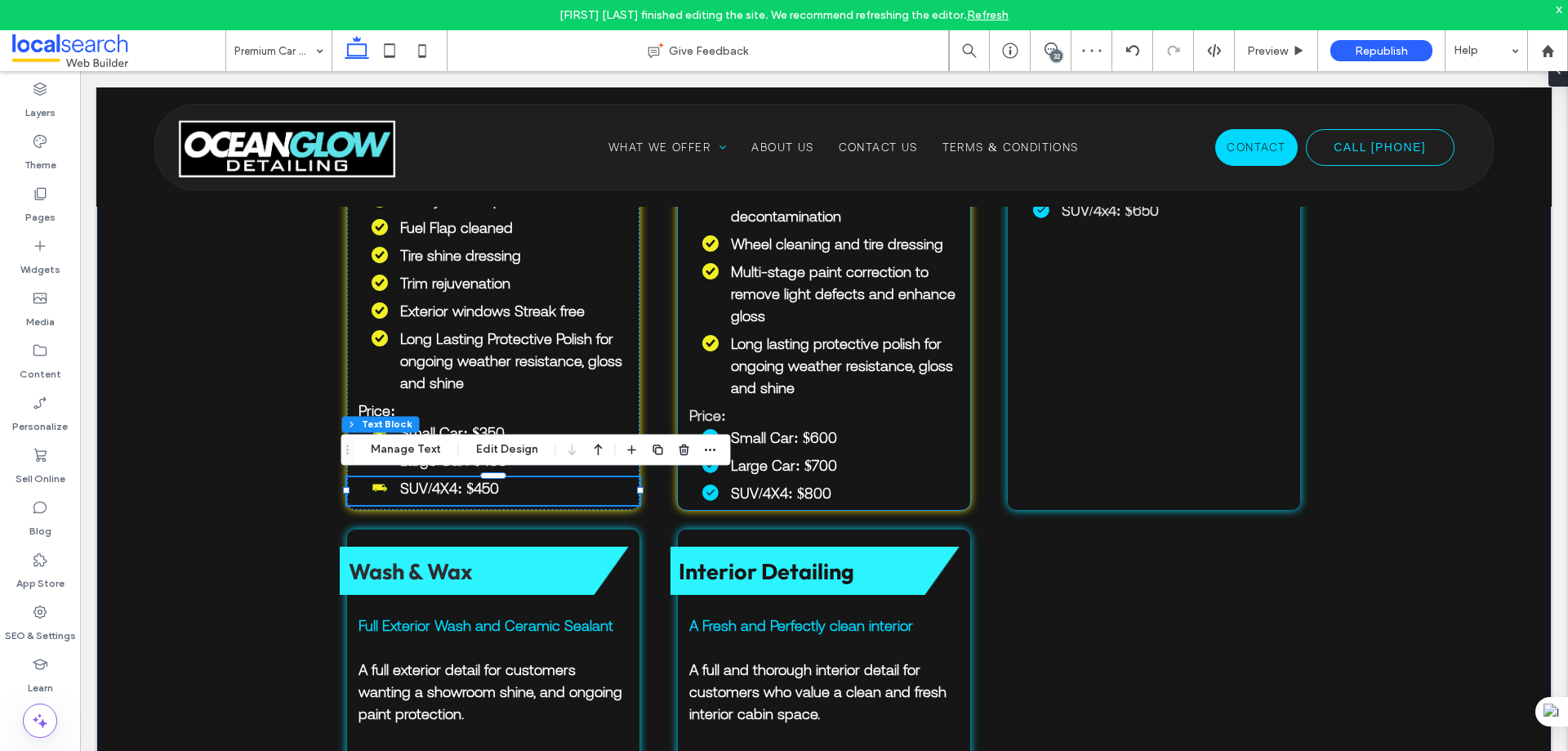 click on "Small Car: $600" at bounding box center (830, 437) 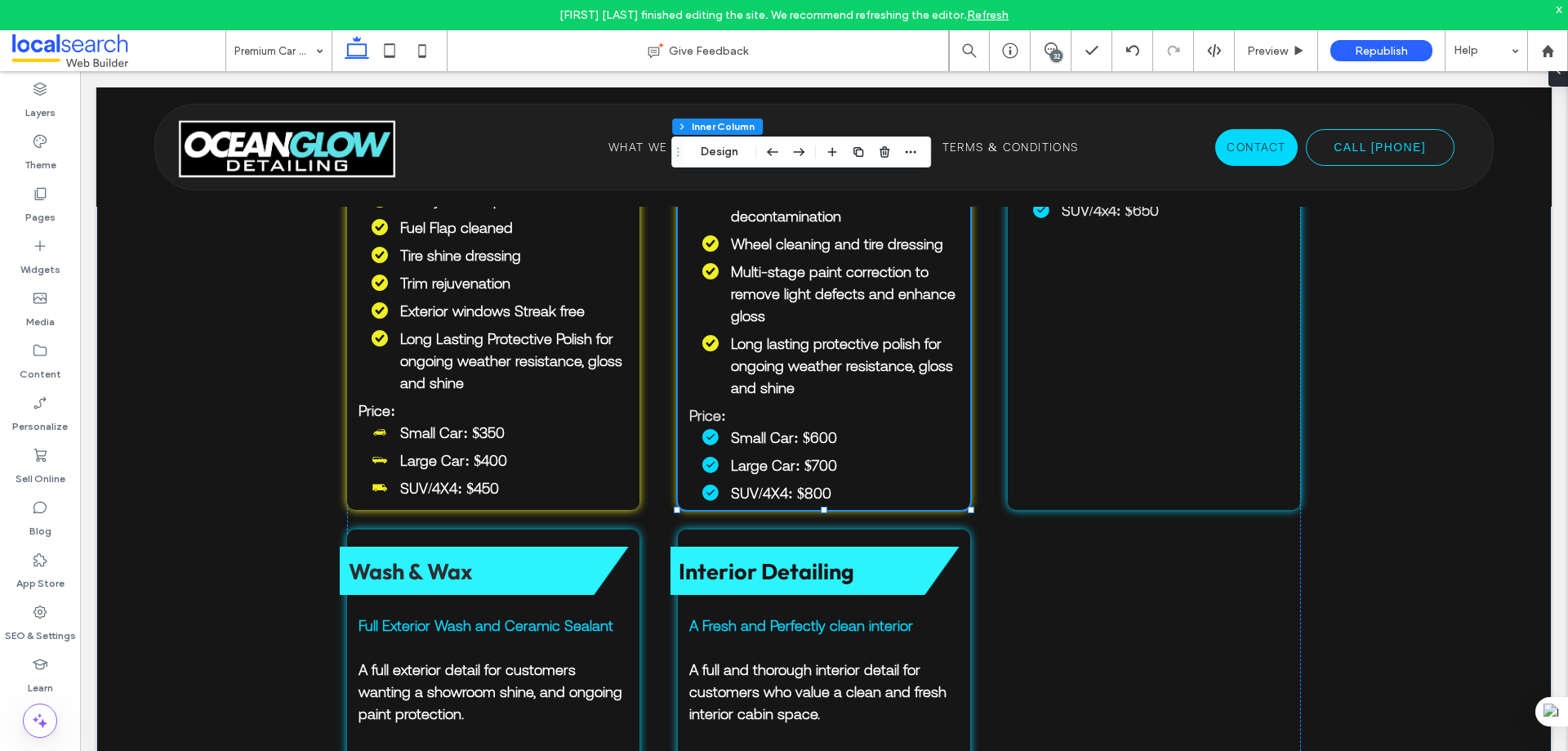 click on "Small Car: $600" at bounding box center [830, 437] 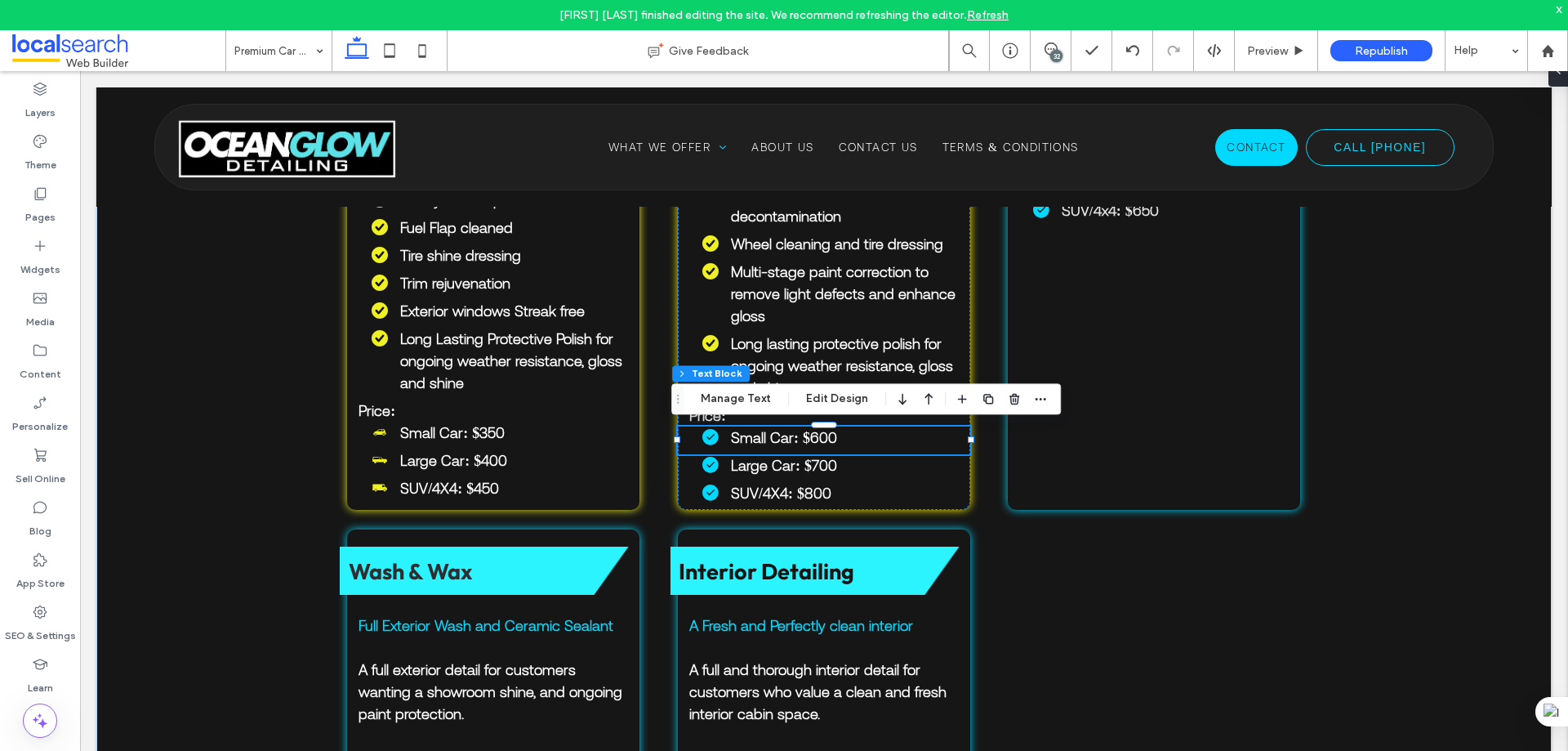 click on "Small Car: $600" at bounding box center (830, 437) 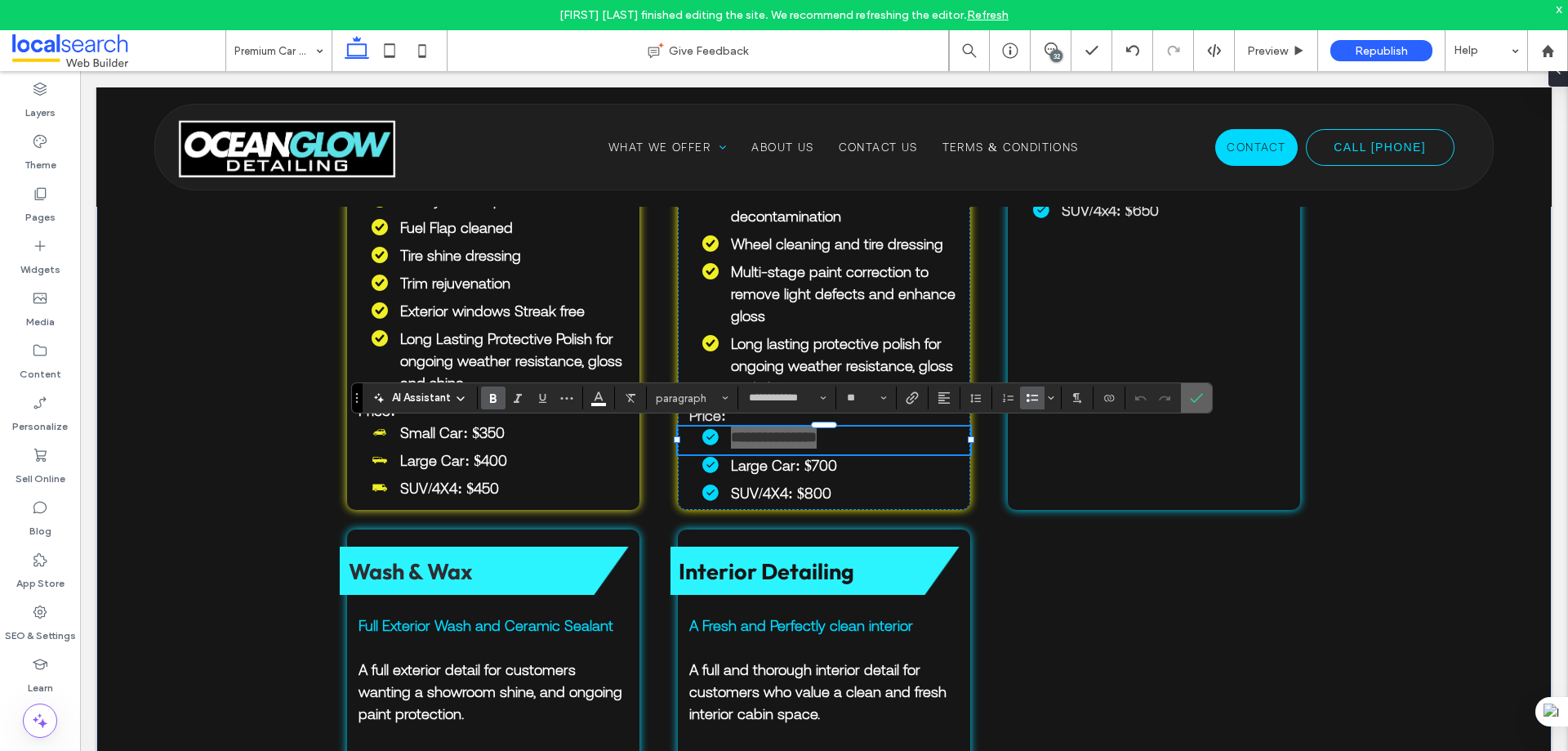 click at bounding box center (1196, 398) 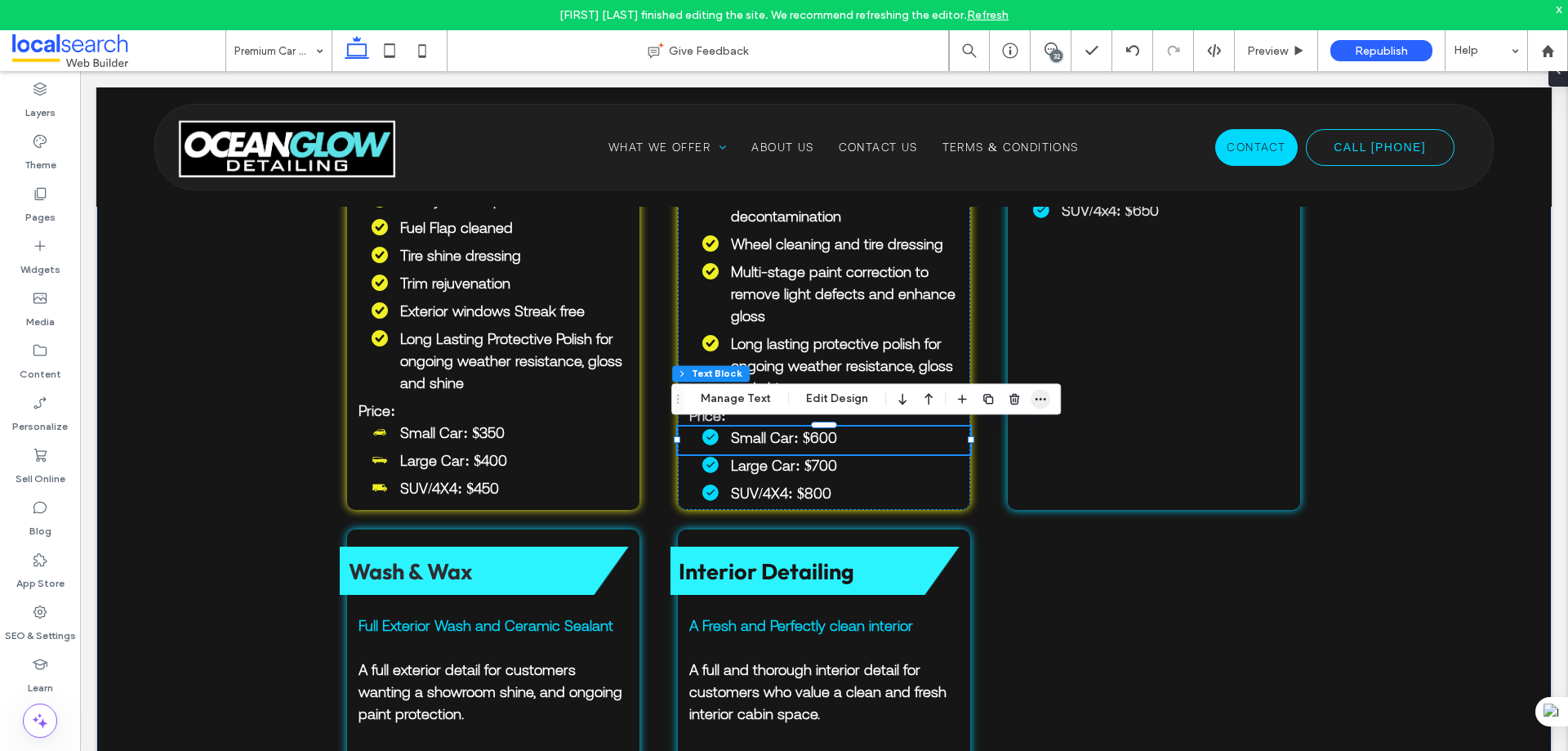 click at bounding box center (1040, 399) 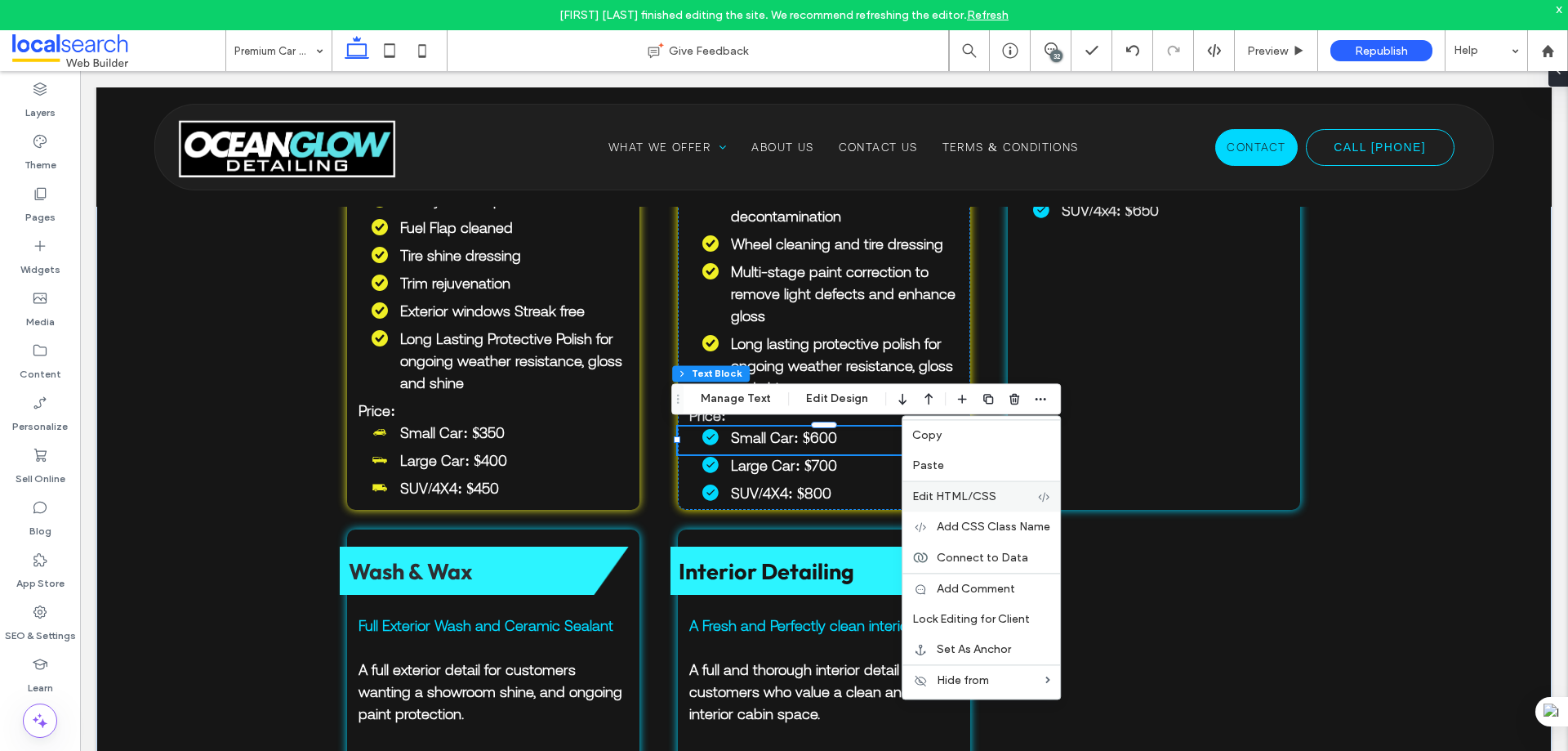 click on "Edit HTML/CSS" at bounding box center [954, 496] 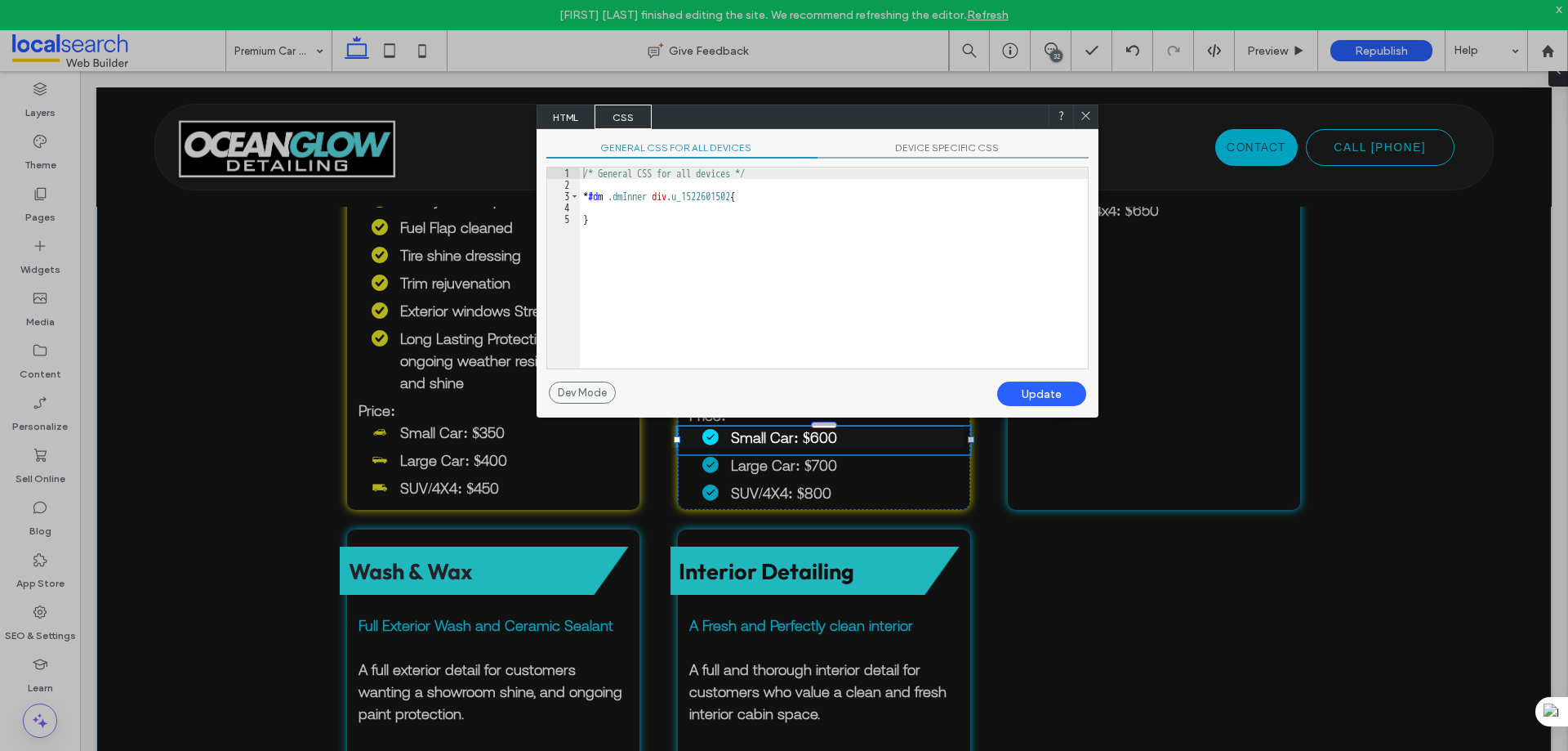 click on "HTML" at bounding box center [566, 117] 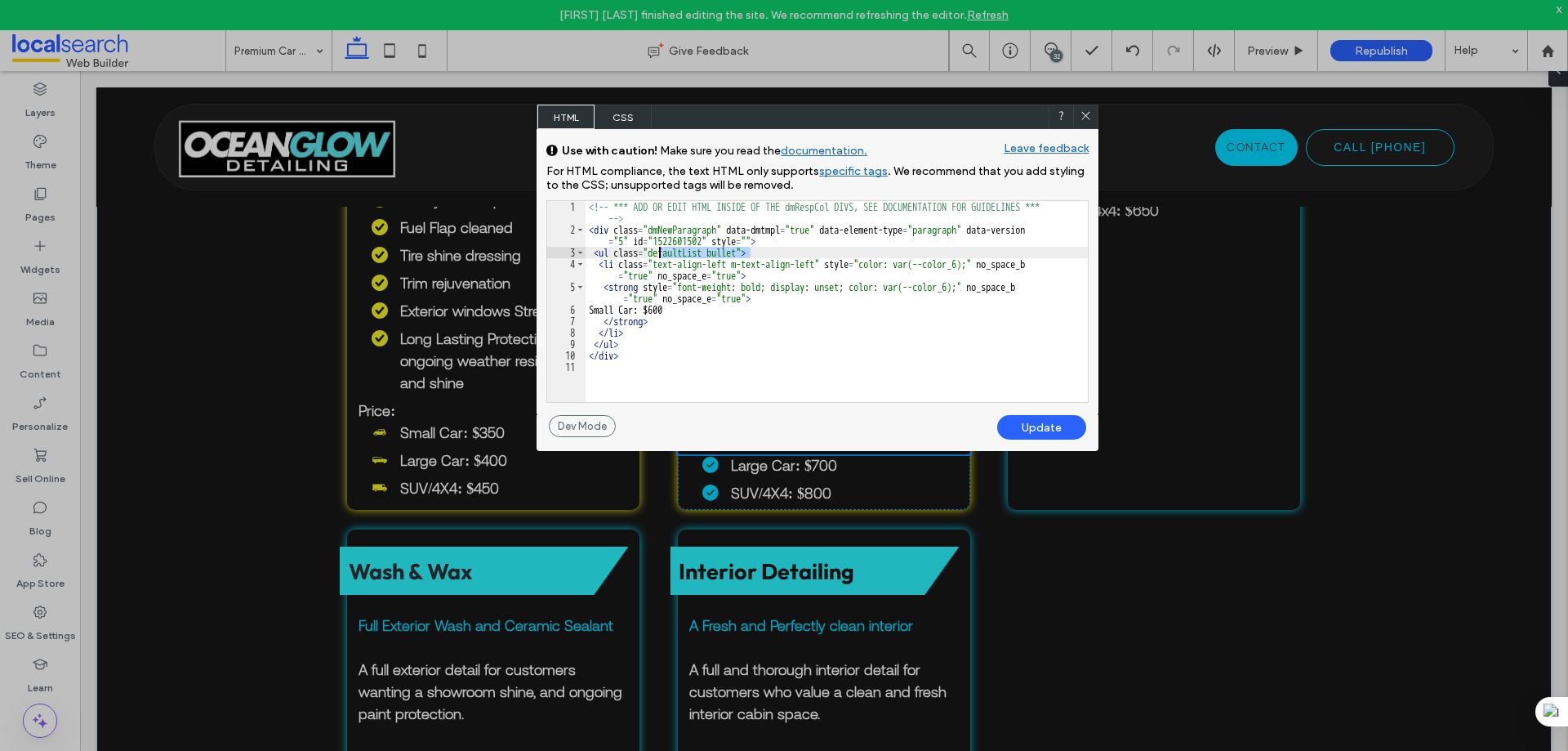drag, startPoint x: 749, startPoint y: 250, endPoint x: 657, endPoint y: 253, distance: 92.0489 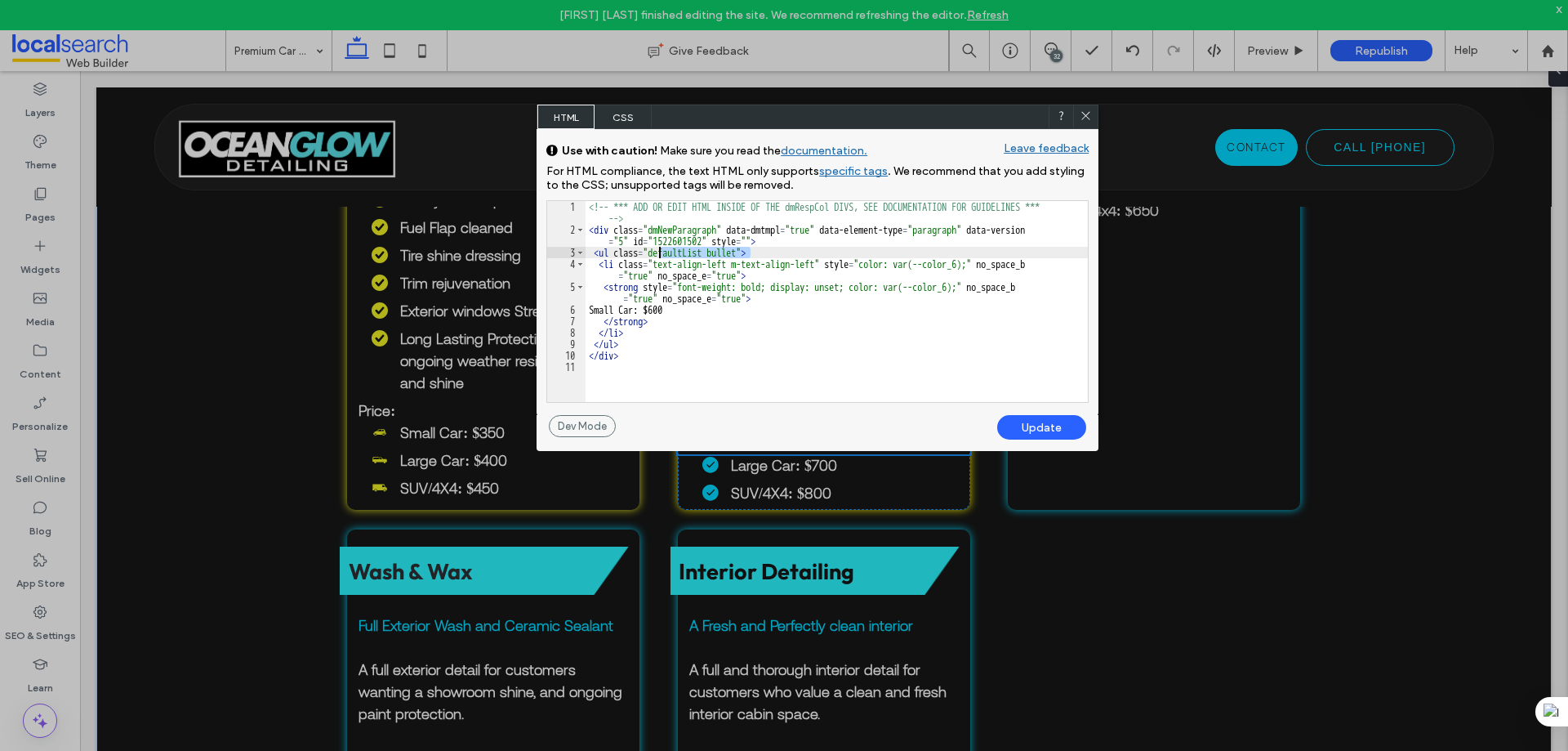 click on "<!-- *** ADD OR EDIT HTML INSIDE OF THE dmRespCol DIVS, SEE DOCUMENTATION FOR GUIDELINES ***       --> < div   class = "dmNewParagraph"   data-dmtmpl = "true"   data-element-type = "paragraph"   data-version      = "5"   id = "1522601502"   style = "" >   < ul   class = "defaultList bullet" >    < li   class = "text-align-left m-text-align-left"   style = "color: var(--color_6);"   no_space_b        = "true"   no_space_e = "true" >     < strong   style = "font-weight: bold; display: unset; color: var(--color_6);"   no_space_b         = "true"   no_space_e = "true" >     Small Car: $600     </ strong >    </ li >   </ ul > </ div >" at bounding box center (836, 319) 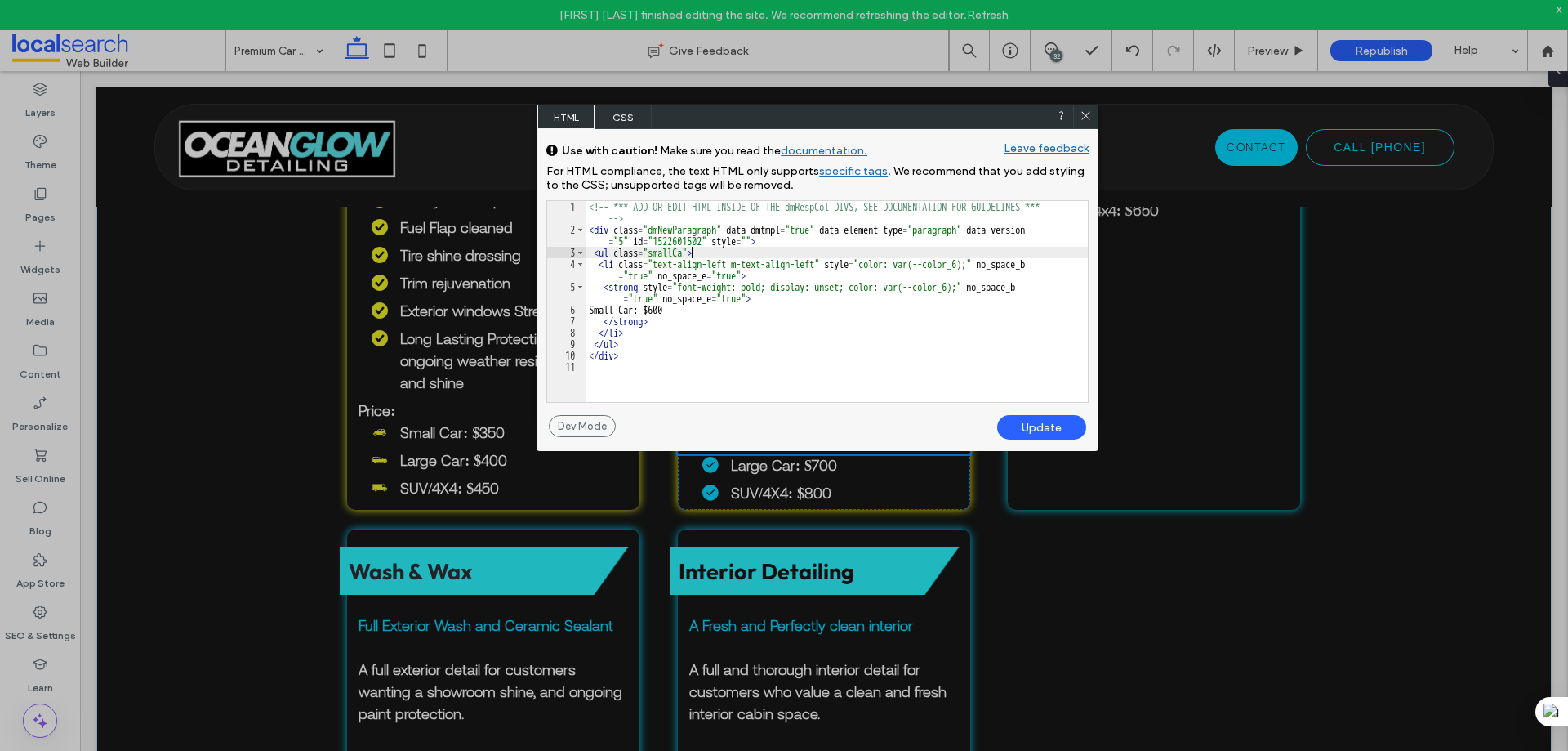 type on "**" 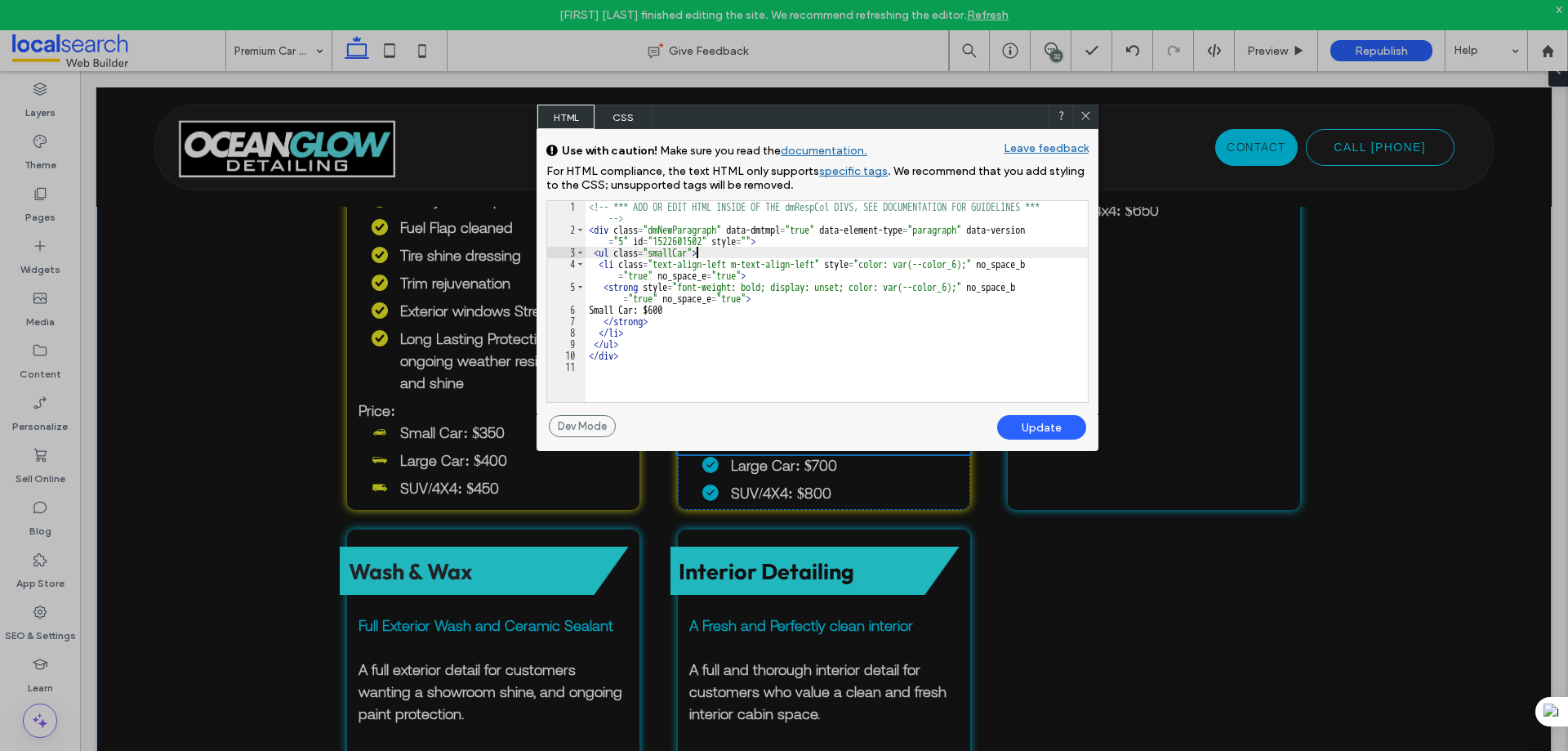 click on "Update" at bounding box center [1041, 427] 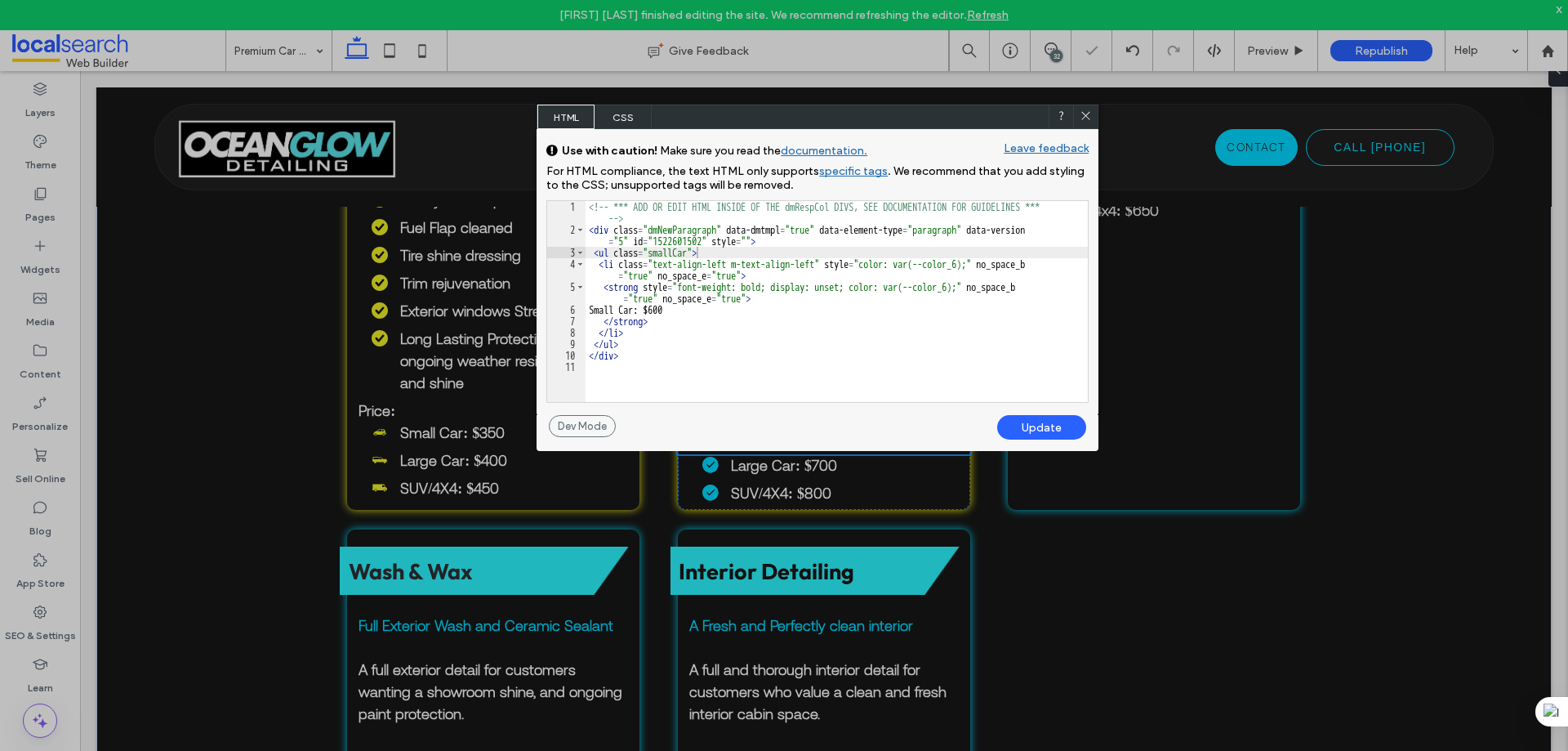 drag, startPoint x: 1085, startPoint y: 116, endPoint x: 973, endPoint y: 78, distance: 118.27088 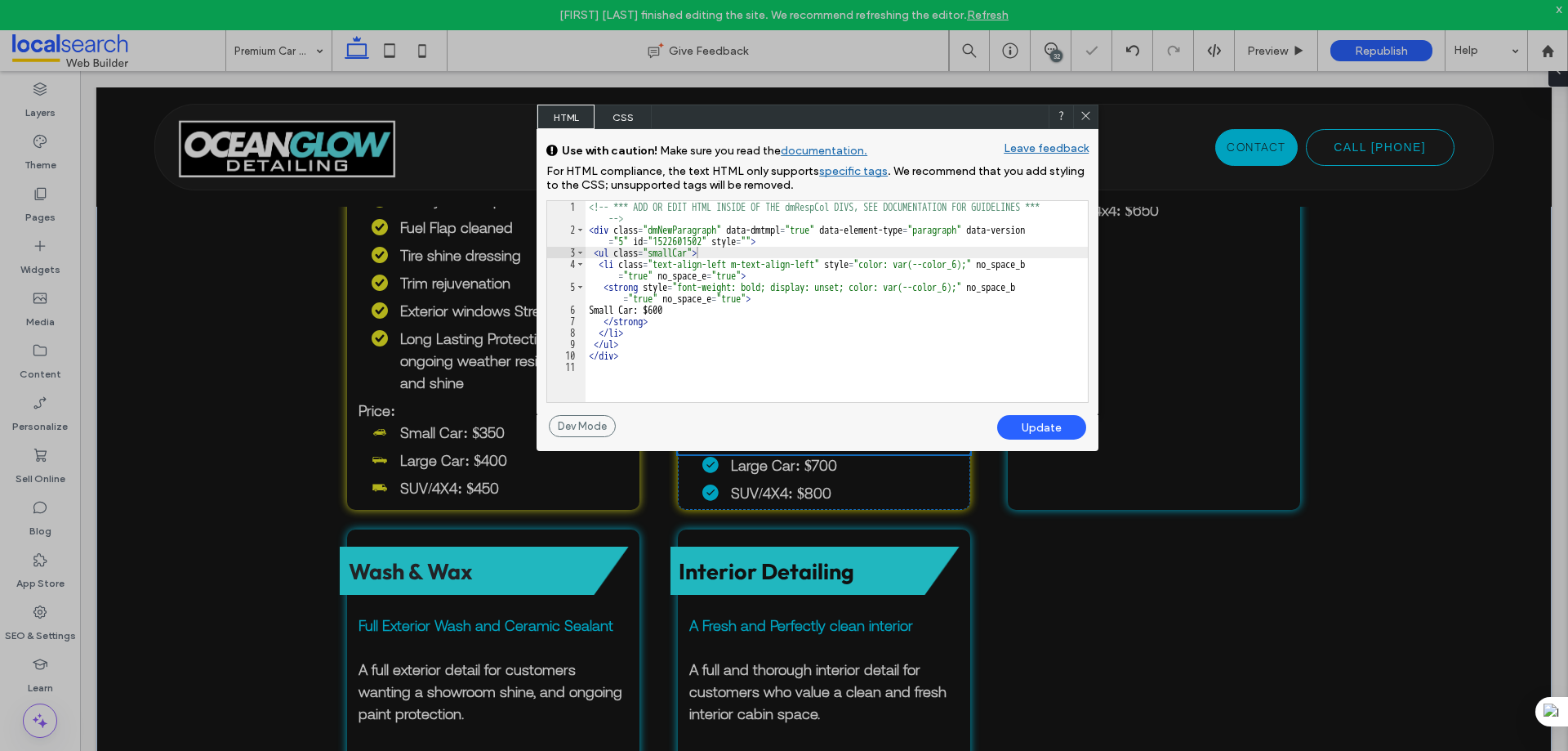 click 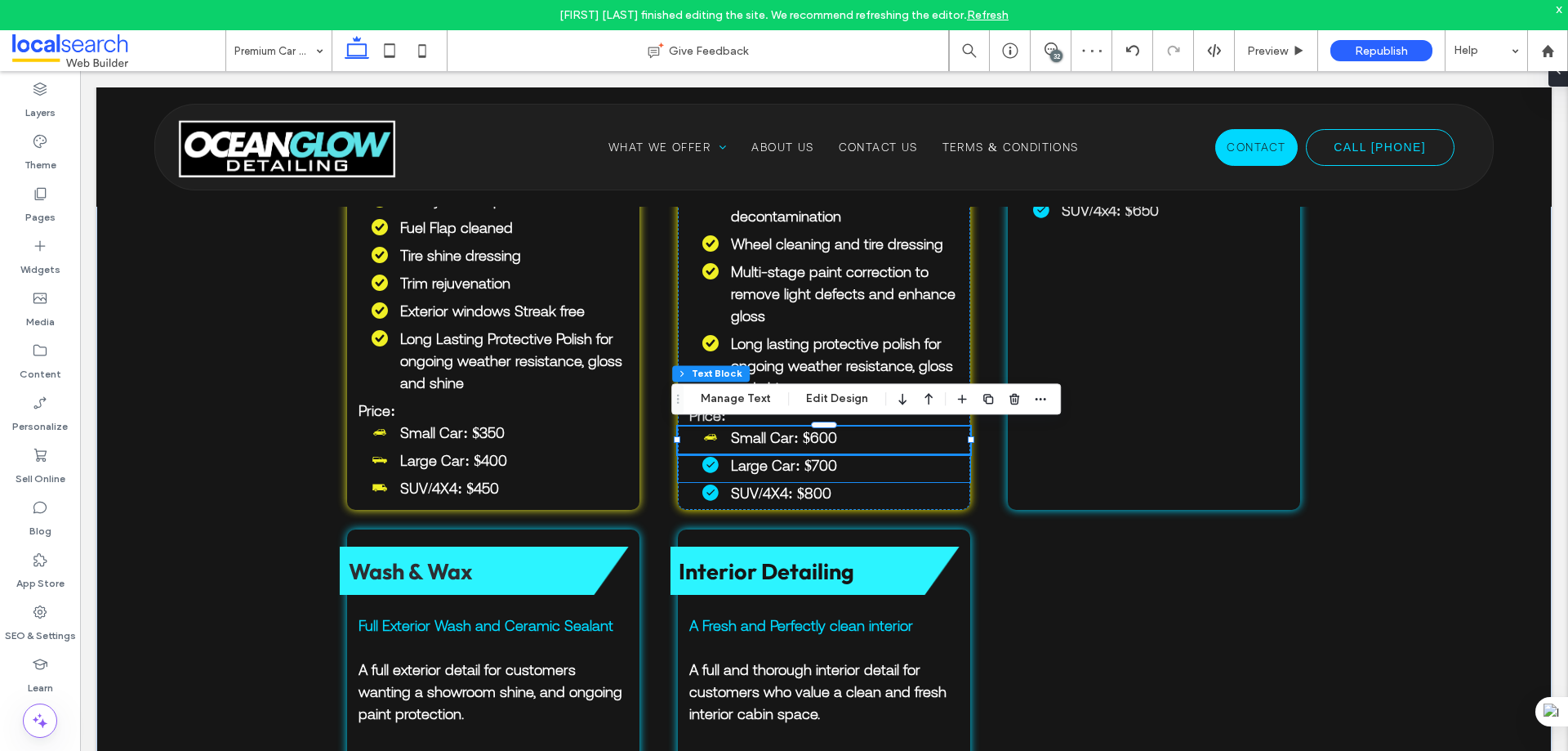 click on "Large Car: $700" at bounding box center [784, 465] 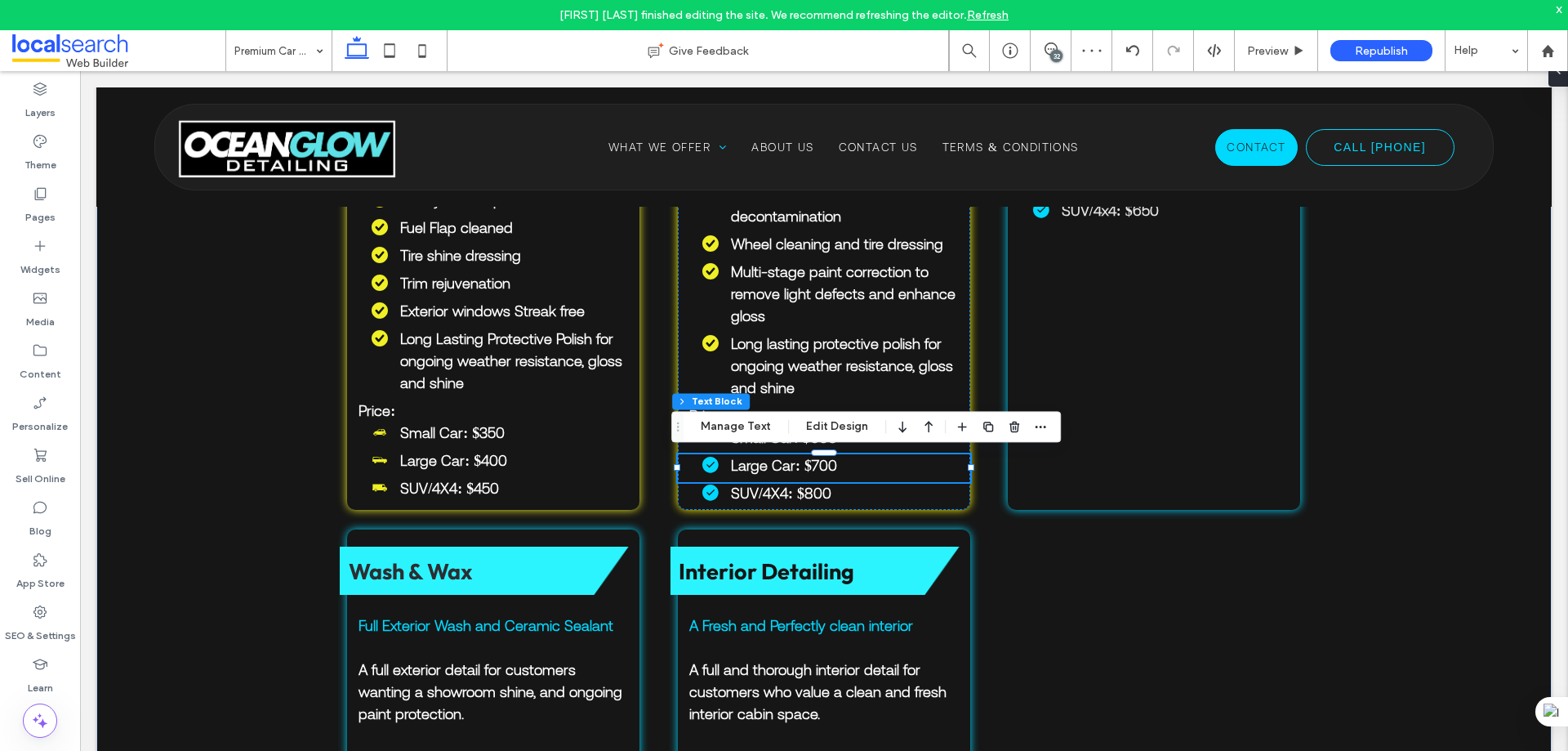 click on "Large Car: $700" at bounding box center (830, 465) 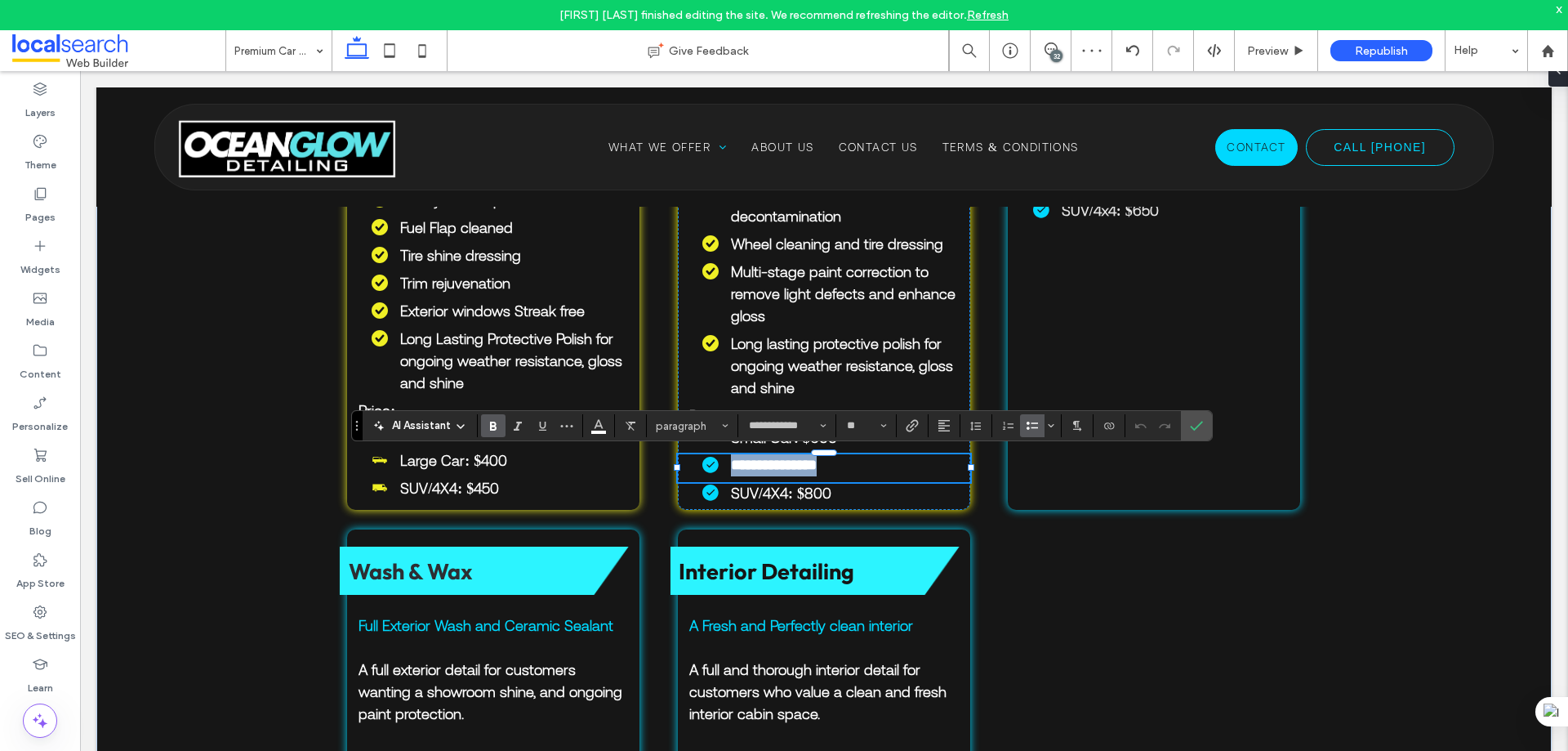 type on "**********" 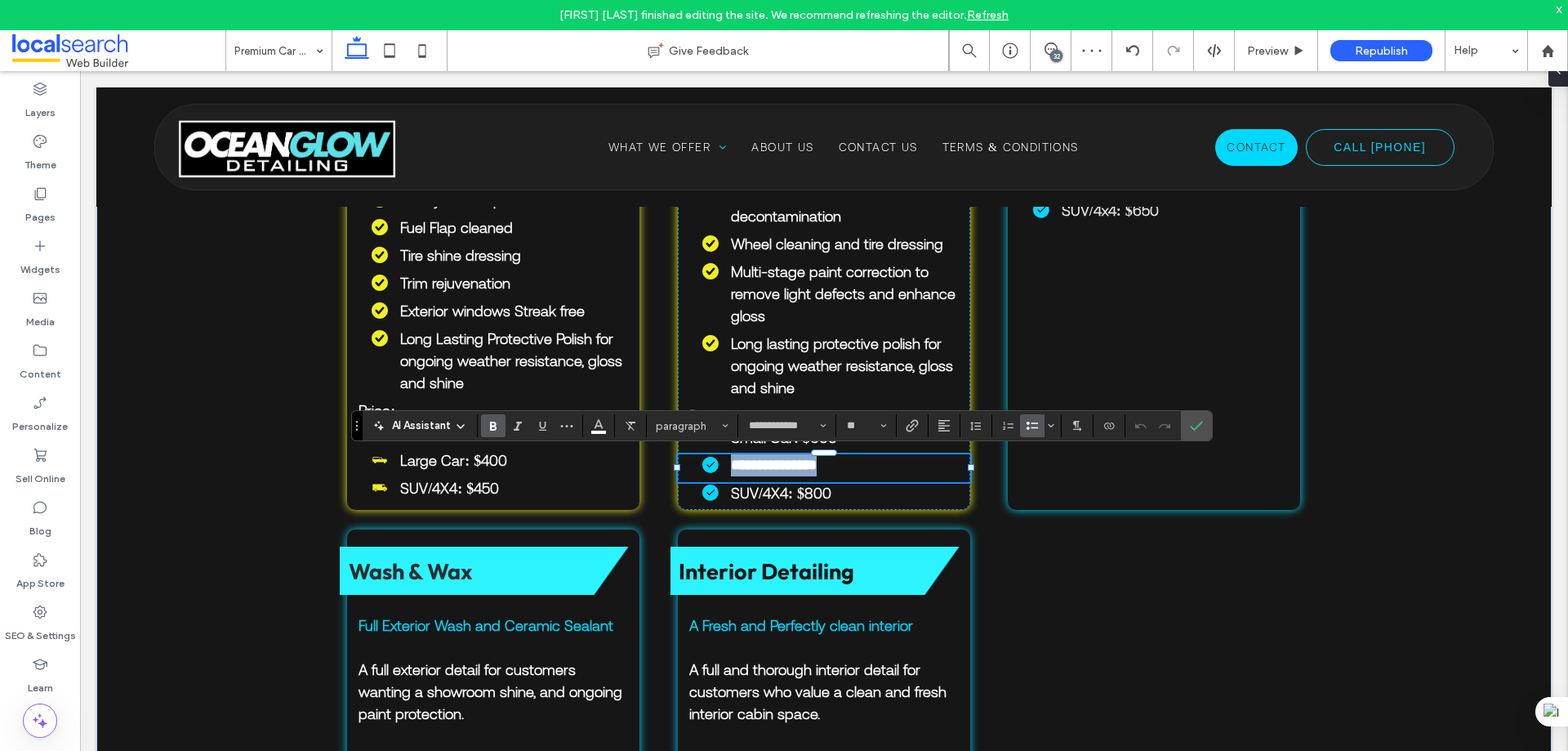 type on "**" 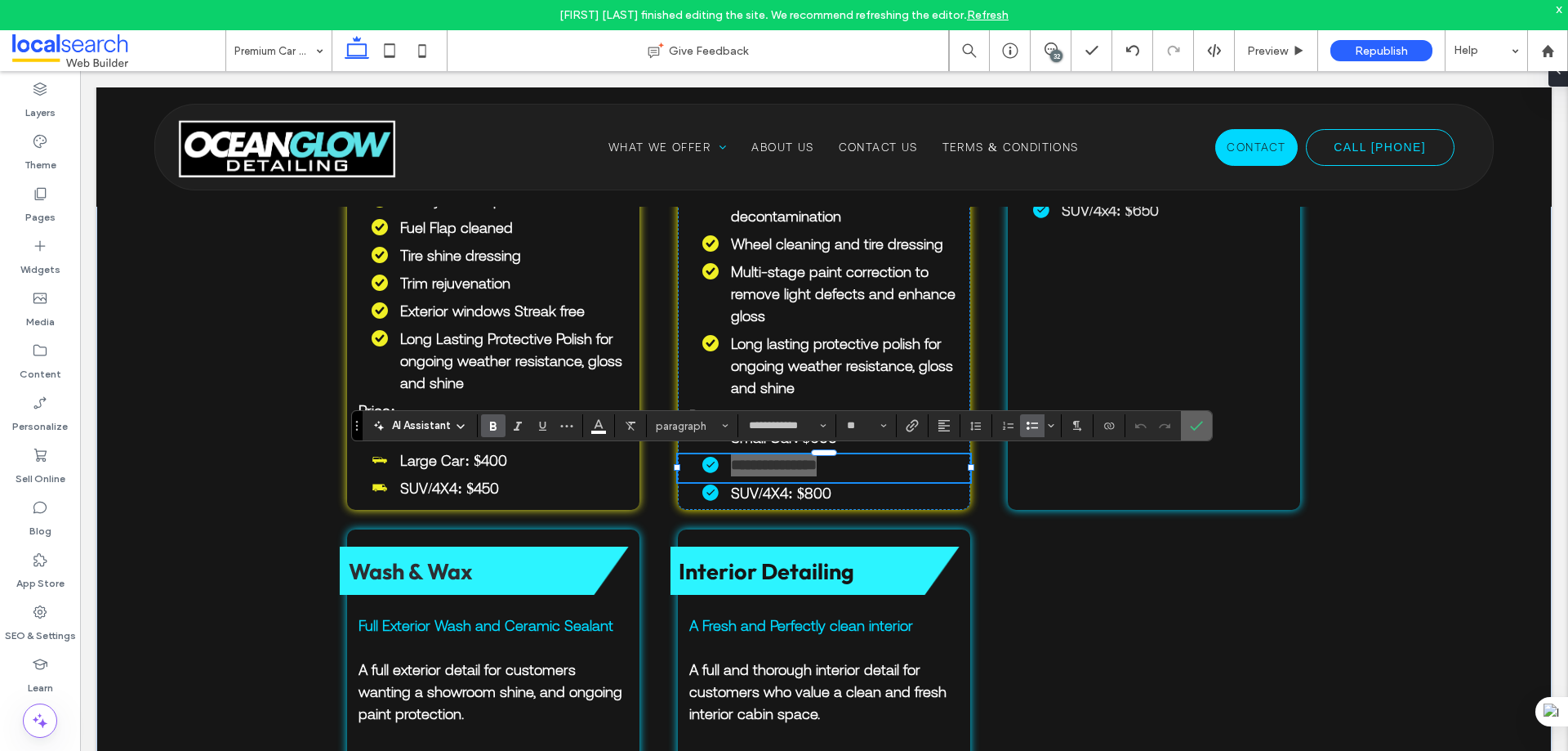 click 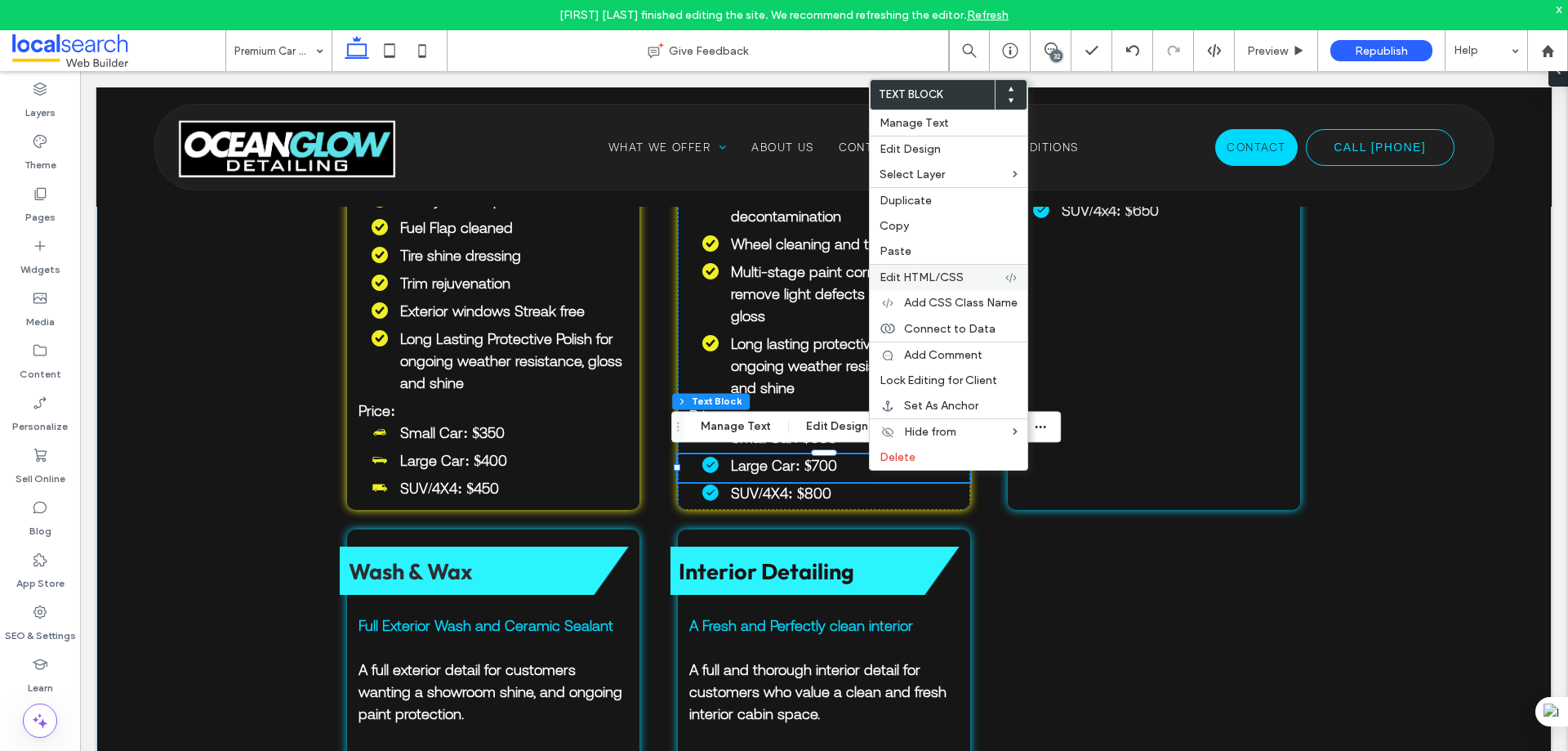 click on "Edit HTML/CSS" at bounding box center (921, 277) 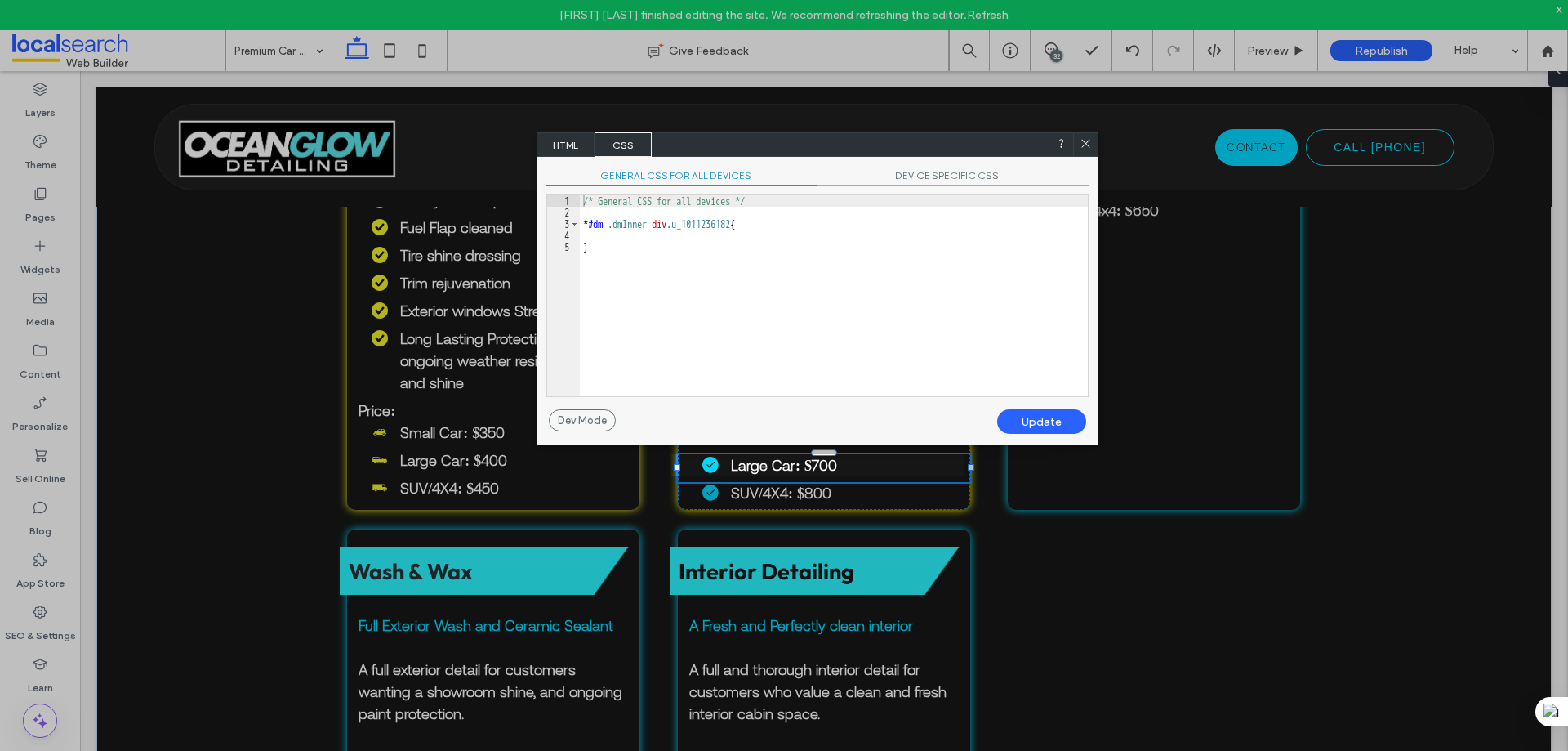 click on "HTML" at bounding box center (566, 145) 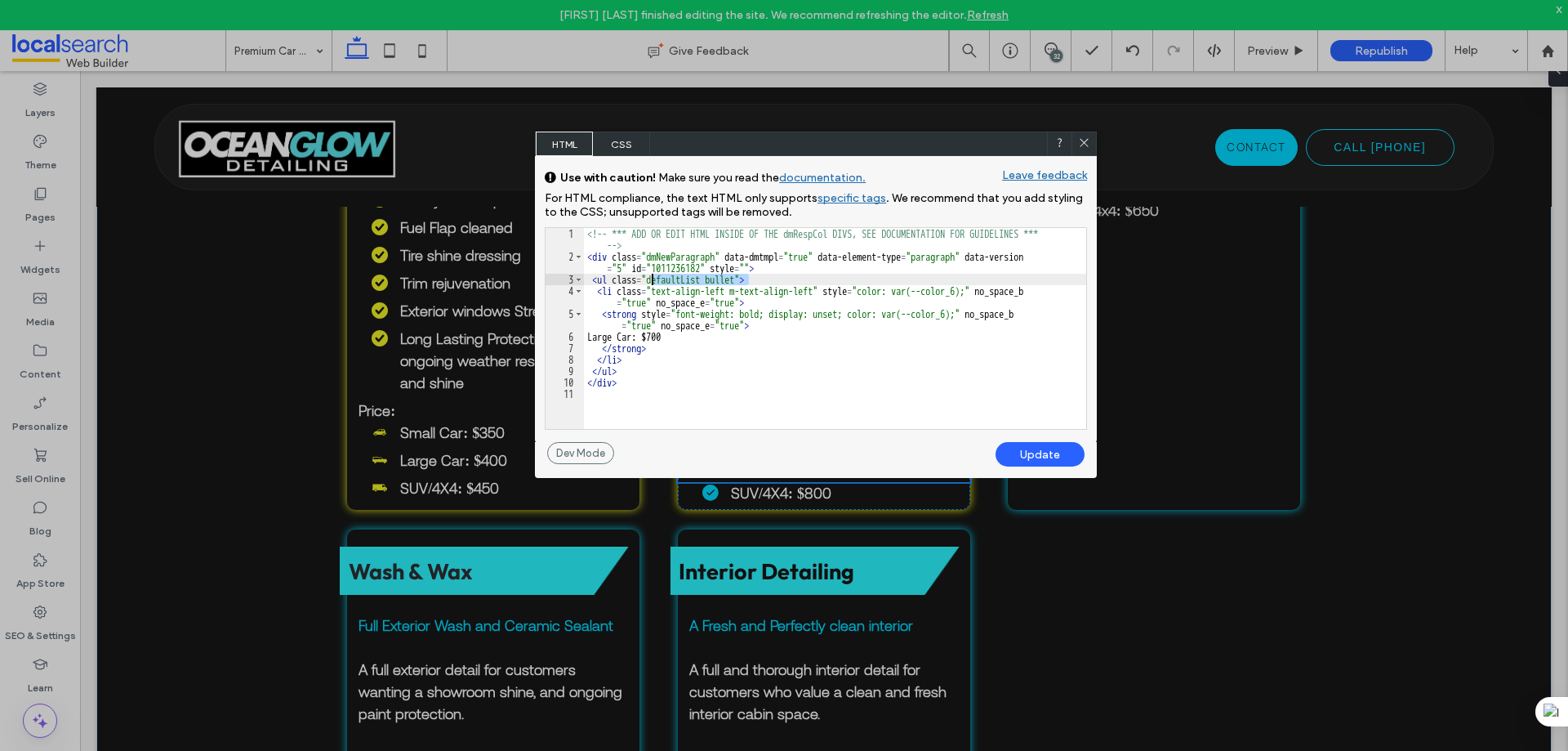 drag, startPoint x: 749, startPoint y: 277, endPoint x: 650, endPoint y: 278, distance: 99.00505 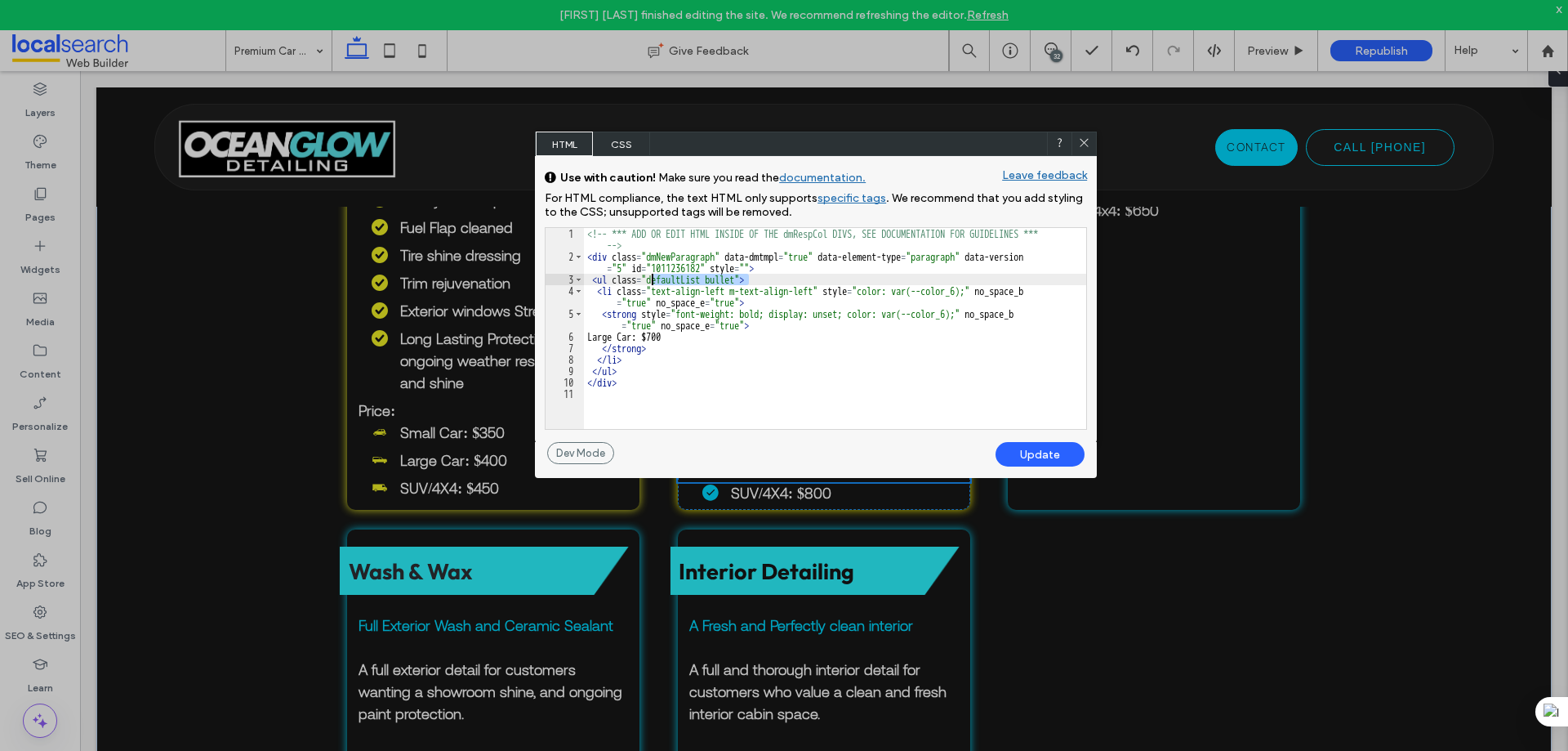 click on "<!-- *** ADD OR EDIT HTML INSIDE OF THE dmRespCol DIVS, SEE DOCUMENTATION FOR GUIDELINES ***       --> < div   class = "dmNewParagraph"   data-dmtmpl = "true"   data-element-type = "paragraph"   data-version      = "5"   id = "1011236182"   style = "" >   < ul   class = "defaultList bullet" >    < li   class = "text-align-left m-text-align-left"   style = "color: var(--color_6);"   no_space_b        = "true"   no_space_e = "true" >     < strong   style = "font-weight: bold; display: unset; color: var(--color_6);"   no_space_b         = "true"   no_space_e = "true" >     Large Car: $700     </ strong >    </ li >   </ ul > </ div >" at bounding box center (835, 346) 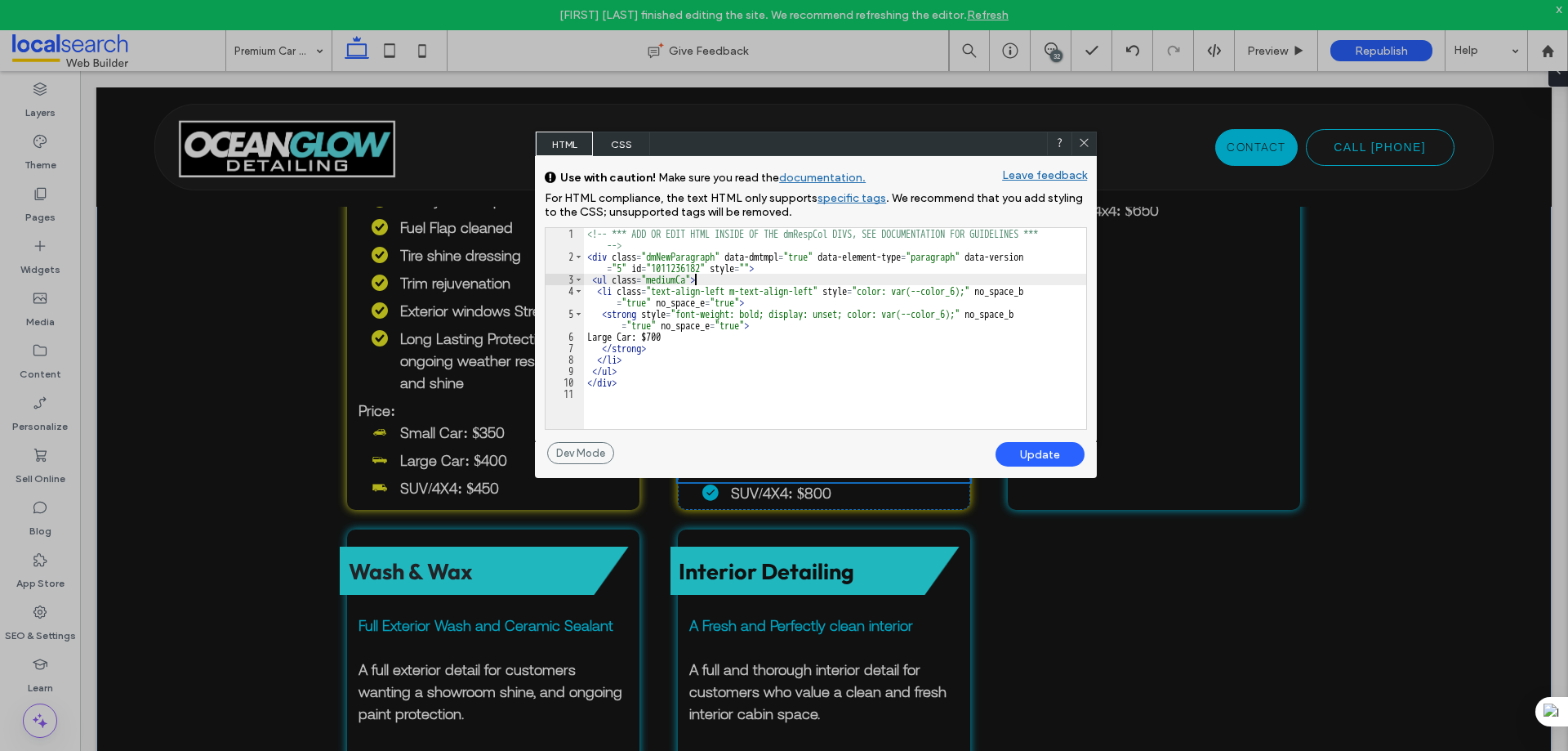 type on "**" 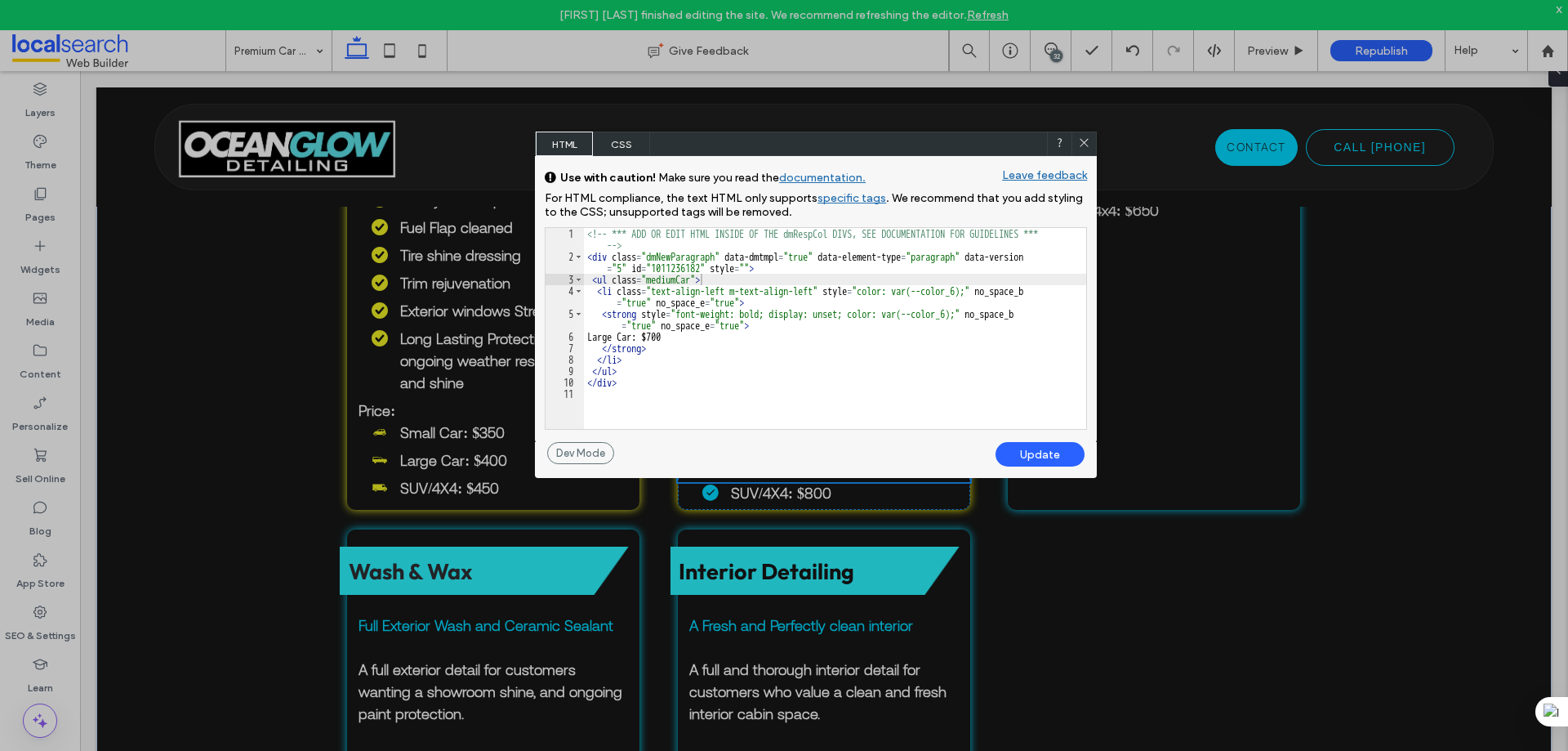 click on "Update" at bounding box center (1040, 454) 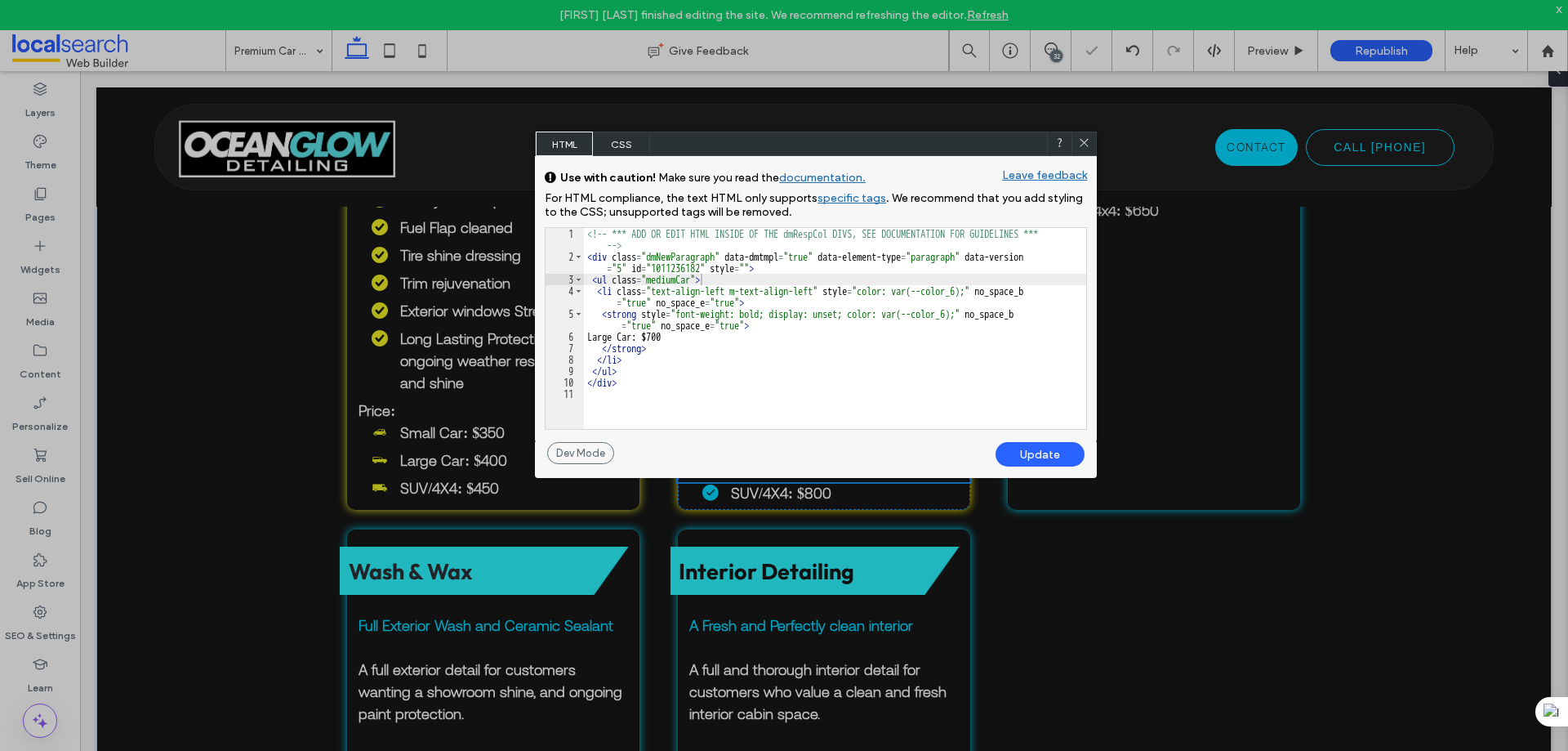 click 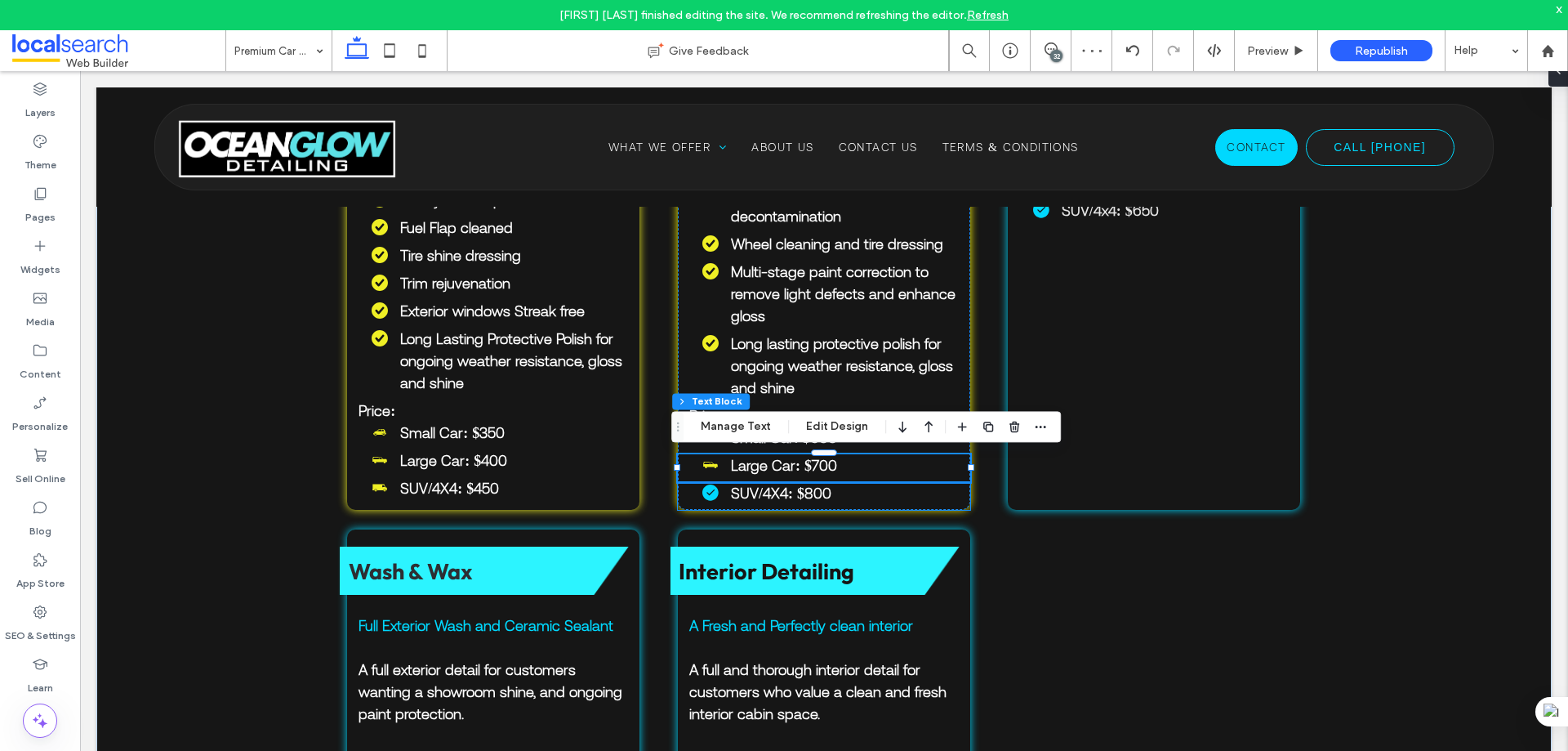 click on "SUV/4X4: $800" at bounding box center [830, 493] 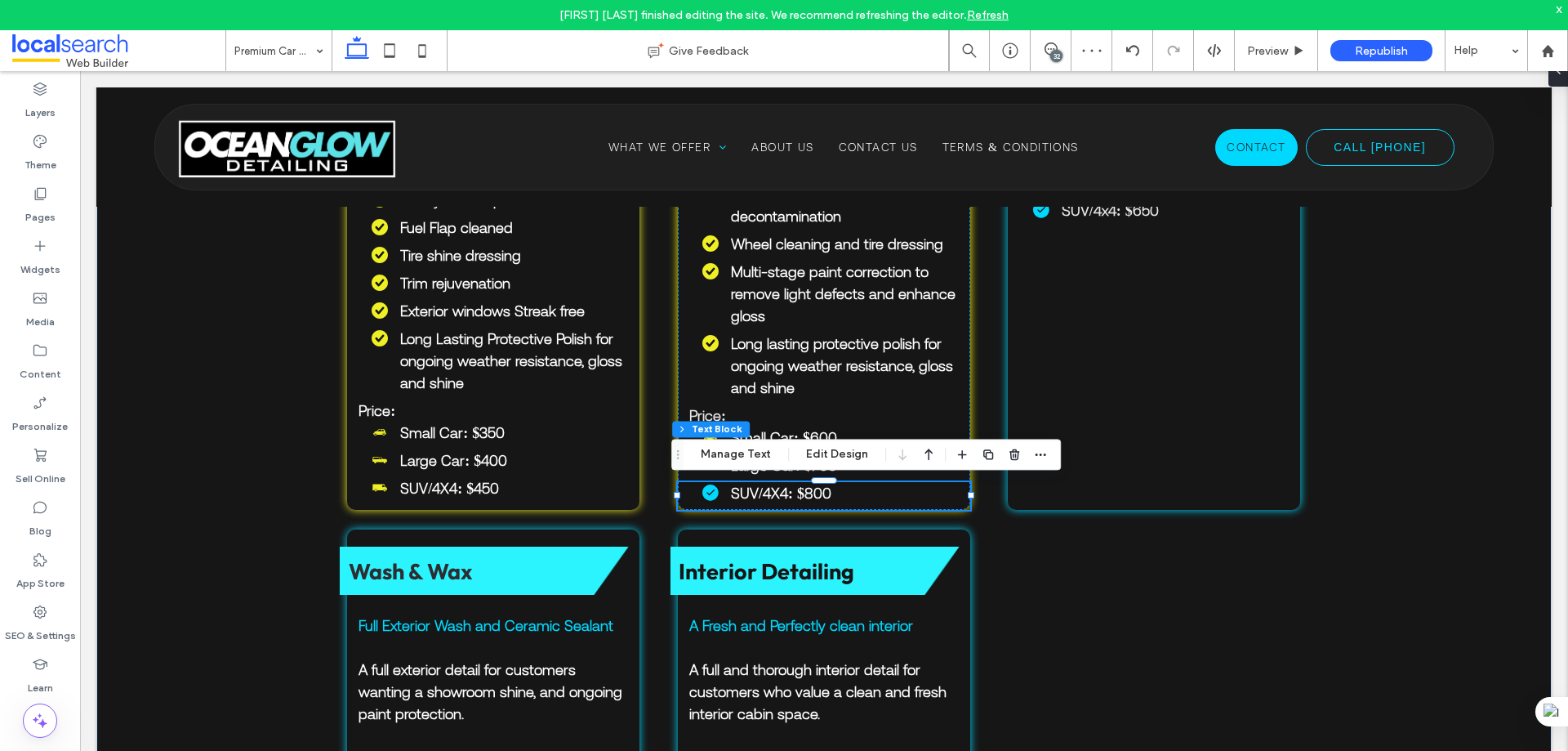 click on "SUV/4X4: $800" at bounding box center [830, 493] 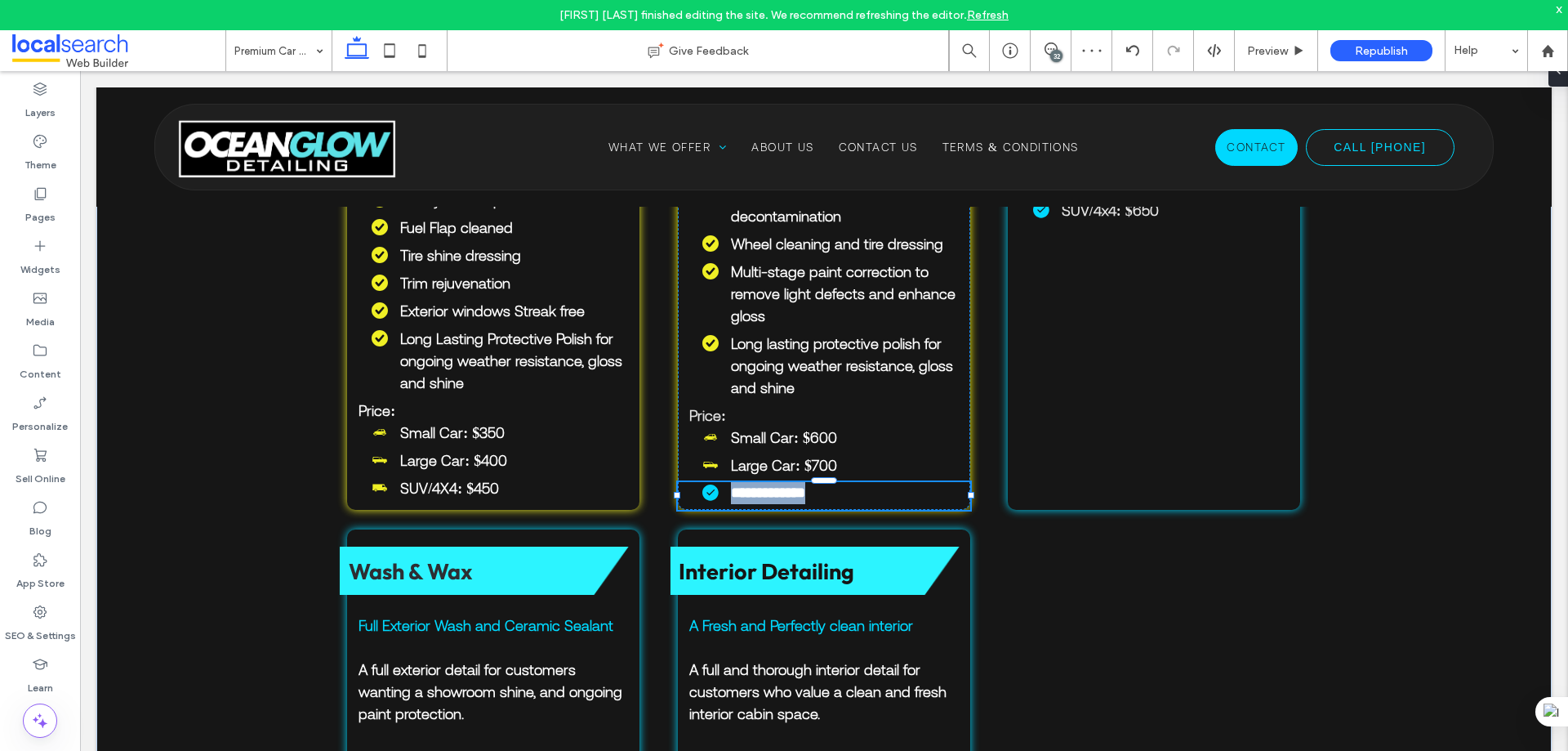 type on "**********" 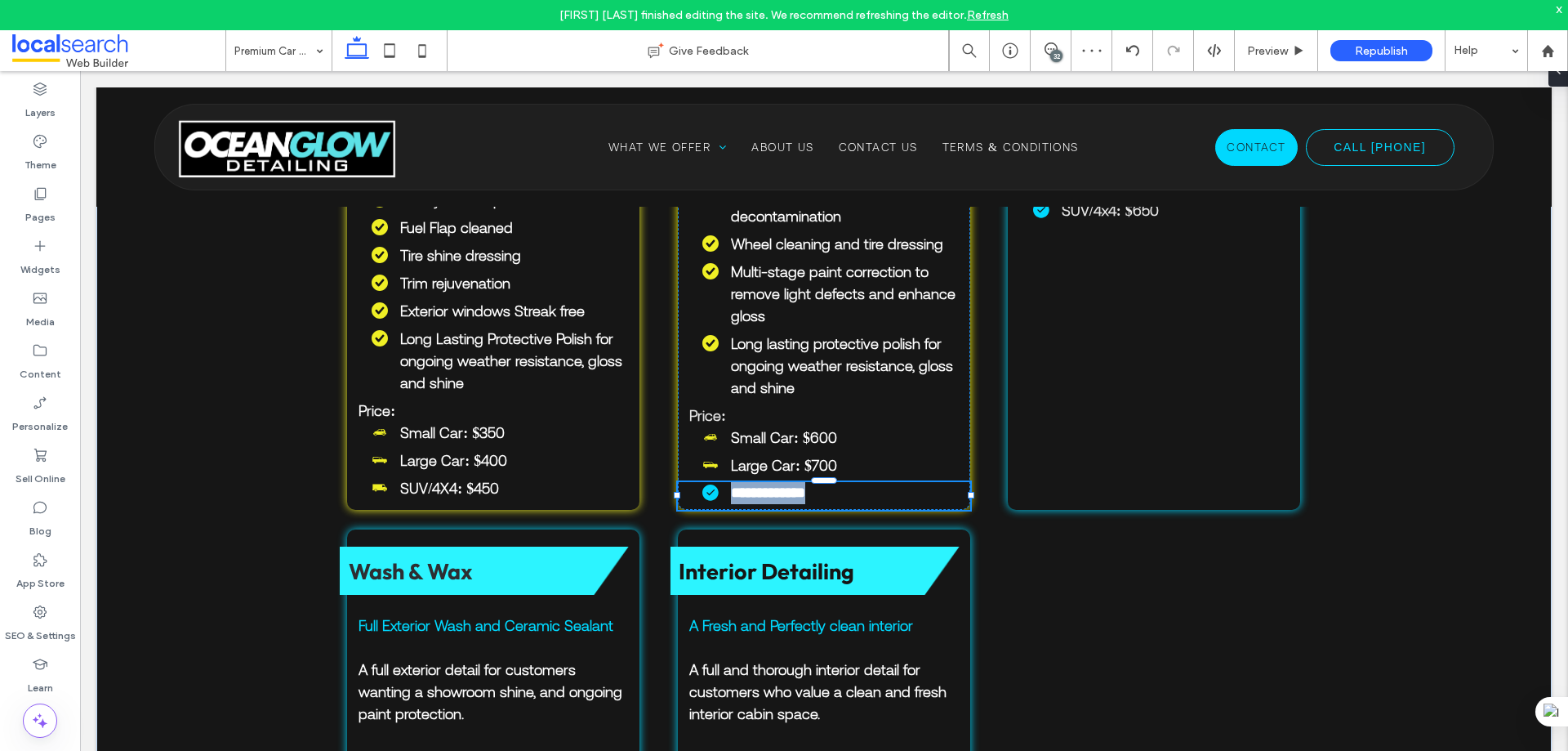 type on "**" 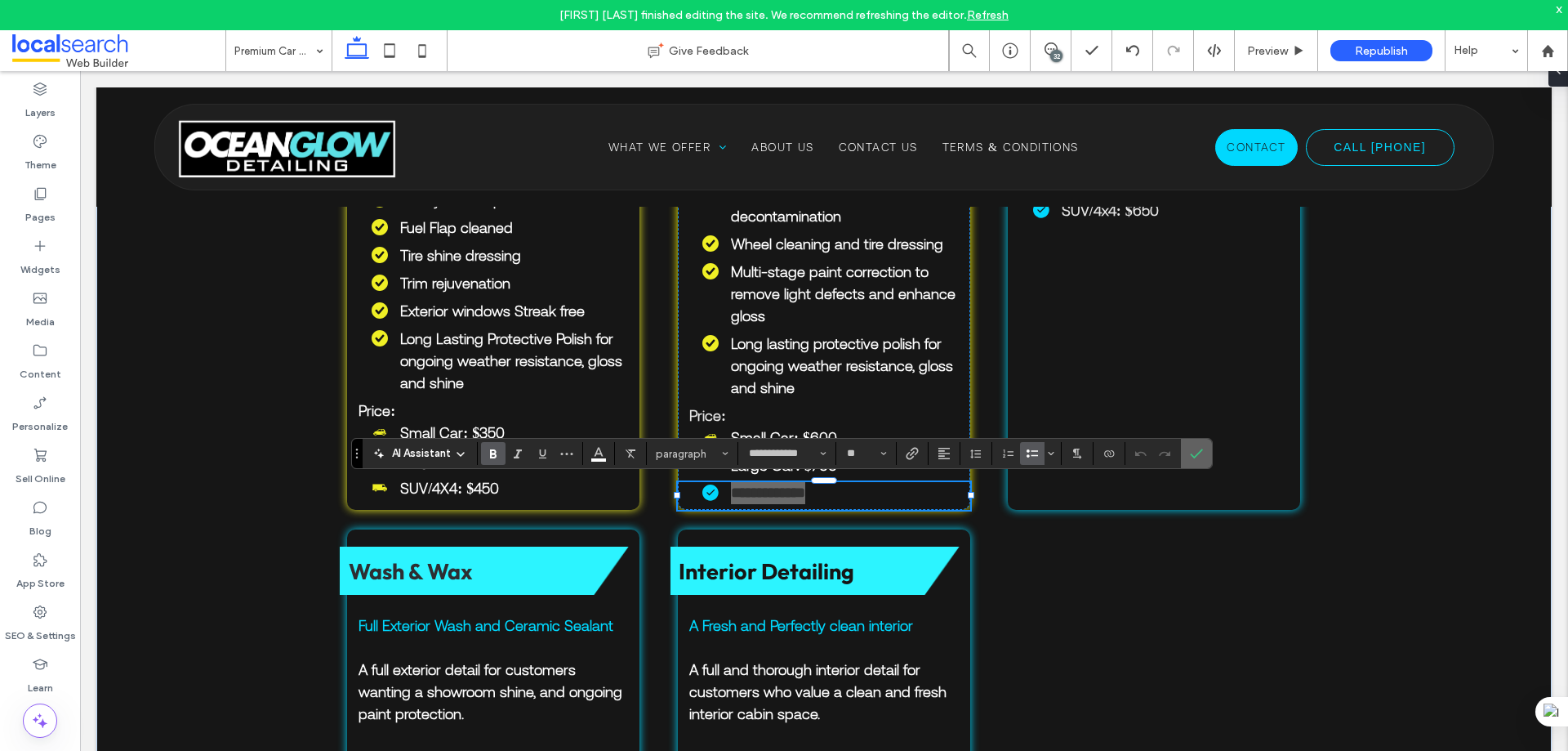 drag, startPoint x: 1192, startPoint y: 451, endPoint x: 1008, endPoint y: 408, distance: 188.95767 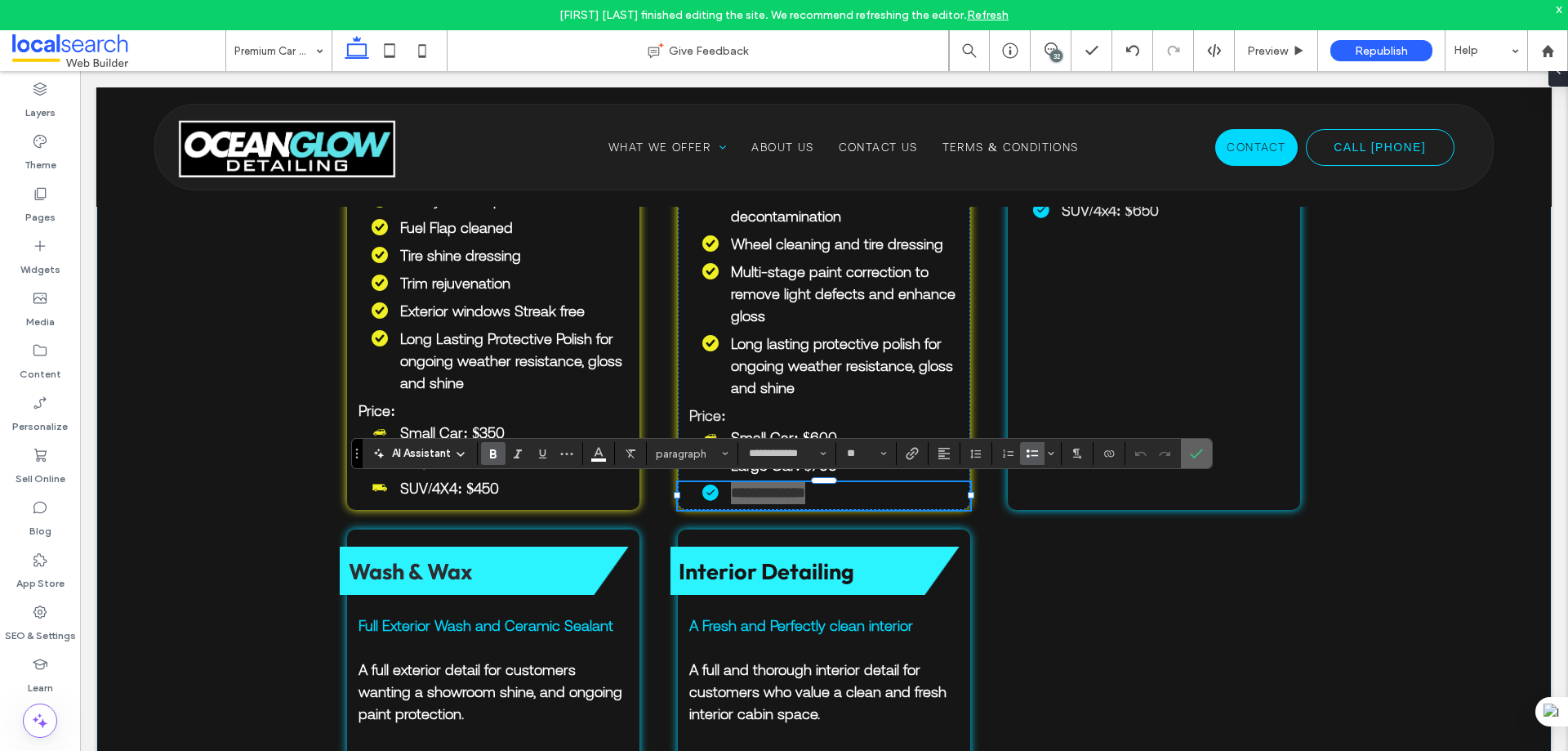 click 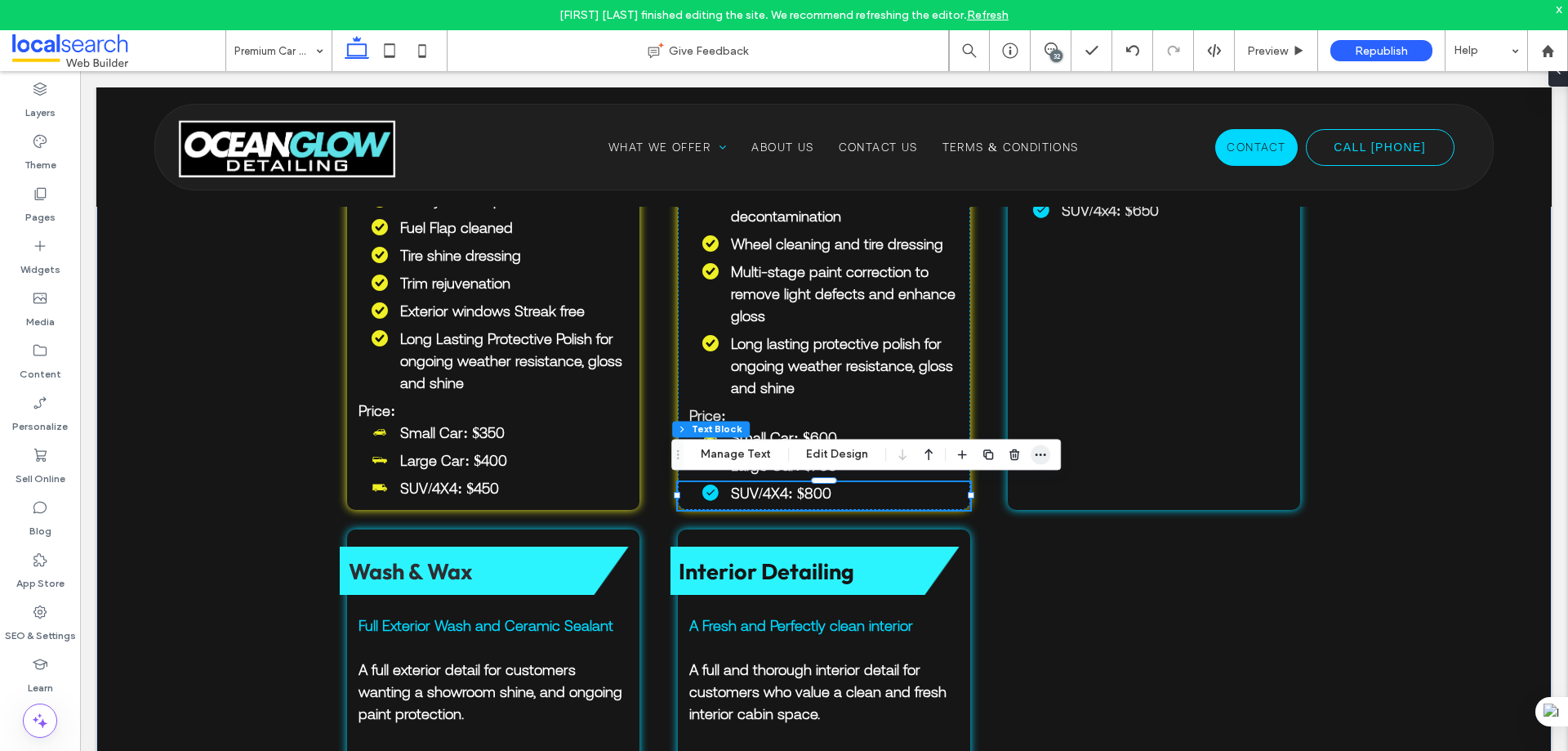 click at bounding box center (1040, 454) 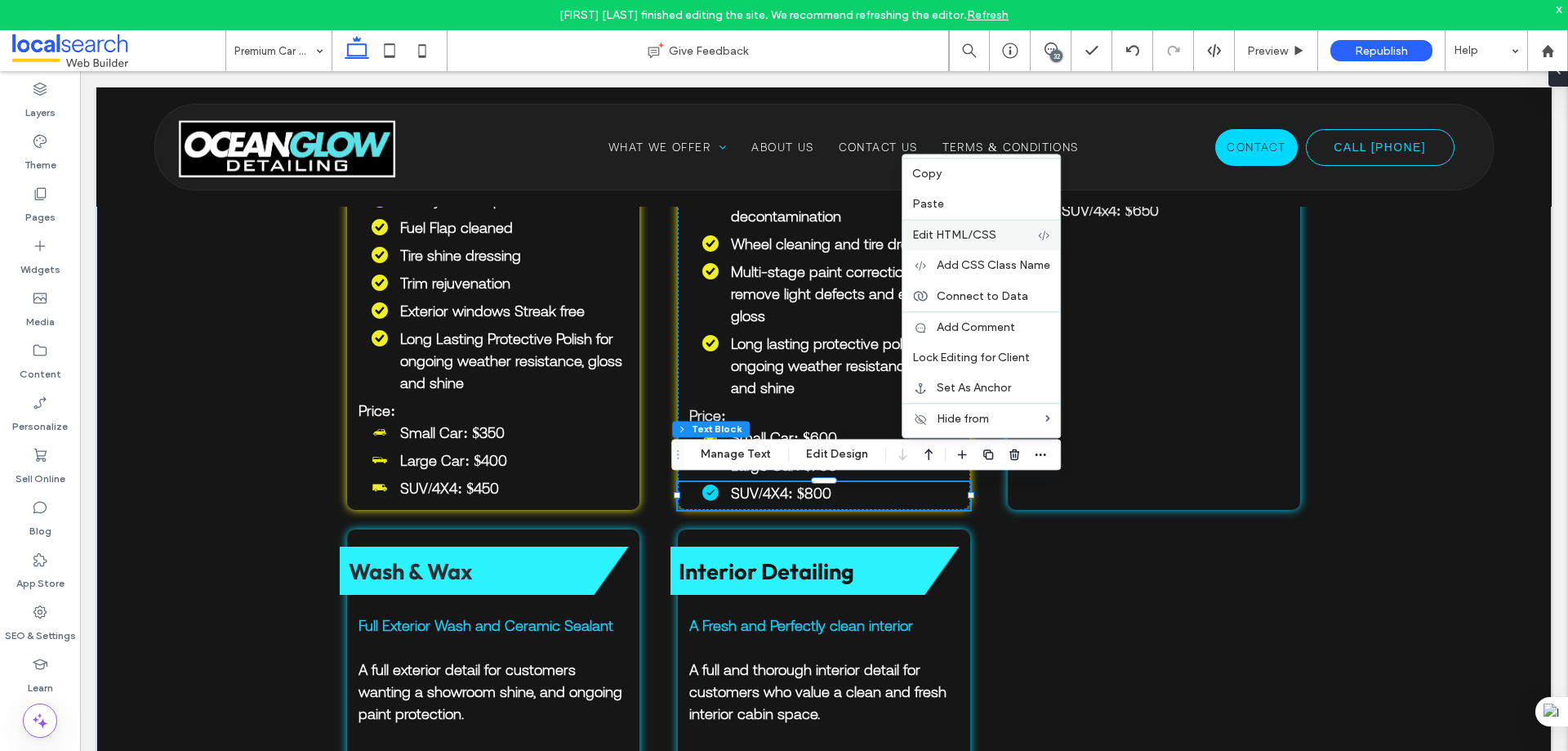click on "Edit HTML/CSS" at bounding box center [954, 235] 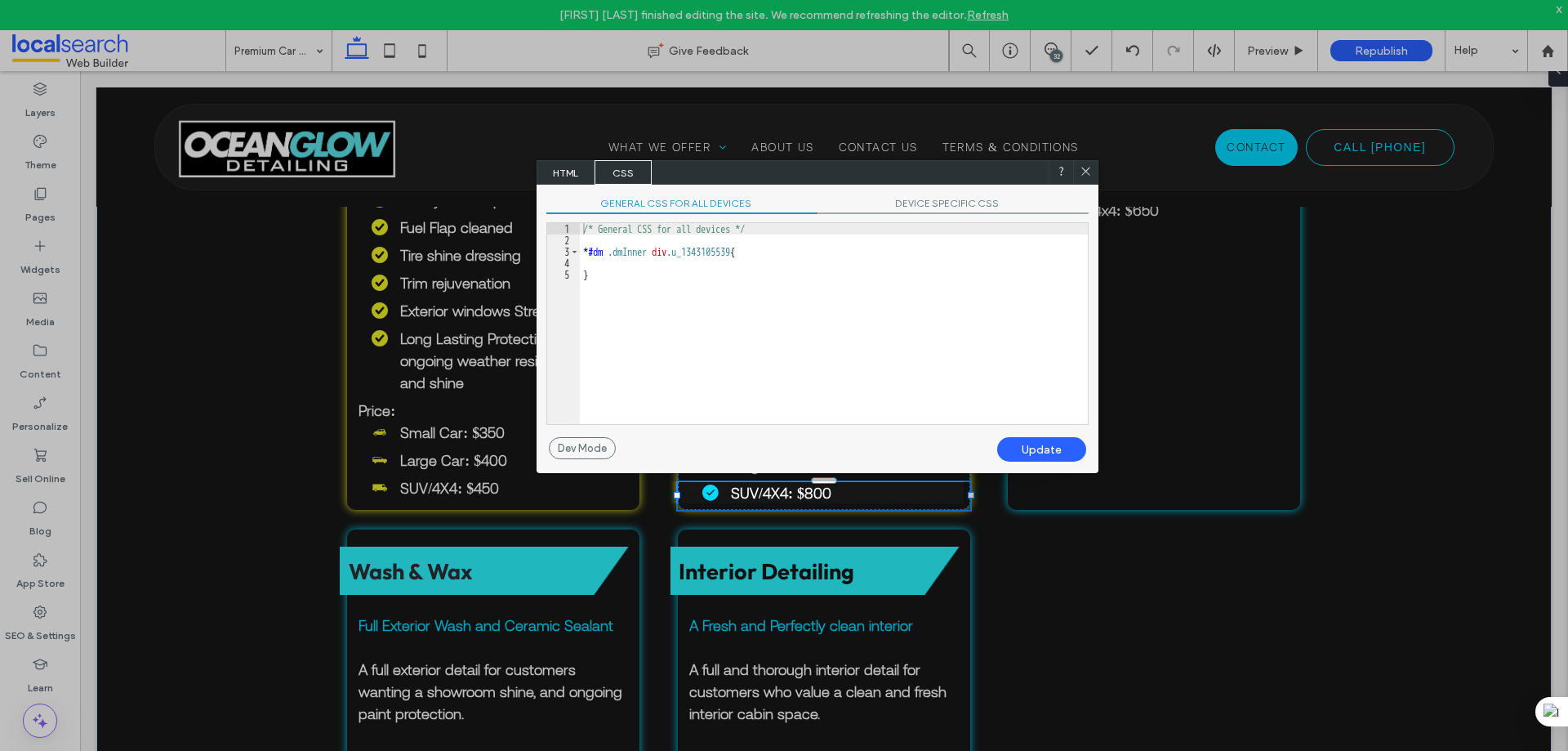 click on "HTML" at bounding box center (566, 172) 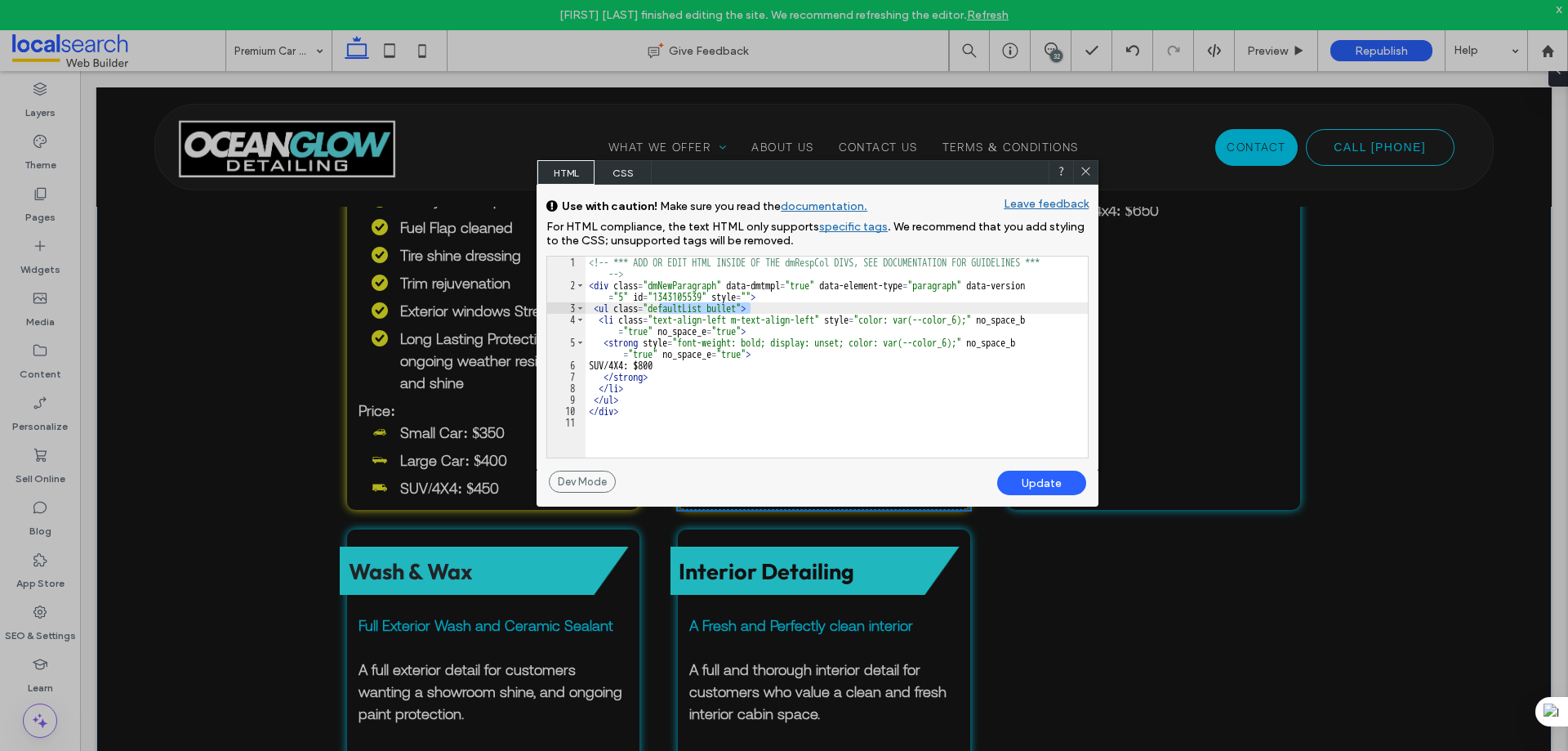 drag, startPoint x: 750, startPoint y: 306, endPoint x: 657, endPoint y: 310, distance: 93.086 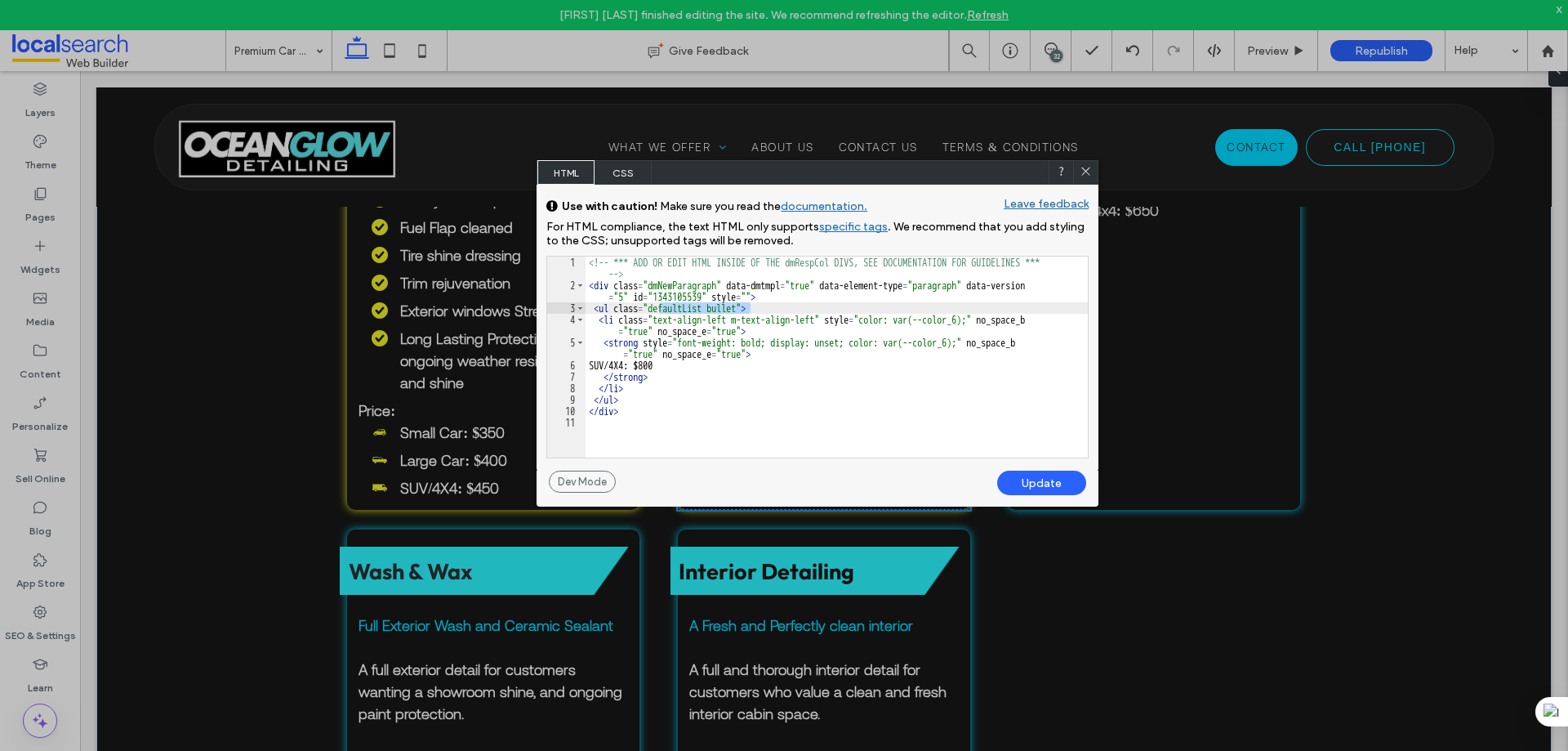 click on "<!-- *** ADD OR EDIT HTML INSIDE OF THE dmRespCol DIVS, SEE DOCUMENTATION FOR GUIDELINES ***       --> < div   class = "dmNewParagraph"   data-dmtmpl = "true"   data-element-type = "paragraph"   data-version      = "5"   id = "1343105539"   style = "" >   < ul   class = "defaultList bullet" >    < li   class = "text-align-left m-text-align-left"   style = "color: var(--color_6);"   no_space_b        = "true"   no_space_e = "true" >     < strong   style = "font-weight: bold; display: unset; color: var(--color_6);"   no_space_b         = "true"   no_space_e = "true" >     SUV/4X4: $800     </ strong >    </ li >   </ ul > </ div >" at bounding box center [836, 374] 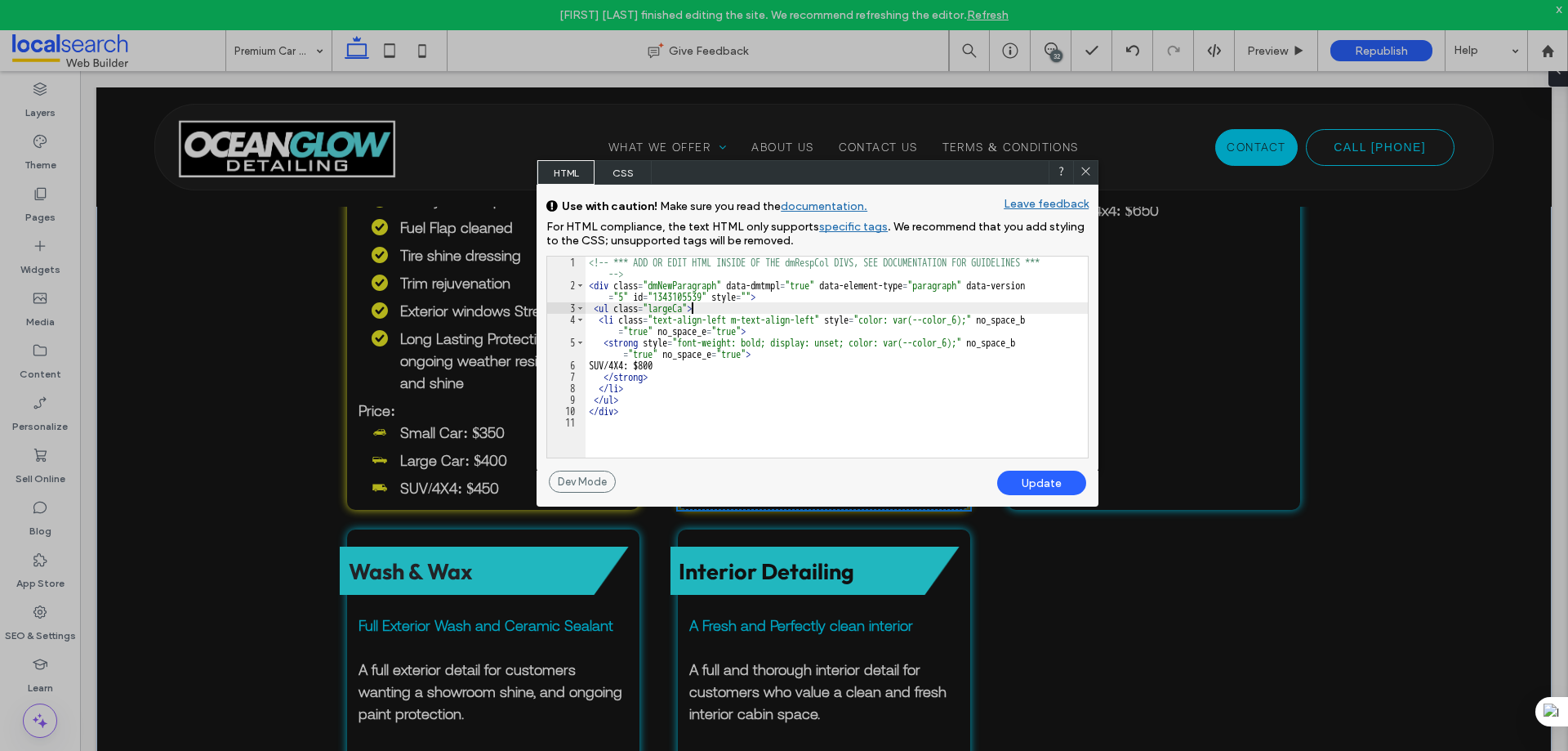 type on "**" 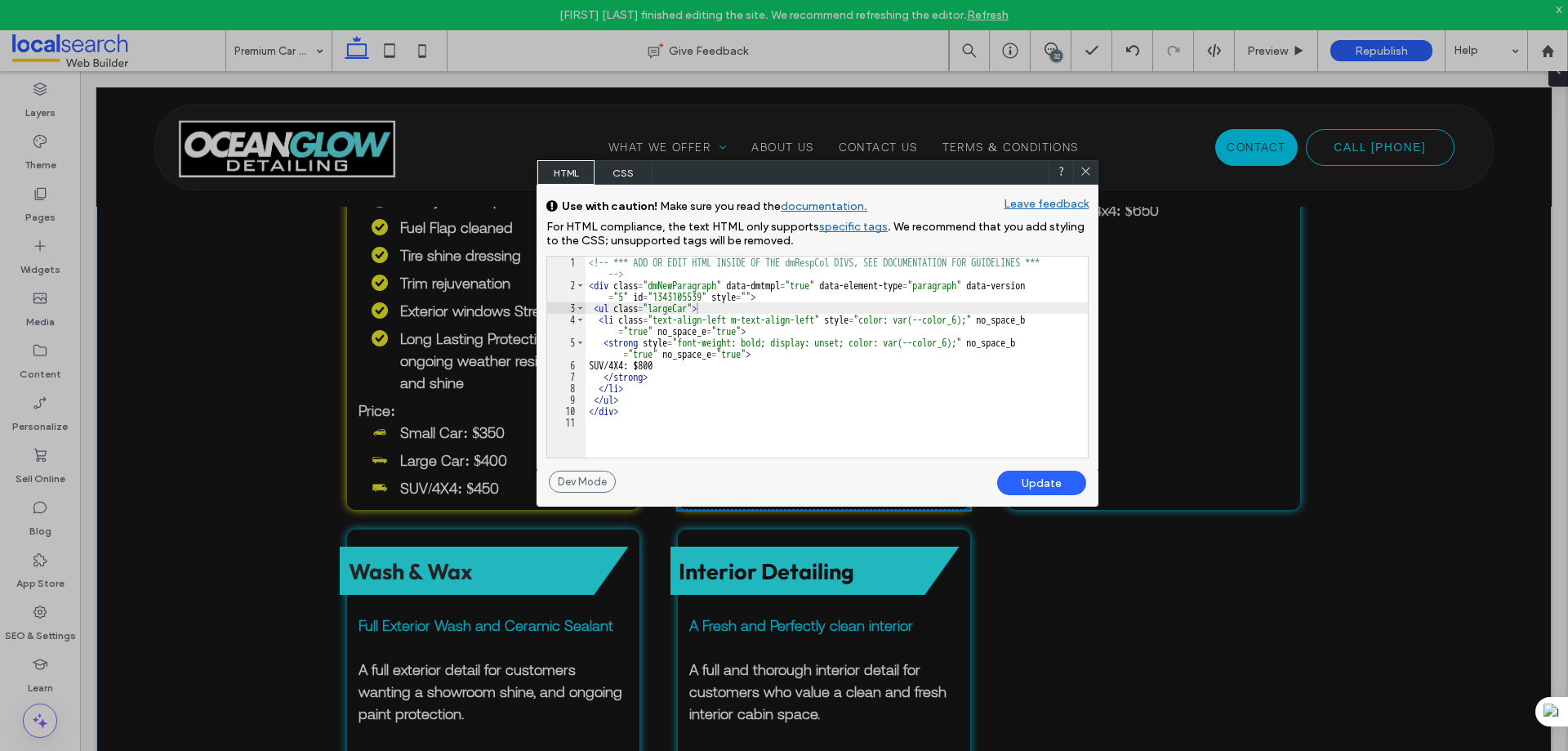 click on "Update" at bounding box center [1041, 483] 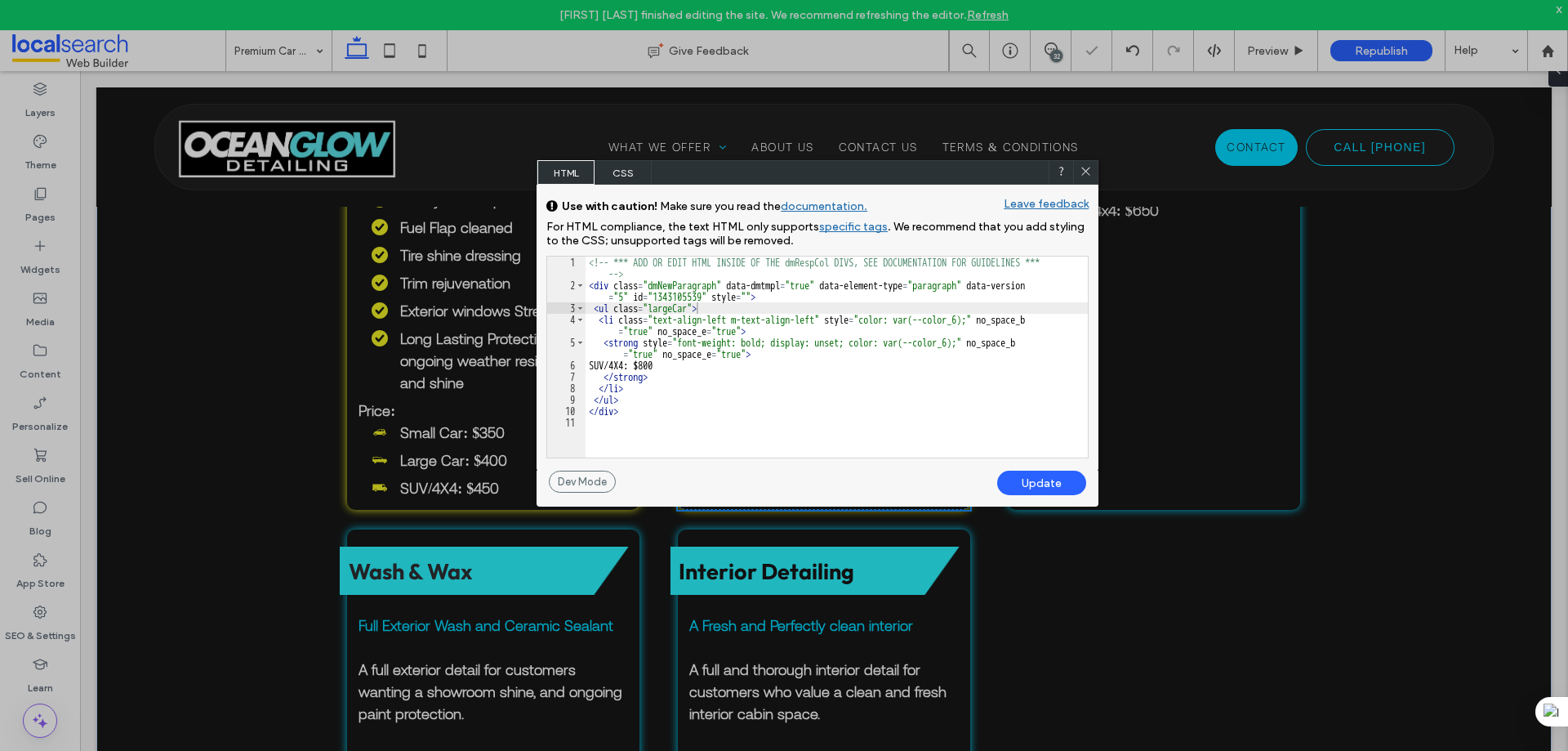 click 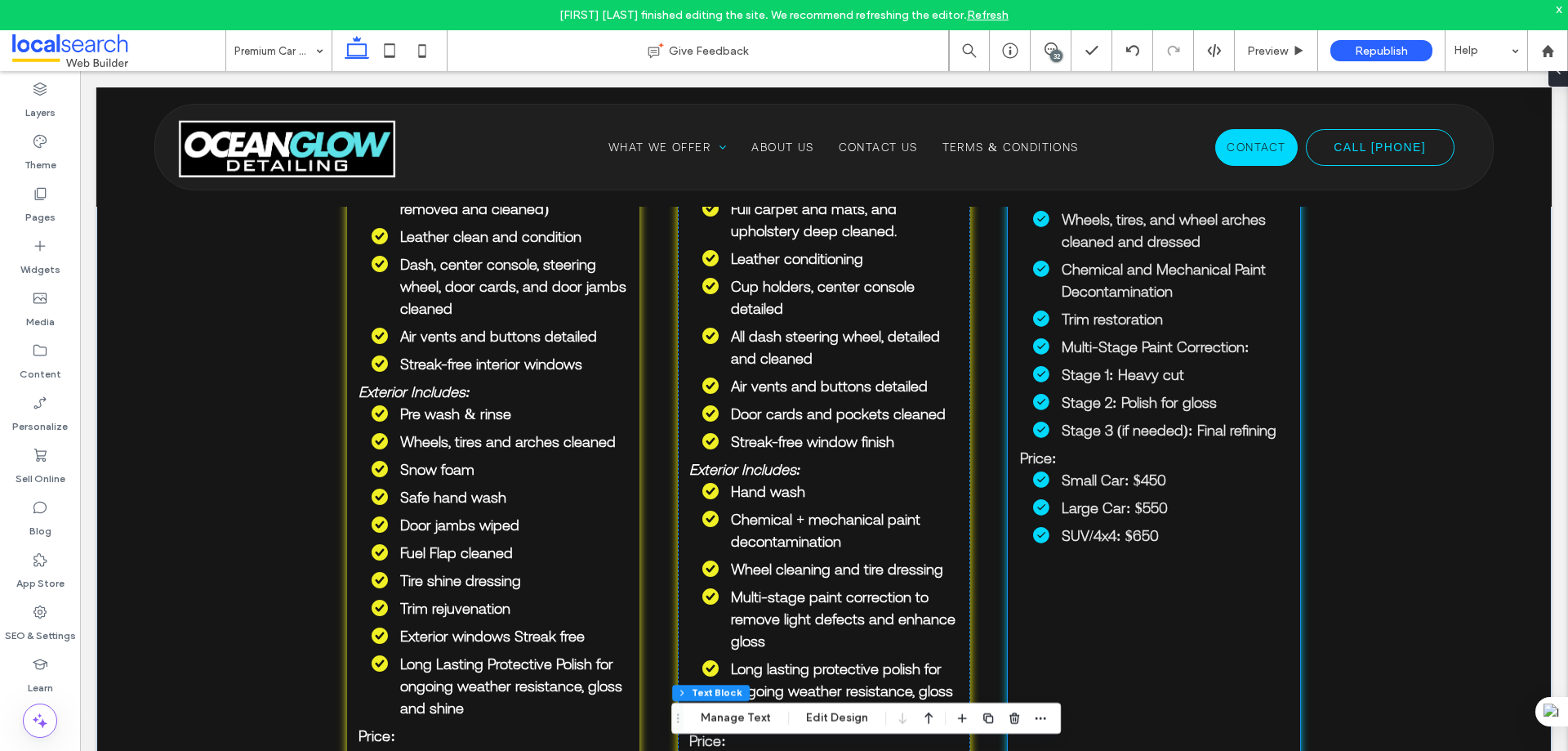 scroll, scrollTop: 1021, scrollLeft: 0, axis: vertical 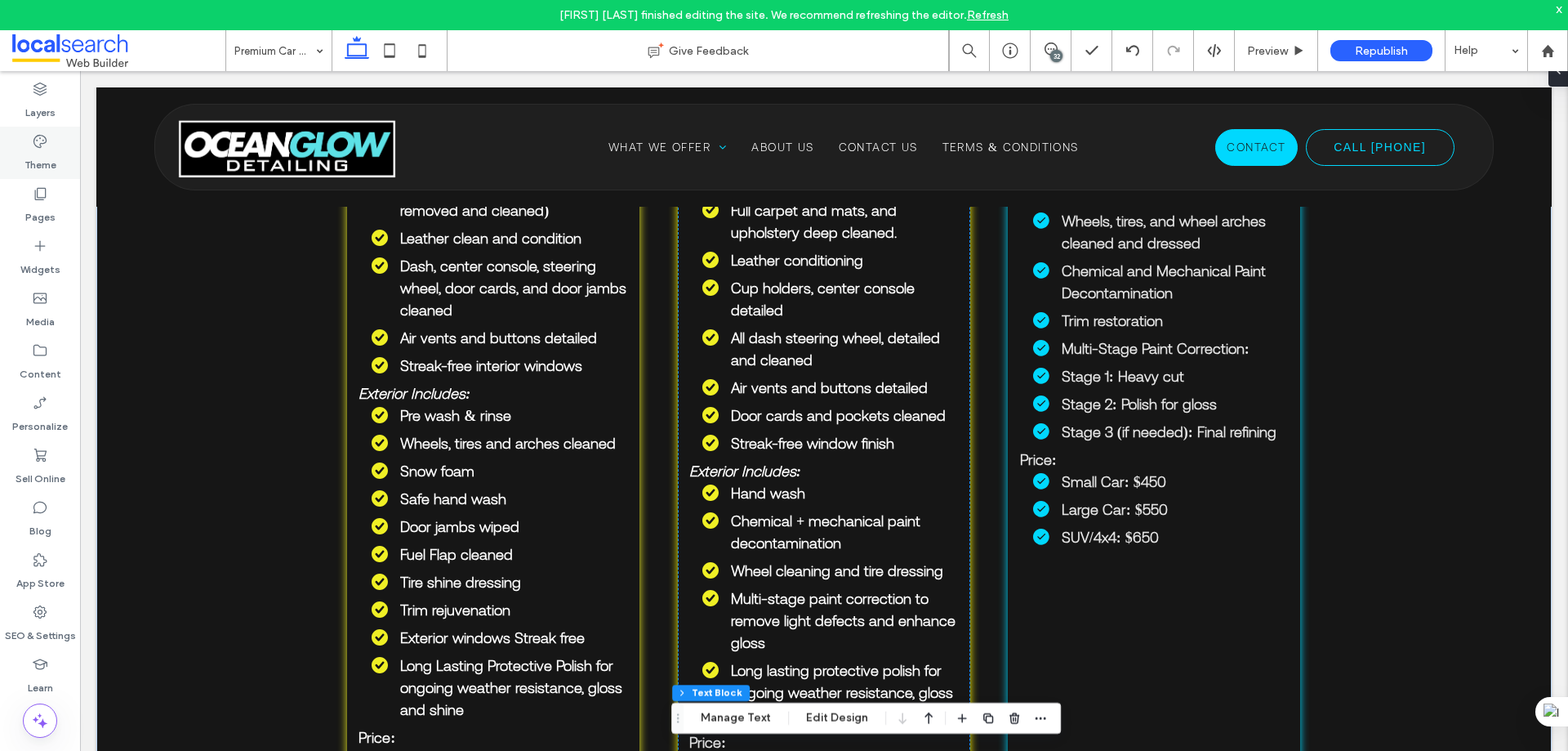click on "Theme" at bounding box center (40, 161) 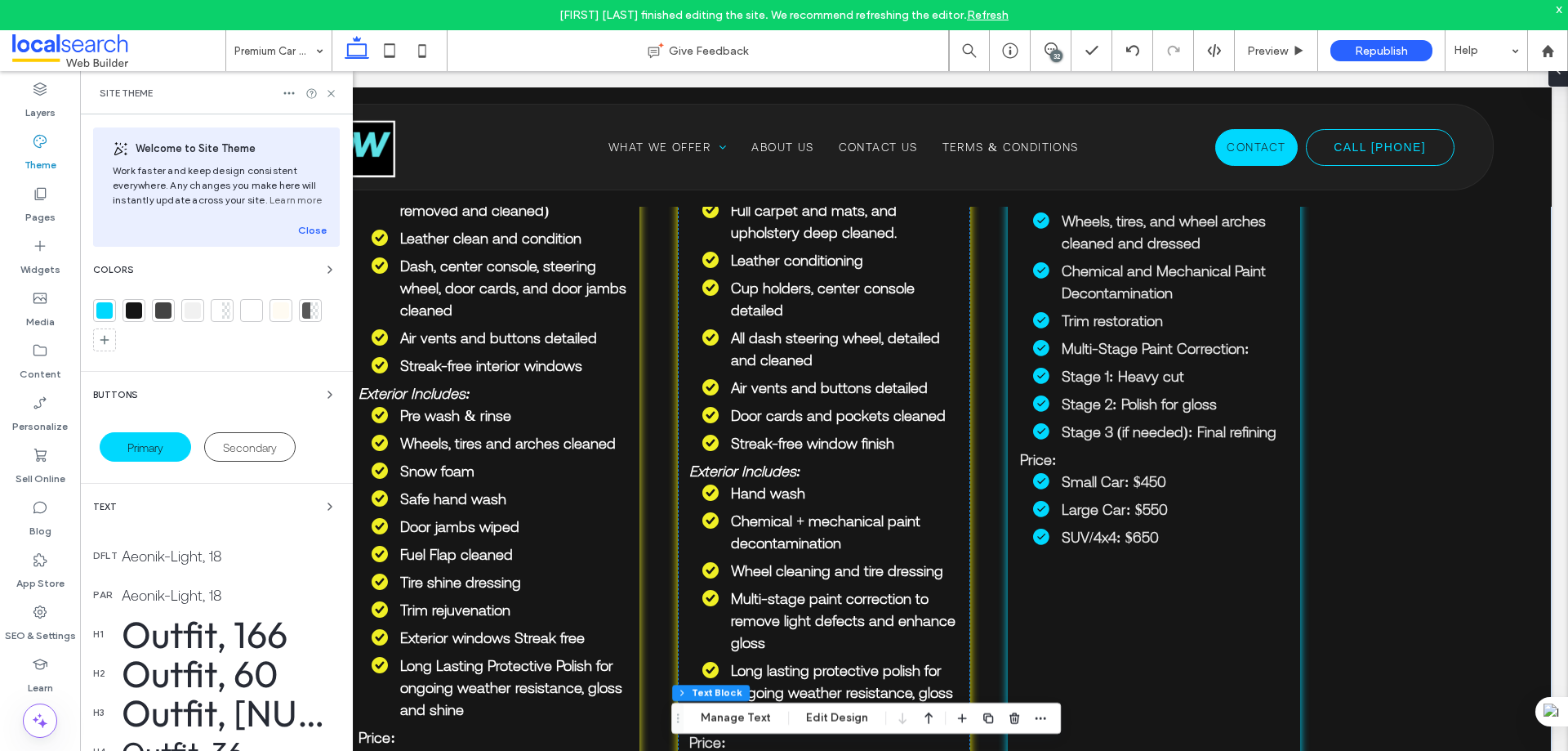 click at bounding box center [105, 311] 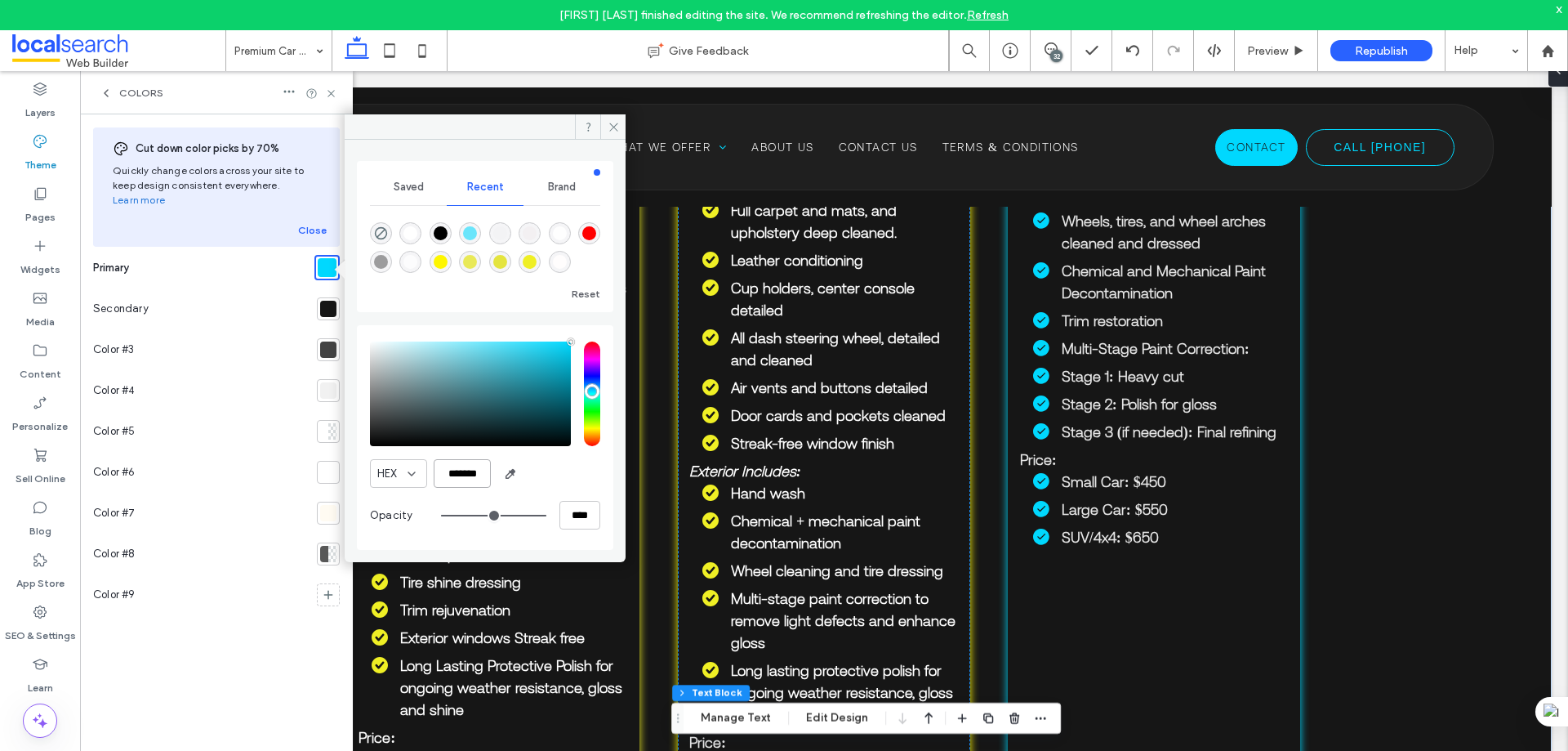 click on "*******" at bounding box center (462, 473) 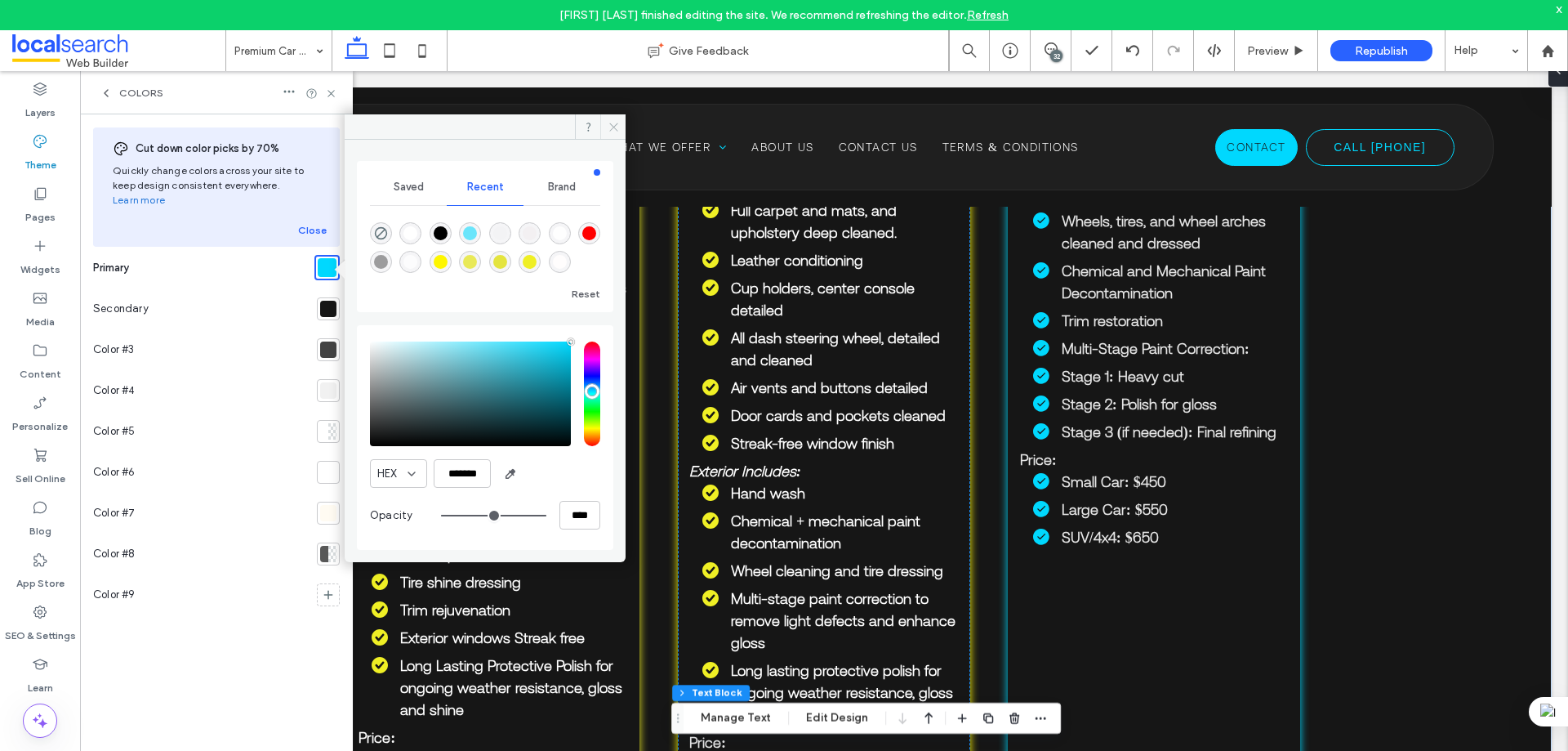 click 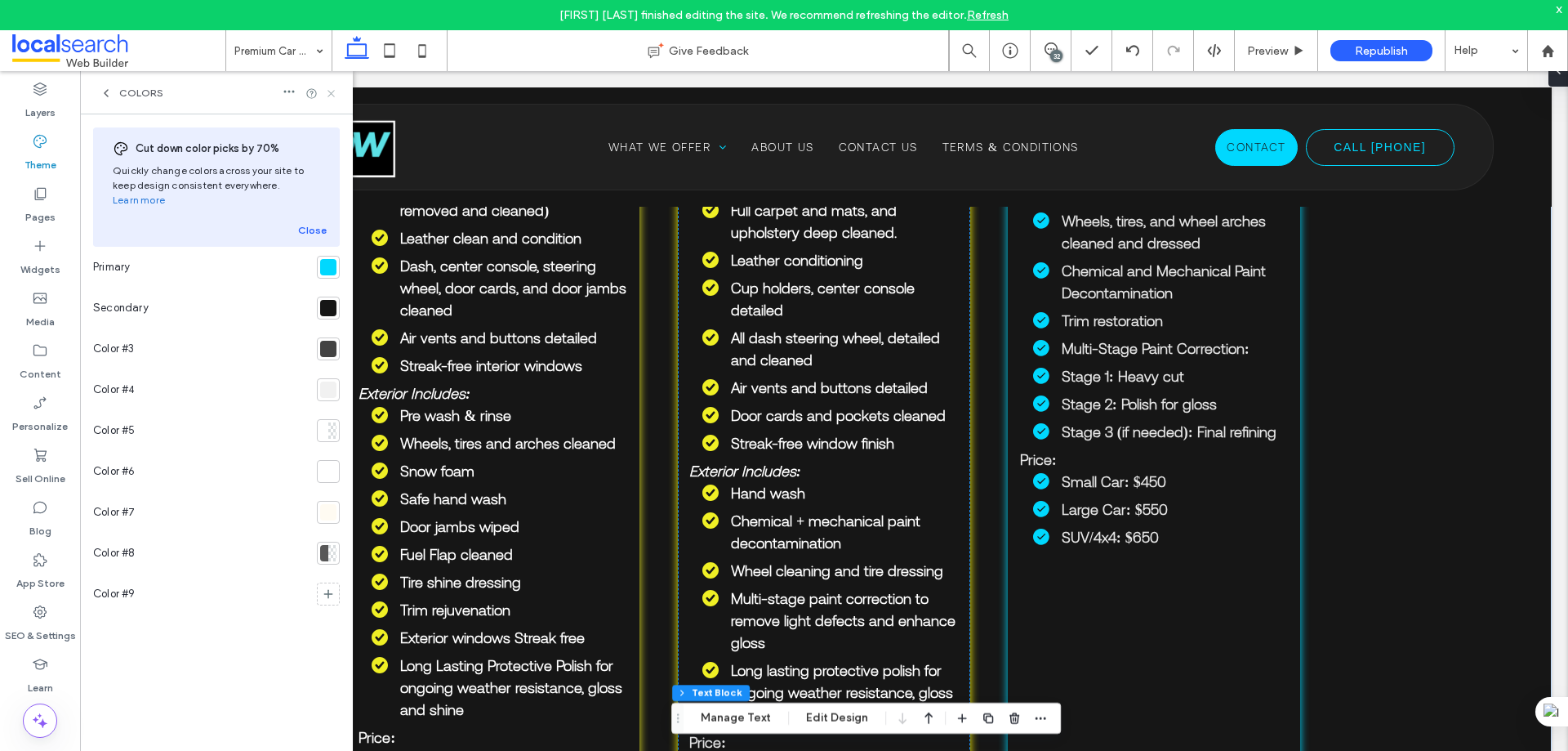 click 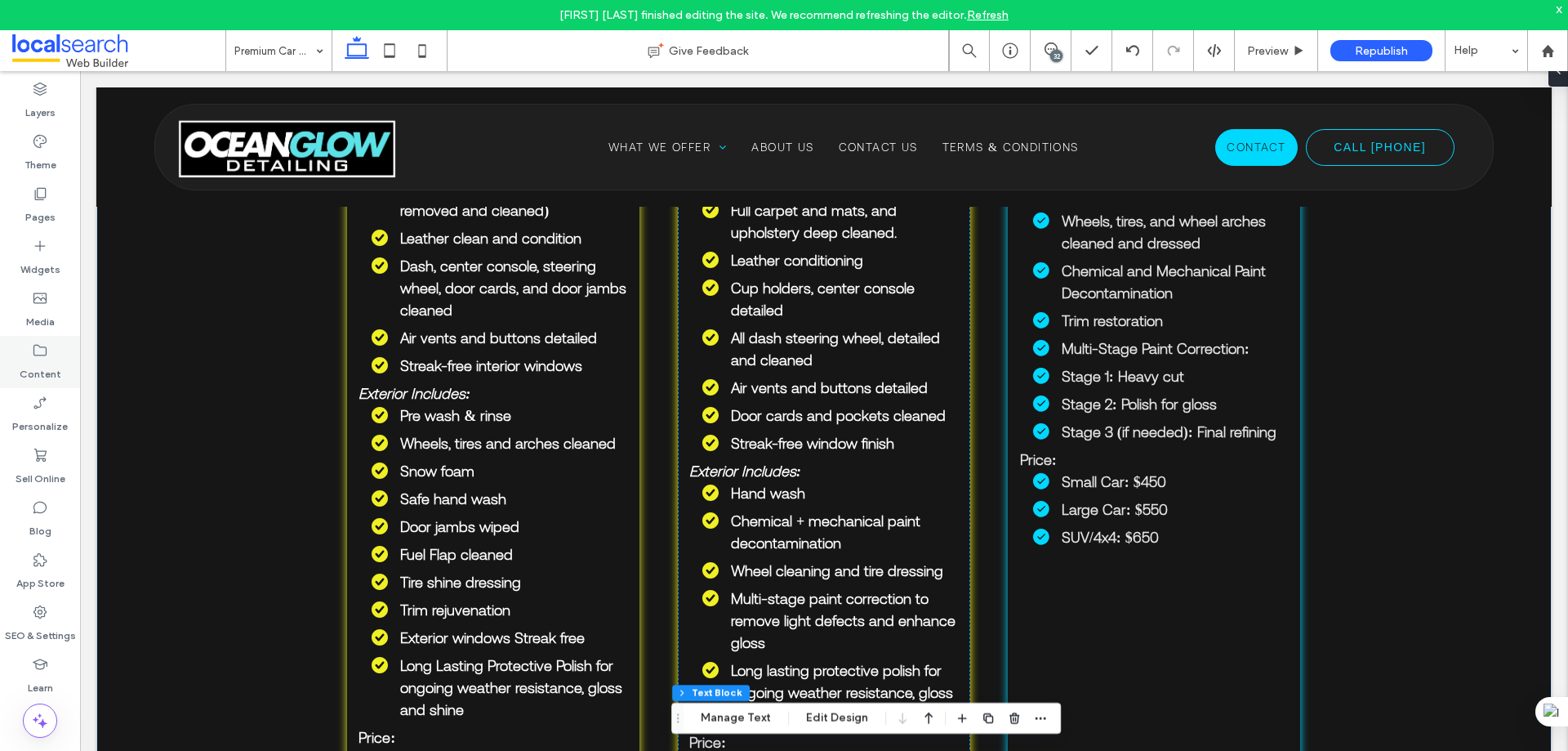 click on "Content" at bounding box center [40, 362] 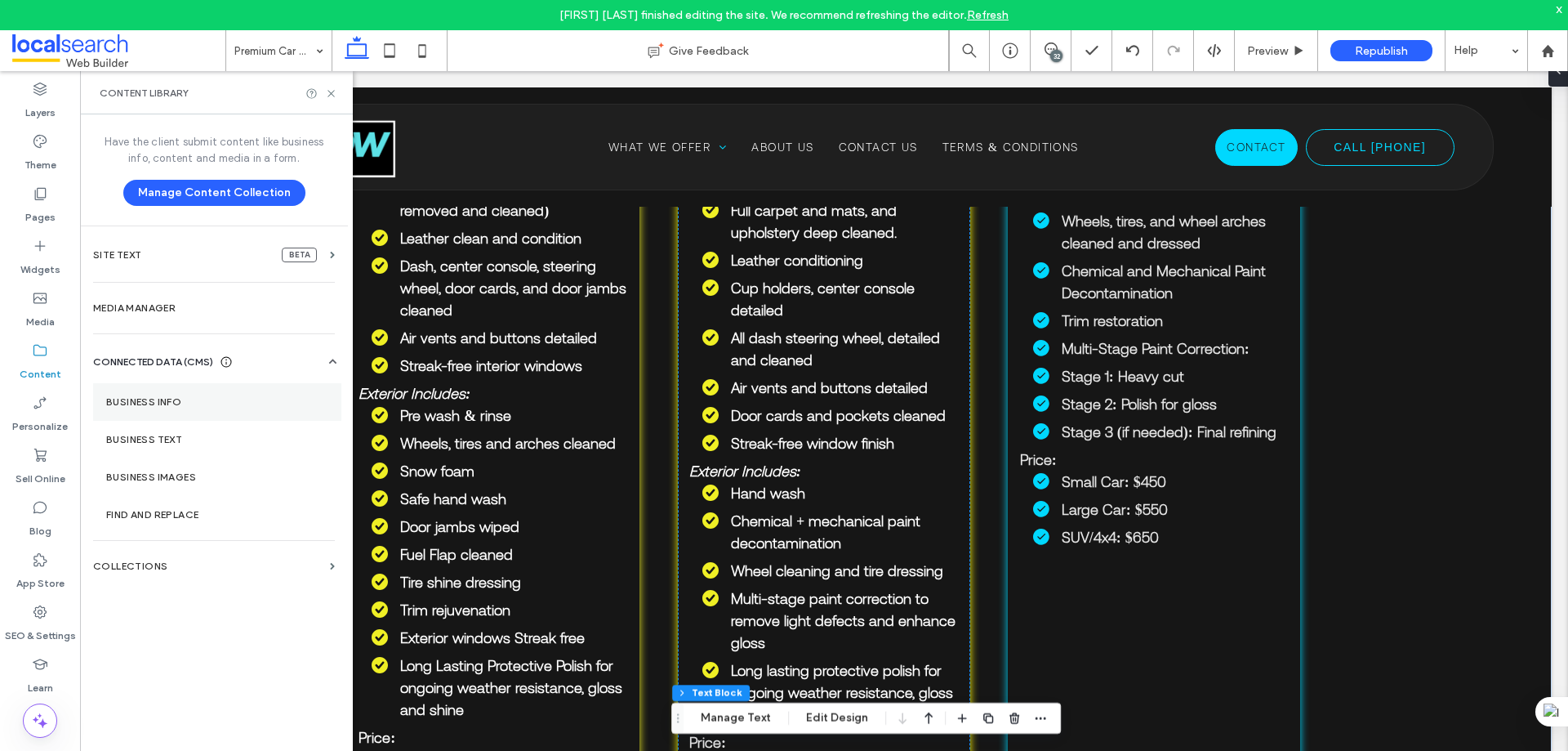 click on "Business Info" at bounding box center (217, 402) 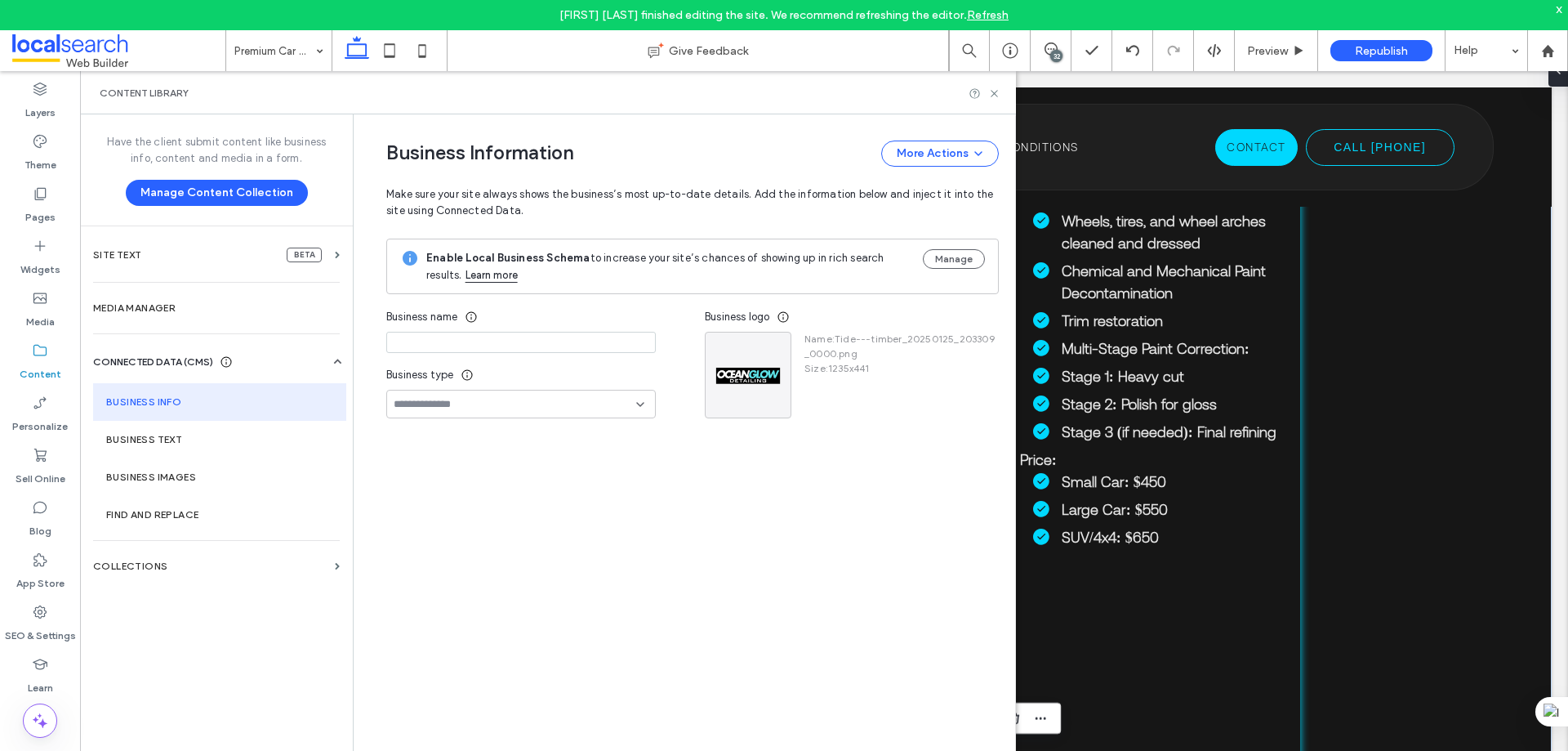 type on "**********" 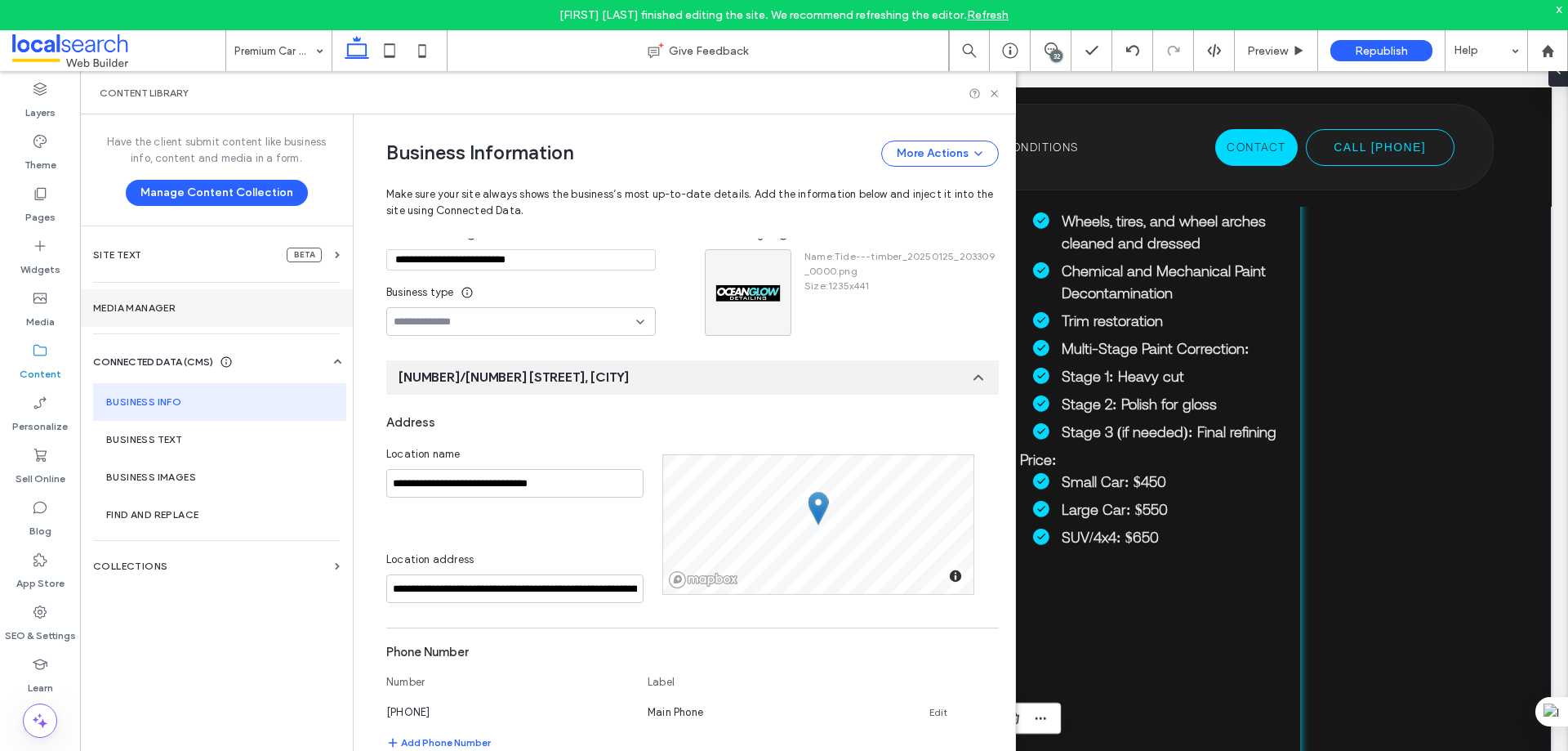 scroll, scrollTop: 82, scrollLeft: 0, axis: vertical 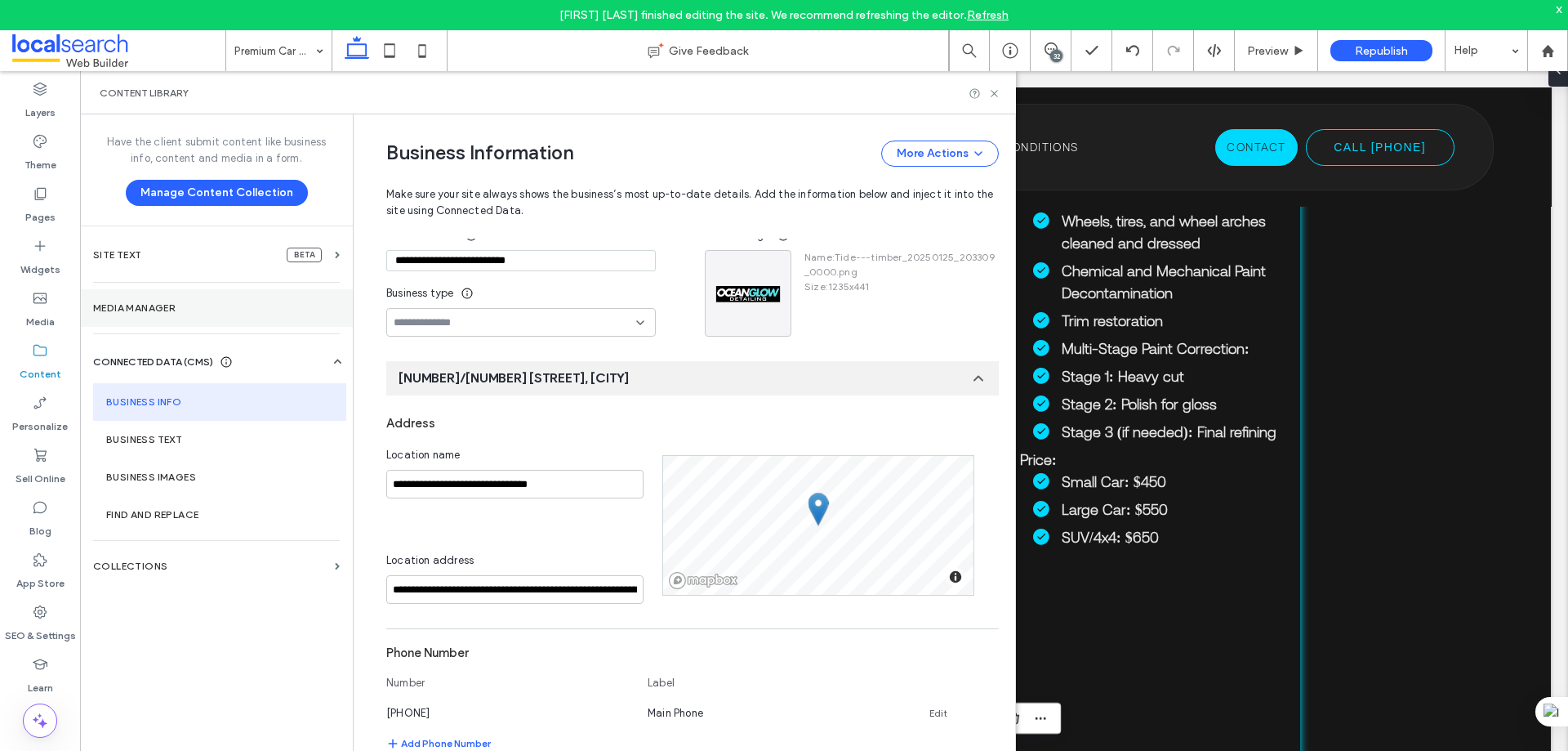 click on "Media Manager" at bounding box center [216, 308] 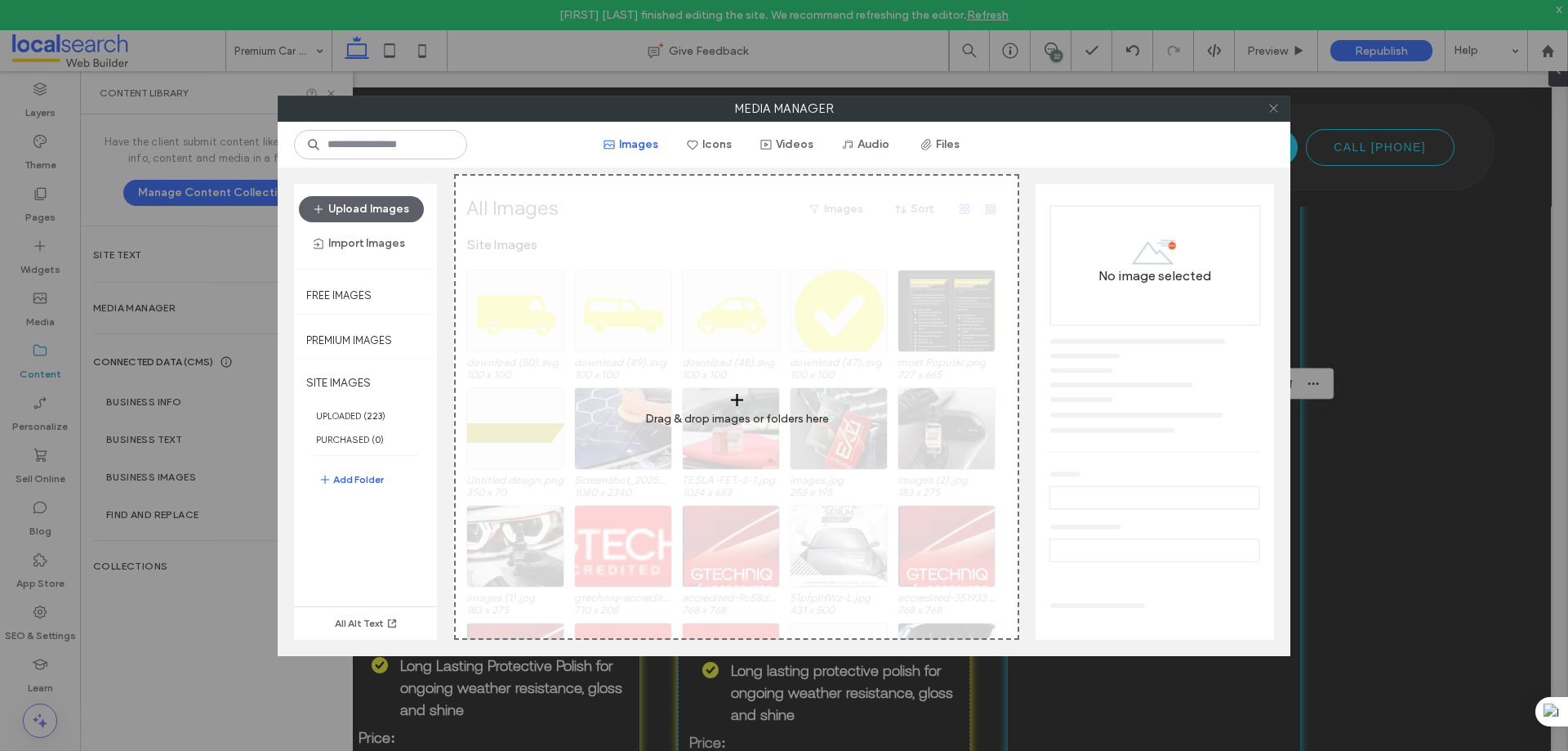 click 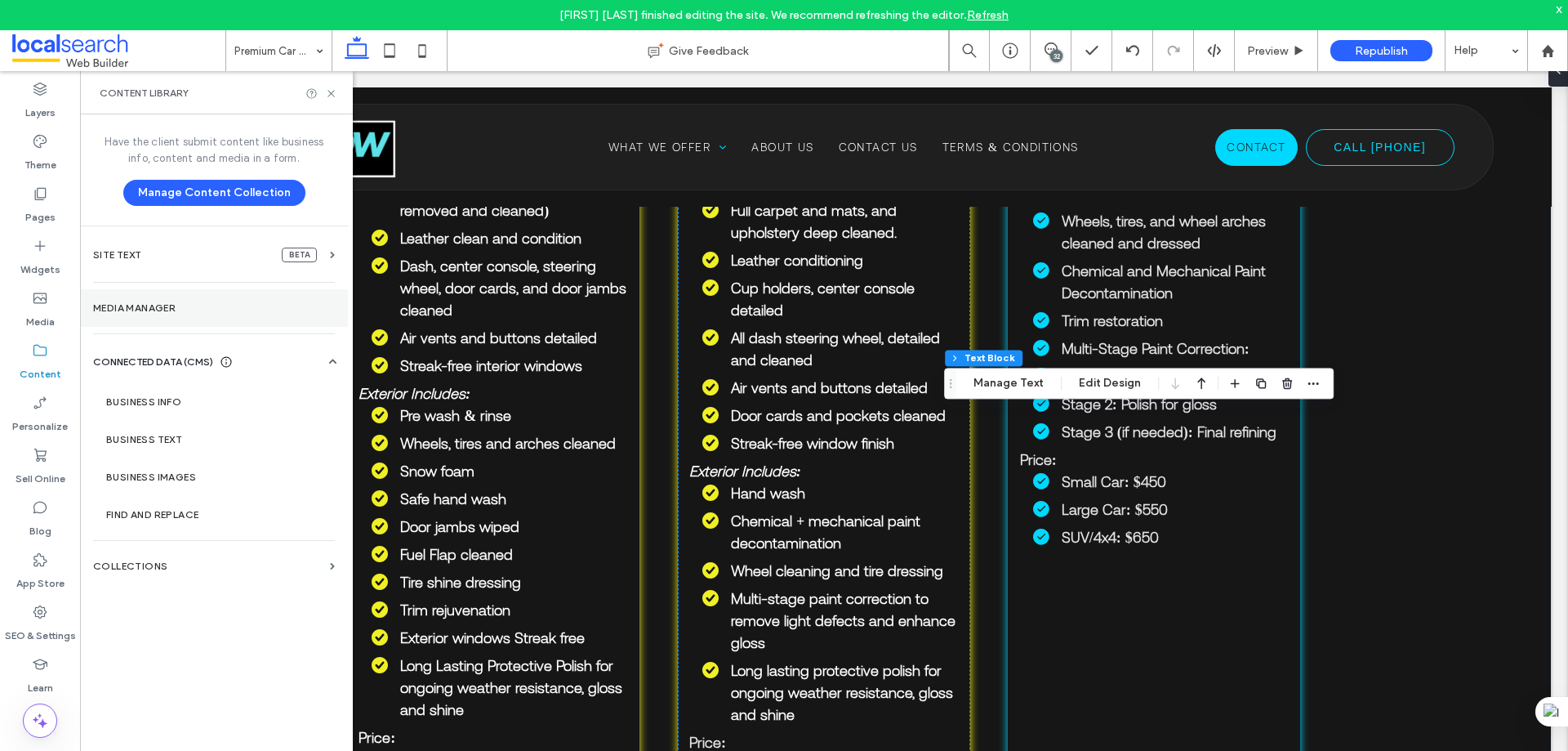 click on "Media Manager" at bounding box center [214, 308] 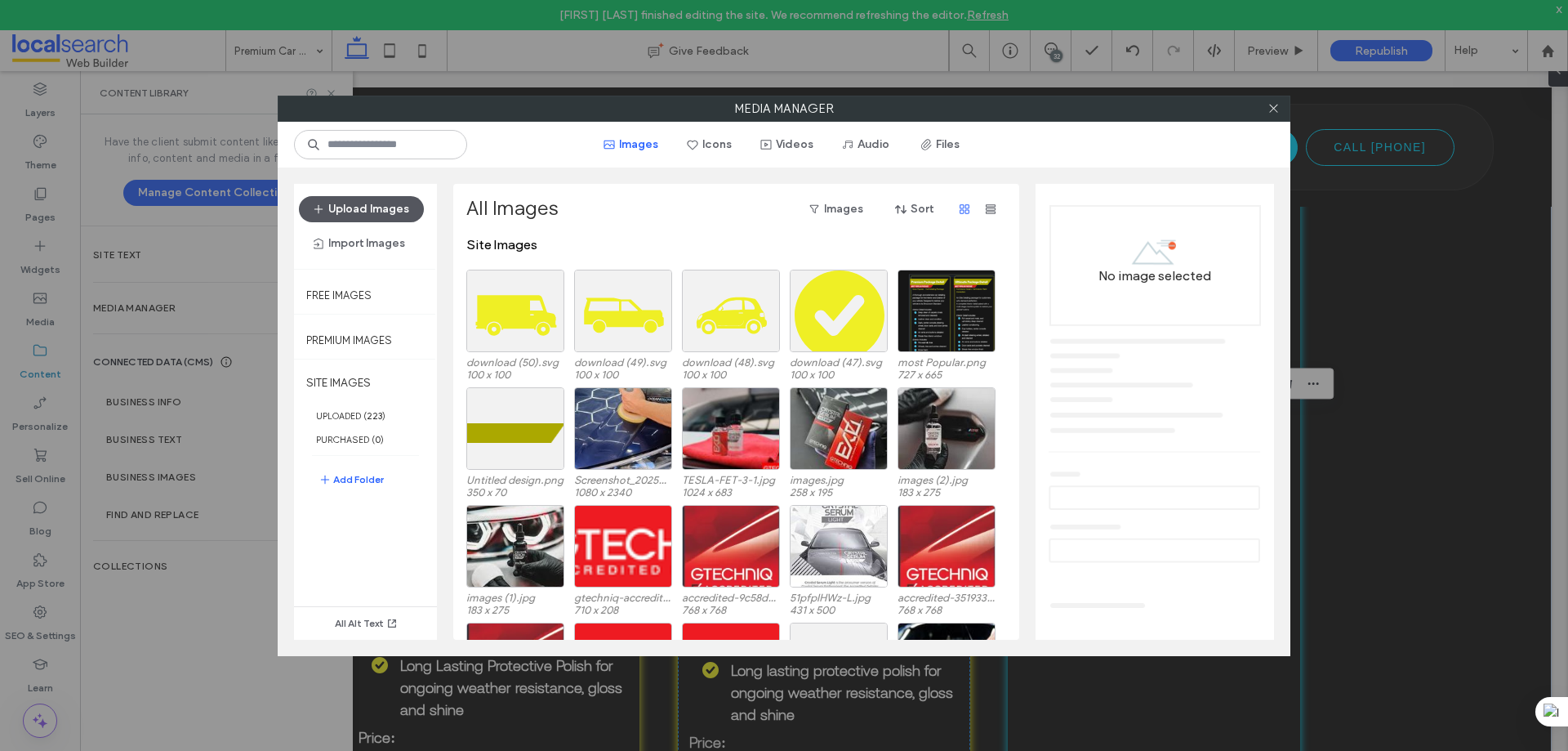 click on "Upload Images" at bounding box center [361, 209] 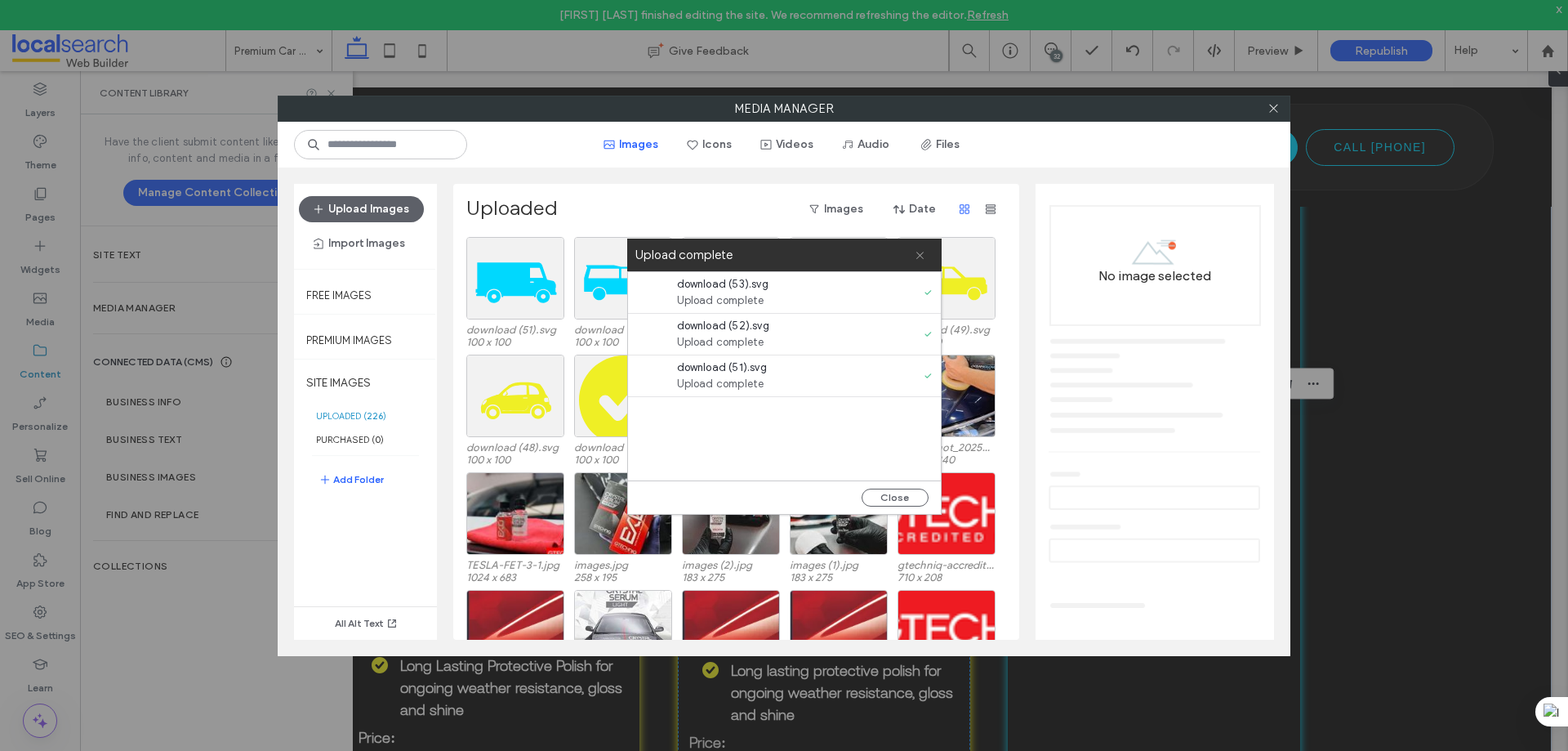 click 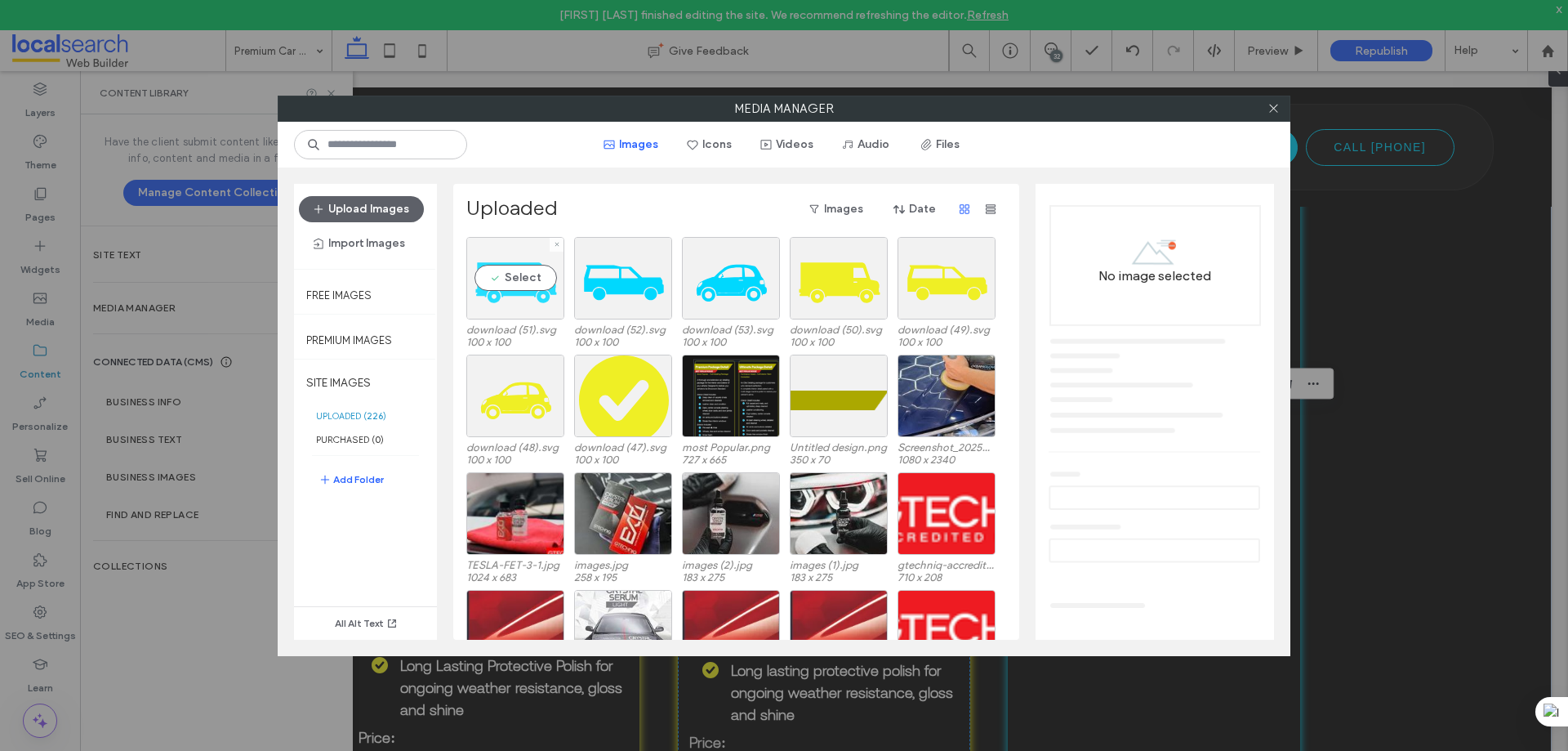 click on "Select" at bounding box center [515, 278] 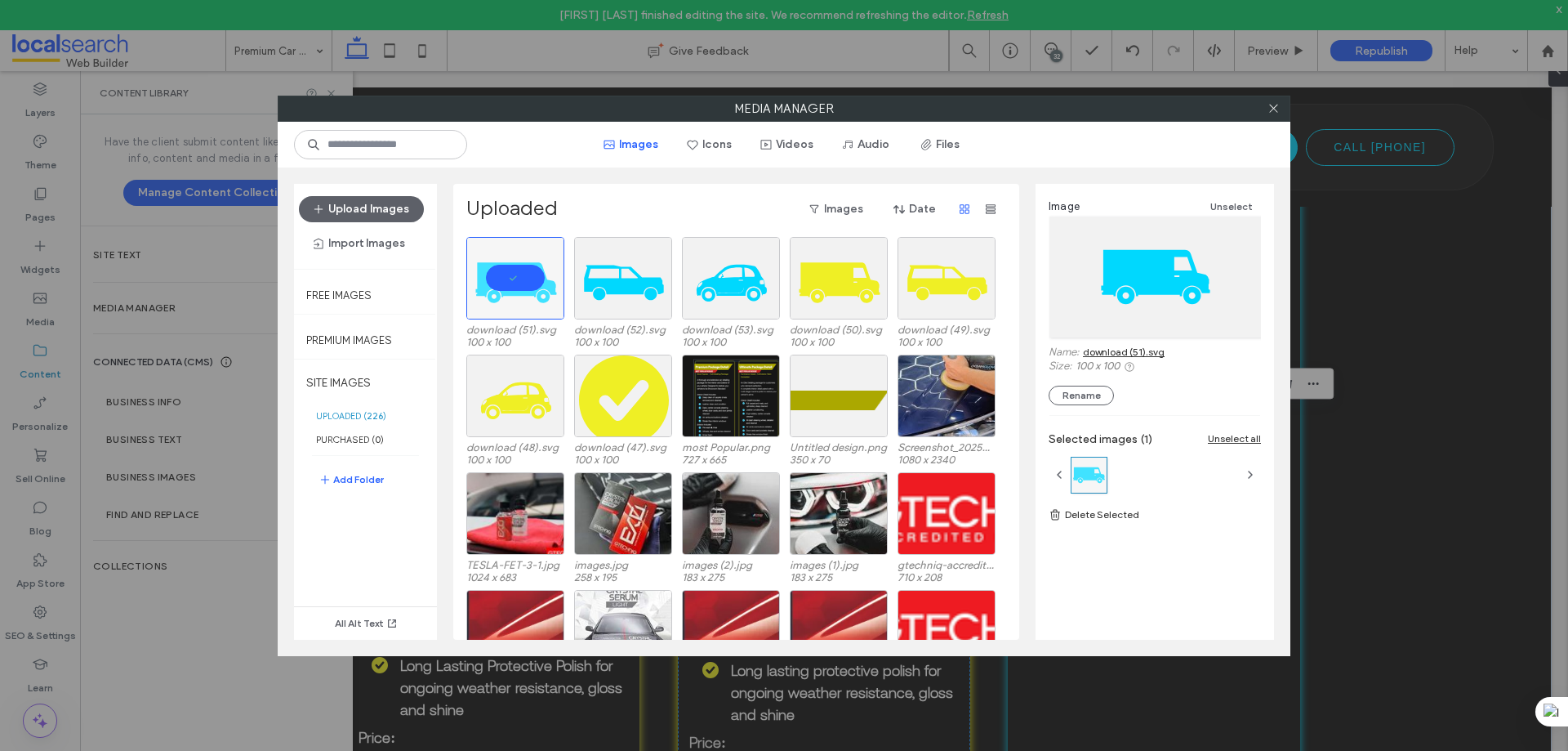 click on "download (51).svg" at bounding box center [1124, 351] 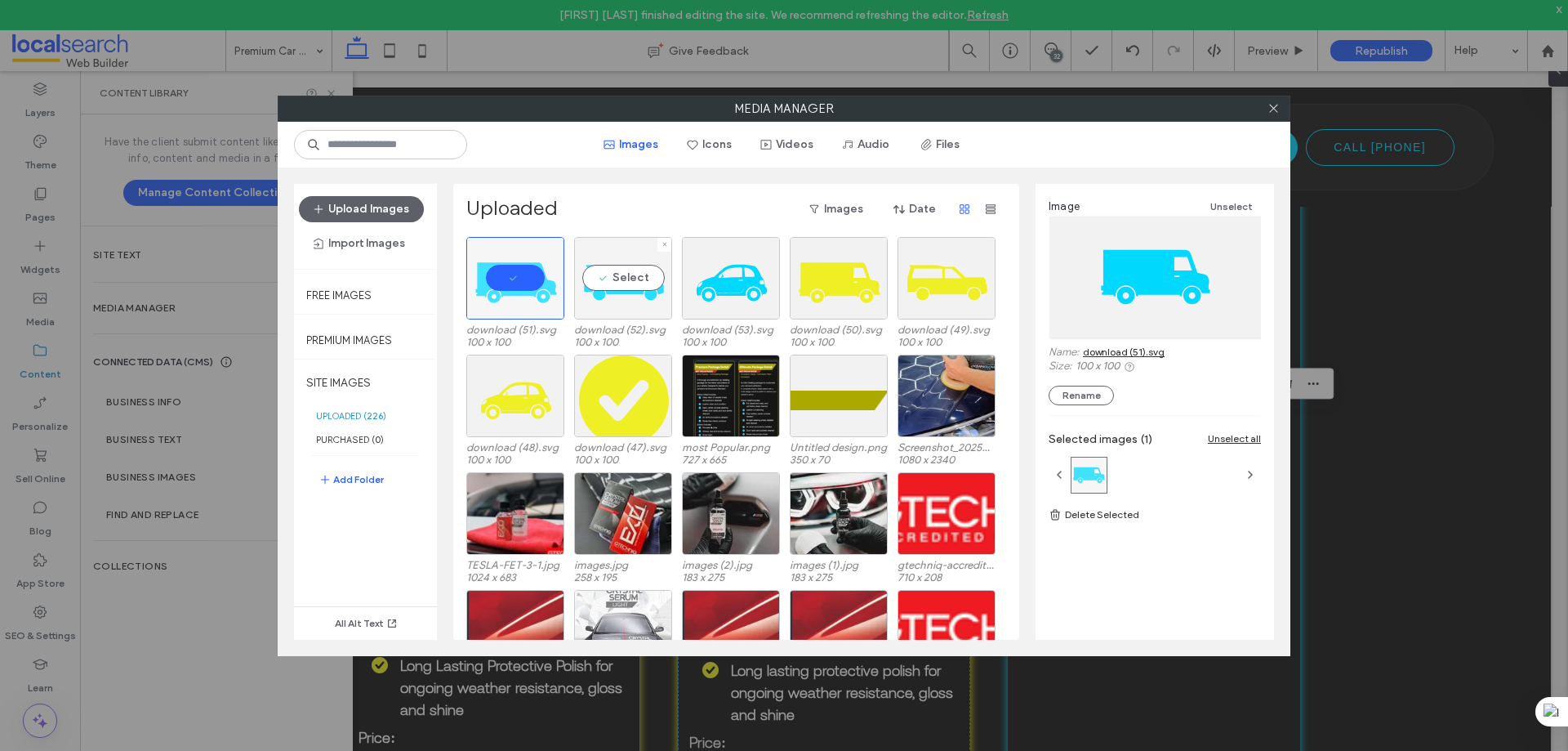 click on "Select" at bounding box center [623, 278] 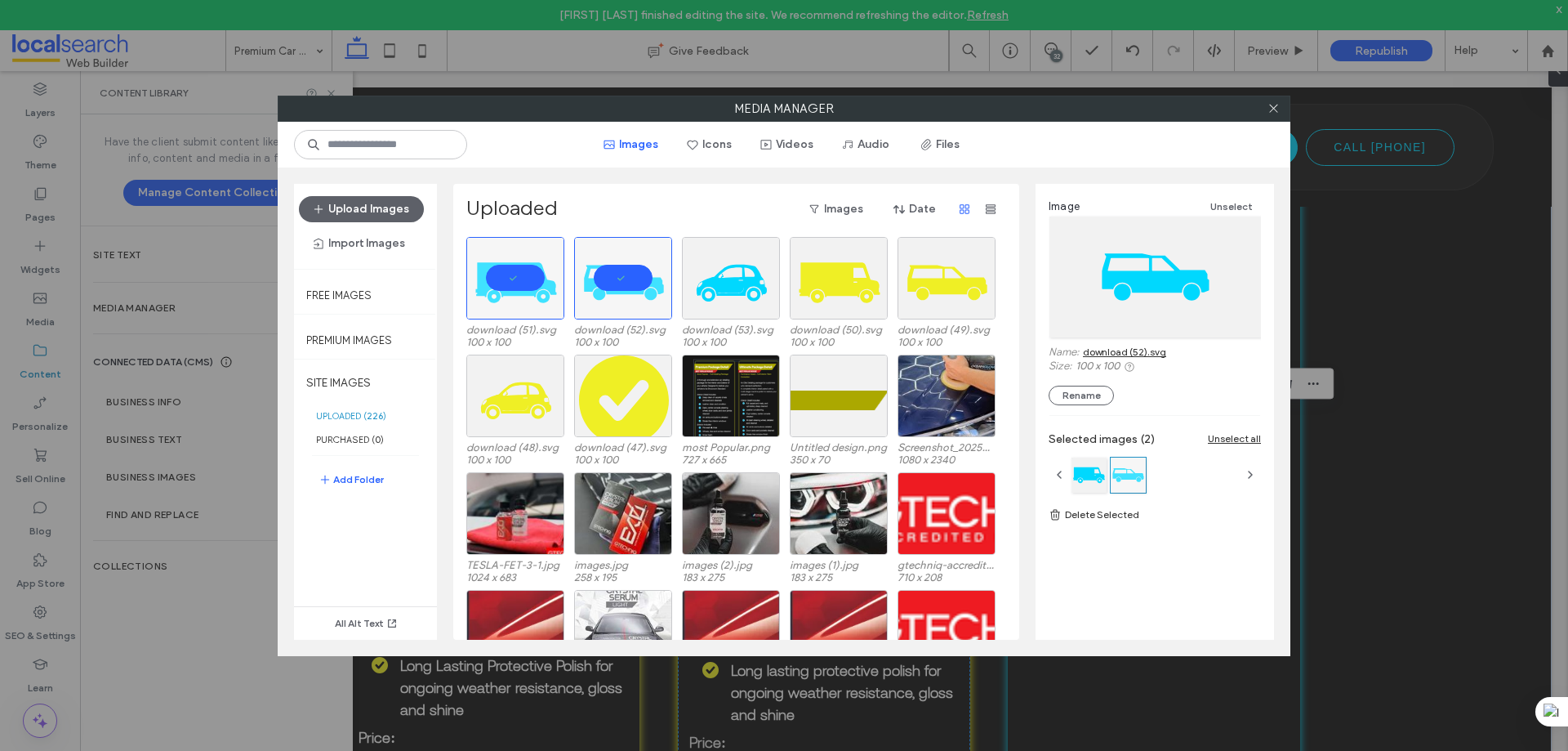click on "download (52).svg" at bounding box center (1125, 351) 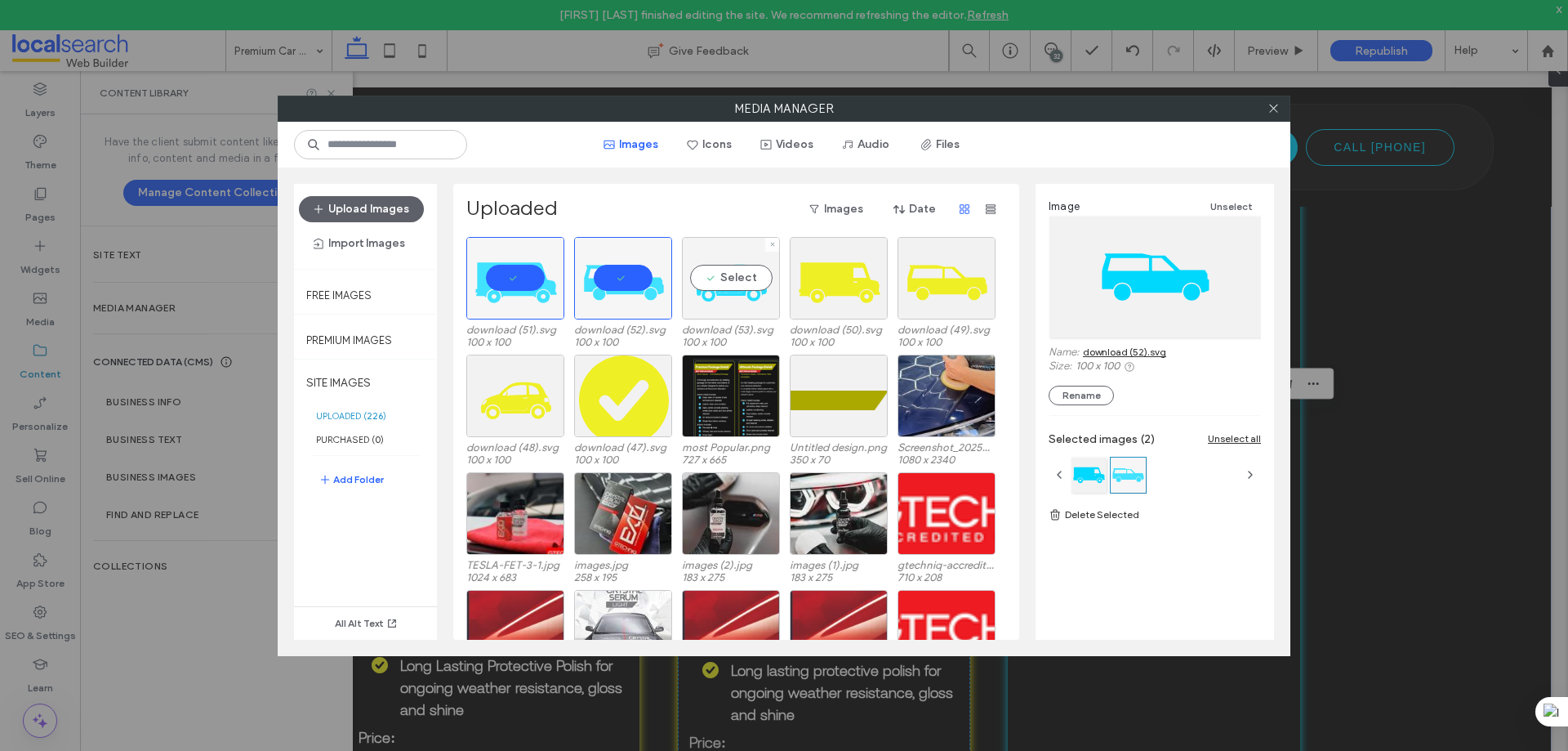 click on "Select" at bounding box center (731, 278) 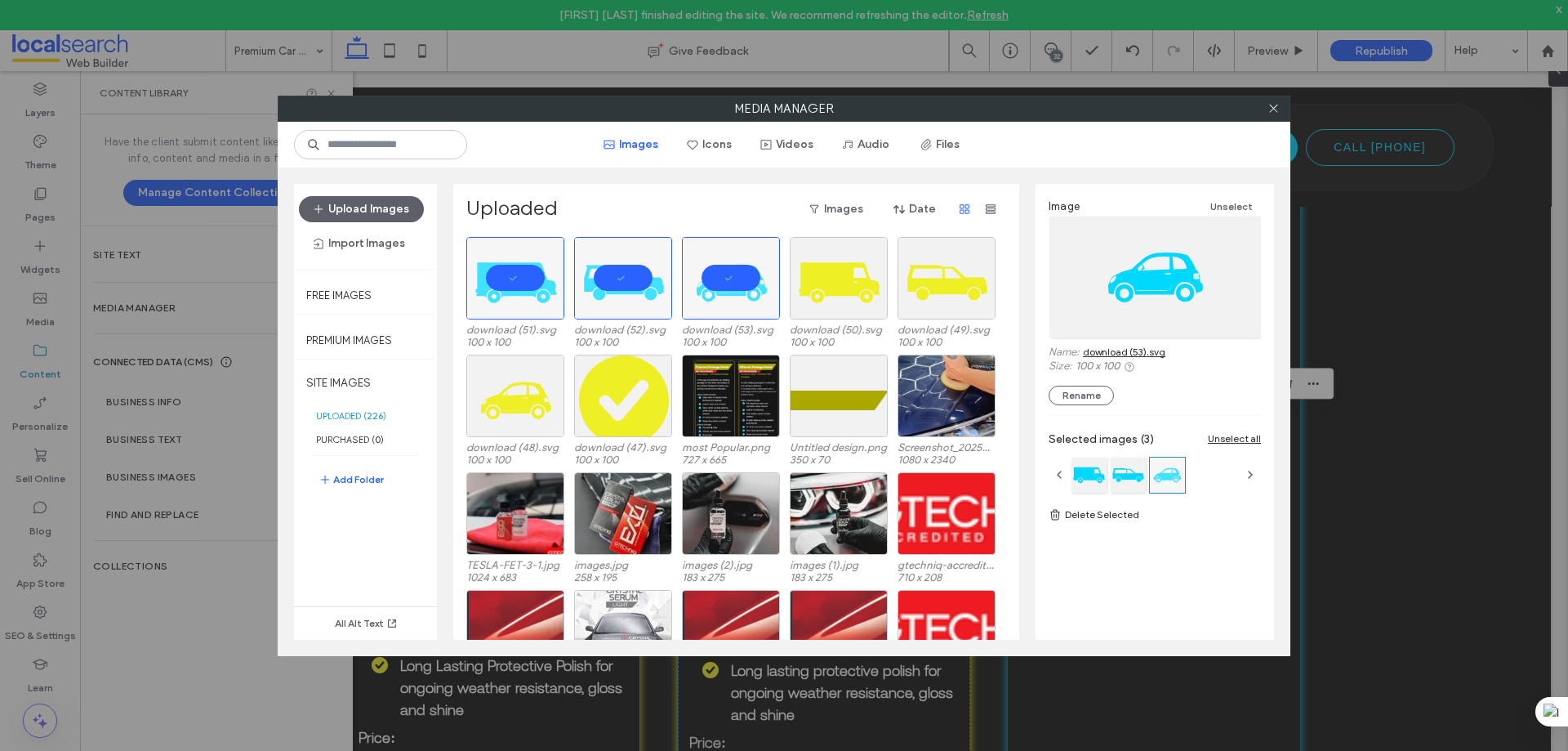 click on "download (53).svg" at bounding box center [1124, 351] 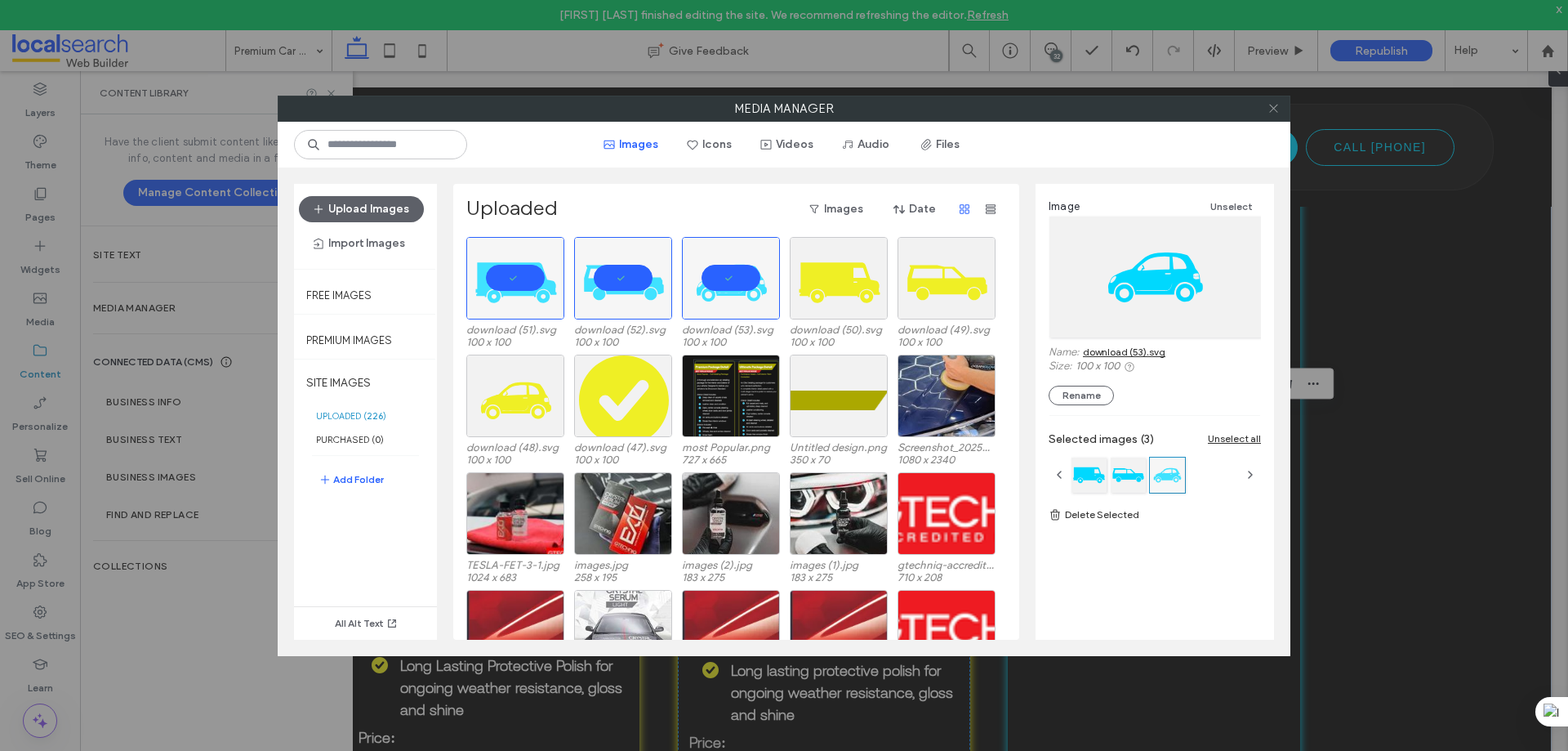 click 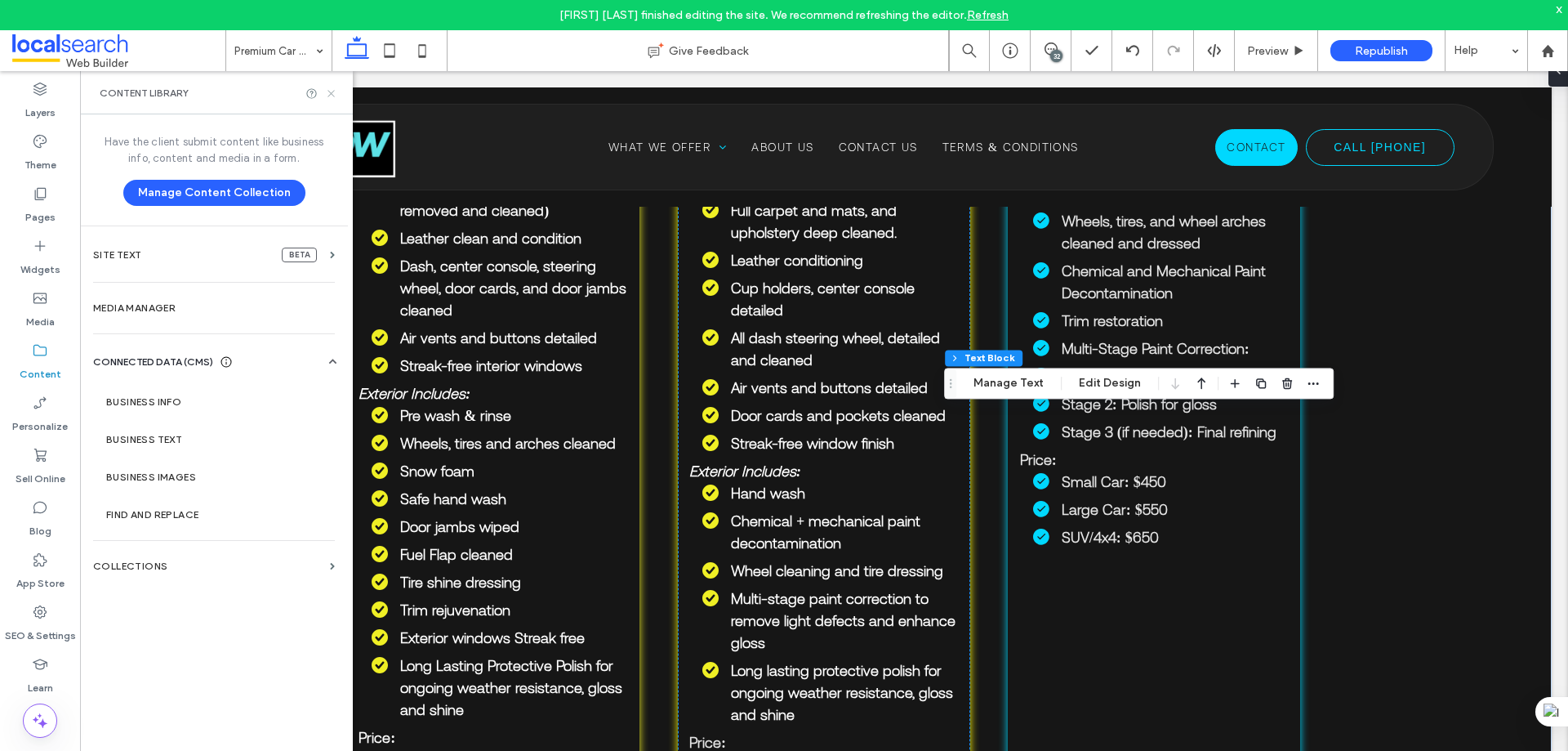 click 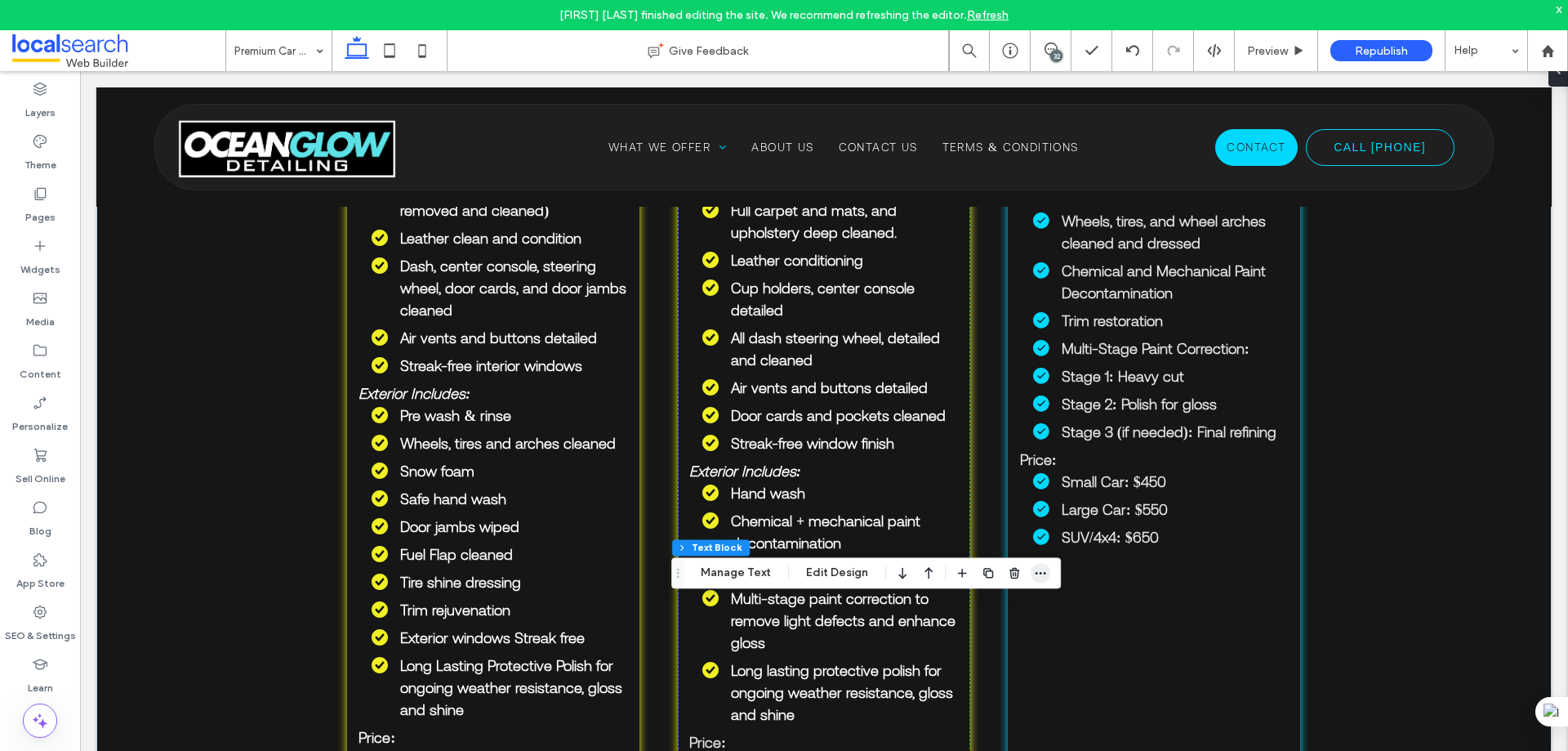 click 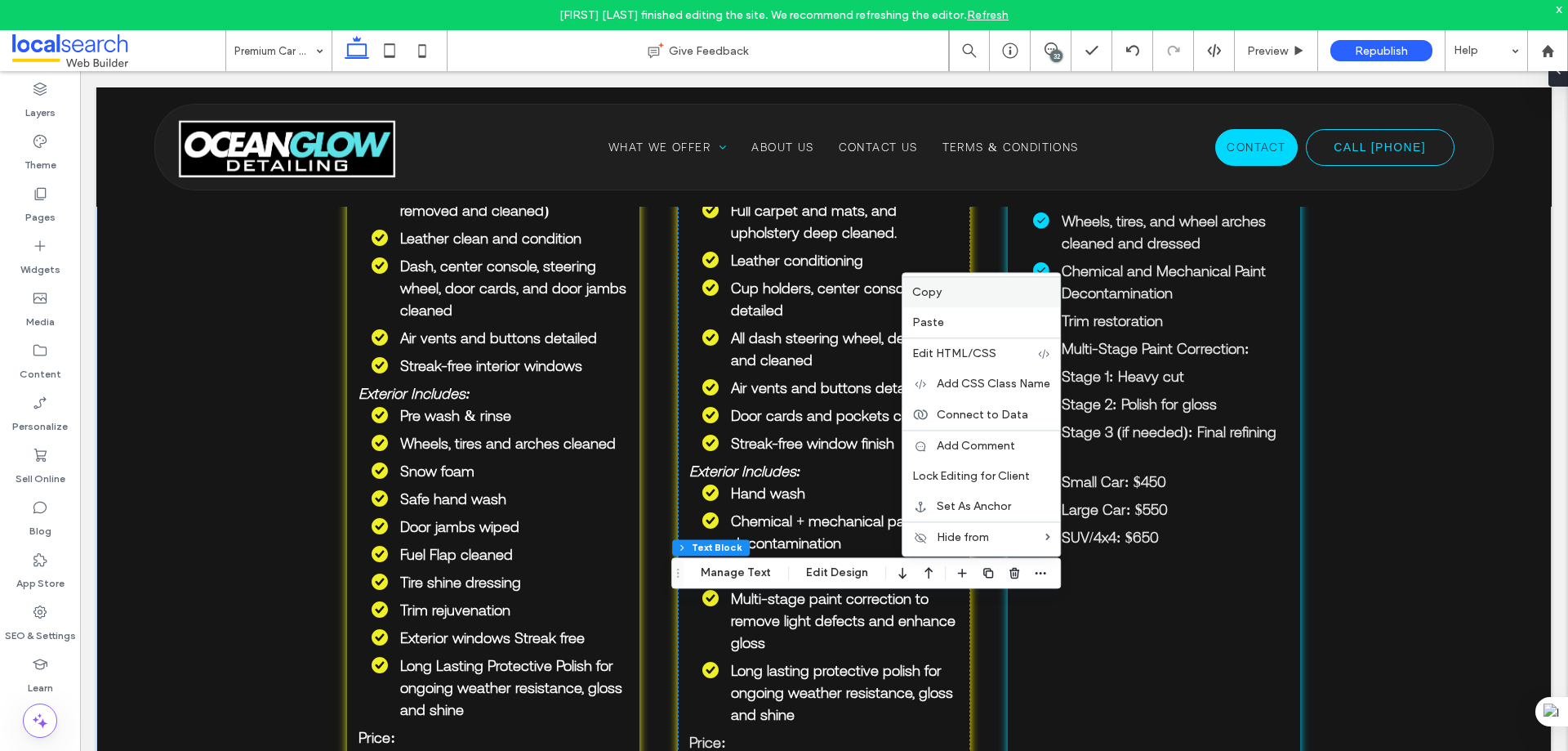 click on "Copy" at bounding box center (981, 292) 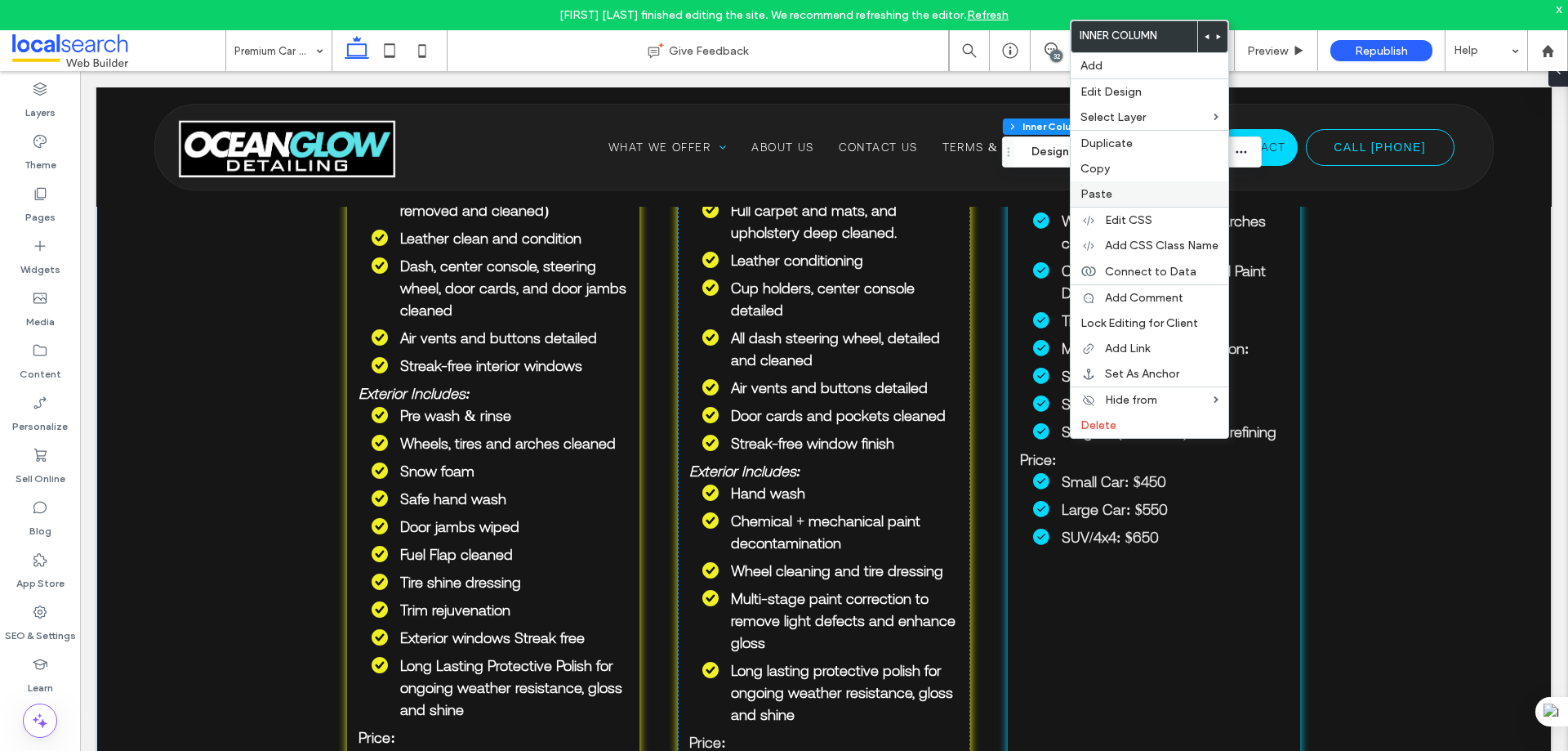 click on "Paste" at bounding box center [1149, 194] 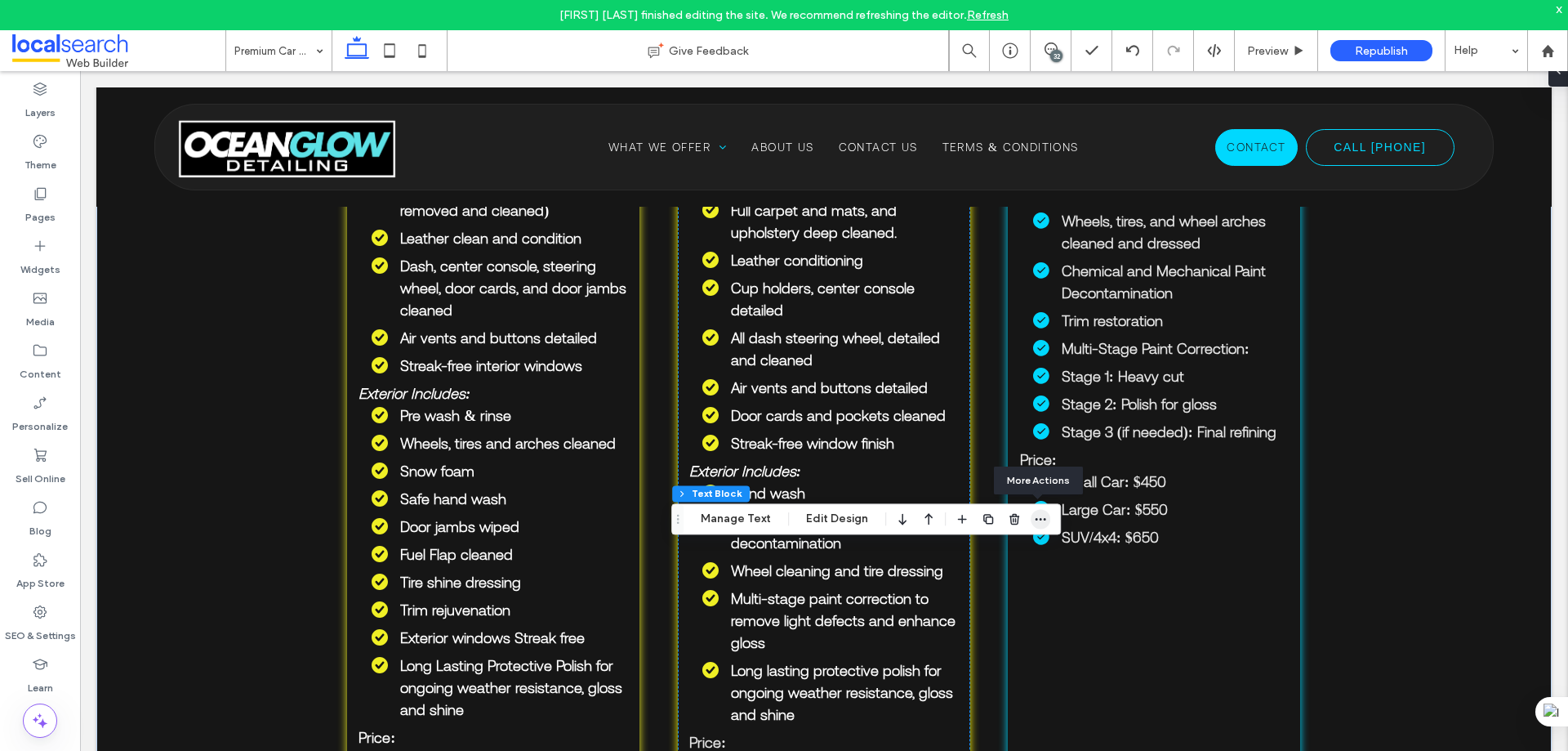click 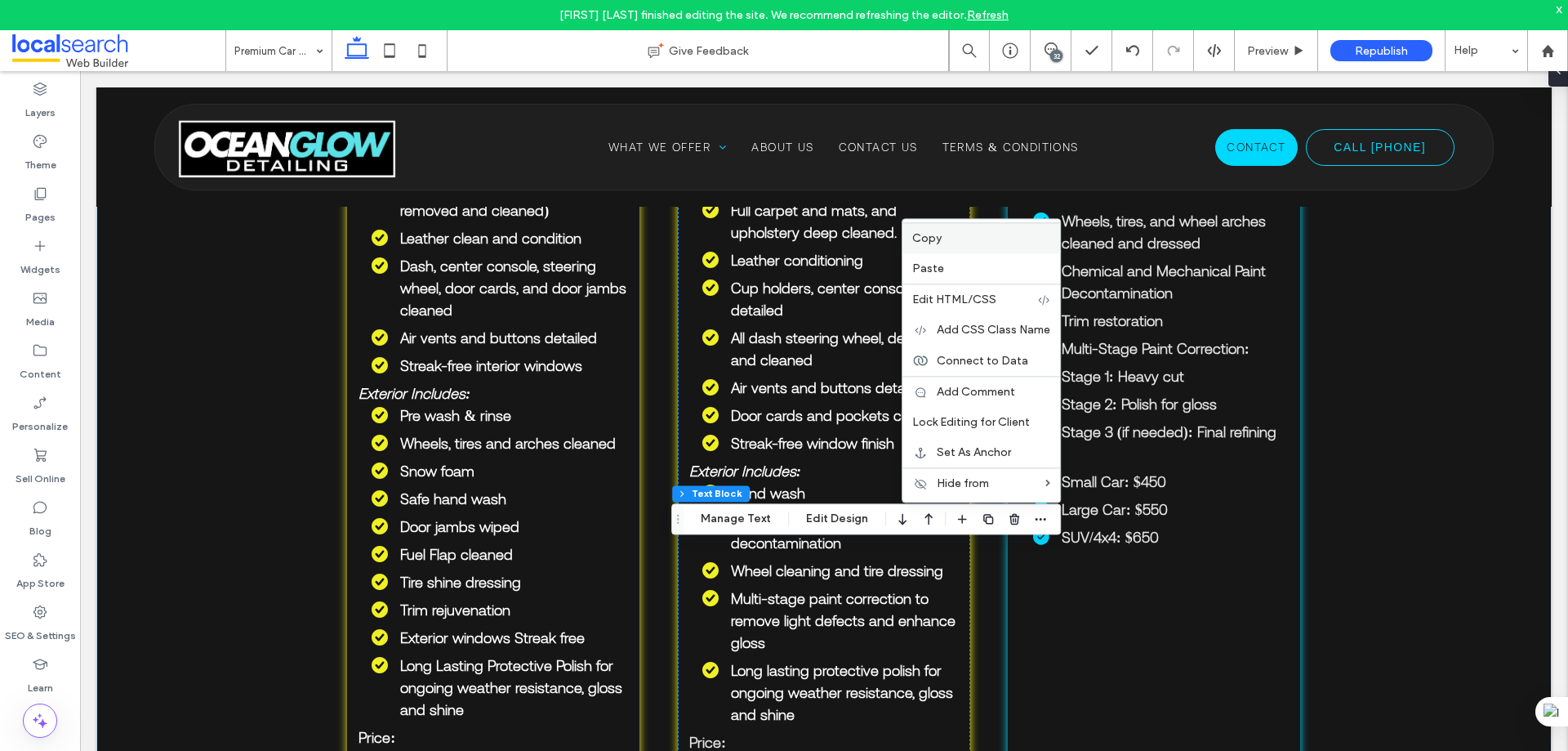 click on "Copy" at bounding box center [927, 238] 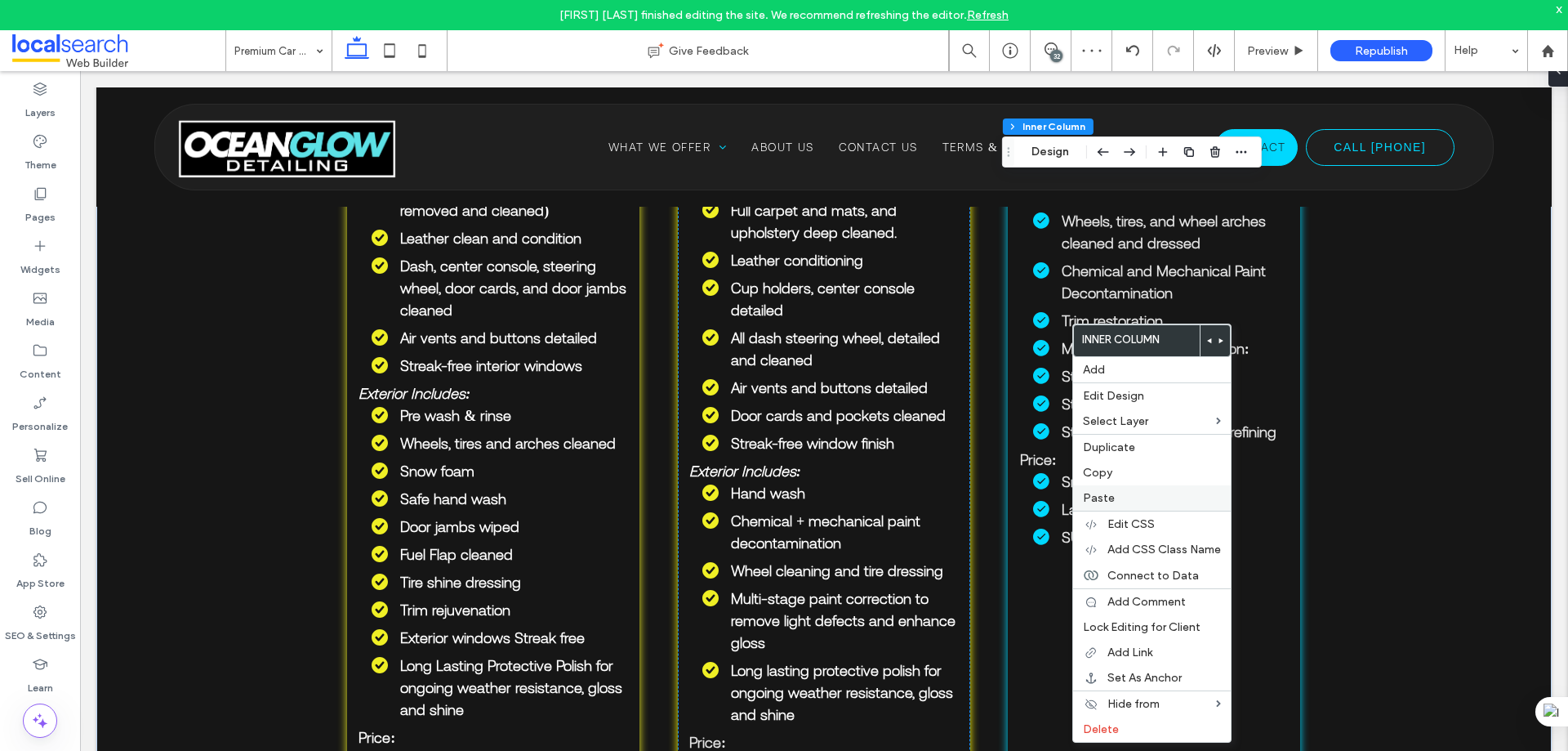 click on "Paste" at bounding box center [1152, 498] 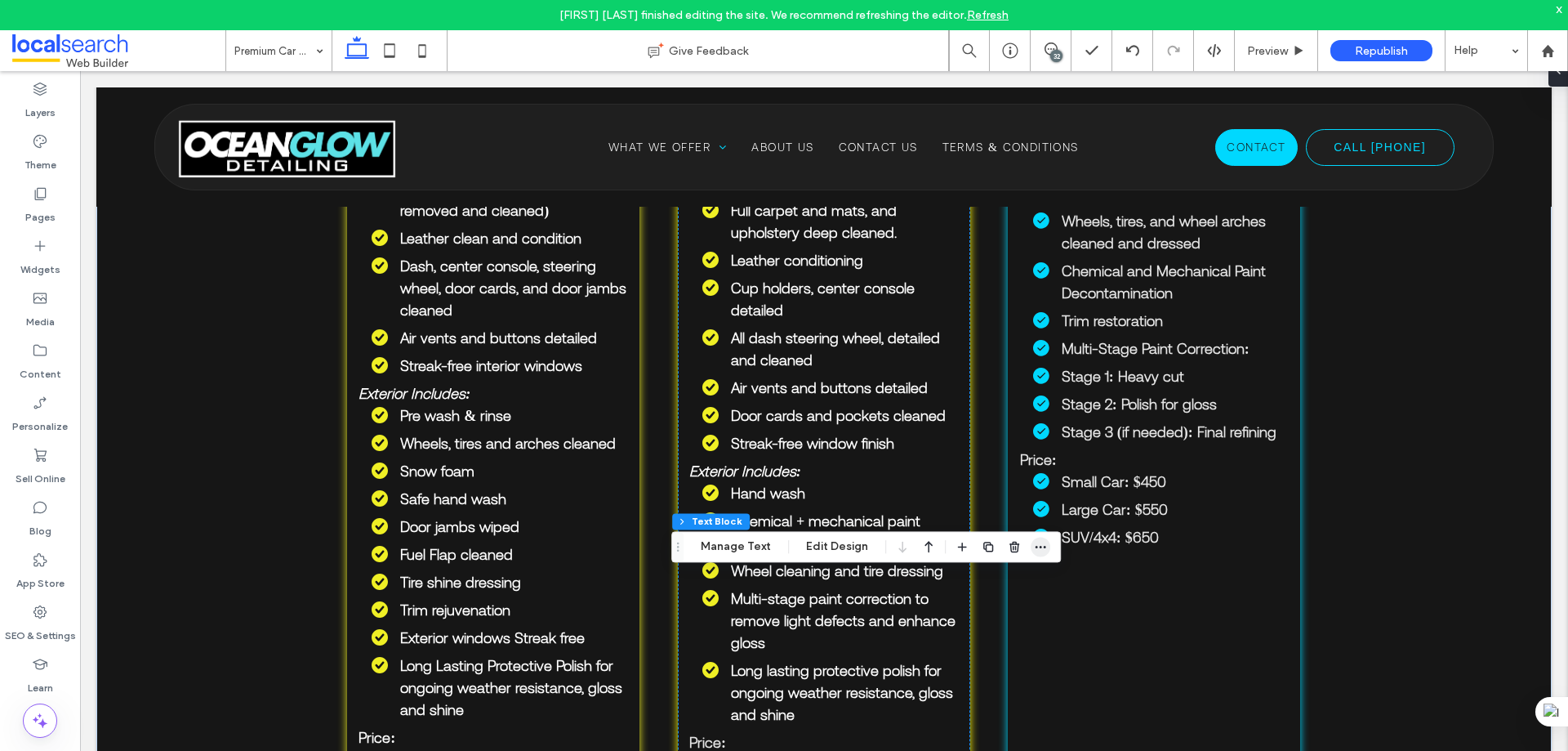 click at bounding box center [1040, 547] 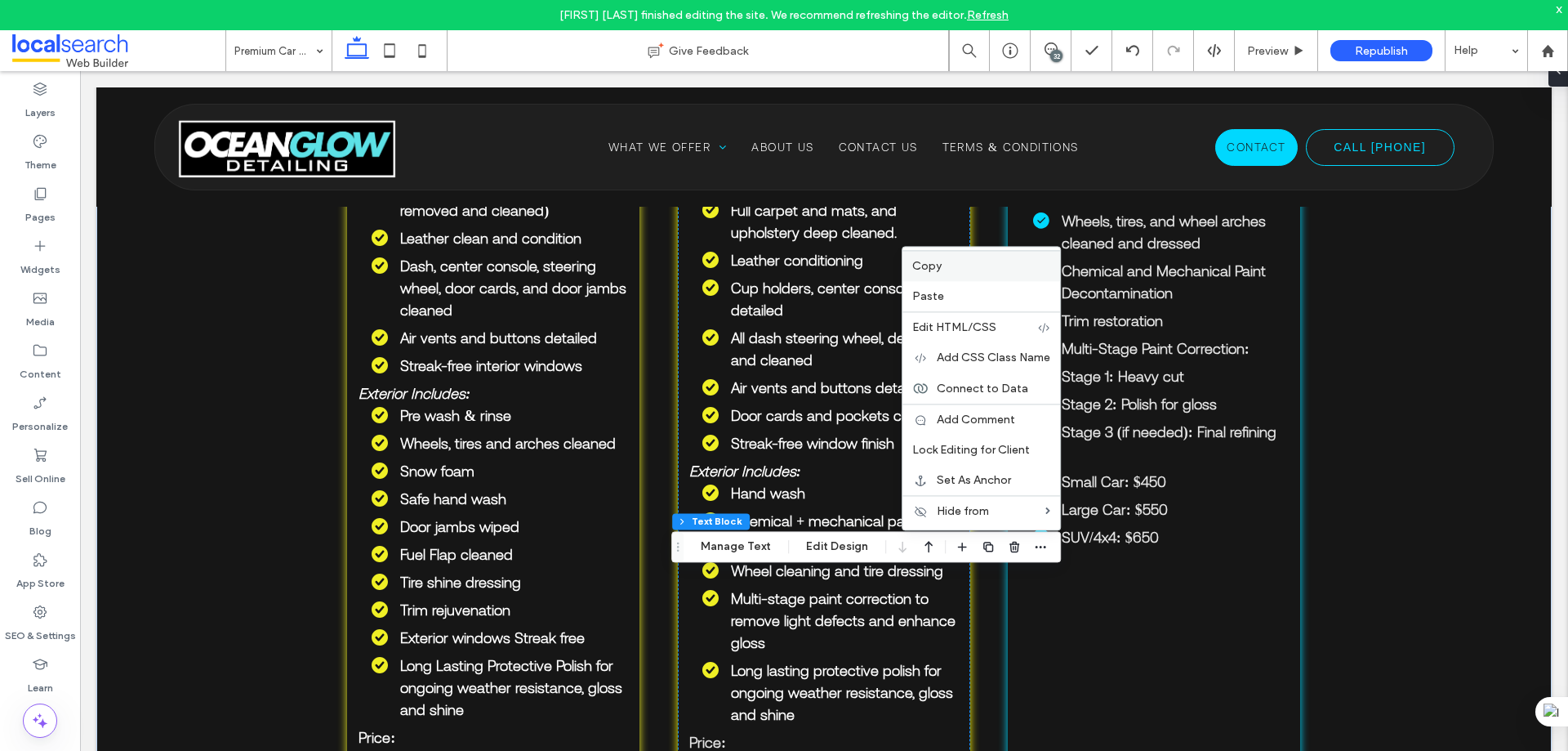 click on "Copy" at bounding box center (927, 266) 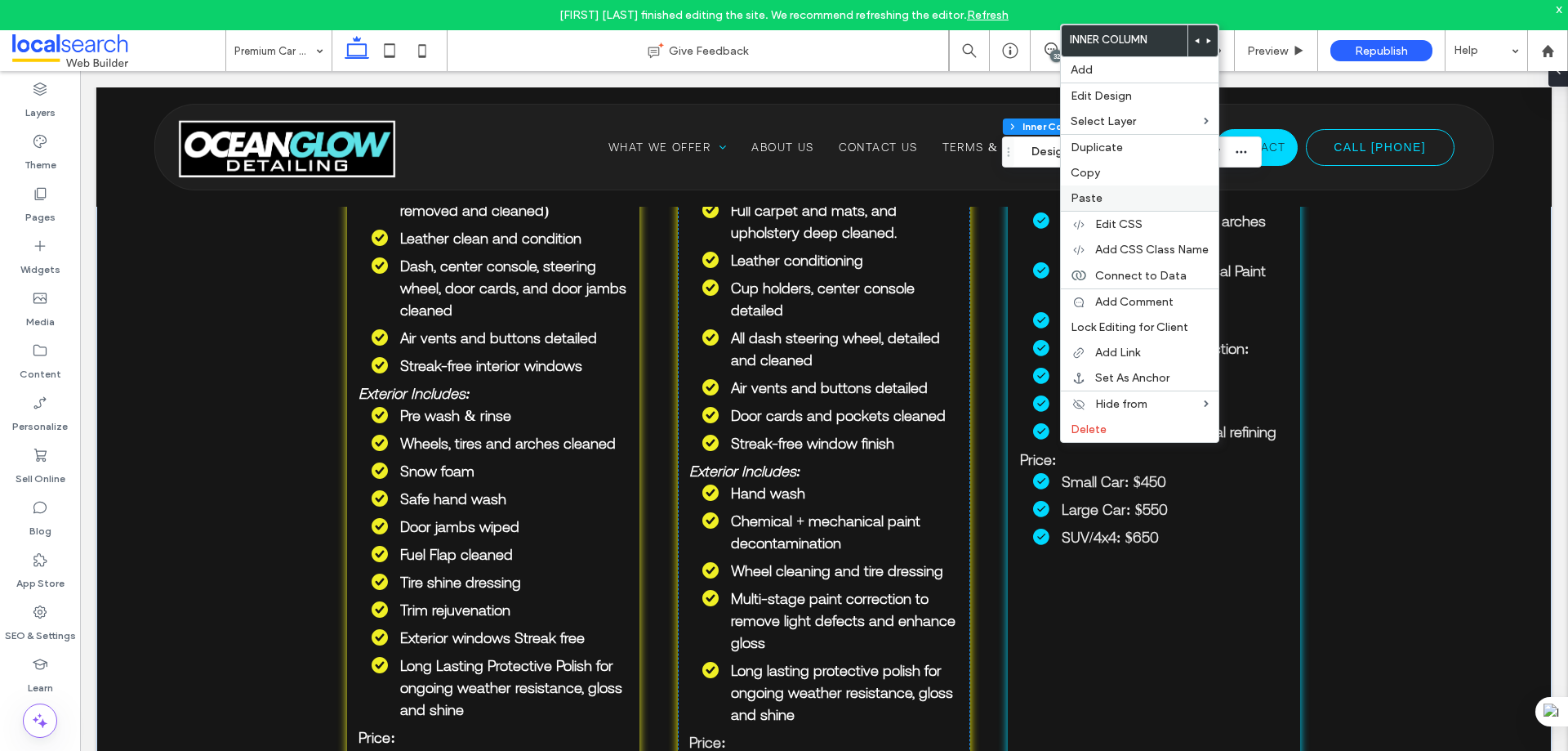 click on "Paste" at bounding box center (1086, 198) 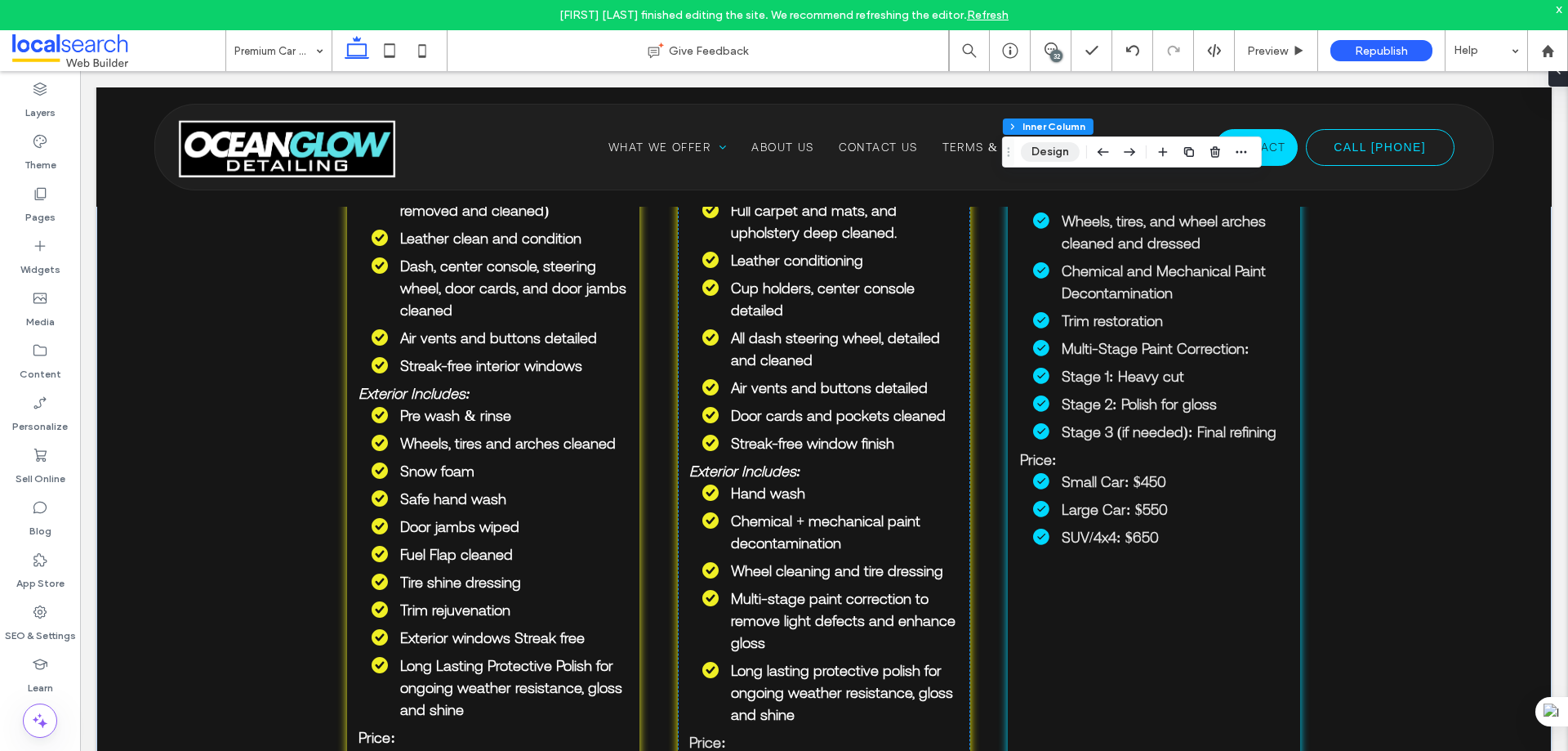 click on "Design" at bounding box center (1050, 152) 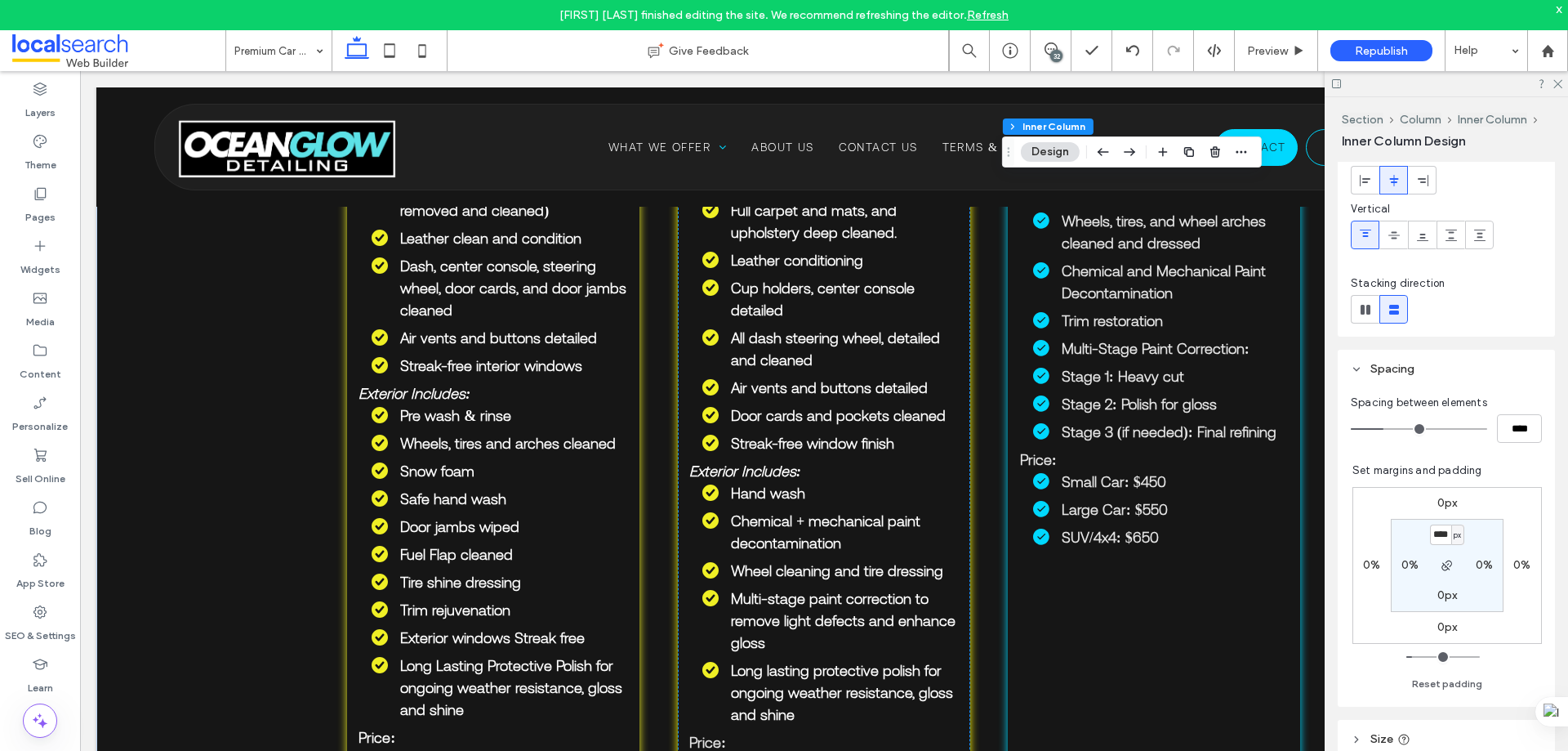 scroll, scrollTop: 327, scrollLeft: 0, axis: vertical 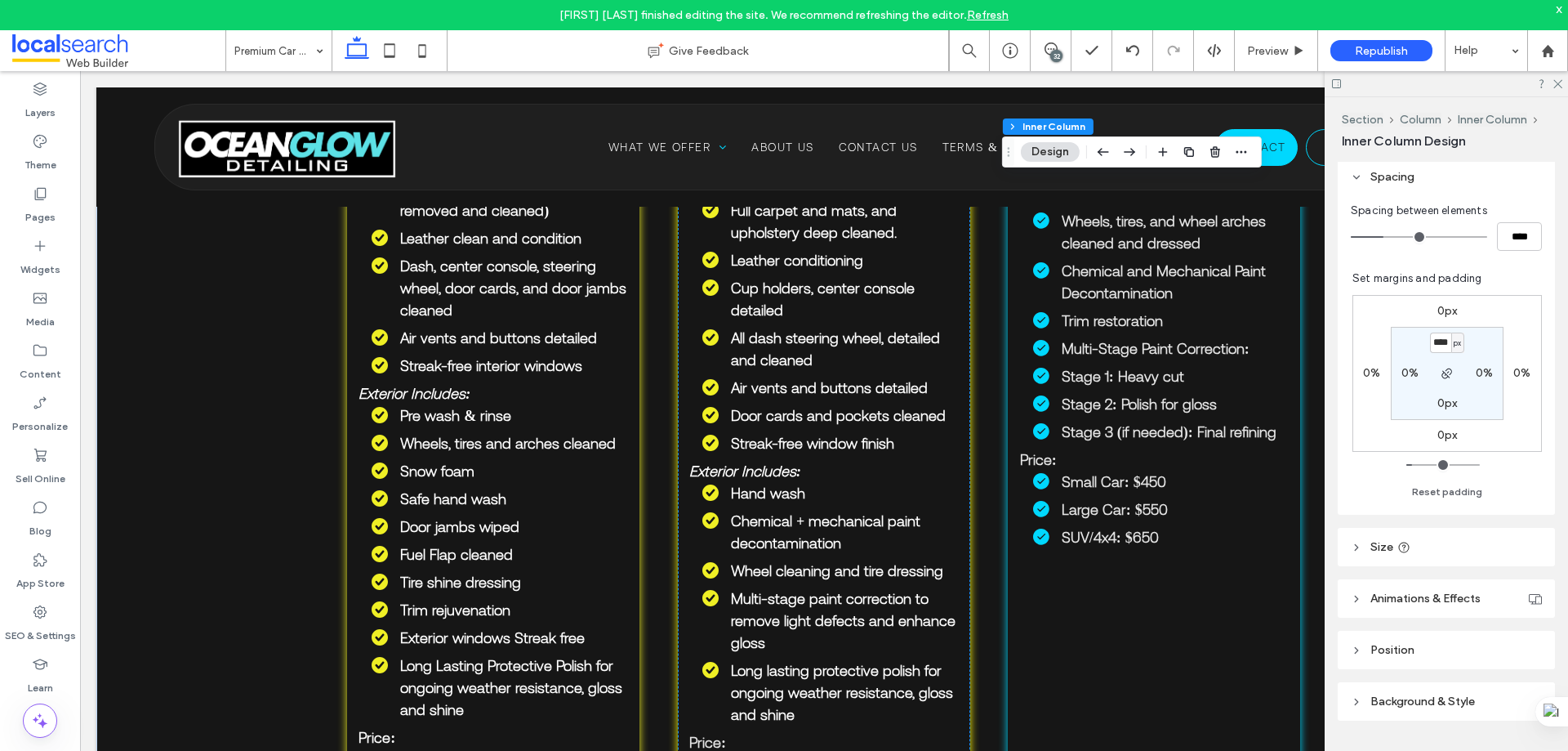 type on "**" 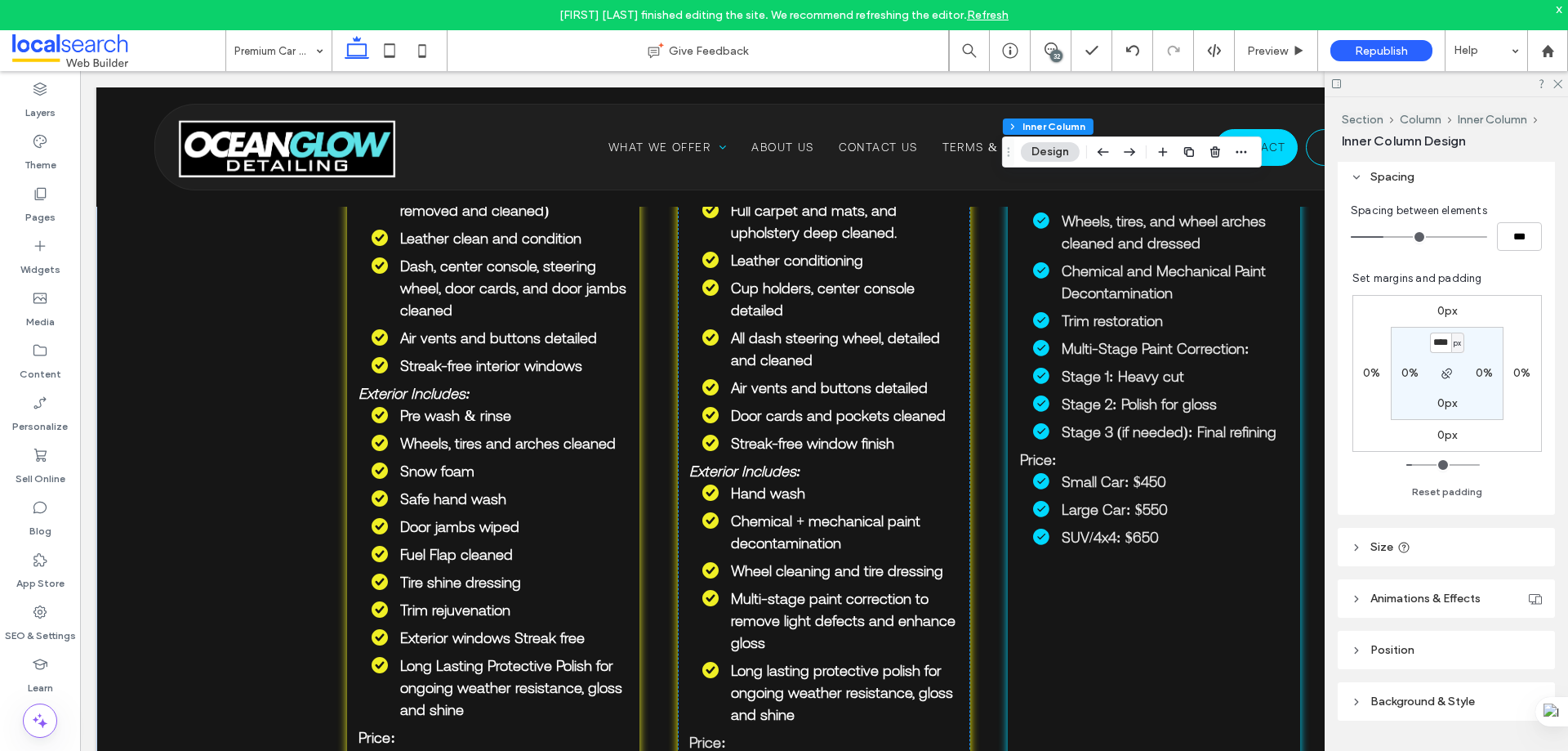 type on "*" 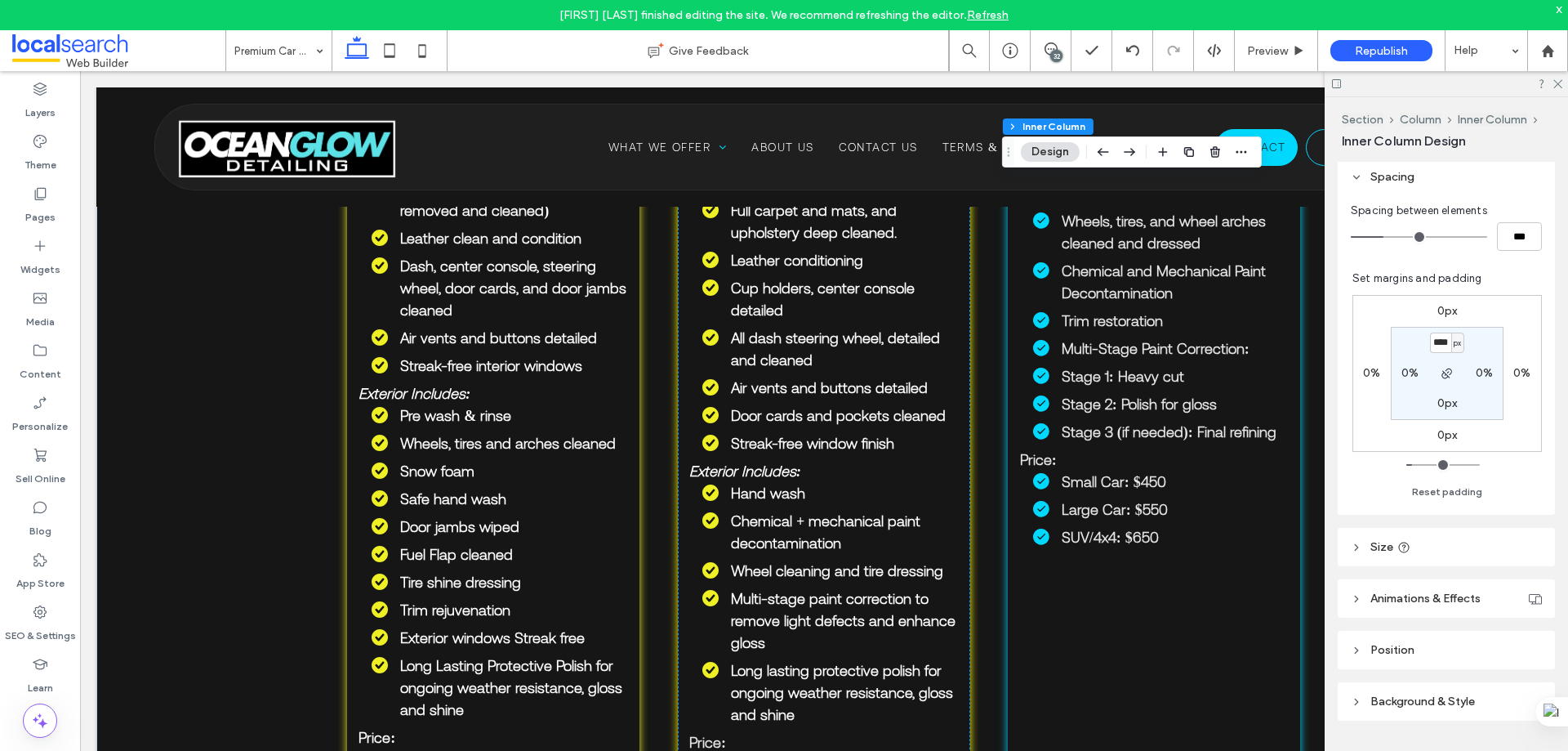 type on "***" 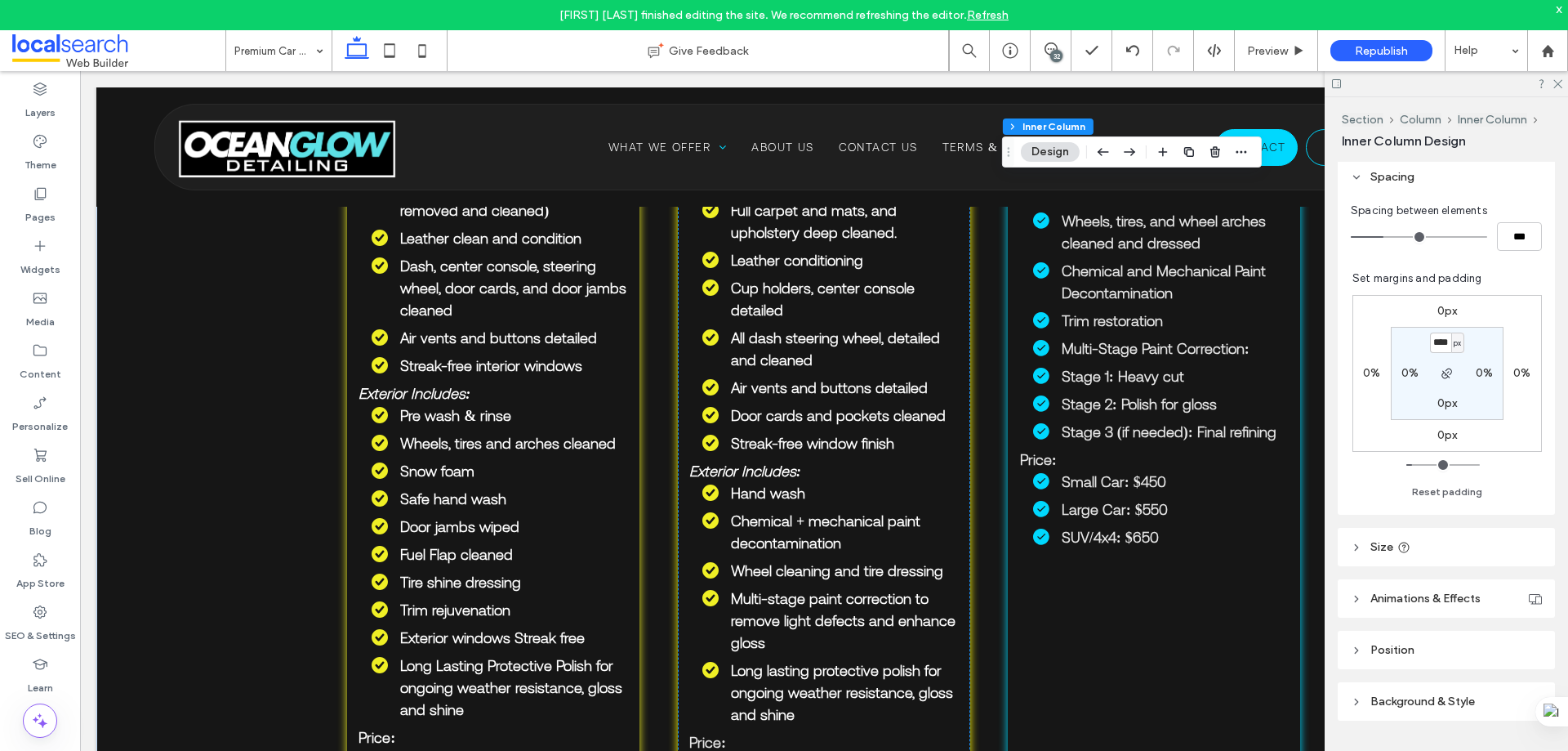 drag, startPoint x: 1379, startPoint y: 235, endPoint x: 1287, endPoint y: 239, distance: 92.086915 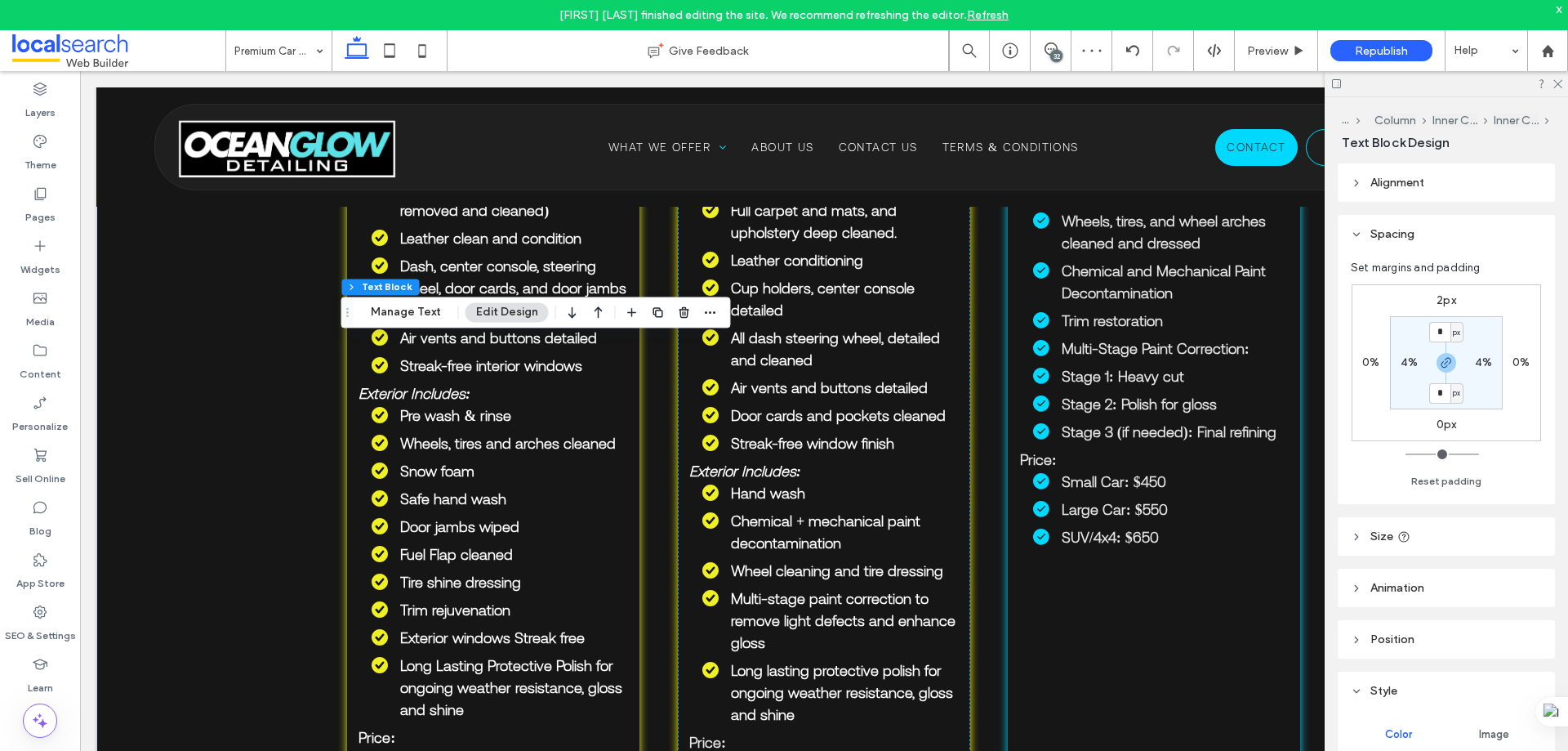 click on "2px" at bounding box center [1446, 300] 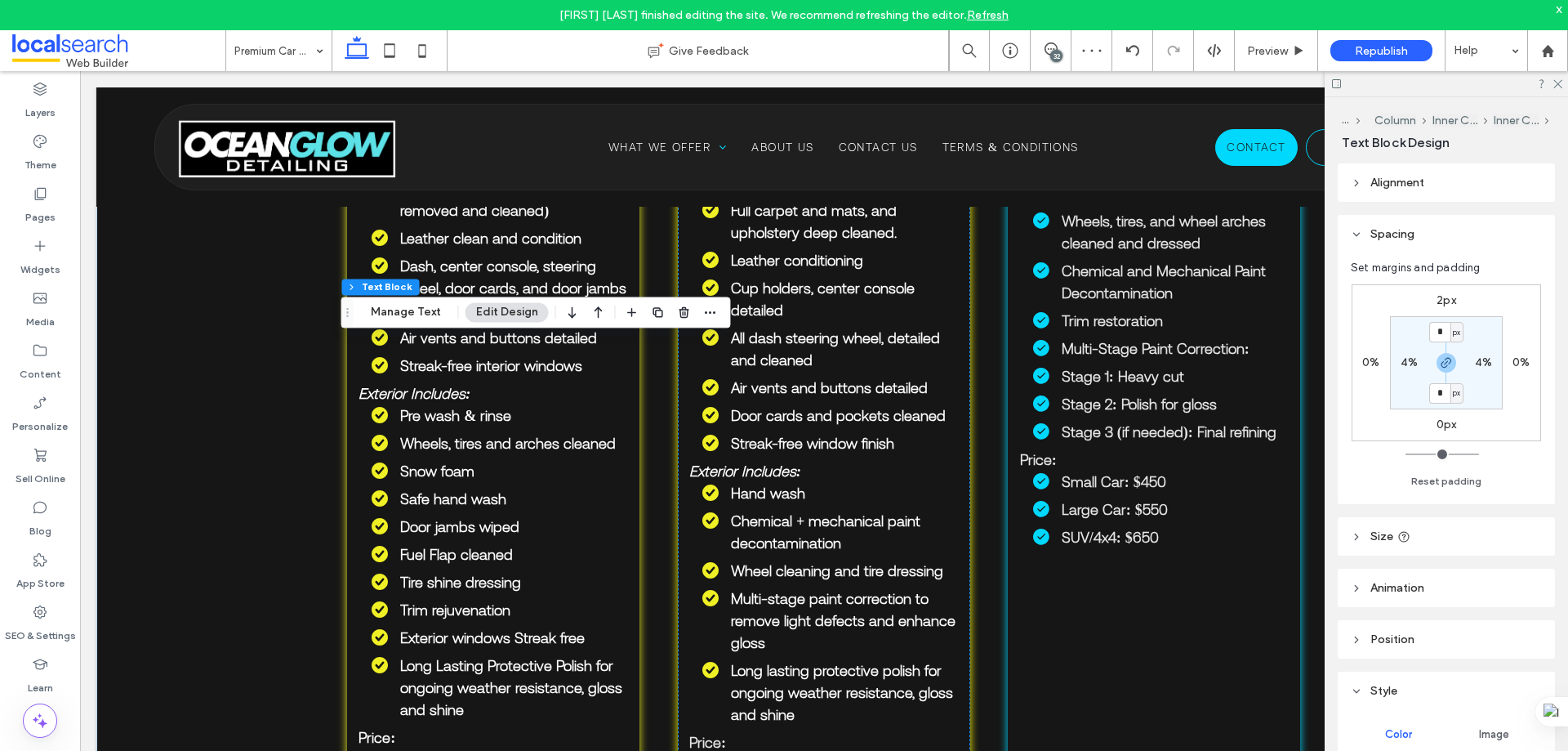 type on "*" 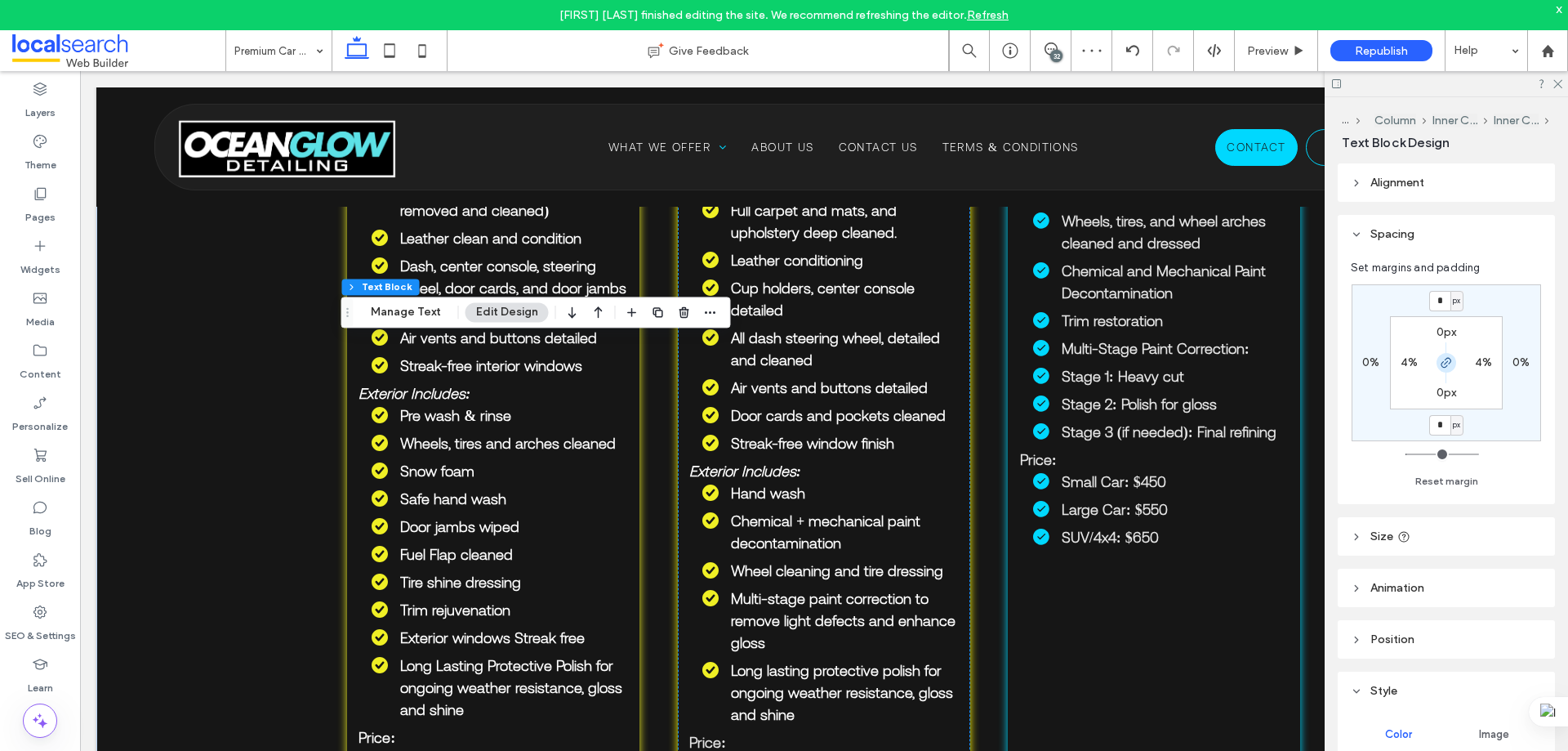 click 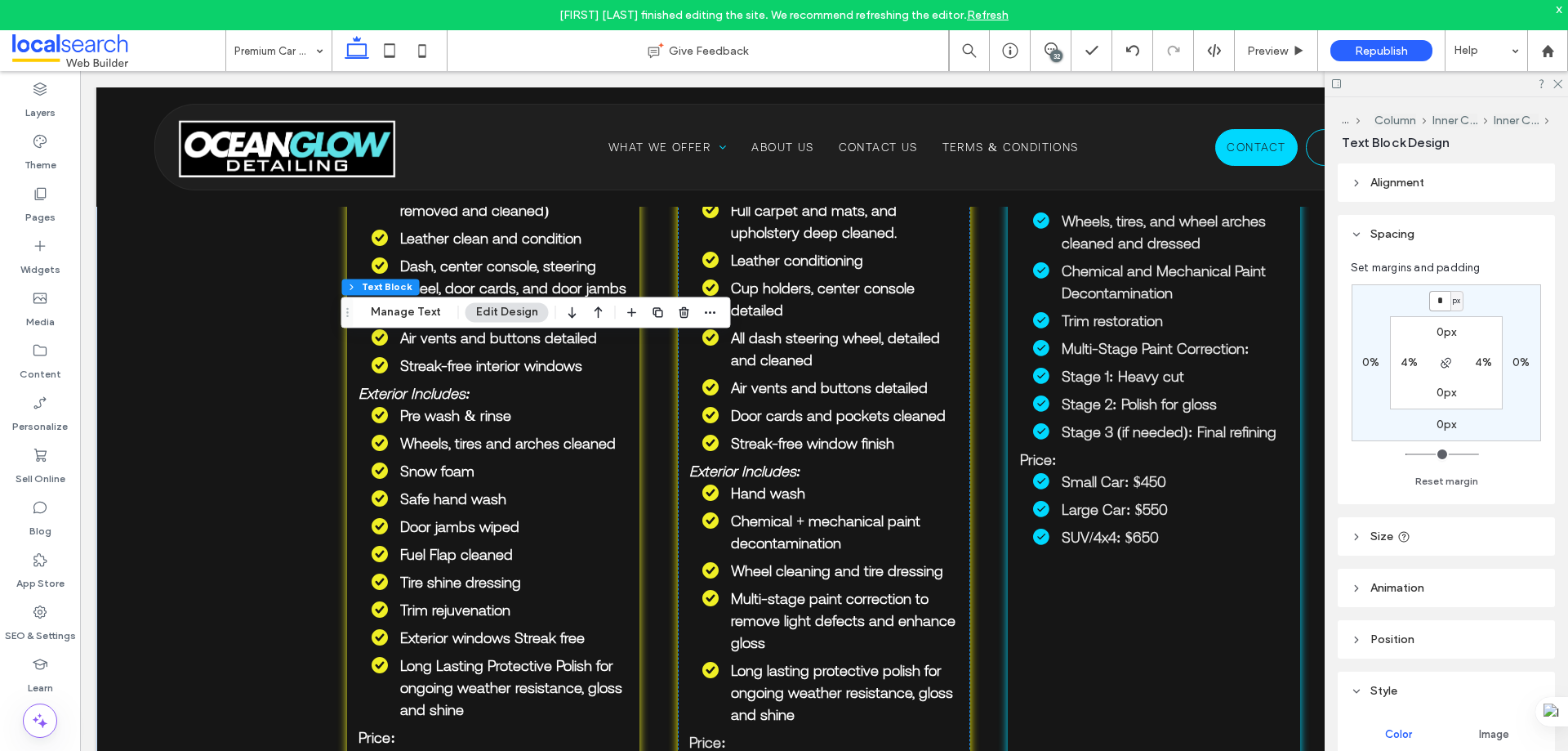 click on "*" at bounding box center [1440, 301] 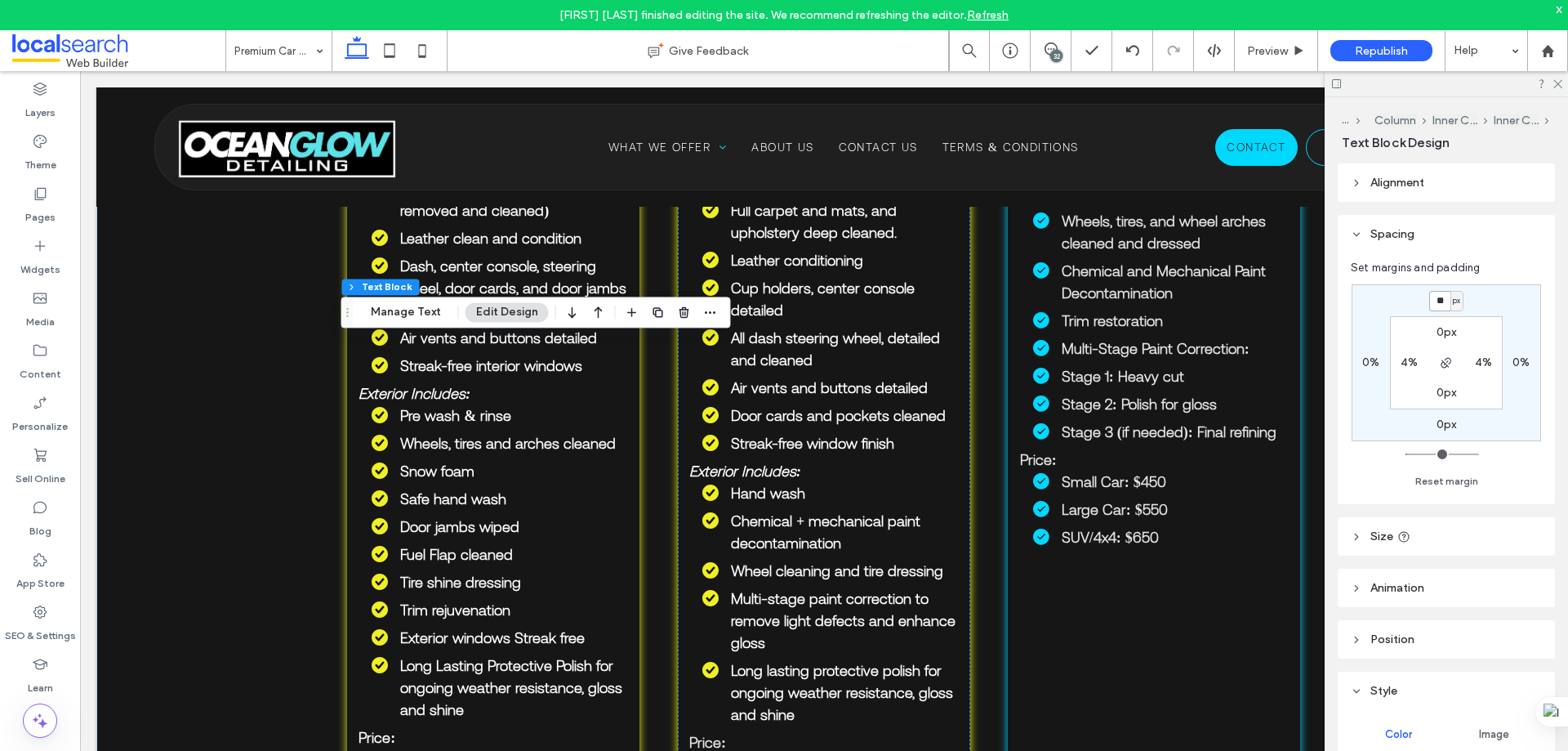 type on "**" 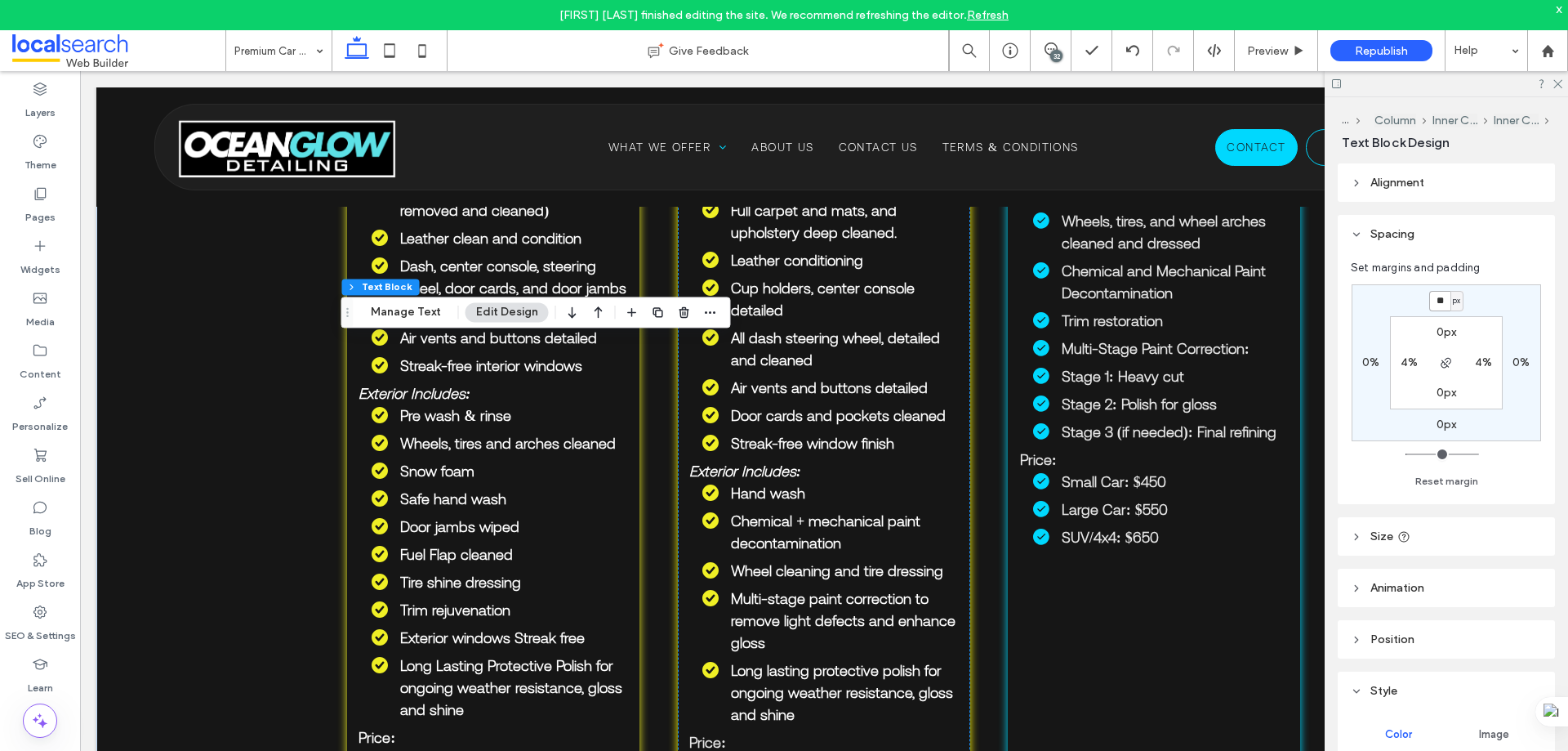 type on "**" 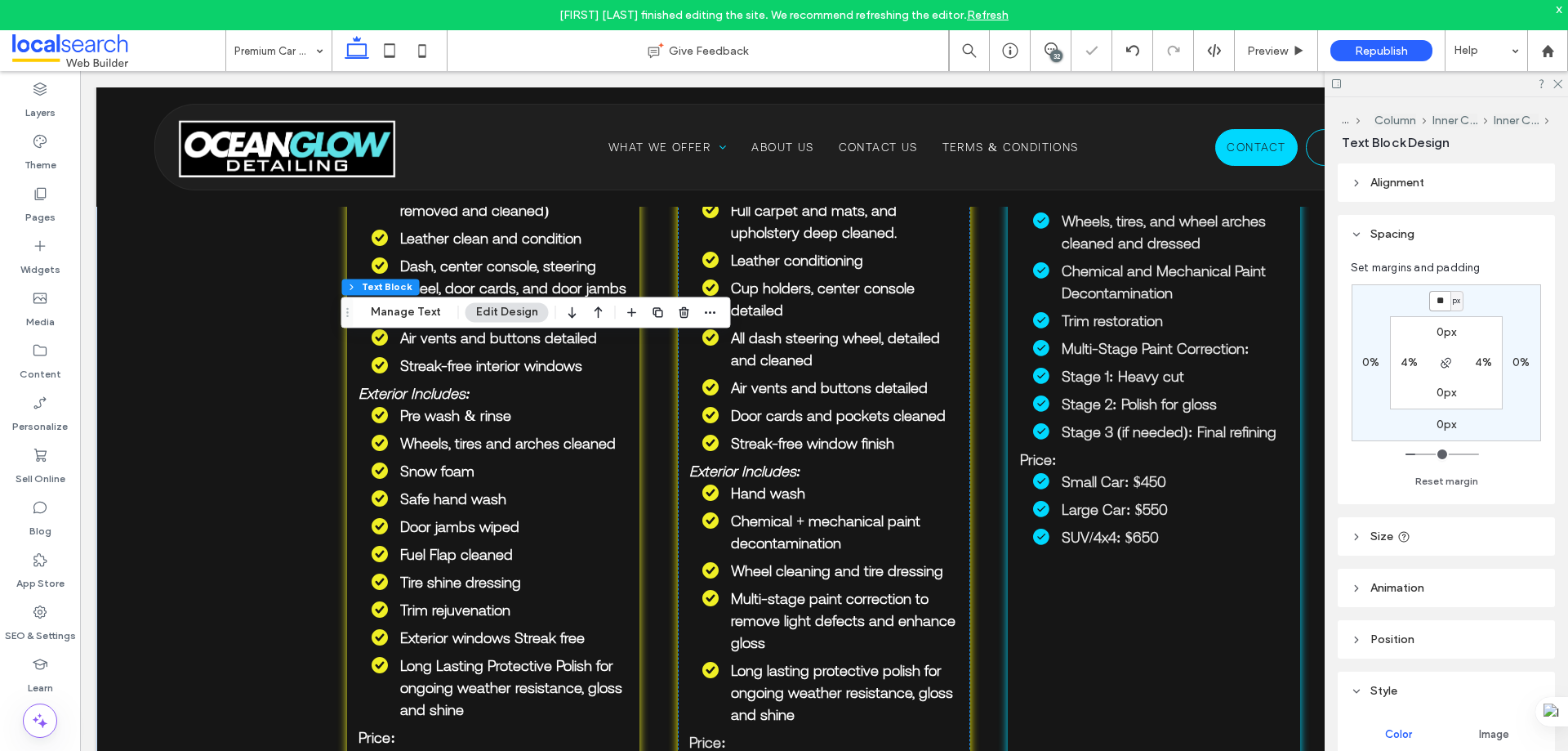 type on "*" 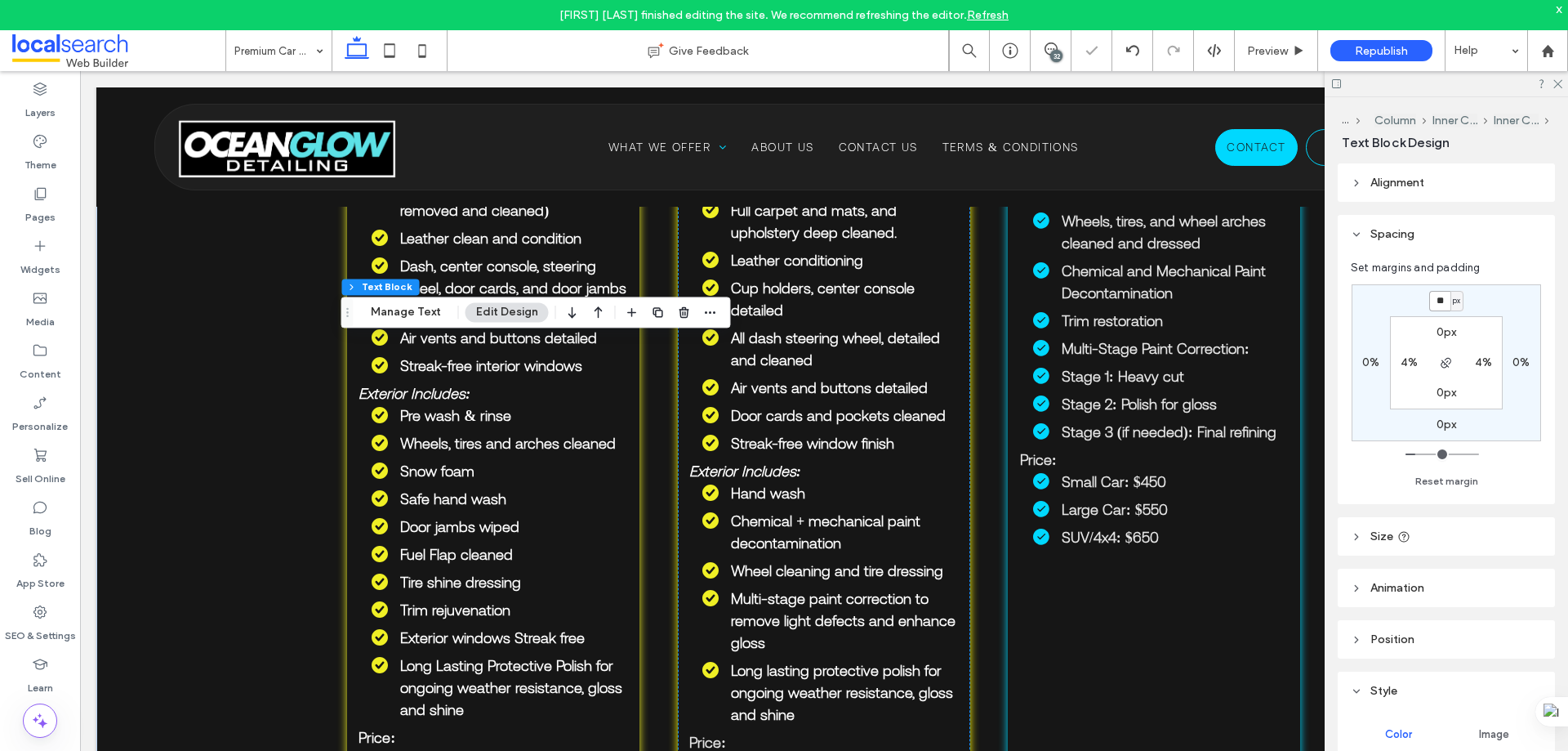 type on "**" 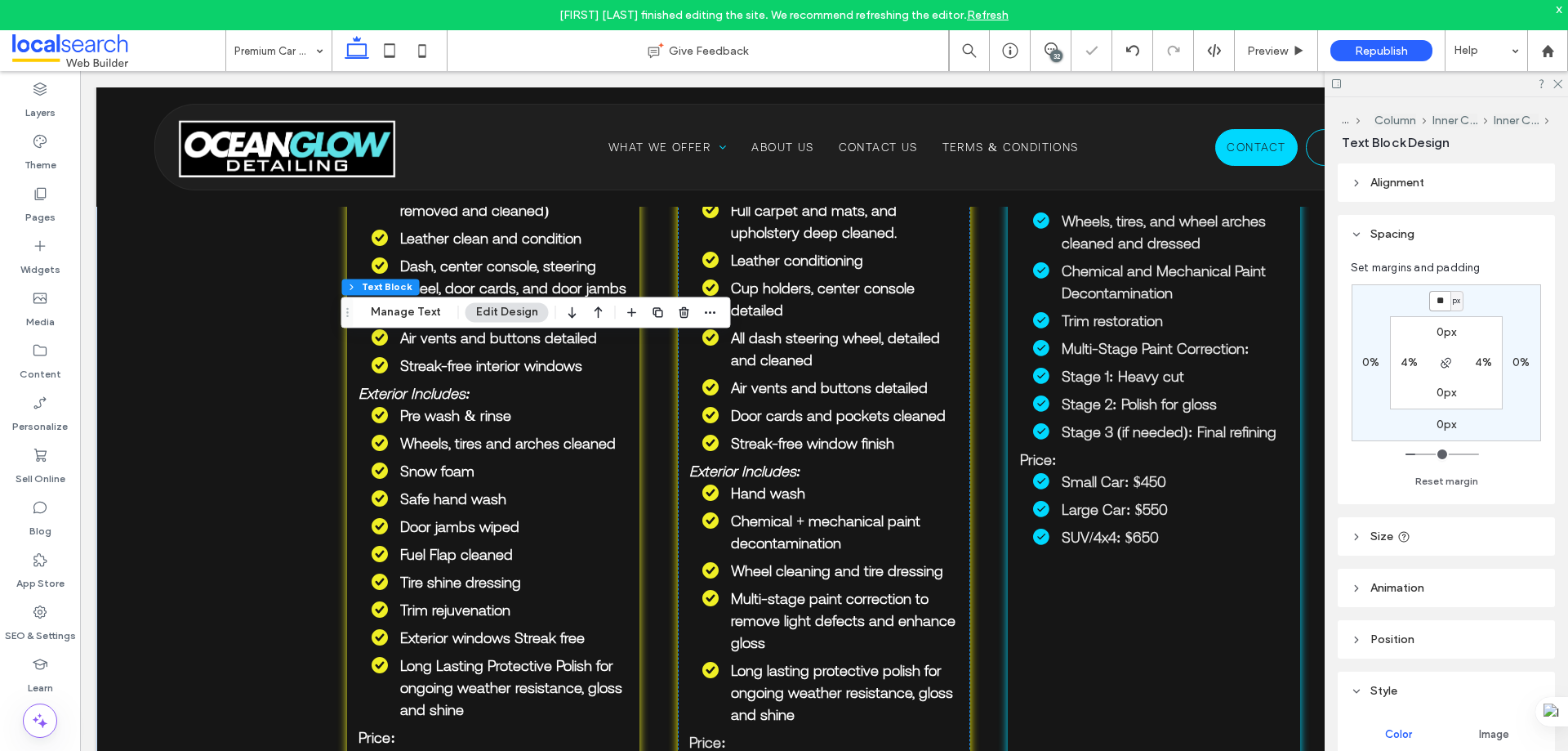 type on "**" 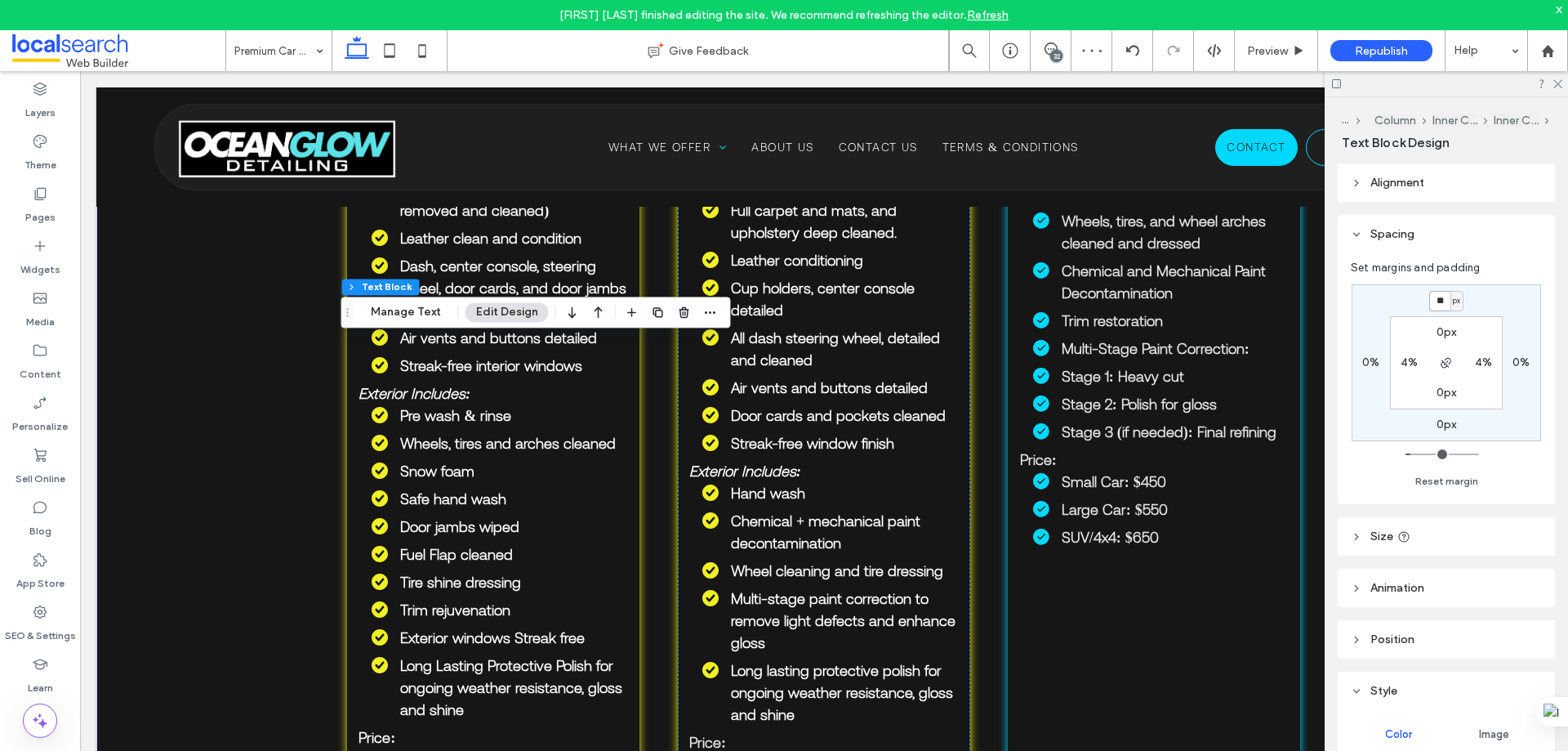 type on "*" 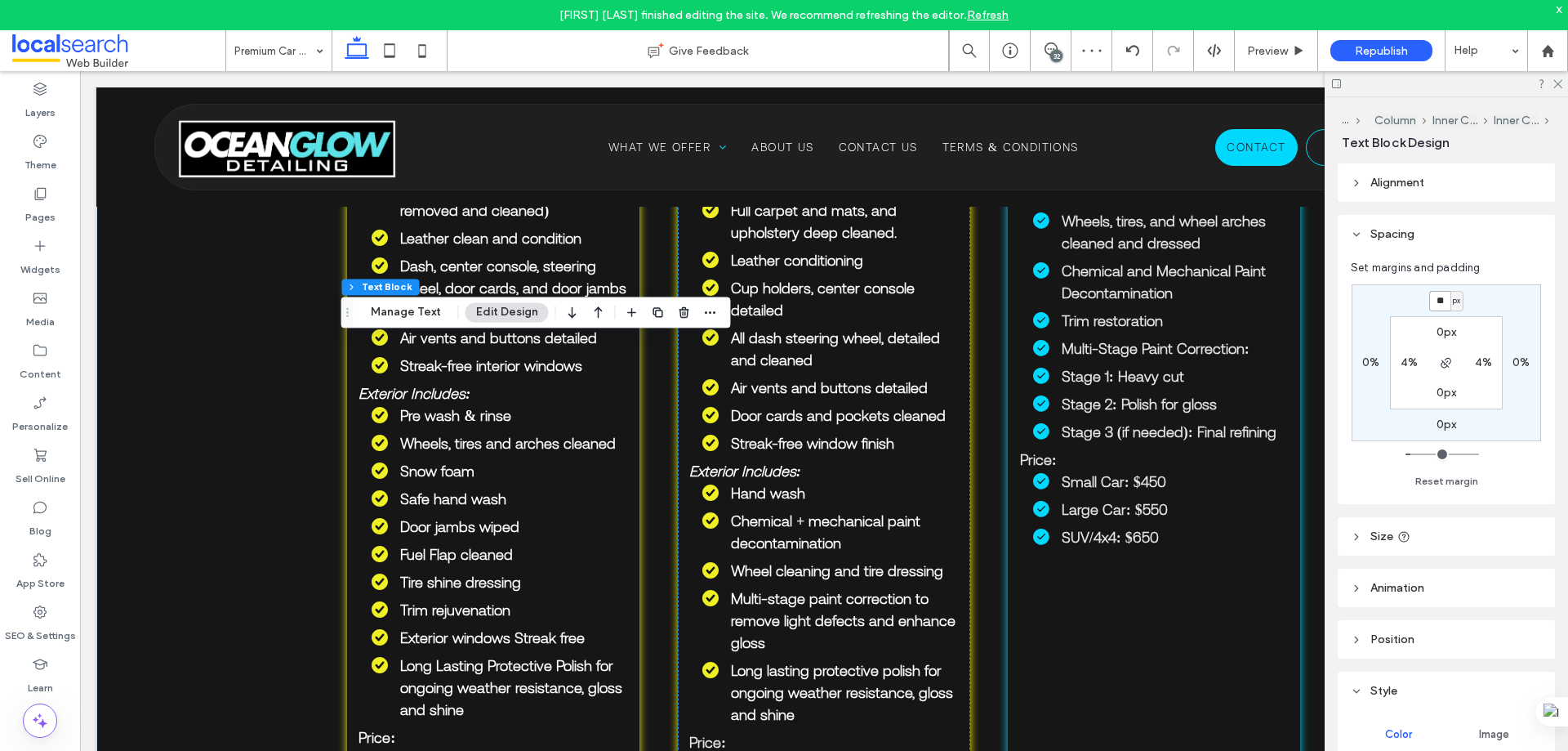 type on "**" 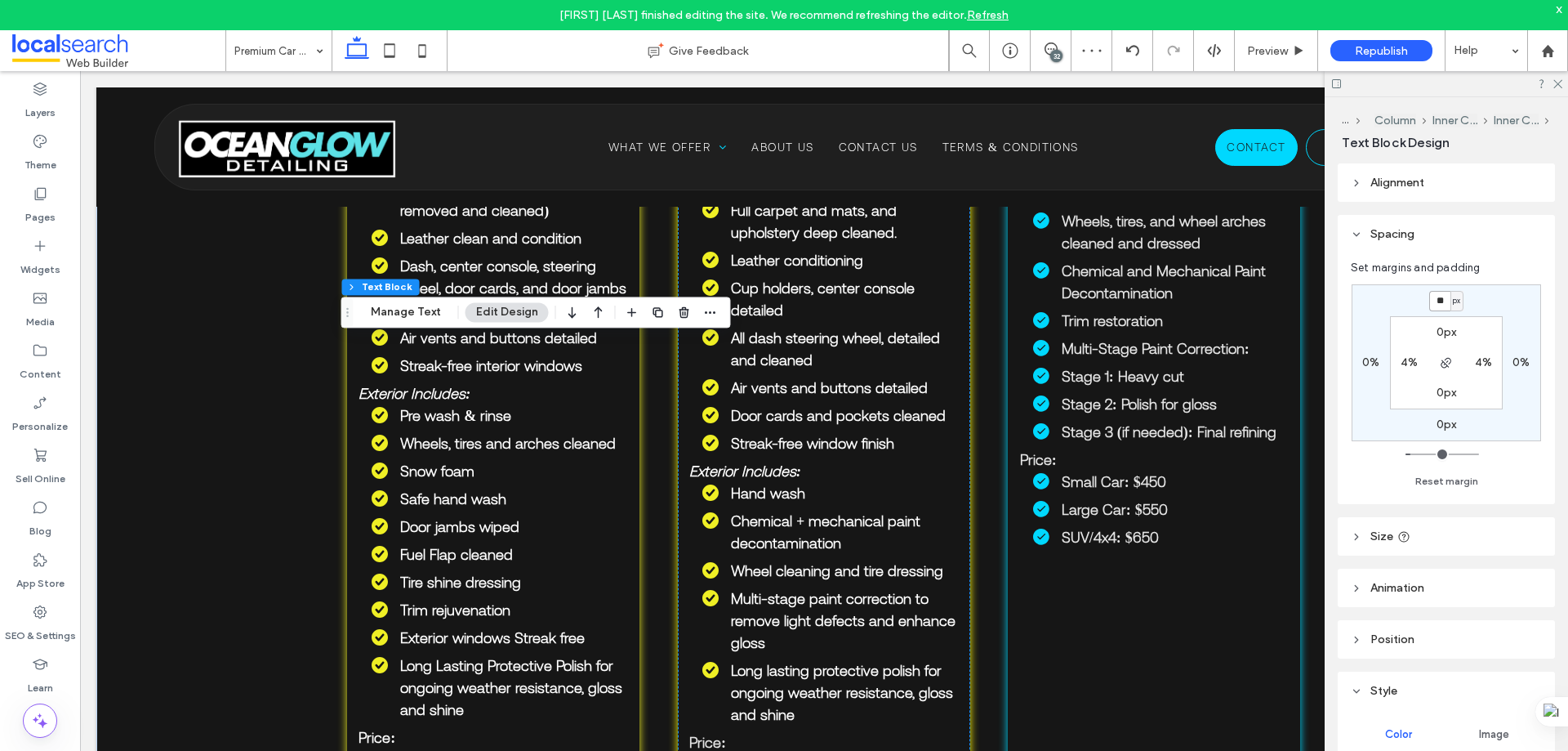 type on "**" 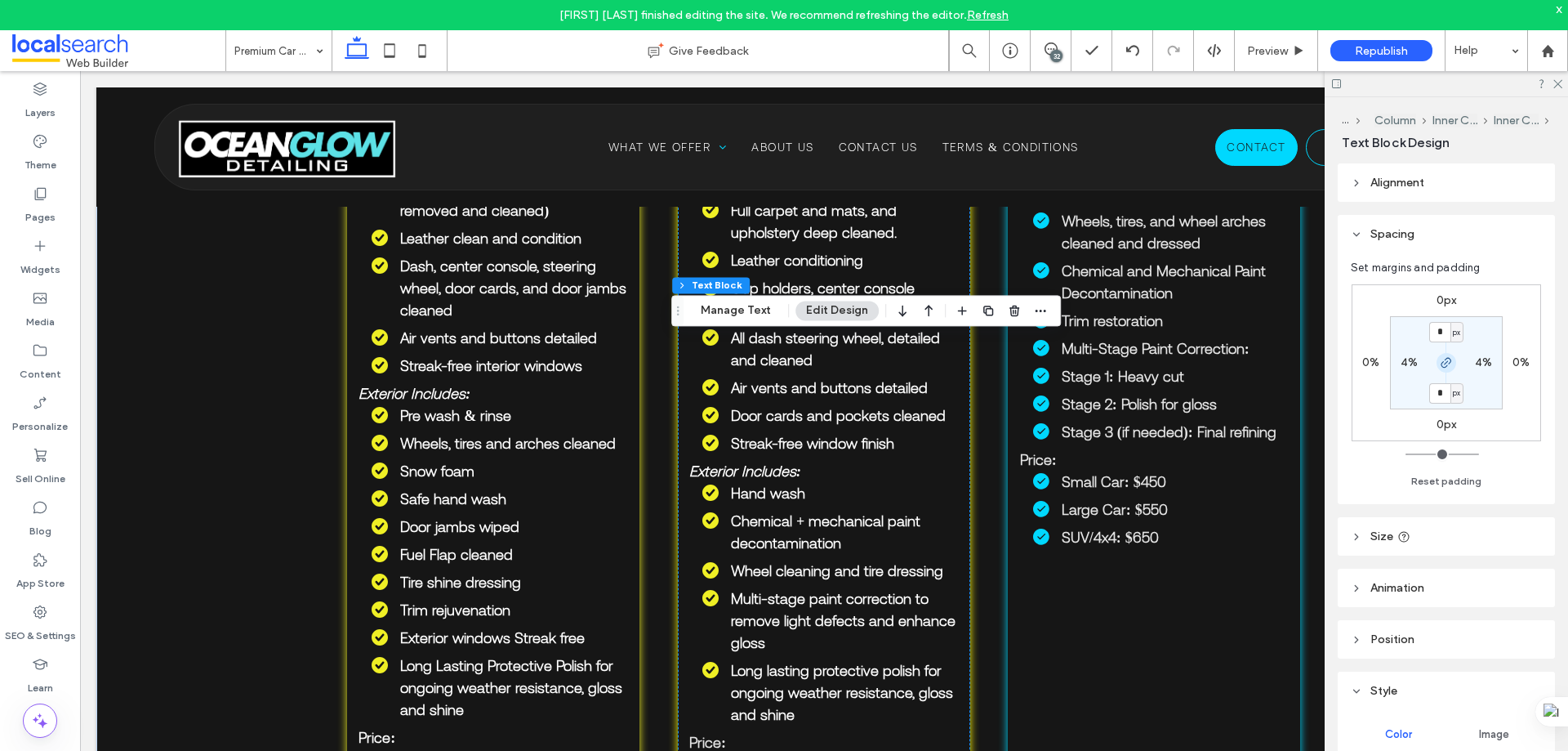 click 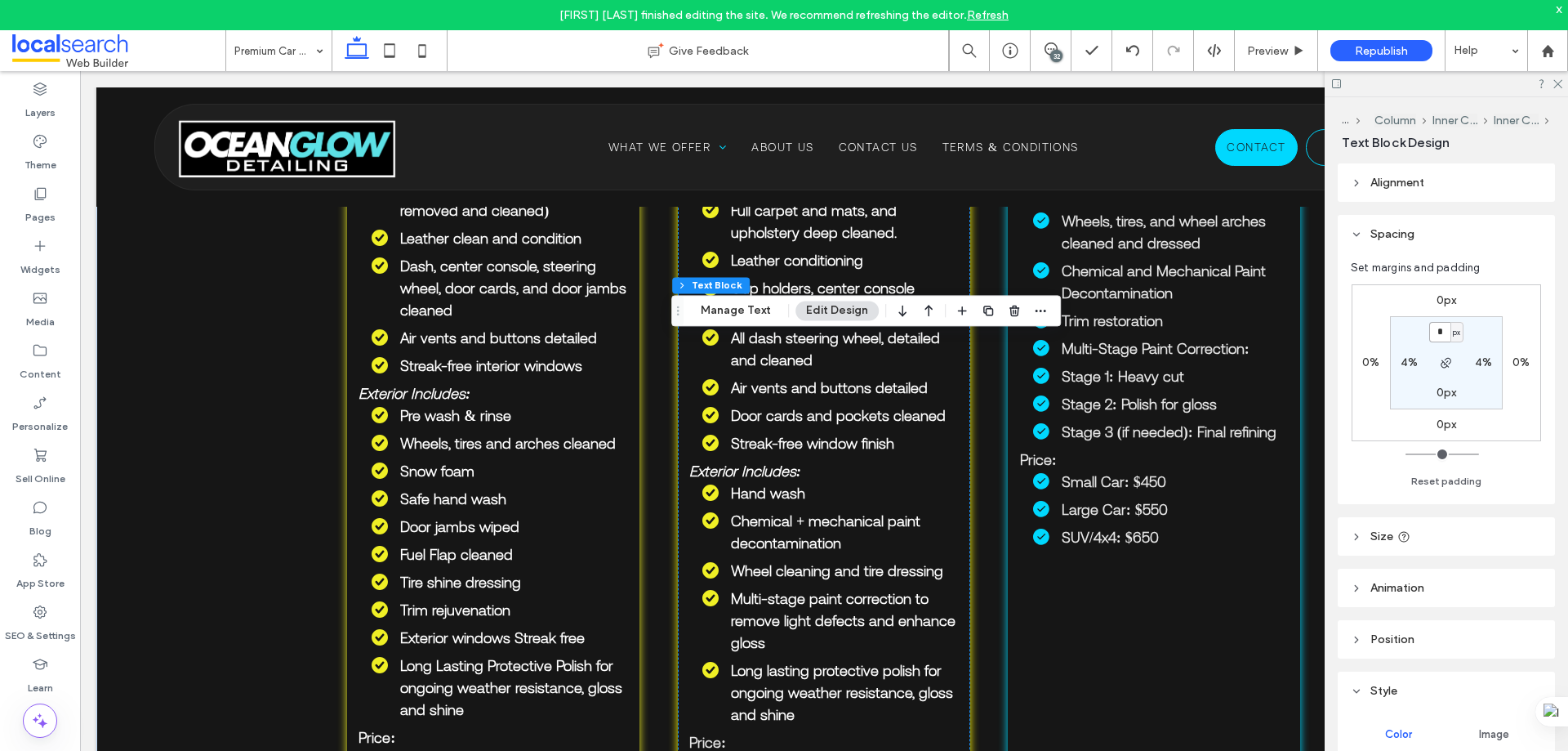 click on "*" at bounding box center (1440, 332) 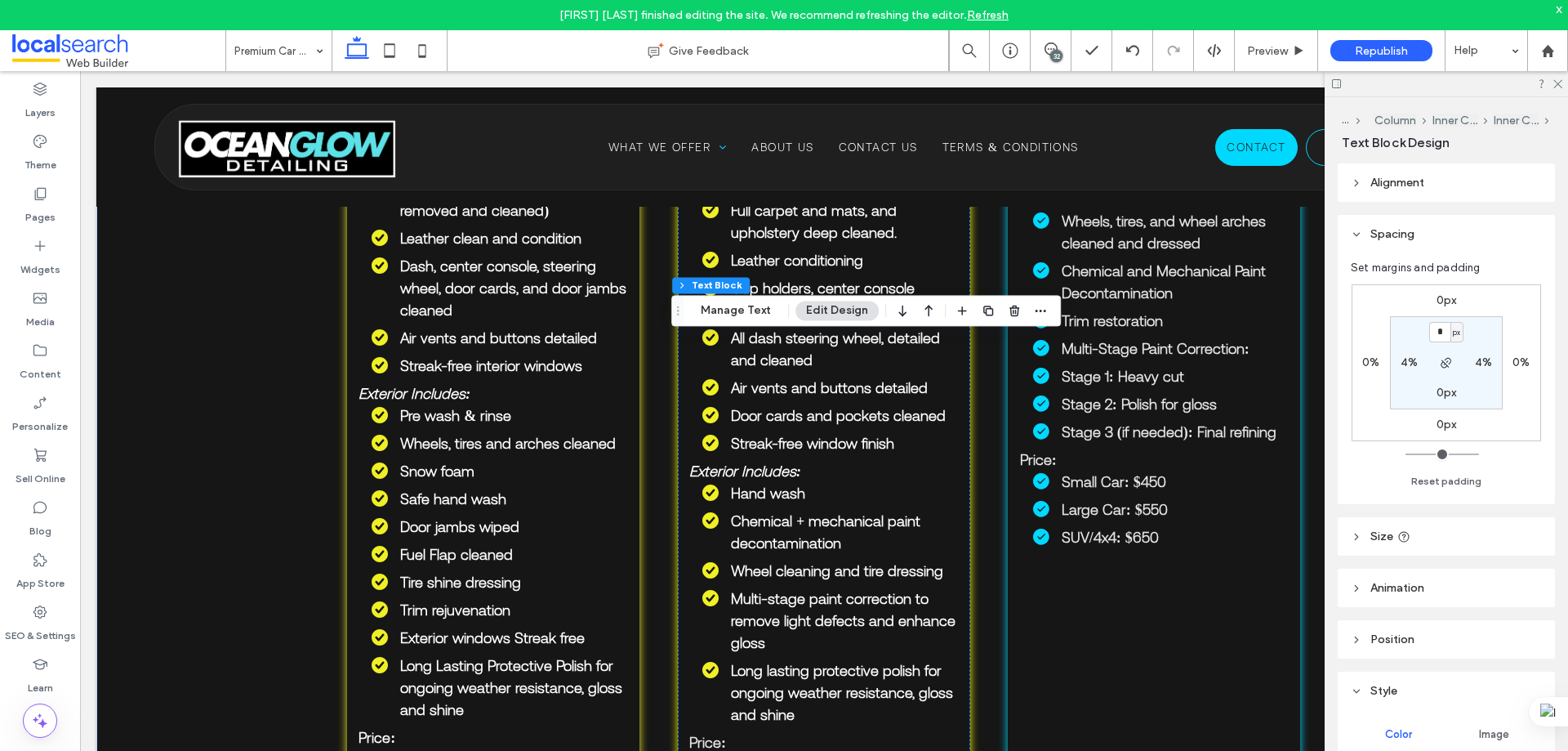 click on "0px" at bounding box center (1446, 300) 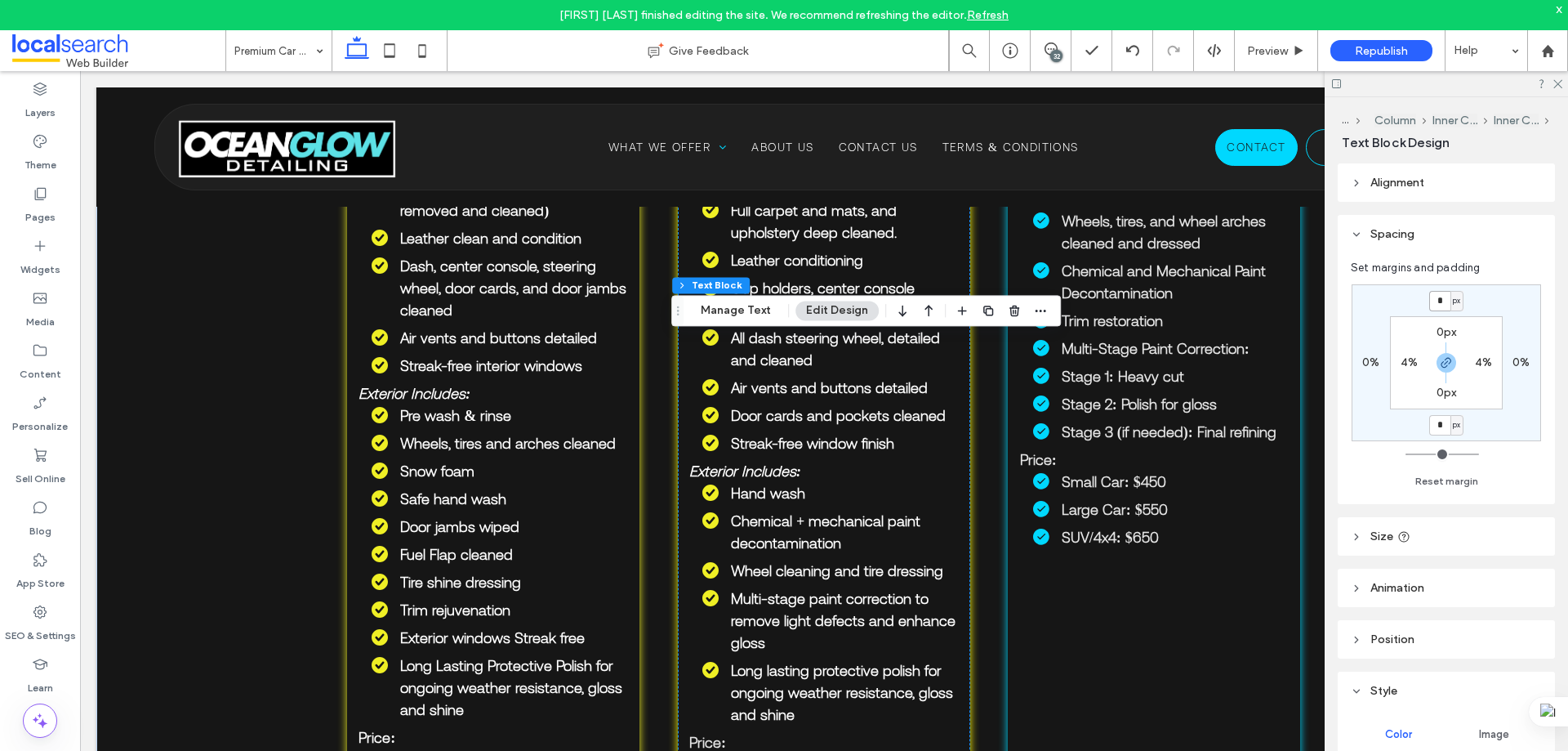 click on "*" at bounding box center [1440, 301] 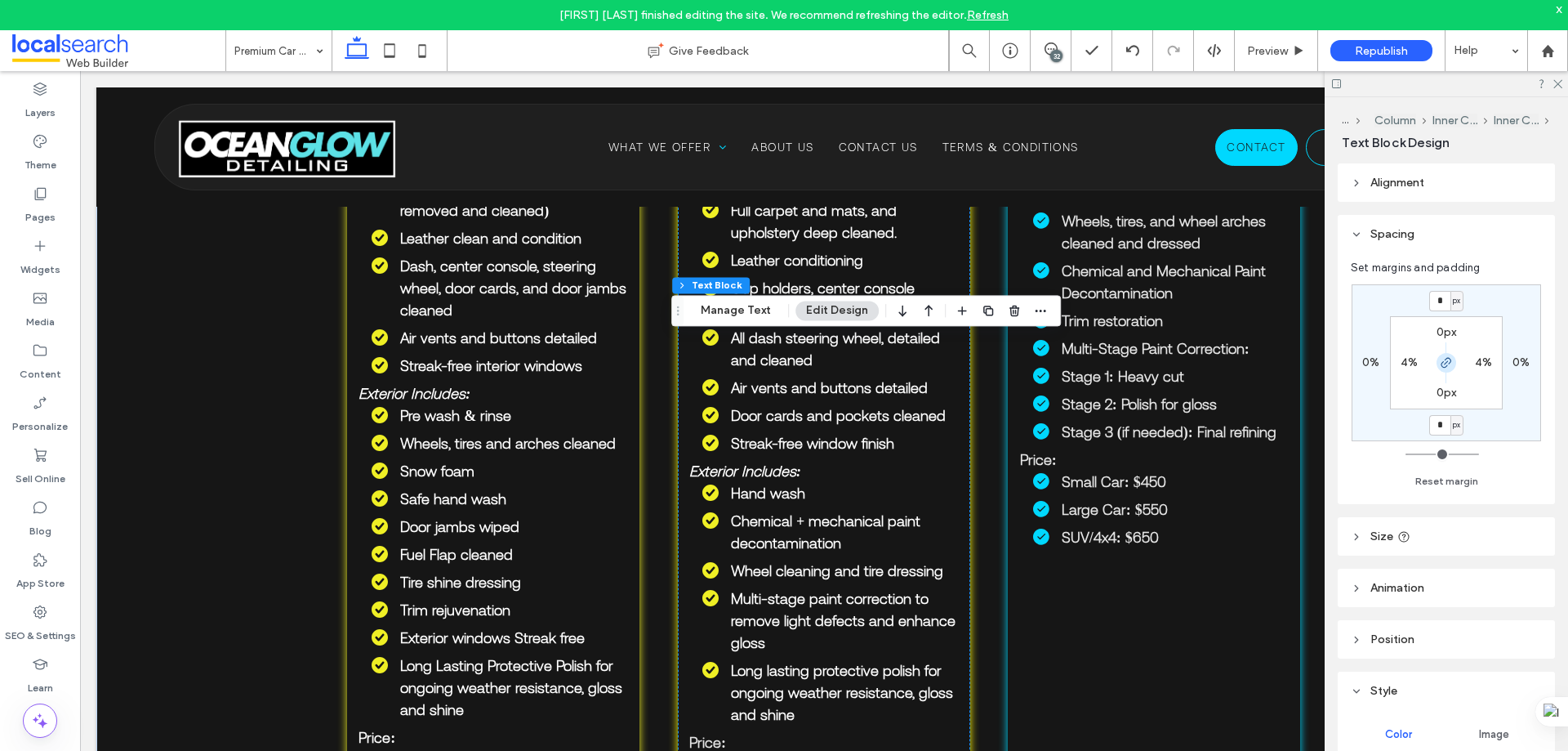 click 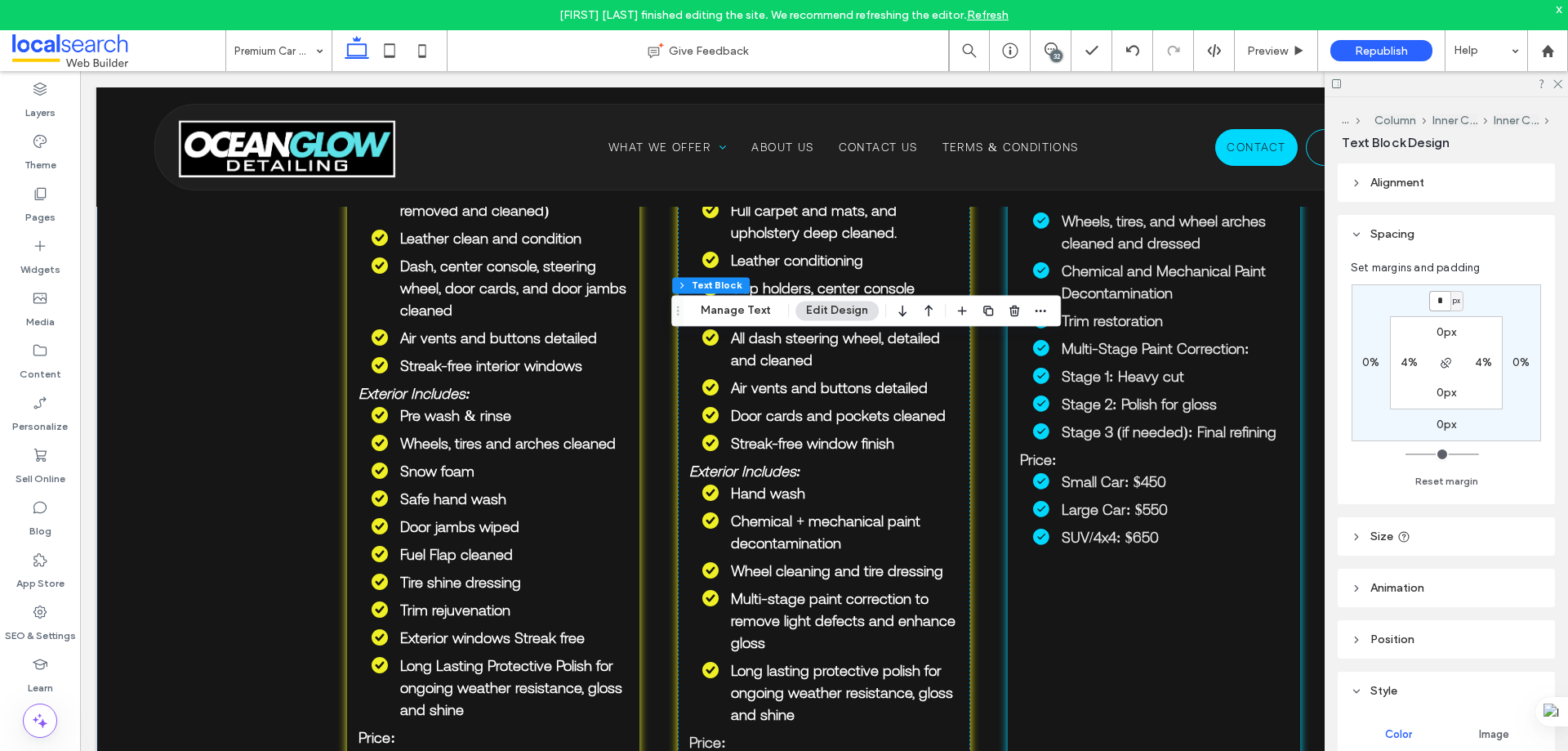 click on "*" at bounding box center (1440, 301) 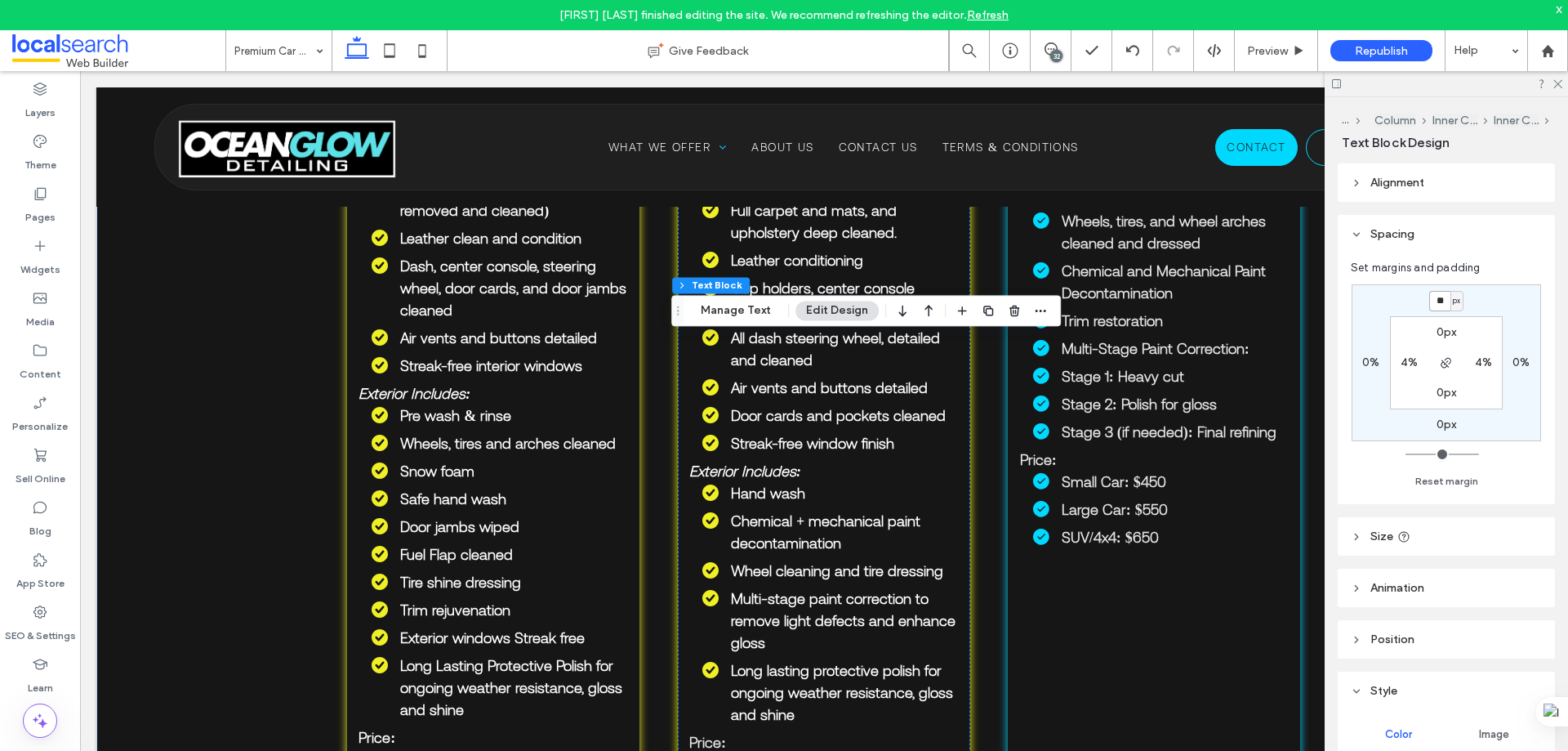 type on "**" 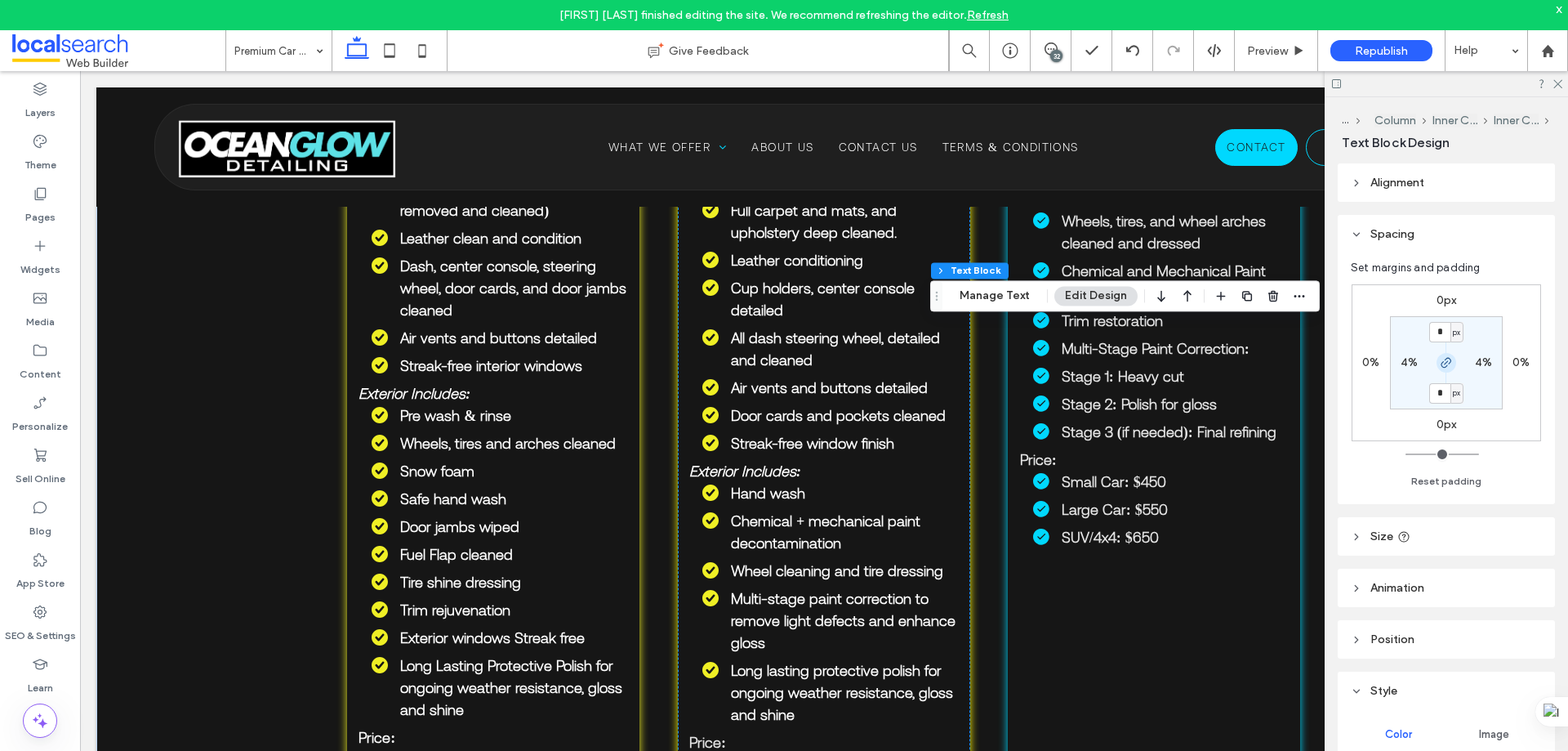 click 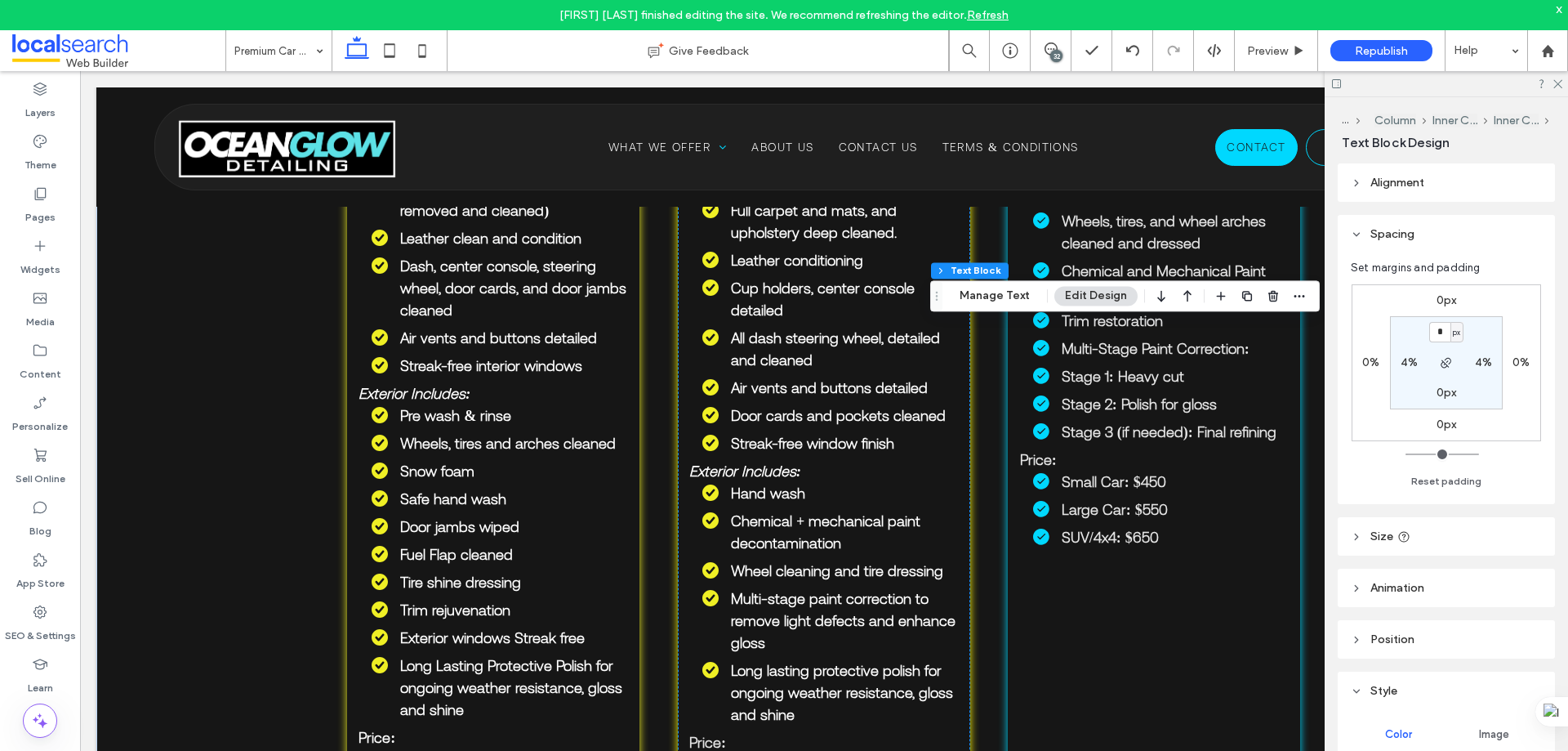 click on "0px" at bounding box center [1446, 300] 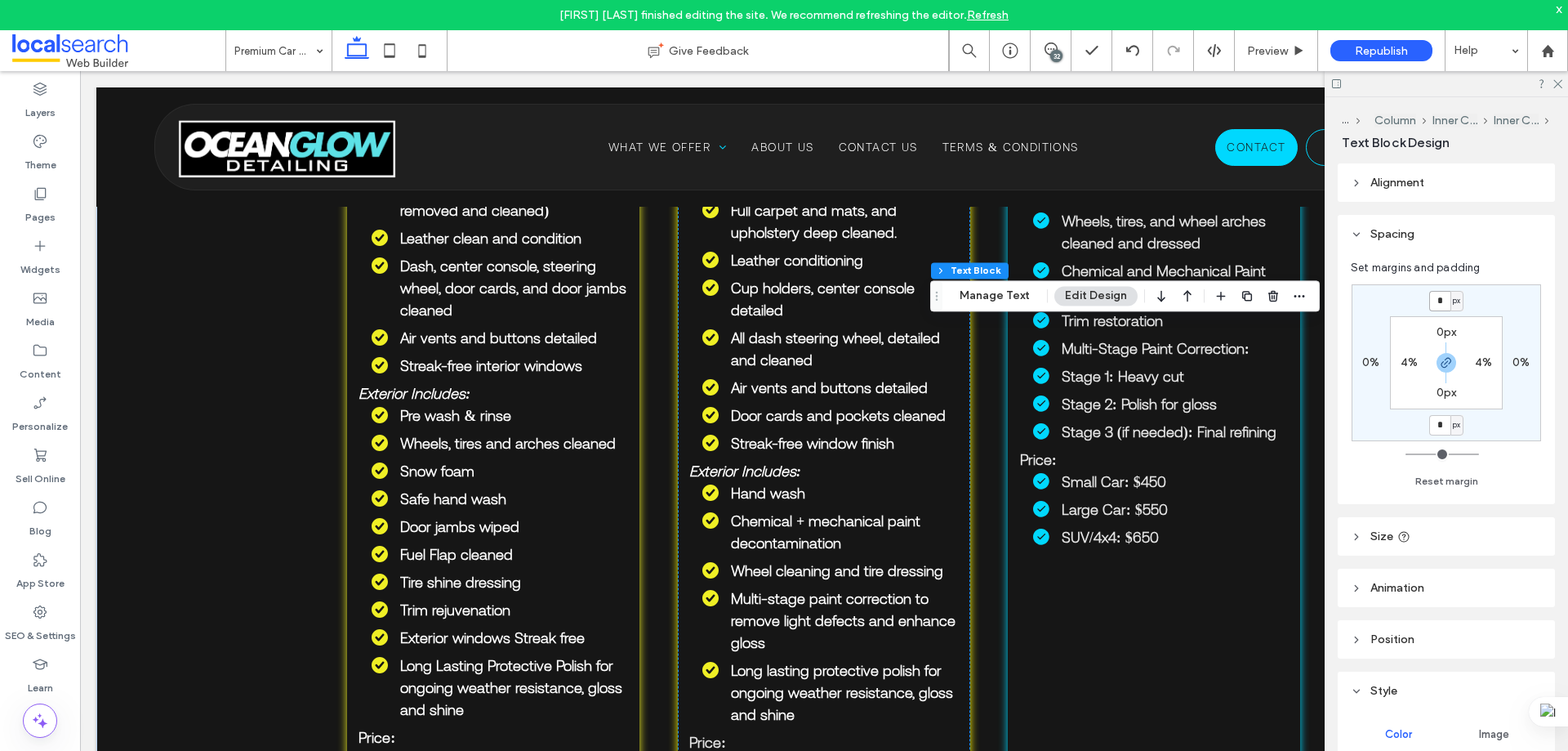 click on "*" at bounding box center [1440, 301] 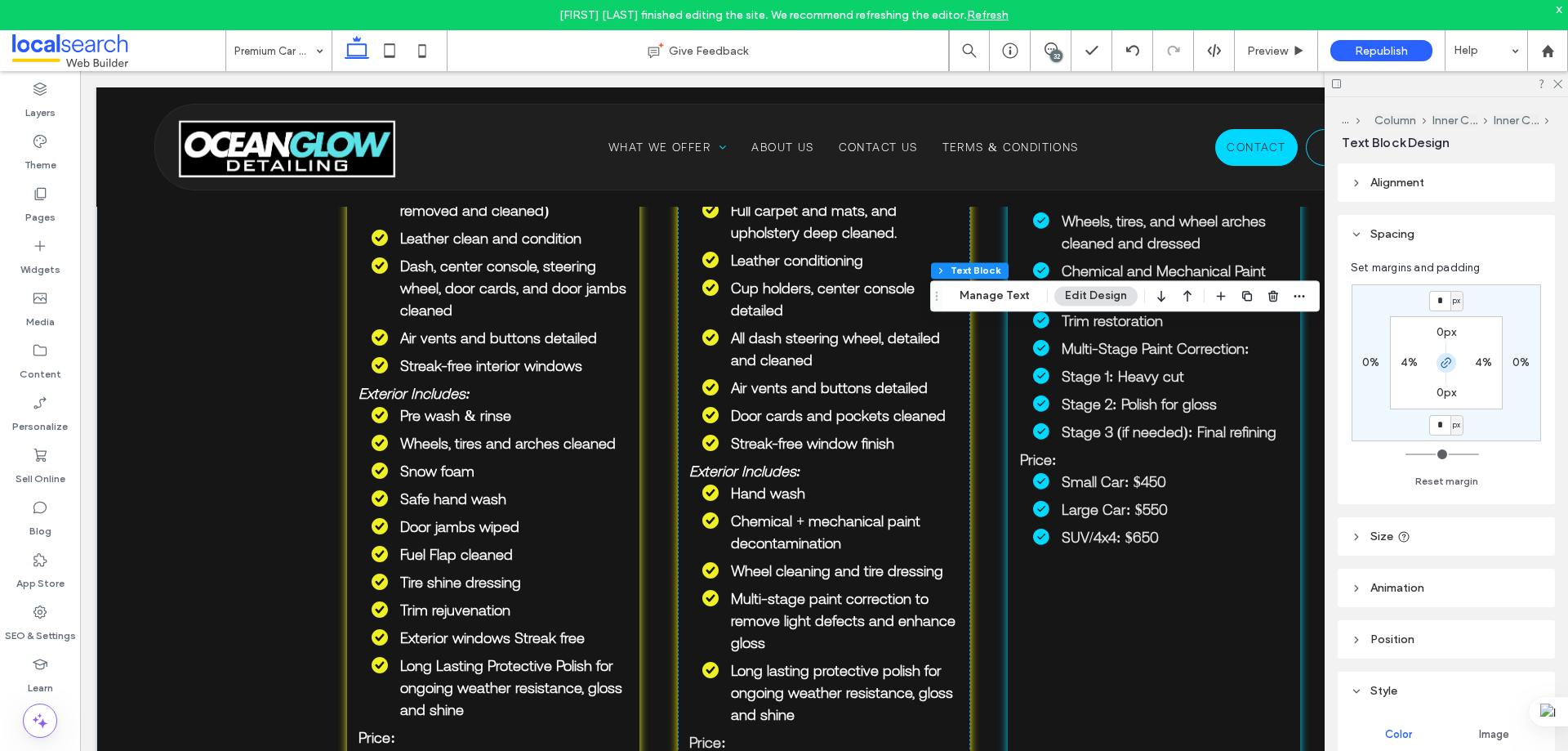 click 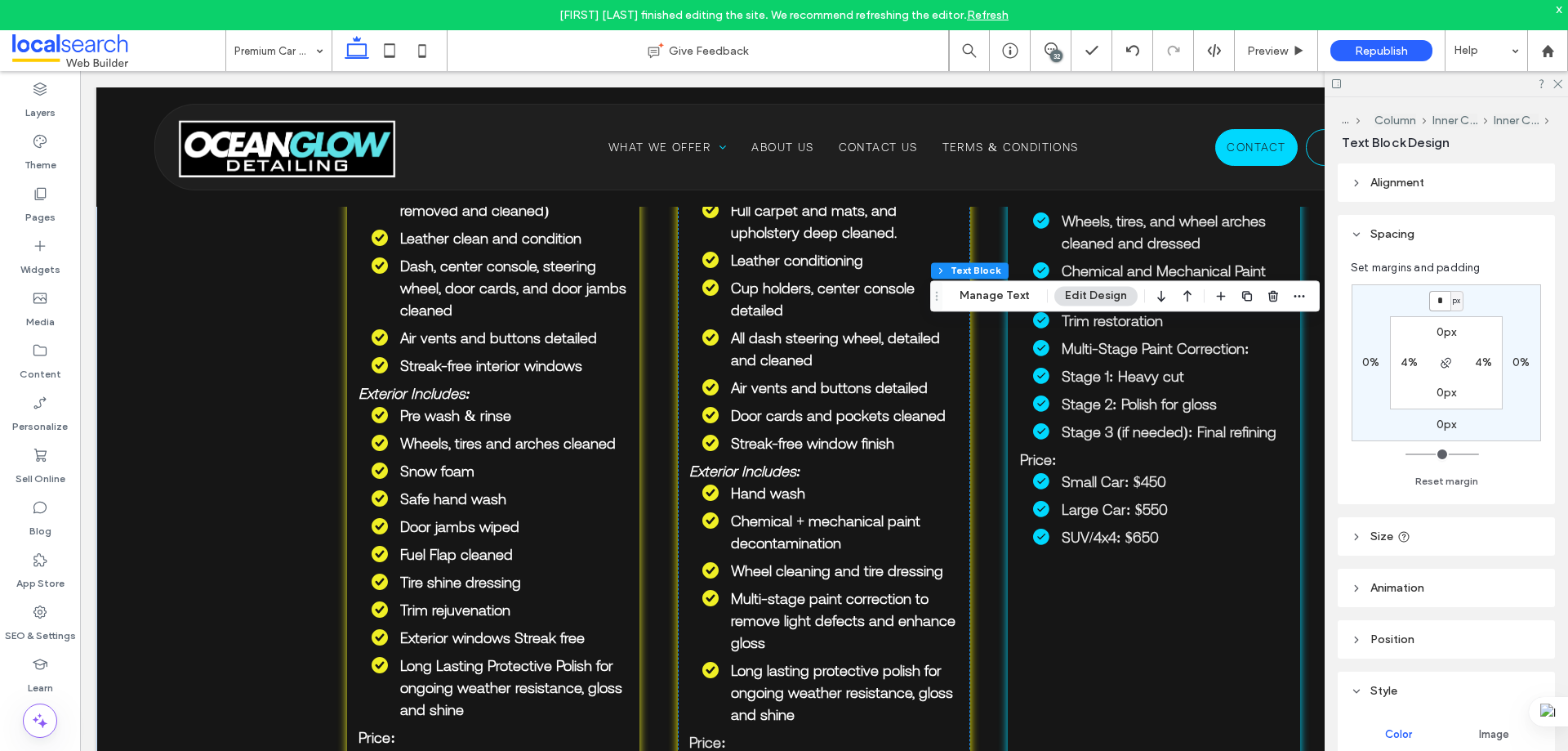 click on "*" at bounding box center [1440, 301] 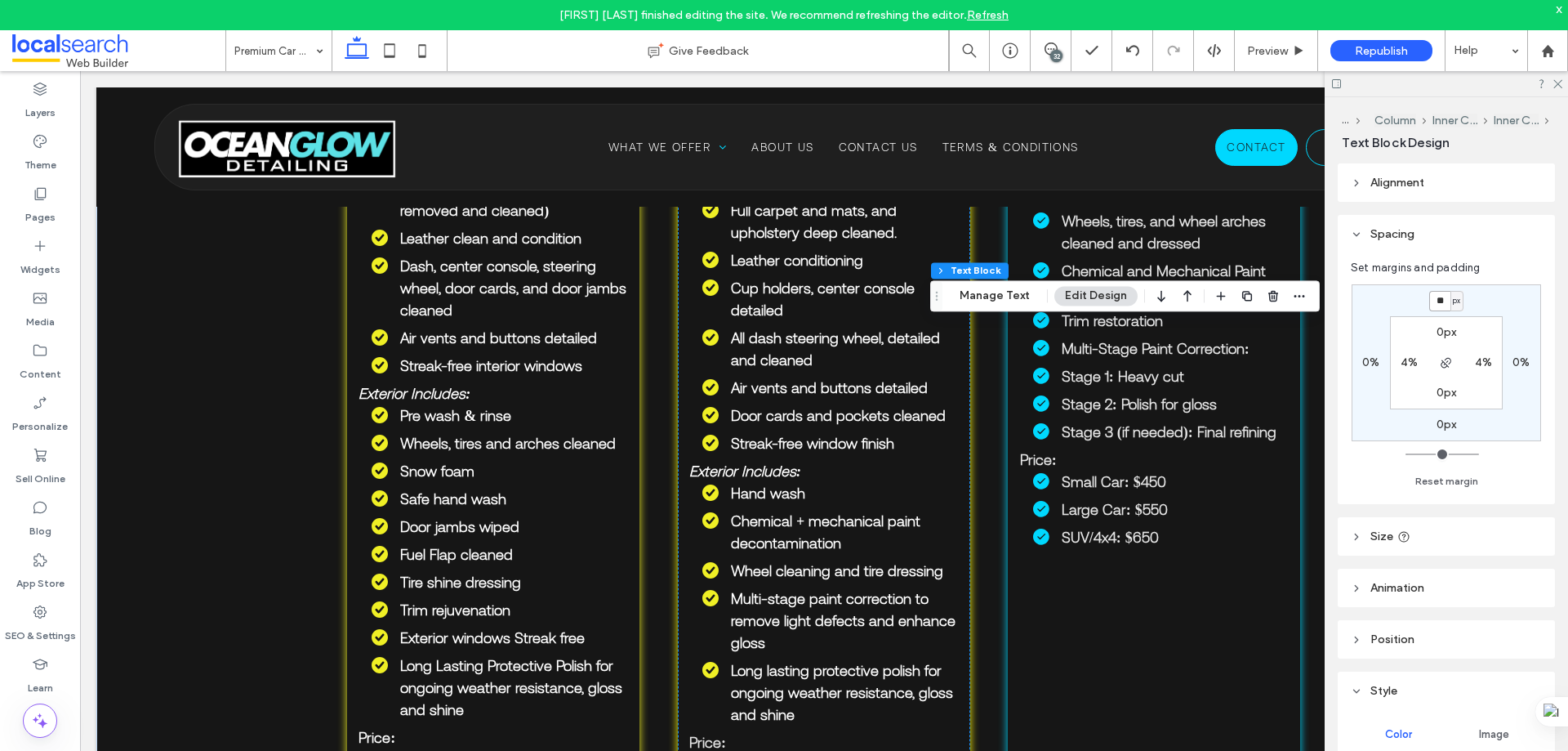 type on "**" 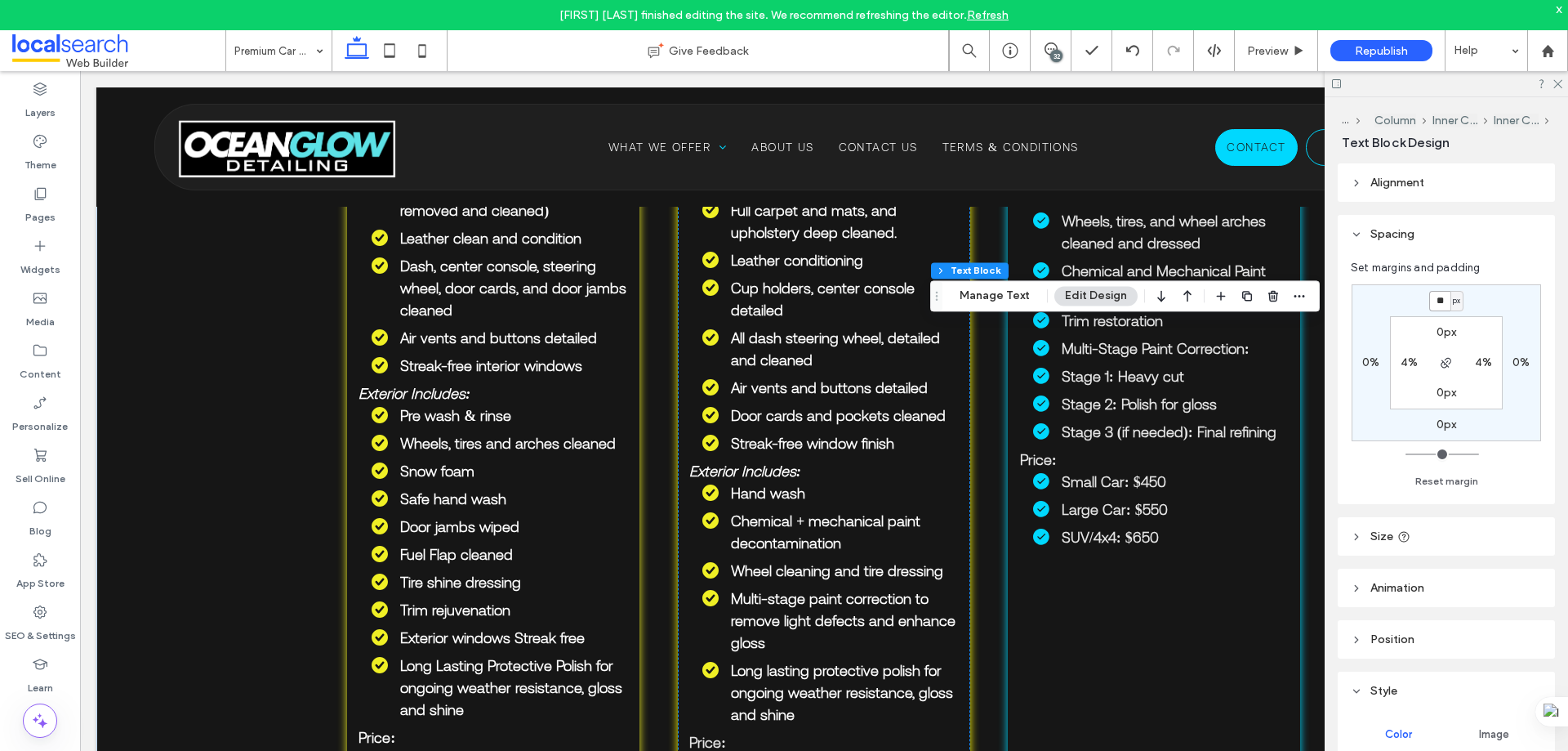 type on "**" 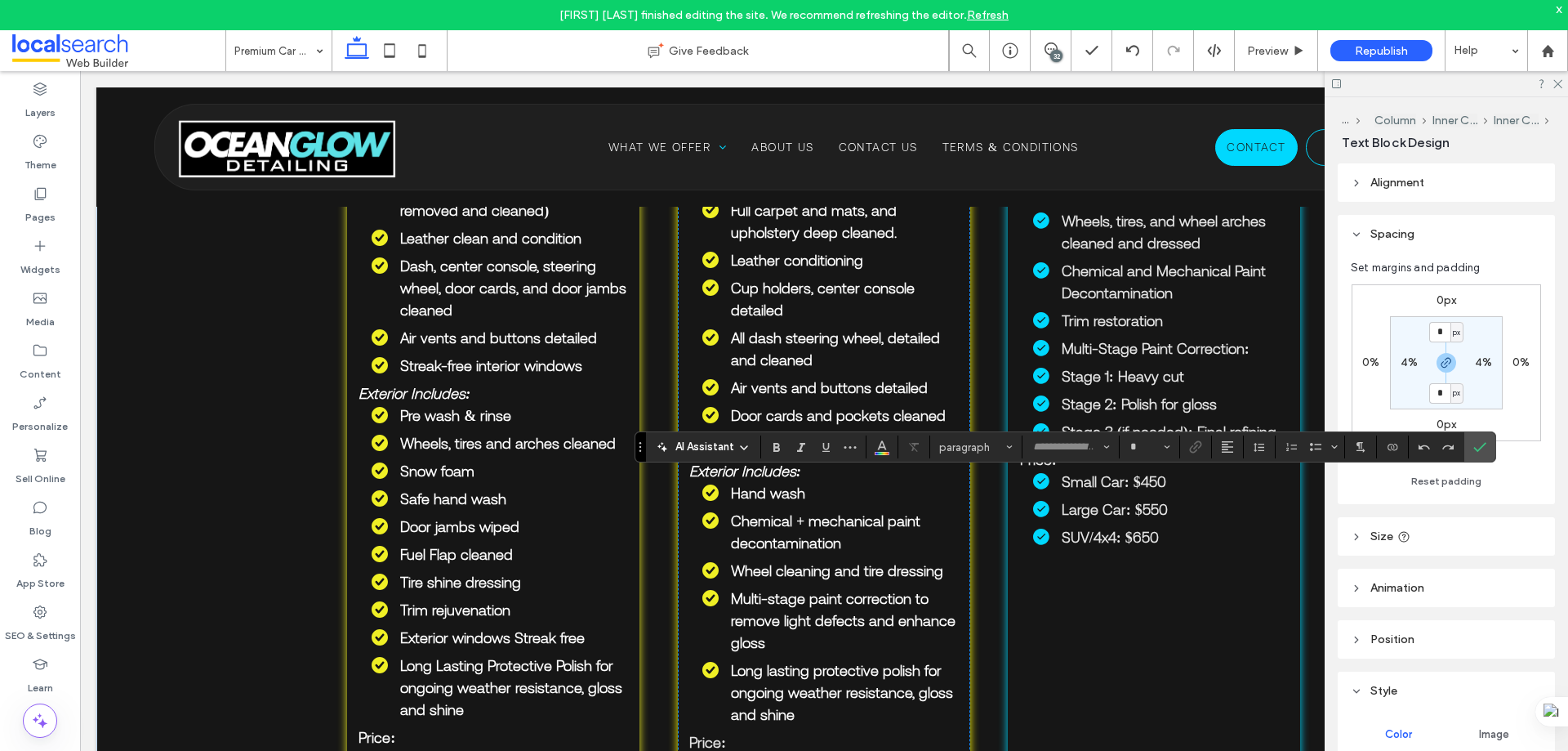 type on "**********" 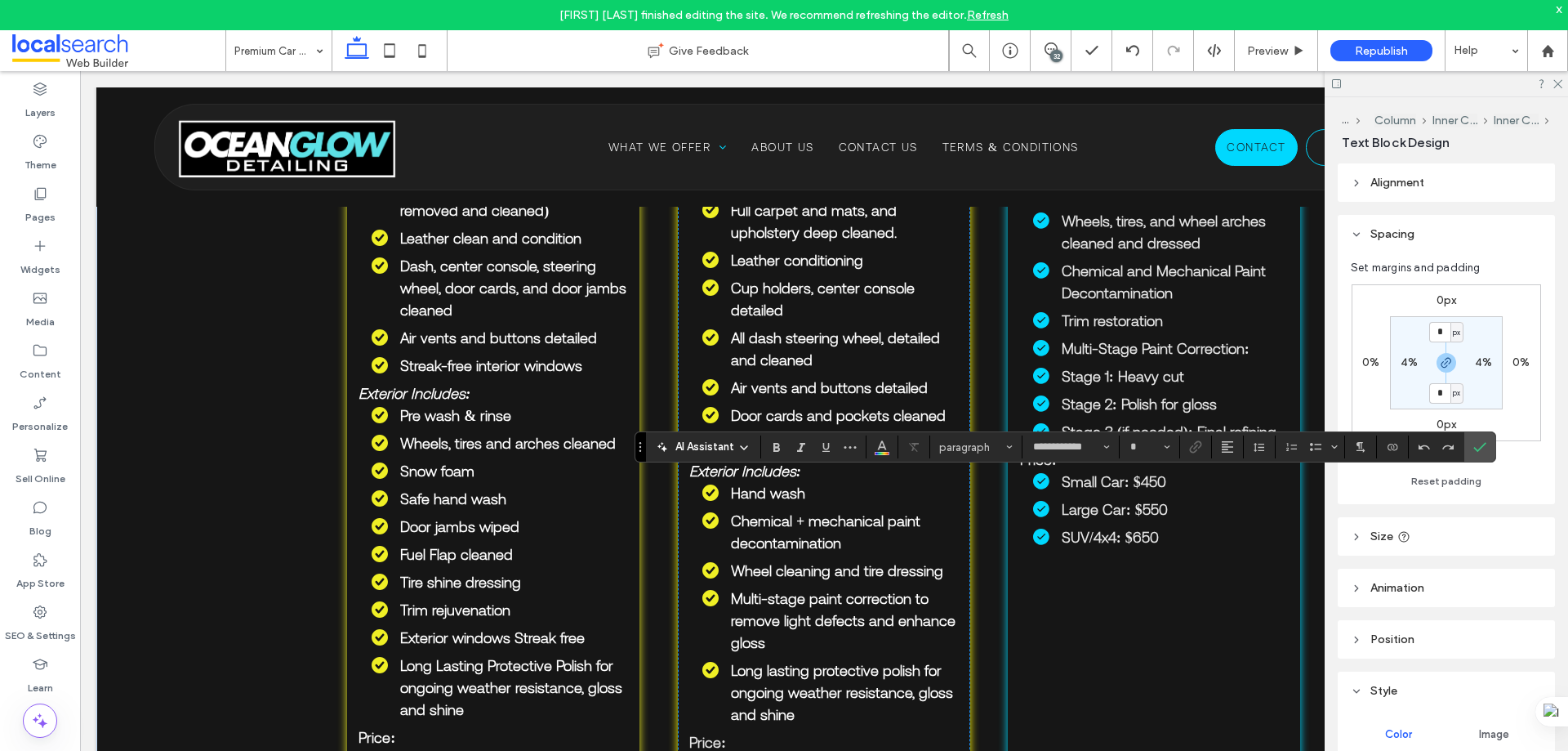 type on "**" 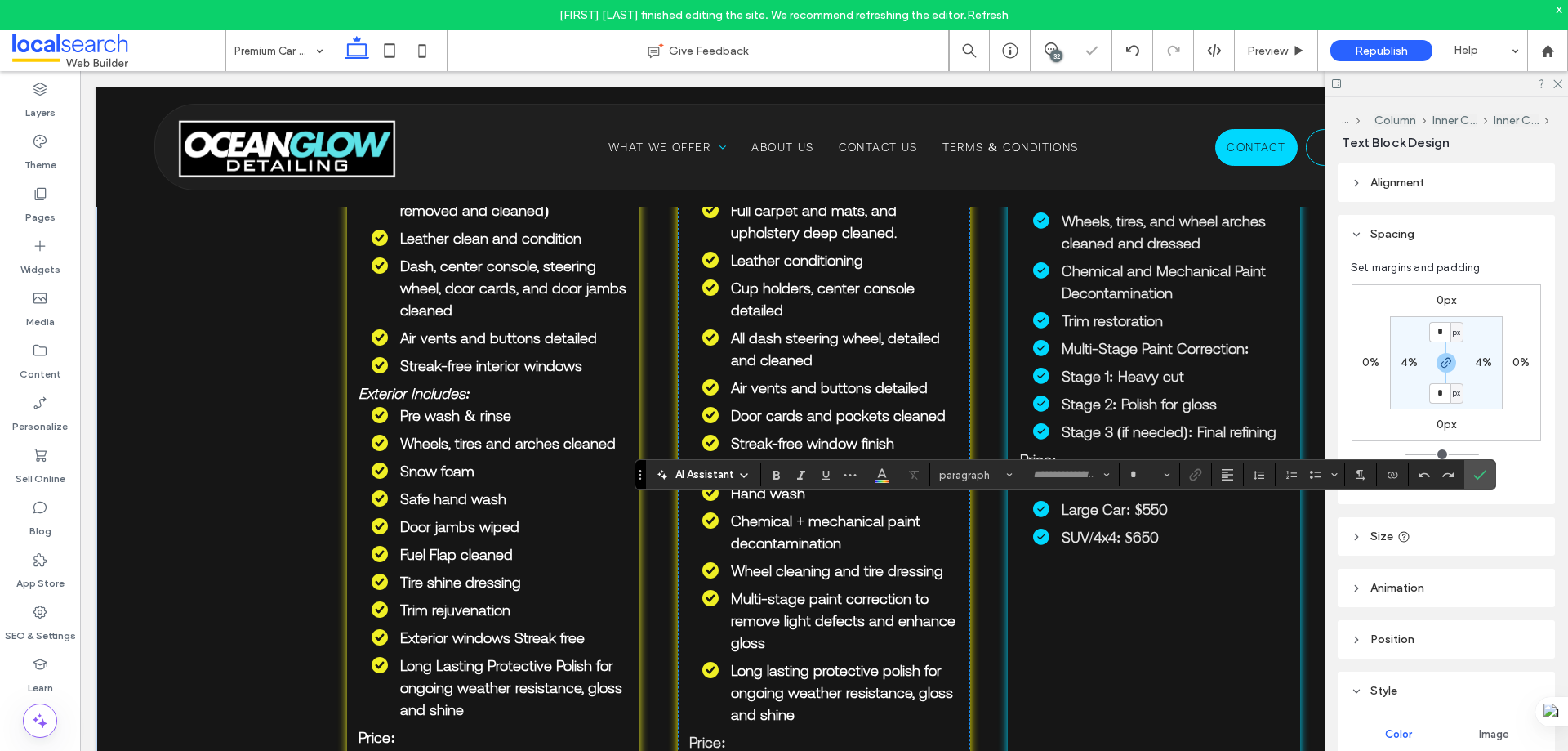 type on "**********" 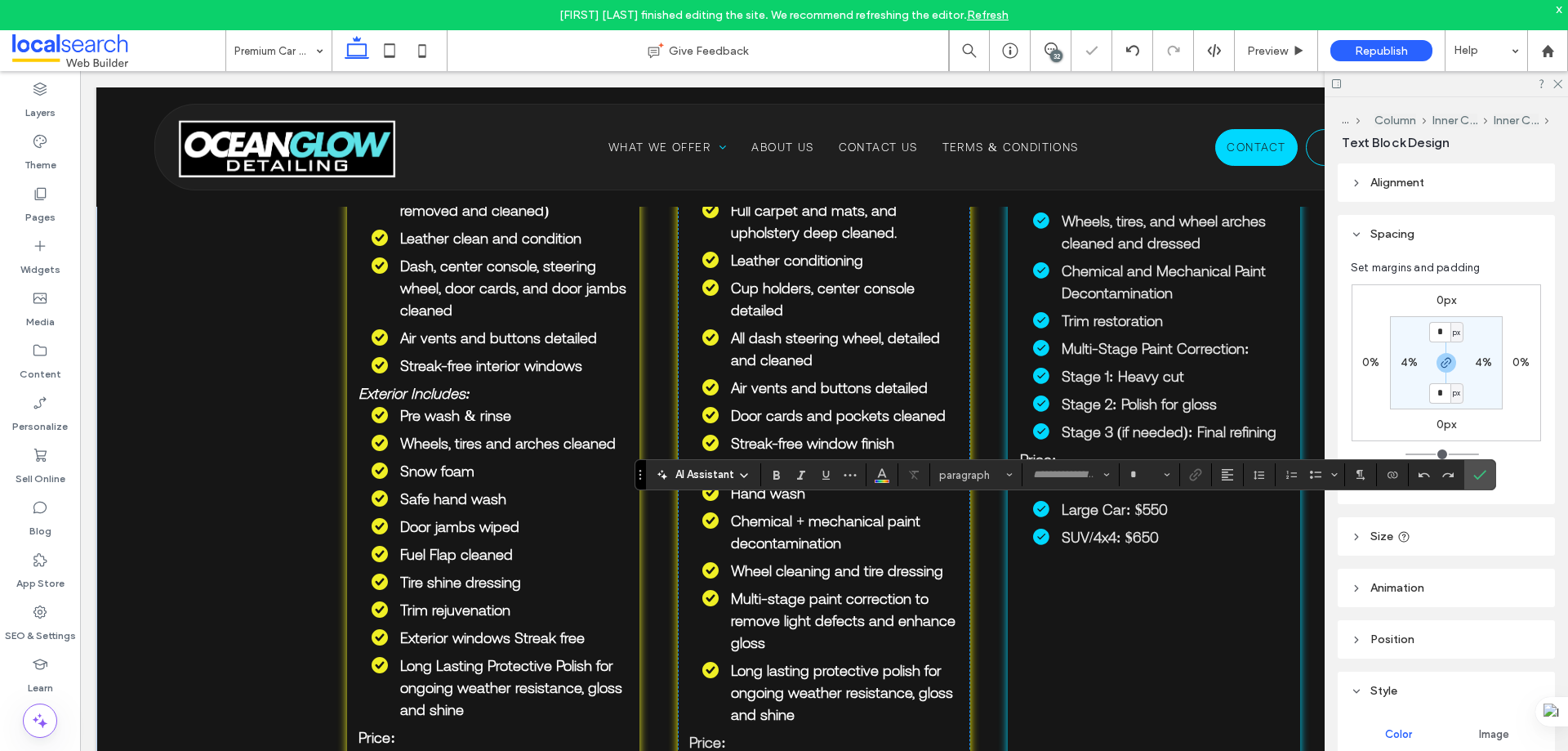 type on "**" 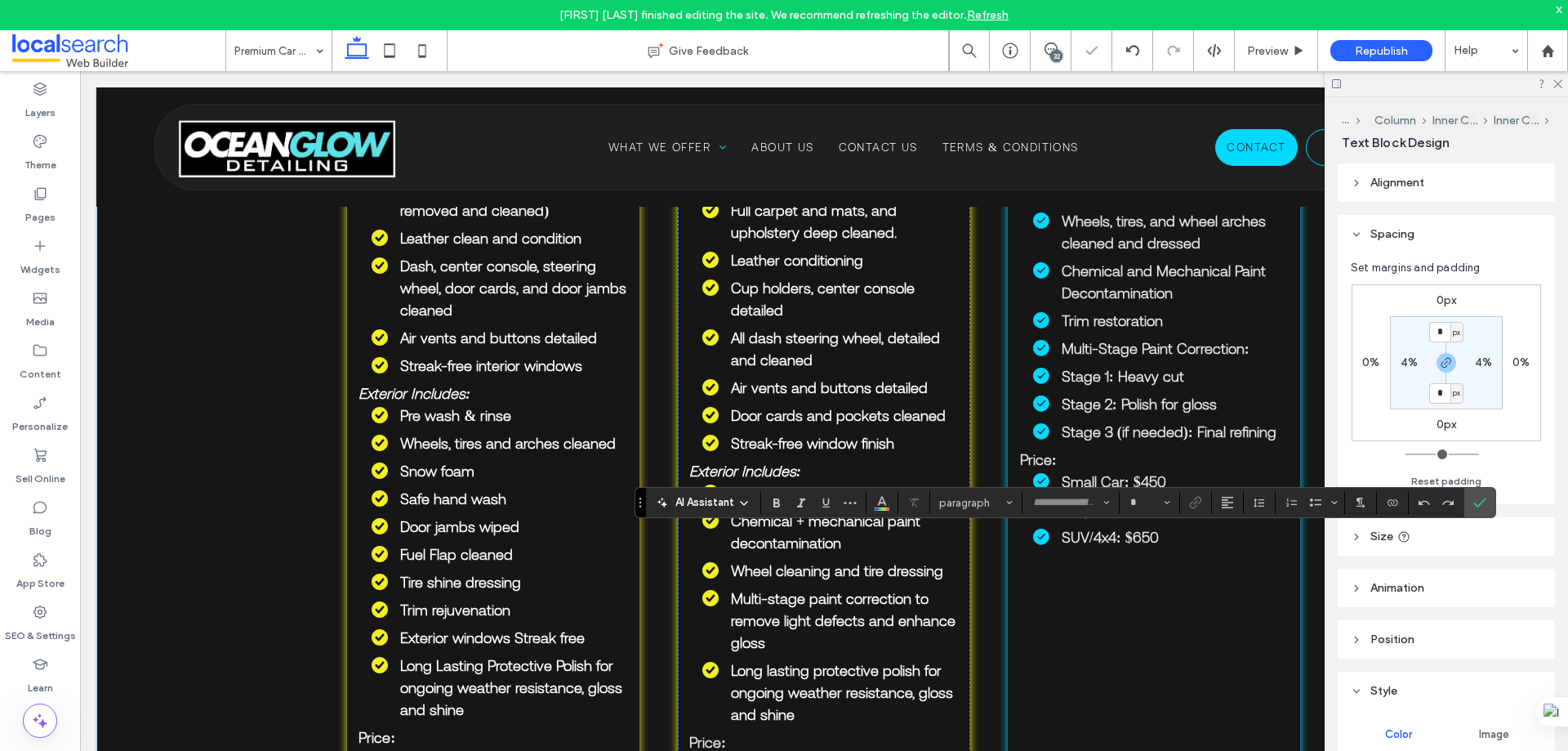 type on "**********" 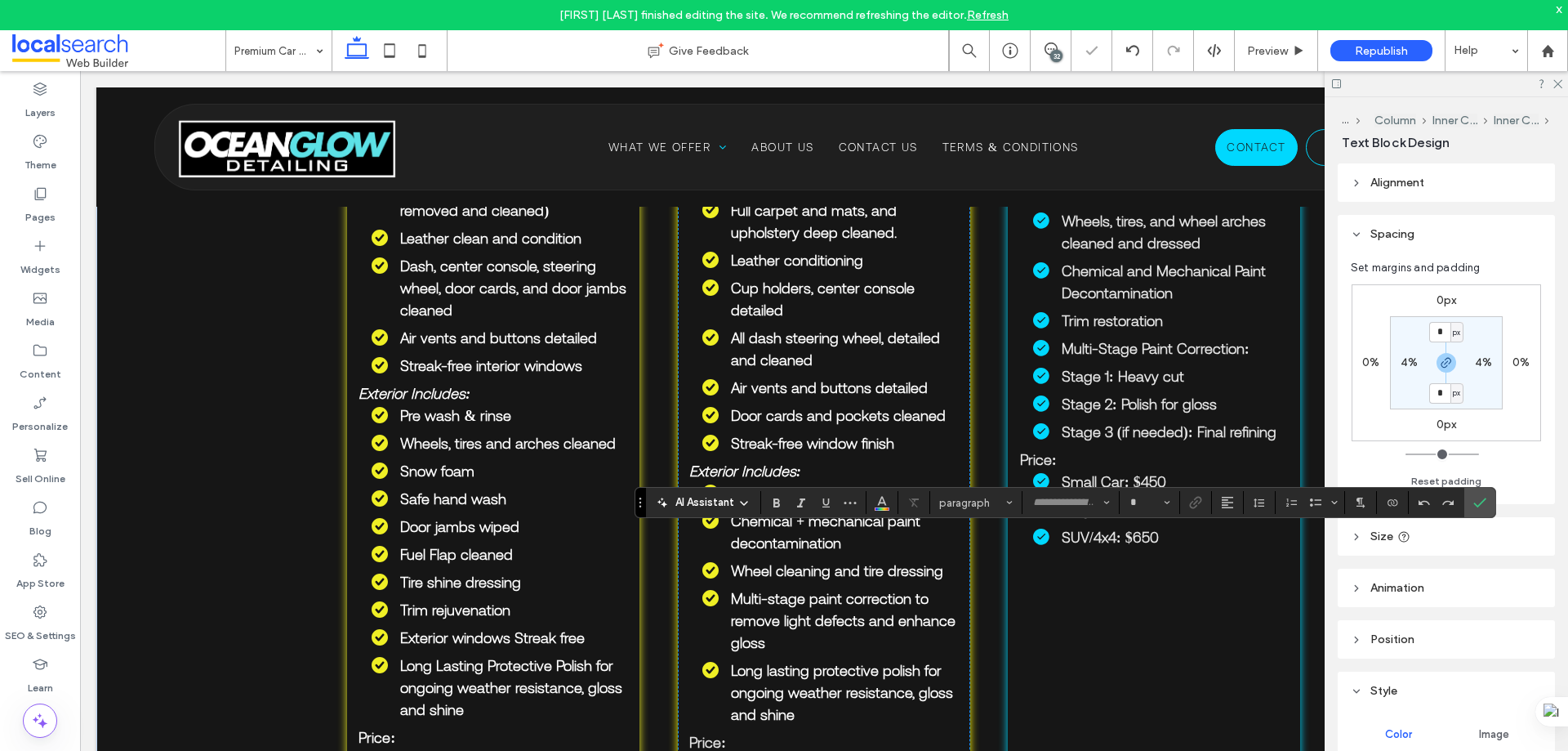 type on "**" 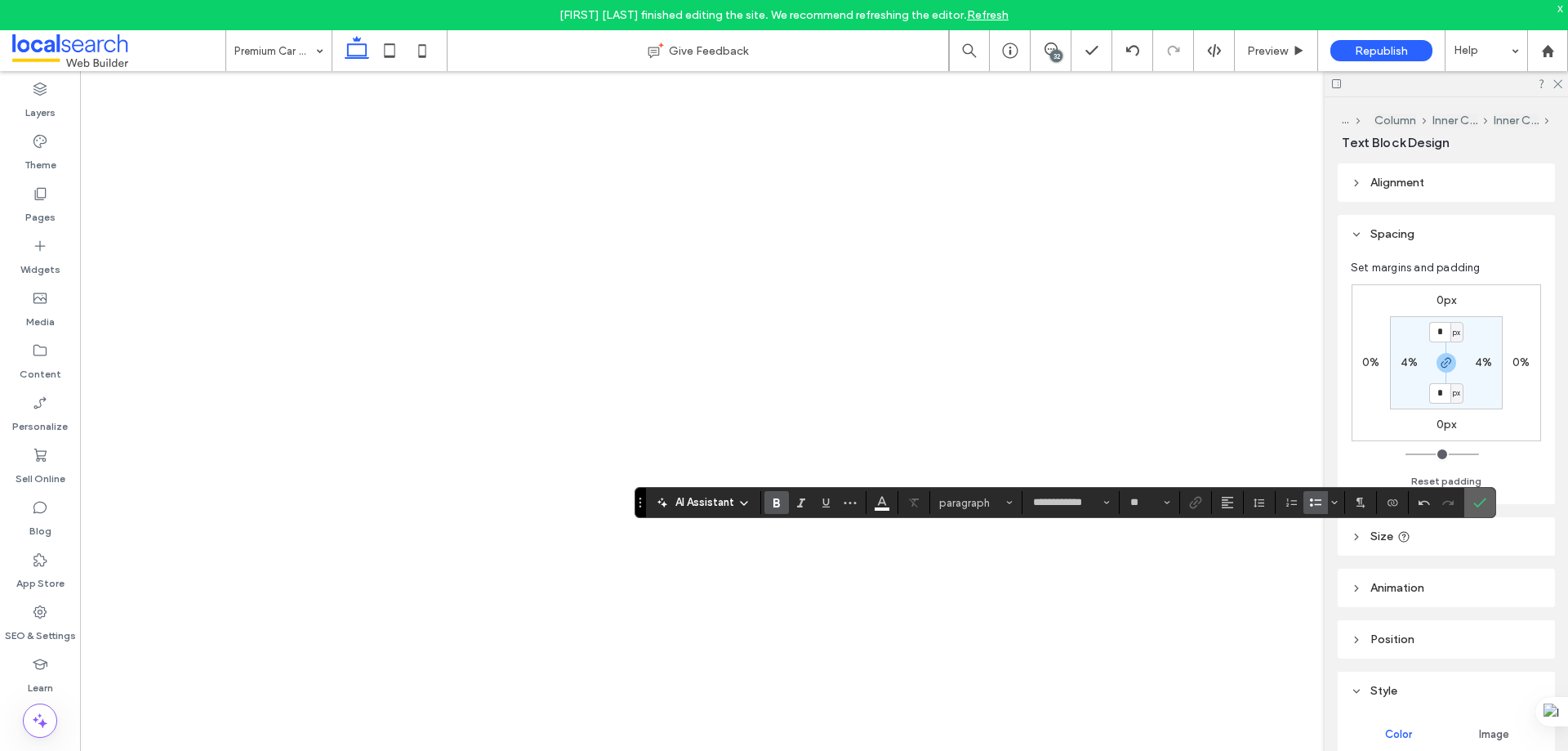 scroll, scrollTop: 0, scrollLeft: 0, axis: both 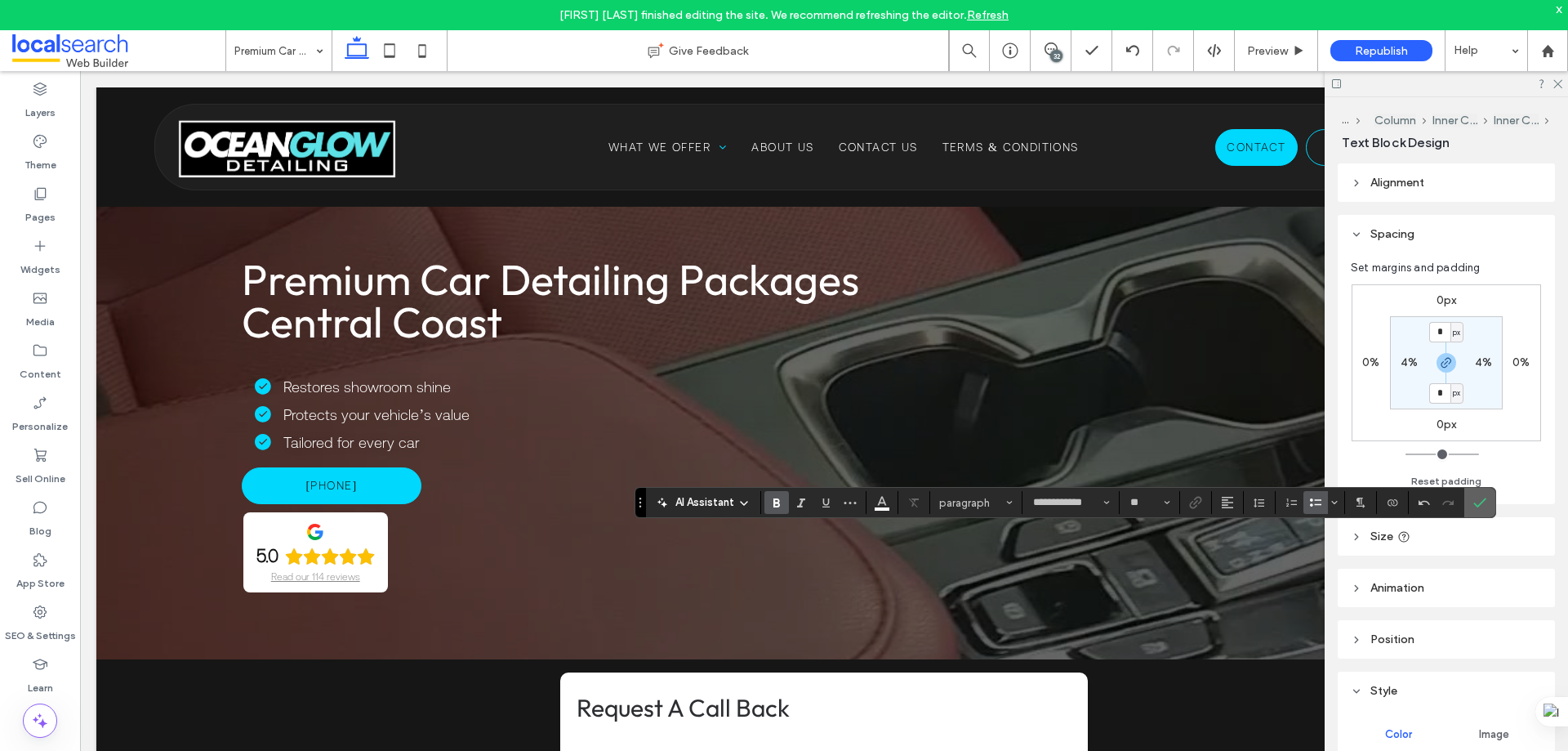click at bounding box center (1480, 503) 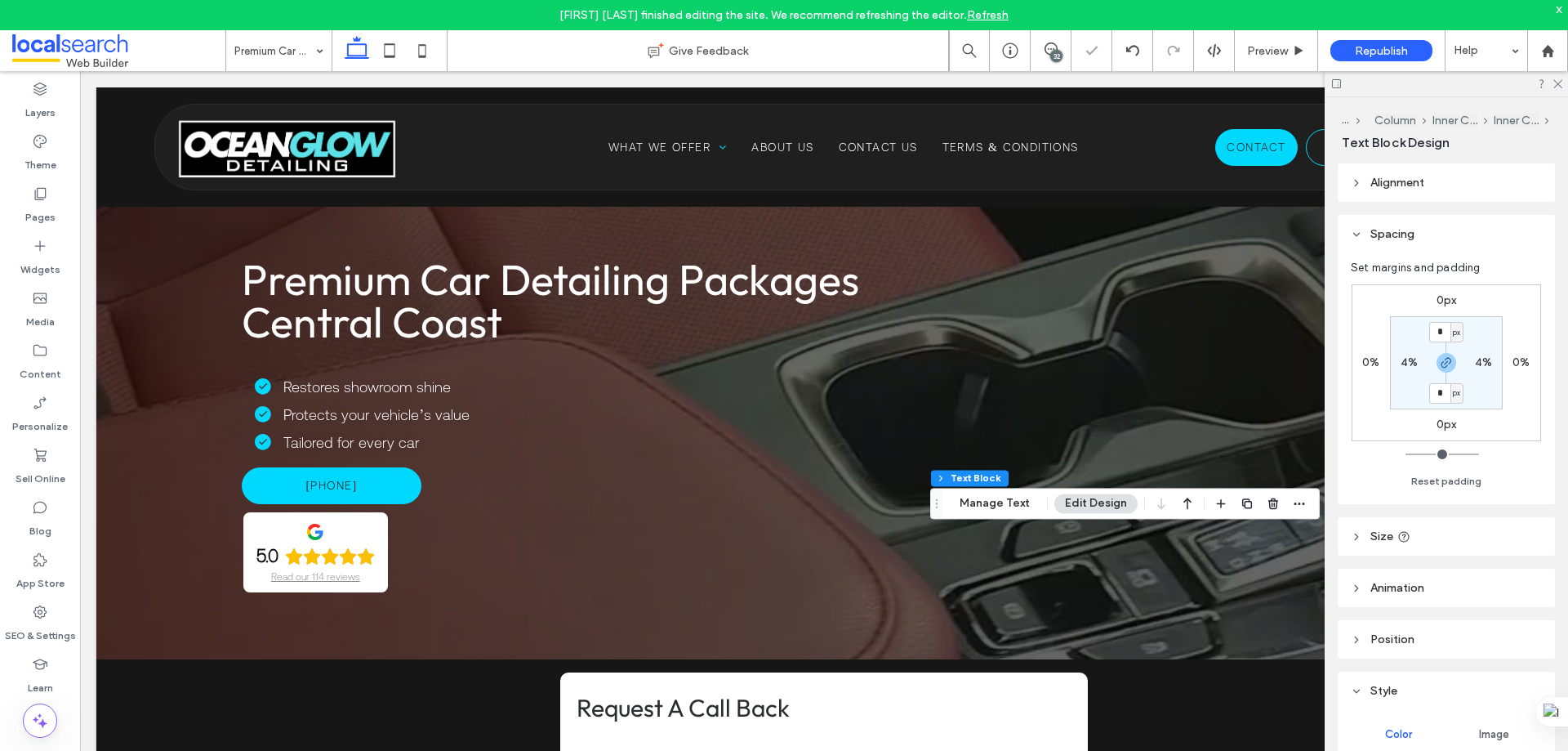 scroll, scrollTop: 1092, scrollLeft: 0, axis: vertical 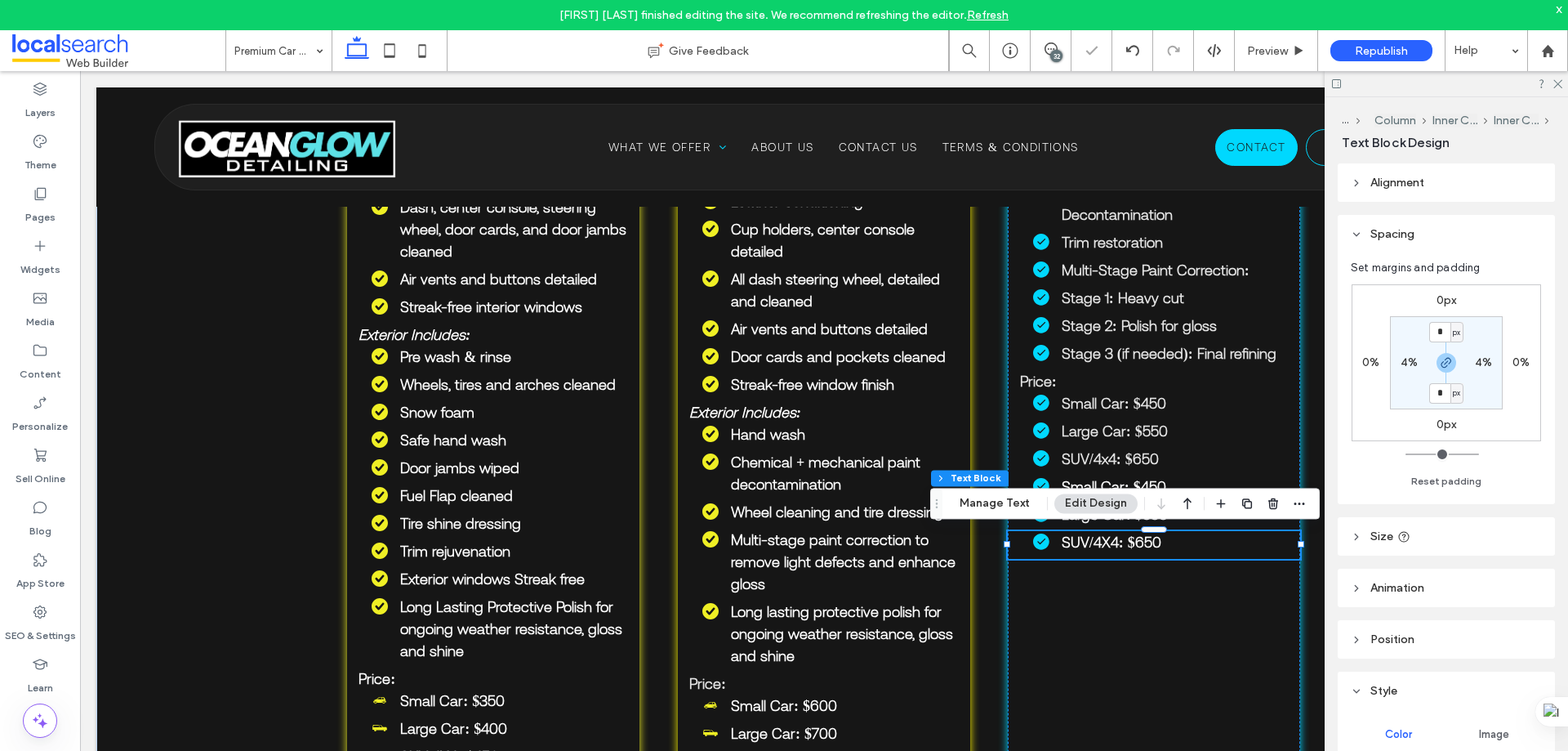 click on "Paint Correction
Exterior Full Detail + Paint Correction For customers who want a showroom finish and perfect paintwork. Professional multi-stage correction to eliminate paint defects and restore gloss. Includes:   Full hand wash and exterior detail Wheels, tires, and wheel arches cleaned and dressed Chemical and Mechanical Paint Decontamination Trim restoration Multi-Stage Paint Correction: Stage 1: Heavy cut Stage 2: Polish for gloss Stage 3 (if needed): Final refining
Price:   Small Car: $450 Large Car: $550 SUV/4x4: $650
Small Car: $450 Large Car: $550 SUV/4X4: $650" at bounding box center (1154, 313) 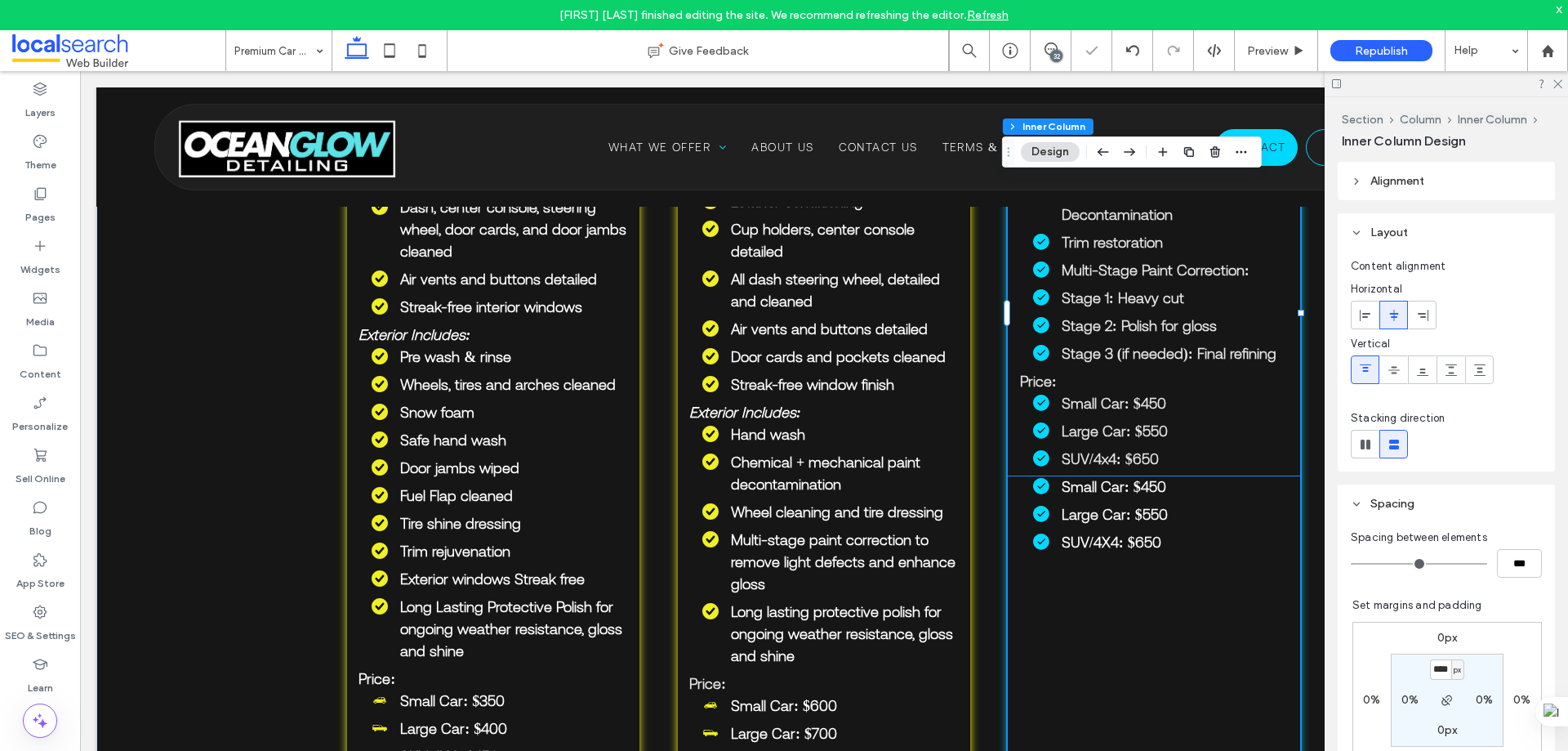 click on "Large Car: $550" at bounding box center [1160, 431] 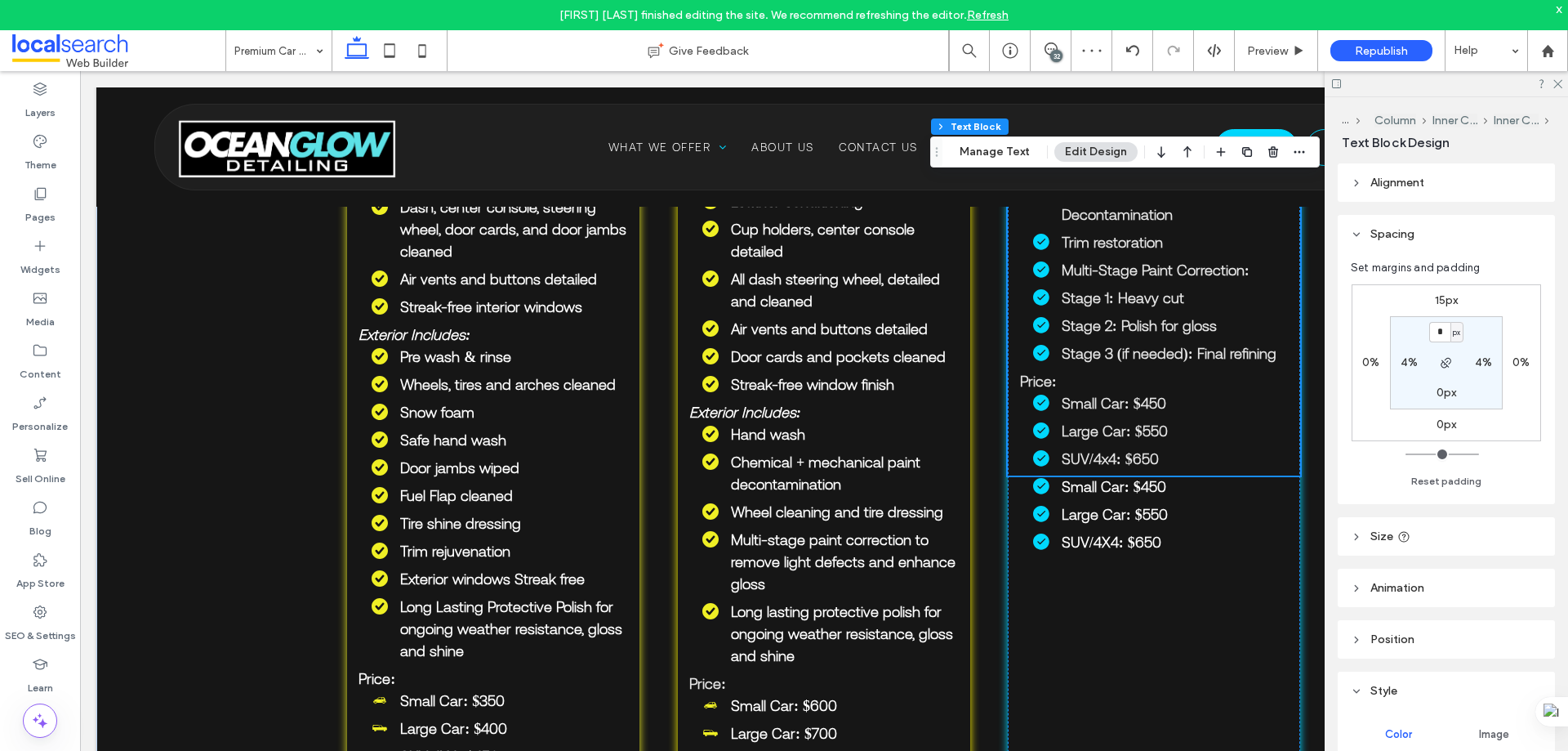 click on "SUV/4x4: $650" at bounding box center (1160, 458) 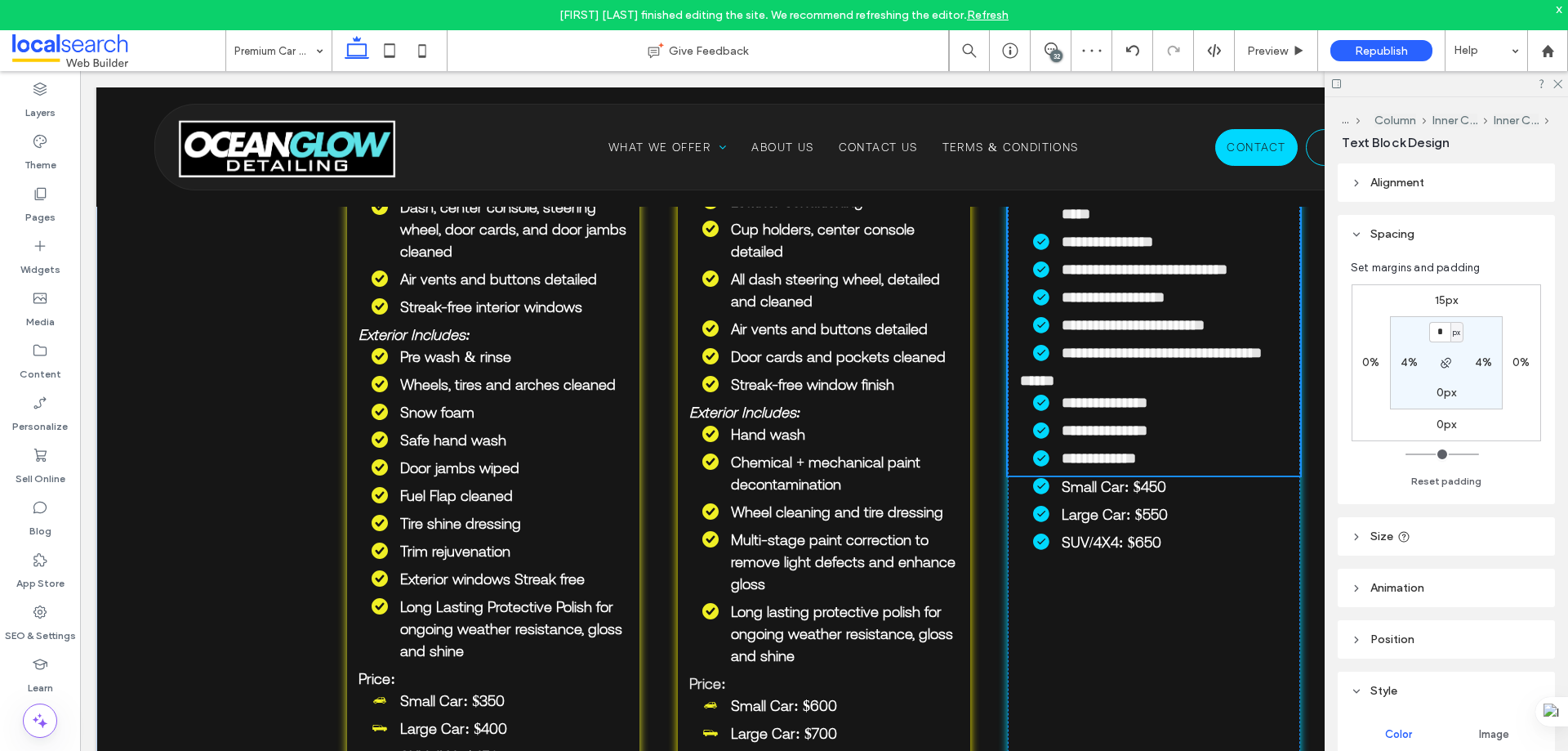 scroll, scrollTop: 874, scrollLeft: 0, axis: vertical 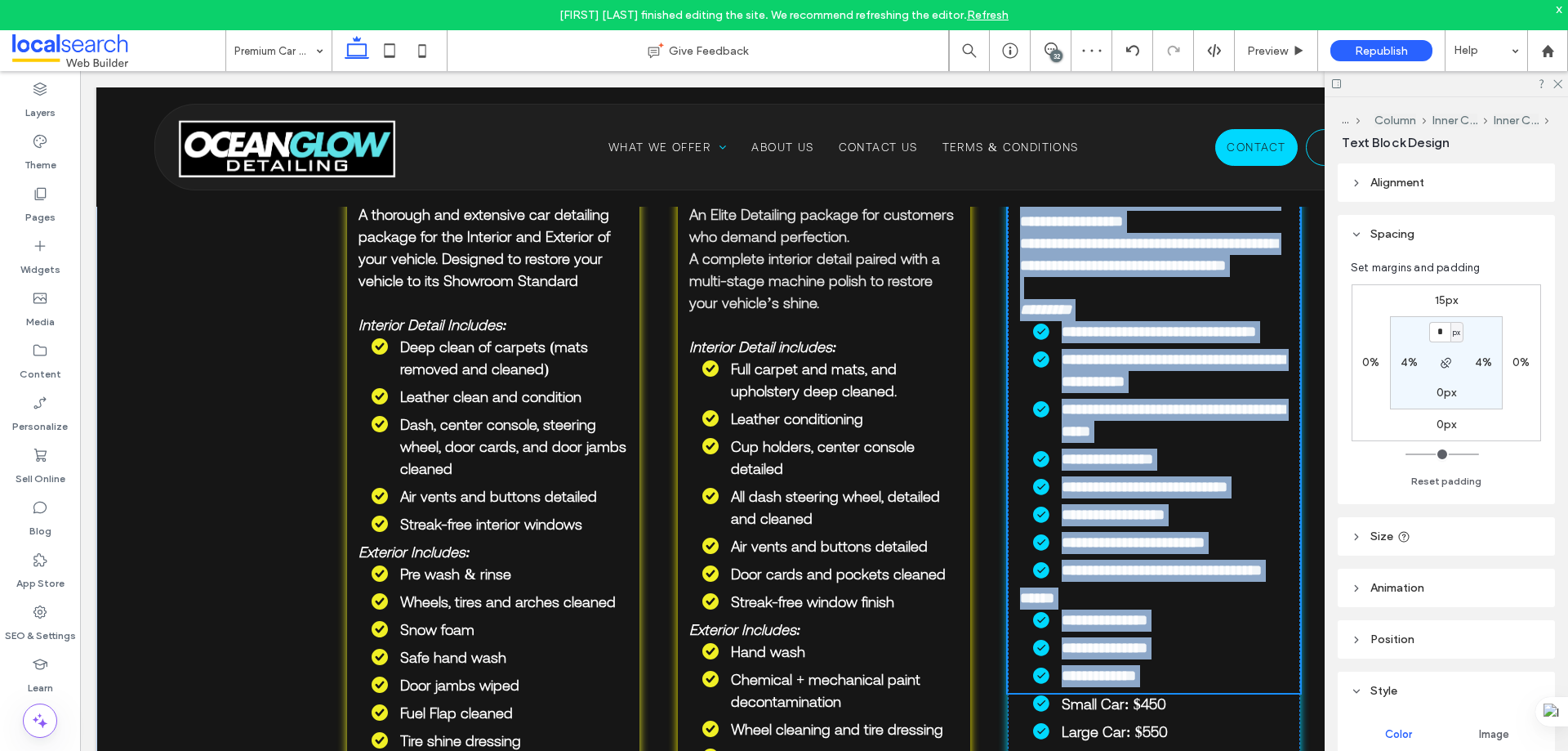 type on "**********" 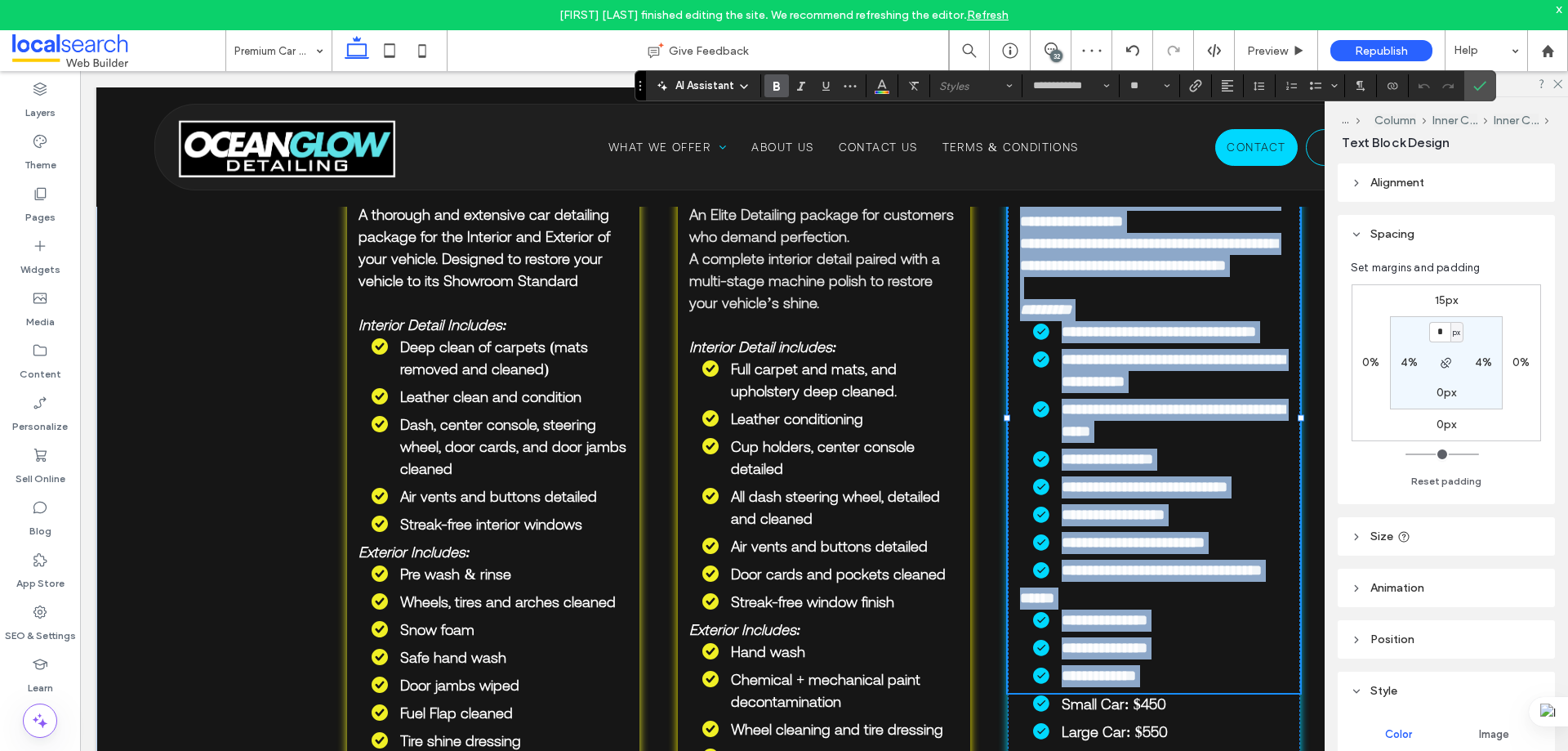 click on "**********" at bounding box center [1160, 648] 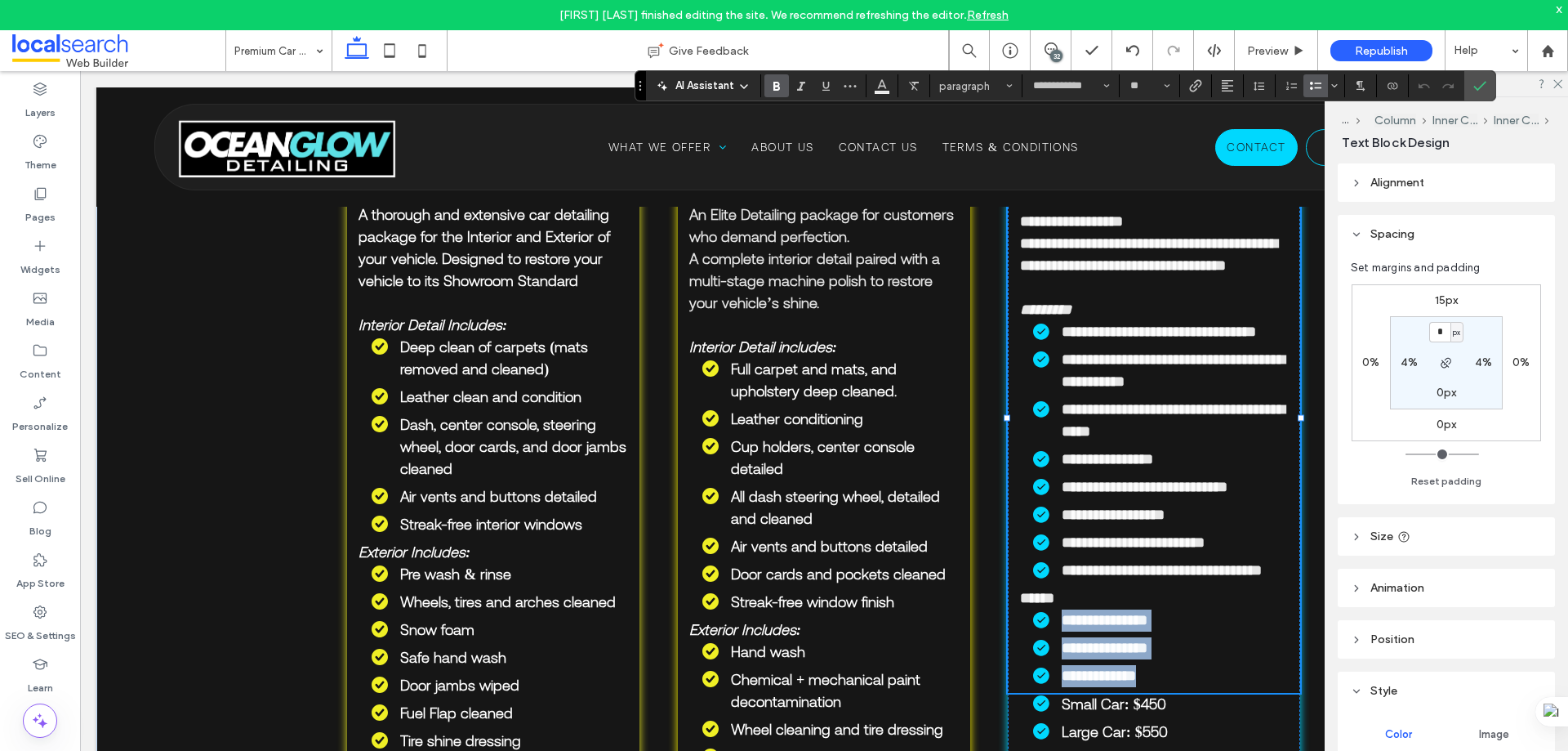 drag, startPoint x: 1167, startPoint y: 676, endPoint x: 1012, endPoint y: 626, distance: 162.865 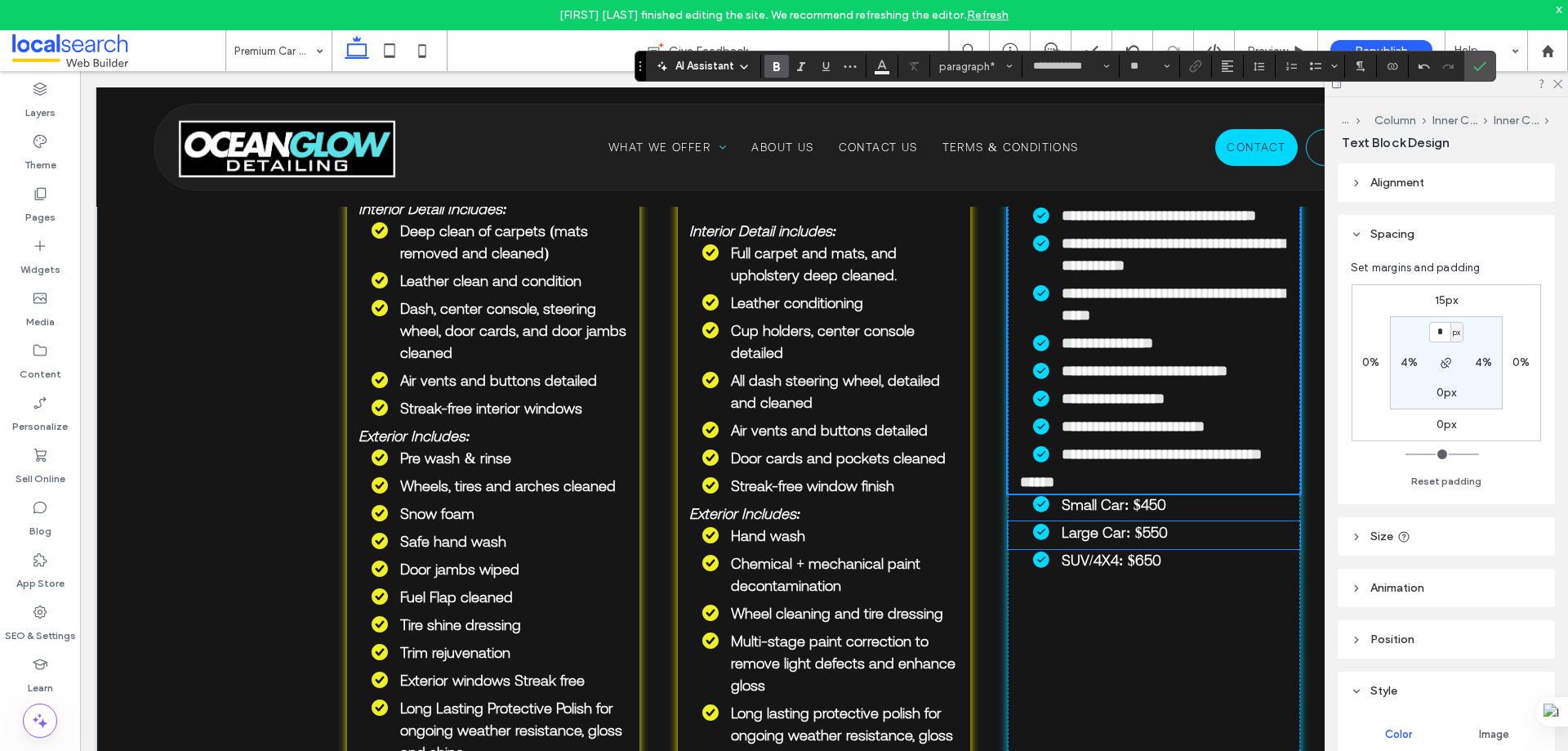 scroll, scrollTop: 1038, scrollLeft: 0, axis: vertical 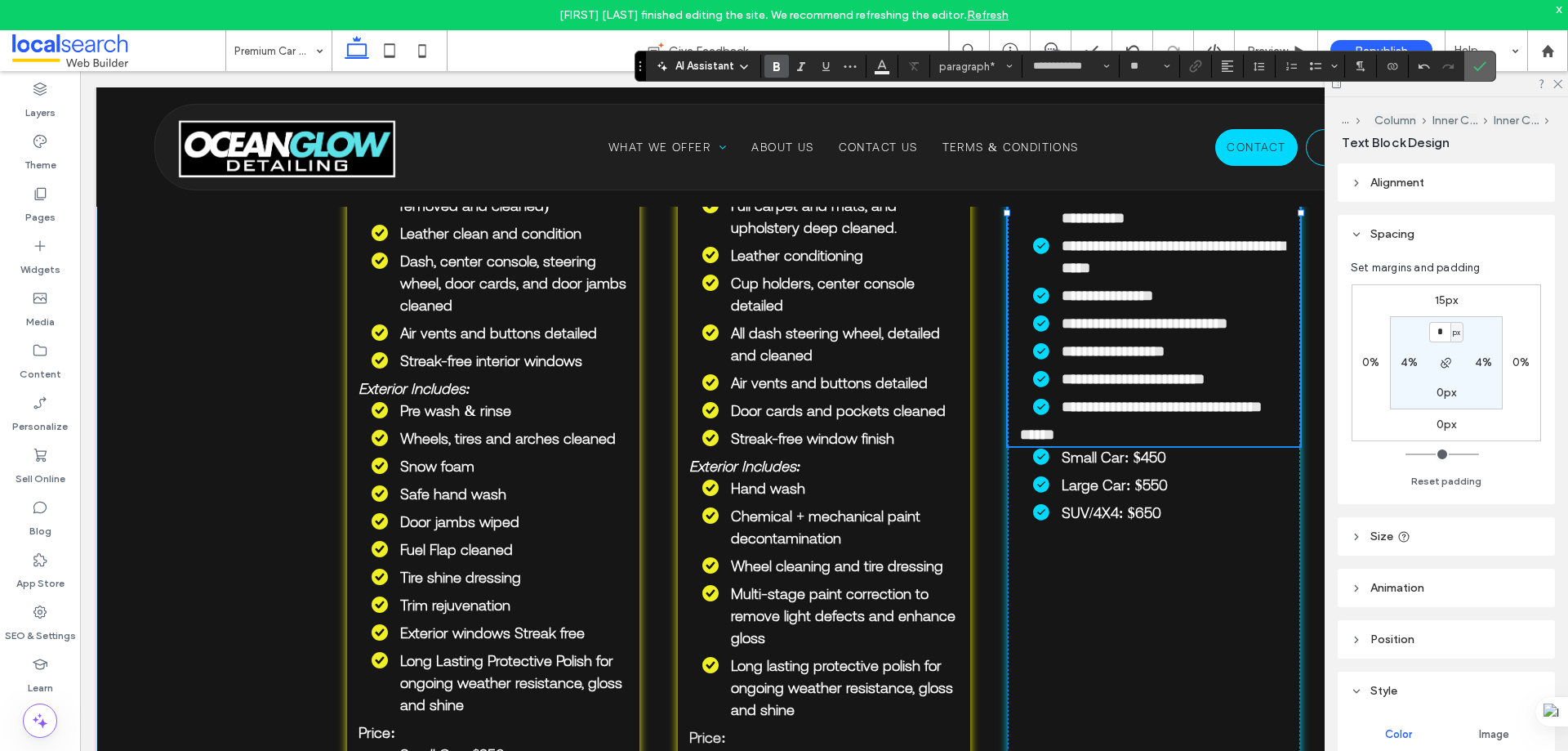 click 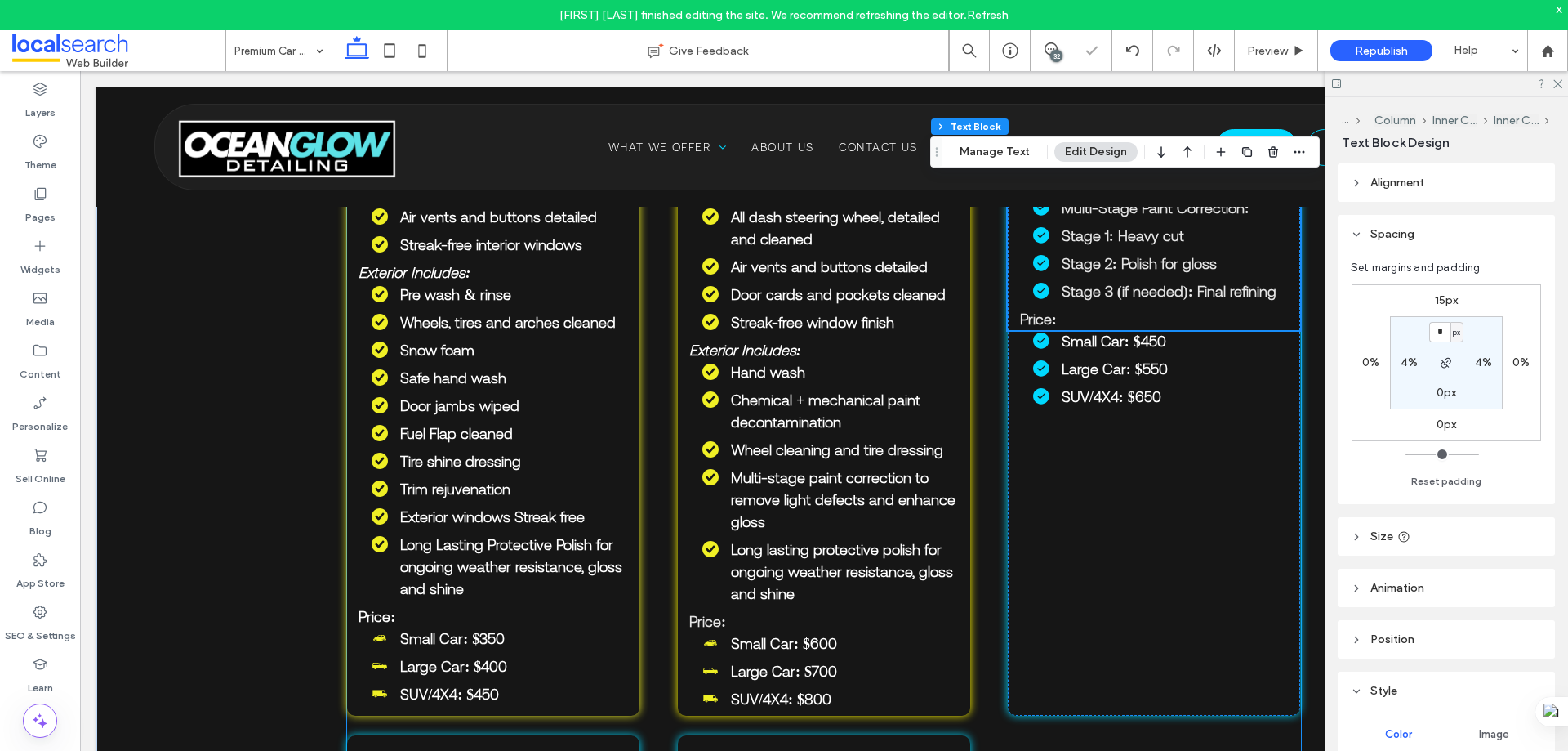 scroll, scrollTop: 1201, scrollLeft: 0, axis: vertical 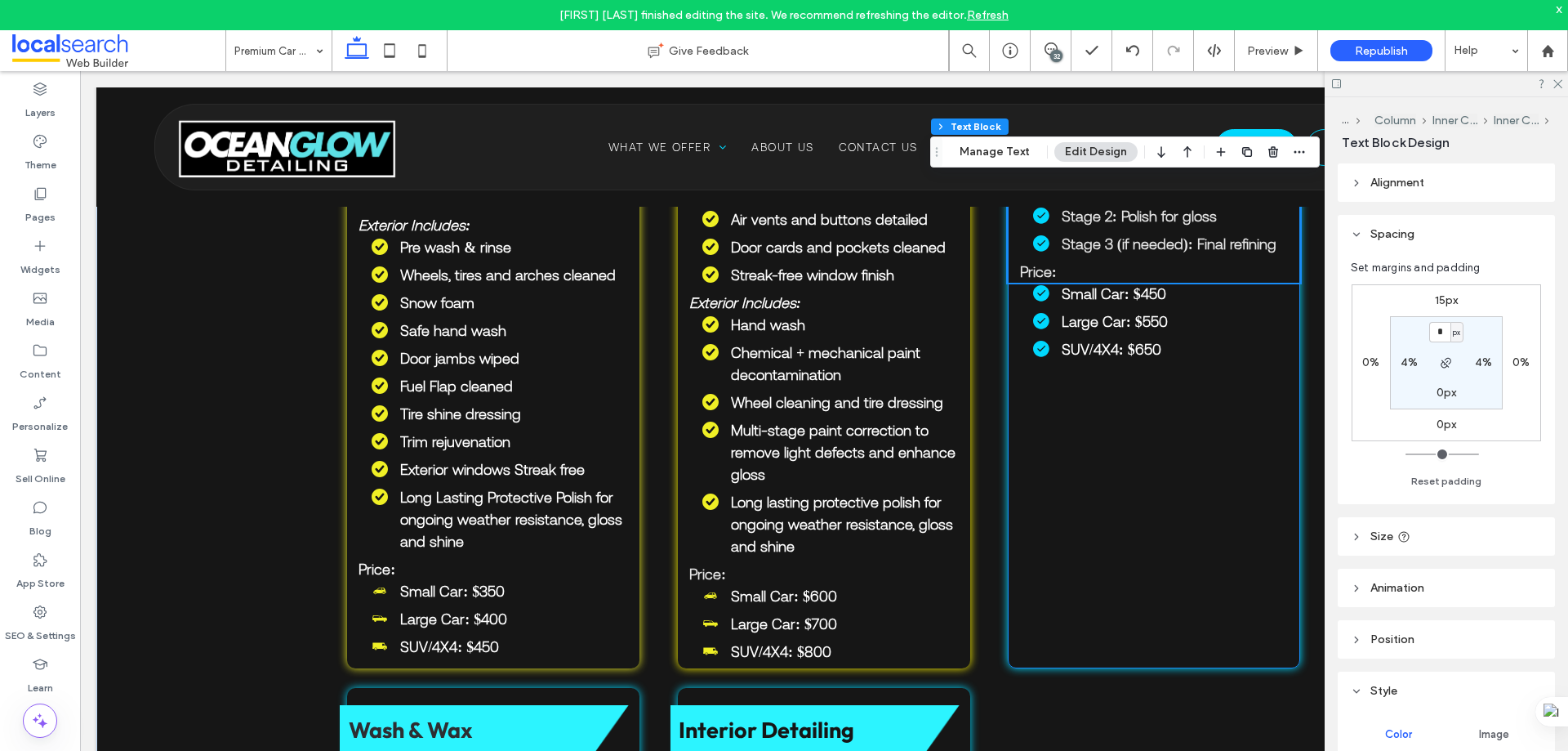 click on "Paint Correction
Exterior Full Detail + Paint Correction For customers who want a showroom finish and perfect paintwork. Professional multi-stage correction to eliminate paint defects and restore gloss. Includes: Full hand wash and exterior detail Wheels, tires, and wheel arches cleaned and dressed Chemical and Mechanical Paint Decontamination Trim restoration Multi-Stage Paint Correction: Stage 1: Heavy cut Stage 2: Polish for gloss Stage 3 (if needed): Final refining Price:
Small Car: $450 Large Car: $550 SUV/4X4: $650" at bounding box center (1154, 203) 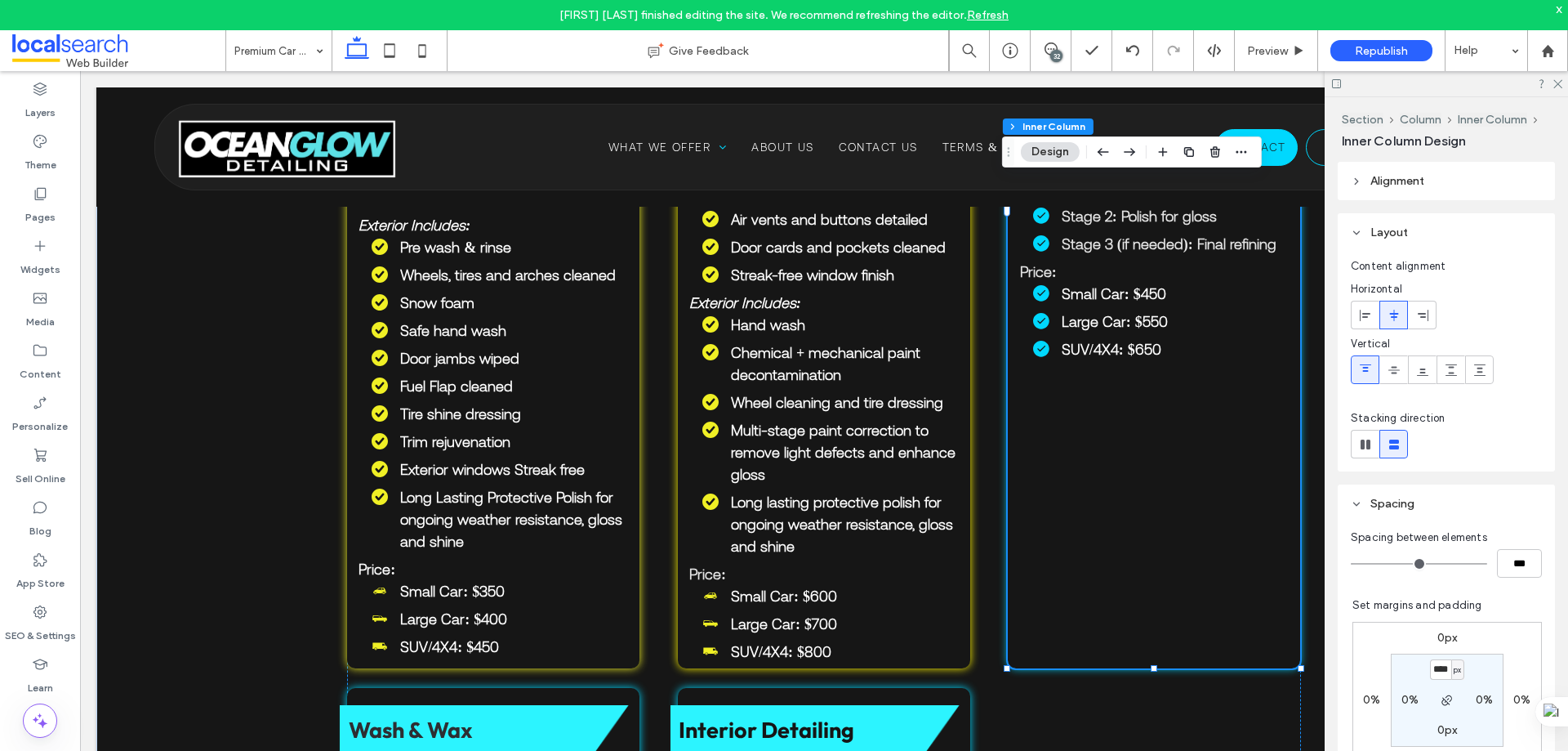 click on "Paint Correction
Exterior Full Detail + Paint Correction For customers who want a showroom finish and perfect paintwork. Professional multi-stage correction to eliminate paint defects and restore gloss. Includes: Full hand wash and exterior detail Wheels, tires, and wheel arches cleaned and dressed Chemical and Mechanical Paint Decontamination Trim restoration Multi-Stage Paint Correction: Stage 1: Heavy cut Stage 2: Polish for gloss Stage 3 (if needed): Final refining Price:
Small Car: $450 Large Car: $550 SUV/4X4: $650" at bounding box center (1154, 203) 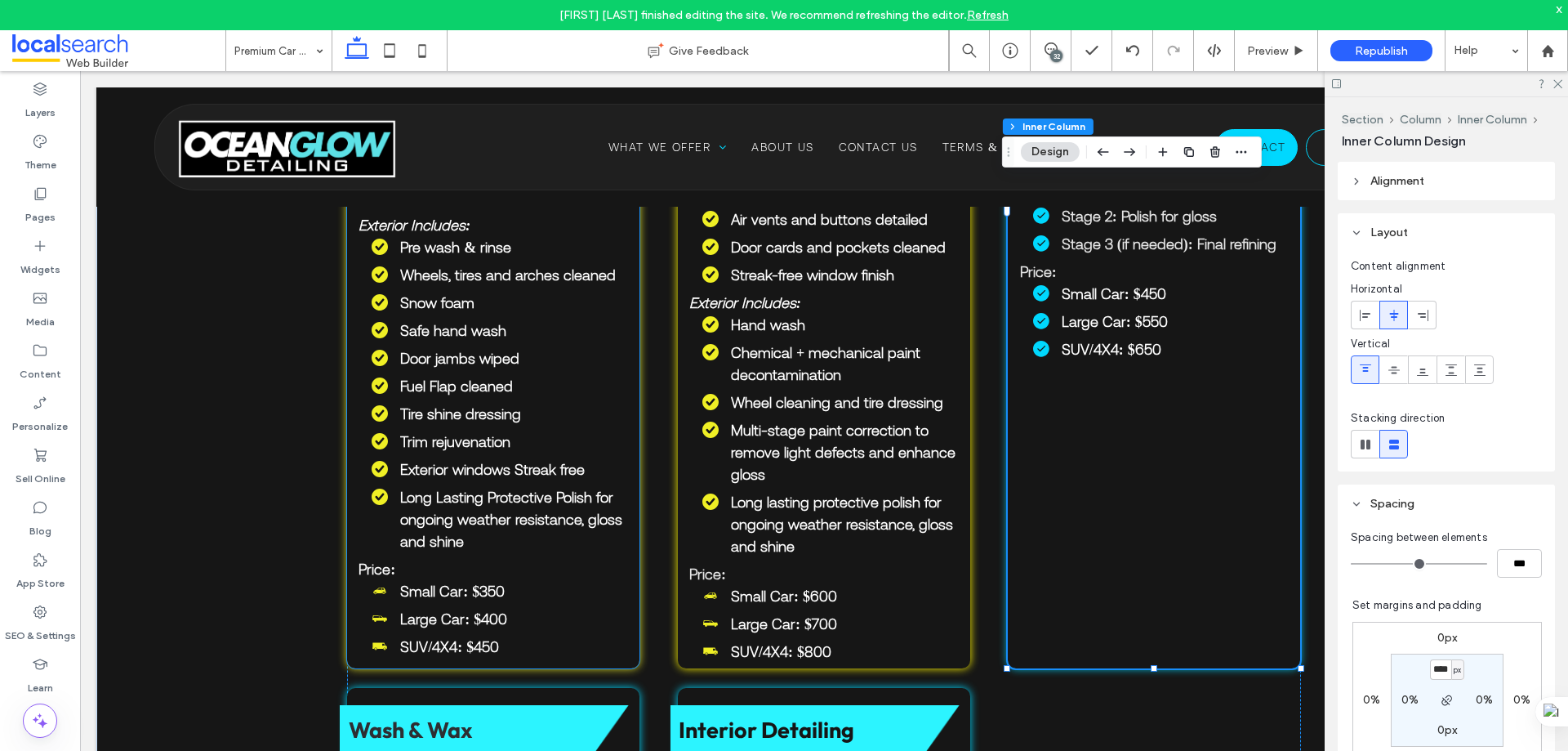 click on "Small Car: $350" at bounding box center (452, 591) 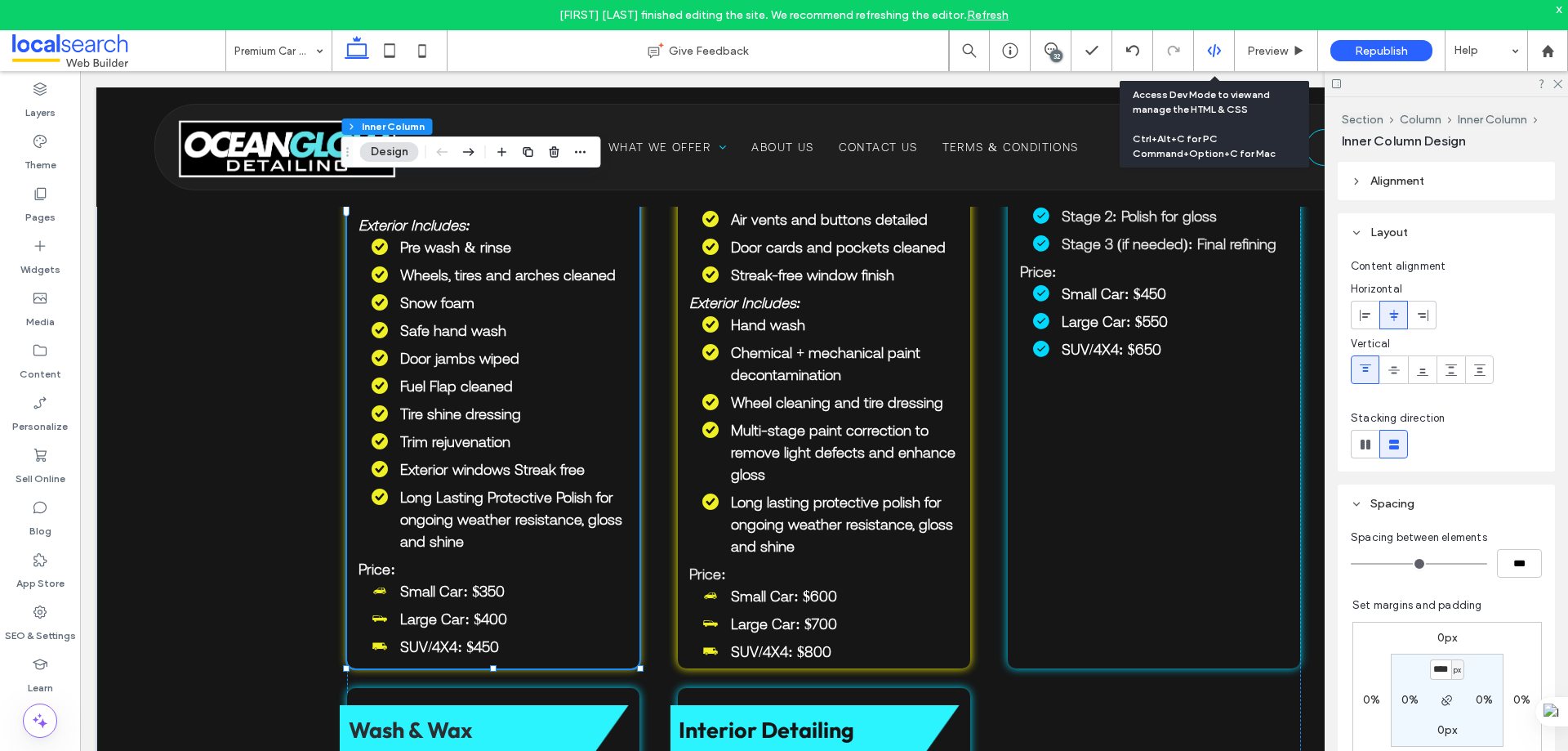 click 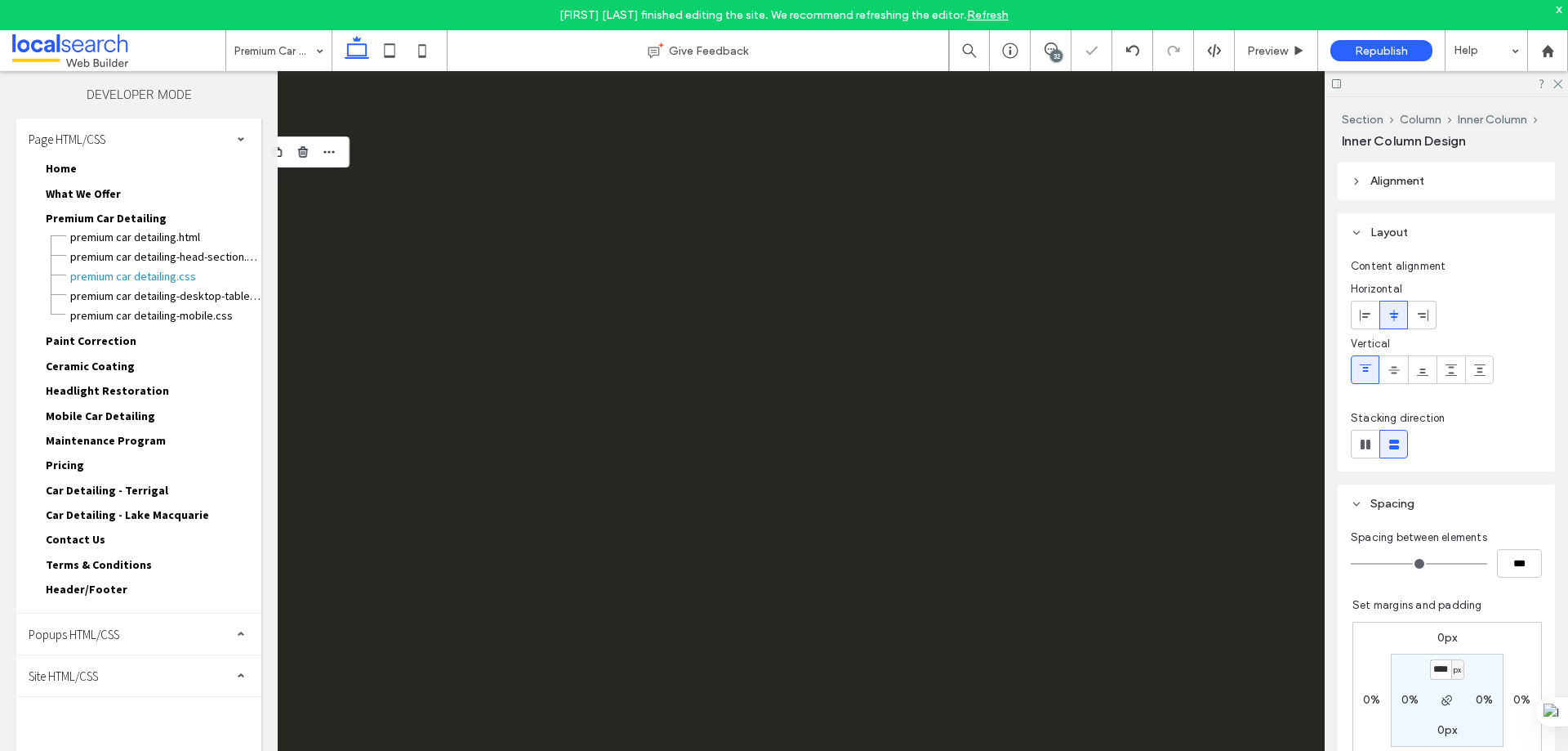 scroll, scrollTop: 0, scrollLeft: 0, axis: both 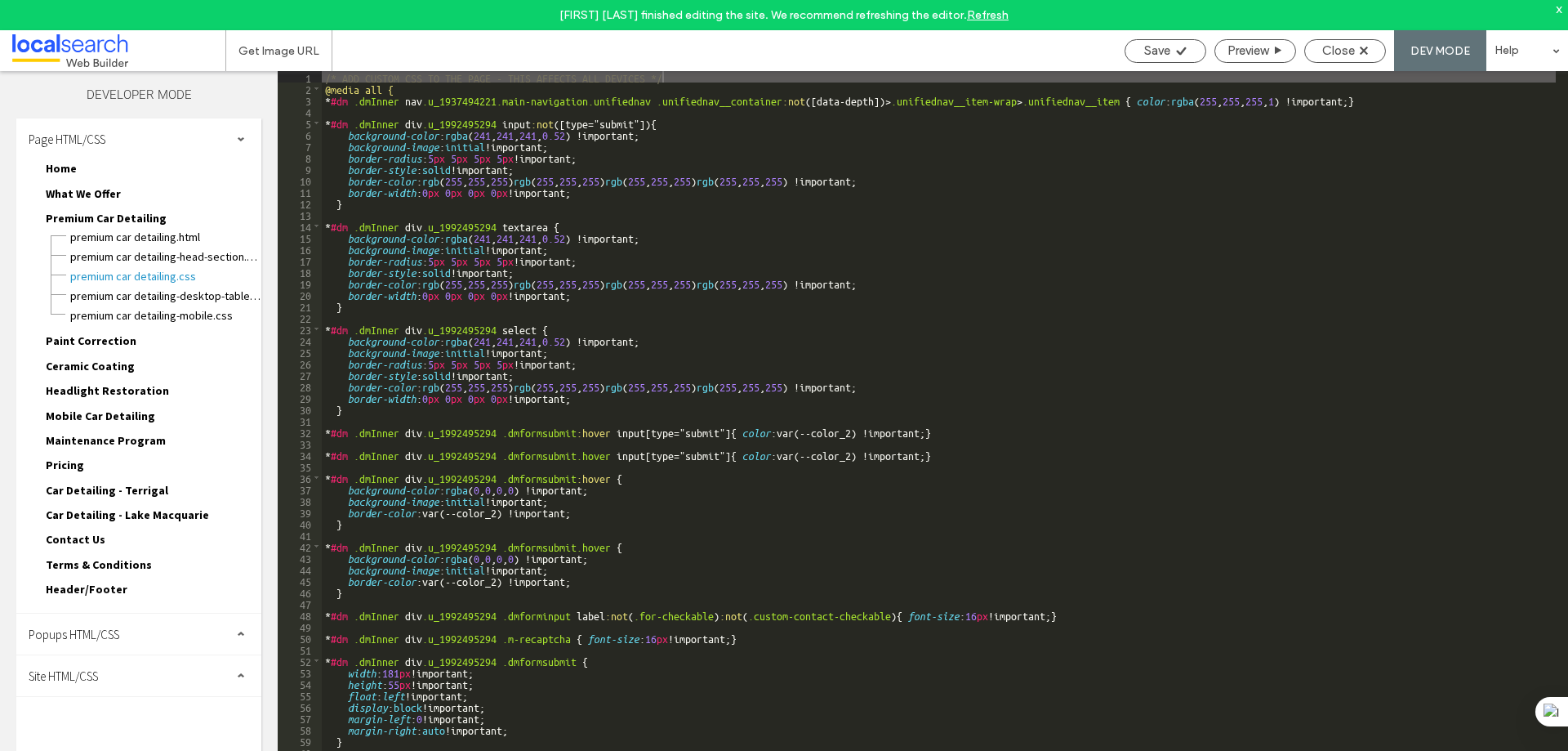 click on "Site HTML/CSS" at bounding box center [63, 676] 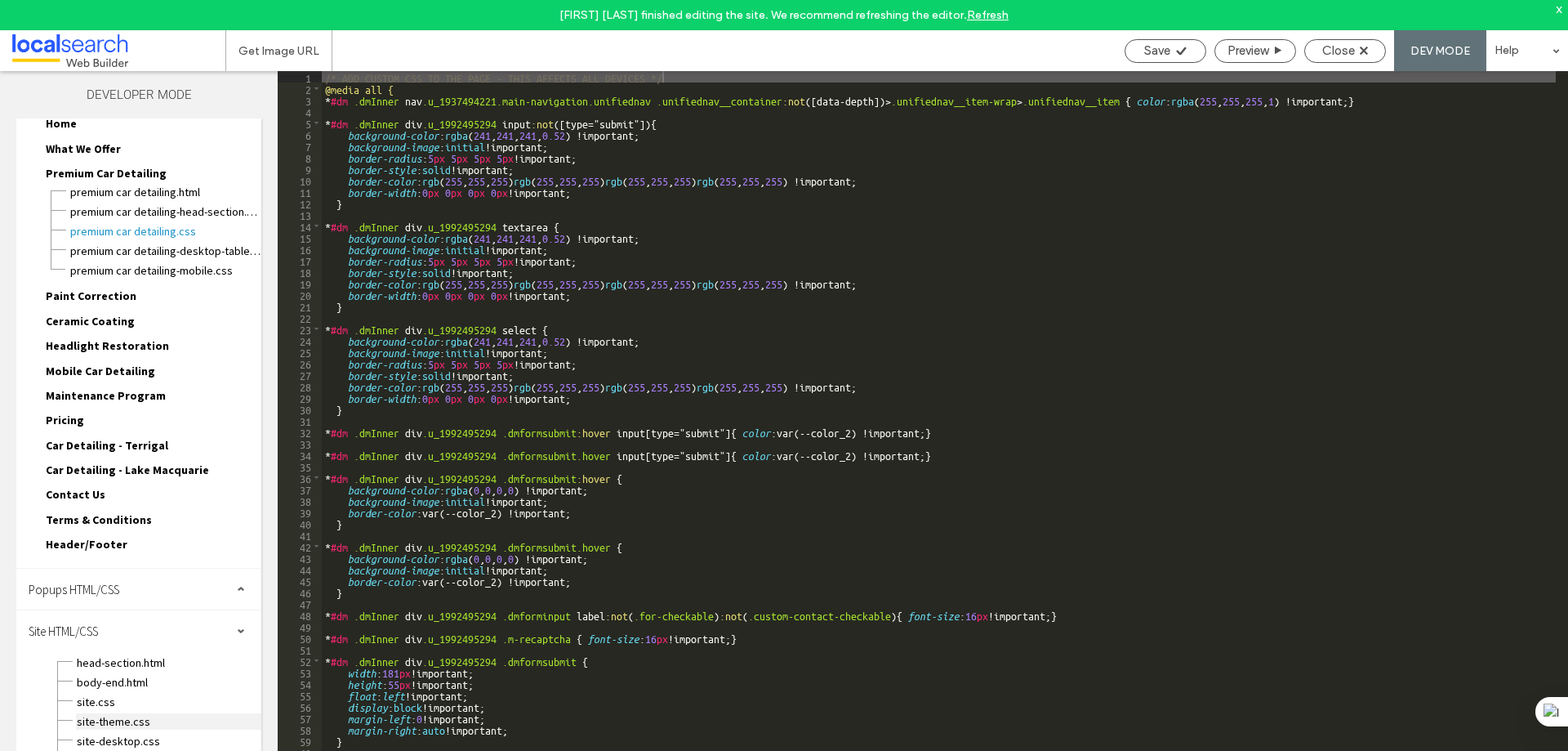 scroll, scrollTop: 89, scrollLeft: 0, axis: vertical 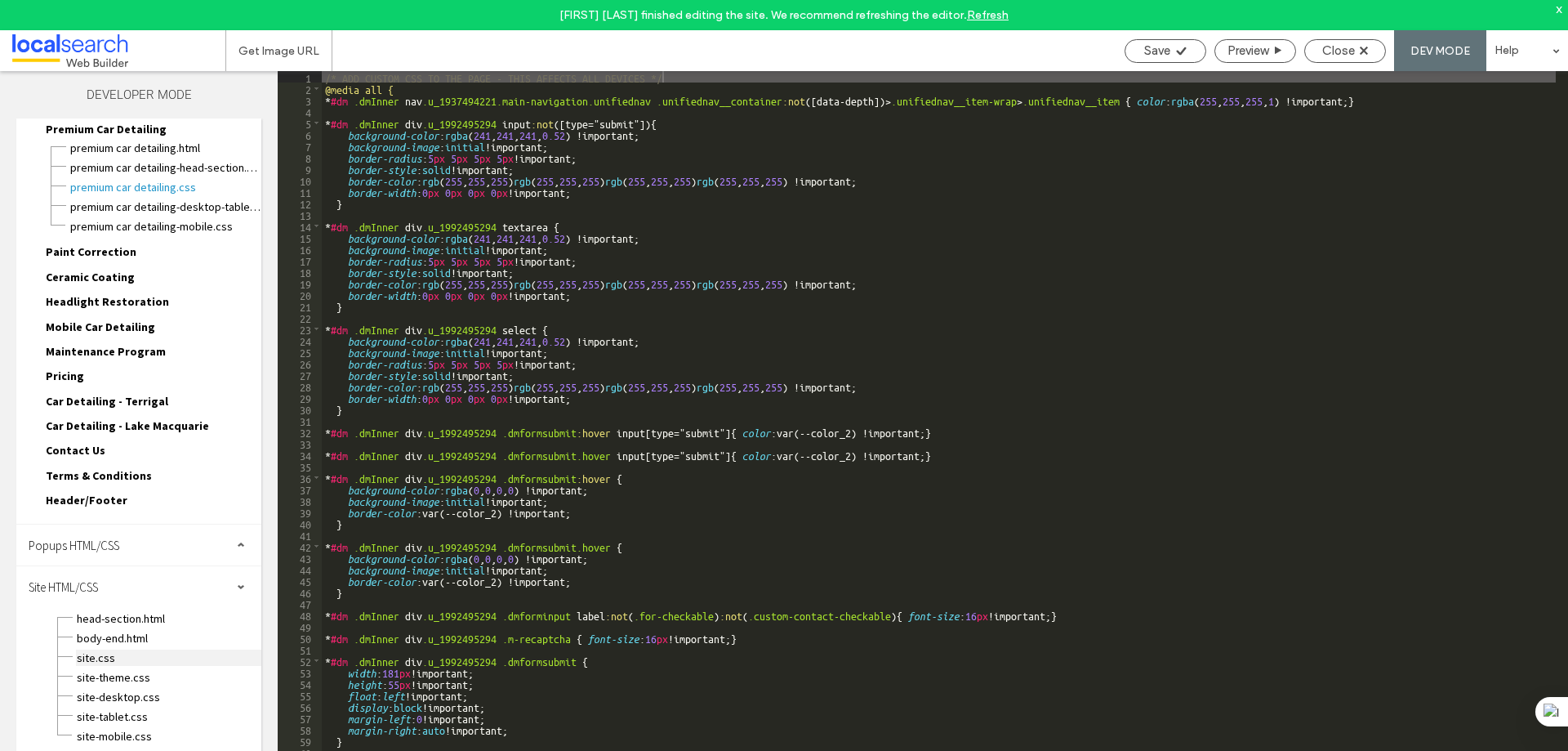 click on "site.css" at bounding box center [168, 658] 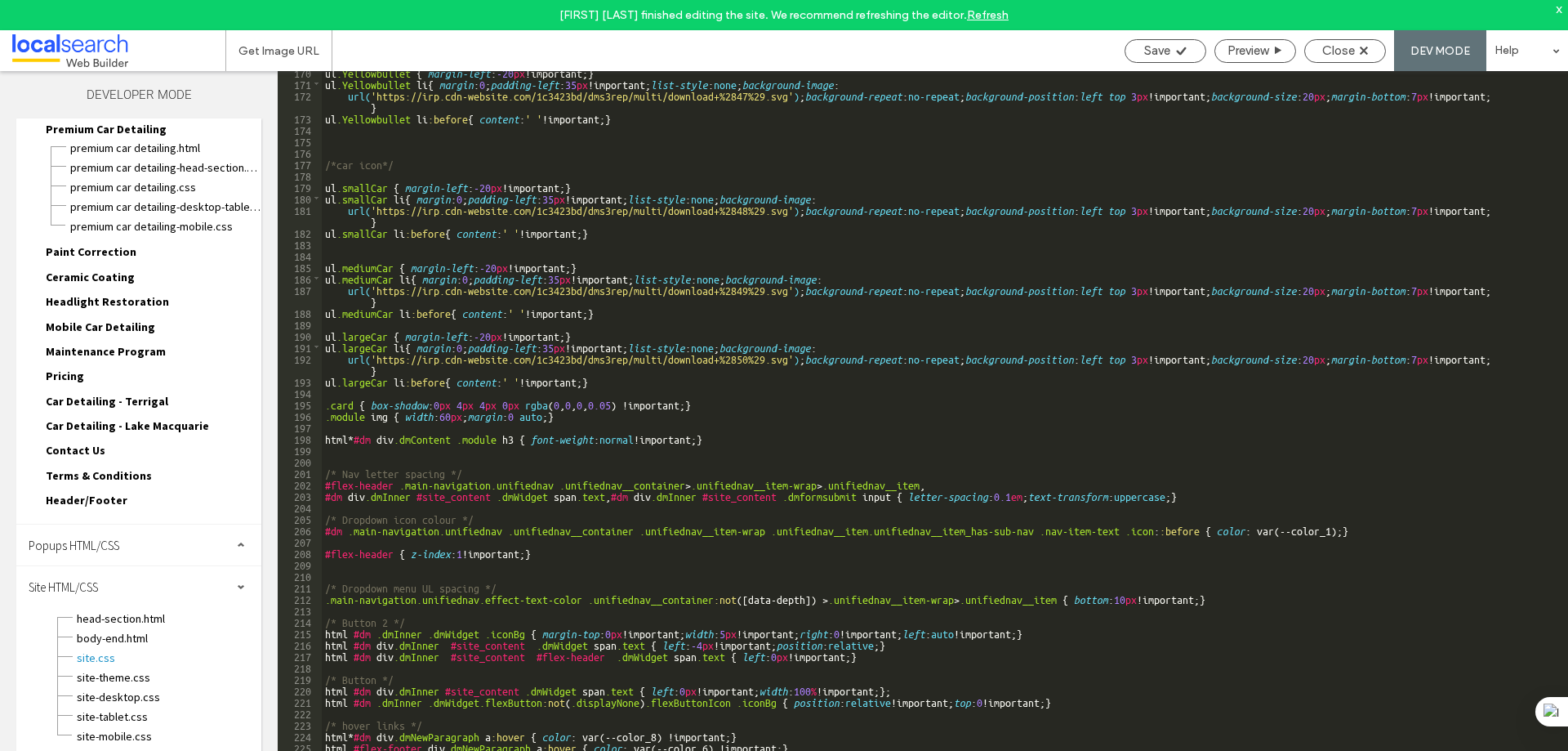 scroll, scrollTop: 1912, scrollLeft: 0, axis: vertical 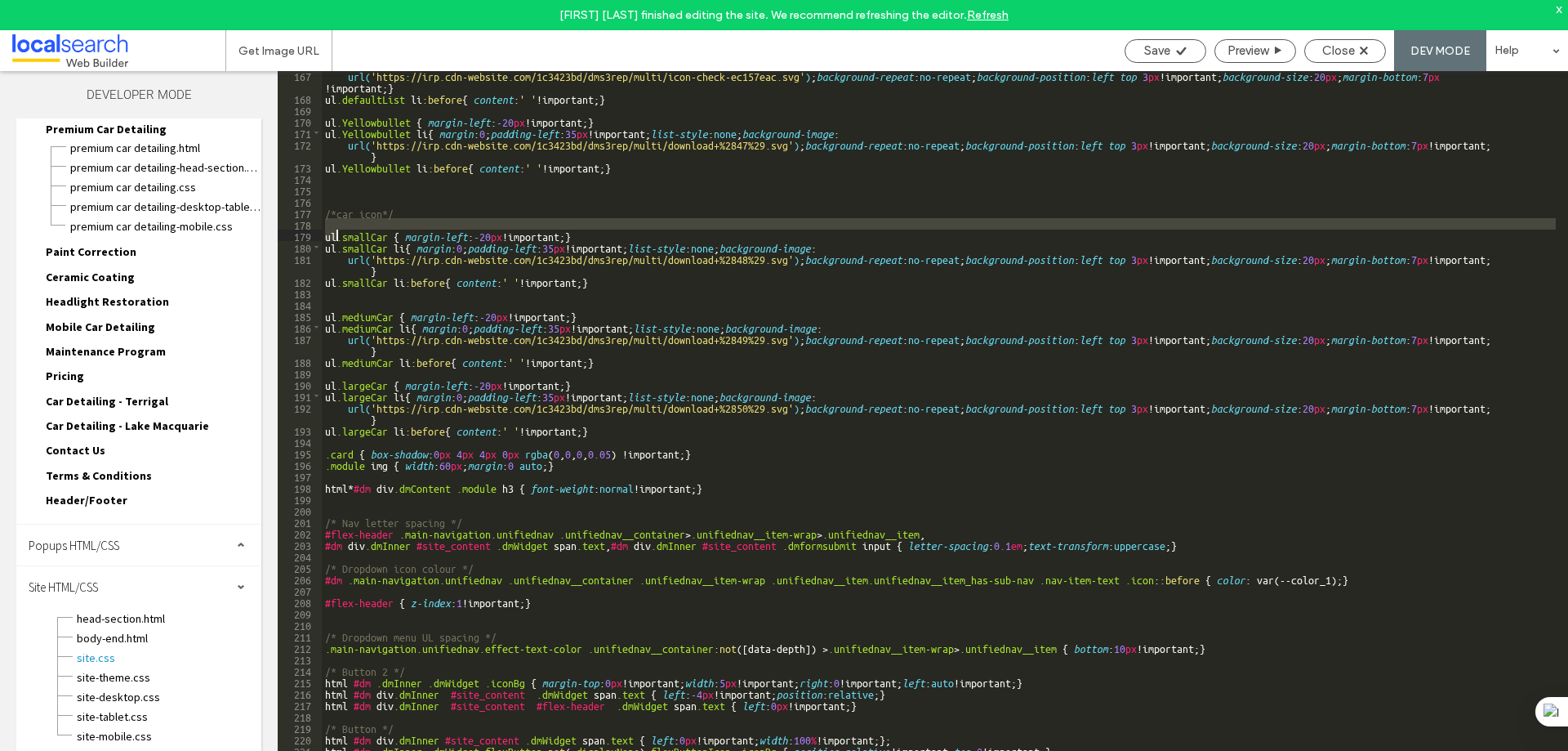 drag, startPoint x: 326, startPoint y: 229, endPoint x: 338, endPoint y: 239, distance: 15.620499 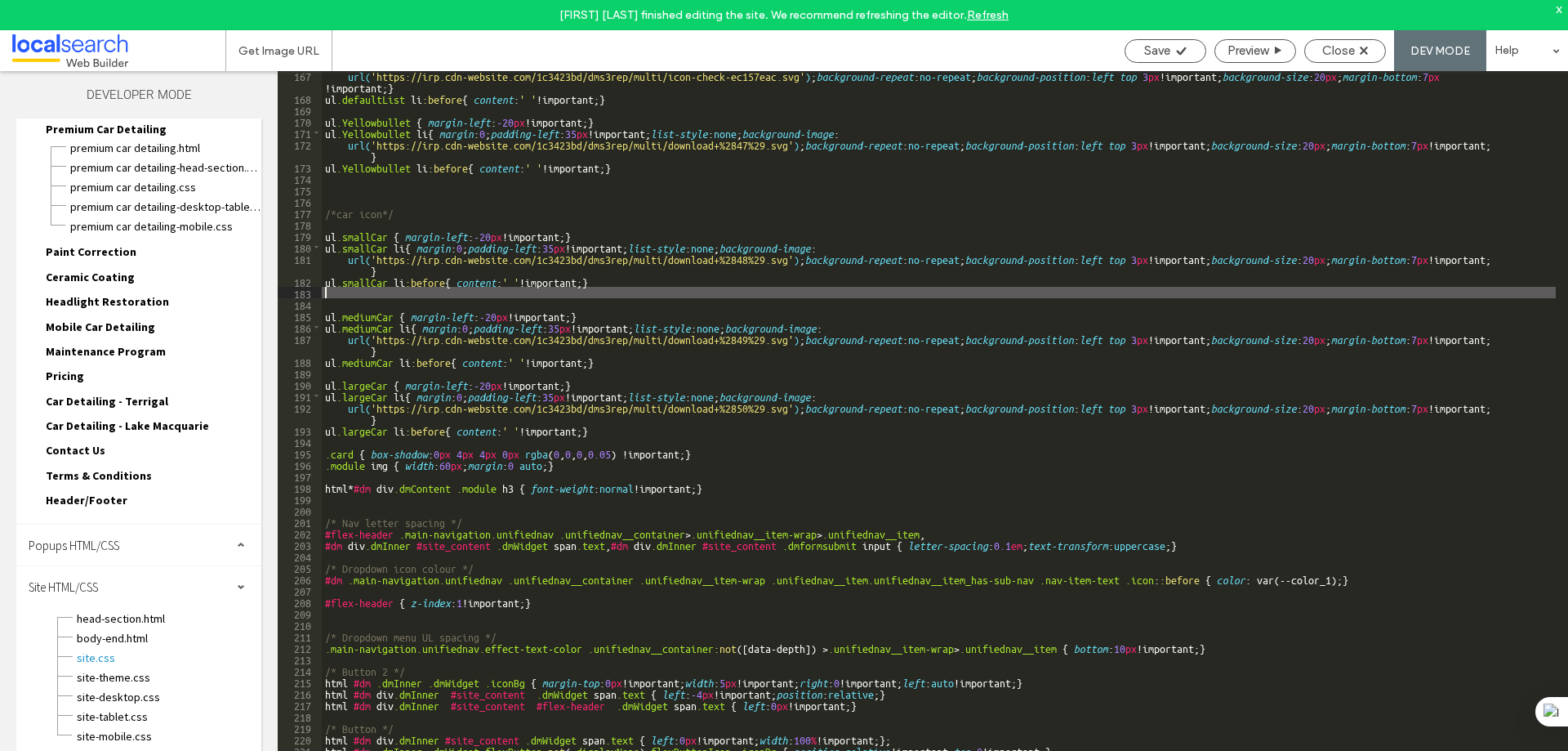 click on "url( 'https://irp.cdn-website.com/1c3423bd/dms3rep/multi/icon-check-ec157eac.svg' ) ;  background-repeat :  no-repeat ;  background-position :  left   top   3 px  !important;  background-size :  20 px ;  margin-bottom :  7 px           !important;  } ul .defaultList   li :before {   content : ' '  !important;  } ul .Yellowbullet   {   margin-left : -20 px !important;  } ul .Yellowbullet   li {   margin :  0 ;  padding-left :  35 px !important;  list-style :  none ;  background-image :       url( 'https://irp.cdn-website.com/1c3423bd/dms3rep/multi/download+%2847%29.svg' ) ;  background-repeat :  no-repeat ;  background-position :  left   top   3 px  !important;  background-size :  20 px ;  margin-bottom :  7 px  !important;           } ul .Yellowbullet   li :before {   content : ' '  !important;  } /*car icon*/ ul .smallCar   {   margin-left : -20 px !important;  } ul .smallCar   li {   margin :  0 ;  padding-left :  35 px !important;  list-style :  none ;  background-image :       url( )" at bounding box center [938, 441] 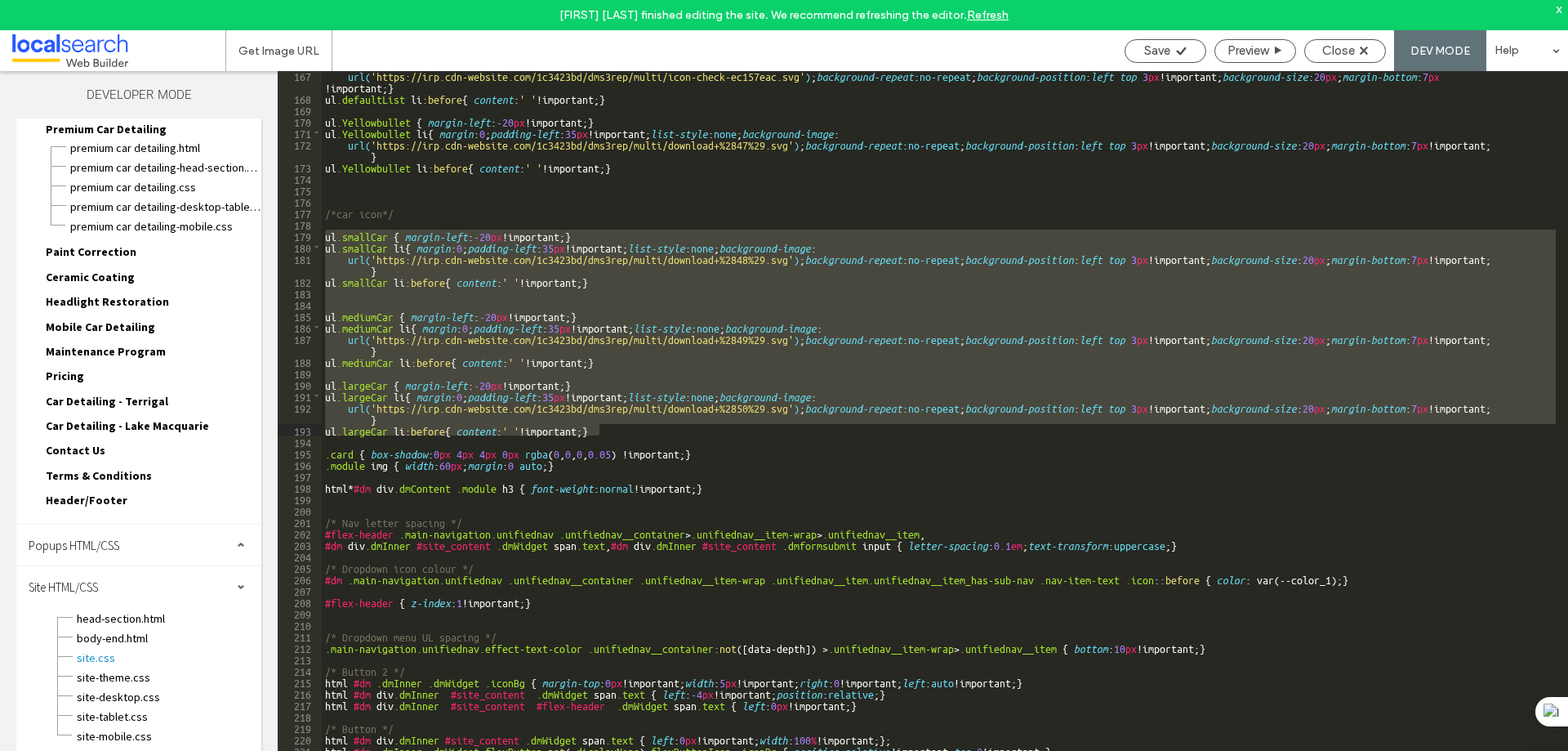 drag, startPoint x: 326, startPoint y: 233, endPoint x: 604, endPoint y: 435, distance: 343.63935 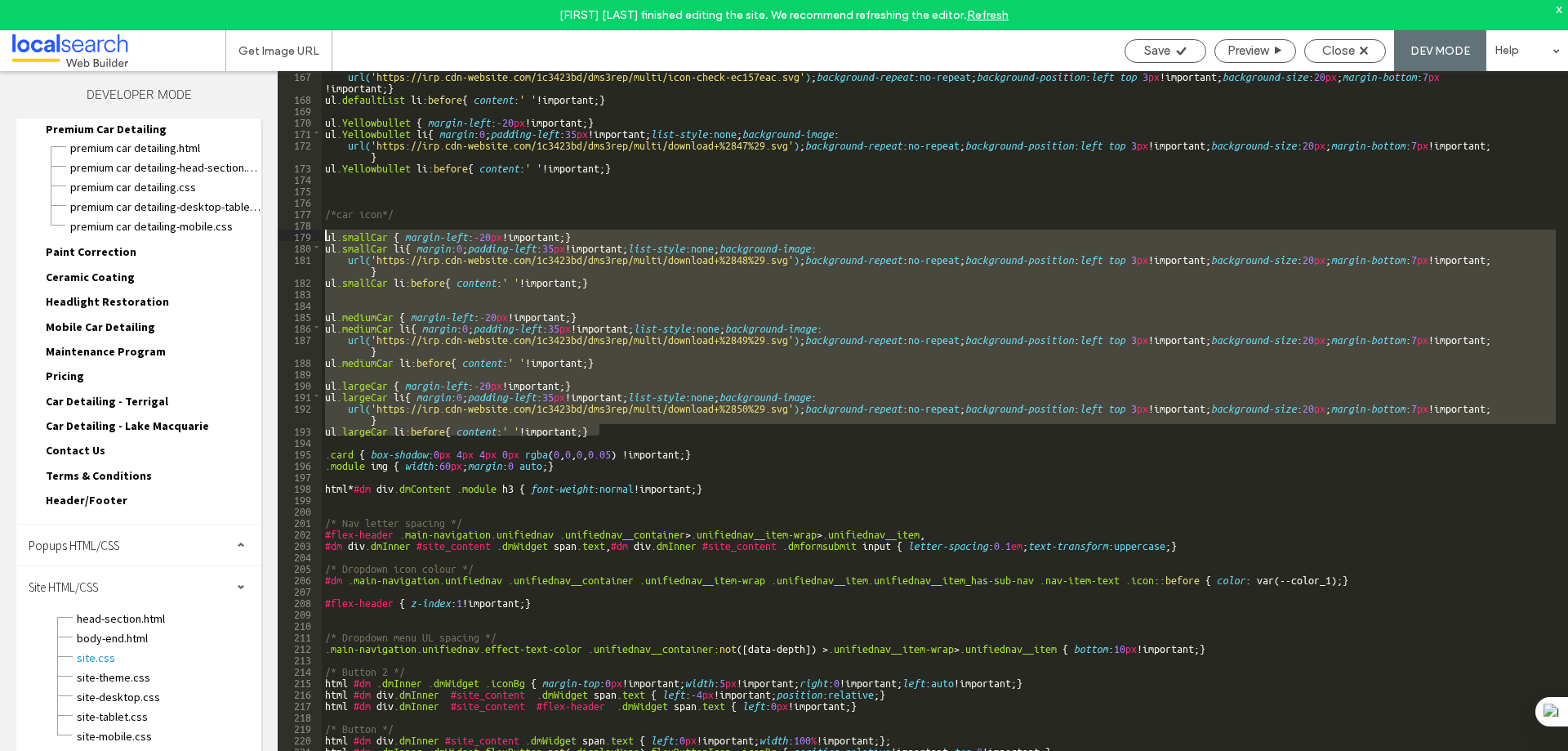 drag, startPoint x: 613, startPoint y: 433, endPoint x: 319, endPoint y: 236, distance: 353.8997 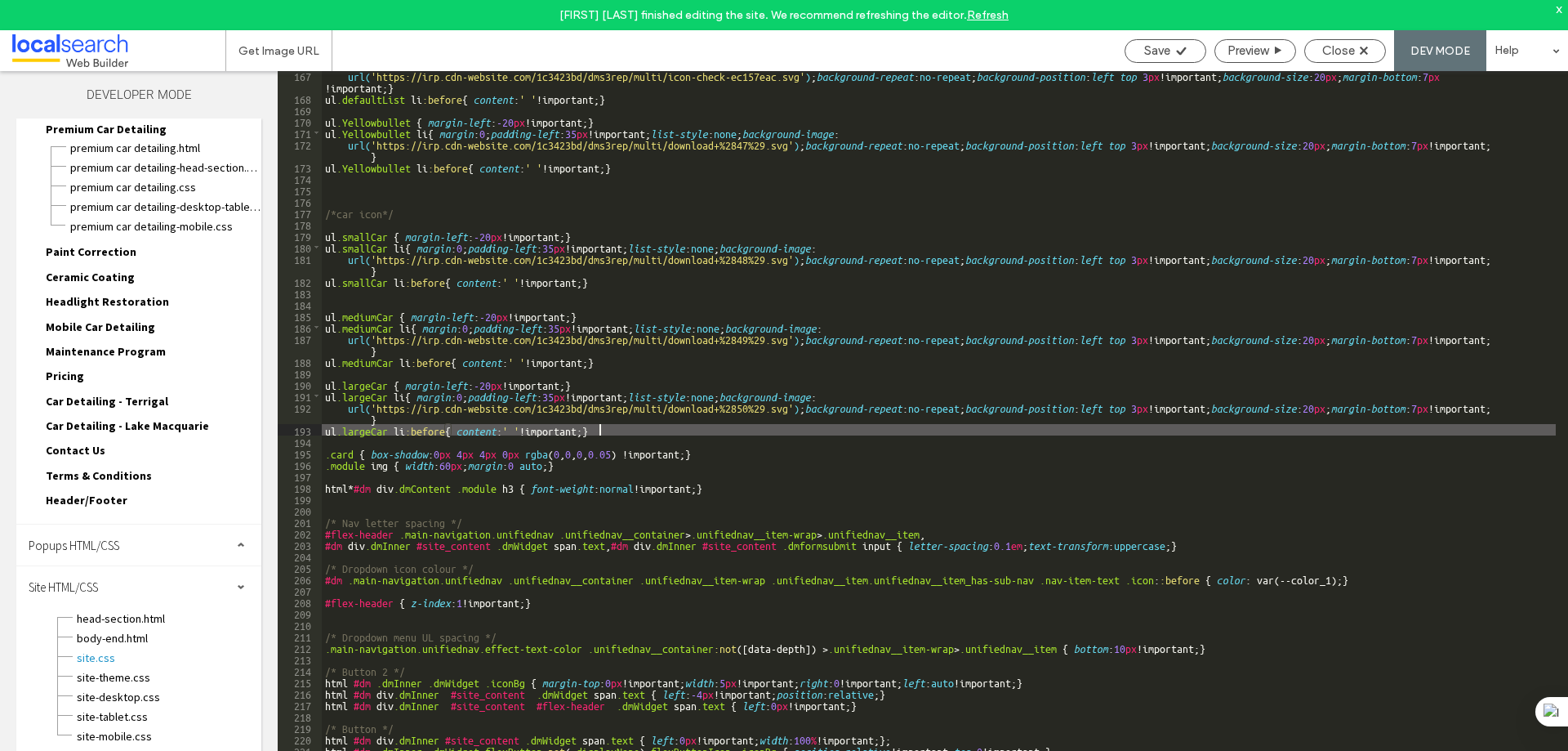 click on "url( 'https://irp.cdn-website.com/1c3423bd/dms3rep/multi/icon-check-ec157eac.svg' ) ;  background-repeat :  no-repeat ;  background-position :  left   top   3 px  !important;  background-size :  20 px ;  margin-bottom :  7 px           !important;  } ul .defaultList   li :before {   content : ' '  !important;  } ul .Yellowbullet   {   margin-left : -20 px !important;  } ul .Yellowbullet   li {   margin :  0 ;  padding-left :  35 px !important;  list-style :  none ;  background-image :       url( 'https://irp.cdn-website.com/1c3423bd/dms3rep/multi/download+%2847%29.svg' ) ;  background-repeat :  no-repeat ;  background-position :  left   top   3 px  !important;  background-size :  20 px ;  margin-bottom :  7 px  !important;           } ul .Yellowbullet   li :before {   content : ' '  !important;  } /*car icon*/ ul .smallCar   {   margin-left : -20 px !important;  } ul .smallCar   li {   margin :  0 ;  padding-left :  35 px !important;  list-style :  none ;  background-image :       url( )" at bounding box center [938, 441] 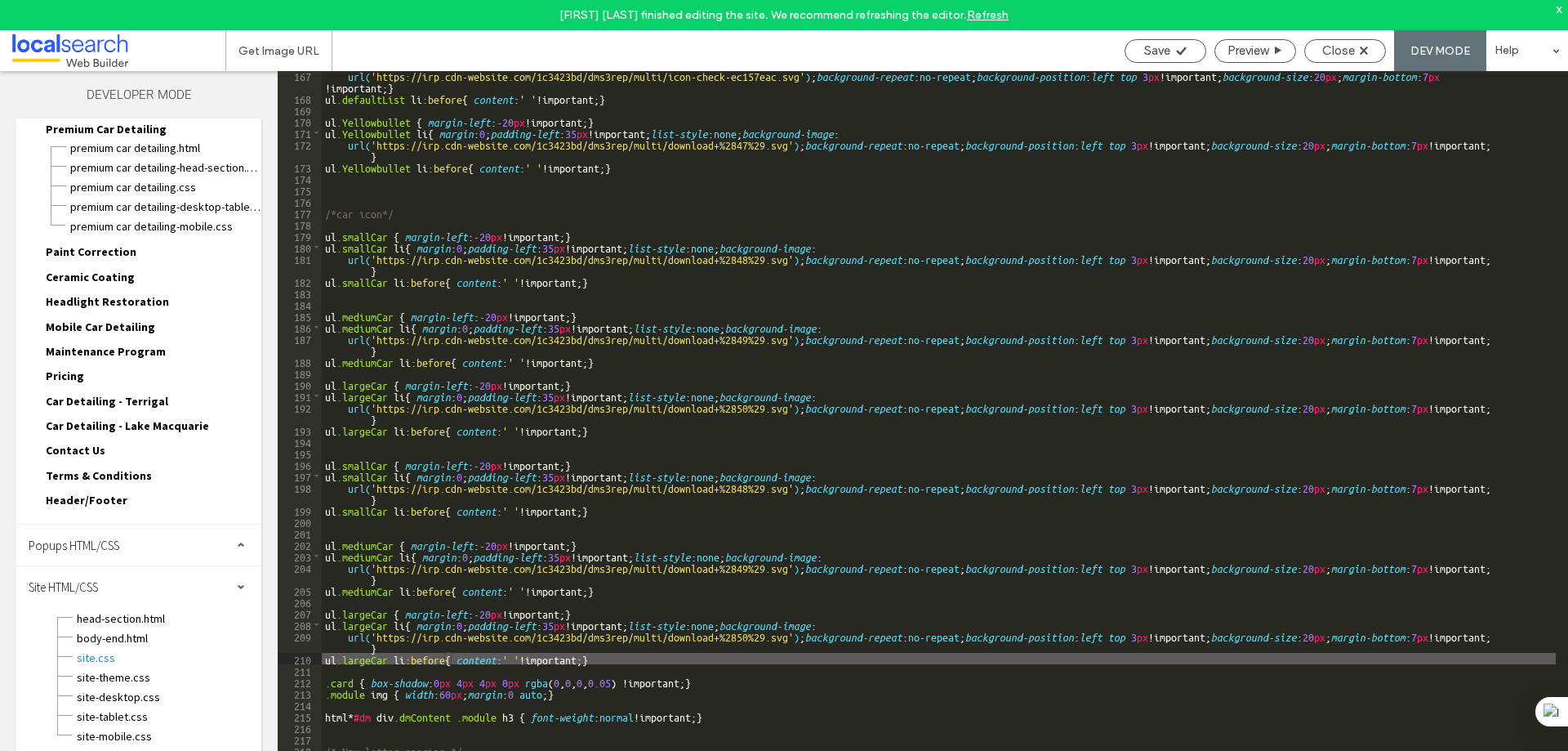 click on "url( 'https://irp.cdn-website.com/1c3423bd/dms3rep/multi/icon-check-ec157eac.svg' ) ;  background-repeat :  no-repeat ;  background-position :  left   top   3 px  !important;  background-size :  20 px ;  margin-bottom :  7 px           !important;  } ul .defaultList   li :before {   content : ' '  !important;  } ul .Yellowbullet   {   margin-left : -20 px !important;  } ul .Yellowbullet   li {   margin :  0 ;  padding-left :  35 px !important;  list-style :  none ;  background-image :       url( 'https://irp.cdn-website.com/1c3423bd/dms3rep/multi/download+%2847%29.svg' ) ;  background-repeat :  no-repeat ;  background-position :  left   top   3 px  !important;  background-size :  20 px ;  margin-bottom :  7 px  !important;           } ul .Yellowbullet   li :before {   content : ' '  !important;  } /*car icon*/ ul .smallCar   {   margin-left : -20 px !important;  } ul .smallCar   li {   margin :  0 ;  padding-left :  35 px !important;  list-style :  none ;  background-image :       url( )" at bounding box center (938, 441) 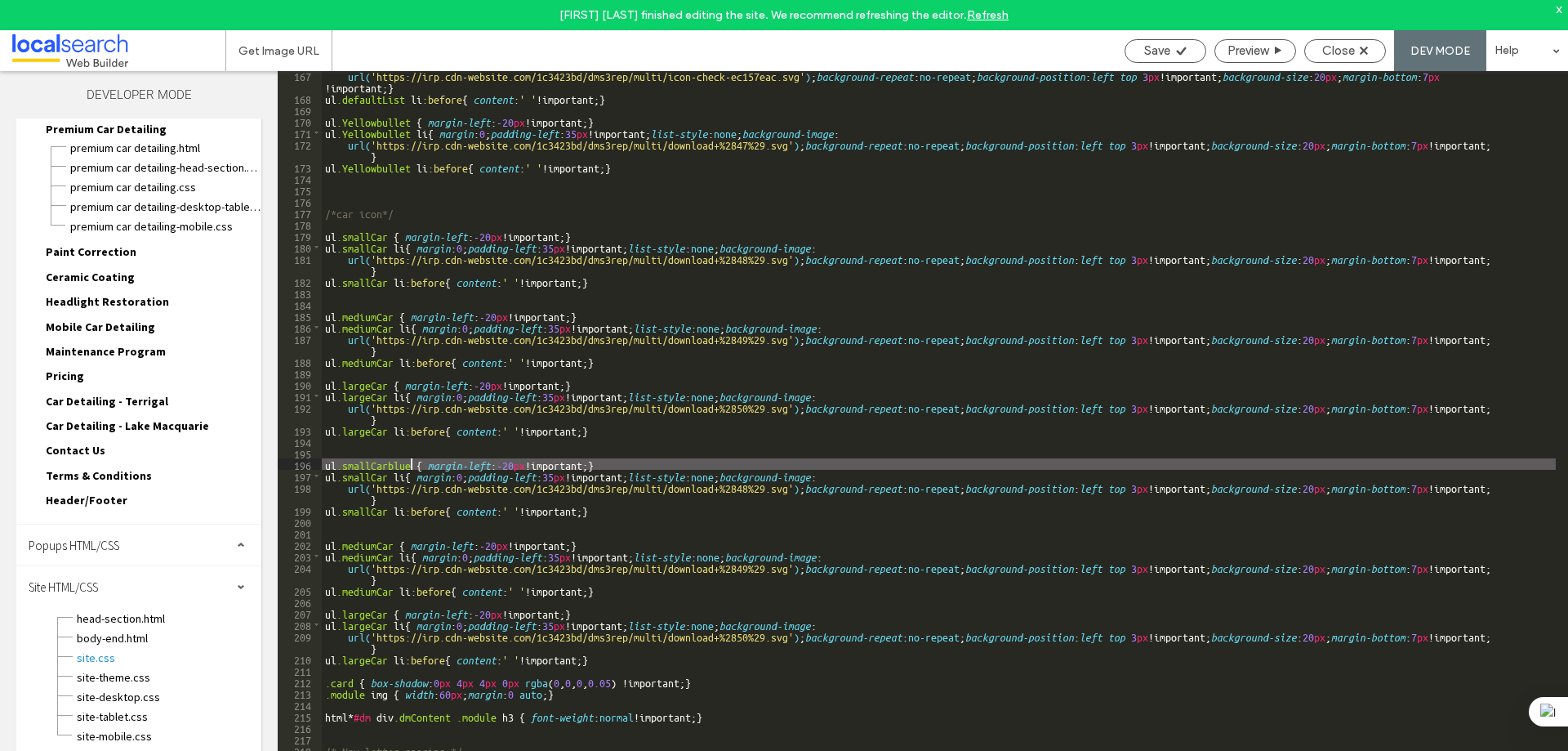 click on "url( 'https://irp.cdn-website.com/1c3423bd/dms3rep/multi/icon-check-ec157eac.svg' ) ;  background-repeat :  no-repeat ;  background-position :  left   top   3 px  !important;  background-size :  20 px ;  margin-bottom :  7 px           !important;  } ul .defaultList   li :before {   content : ' '  !important;  } ul .Yellowbullet   {   margin-left : -20 px !important;  } ul .Yellowbullet   li {   margin :  0 ;  padding-left :  35 px !important;  list-style :  none ;  background-image :       url( 'https://irp.cdn-website.com/1c3423bd/dms3rep/multi/download+%2847%29.svg' ) ;  background-repeat :  no-repeat ;  background-position :  left   top   3 px  !important;  background-size :  20 px ;  margin-bottom :  7 px  !important;           } ul .Yellowbullet   li :before {   content : ' '  !important;  } /*car icon*/ ul .smallCar   {   margin-left : -20 px !important;  } ul .smallCar   li {   margin :  0 ;  padding-left :  35 px !important;  list-style :  none ;  background-image :       url( )" at bounding box center (938, 441) 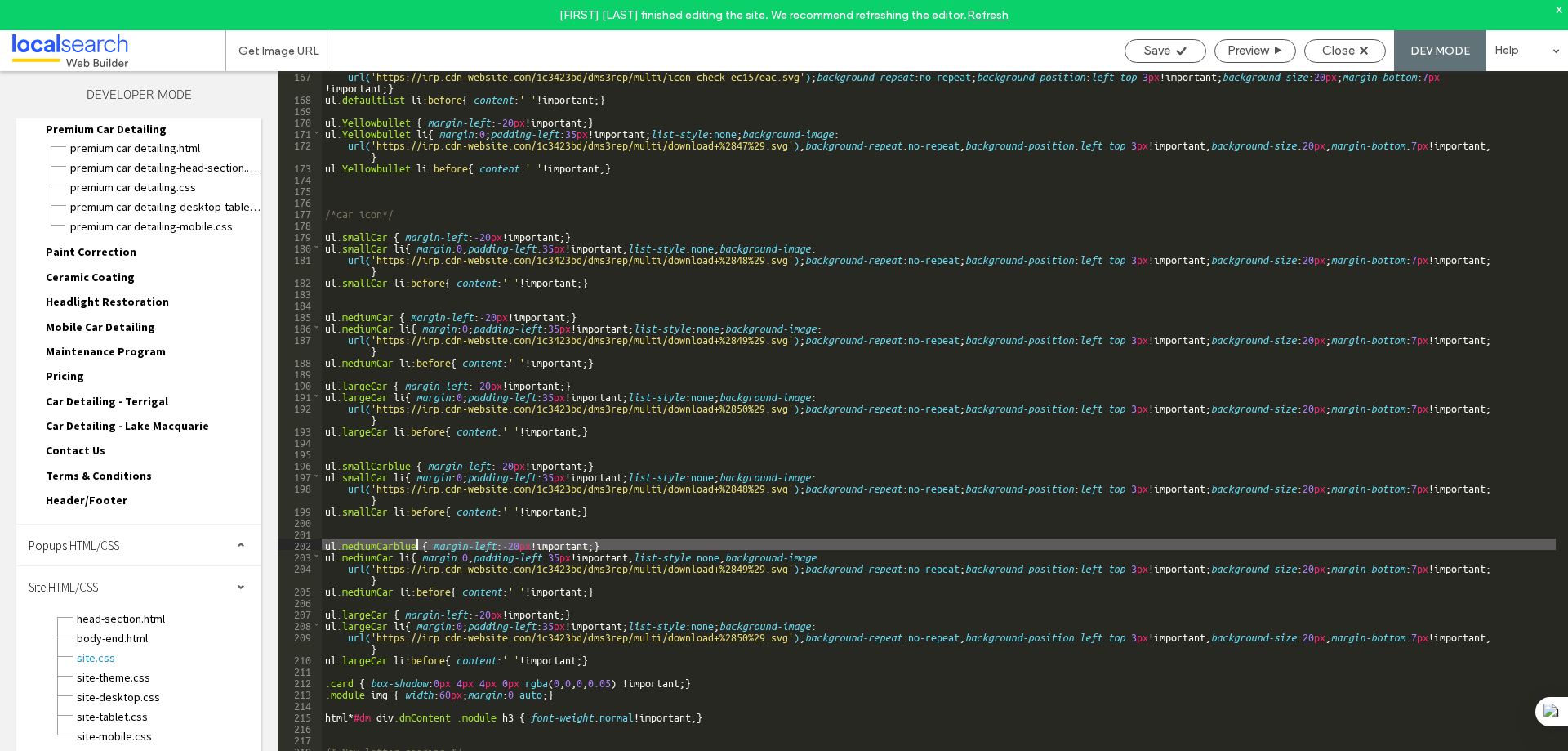 click on "url( 'https://irp.cdn-website.com/1c3423bd/dms3rep/multi/icon-check-ec157eac.svg' ) ;  background-repeat :  no-repeat ;  background-position :  left   top   3 px  !important;  background-size :  20 px ;  margin-bottom :  7 px           !important;  } ul .defaultList   li :before {   content : ' '  !important;  } ul .Yellowbullet   {   margin-left : -20 px !important;  } ul .Yellowbullet   li {   margin :  0 ;  padding-left :  35 px !important;  list-style :  none ;  background-image :       url( 'https://irp.cdn-website.com/1c3423bd/dms3rep/multi/download+%2847%29.svg' ) ;  background-repeat :  no-repeat ;  background-position :  left   top   3 px  !important;  background-size :  20 px ;  margin-bottom :  7 px  !important;           } ul .Yellowbullet   li :before {   content : ' '  !important;  } /*car icon*/ ul .smallCar   {   margin-left : -20 px !important;  } ul .smallCar   li {   margin :  0 ;  padding-left :  35 px !important;  list-style :  none ;  background-image :       url( )" at bounding box center (938, 441) 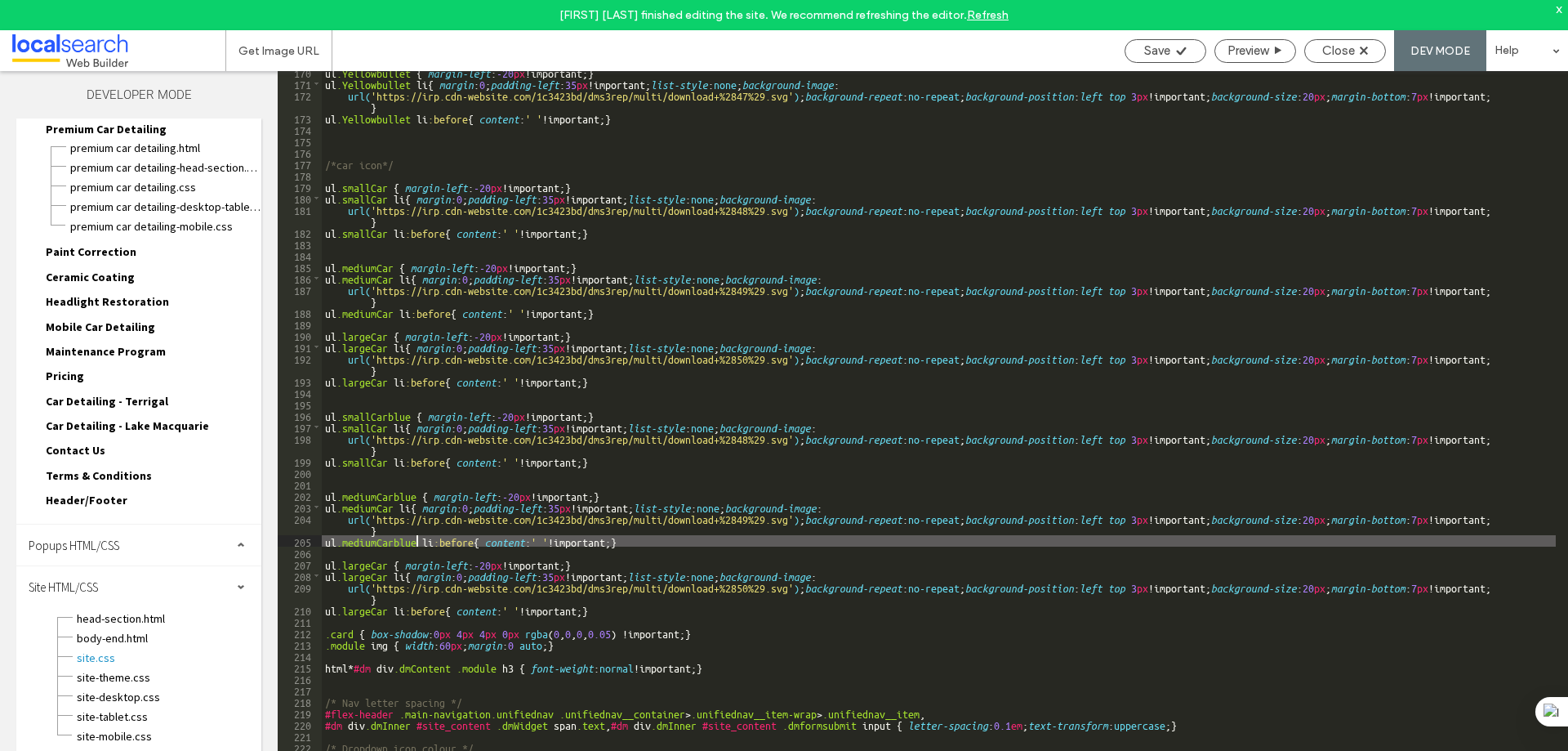 scroll, scrollTop: 1961, scrollLeft: 0, axis: vertical 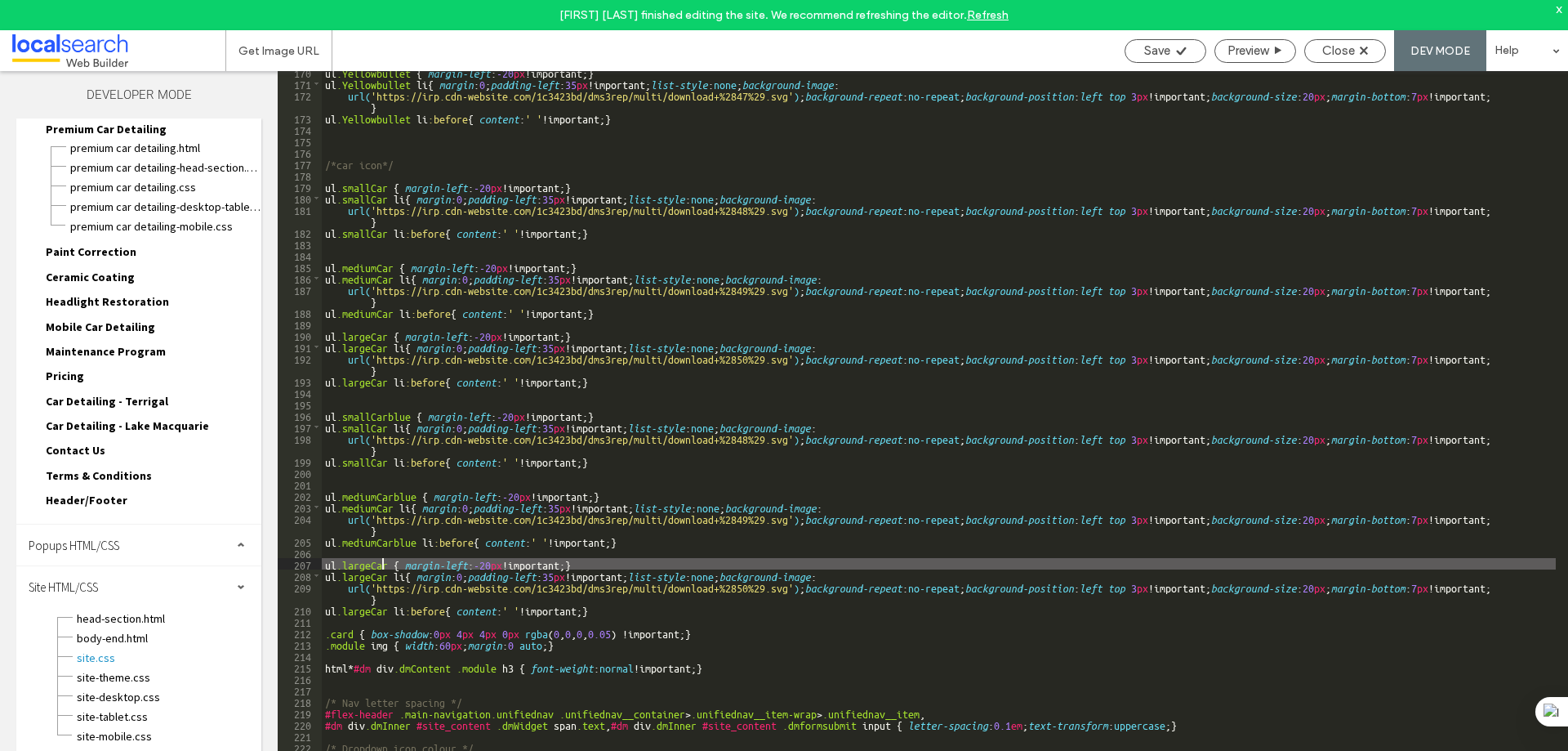 click on "ul .Yellowbullet   {   margin-left : -20 px !important;  } ul .Yellowbullet   li {   margin :  0 ;  padding-left :  35 px !important;  list-style :  none ;  background-image :       url( 'https://irp.cdn-website.com/1c3423bd/dms3rep/multi/download+%2847%29.svg' ) ;  background-repeat :  no-repeat ;  background-position :  left   top   3 px  !important;  background-size :  20 px ;  margin-bottom :  7 px  !important;           } ul .Yellowbullet   li :before {   content : ' '  !important;  } /*car icon*/ ul .smallCar   {   margin-left : -20 px !important;  } ul .smallCar   li {   margin :  0 ;  padding-left :  35 px !important;  list-style :  none ;  background-image :       url( 'https://irp.cdn-website.com/1c3423bd/dms3rep/multi/download+%2848%29.svg' ) ;  background-repeat :  no-repeat ;  background-position :  left   top   3 px  !important;  background-size :  20 px ;  margin-bottom :  7 px  !important;           } ul .smallCar   li :before {   content : ' '  !important;  } ul .mediumCar   {" at bounding box center (938, 432) 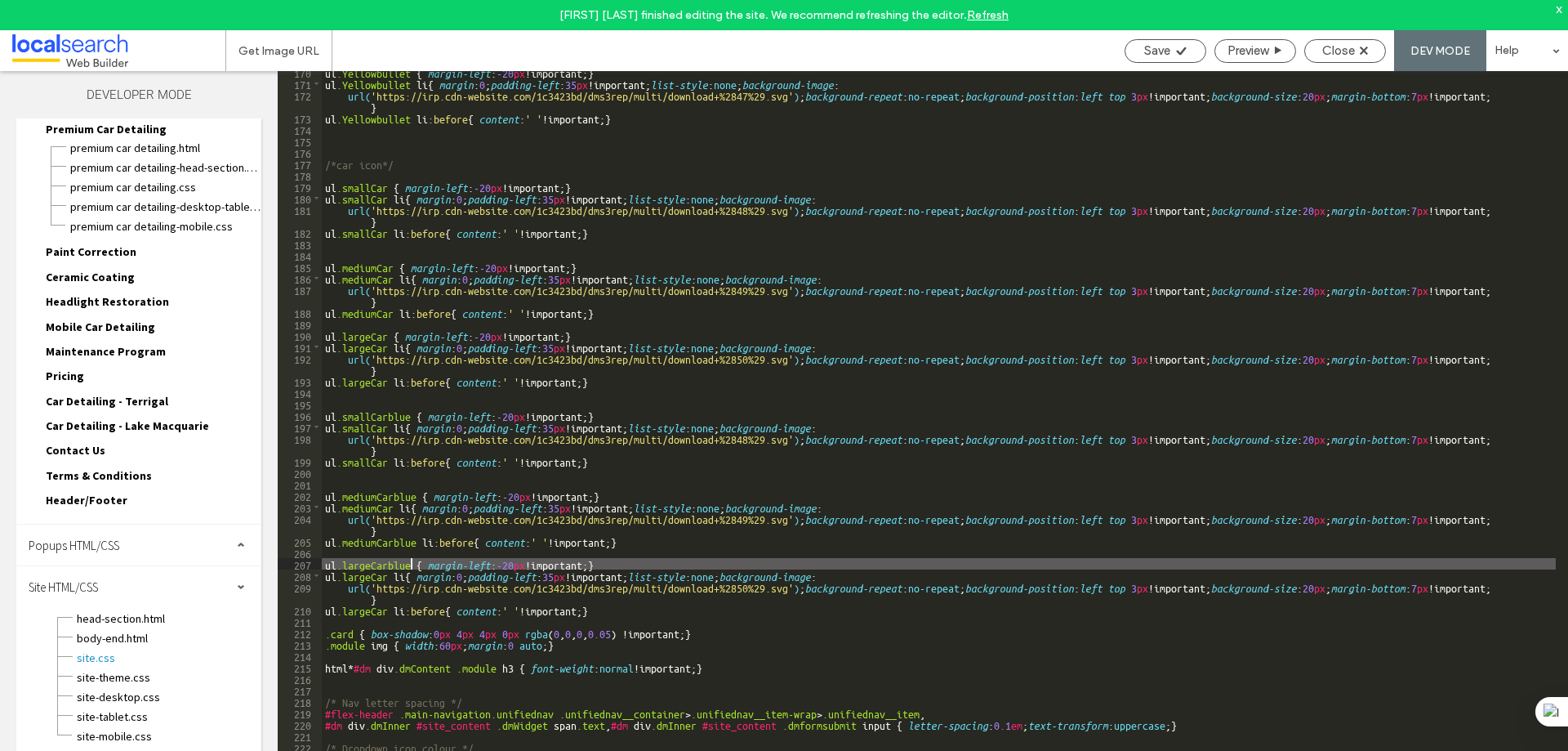 scroll, scrollTop: 2059, scrollLeft: 0, axis: vertical 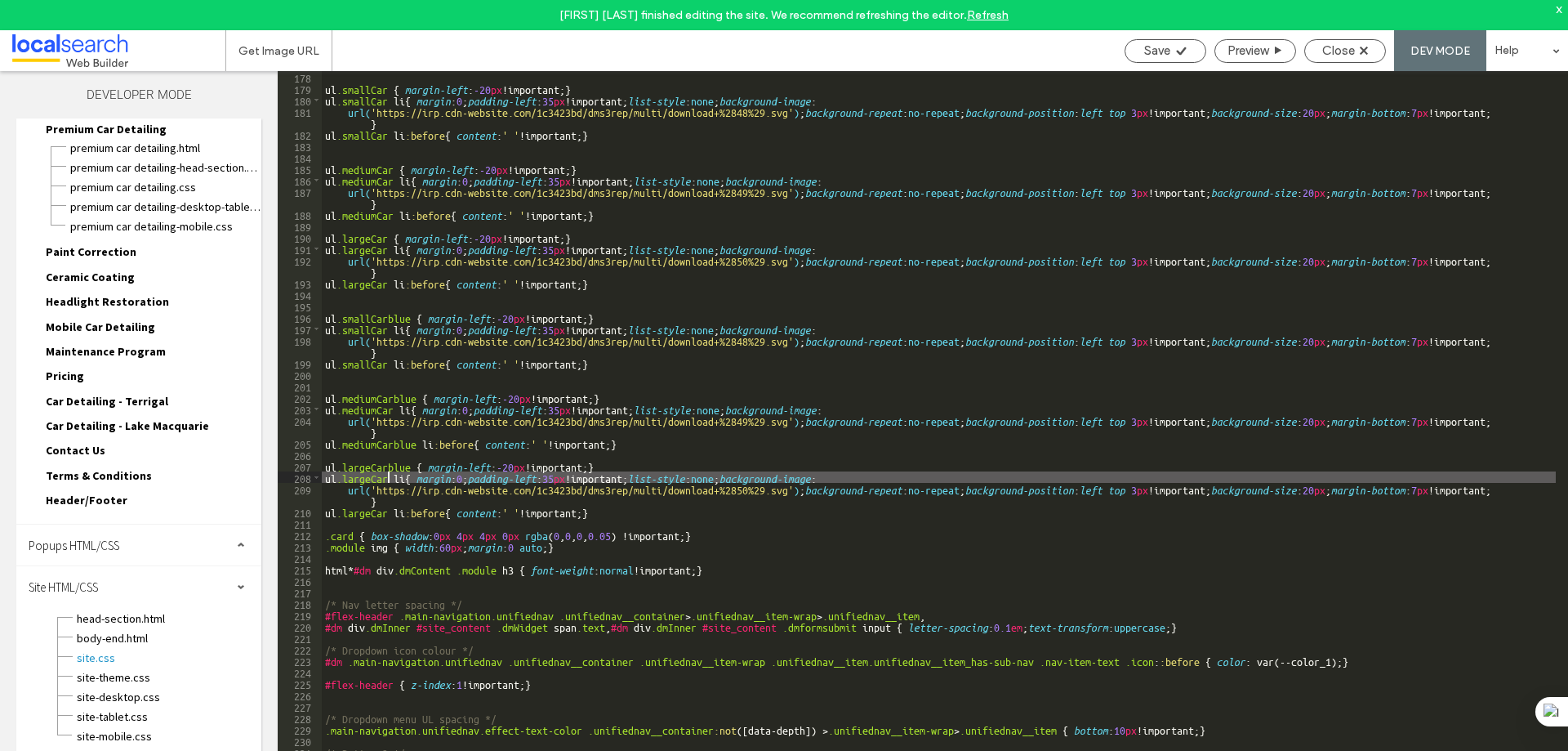 click on "ul .smallCar   {   margin-left : -20 px !important;  } ul .smallCar   li {   margin :  0 ;  padding-left :  35 px !important;  list-style :  none ;  background-image :       url( 'https://irp.cdn-website.com/1c3423bd/dms3rep/multi/download+%2848%29.svg' ) ;  background-repeat :  no-repeat ;  background-position :  left   top   3 px  !important;  background-size :  20 px ;  margin-bottom :  7 px  !important;           } ul .smallCar   li :before {   content : ' '  !important;  } ul .mediumCar   {   margin-left : -20 px !important;  } ul .mediumCar   li {   margin :  0 ;  padding-left :  35 px !important;  list-style :  none ;  background-image :       url( 'https://irp.cdn-website.com/1c3423bd/dms3rep/multi/download+%2849%29.svg' ) ;  background-repeat :  no-repeat ;  background-position :  left   top   3 px  !important;  background-size :  20 px ;  margin-bottom :  7 px  !important;           } ul .mediumCar   li :before {   content : ' '  !important;  } ul .largeCar   {   margin-left : -20 px" at bounding box center (938, 437) 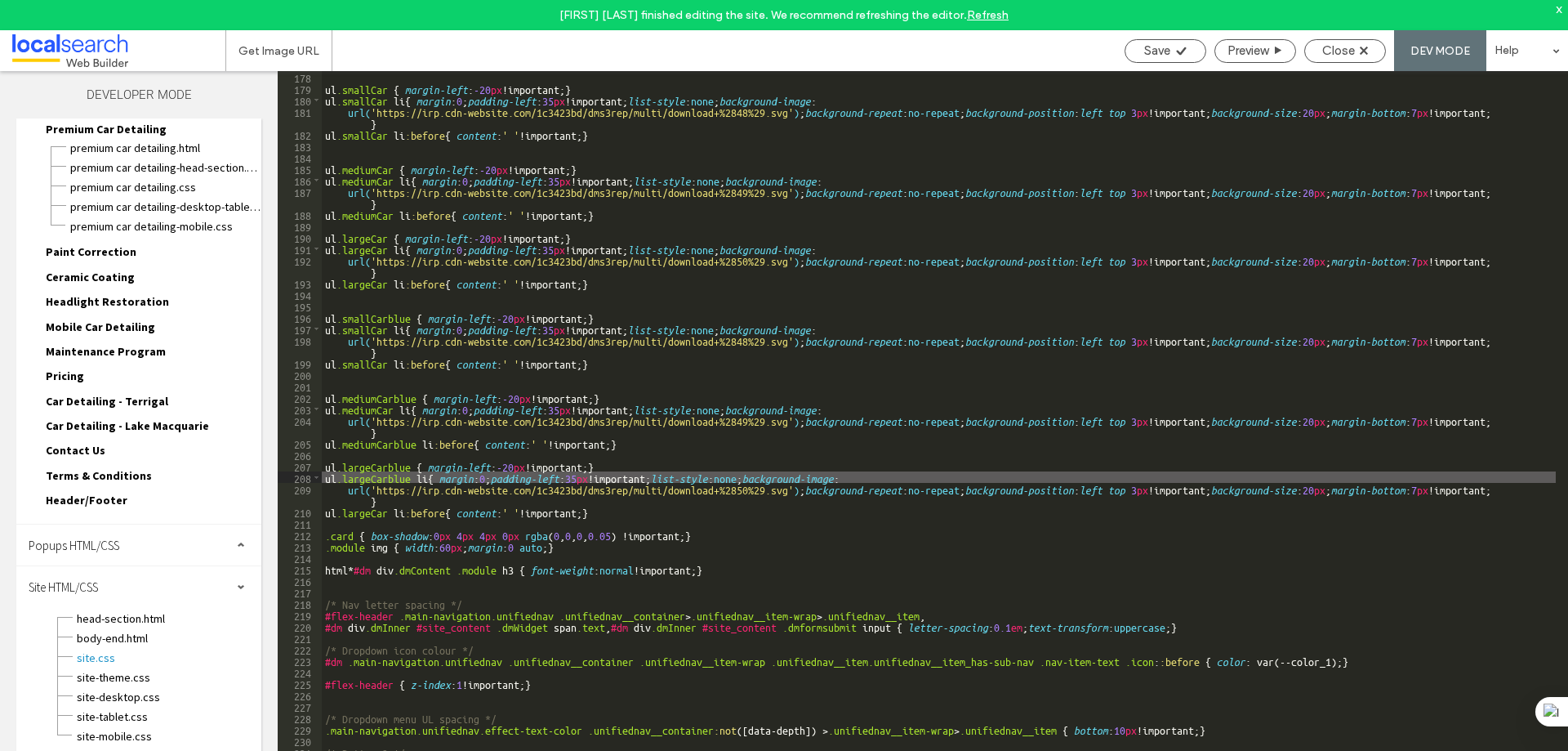 click on "ul .smallCar   {   margin-left : -20 px !important;  } ul .smallCar   li {   margin :  0 ;  padding-left :  35 px !important;  list-style :  none ;  background-image :       url( 'https://irp.cdn-website.com/1c3423bd/dms3rep/multi/download+%2848%29.svg' ) ;  background-repeat :  no-repeat ;  background-position :  left   top   3 px  !important;  background-size :  20 px ;  margin-bottom :  7 px  !important;           } ul .smallCar   li :before {   content : ' '  !important;  } ul .mediumCar   {   margin-left : -20 px !important;  } ul .mediumCar   li {   margin :  0 ;  padding-left :  35 px !important;  list-style :  none ;  background-image :       url( 'https://irp.cdn-website.com/1c3423bd/dms3rep/multi/download+%2849%29.svg' ) ;  background-repeat :  no-repeat ;  background-position :  left   top   3 px  !important;  background-size :  20 px ;  margin-bottom :  7 px  !important;           } ul .mediumCar   li :before {   content : ' '  !important;  } ul .largeCar   {   margin-left : -20 px" at bounding box center [938, 437] 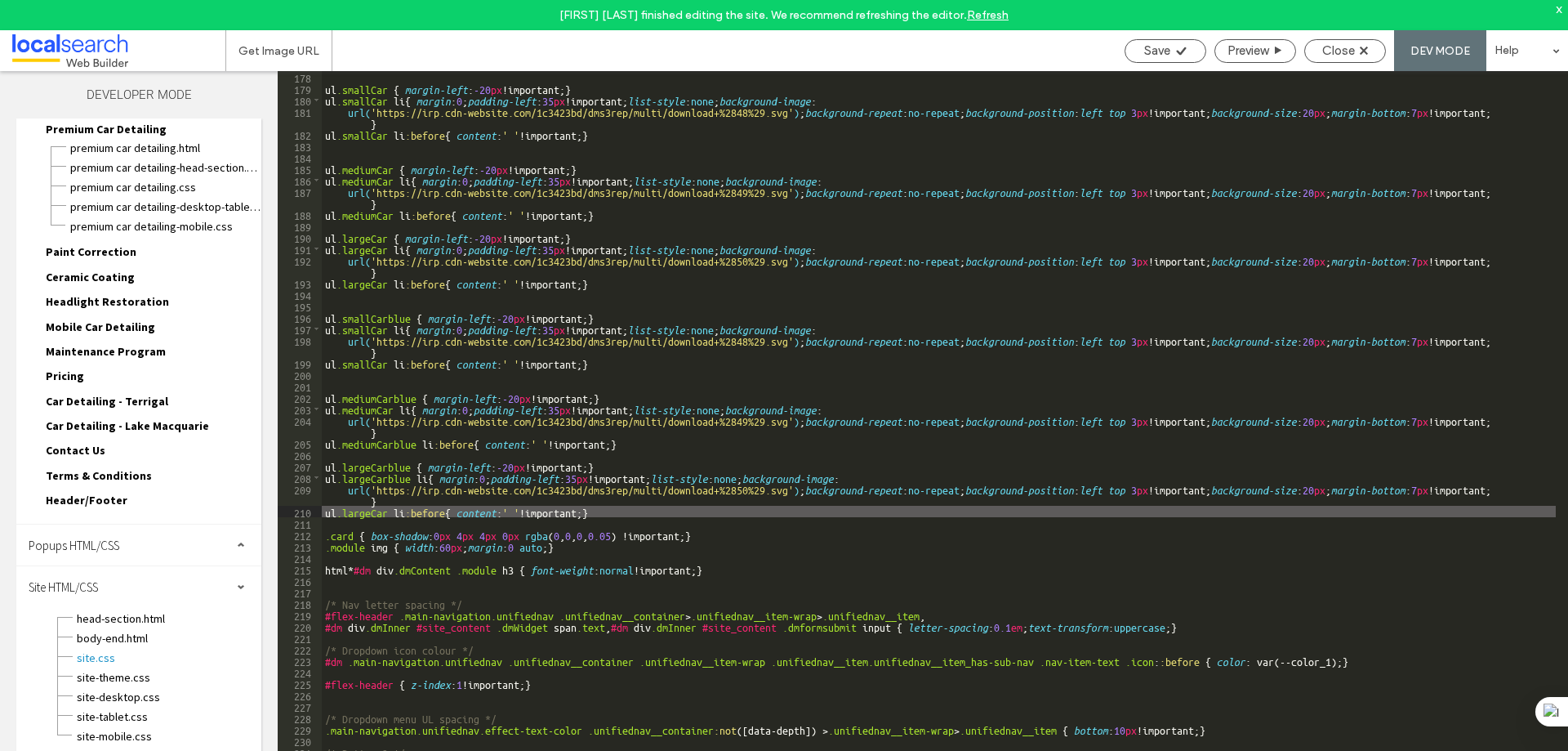 click on "ul .smallCar   {   margin-left : -20 px !important;  } ul .smallCar   li {   margin :  0 ;  padding-left :  35 px !important;  list-style :  none ;  background-image :       url( 'https://irp.cdn-website.com/1c3423bd/dms3rep/multi/download+%2848%29.svg' ) ;  background-repeat :  no-repeat ;  background-position :  left   top   3 px  !important;  background-size :  20 px ;  margin-bottom :  7 px  !important;           } ul .smallCar   li :before {   content : ' '  !important;  } ul .mediumCar   {   margin-left : -20 px !important;  } ul .mediumCar   li {   margin :  0 ;  padding-left :  35 px !important;  list-style :  none ;  background-image :       url( 'https://irp.cdn-website.com/1c3423bd/dms3rep/multi/download+%2849%29.svg' ) ;  background-repeat :  no-repeat ;  background-position :  left   top   3 px  !important;  background-size :  20 px ;  margin-bottom :  7 px  !important;           } ul .mediumCar   li :before {   content : ' '  !important;  } ul .largeCar   {   margin-left : -20 px" at bounding box center (938, 437) 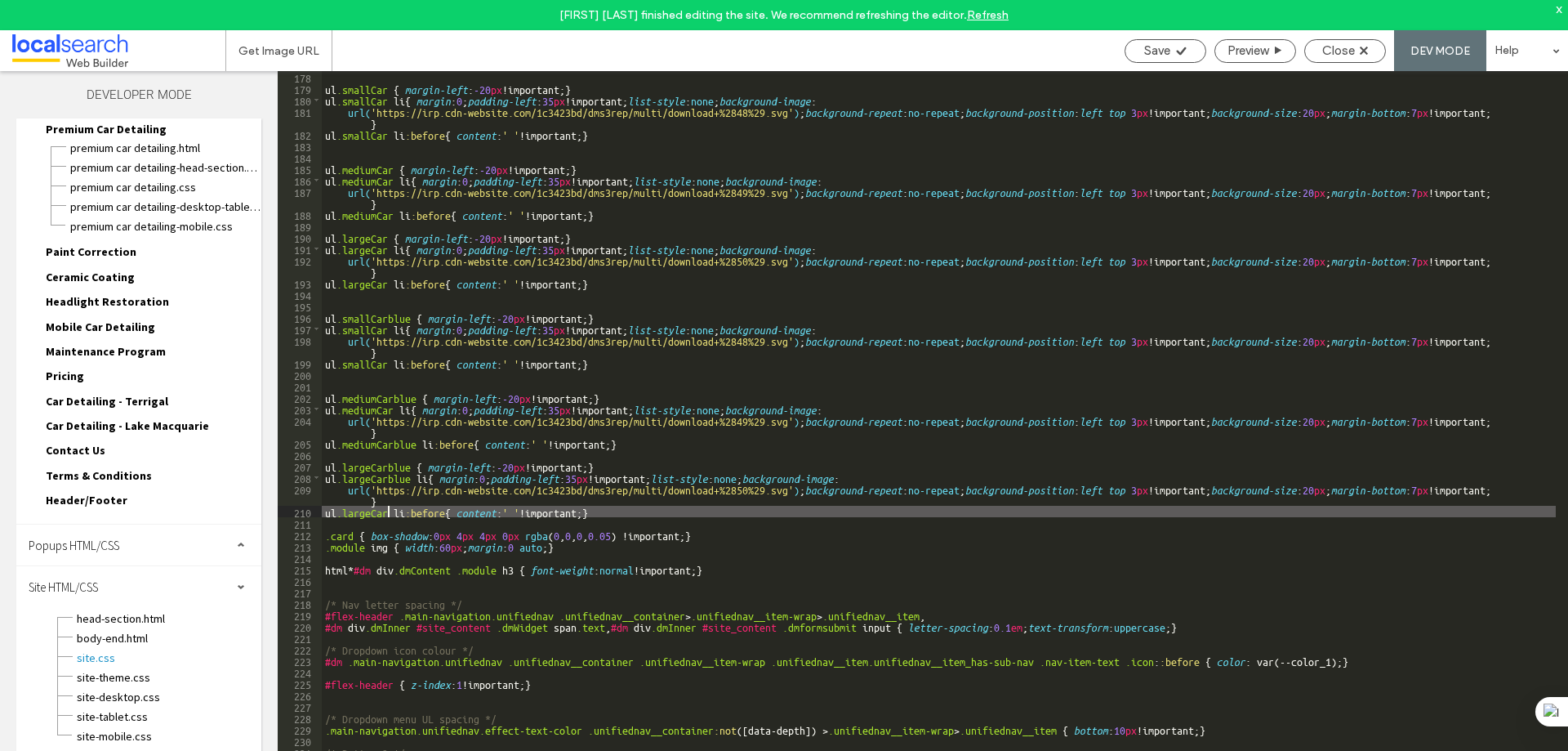 click on "ul .smallCar   {   margin-left : -20 px !important;  } ul .smallCar   li {   margin :  0 ;  padding-left :  35 px !important;  list-style :  none ;  background-image :       url( 'https://irp.cdn-website.com/1c3423bd/dms3rep/multi/download+%2848%29.svg' ) ;  background-repeat :  no-repeat ;  background-position :  left   top   3 px  !important;  background-size :  20 px ;  margin-bottom :  7 px  !important;           } ul .smallCar   li :before {   content : ' '  !important;  } ul .mediumCar   {   margin-left : -20 px !important;  } ul .mediumCar   li {   margin :  0 ;  padding-left :  35 px !important;  list-style :  none ;  background-image :       url( 'https://irp.cdn-website.com/1c3423bd/dms3rep/multi/download+%2849%29.svg' ) ;  background-repeat :  no-repeat ;  background-position :  left   top   3 px  !important;  background-size :  20 px ;  margin-bottom :  7 px  !important;           } ul .mediumCar   li :before {   content : ' '  !important;  } ul .largeCar   {   margin-left : -20 px" at bounding box center [938, 437] 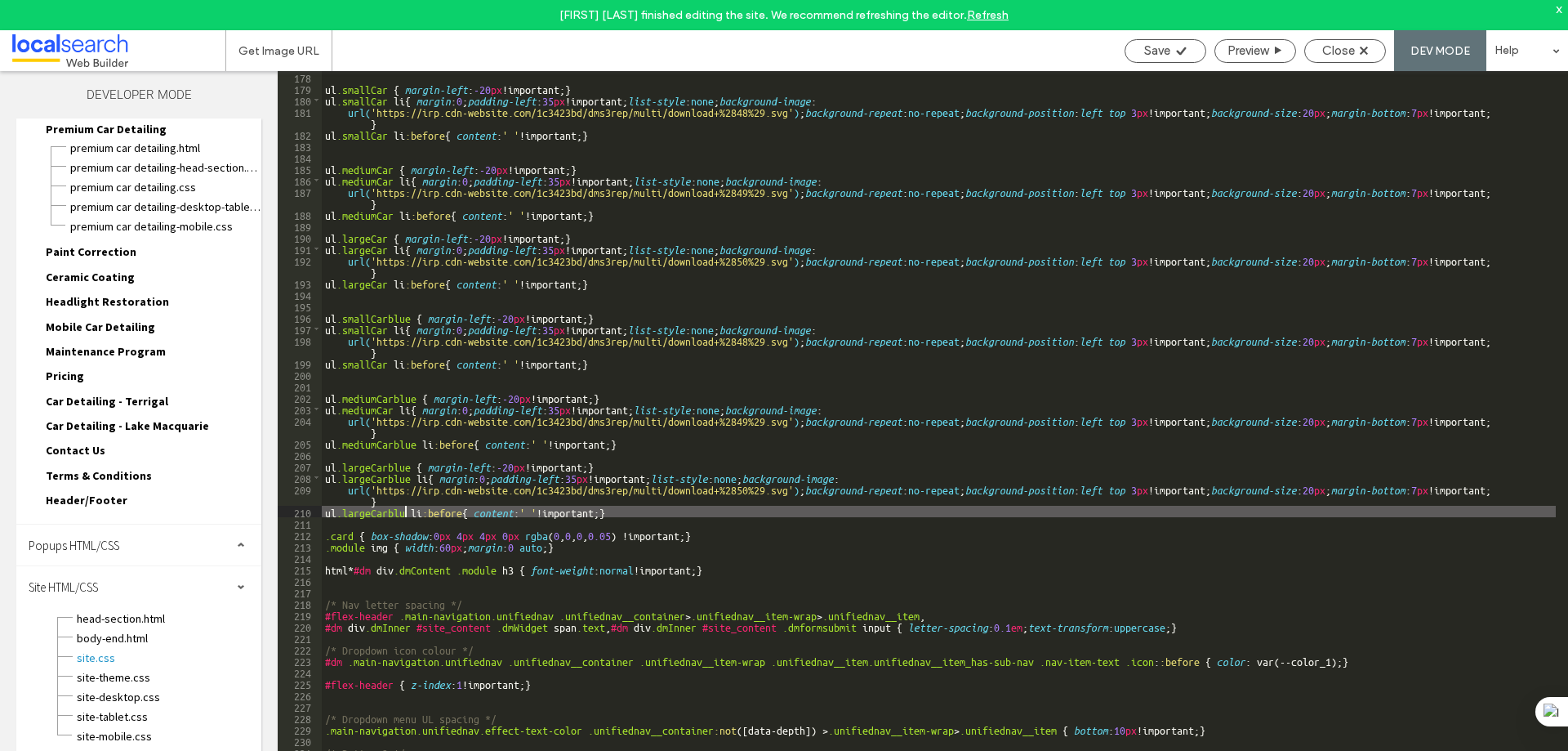 type on "**" 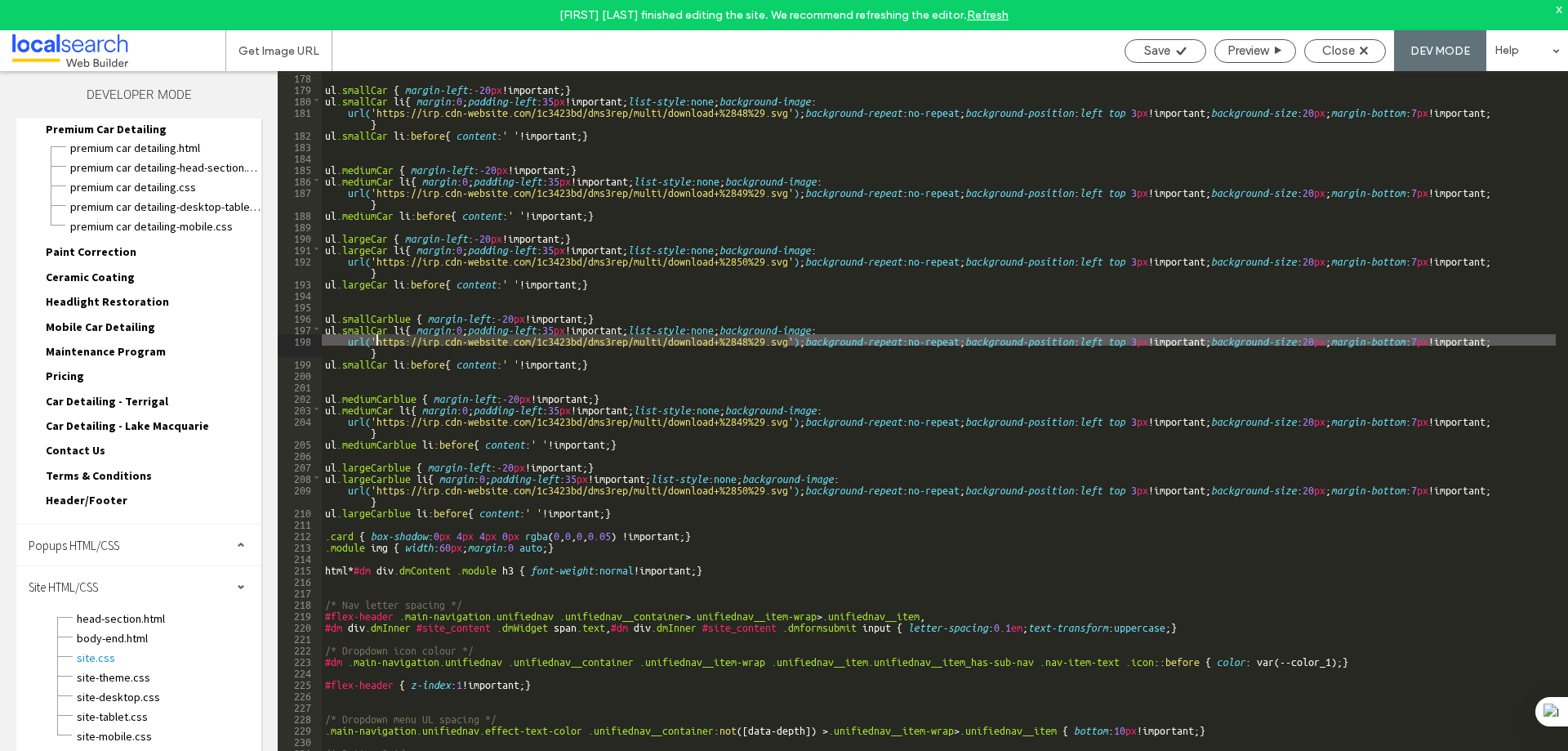 drag, startPoint x: 790, startPoint y: 339, endPoint x: 376, endPoint y: 340, distance: 414.00121 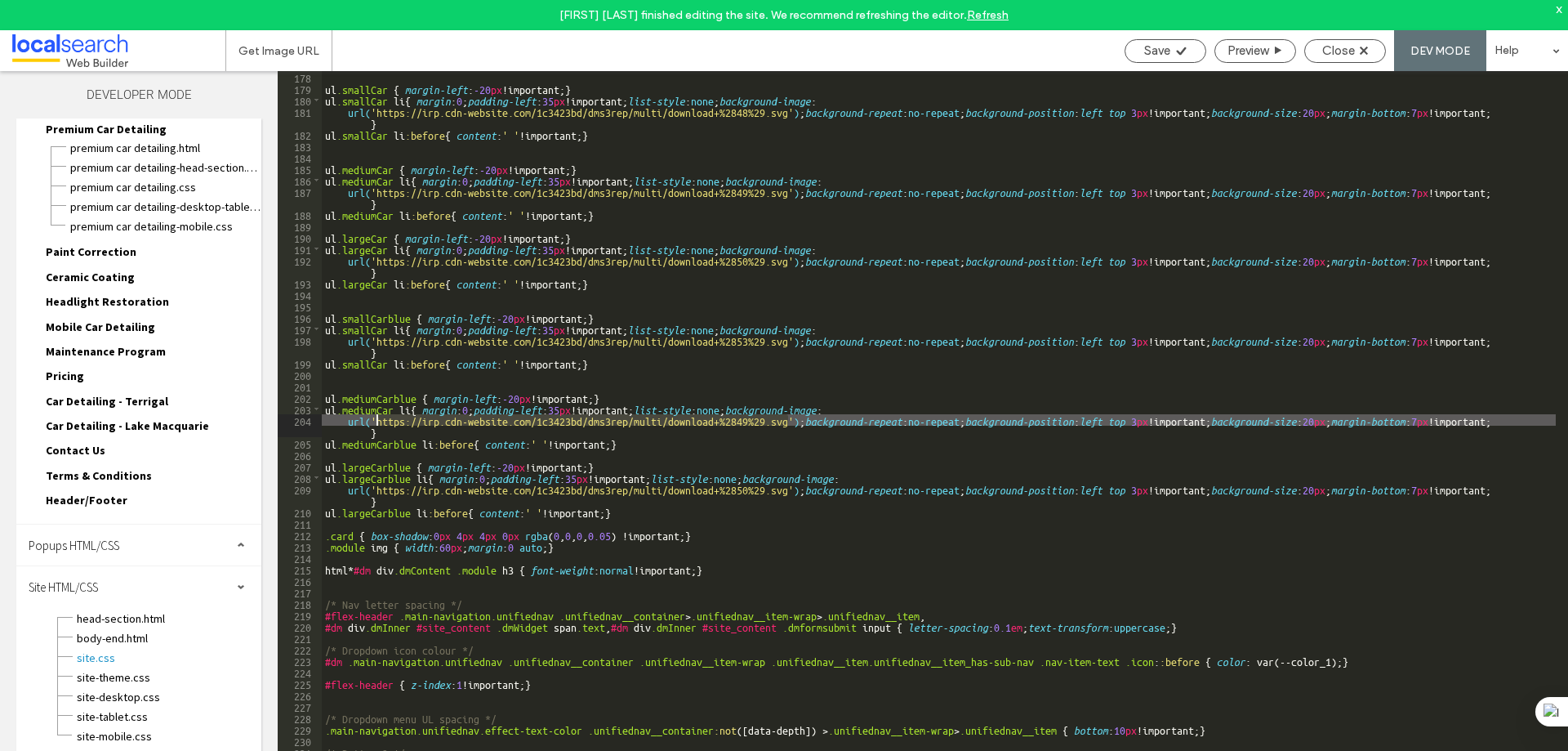 drag, startPoint x: 789, startPoint y: 418, endPoint x: 377, endPoint y: 420, distance: 412.00485 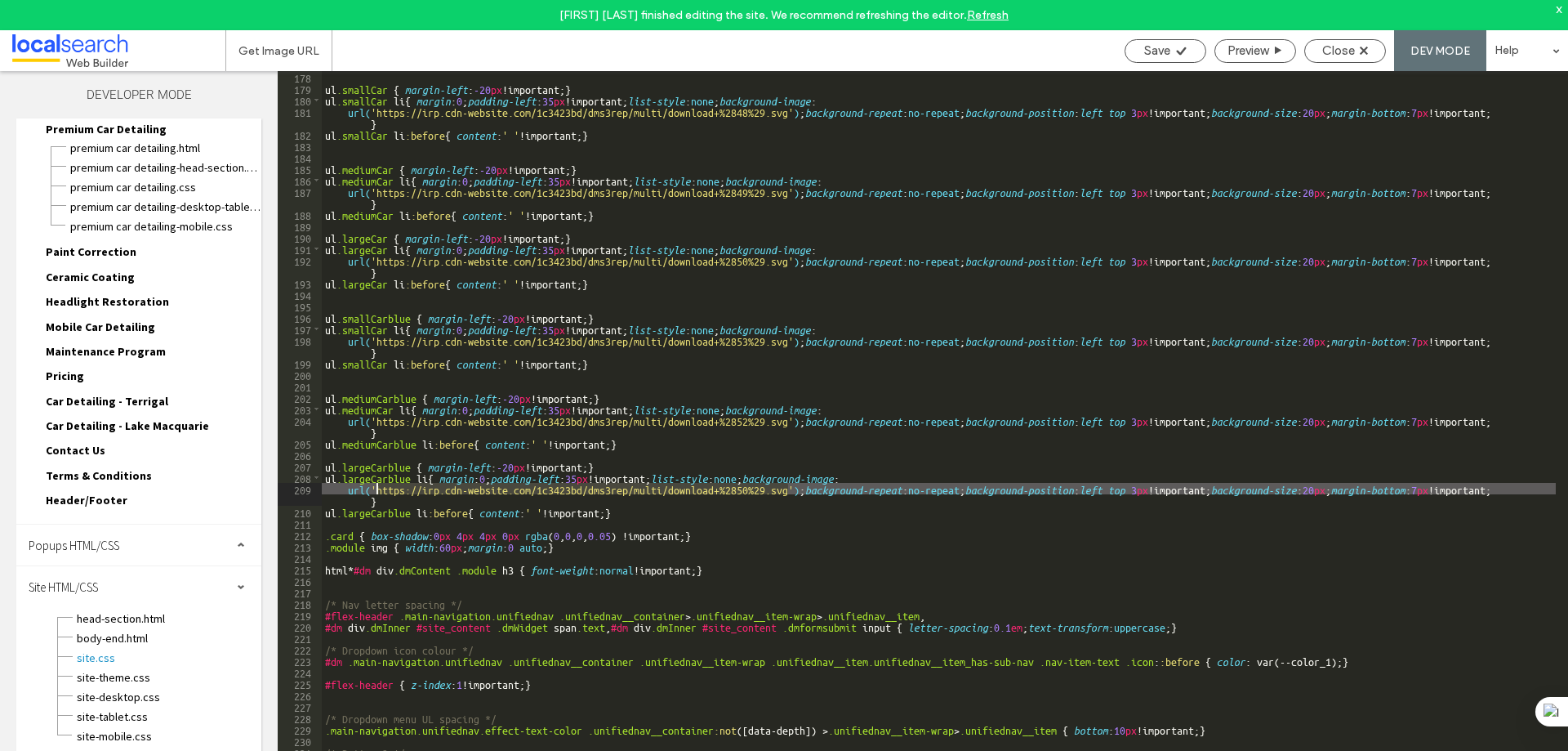 drag, startPoint x: 791, startPoint y: 489, endPoint x: 376, endPoint y: 491, distance: 415.00482 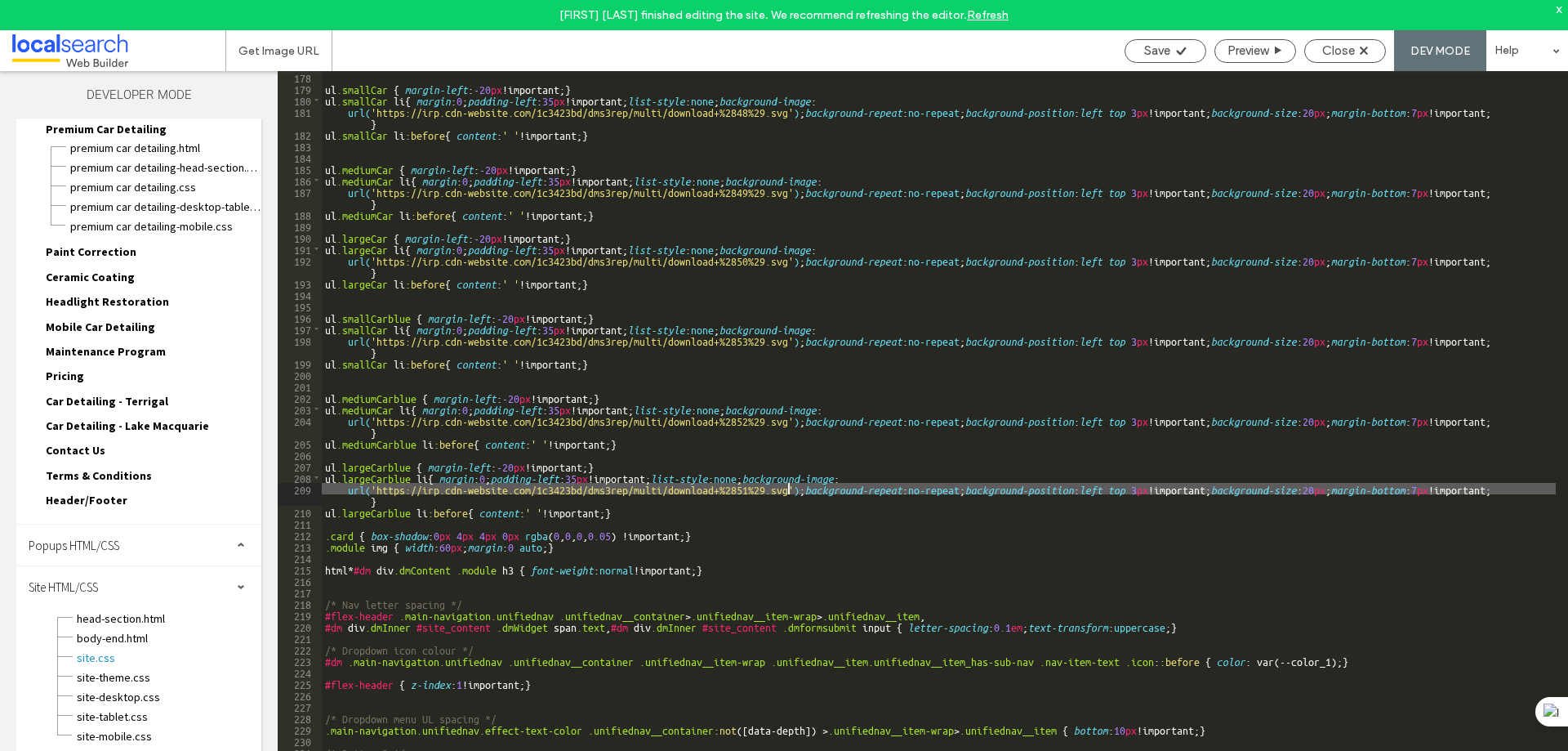 scroll, scrollTop: 2108, scrollLeft: 0, axis: vertical 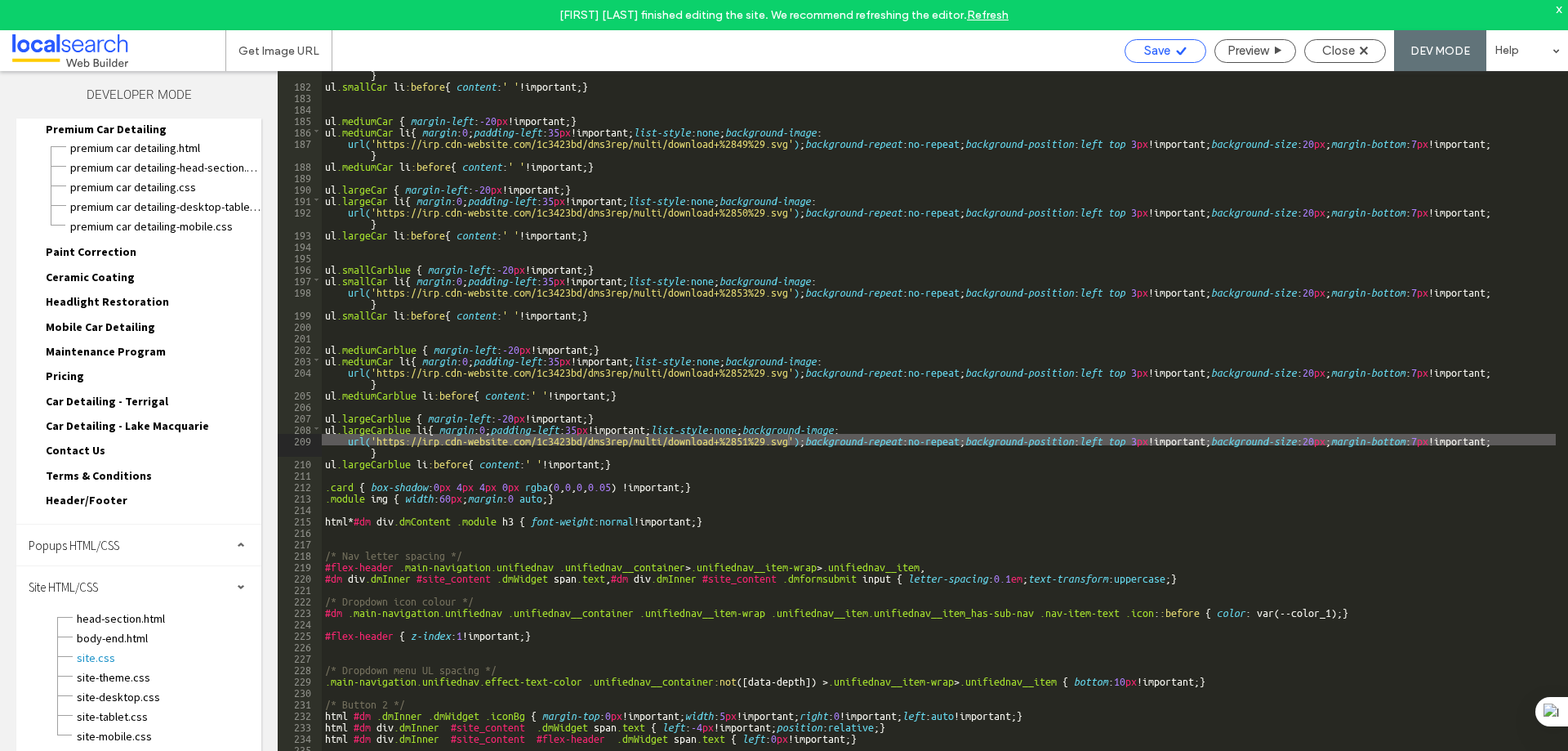 click on "Save" at bounding box center [1165, 51] 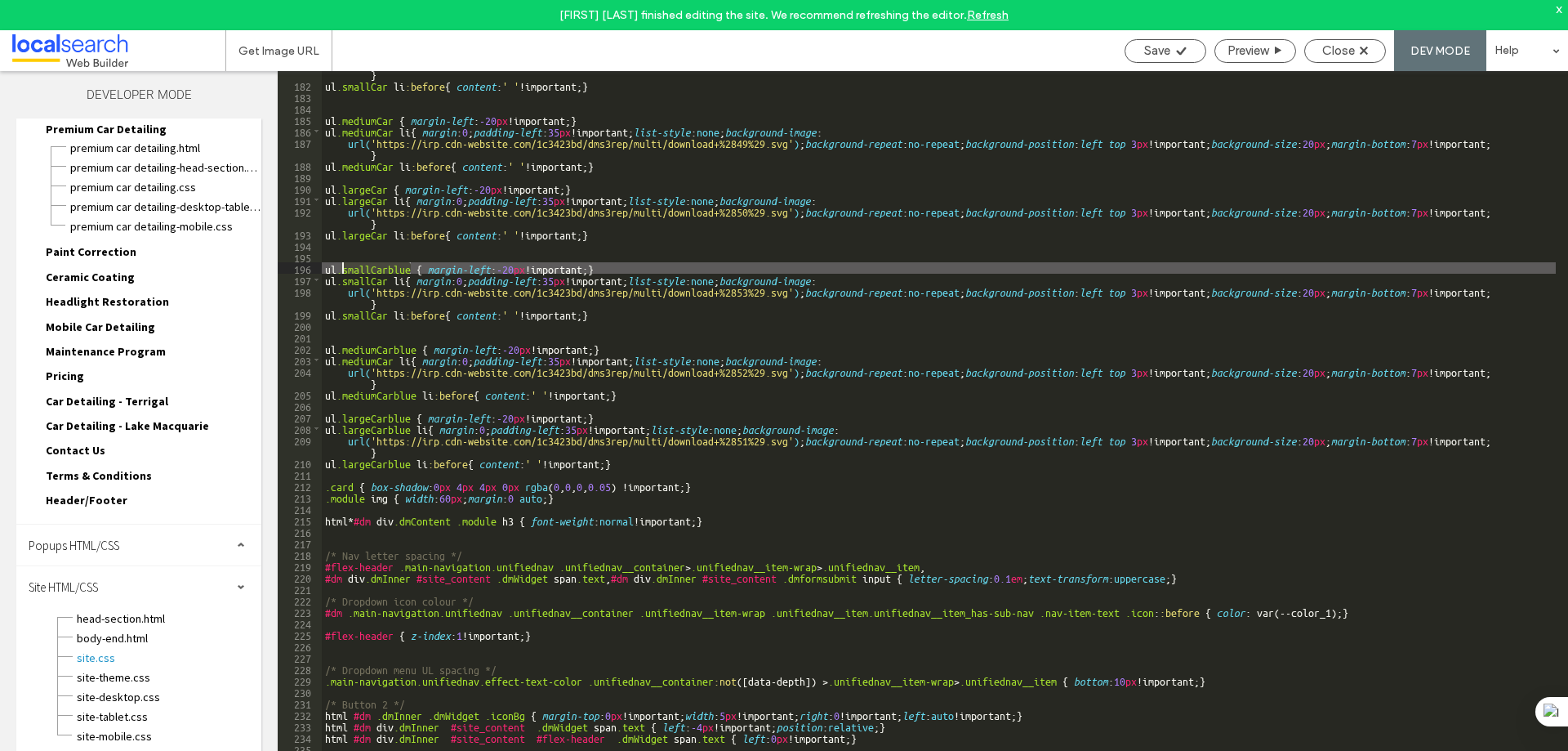 drag, startPoint x: 409, startPoint y: 266, endPoint x: 344, endPoint y: 262, distance: 65.123 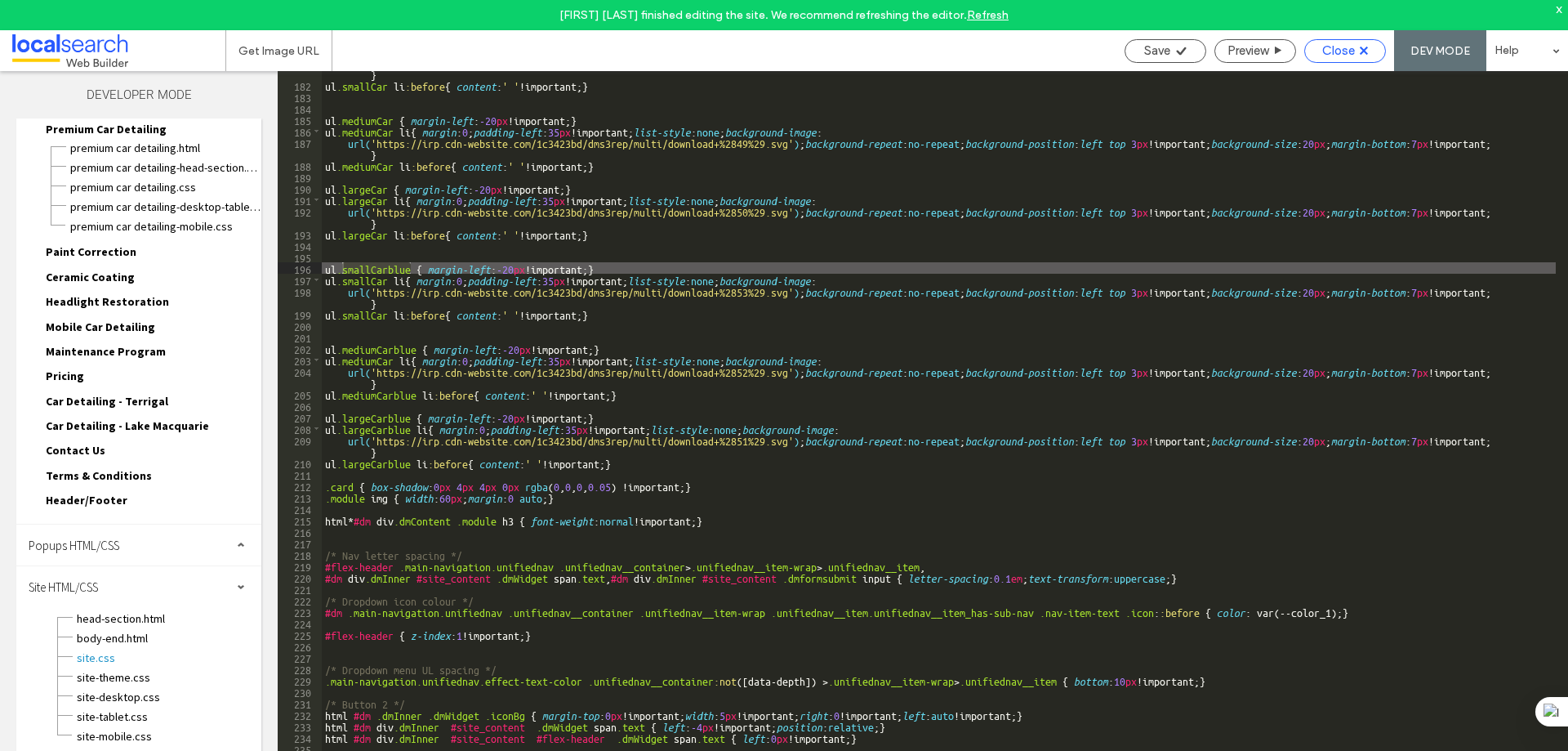 click on "Close" at bounding box center [1339, 51] 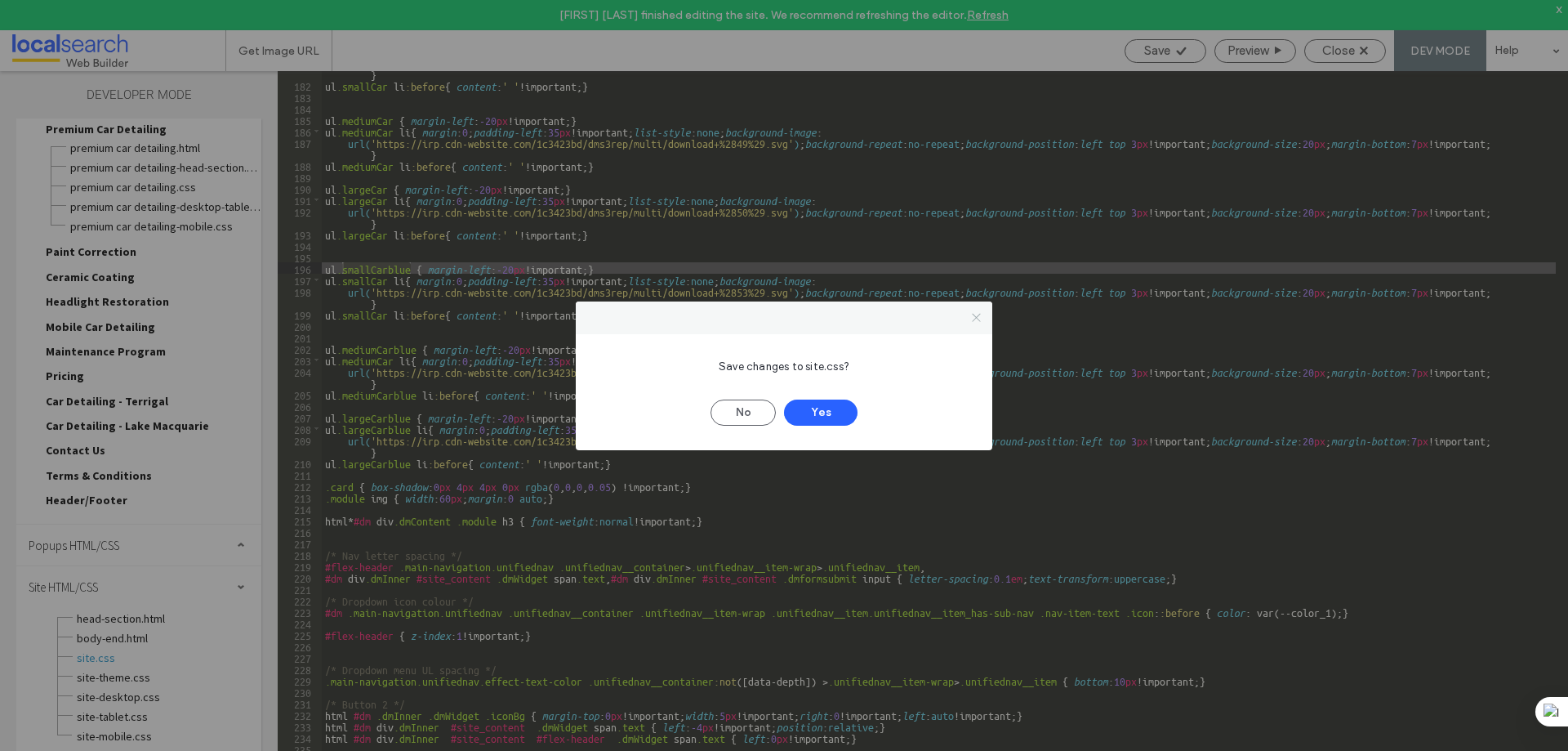 click 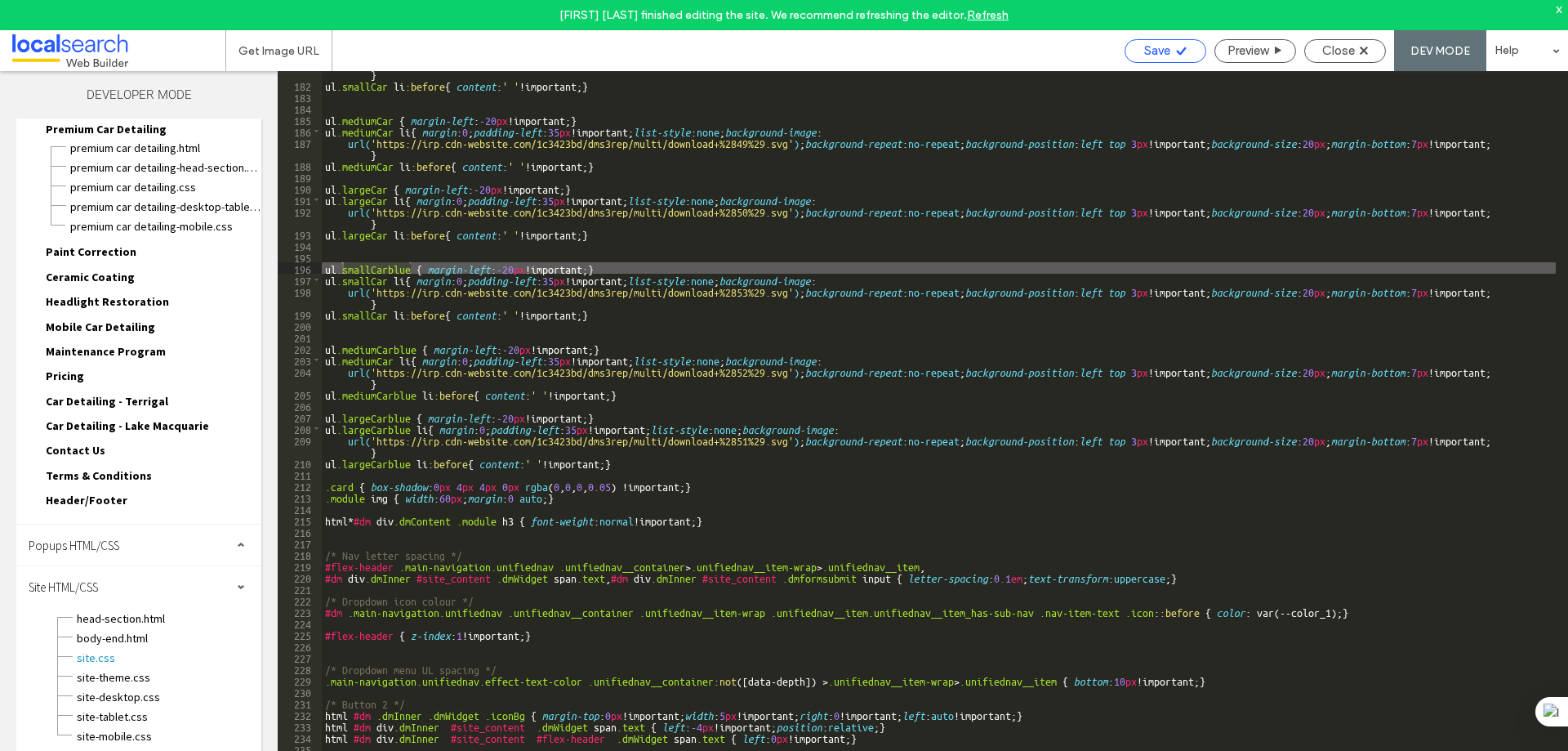 click on "Save" at bounding box center [1165, 51] 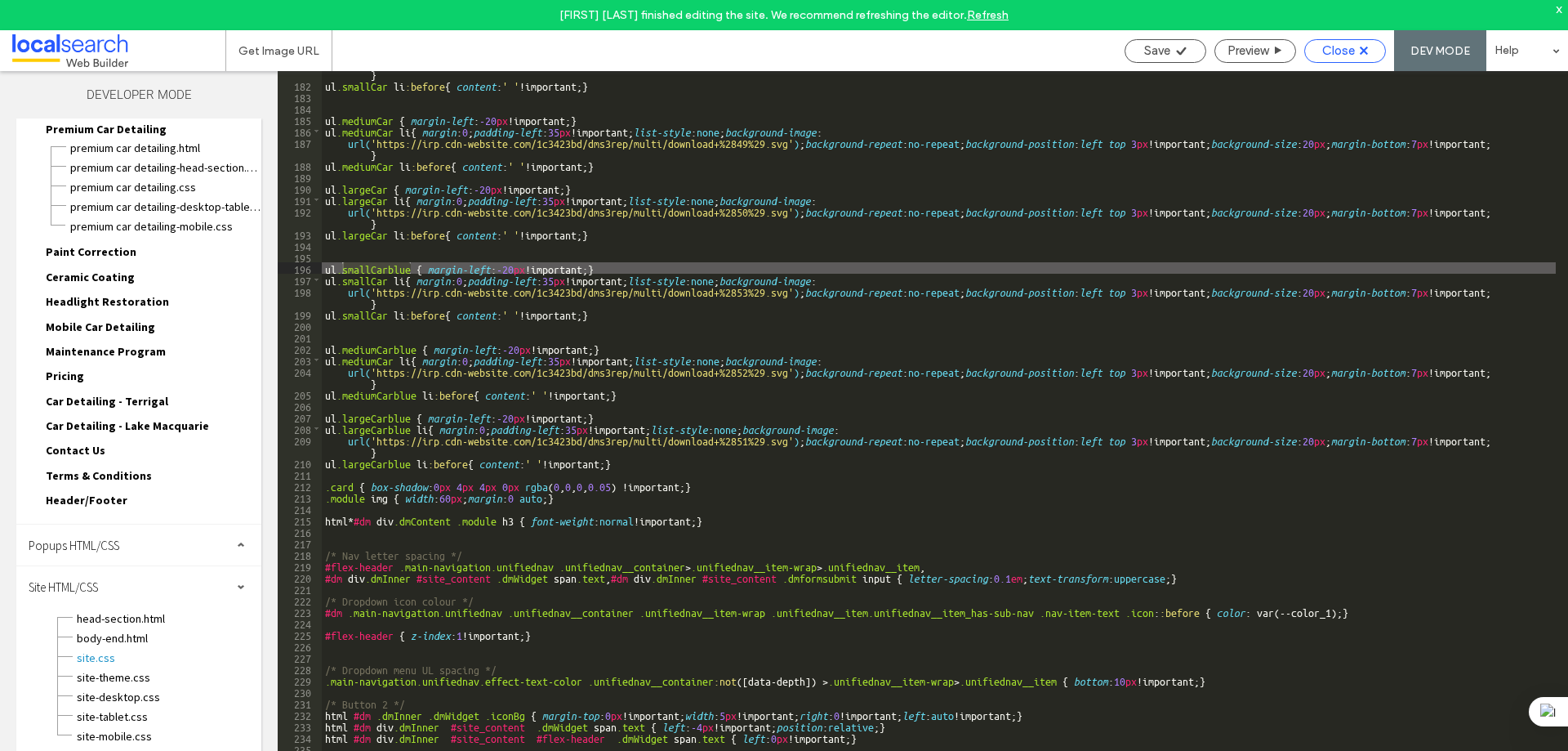 click on "Close" at bounding box center [1345, 51] 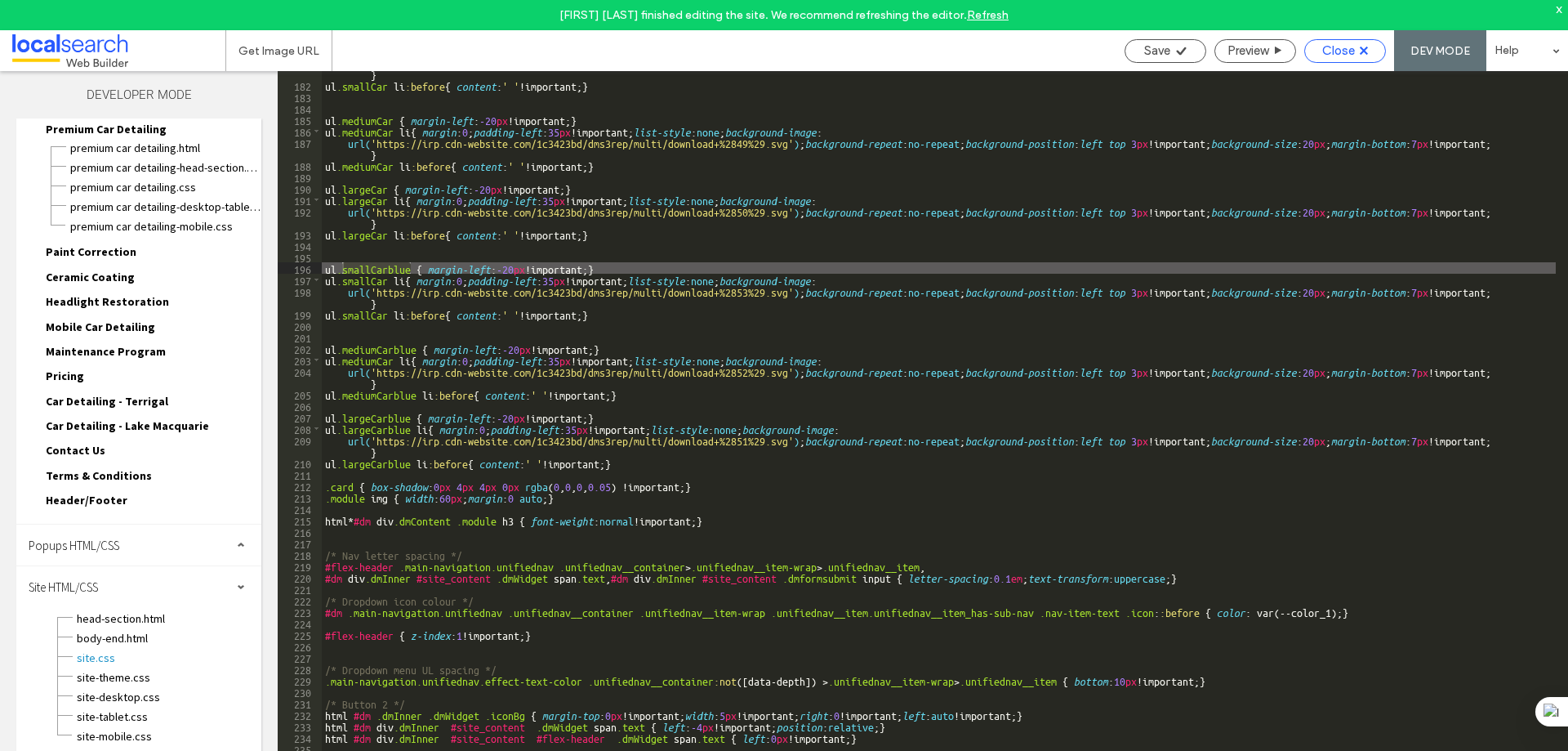 click on "Close" at bounding box center [1339, 51] 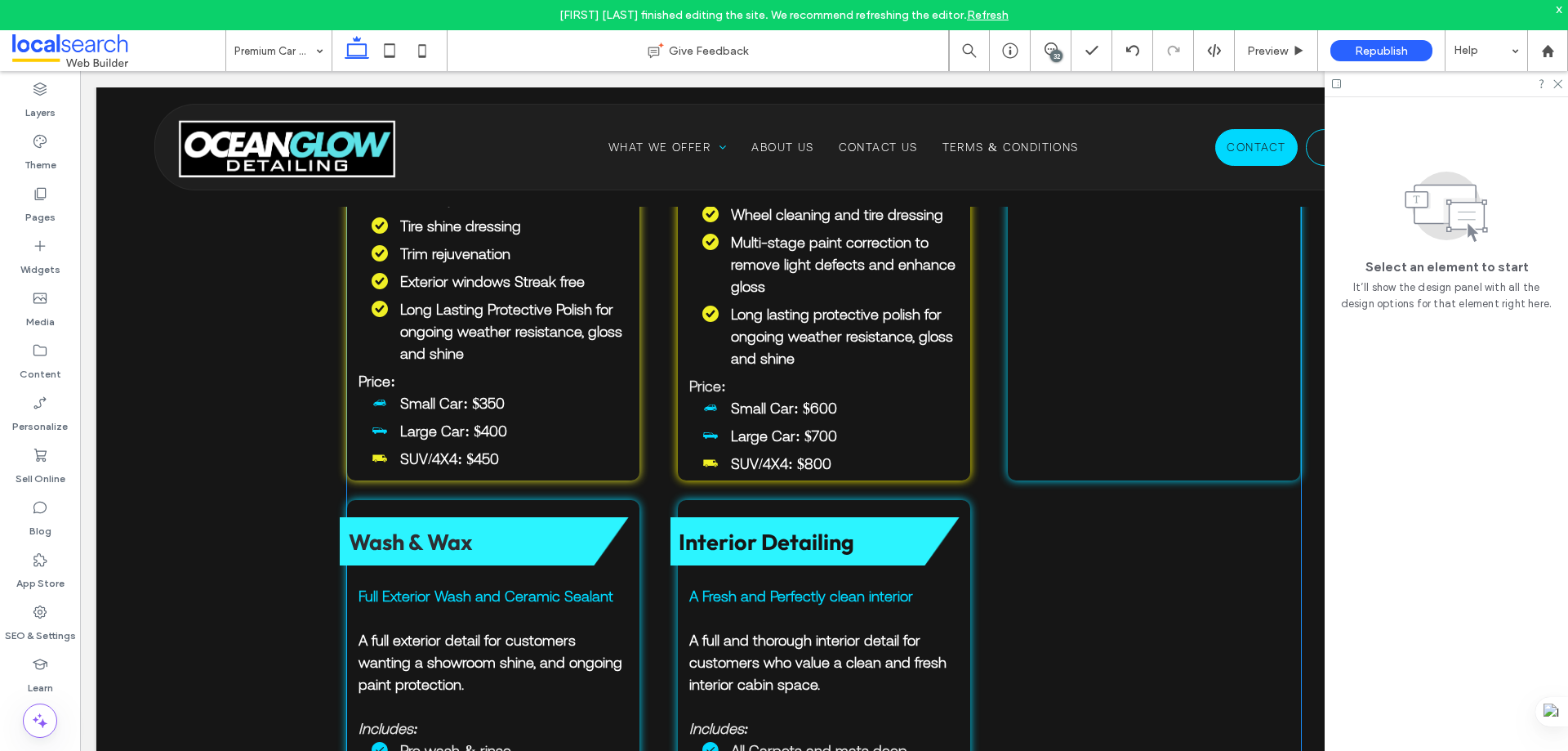 scroll, scrollTop: 1389, scrollLeft: 0, axis: vertical 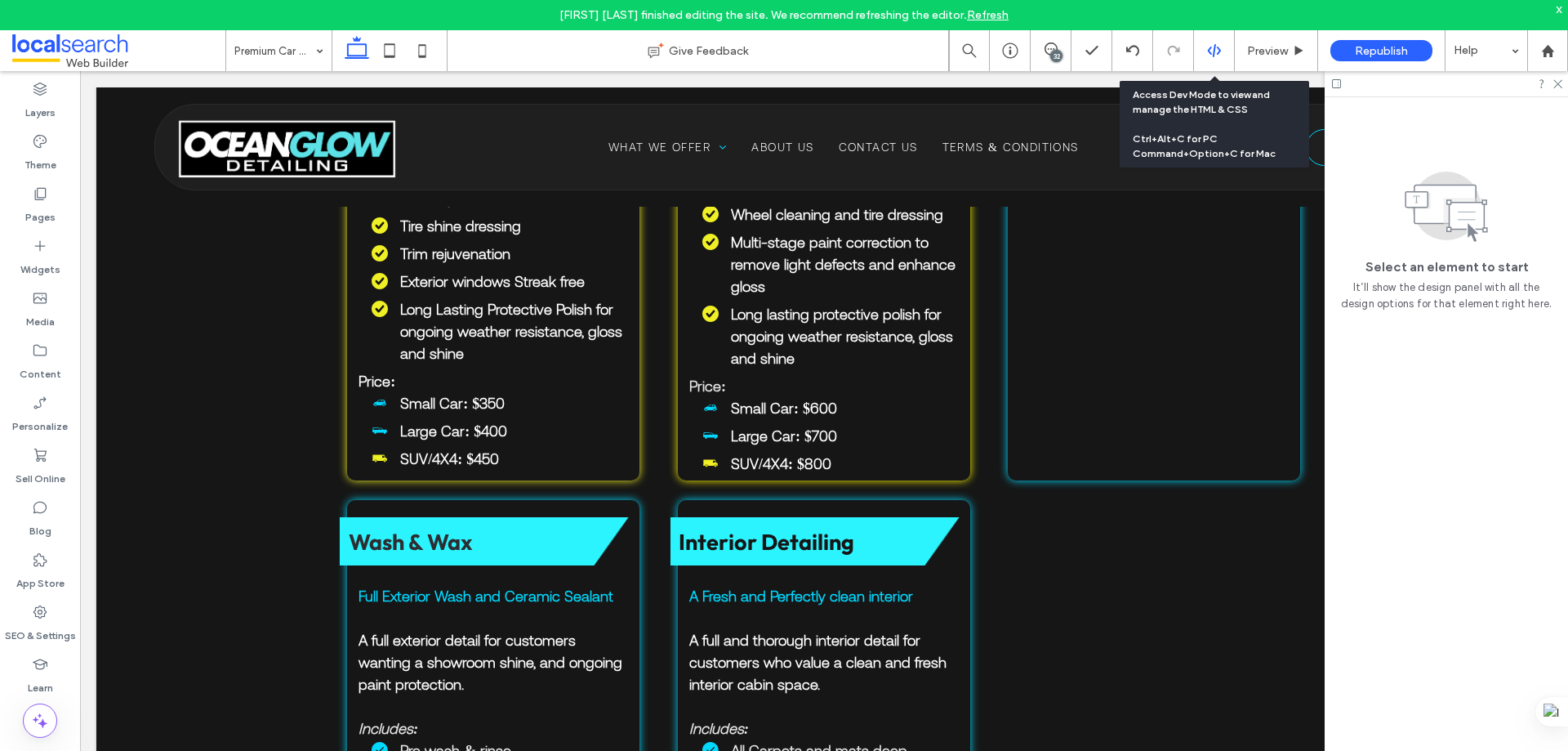 click 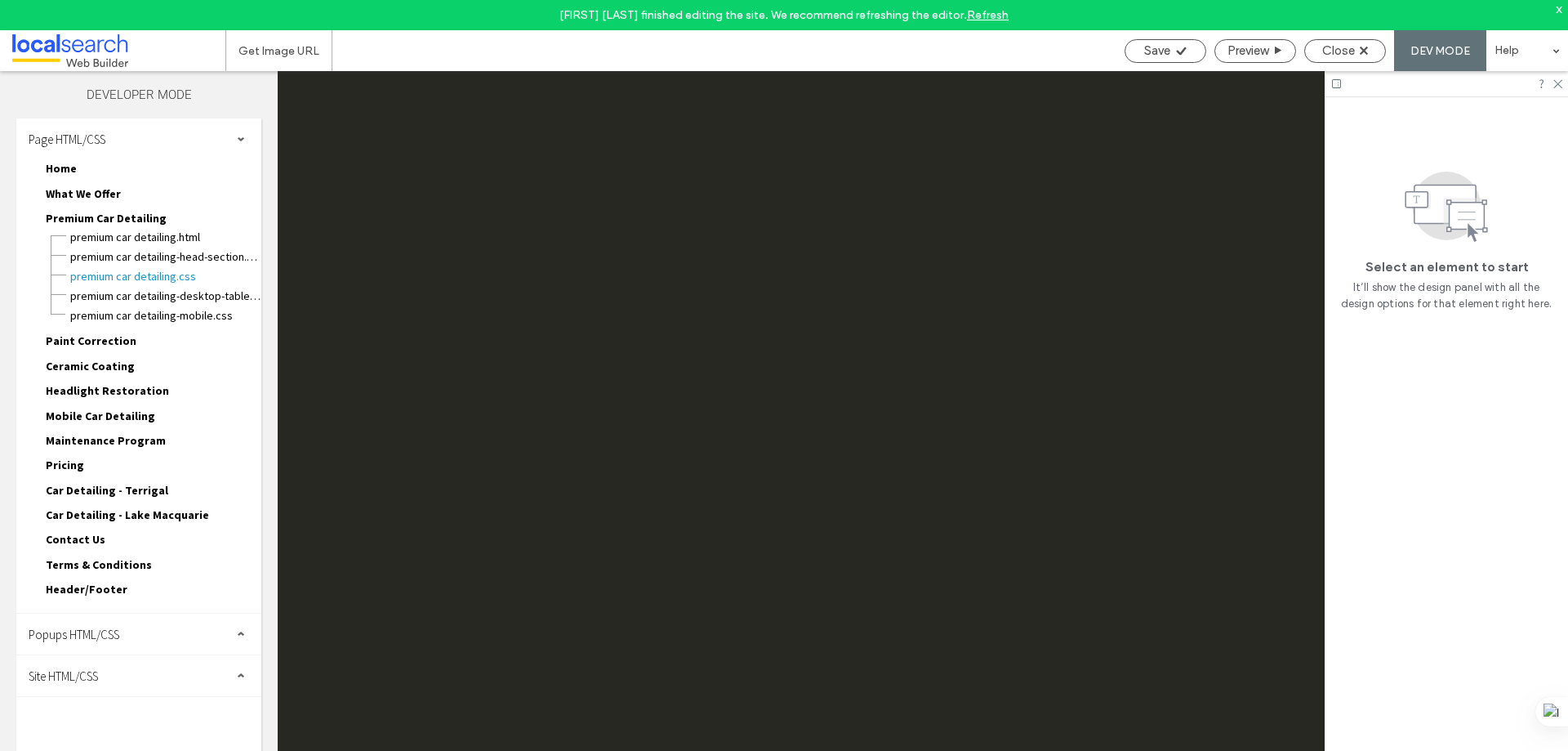 scroll, scrollTop: 0, scrollLeft: 0, axis: both 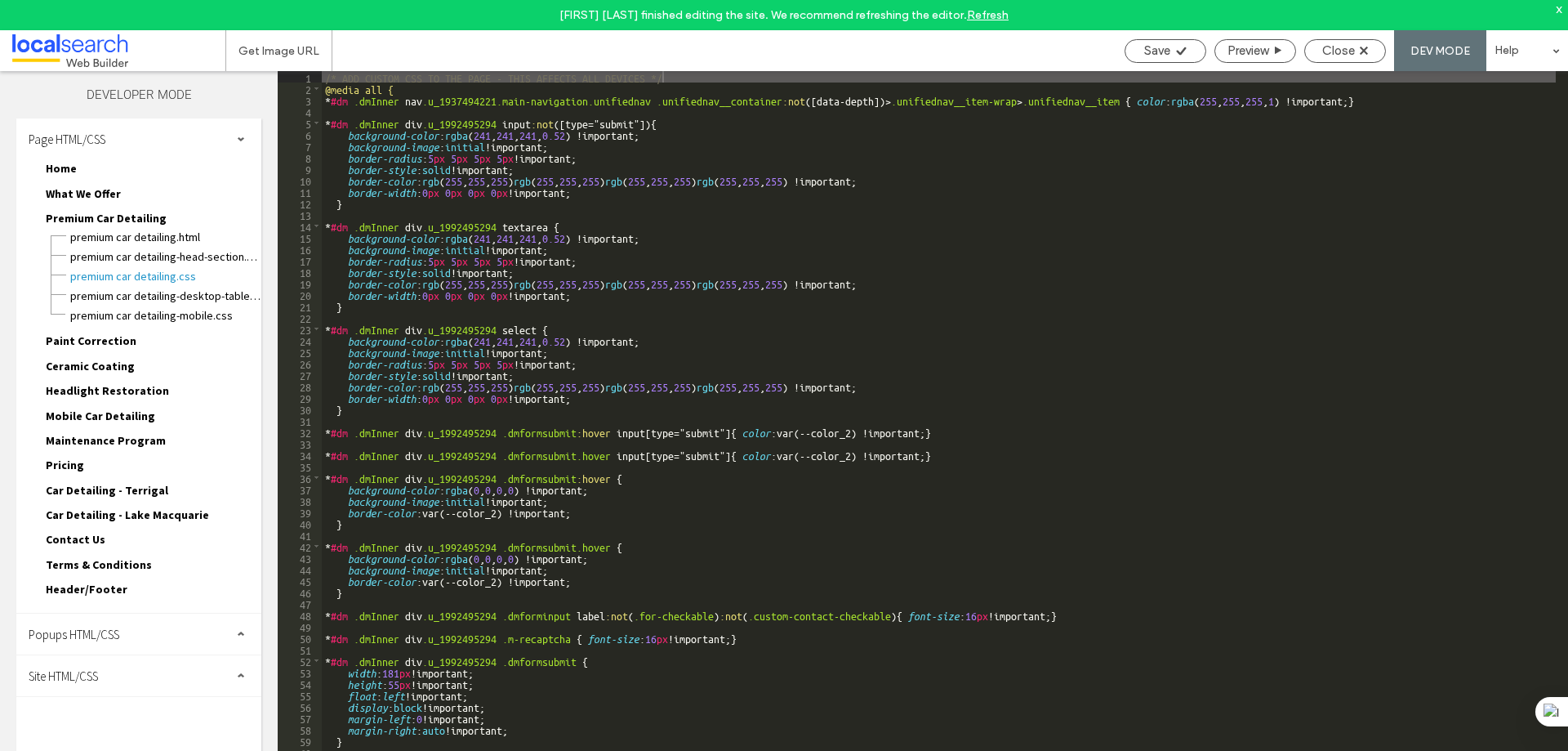 click on "Site HTML/CSS" at bounding box center [139, 676] 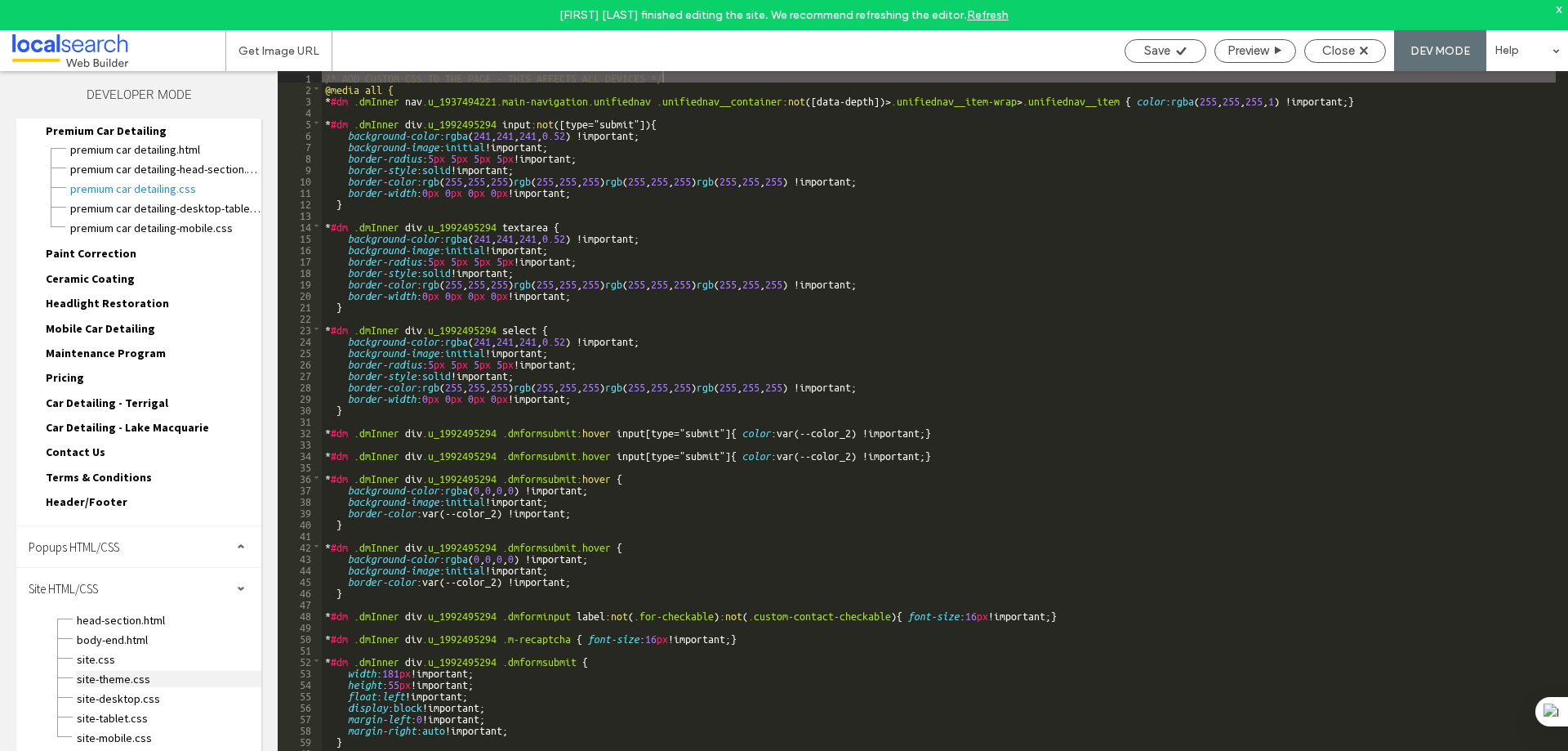 scroll, scrollTop: 89, scrollLeft: 0, axis: vertical 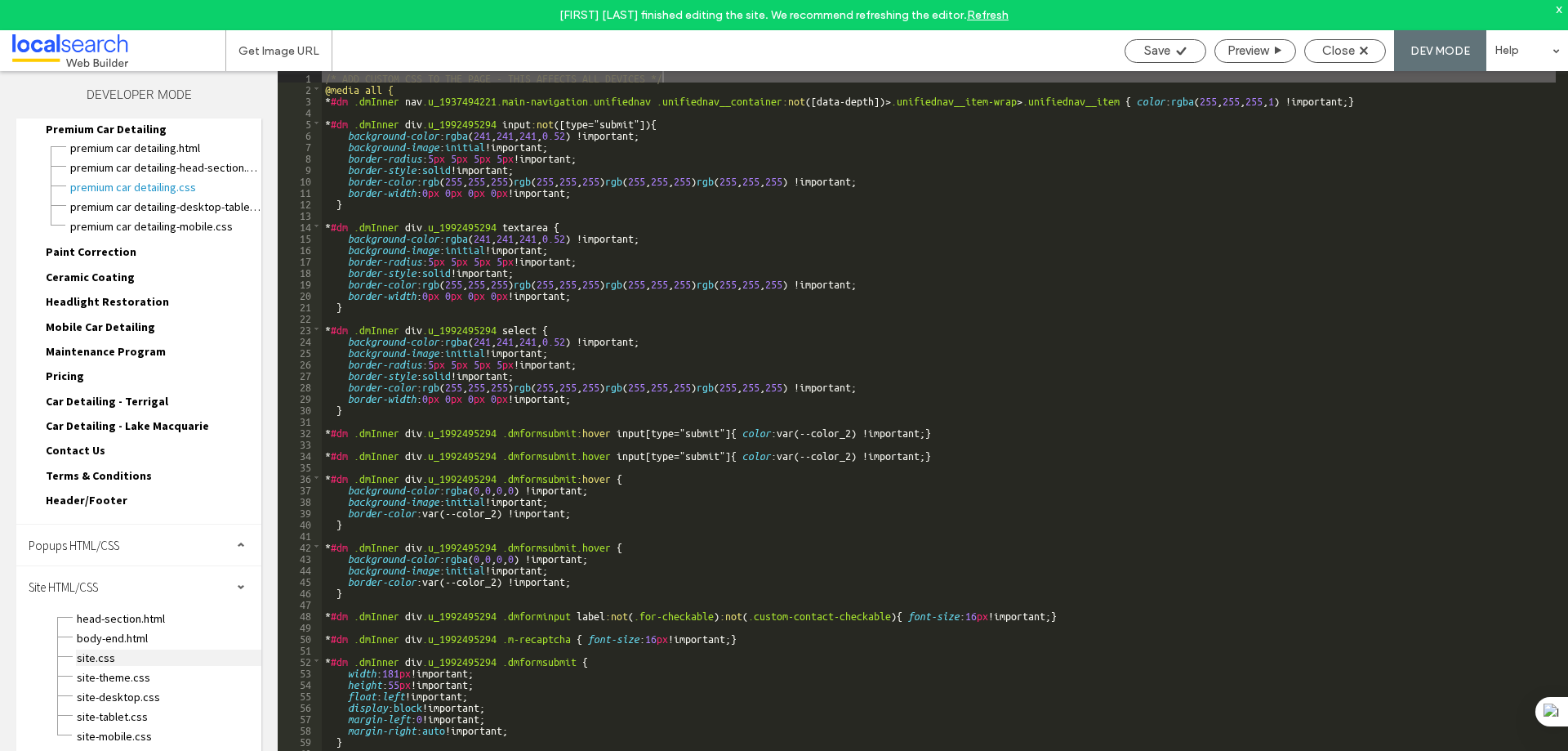 click on "site.css" at bounding box center (168, 658) 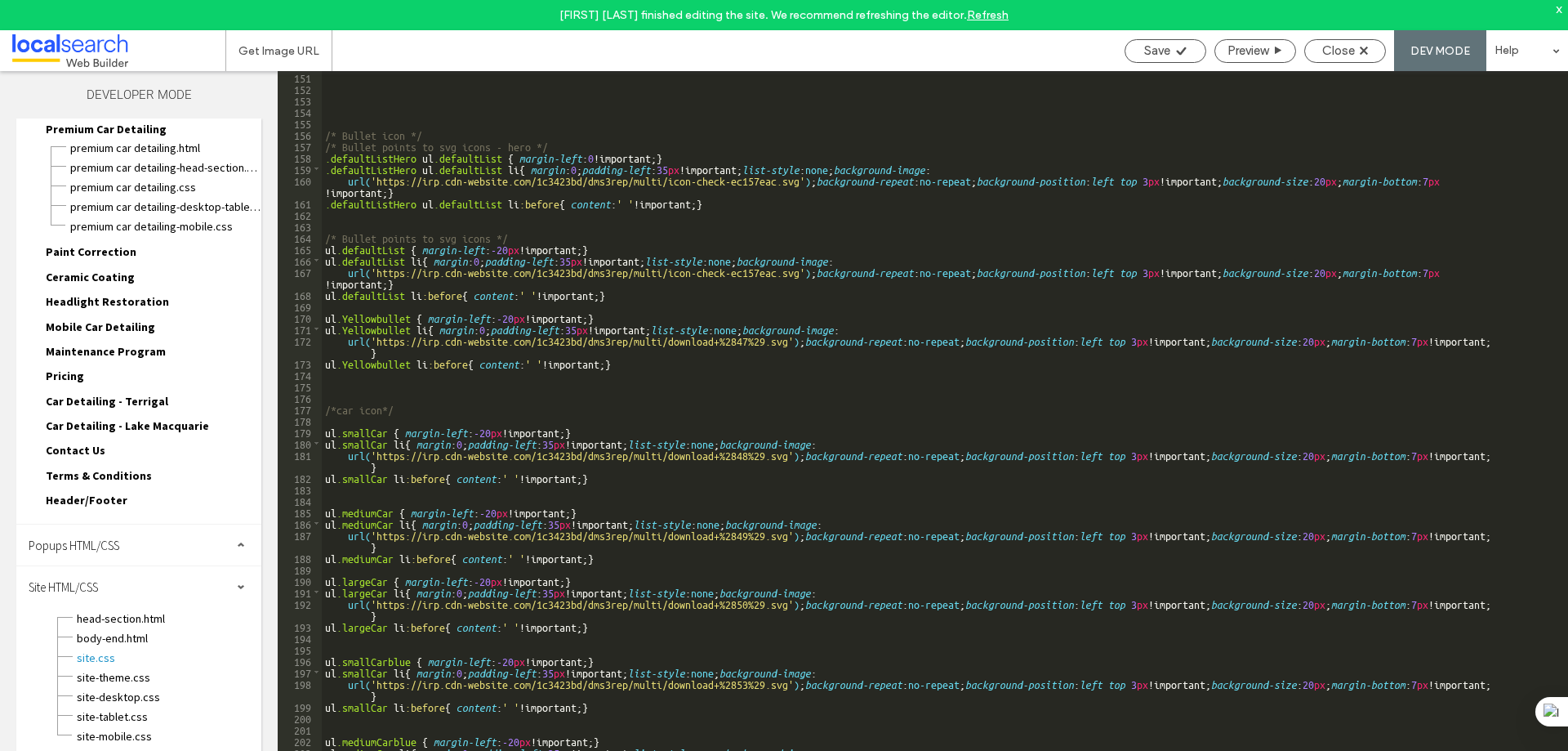 scroll, scrollTop: 1765, scrollLeft: 0, axis: vertical 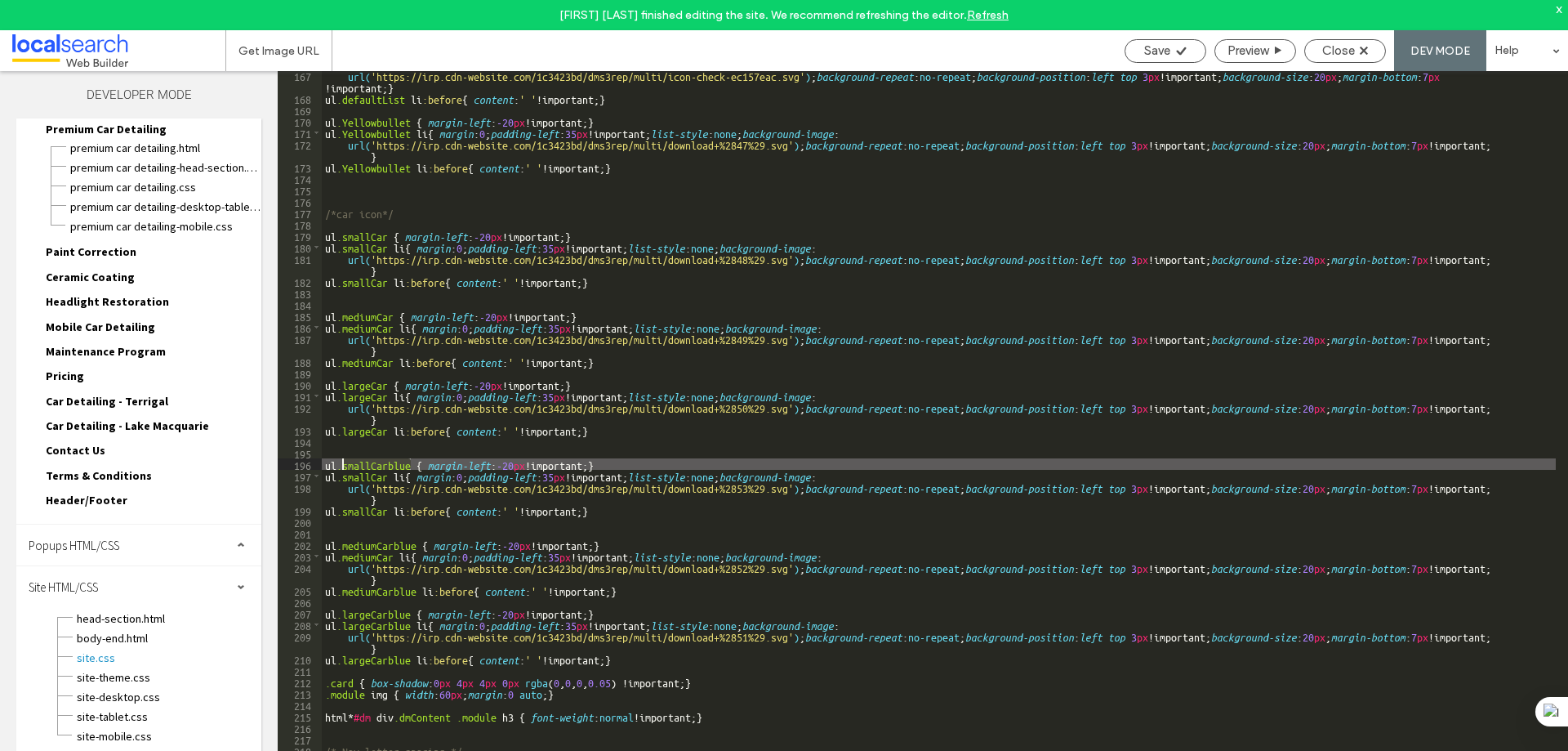 drag, startPoint x: 412, startPoint y: 461, endPoint x: 344, endPoint y: 465, distance: 68.11755 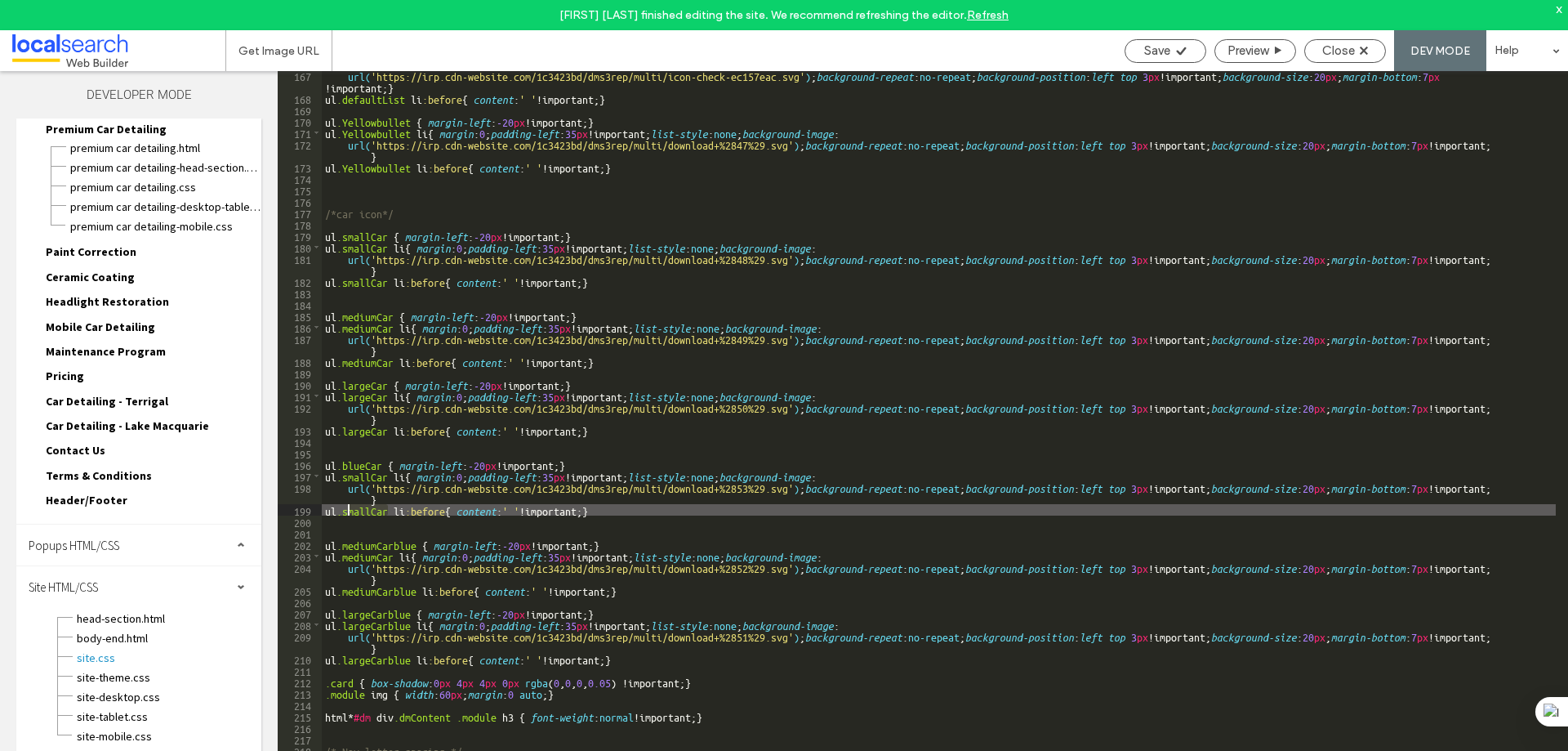 drag, startPoint x: 386, startPoint y: 510, endPoint x: 347, endPoint y: 507, distance: 39.11521 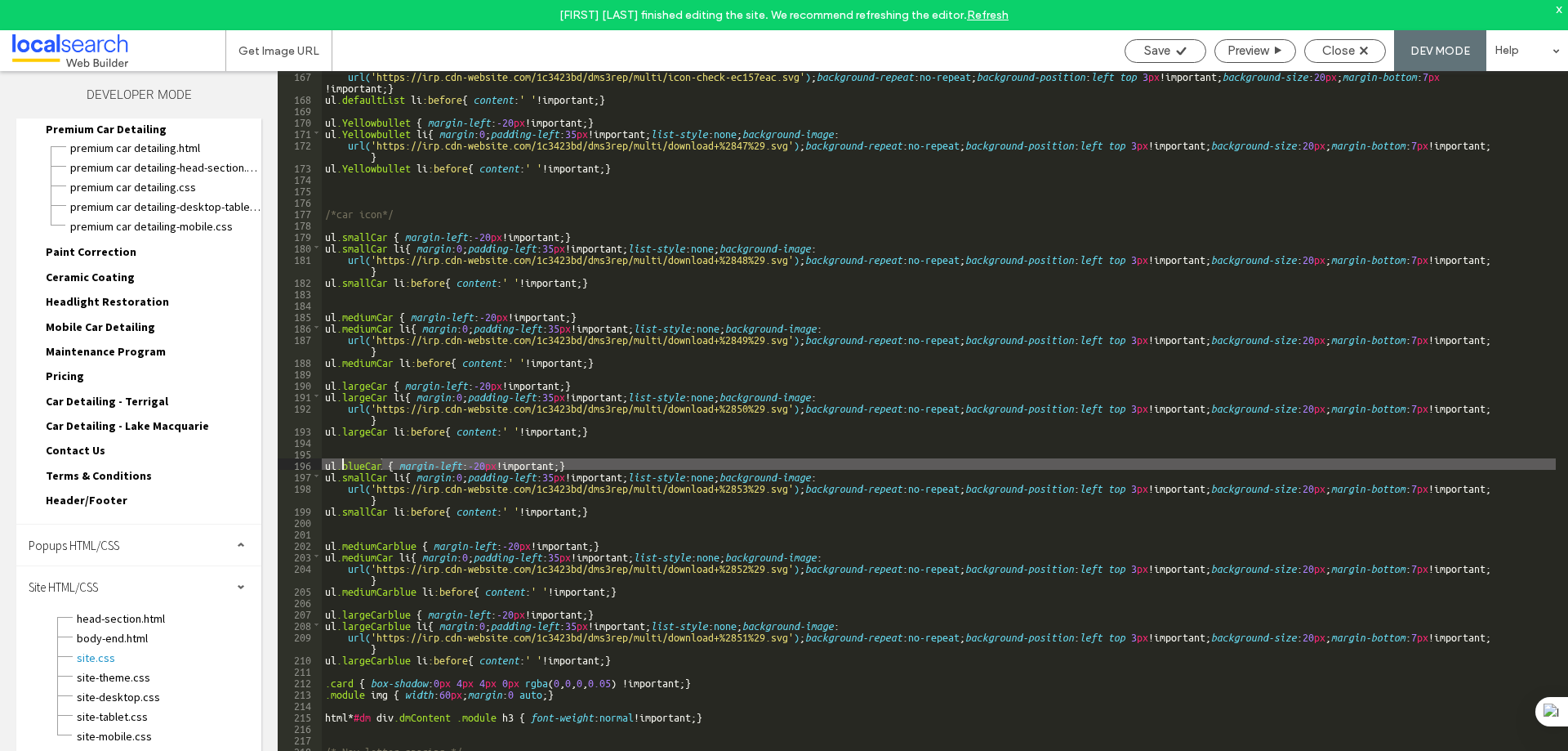 drag, startPoint x: 365, startPoint y: 459, endPoint x: 341, endPoint y: 463, distance: 24.33105 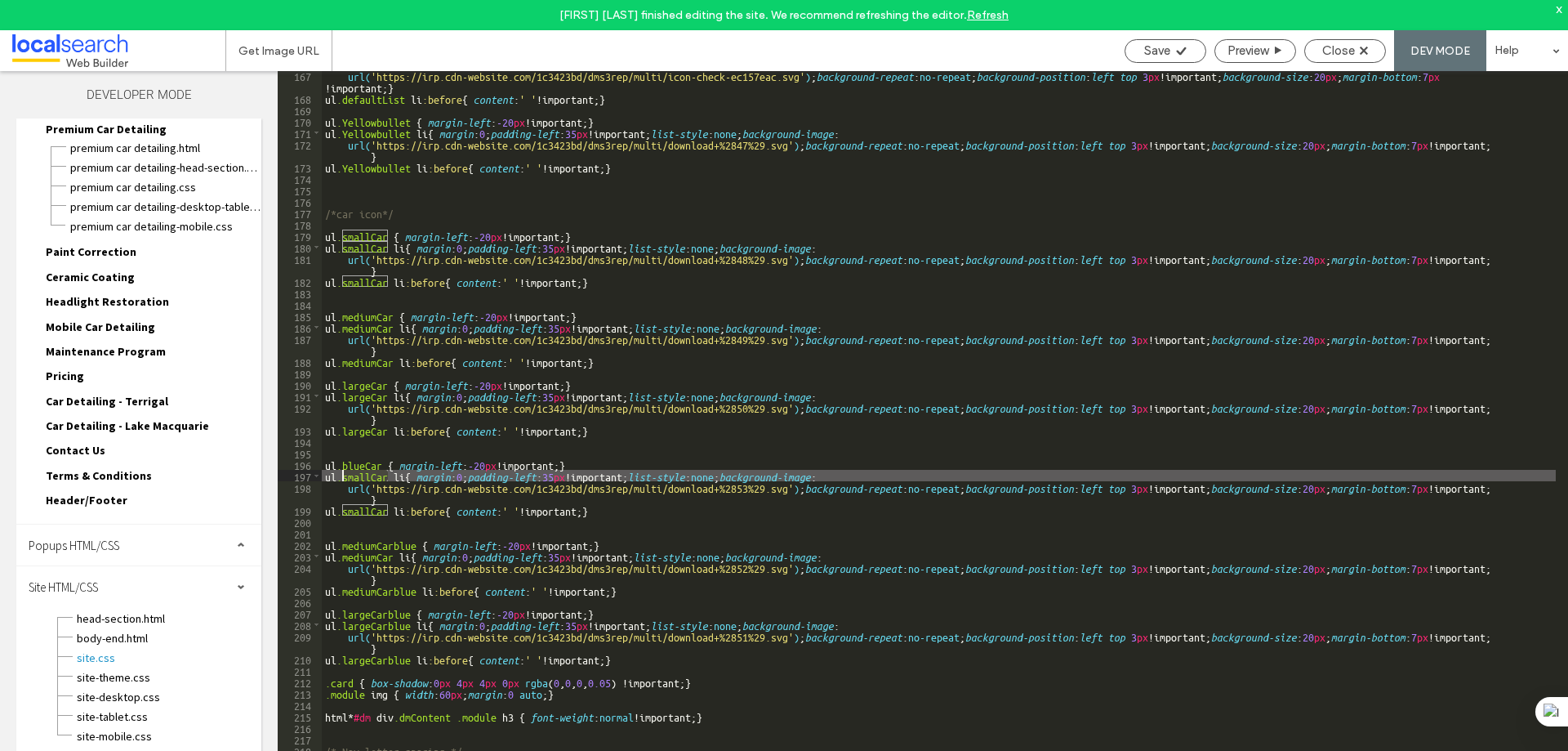 drag, startPoint x: 388, startPoint y: 476, endPoint x: 344, endPoint y: 476, distance: 44 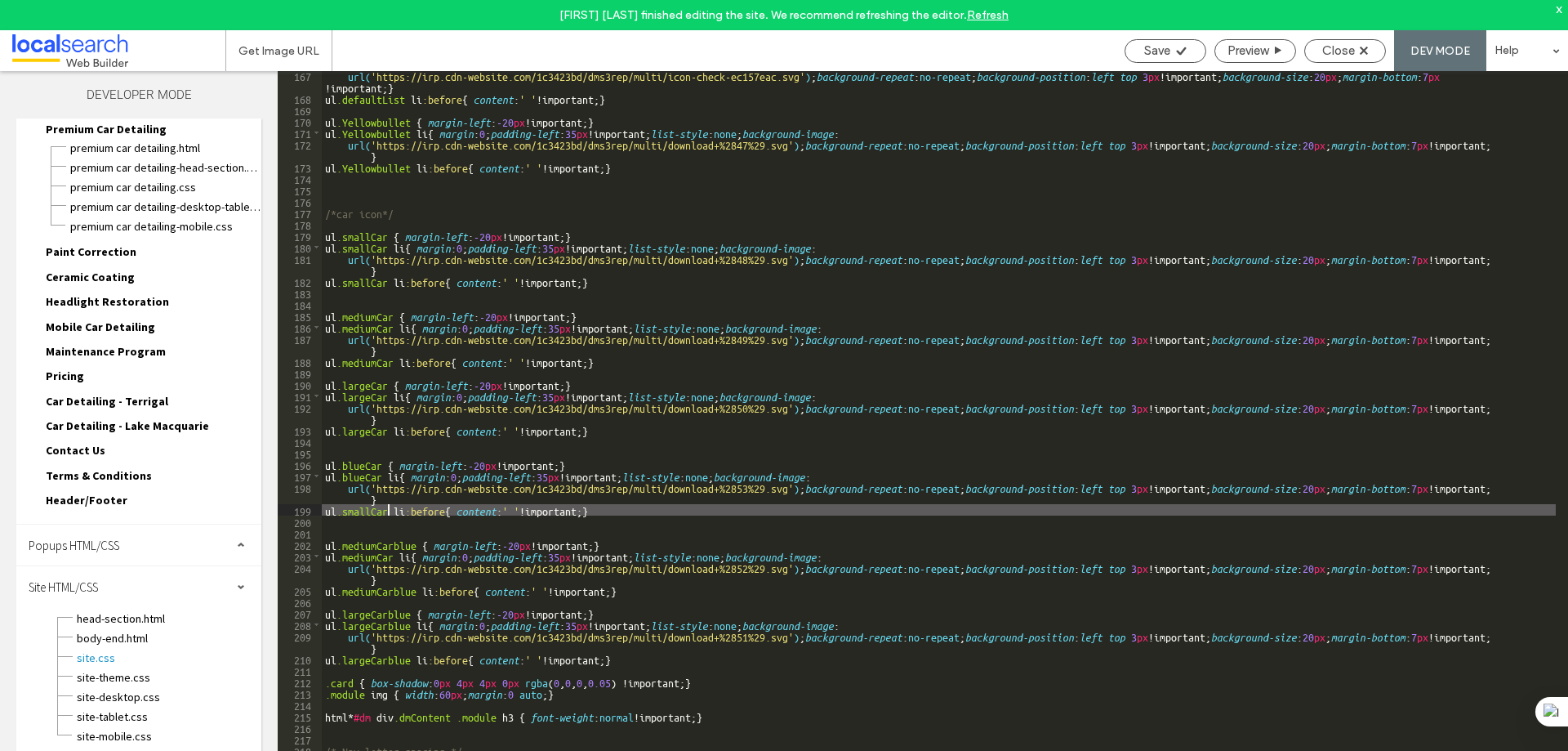 click on "url( 'https://irp.cdn-website.com/1c3423bd/dms3rep/multi/icon-check-ec157eac.svg' ) ;  background-repeat :  no-repeat ;  background-position :  left   top   3 px  !important;  background-size :  20 px ;  margin-bottom :  7 px           !important;  } ul .defaultList   li :before {   content : ' '  !important;  } ul .Yellowbullet   {   margin-left : -20 px !important;  } ul .Yellowbullet   li {   margin :  0 ;  padding-left :  35 px !important;  list-style :  none ;  background-image :       url( 'https://irp.cdn-website.com/1c3423bd/dms3rep/multi/download+%2847%29.svg' ) ;  background-repeat :  no-repeat ;  background-position :  left   top   3 px  !important;  background-size :  20 px ;  margin-bottom :  7 px  !important;           } ul .Yellowbullet   li :before {   content : ' '  !important;  } /*car icon*/ ul .smallCar   {   margin-left : -20 px !important;  } ul .smallCar   li {   margin :  0 ;  padding-left :  35 px !important;  list-style :  none ;  background-image :       url( )" at bounding box center (938, 441) 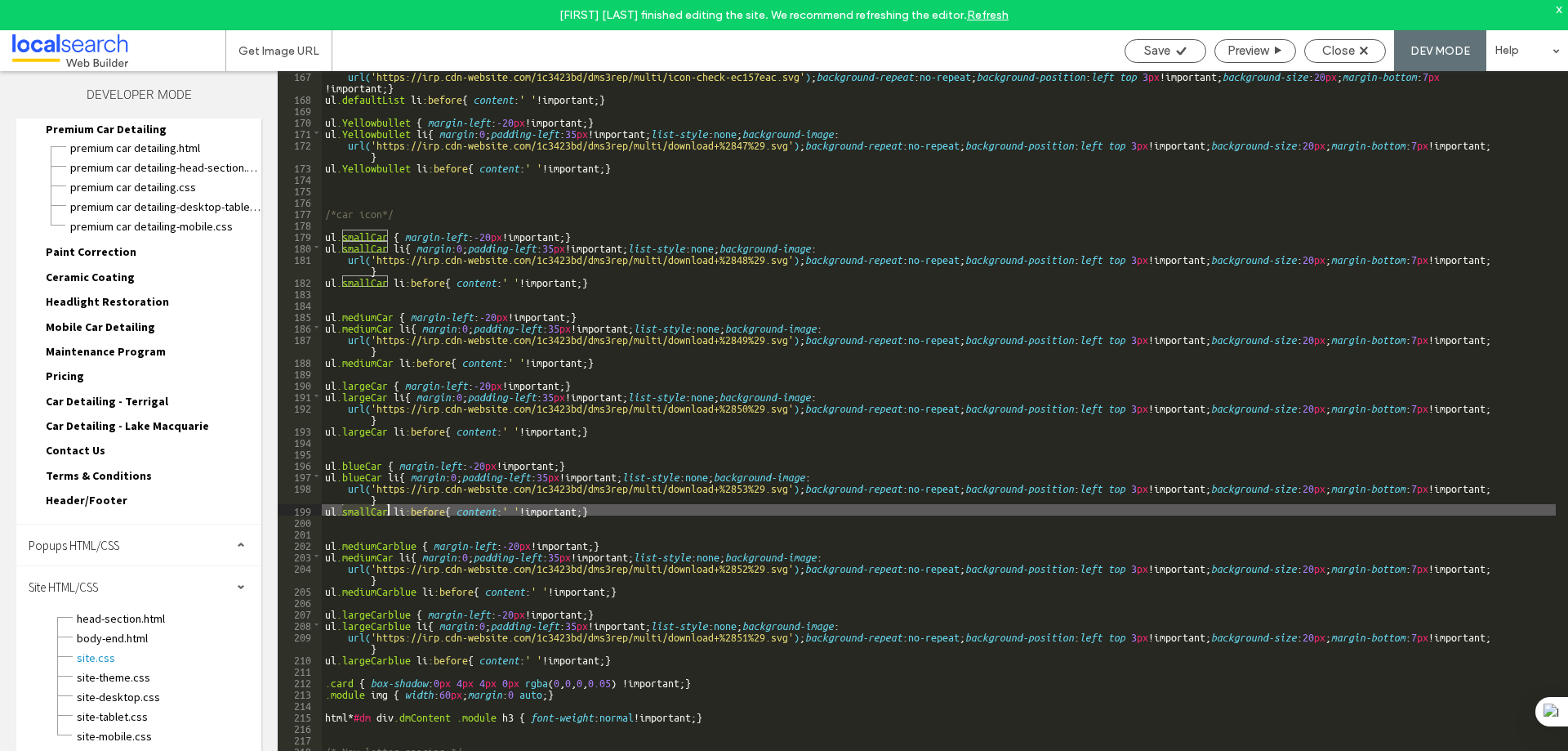click on "url( 'https://irp.cdn-website.com/1c3423bd/dms3rep/multi/icon-check-ec157eac.svg' ) ;  background-repeat :  no-repeat ;  background-position :  left   top   3 px  !important;  background-size :  20 px ;  margin-bottom :  7 px           !important;  } ul .defaultList   li :before {   content : ' '  !important;  } ul .Yellowbullet   {   margin-left : -20 px !important;  } ul .Yellowbullet   li {   margin :  0 ;  padding-left :  35 px !important;  list-style :  none ;  background-image :       url( 'https://irp.cdn-website.com/1c3423bd/dms3rep/multi/download+%2847%29.svg' ) ;  background-repeat :  no-repeat ;  background-position :  left   top   3 px  !important;  background-size :  20 px ;  margin-bottom :  7 px  !important;           } ul .Yellowbullet   li :before {   content : ' '  !important;  } /*car icon*/ ul .smallCar   {   margin-left : -20 px !important;  } ul .smallCar   li {   margin :  0 ;  padding-left :  35 px !important;  list-style :  none ;  background-image :       url( )" at bounding box center [938, 426] 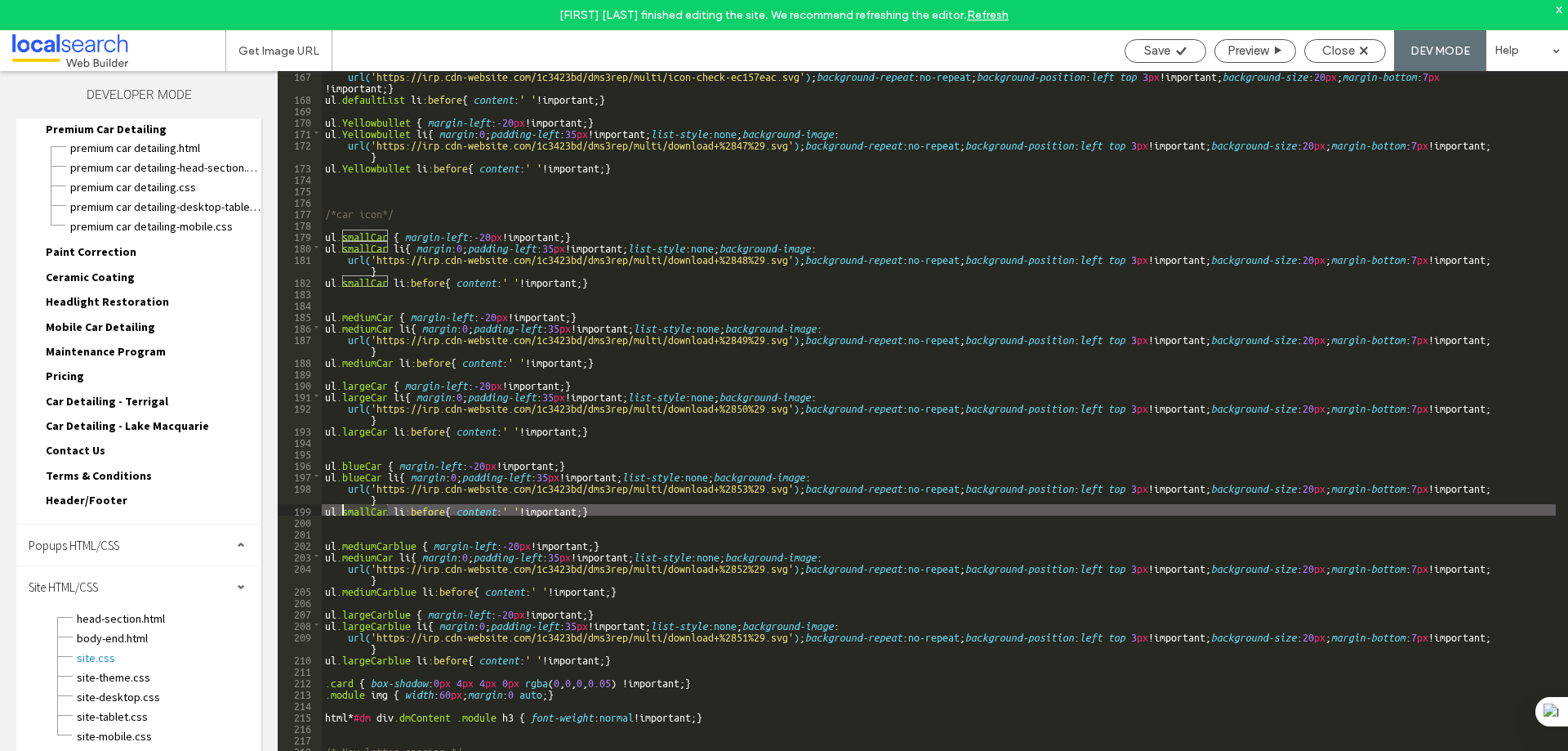 drag, startPoint x: 385, startPoint y: 507, endPoint x: 344, endPoint y: 509, distance: 41.0488 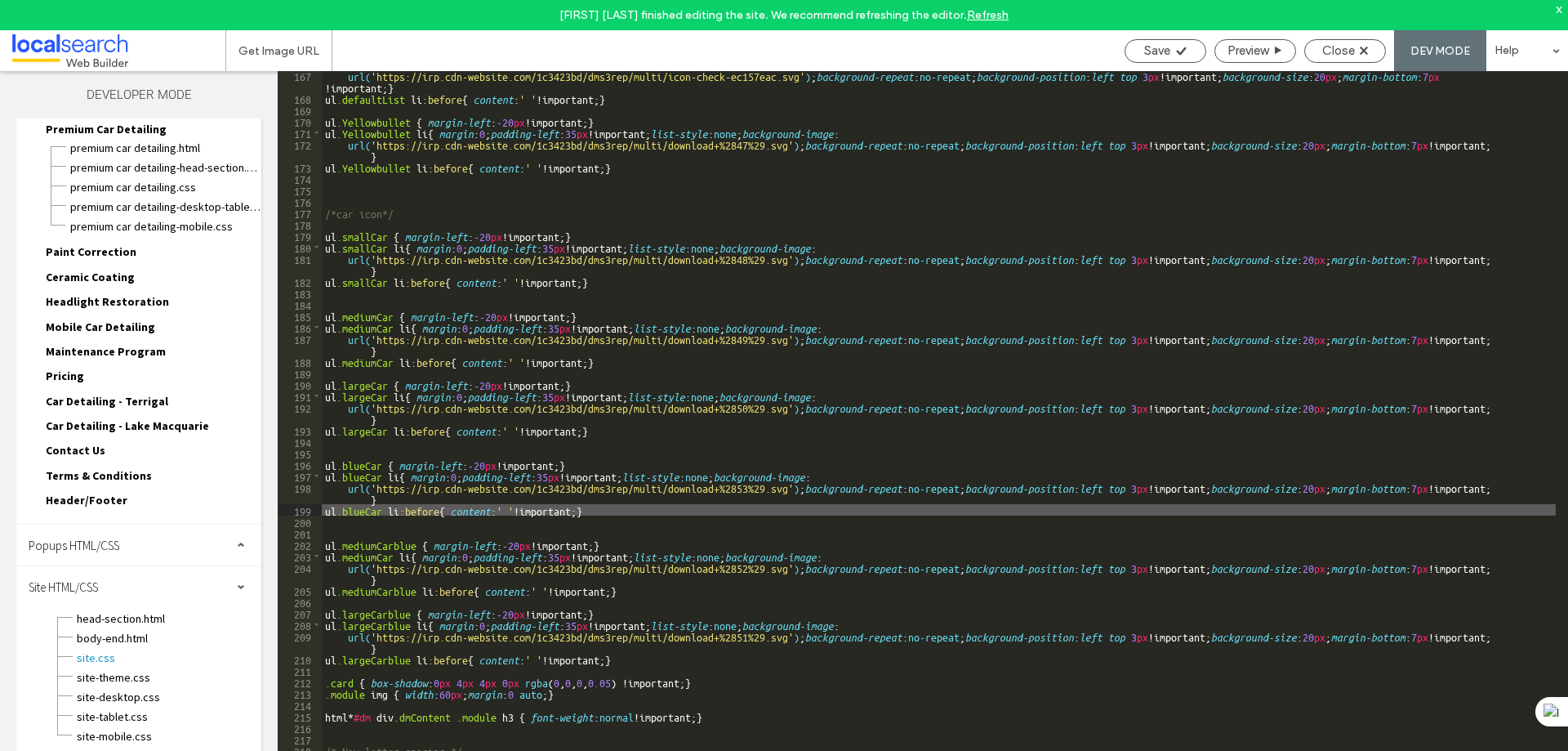 scroll, scrollTop: 1961, scrollLeft: 0, axis: vertical 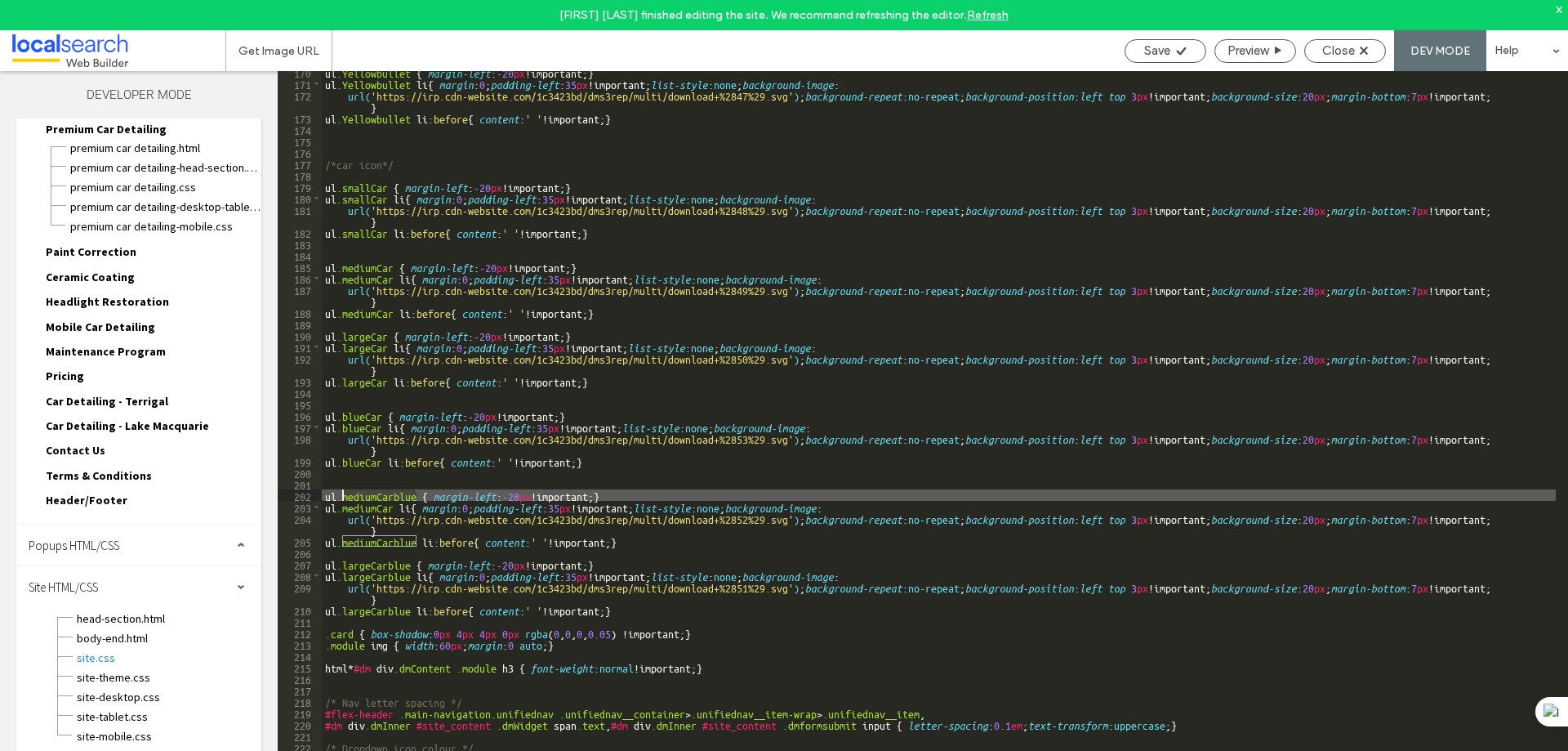 drag, startPoint x: 417, startPoint y: 493, endPoint x: 341, endPoint y: 496, distance: 76.05919 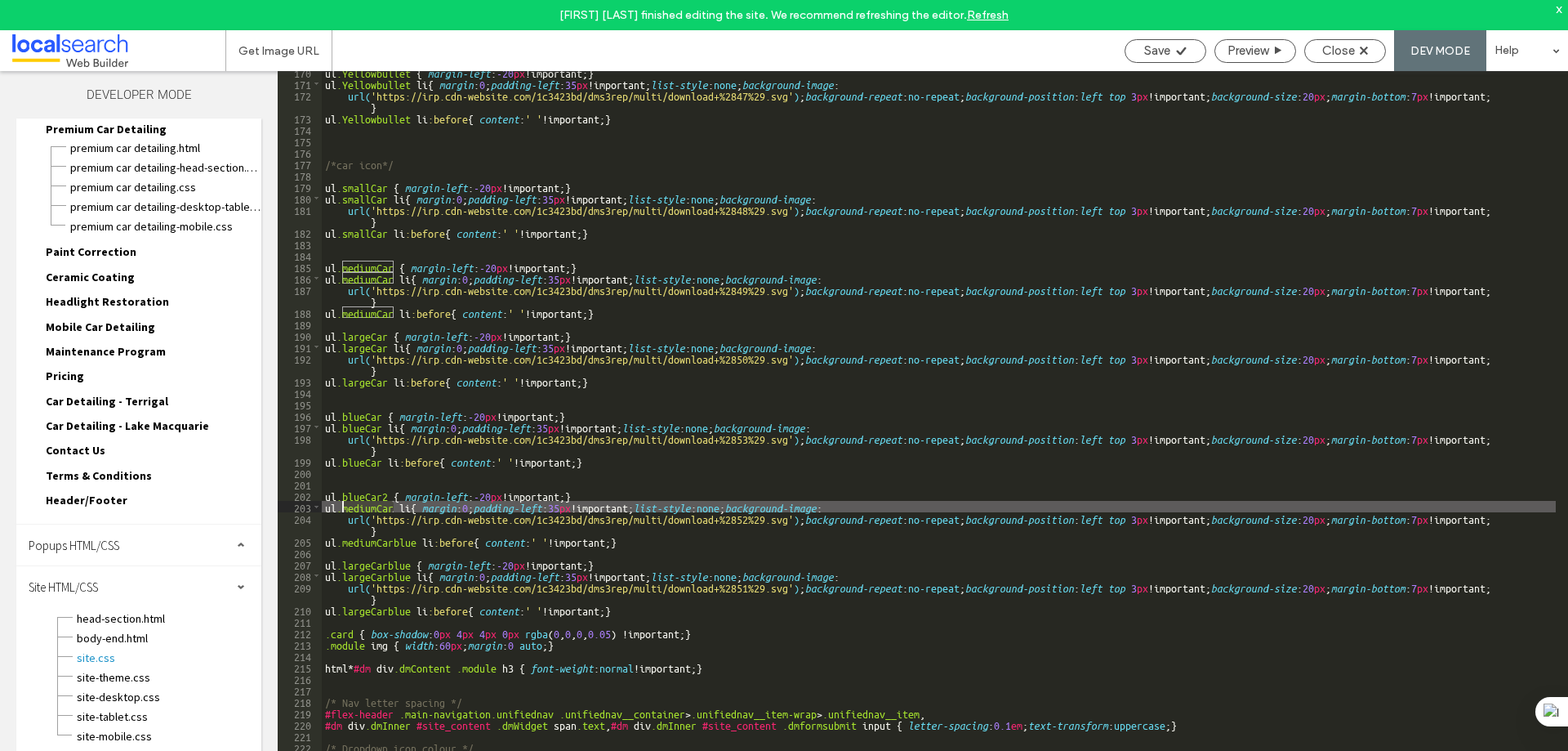 drag, startPoint x: 394, startPoint y: 507, endPoint x: 343, endPoint y: 507, distance: 51 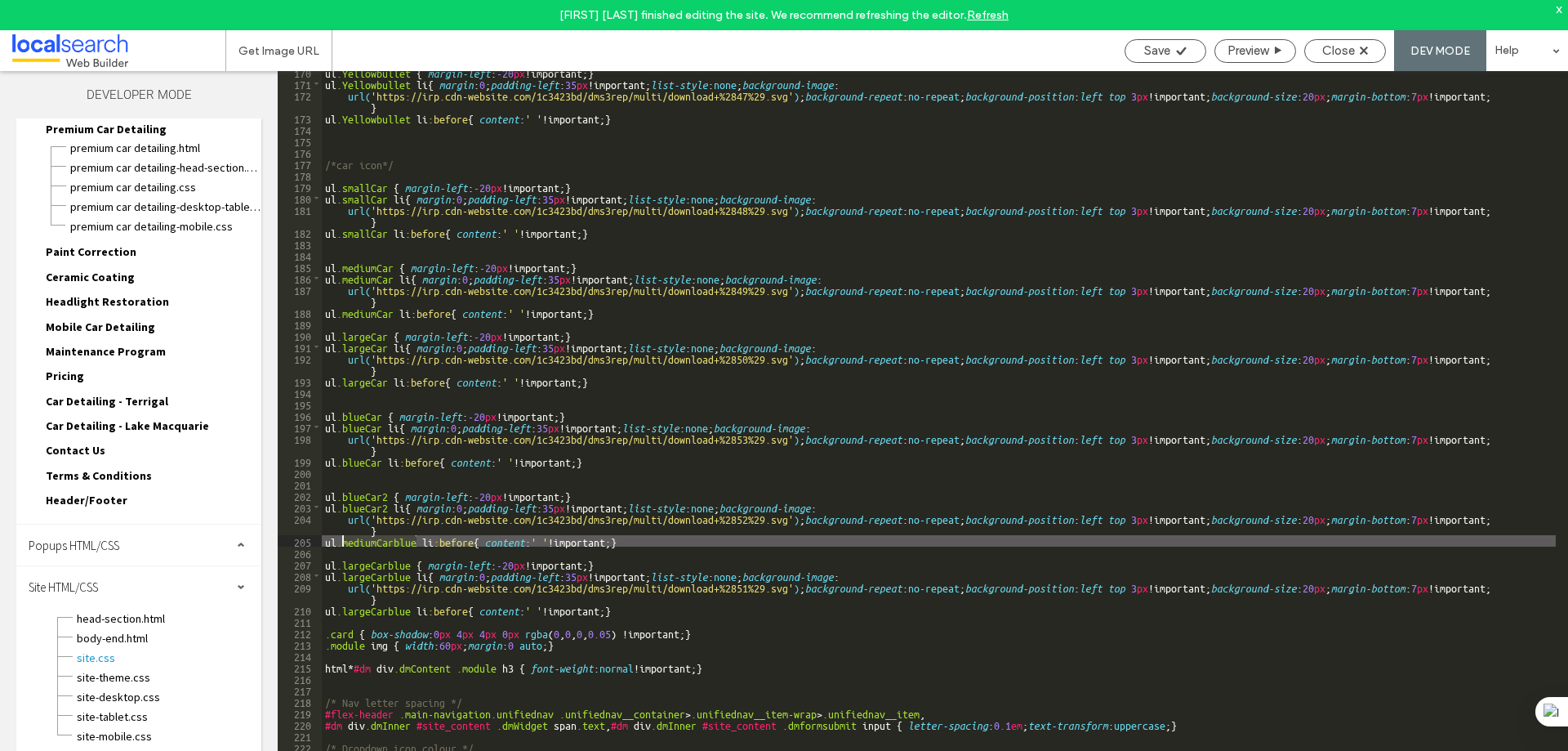 drag, startPoint x: 416, startPoint y: 539, endPoint x: 345, endPoint y: 543, distance: 71.11259 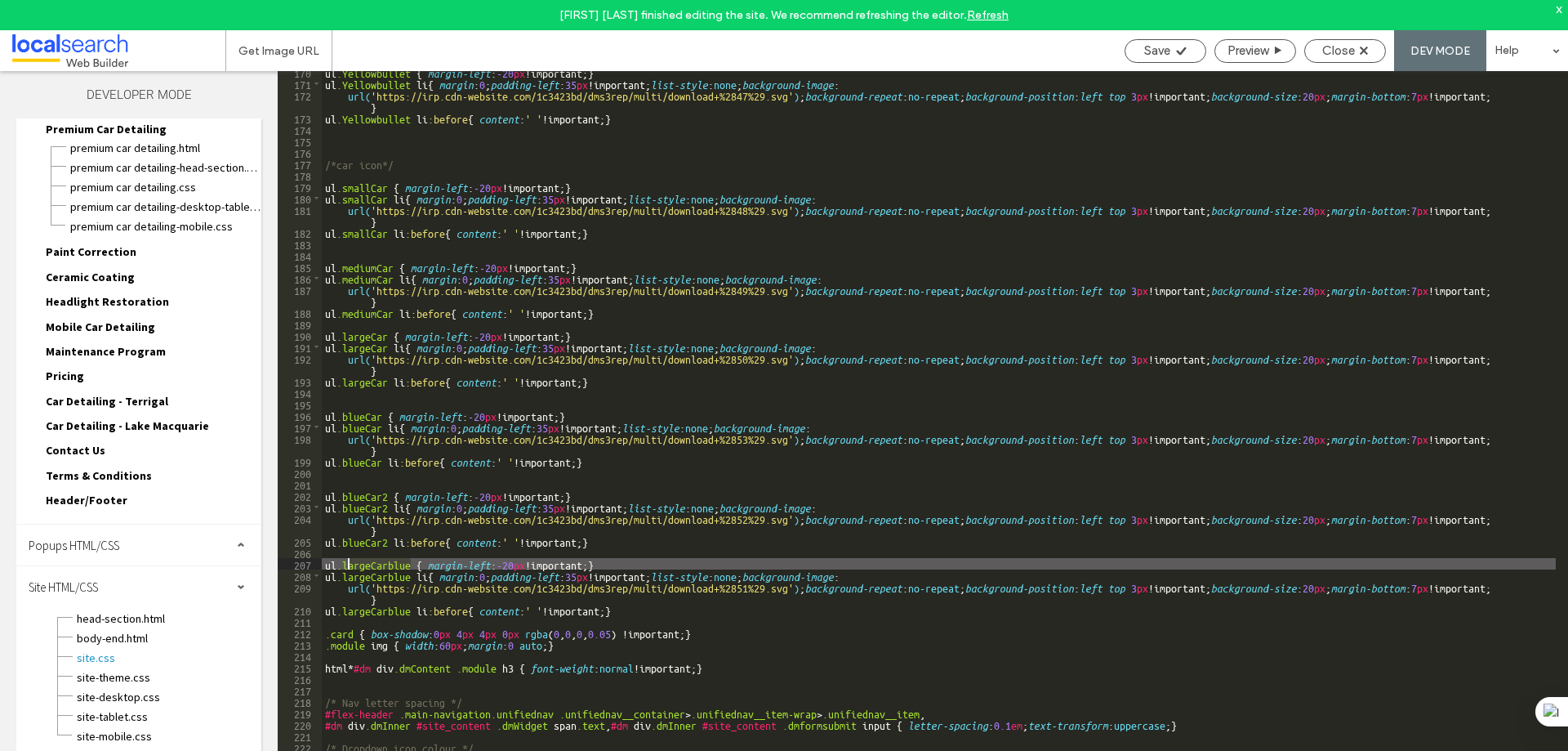 drag, startPoint x: 412, startPoint y: 561, endPoint x: 345, endPoint y: 564, distance: 67.0671 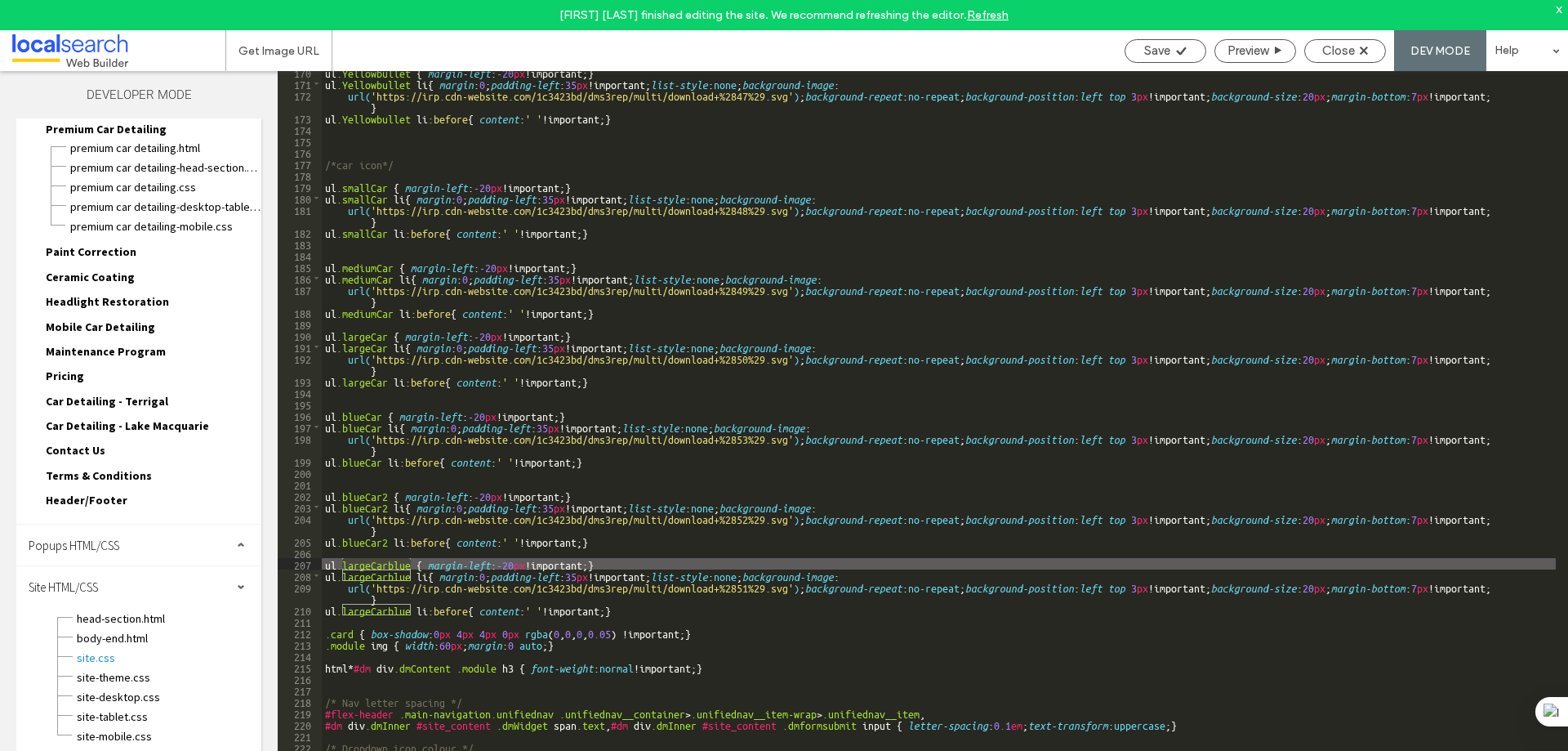 paste 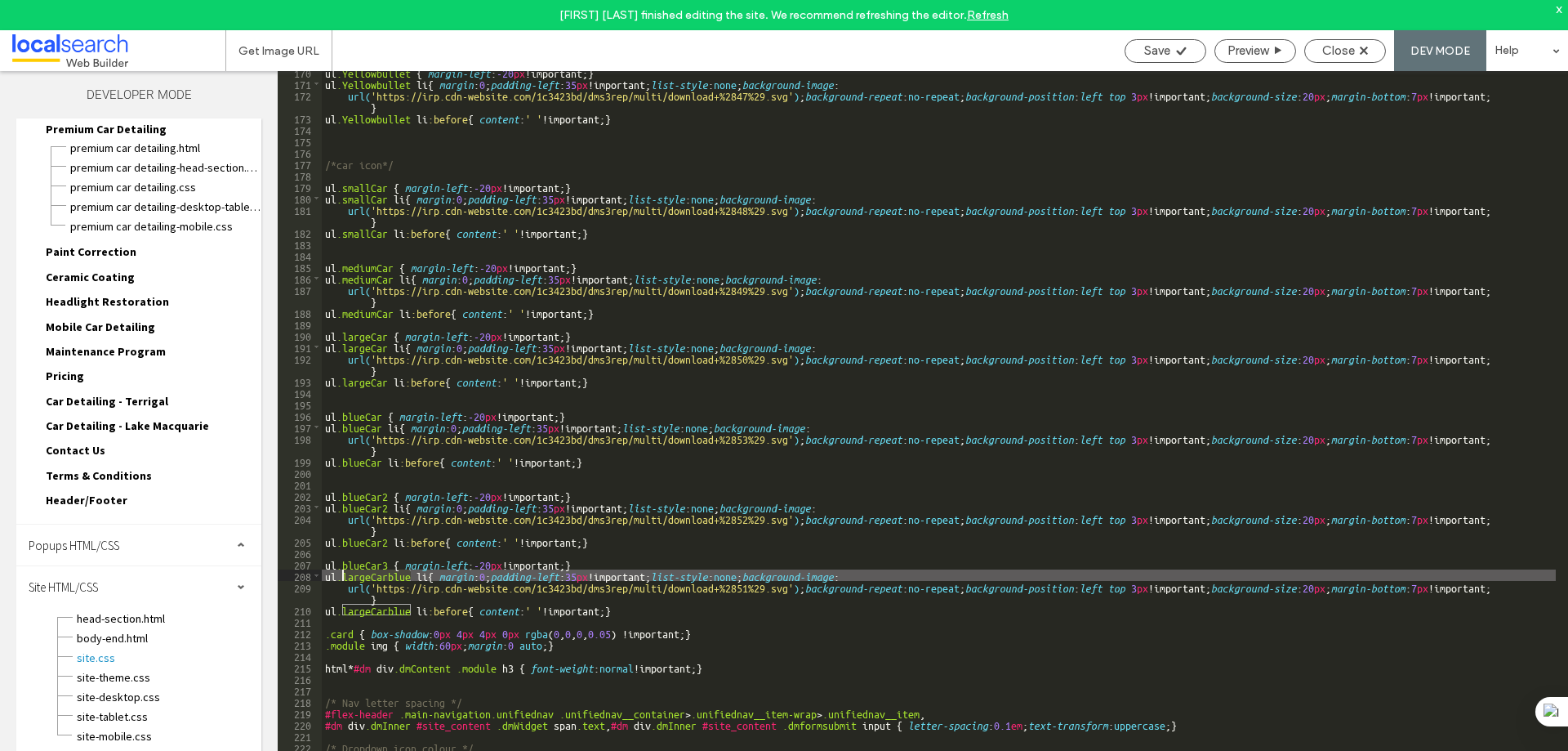 drag, startPoint x: 411, startPoint y: 578, endPoint x: 342, endPoint y: 571, distance: 69.35416 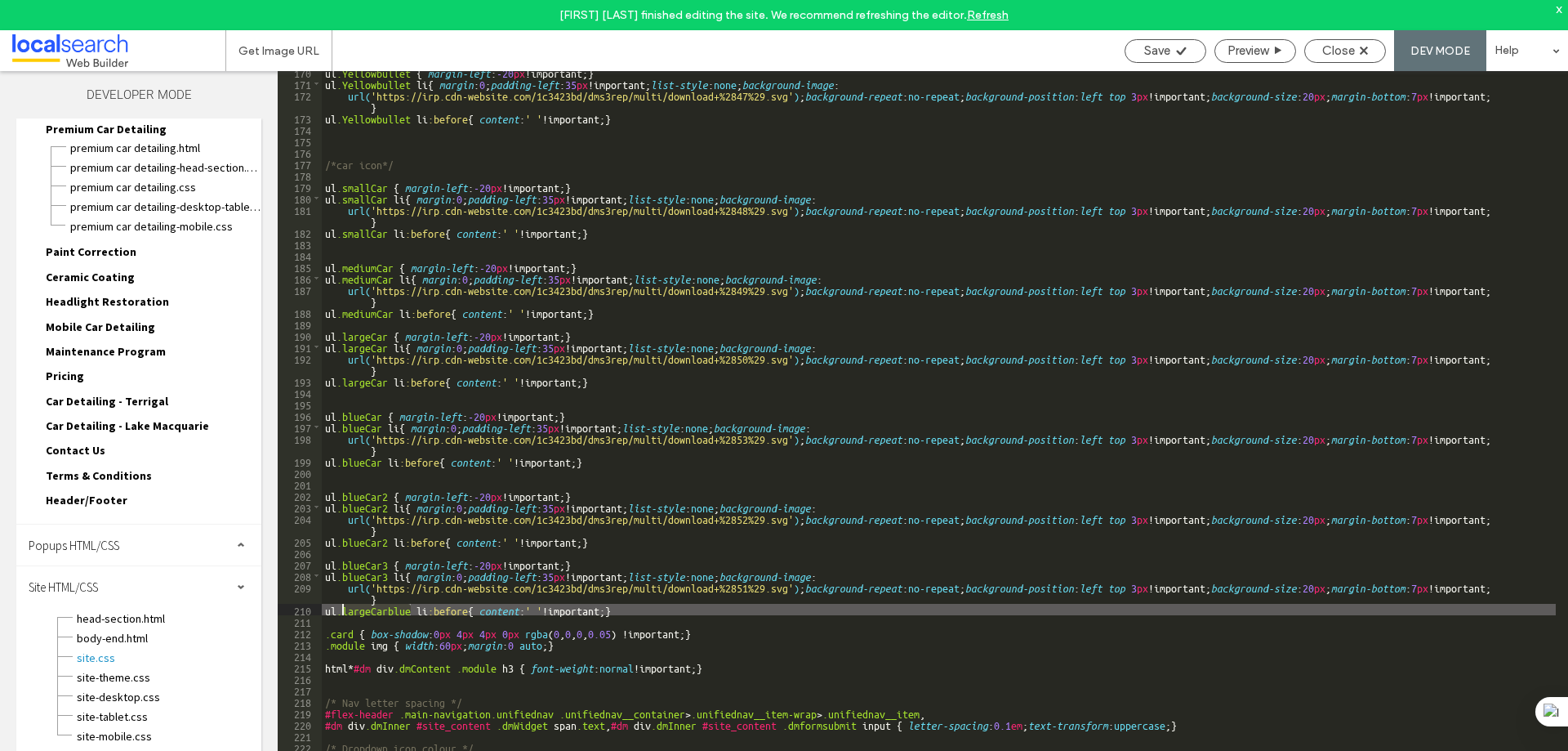 drag, startPoint x: 411, startPoint y: 610, endPoint x: 343, endPoint y: 606, distance: 68.11755 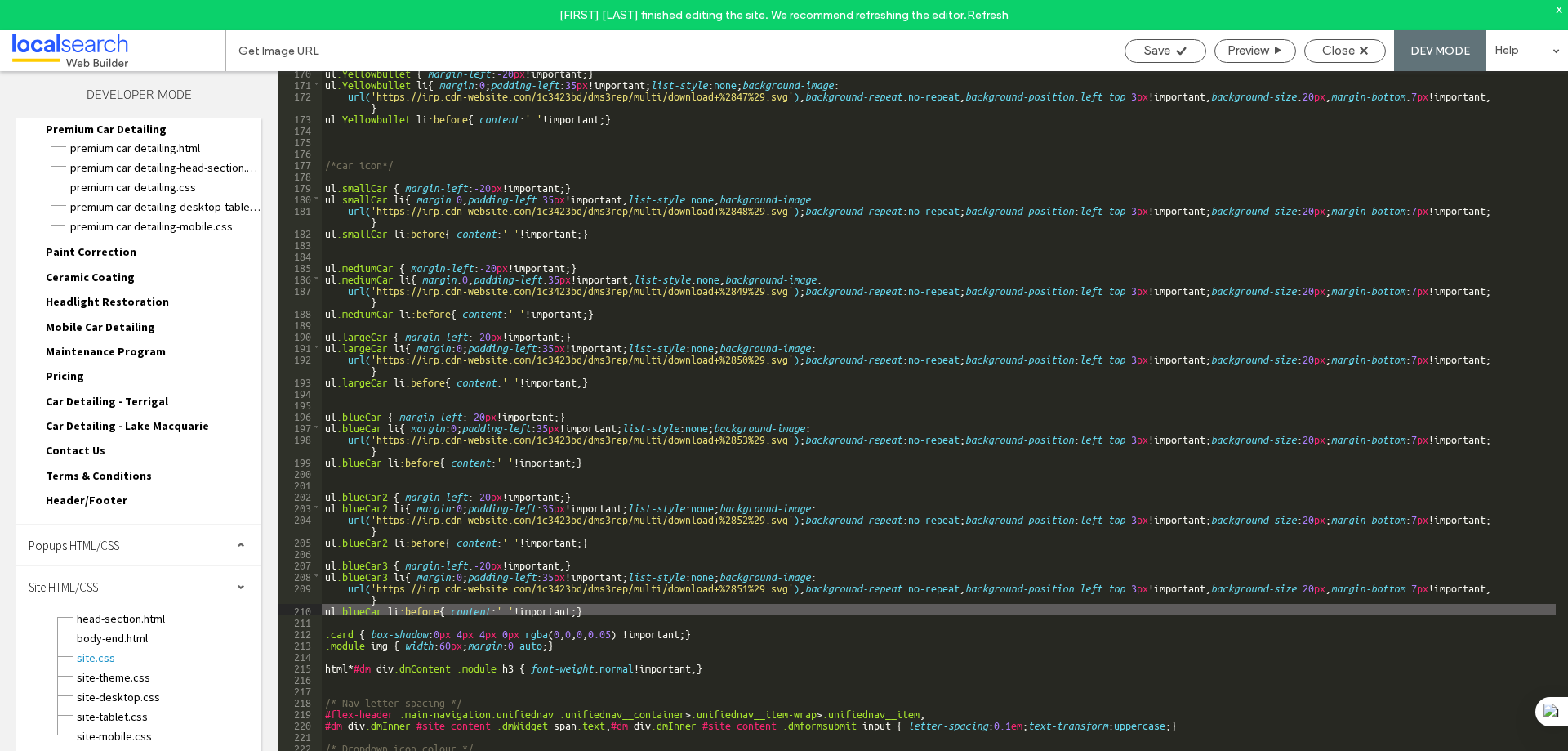 type on "**" 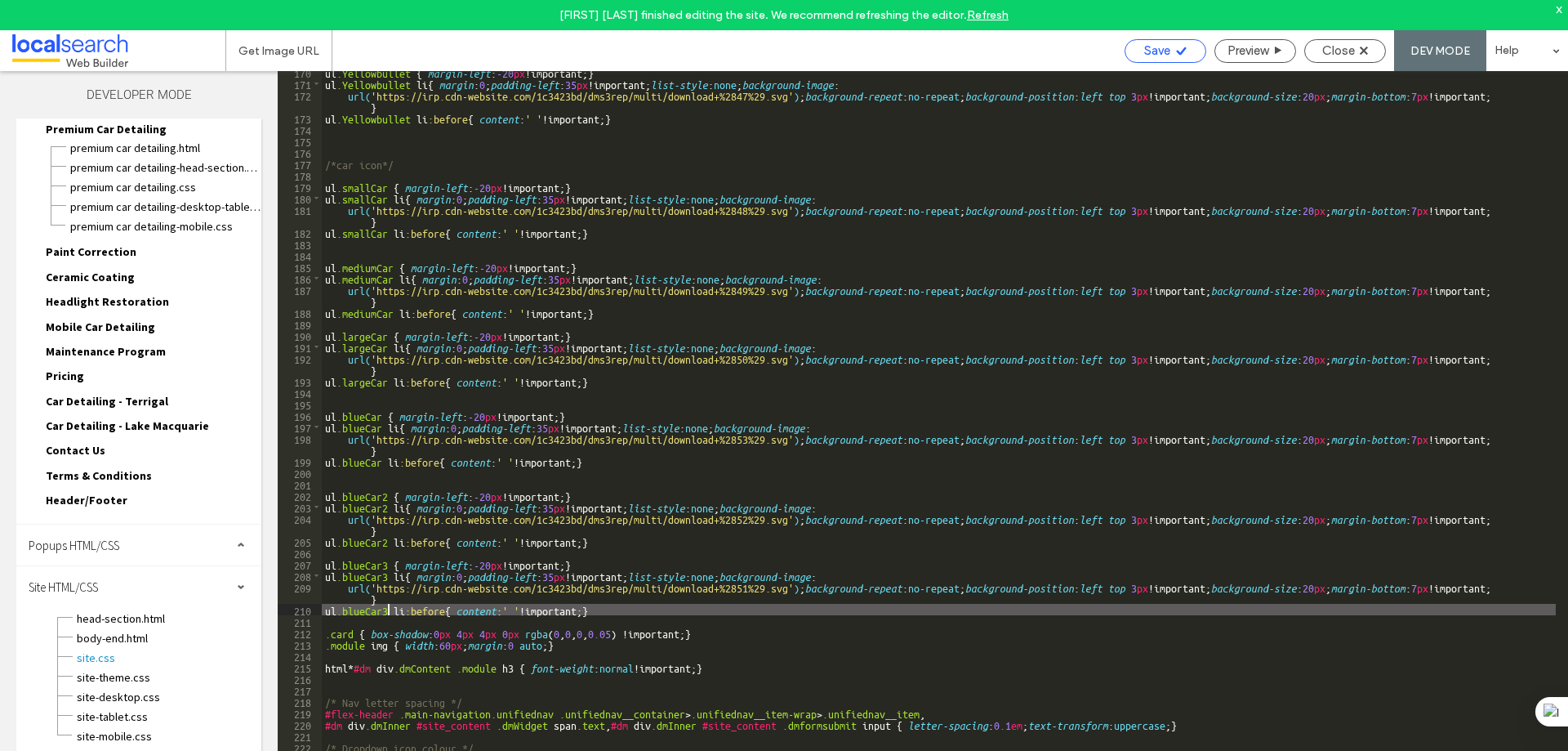click on "Save" at bounding box center (1157, 51) 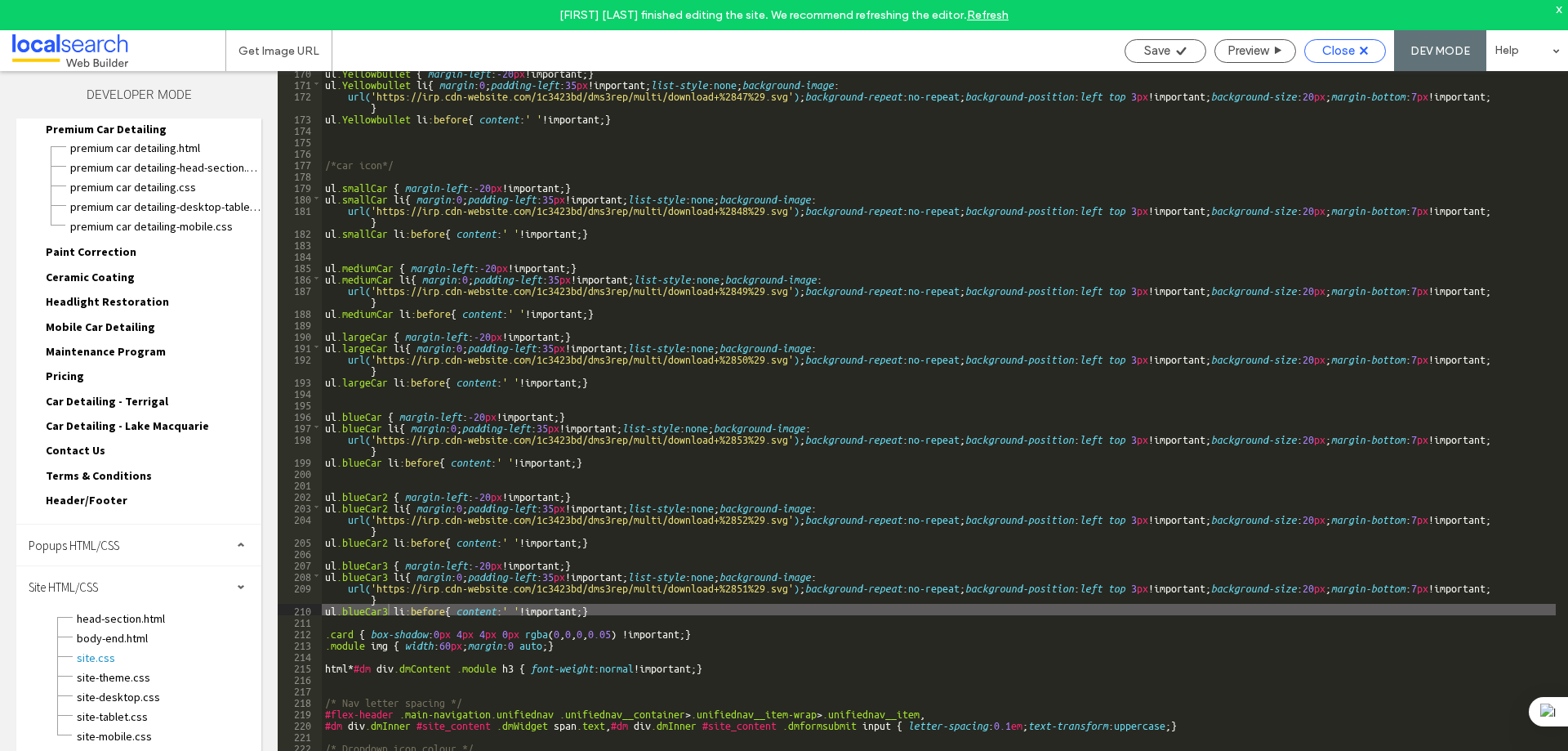 click on "Close" at bounding box center (1339, 51) 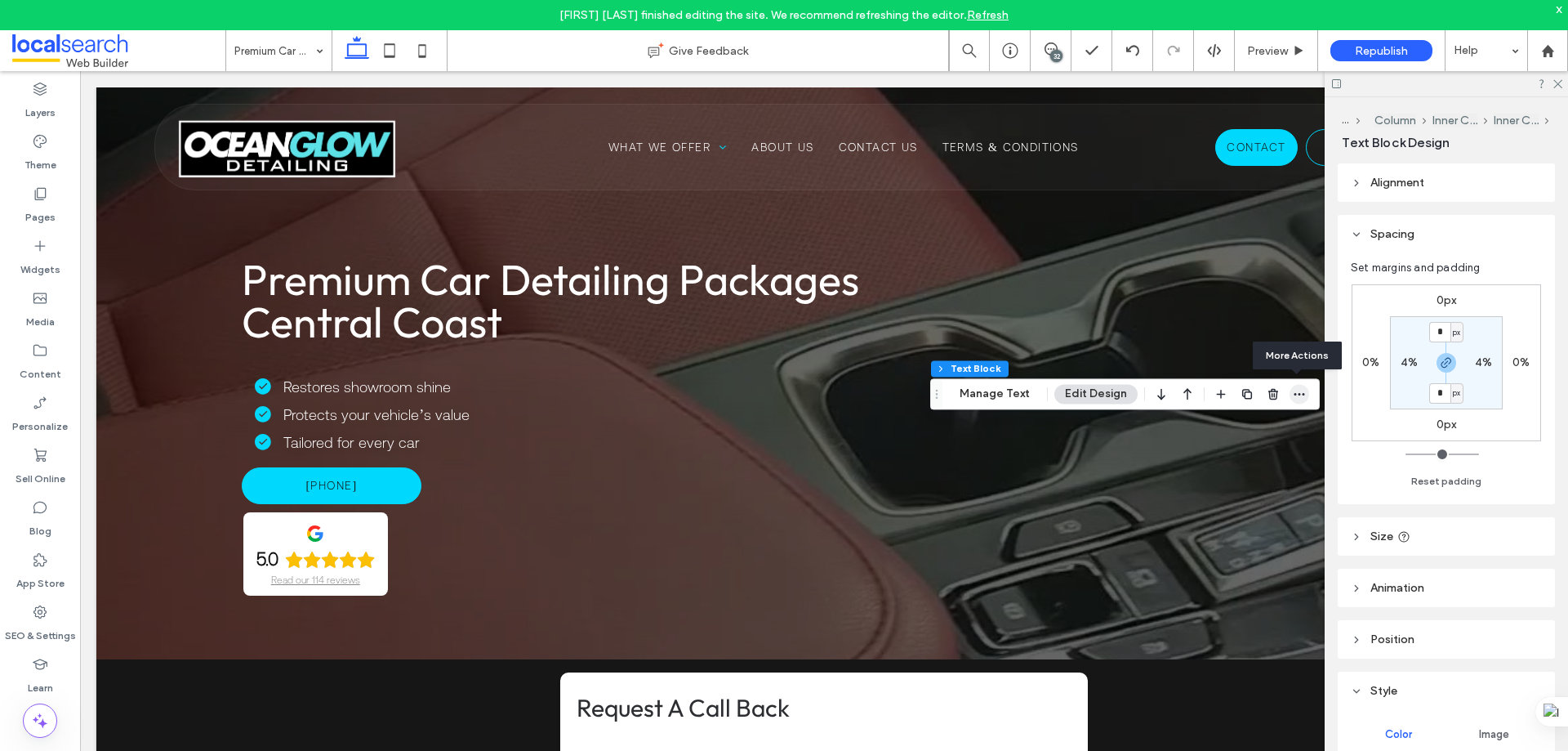 click 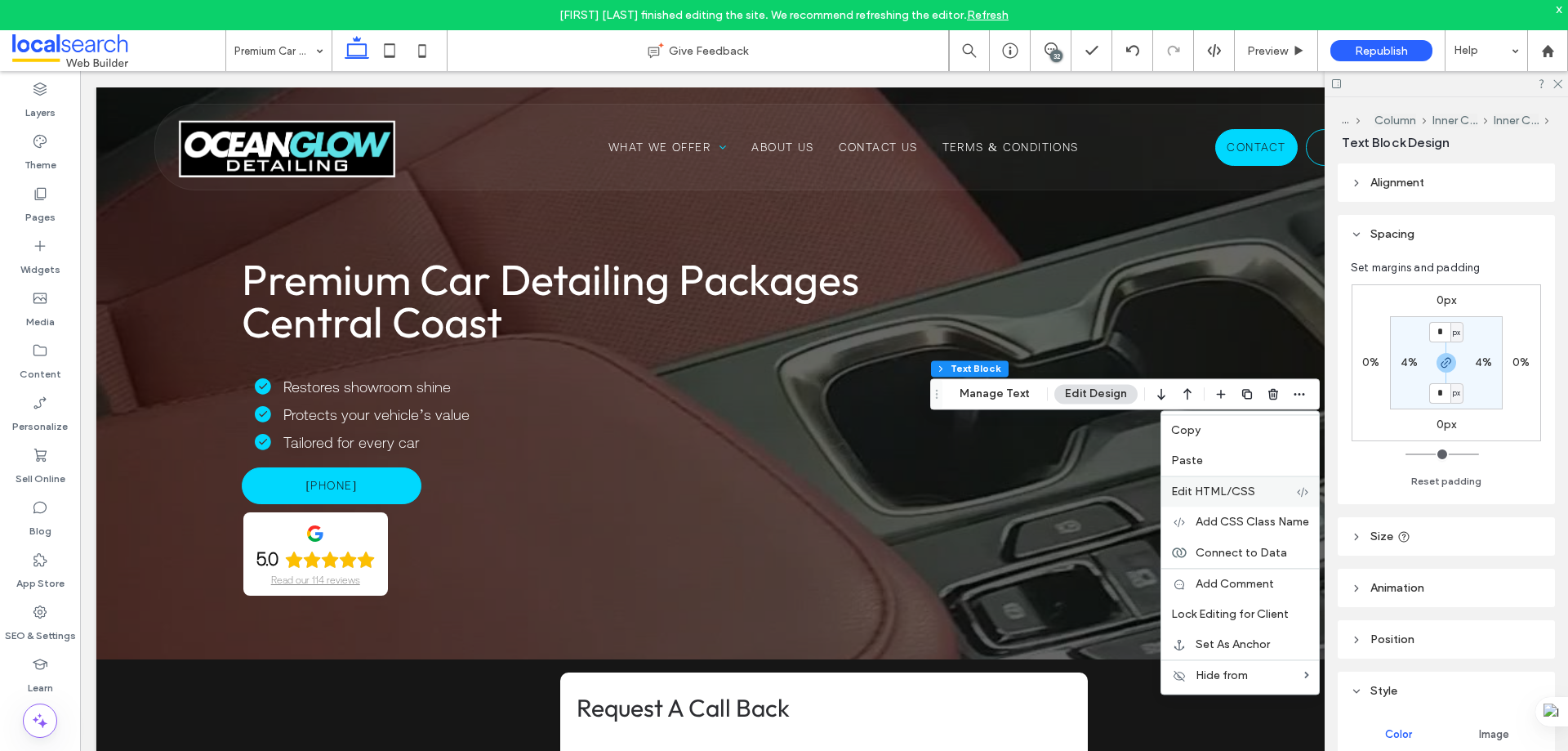 click on "Edit HTML/CSS" at bounding box center (1213, 491) 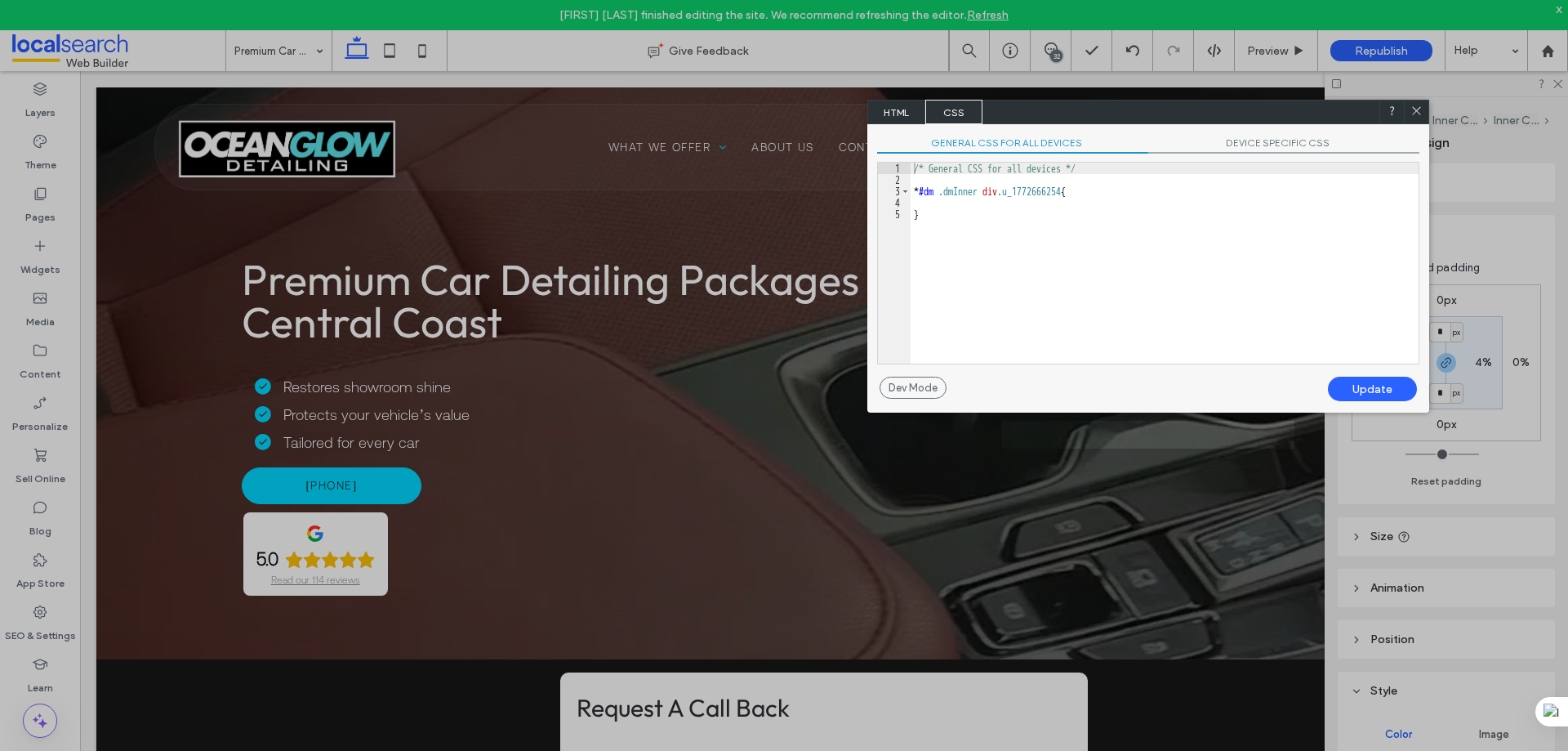 click on "HTML" at bounding box center [897, 112] 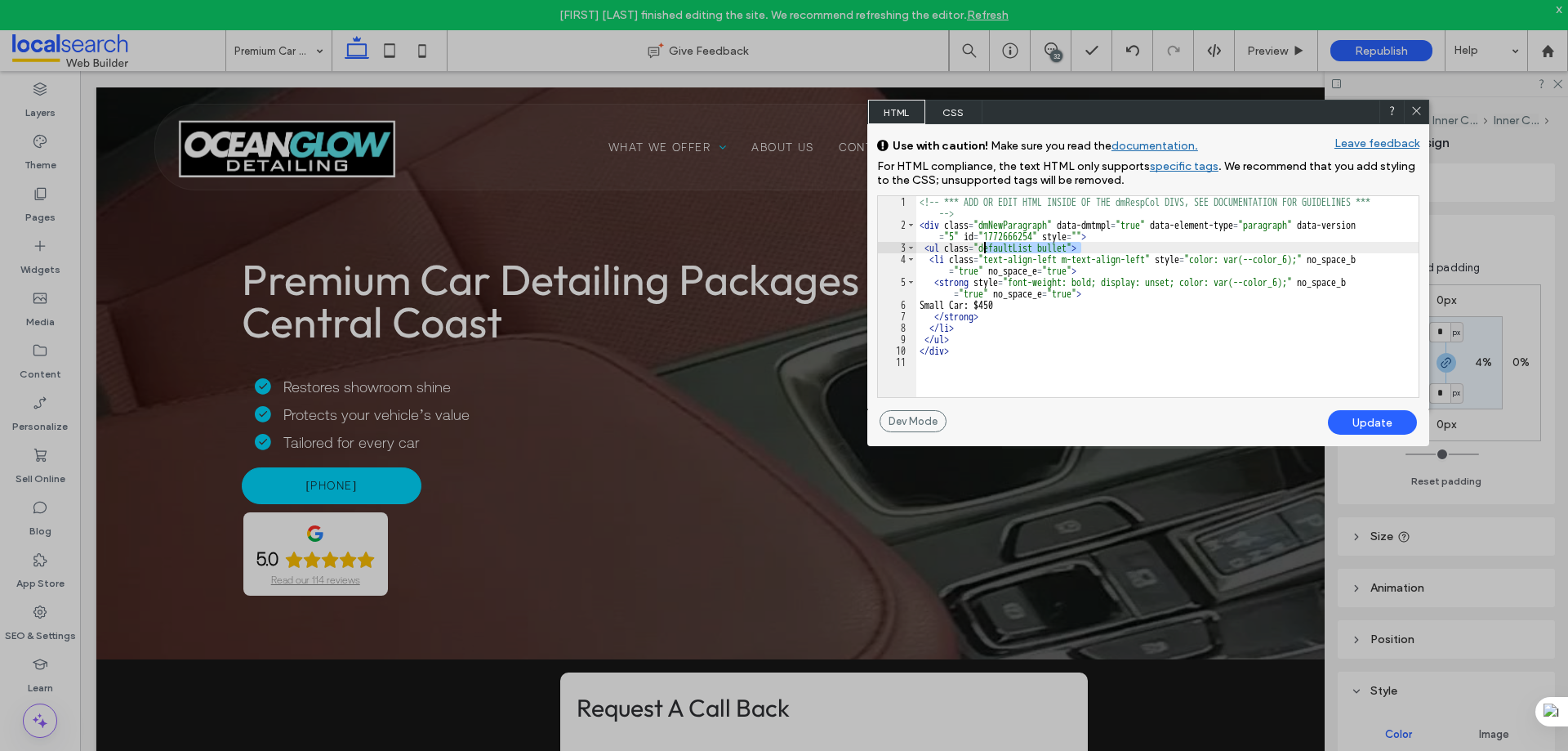 drag, startPoint x: 1082, startPoint y: 245, endPoint x: 985, endPoint y: 248, distance: 97.04638 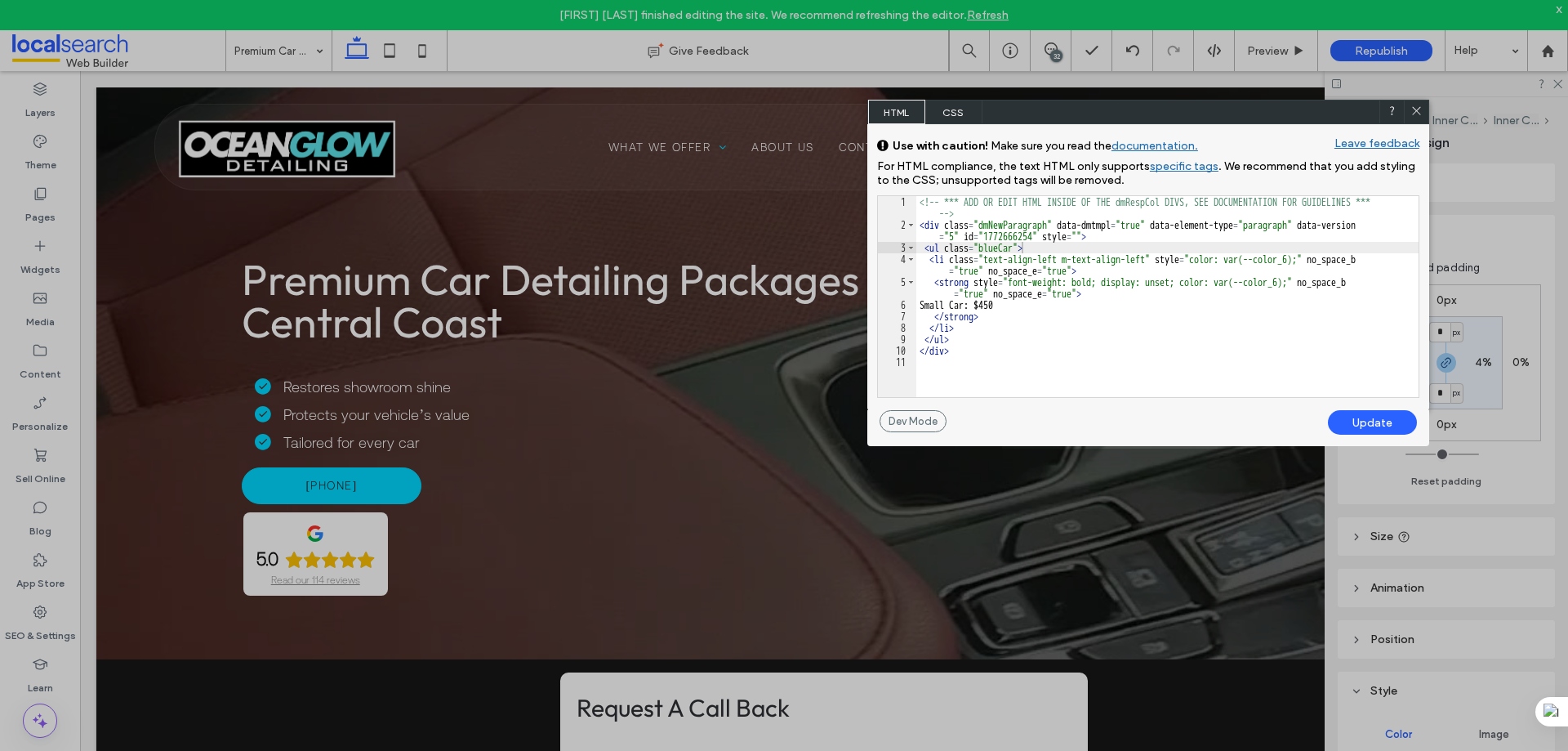 click on "Update" at bounding box center [1372, 422] 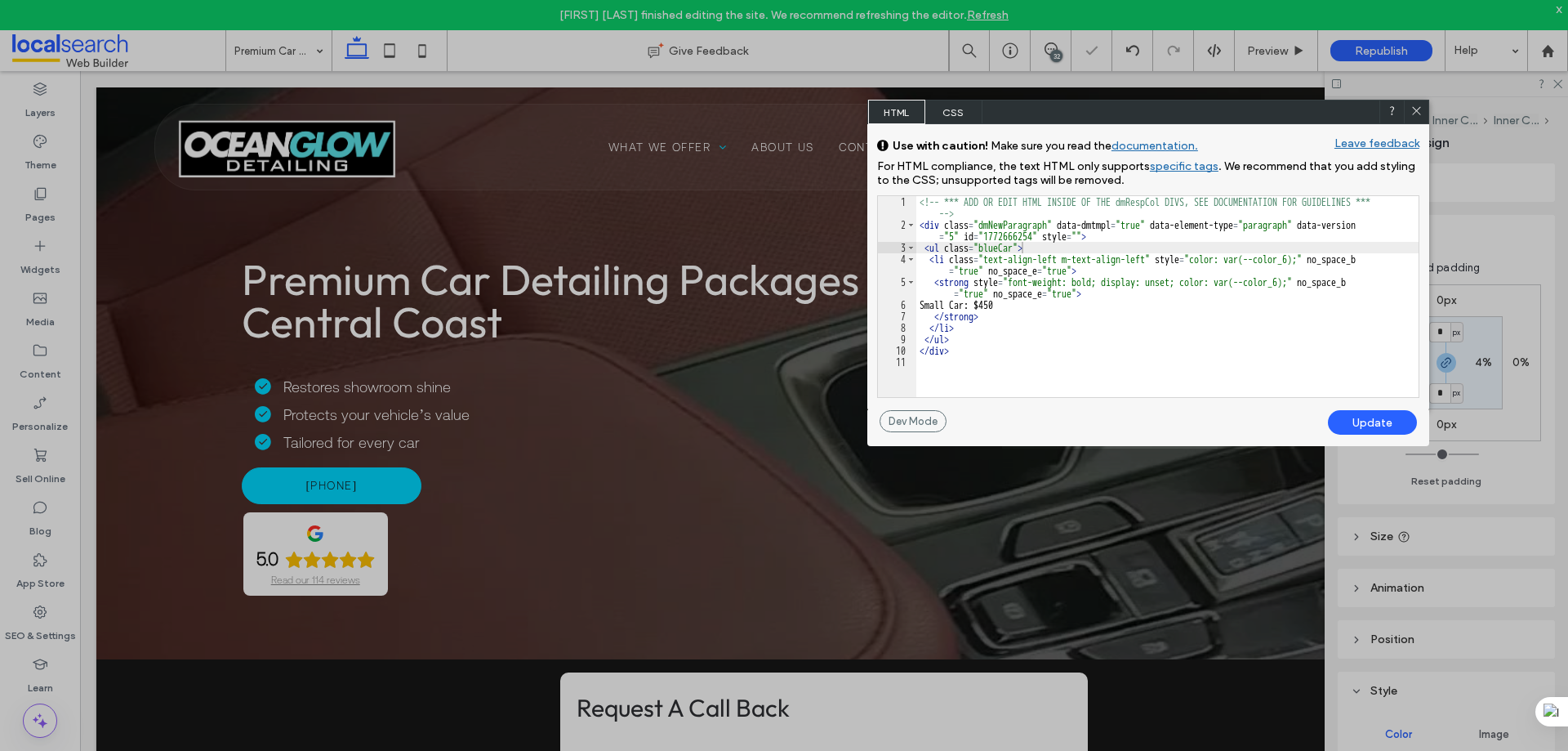 click 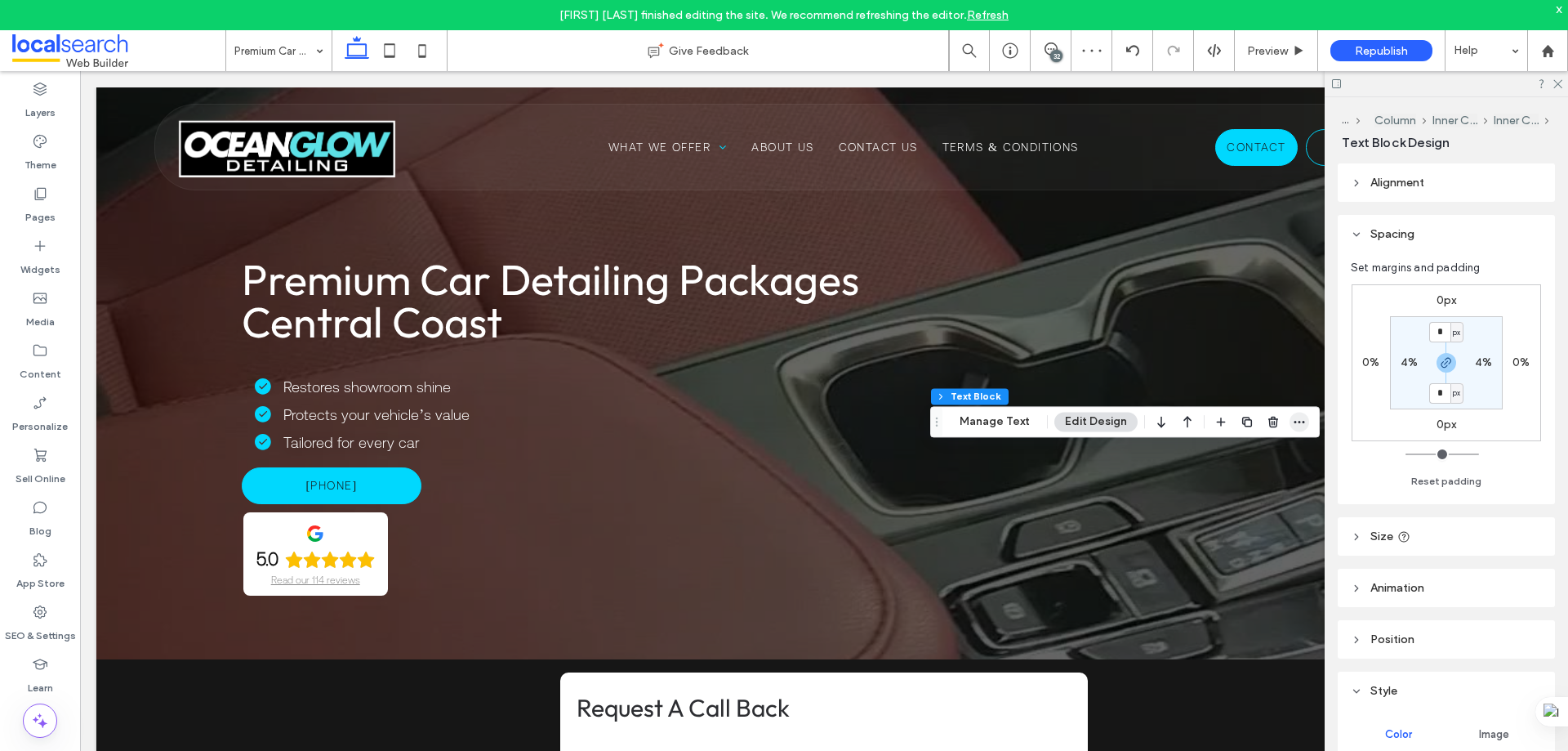 click 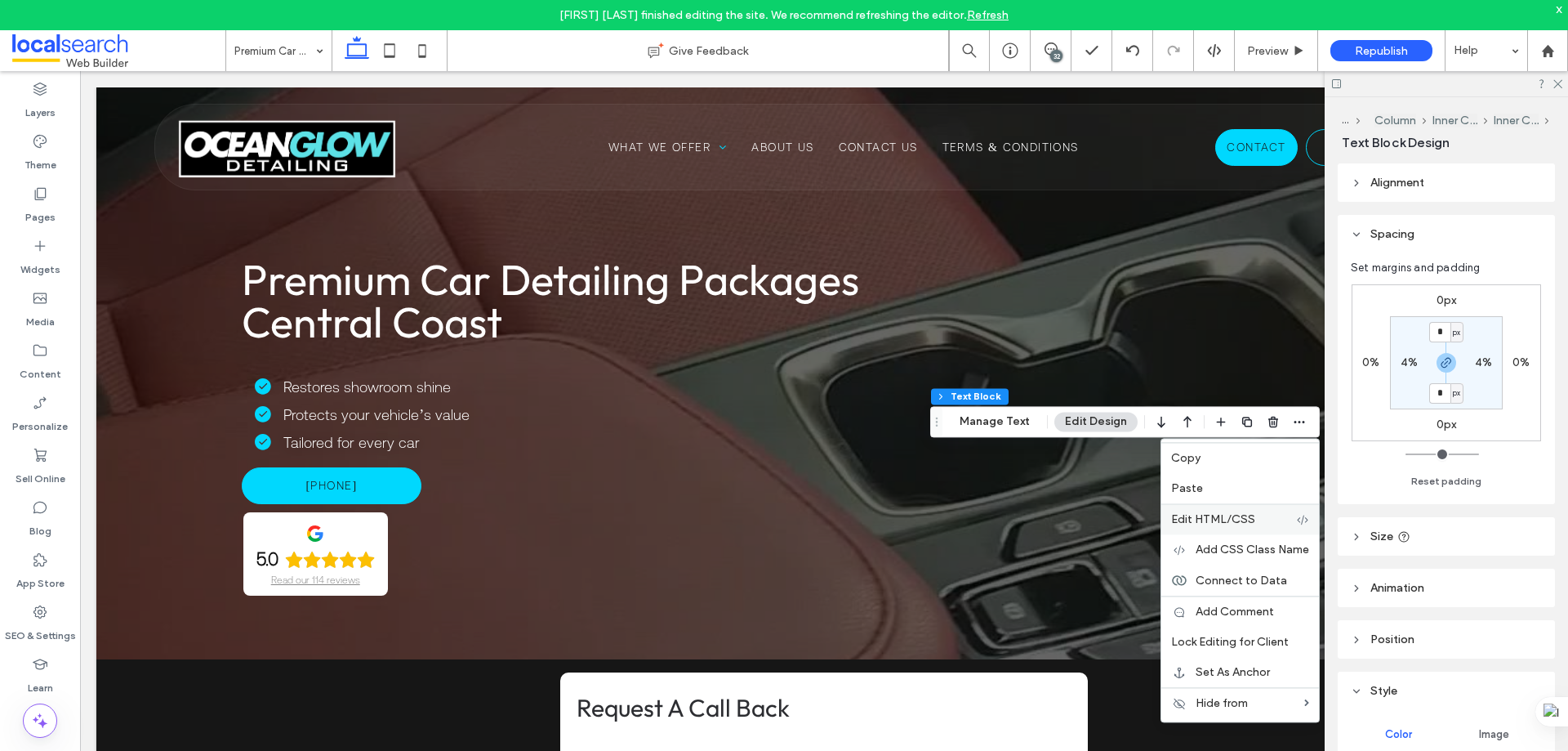click on "Edit HTML/CSS" at bounding box center (1213, 519) 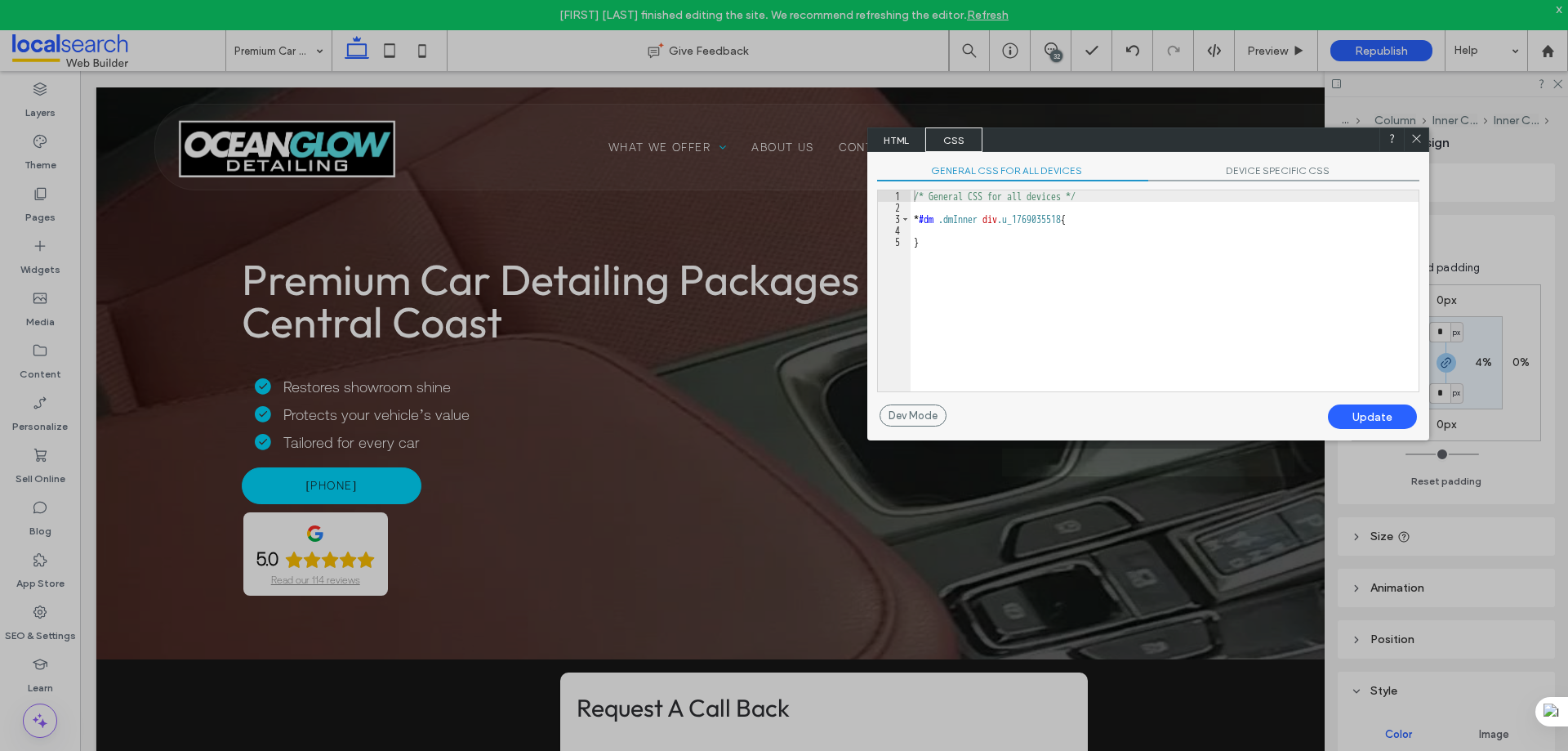 click on "HTML" at bounding box center [897, 140] 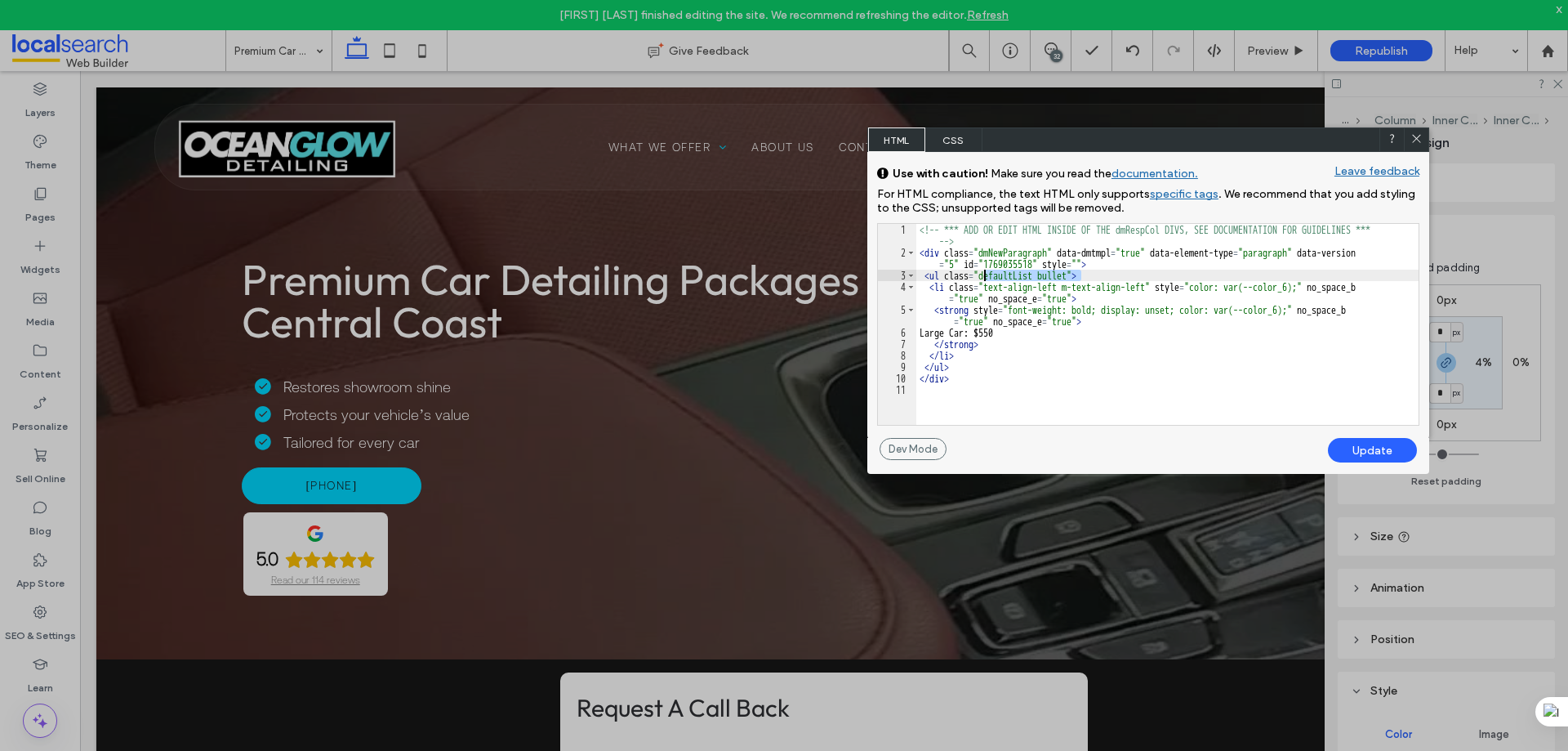 drag, startPoint x: 1079, startPoint y: 274, endPoint x: 983, endPoint y: 279, distance: 96.13012 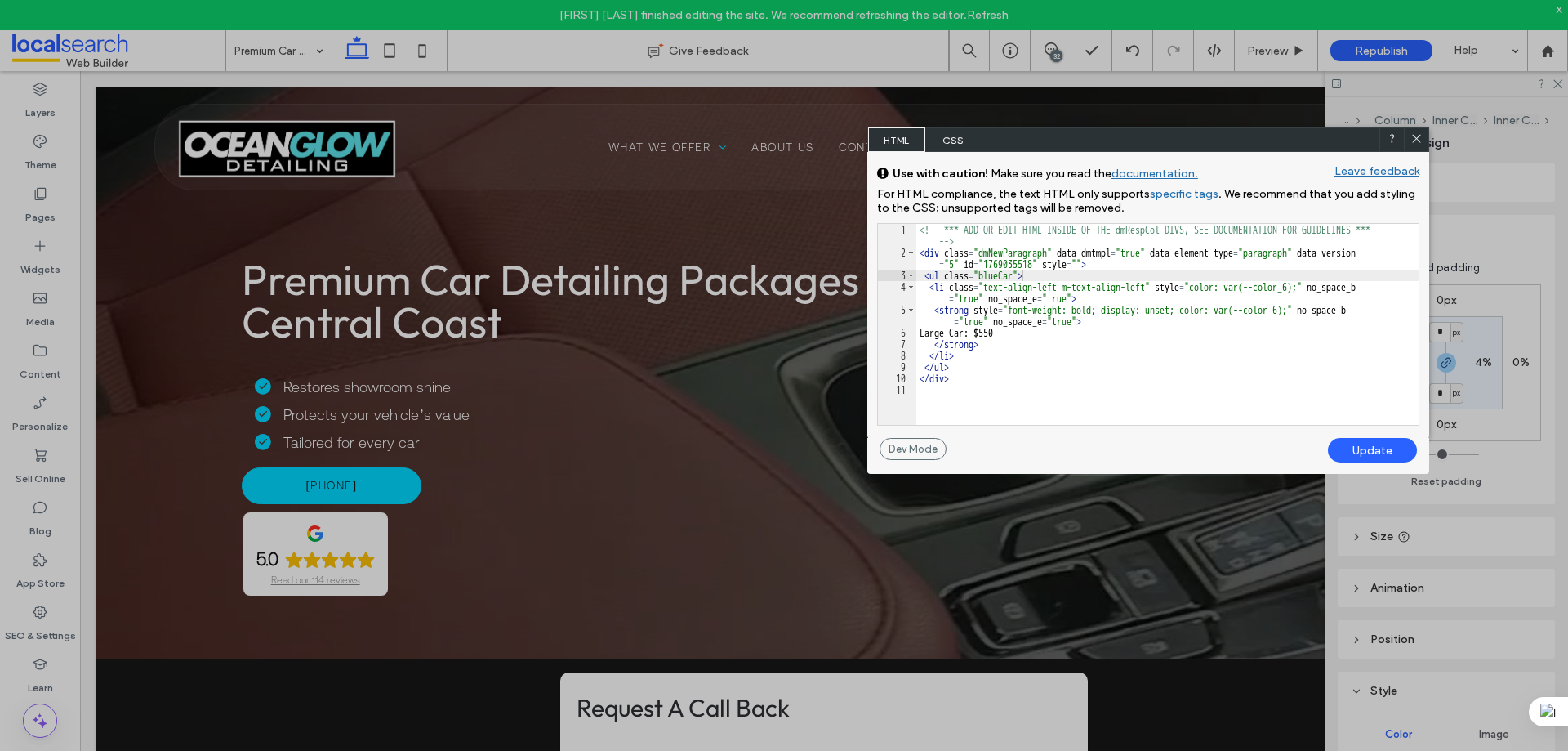 click on "Update" at bounding box center (1372, 450) 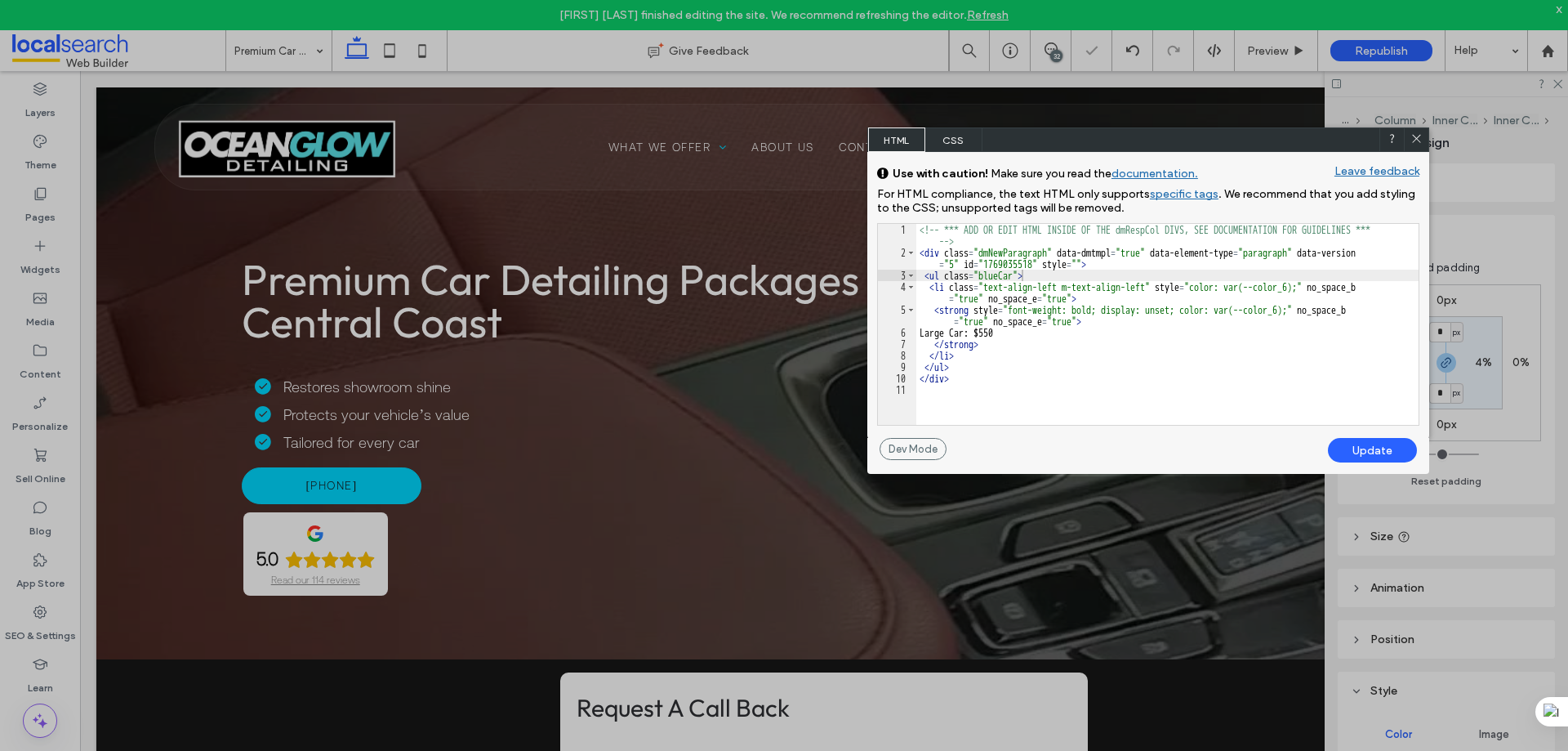 click 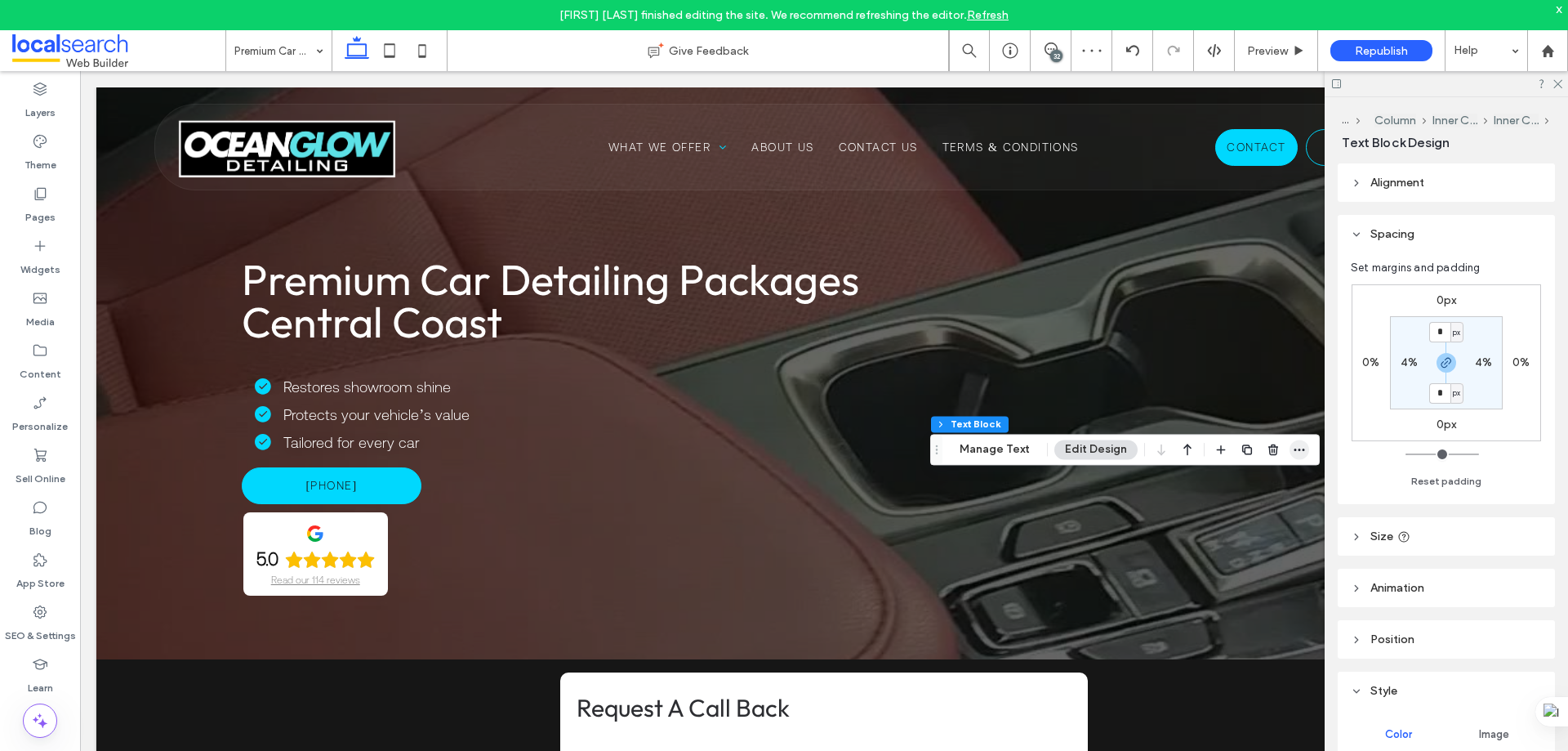 click 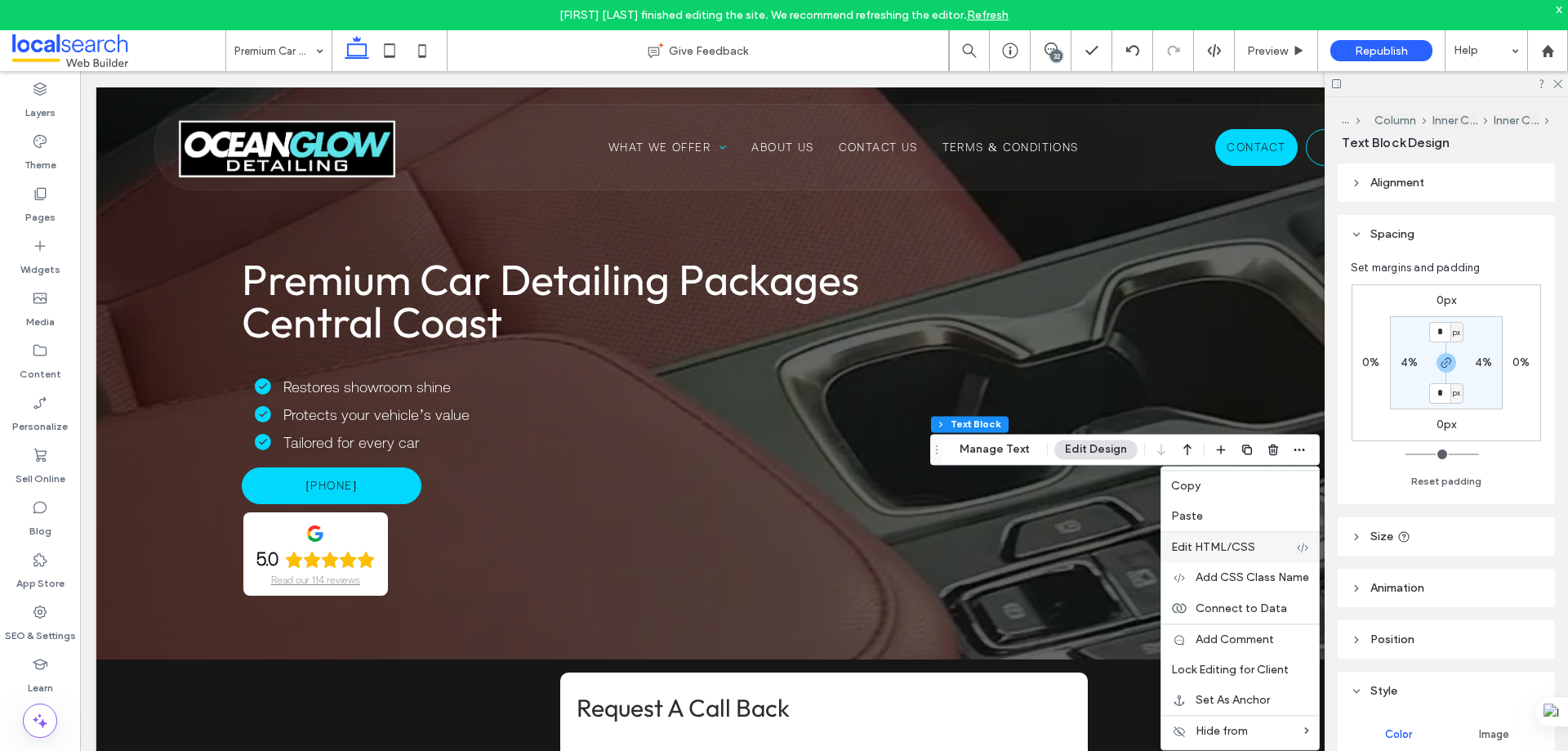 click on "Edit HTML/CSS" at bounding box center (1213, 547) 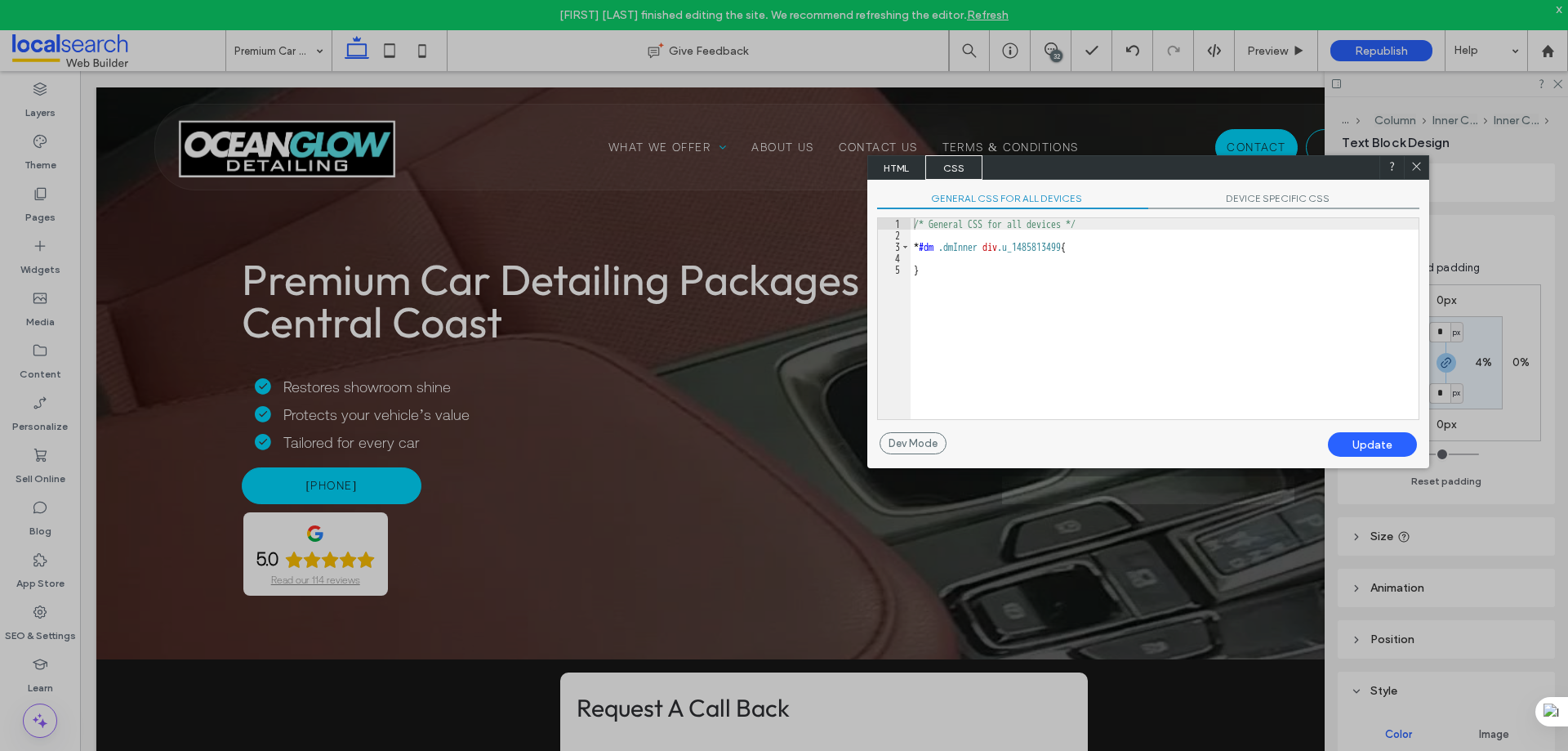 click on "HTML" at bounding box center [897, 168] 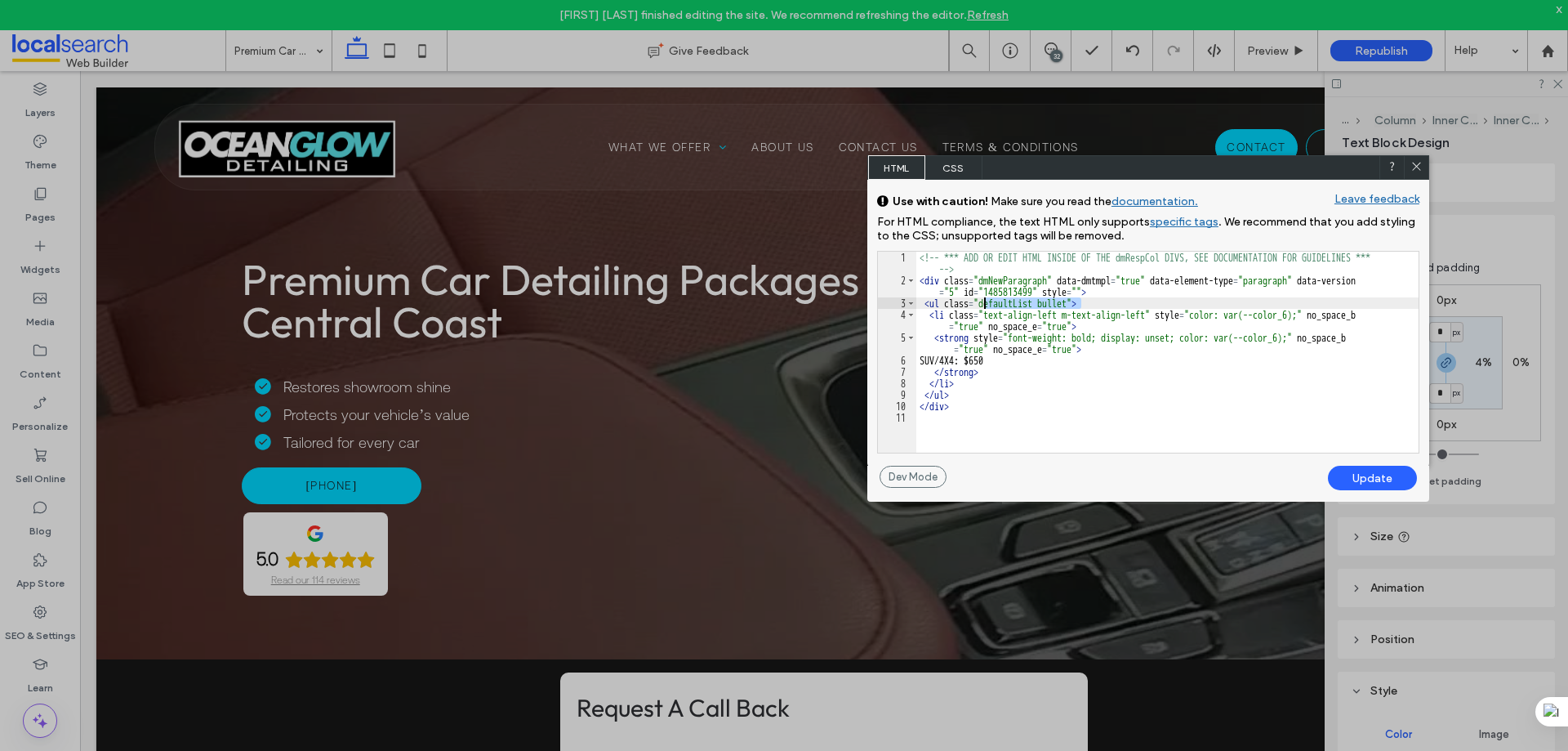 drag, startPoint x: 1080, startPoint y: 301, endPoint x: 984, endPoint y: 303, distance: 96.02083 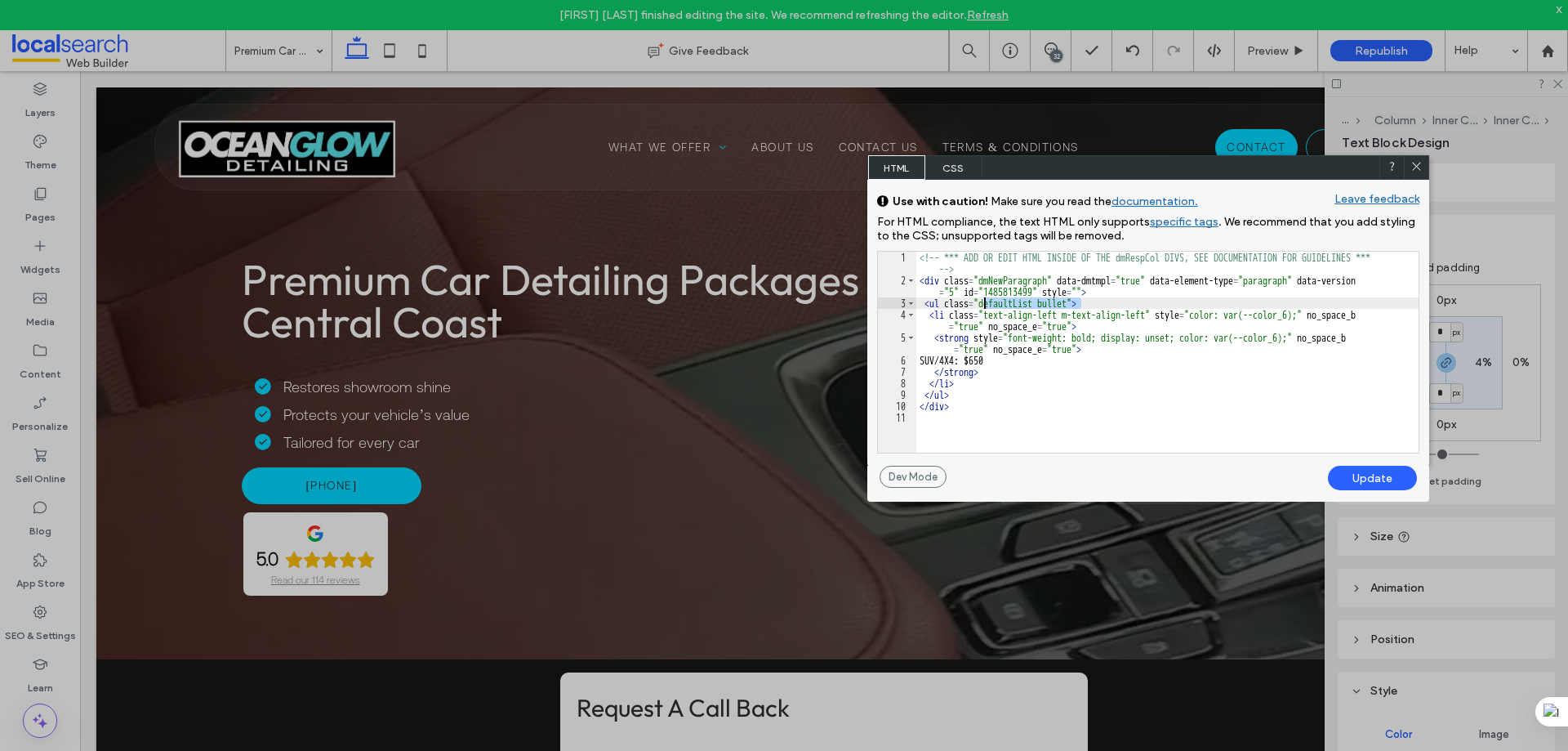 click on "<!-- *** ADD OR EDIT HTML INSIDE OF THE dmRespCol DIVS, SEE DOCUMENTATION FOR GUIDELINES ***       --> < div   class = "dmNewParagraph"   data-dmtmpl = "true"   data-element-type = "paragraph"   data-version      = "5"   id = "1485813499"   style = "" >   < ul   class = "defaultList bullet" >    < li   class = "text-align-left m-text-align-left"   style = "color: var(--color_6);"   no_space_b        = "true"   no_space_e = "true" >     < strong   style = "font-weight: bold; display: unset; color: var(--color_6);"   no_space_b         = "true"   no_space_e = "true" >     SUV/4X4: $650     </ strong >    </ li >   </ ul > </ div >" at bounding box center [1167, 369] 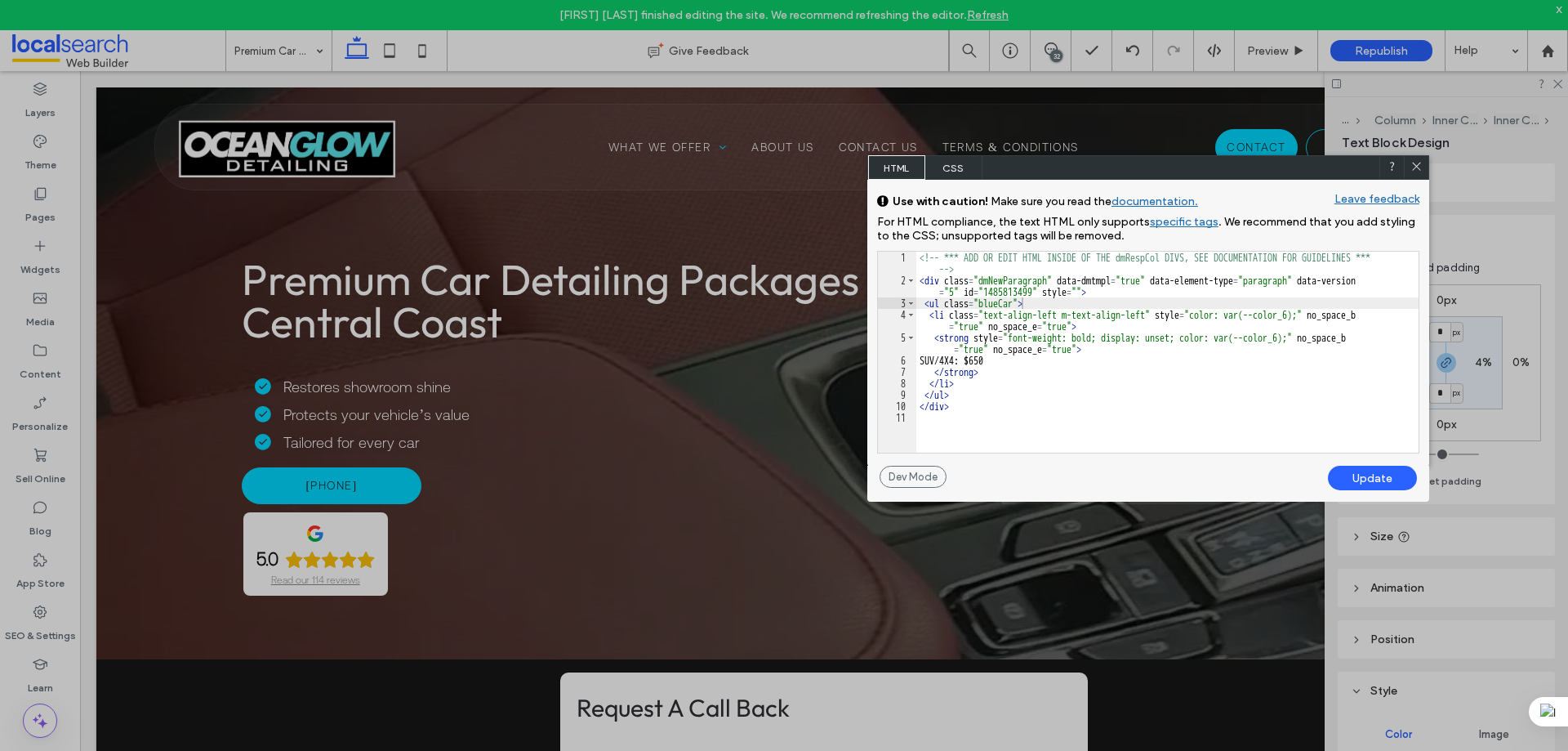 click on "Update" at bounding box center [1372, 478] 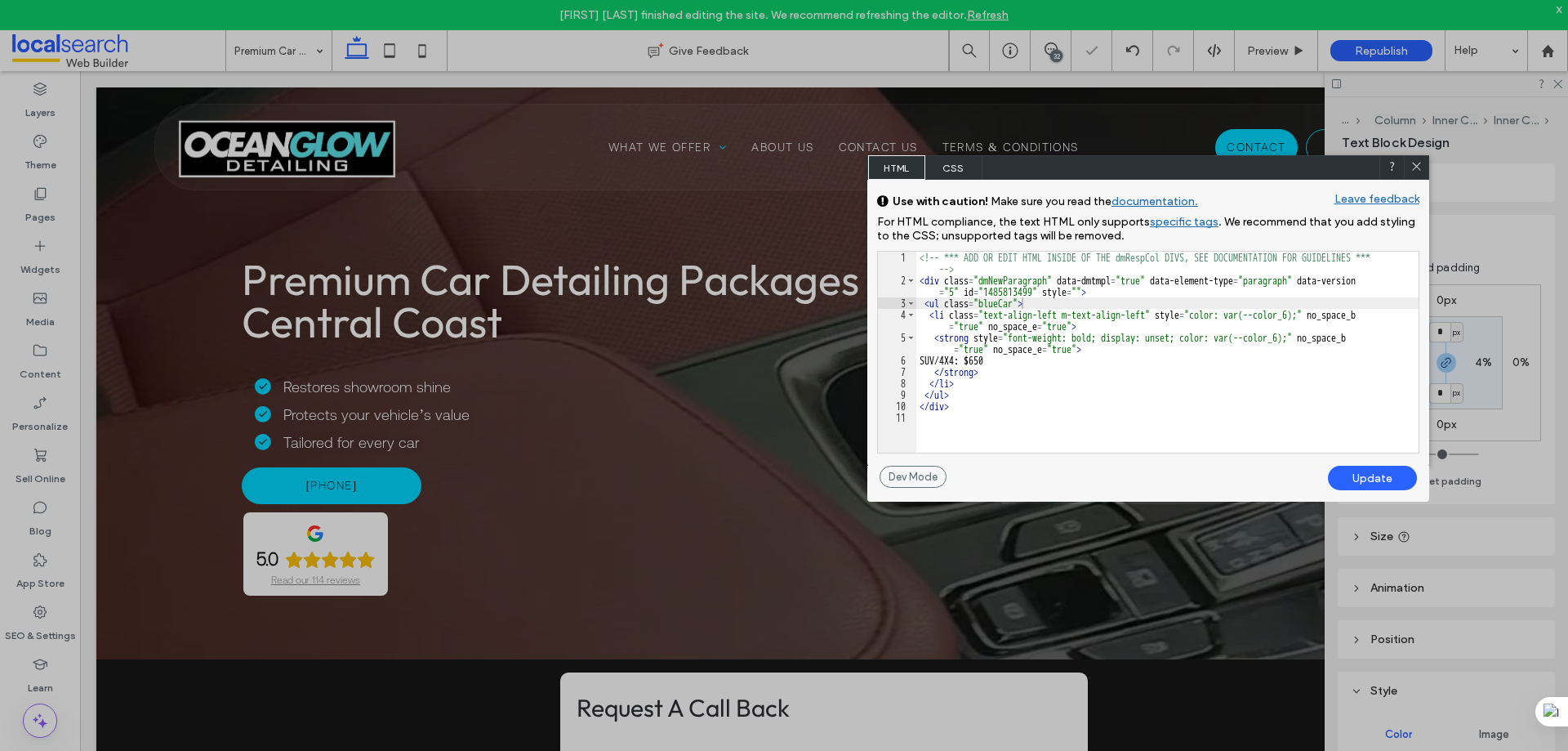 click 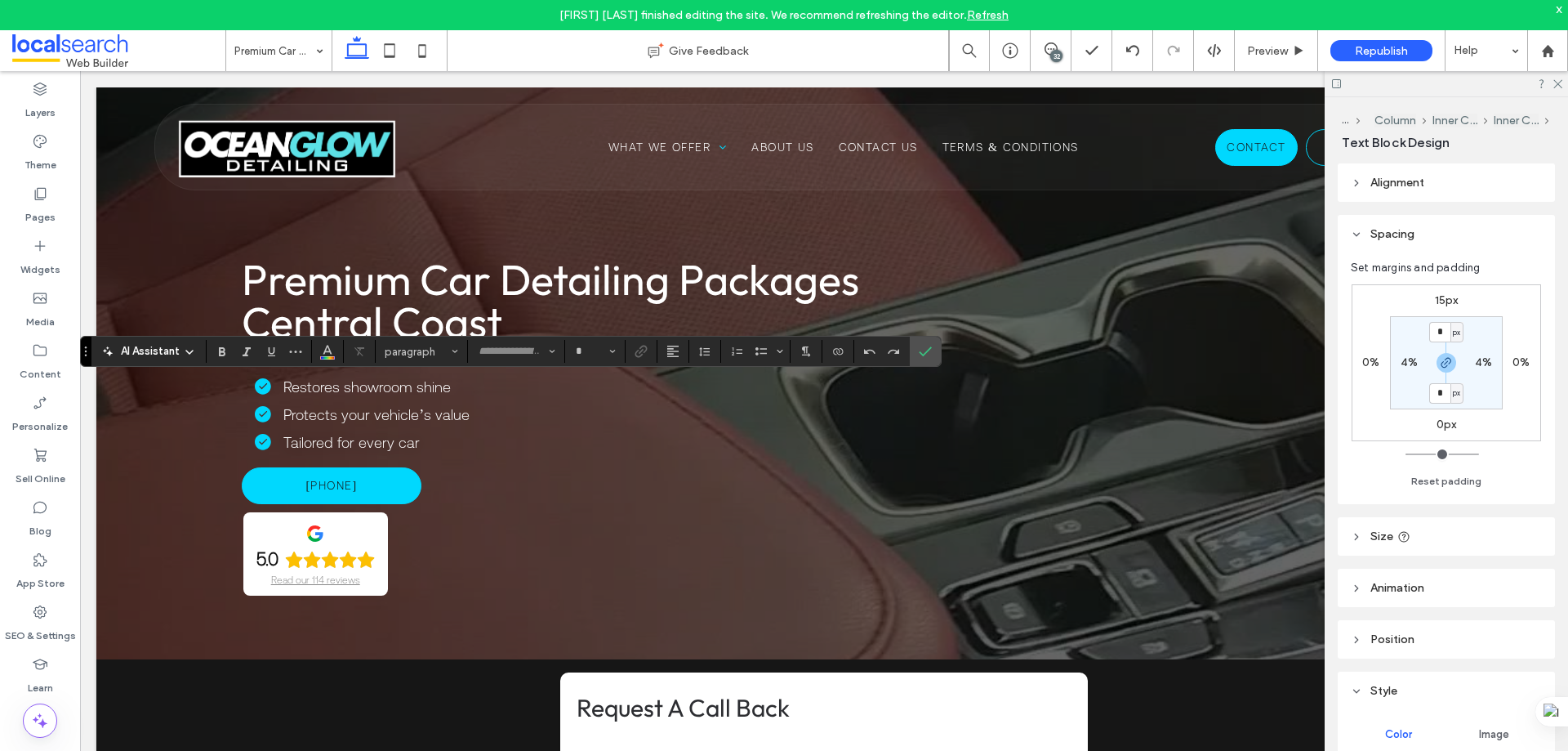 type on "**********" 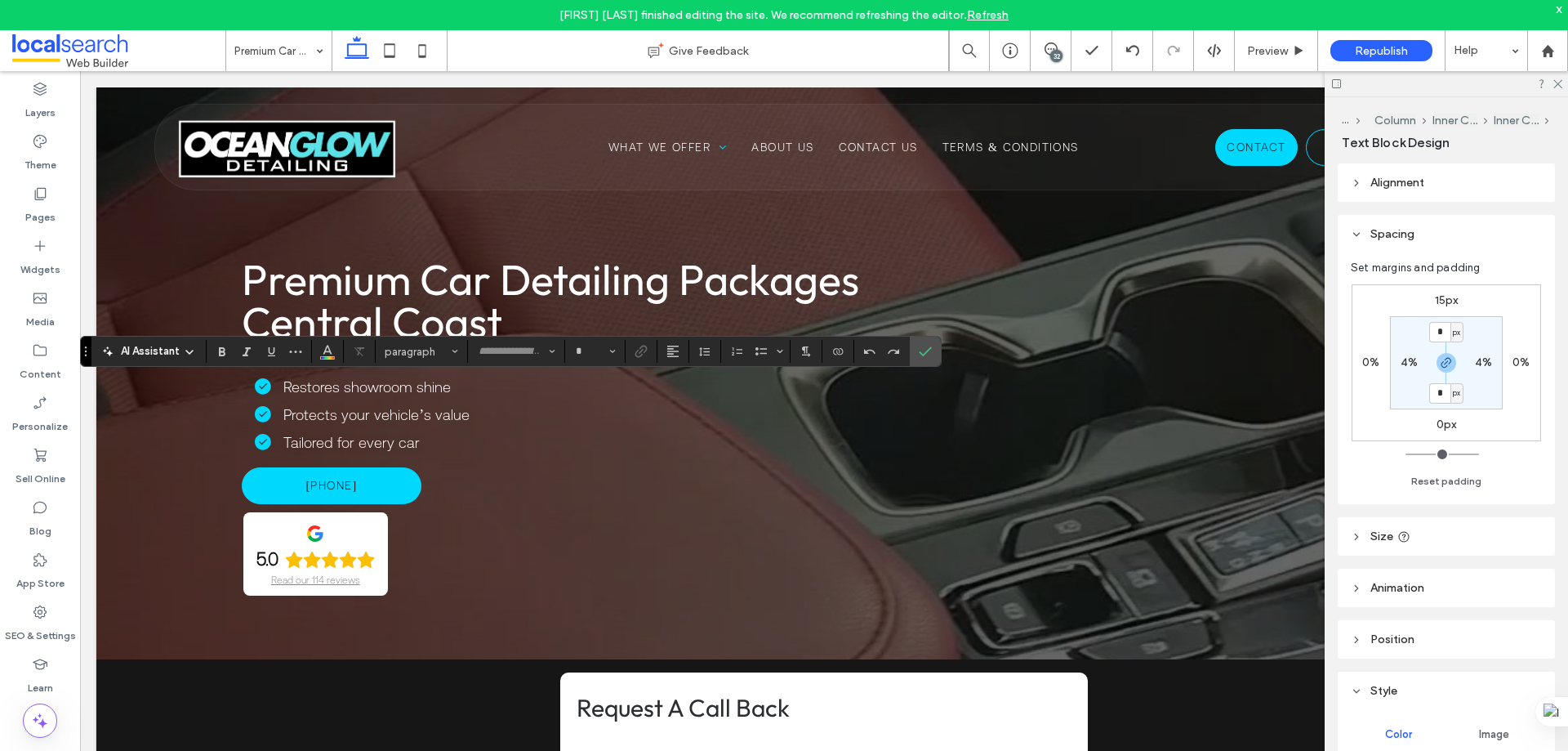 type on "**" 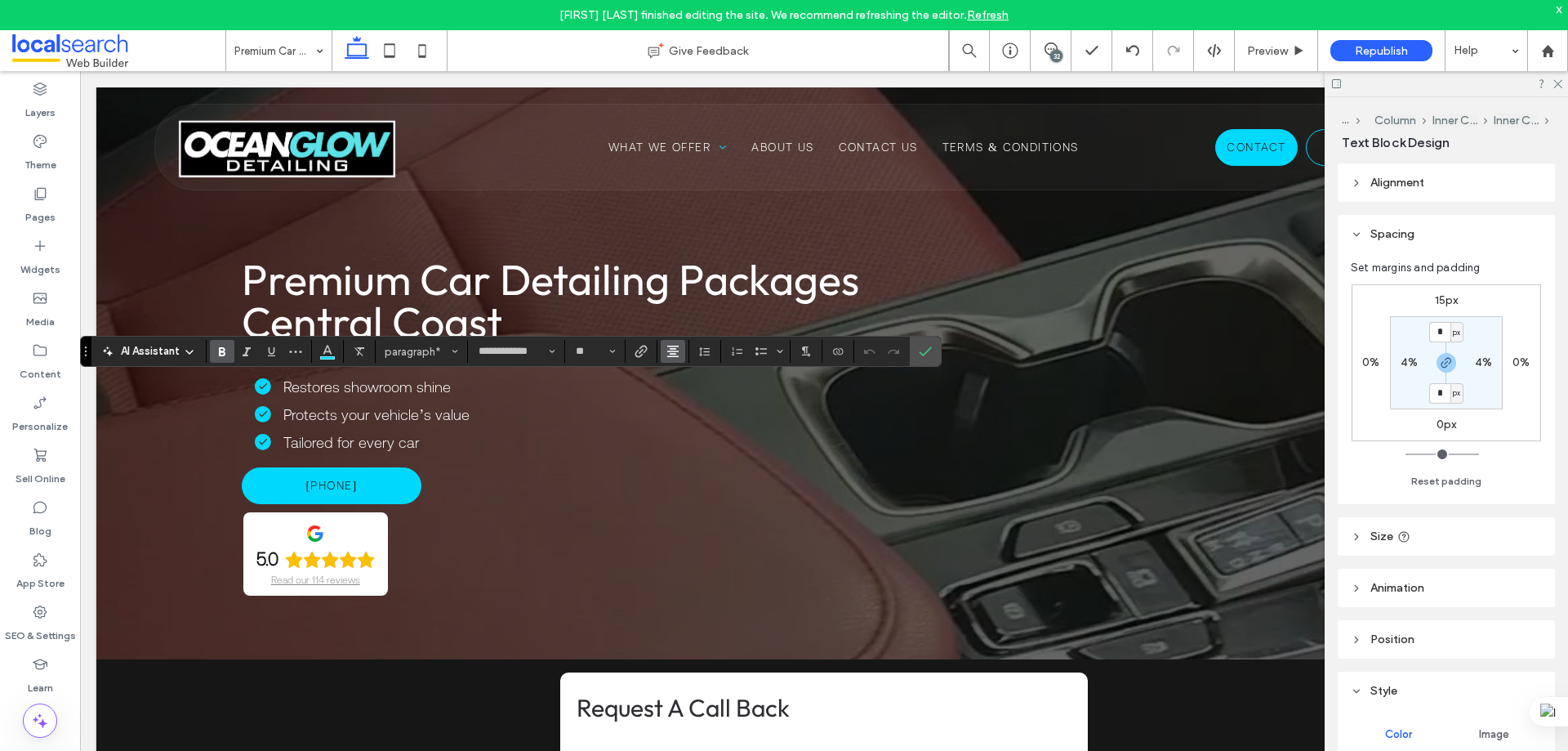 click 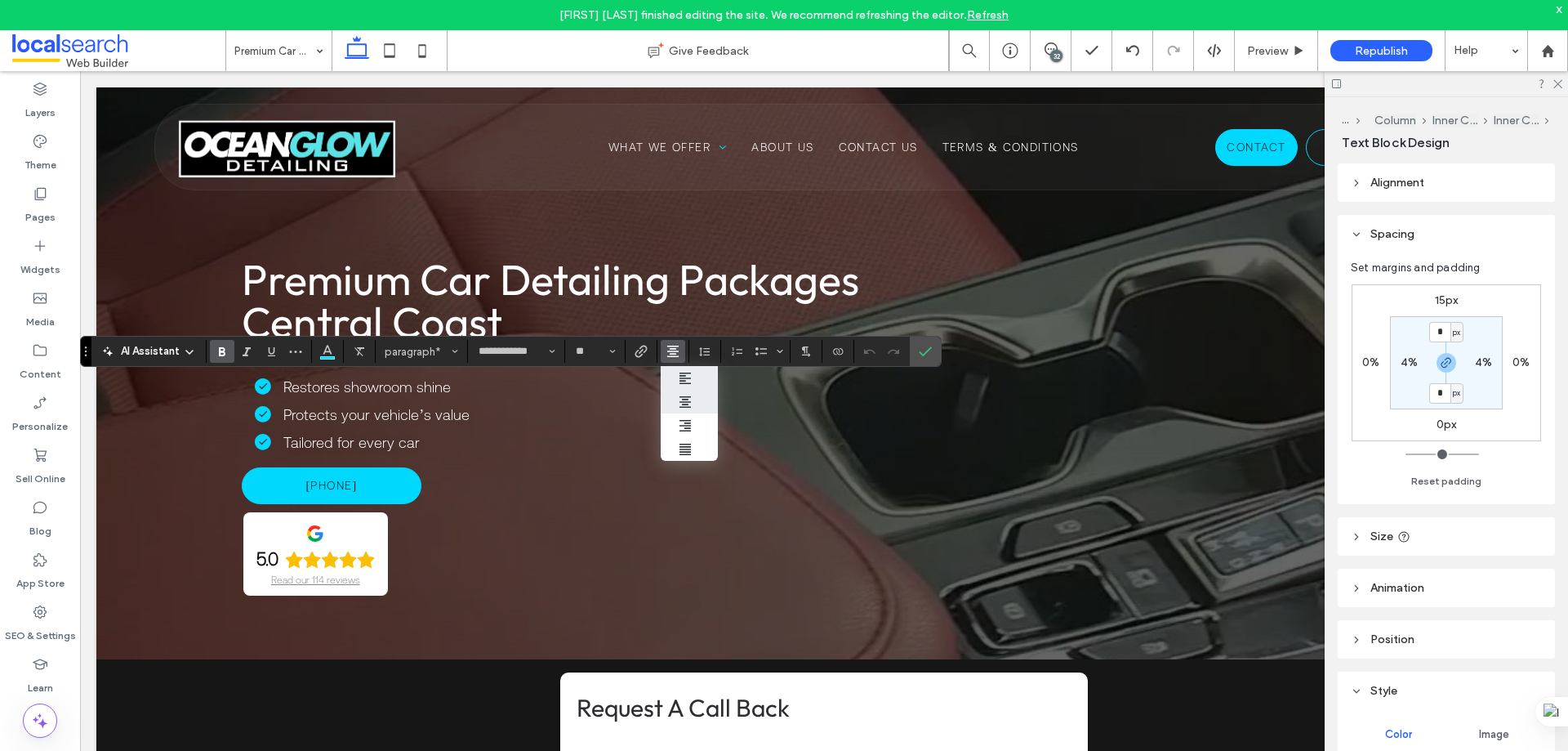 click 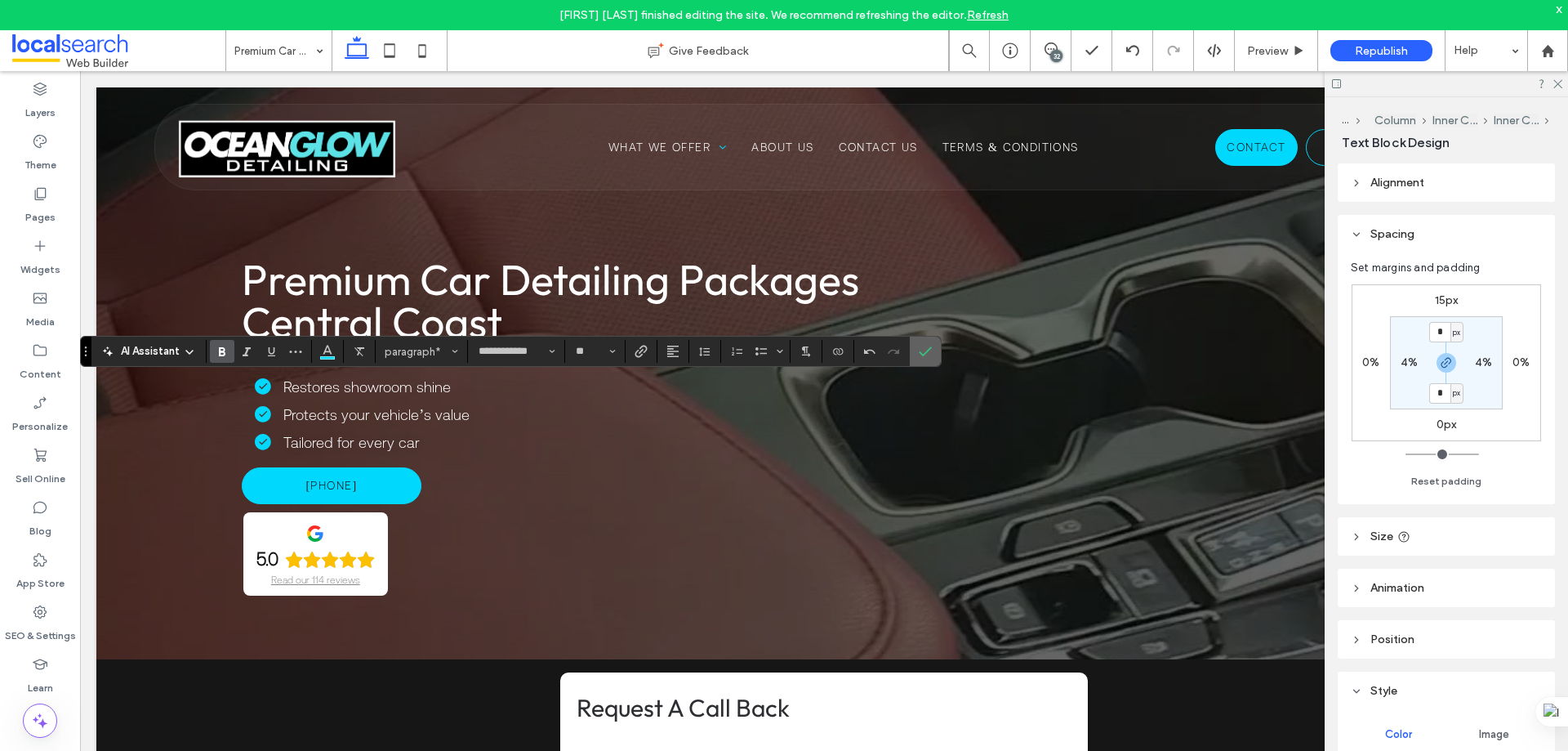 click at bounding box center (925, 351) 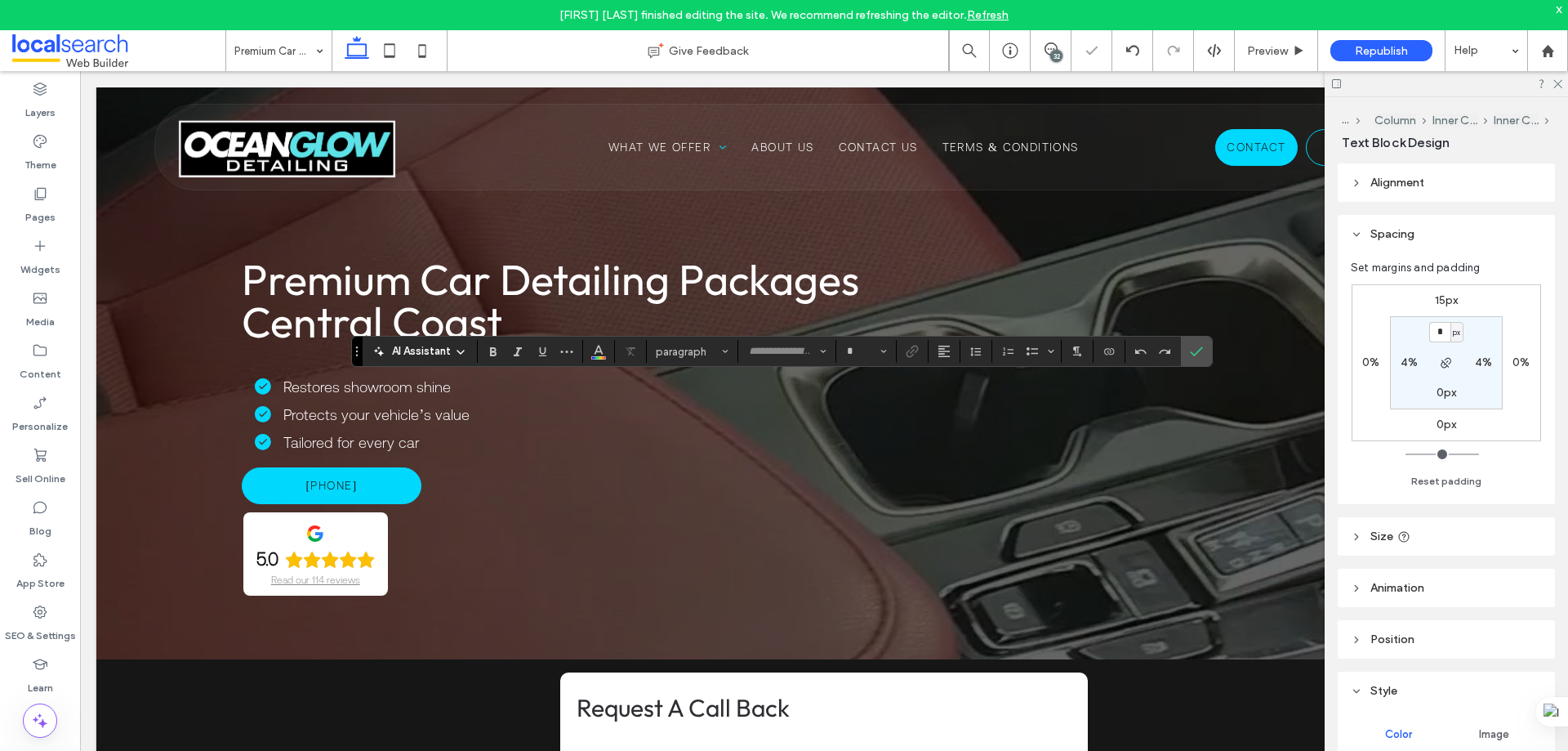 type on "**********" 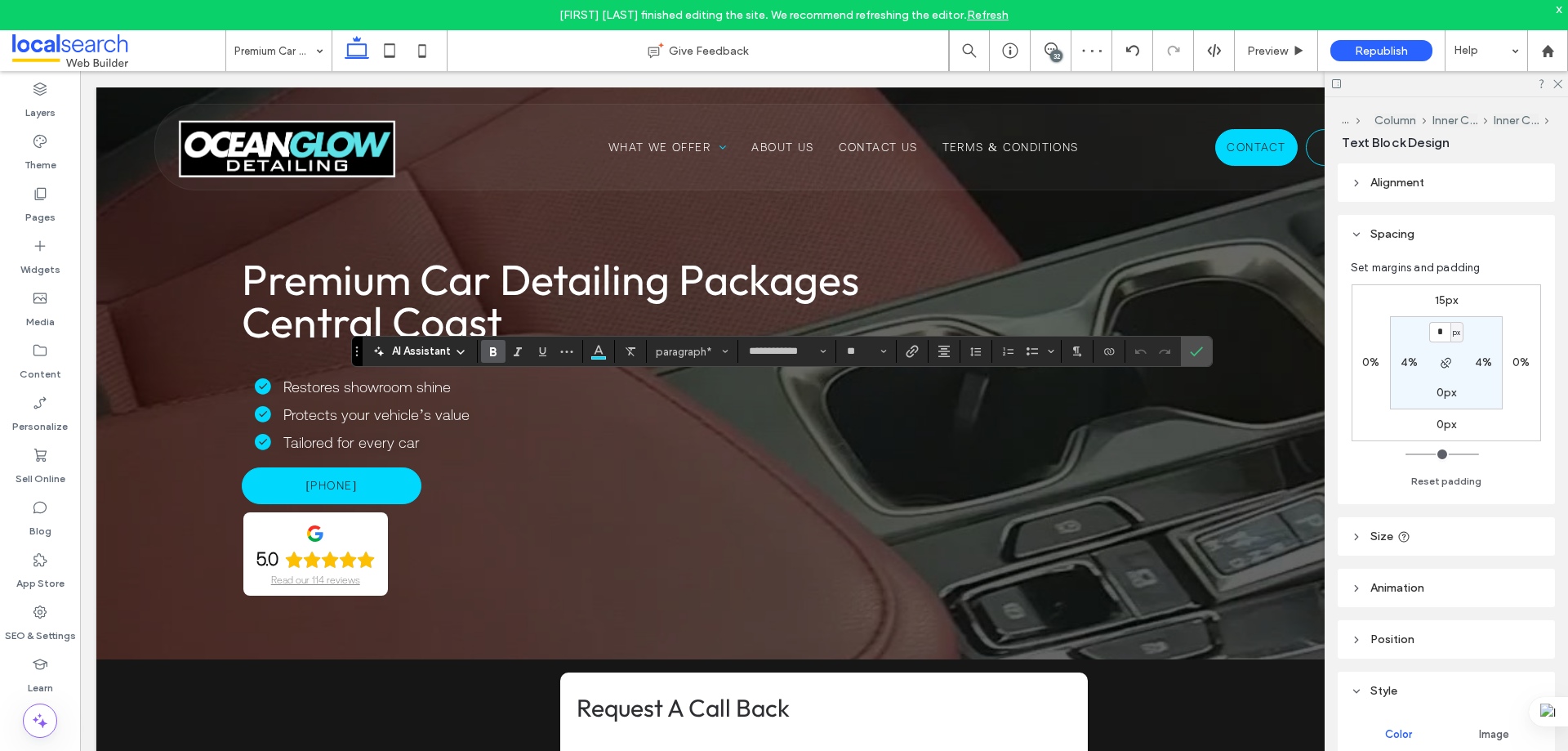 click on "**********" at bounding box center [782, 351] 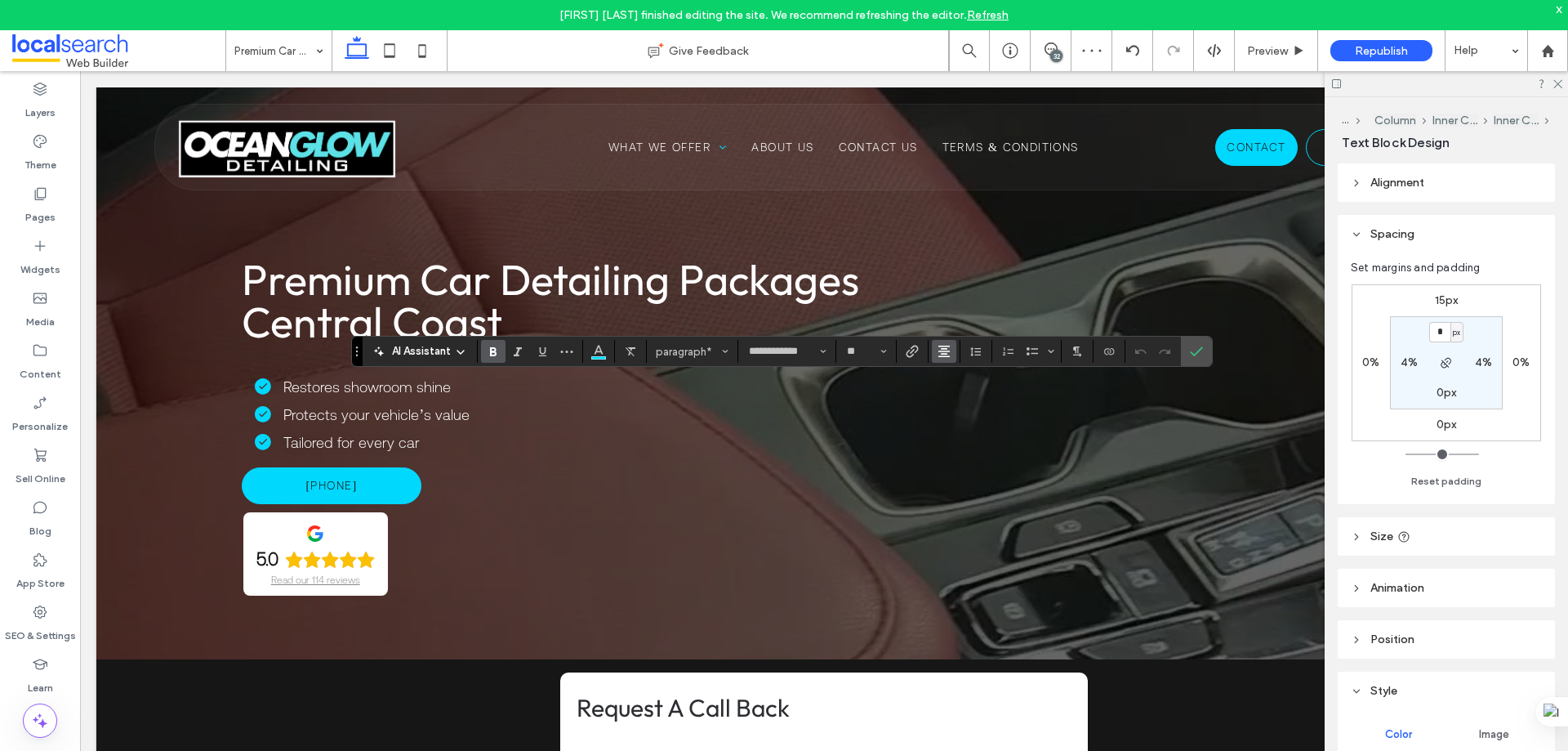 click 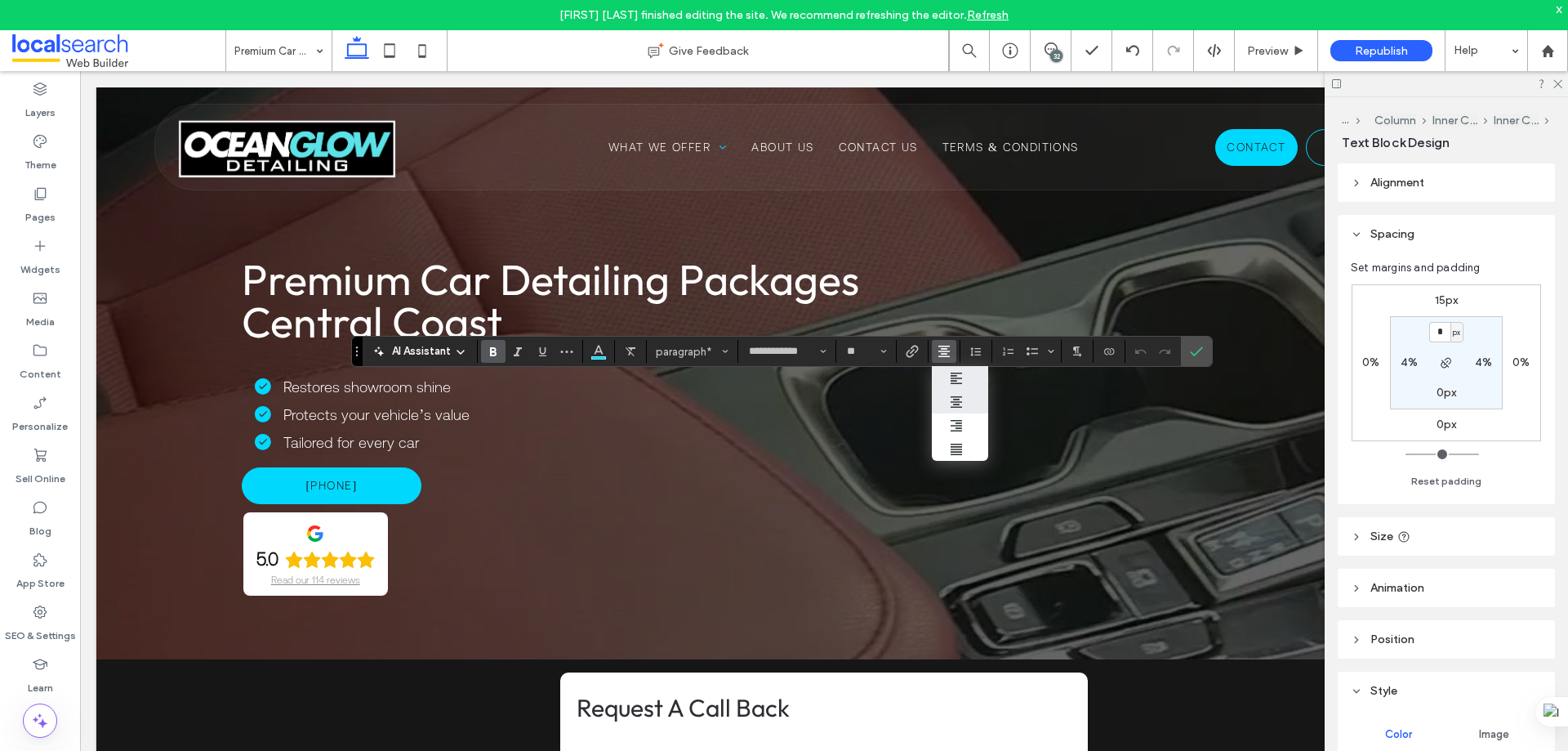 click 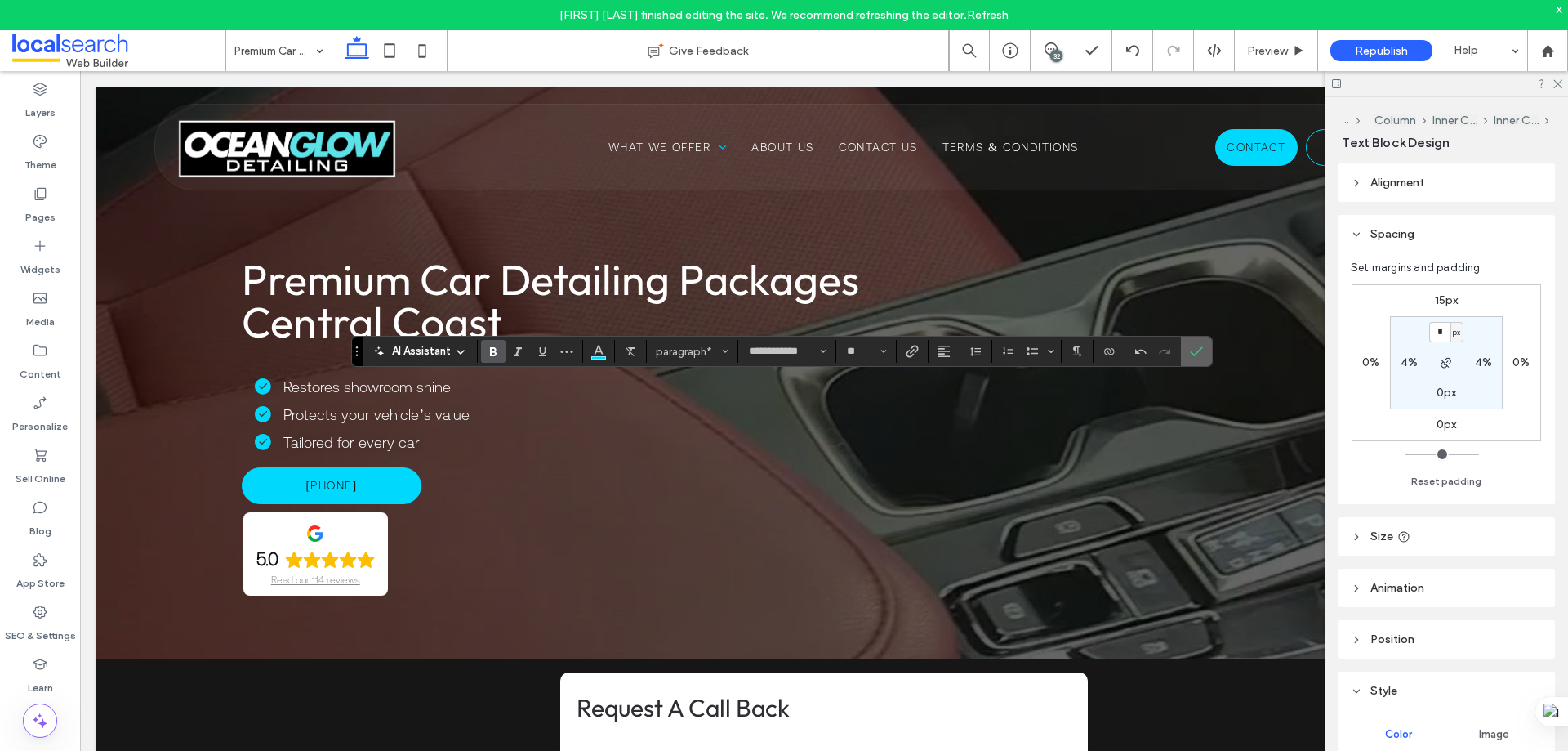 click 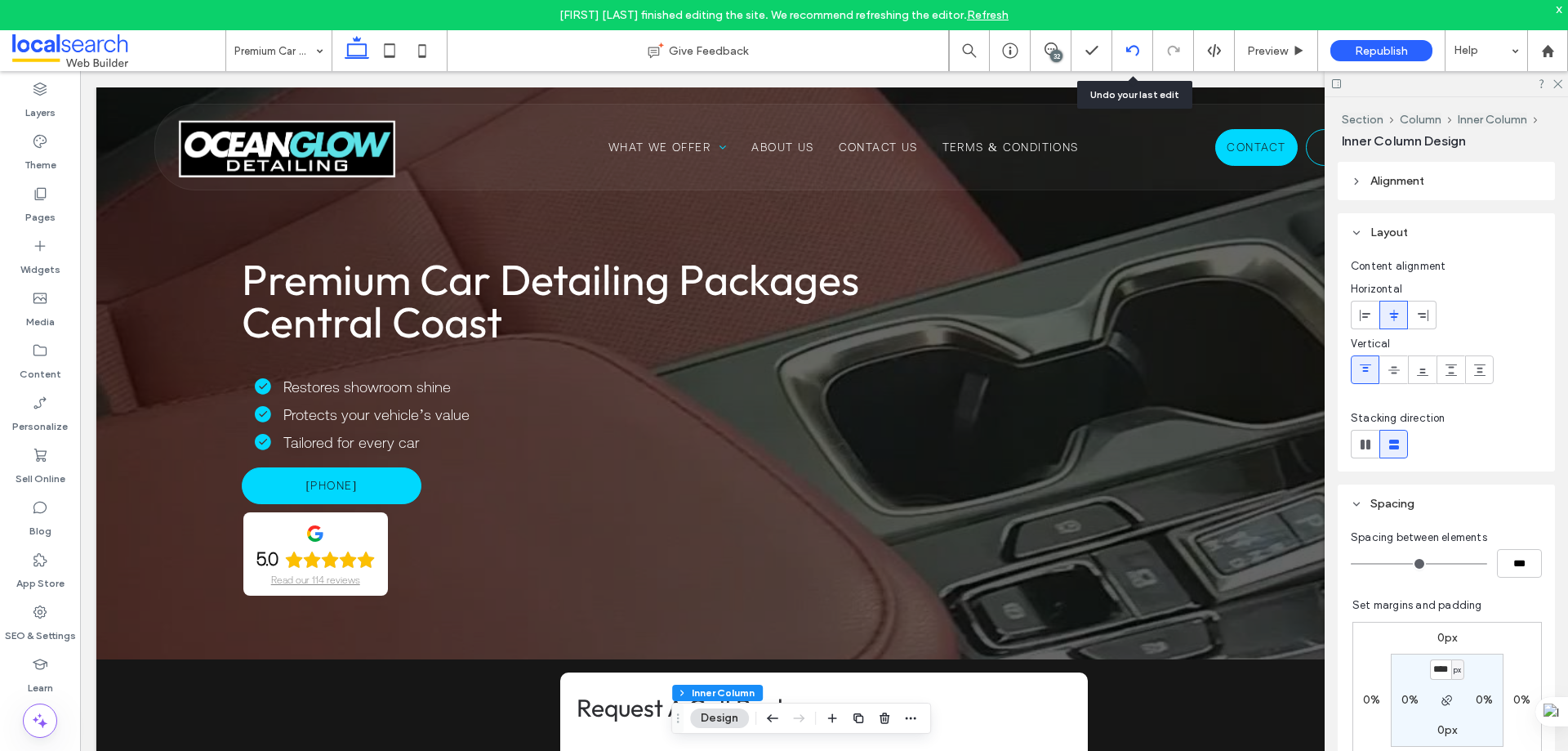 click 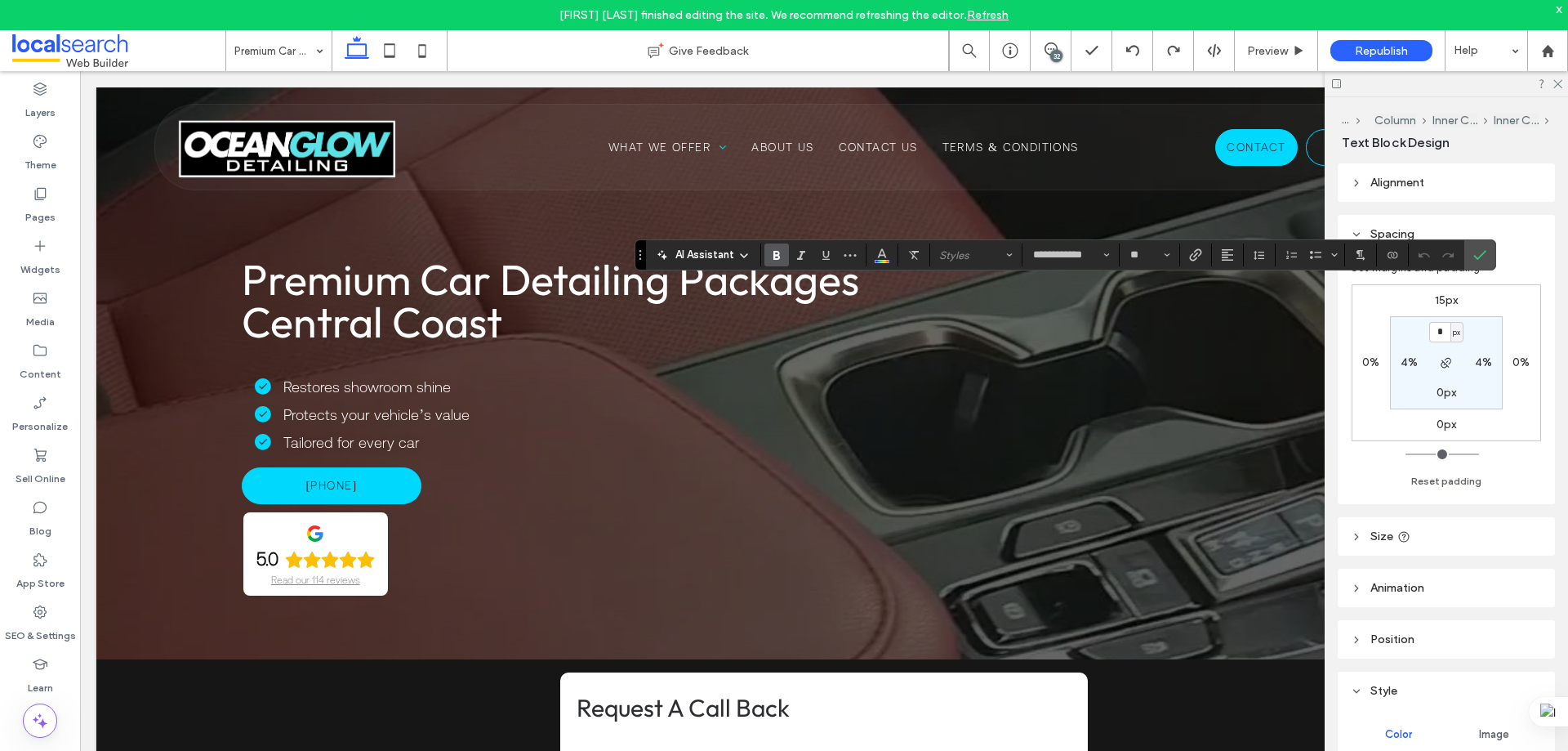 type on "**********" 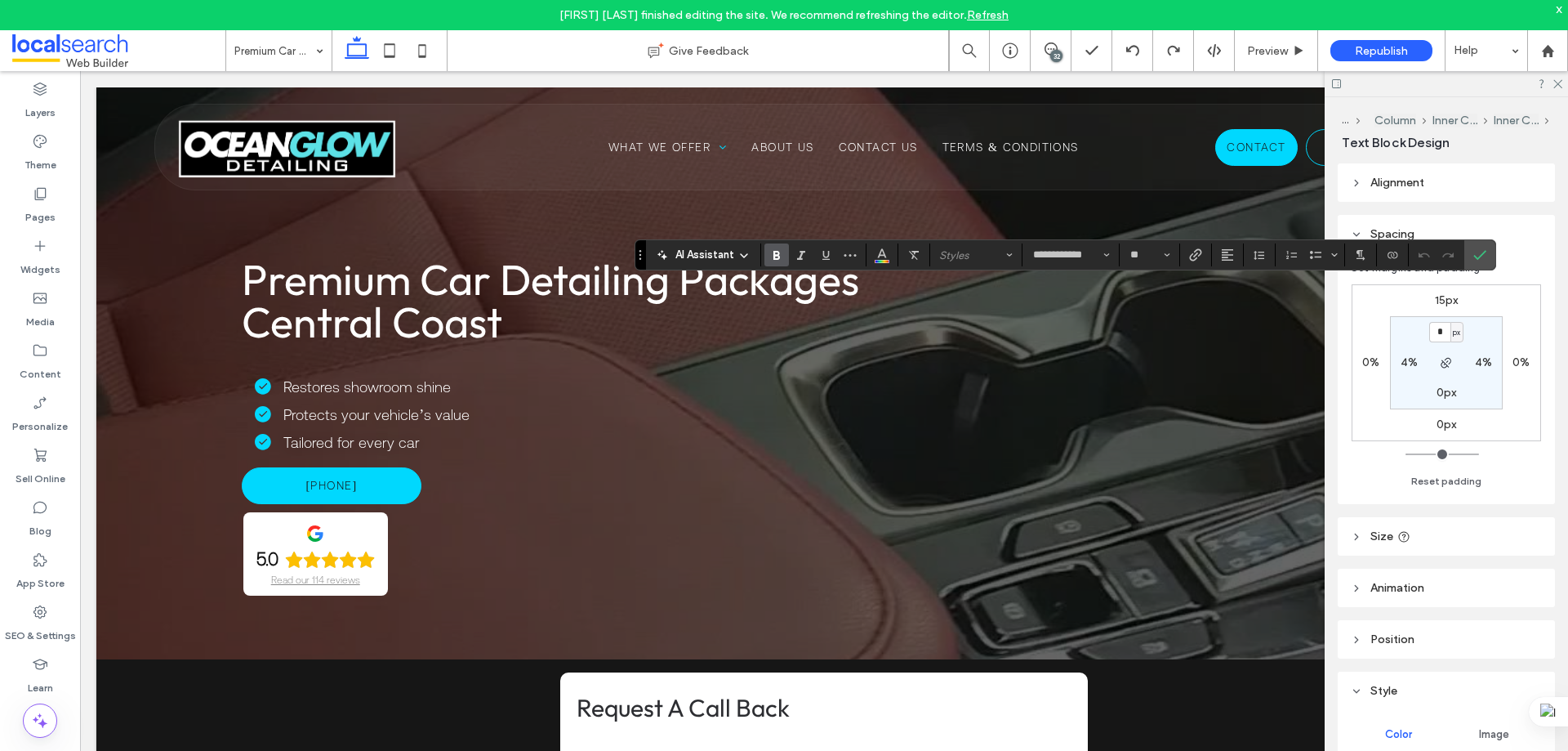 type on "**" 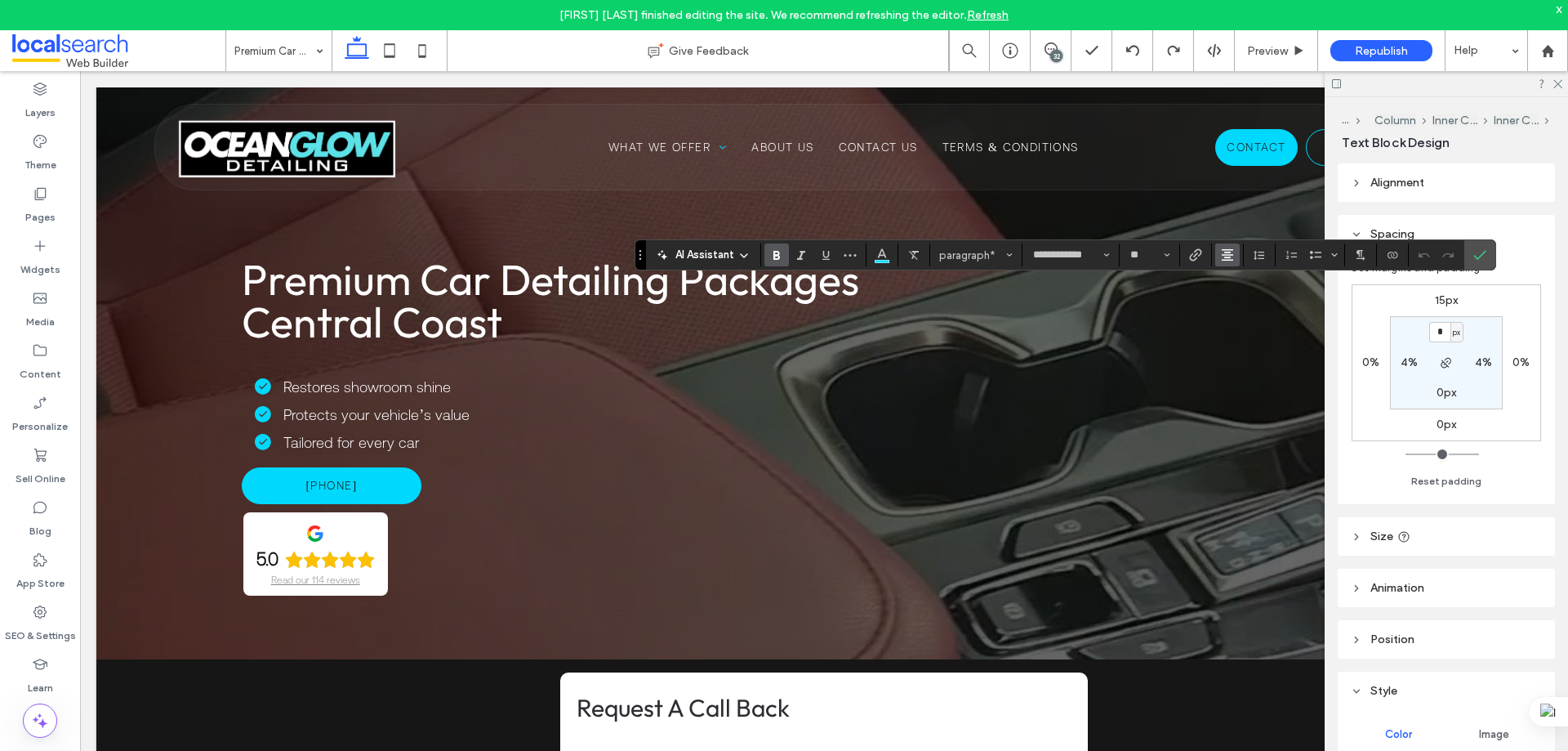 click 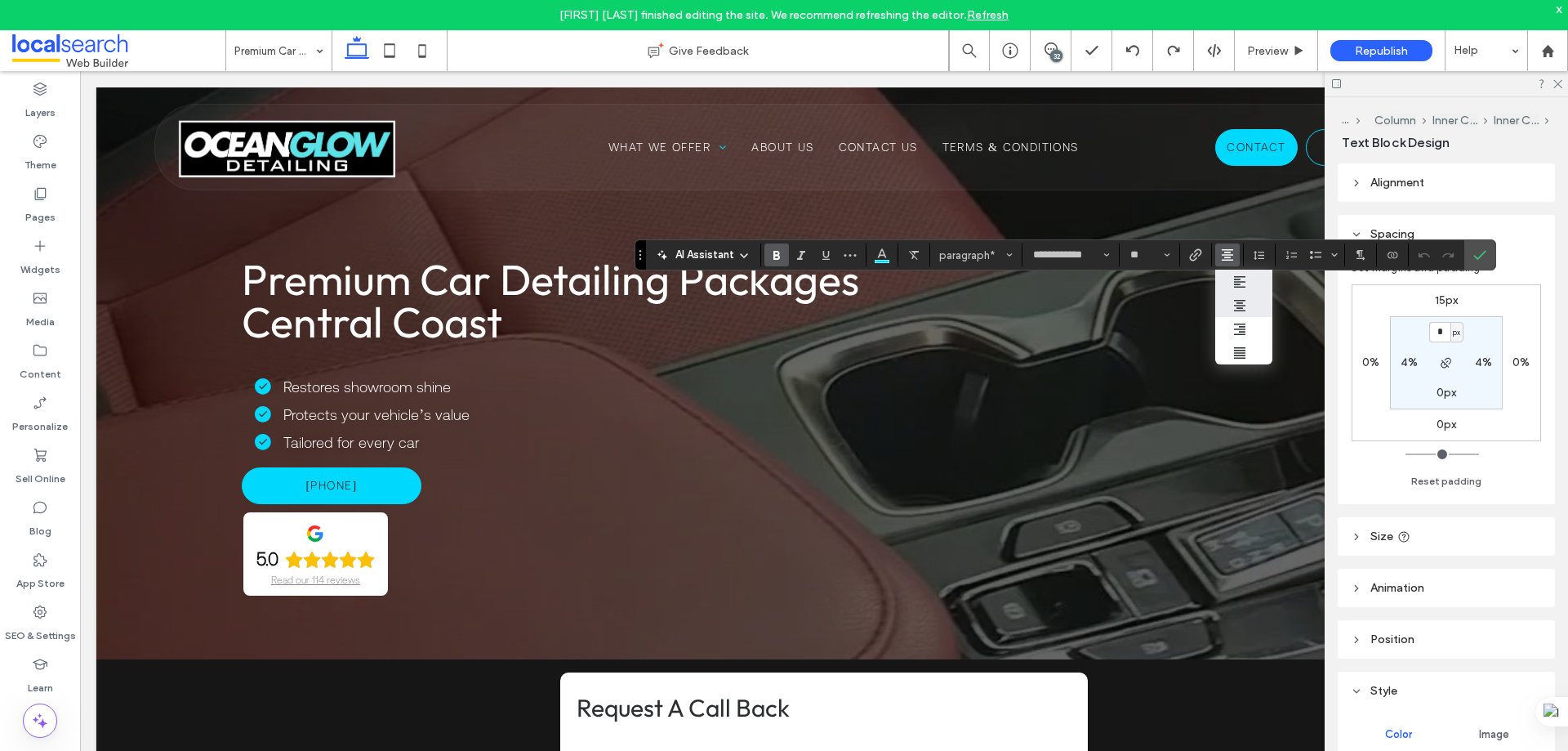 click 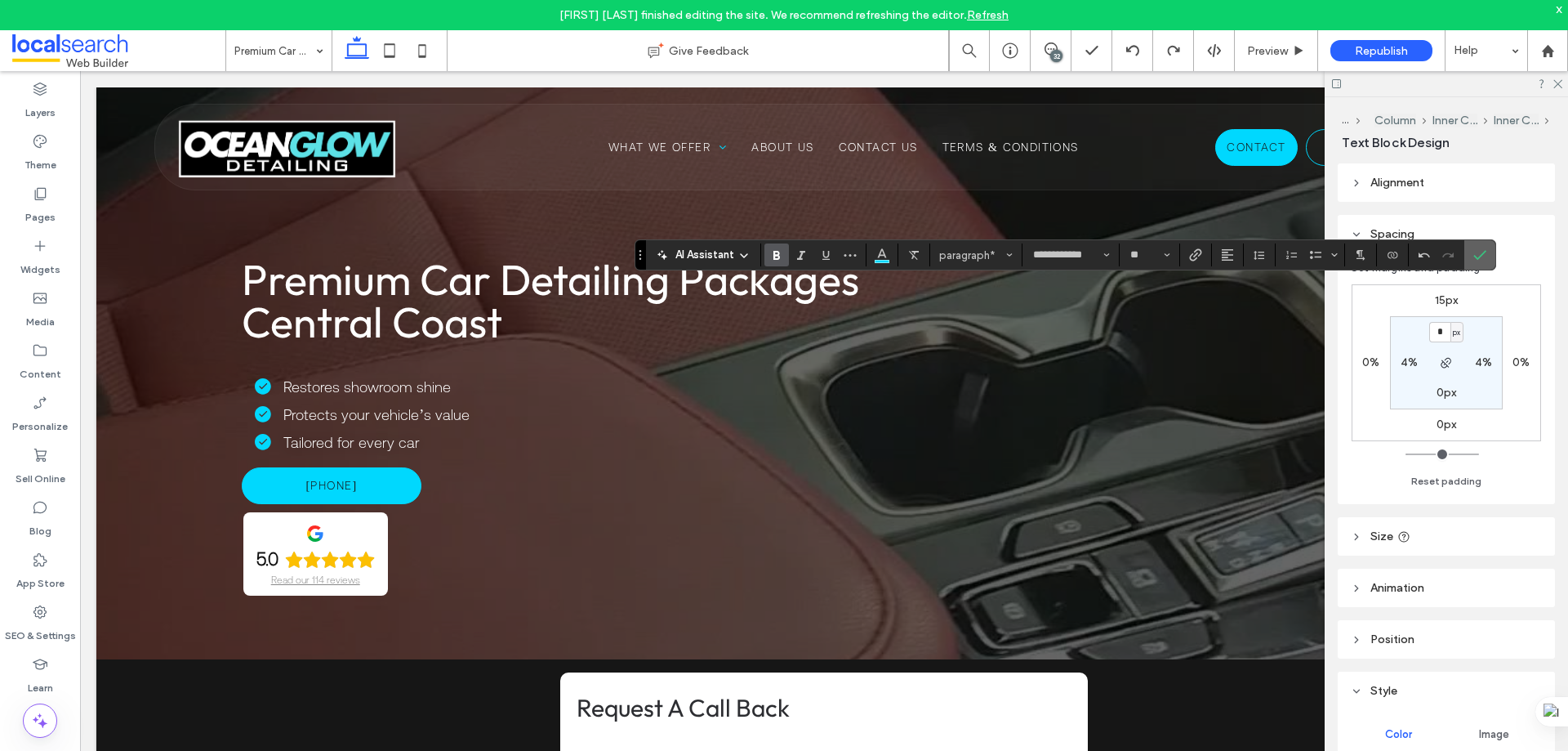 click 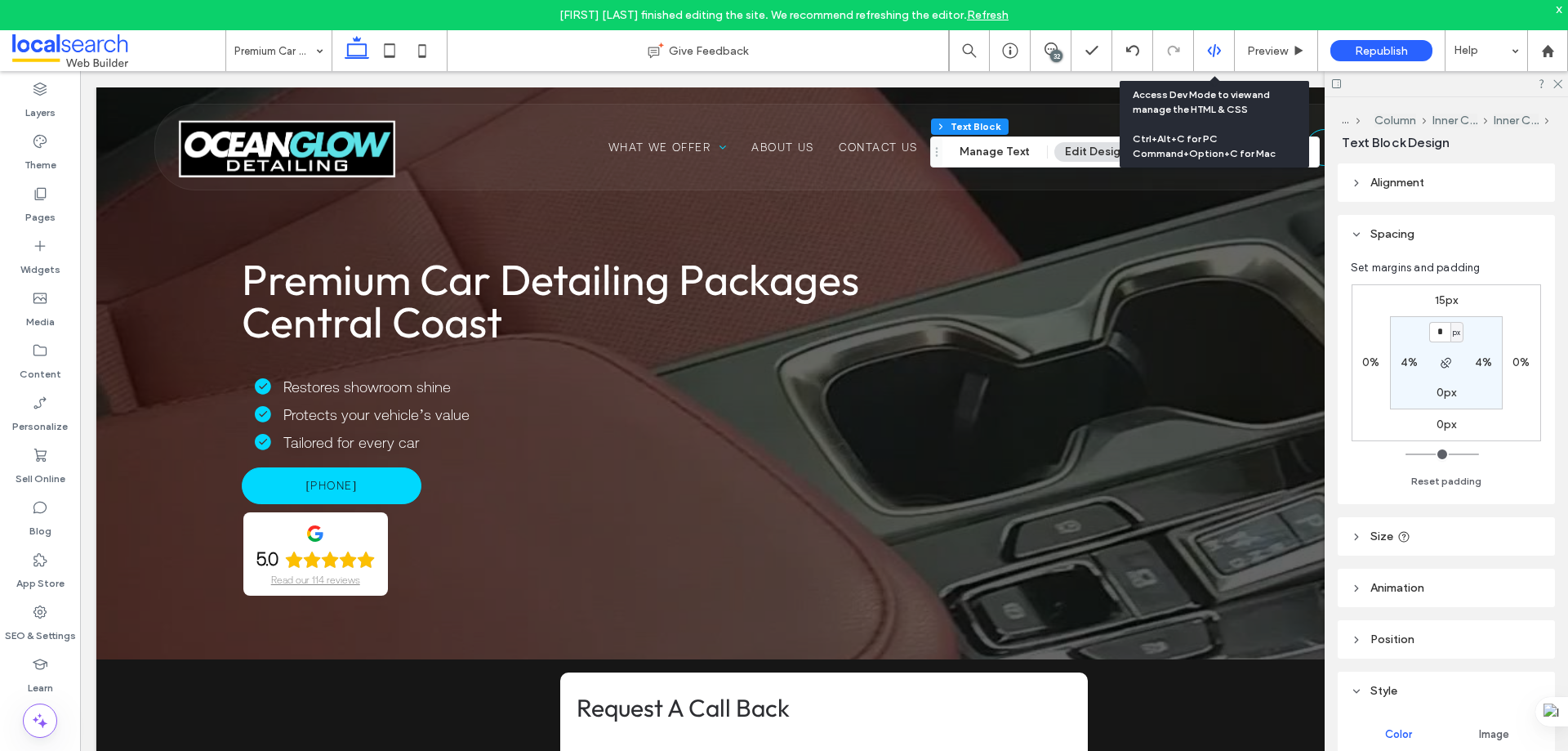 click 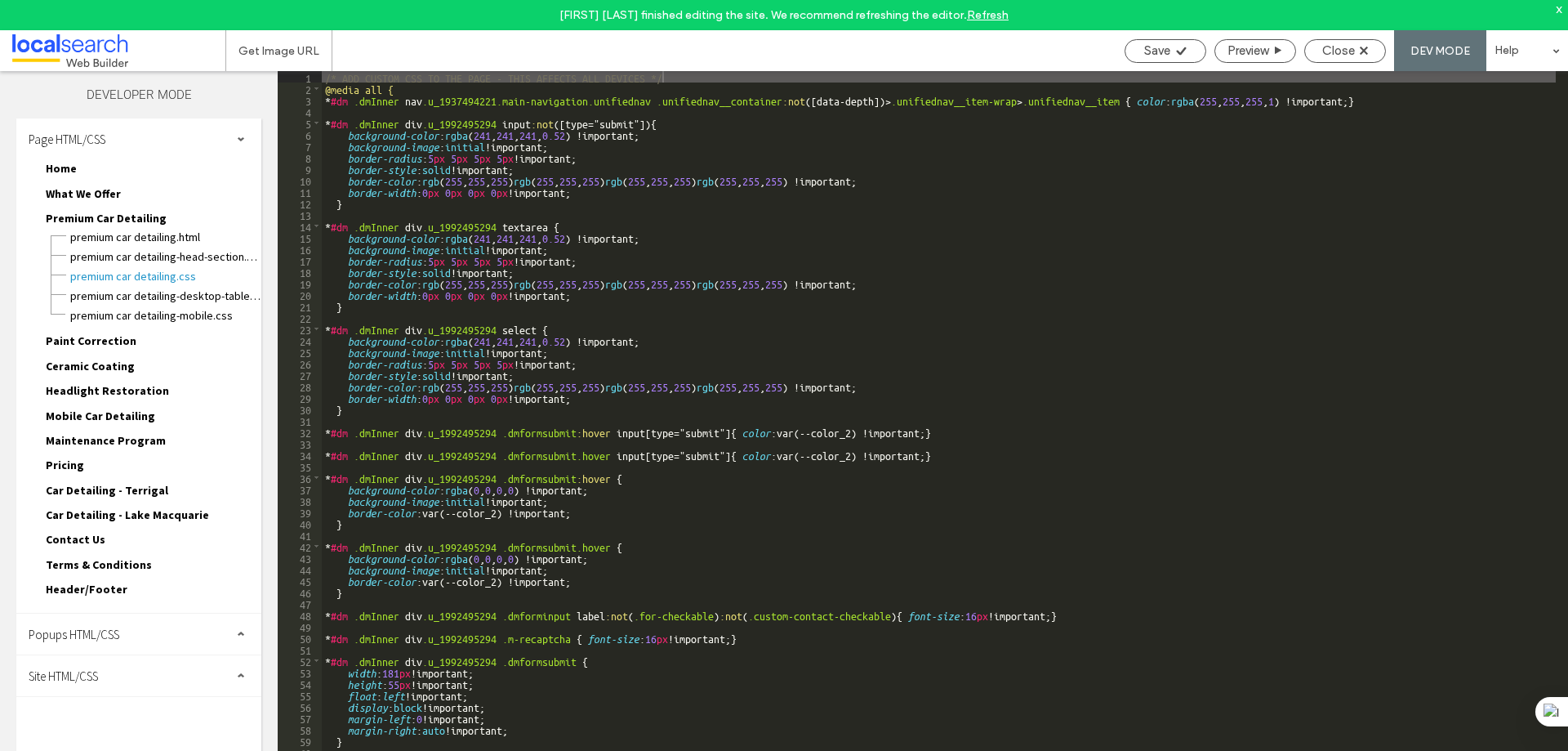 click on "Site HTML/CSS" at bounding box center [139, 676] 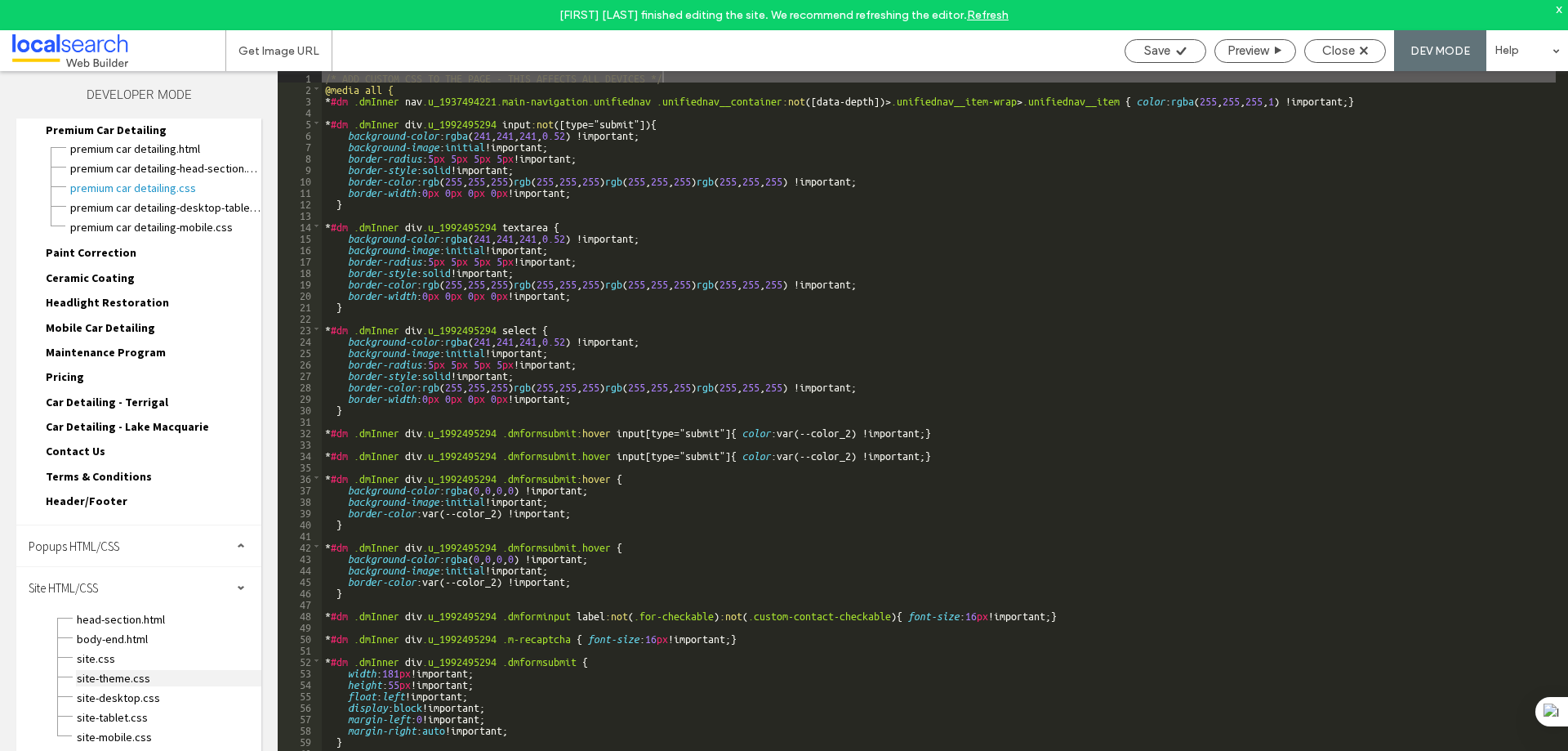 scroll, scrollTop: 89, scrollLeft: 0, axis: vertical 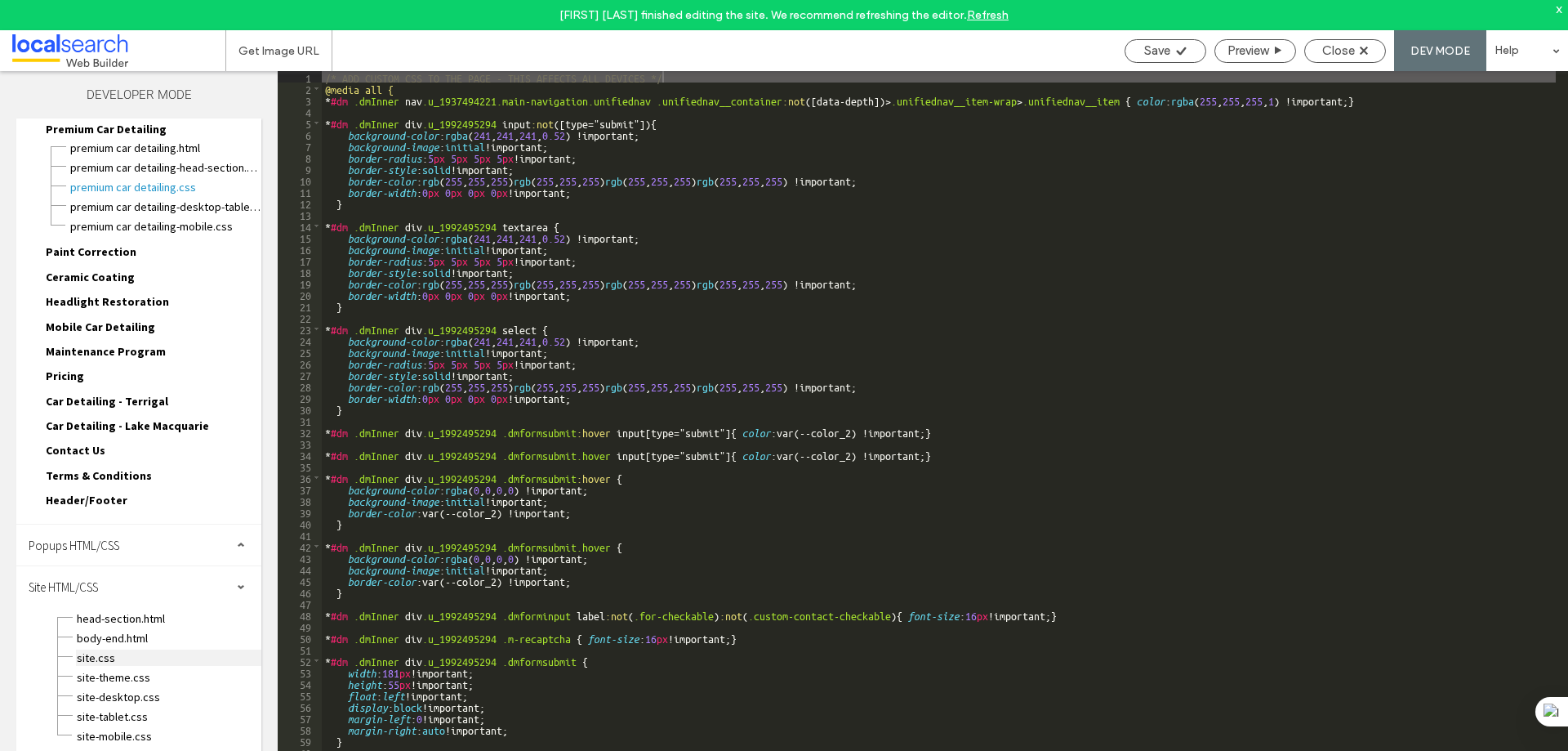 click on "site.css" at bounding box center [168, 658] 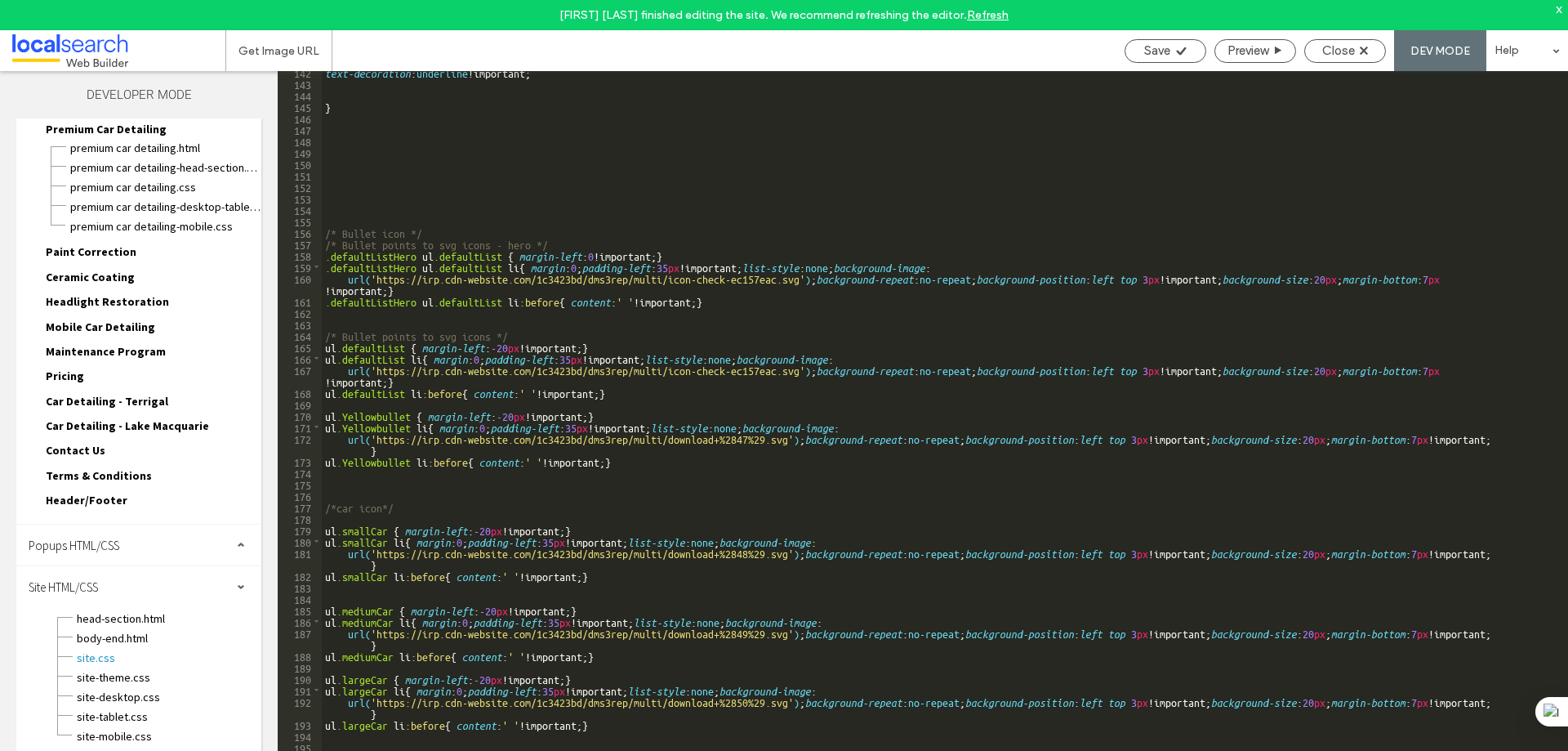 scroll, scrollTop: 1618, scrollLeft: 0, axis: vertical 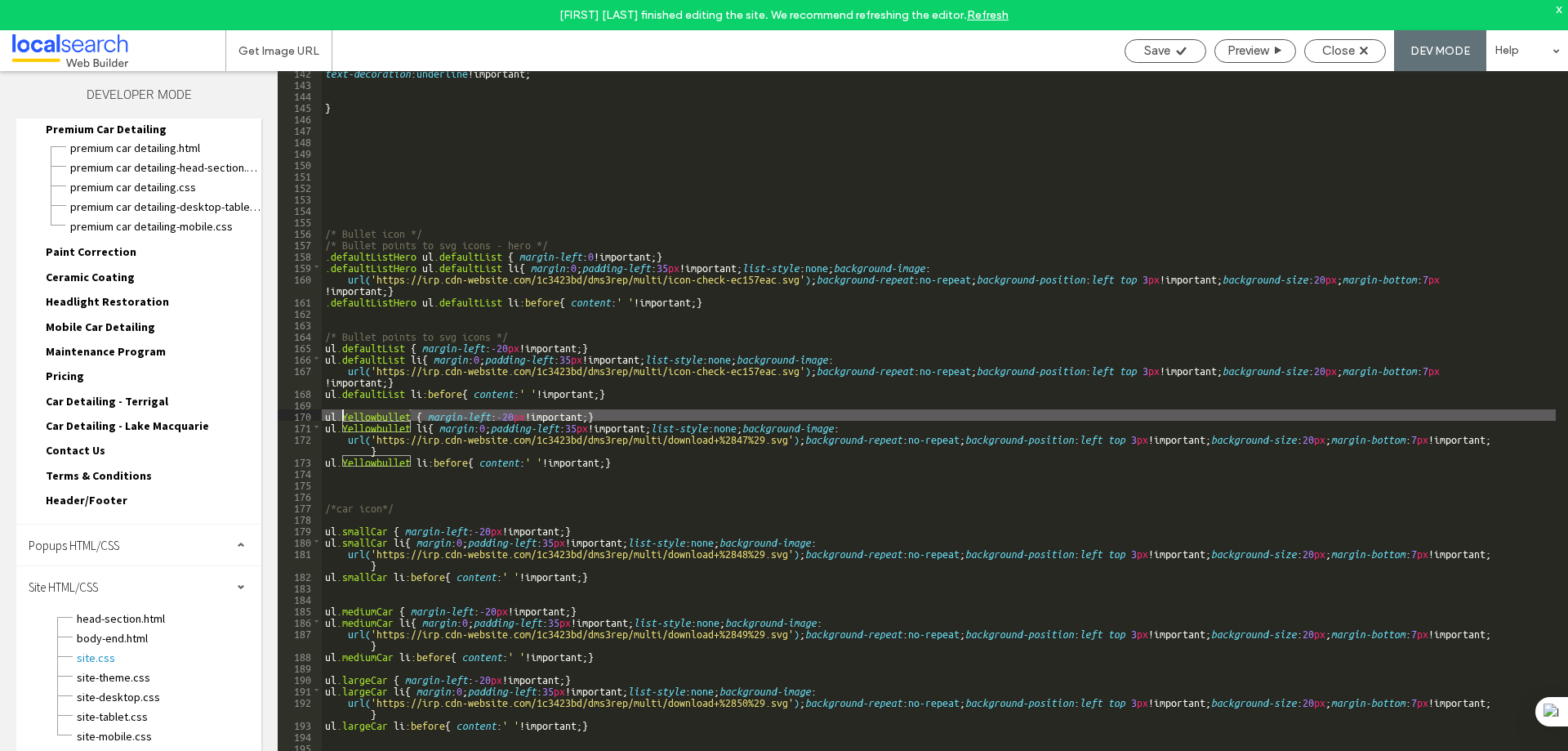drag, startPoint x: 409, startPoint y: 410, endPoint x: 341, endPoint y: 413, distance: 68.06614 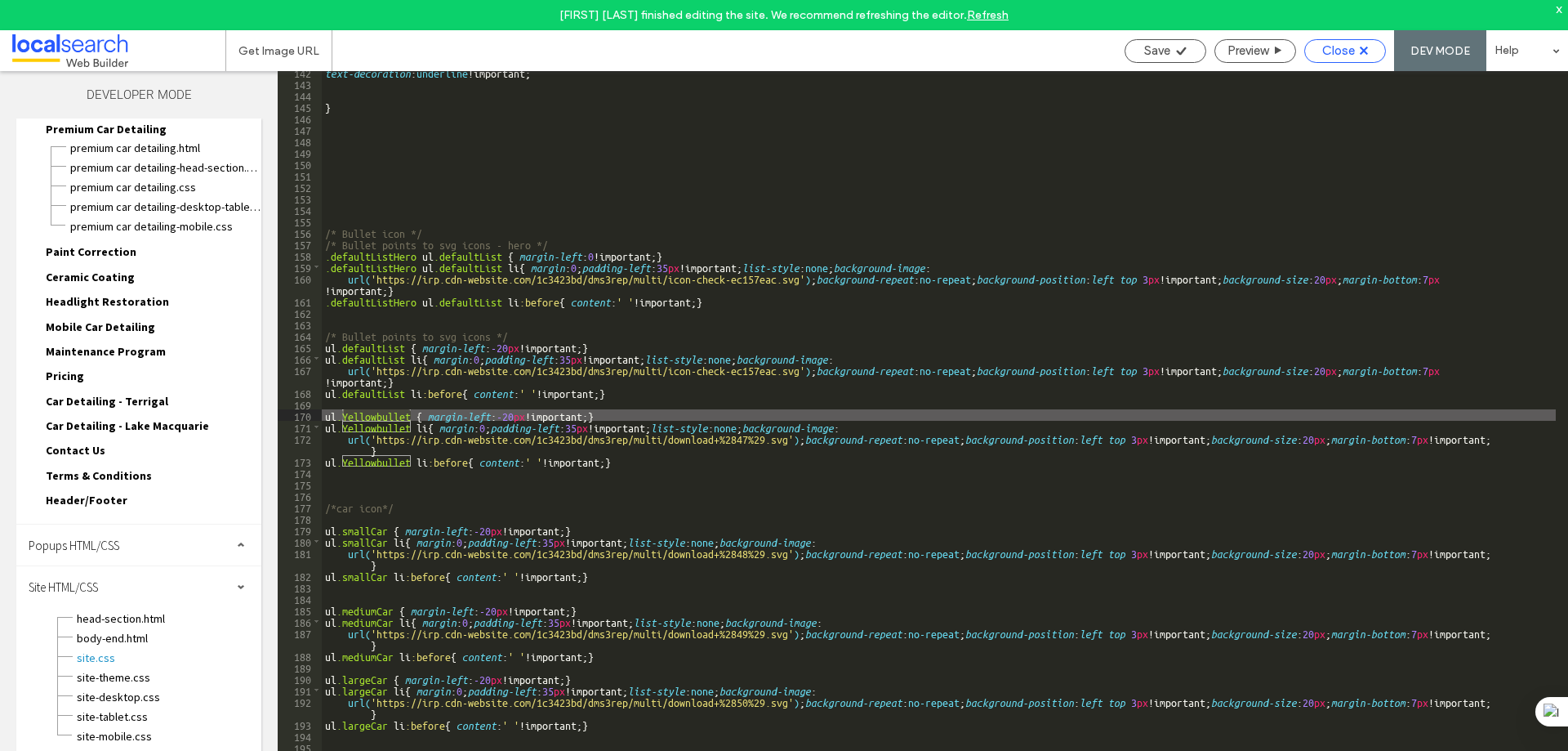 click on "Close" at bounding box center [1339, 51] 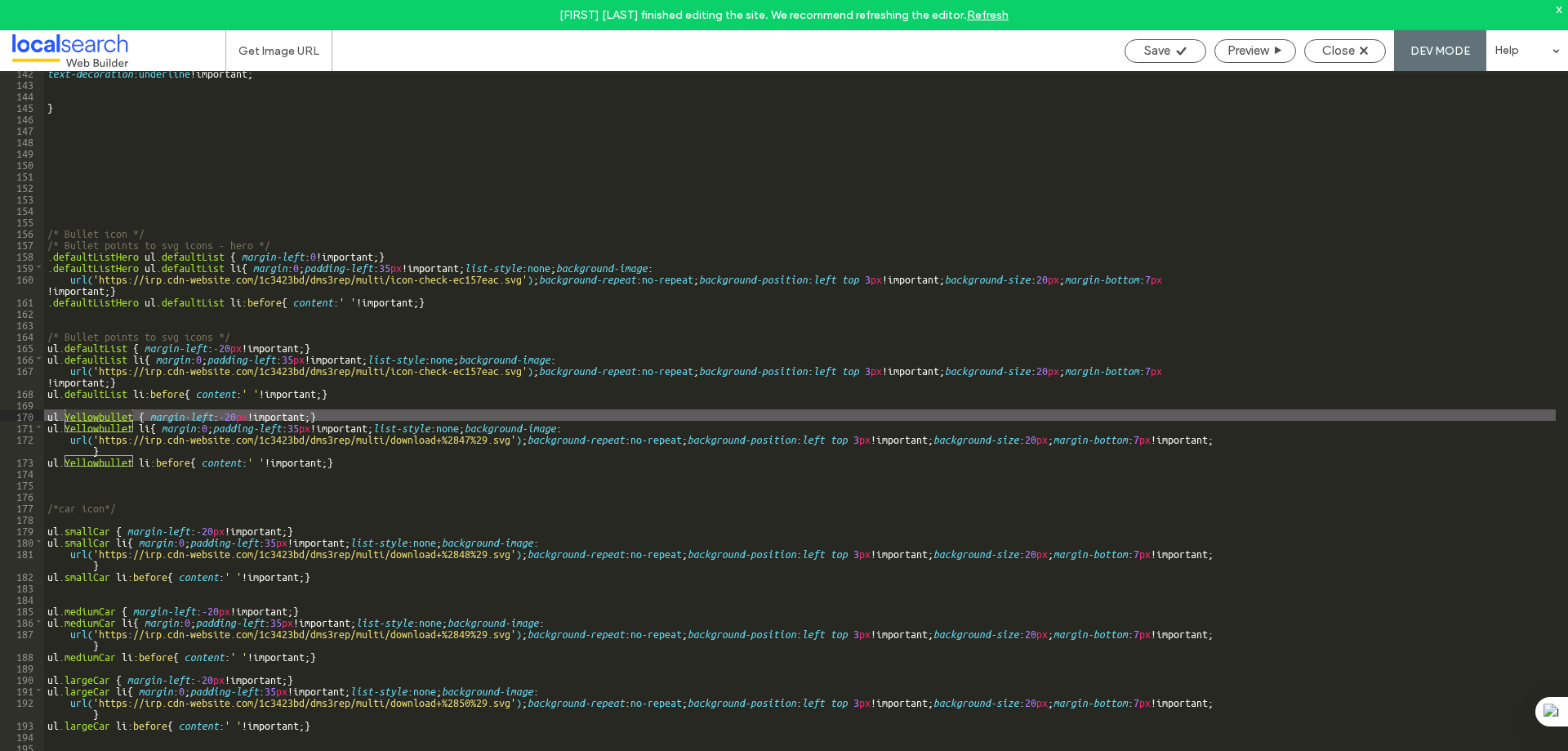 scroll, scrollTop: 78, scrollLeft: 0, axis: vertical 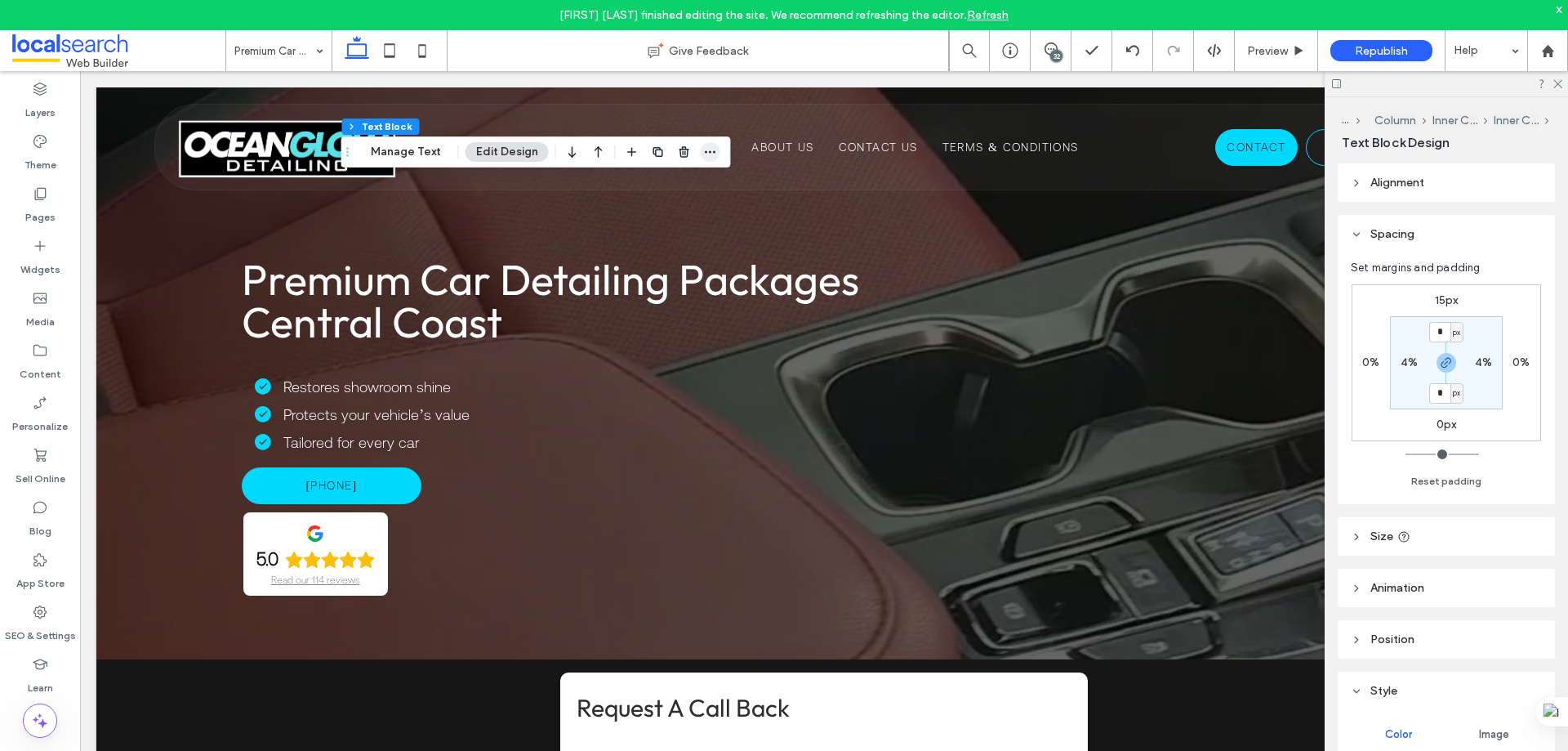 click 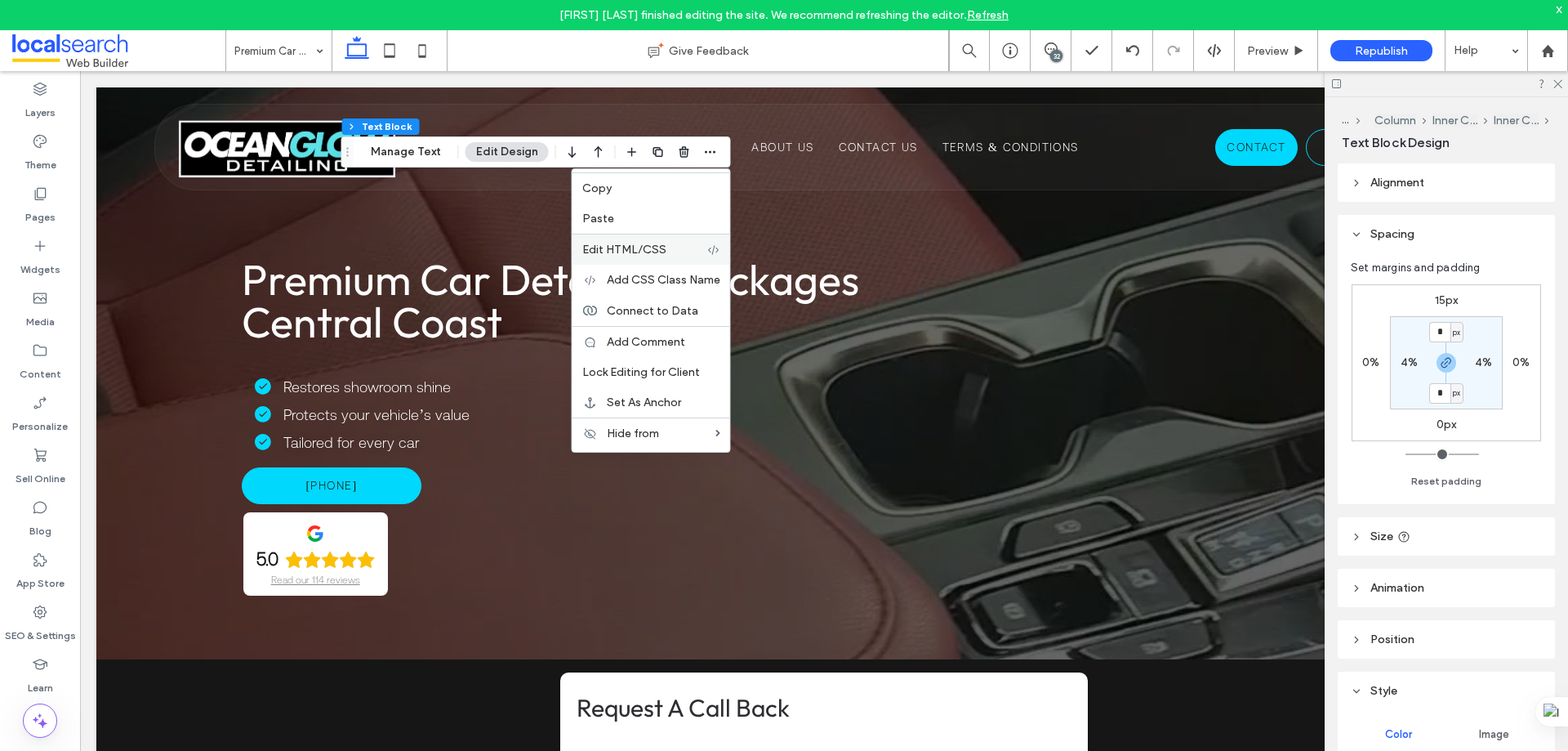 click on "Edit HTML/CSS" at bounding box center (624, 249) 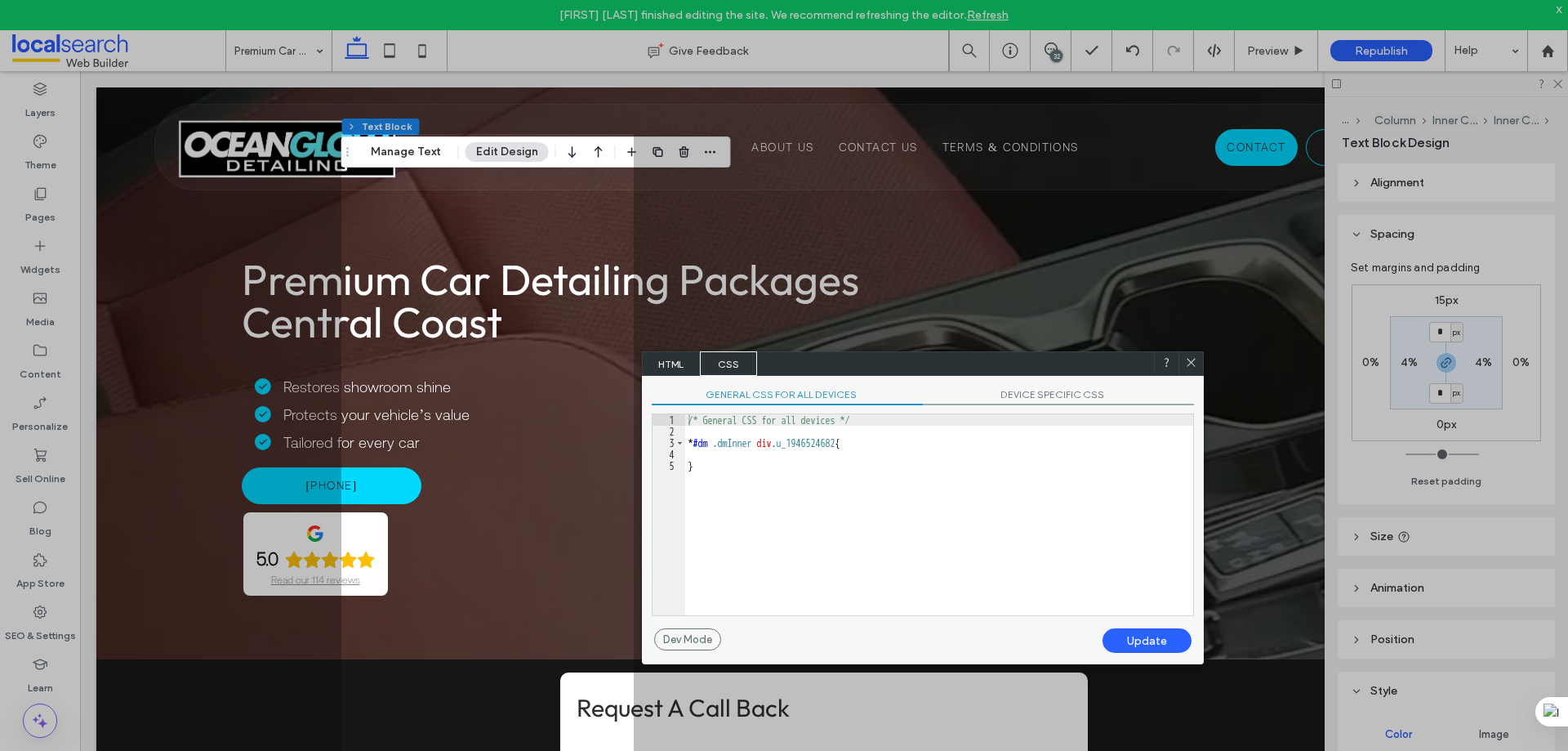 click on "HTML" at bounding box center (671, 364) 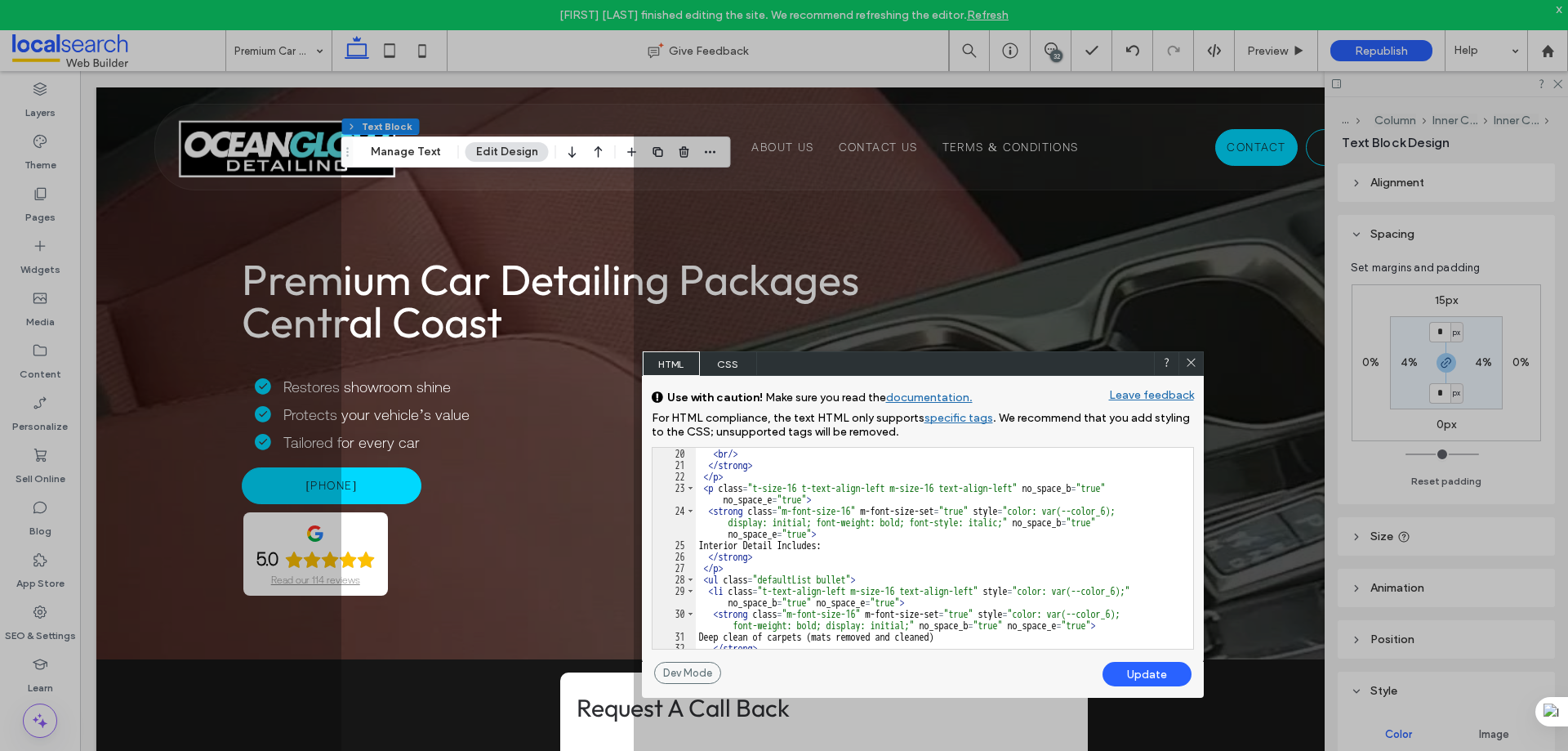 scroll, scrollTop: 343, scrollLeft: 0, axis: vertical 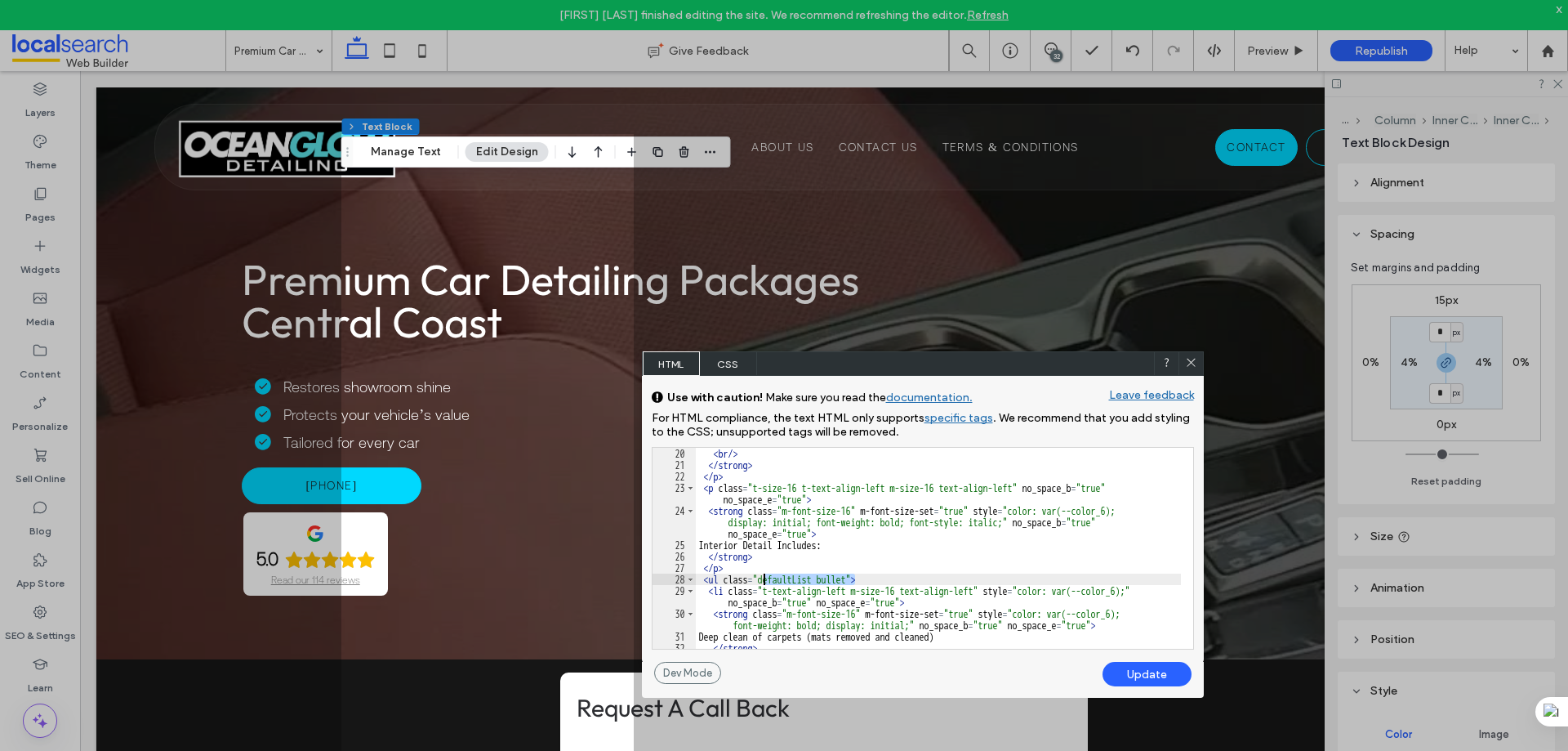 drag, startPoint x: 858, startPoint y: 578, endPoint x: 764, endPoint y: 579, distance: 94.00532 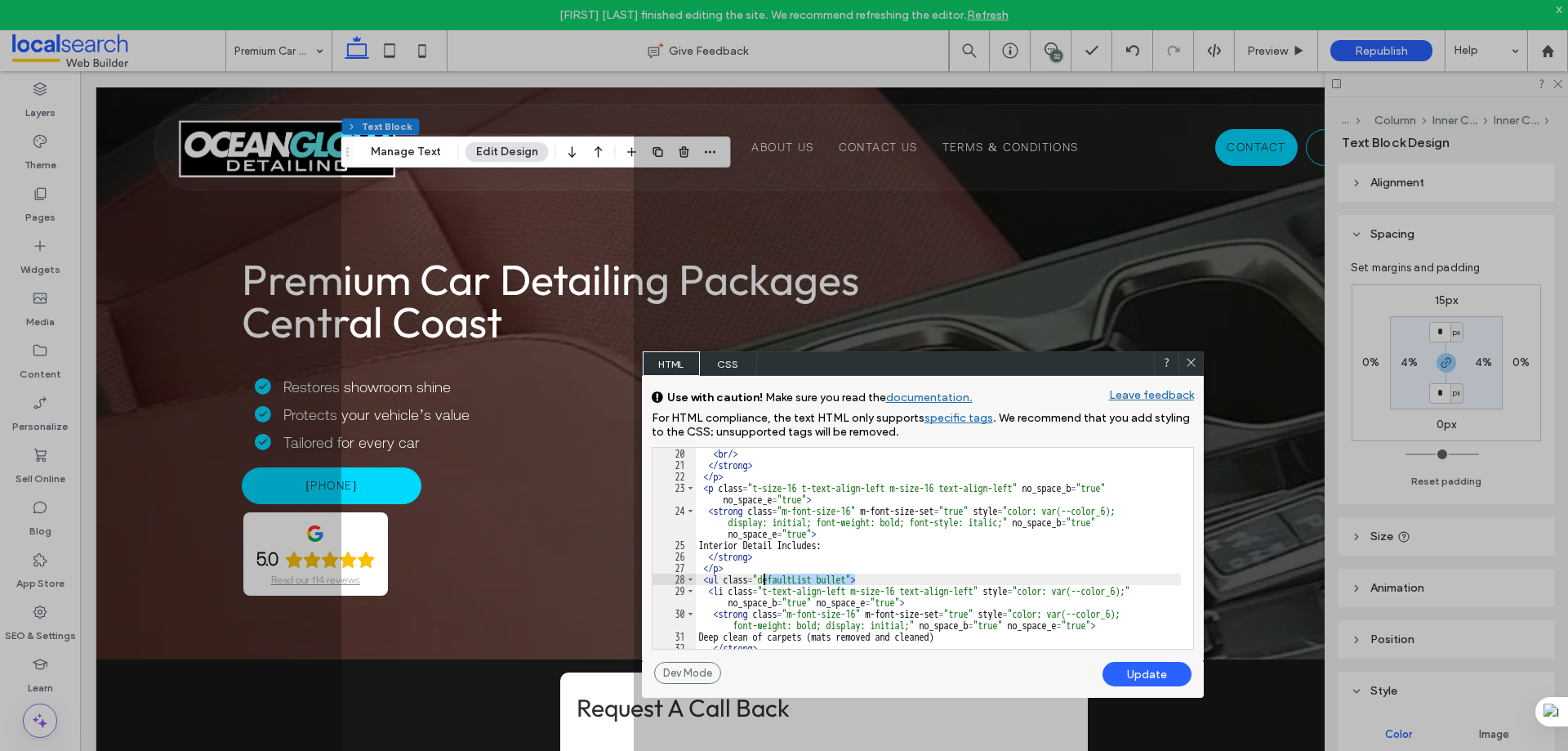 click on "< br />    </ strong >   </ p >   < p   class = "t-size-16 t-text-align-left m-size-16 text-align-left"   no_space_b = "true"         no_space_e = "true" >    < strong   class = "m-font-size-16"   m-font-size-set = "true"   style = "color: var(--color_6);         display: initial; font-weight: bold; font-style: italic;"   no_space_b = "true"          no_space_e = "true" >    Interior Detail Includes:    </ strong >   </ p >   < ul   class = "defaultList bullet" >    < li   class = "t-text-align-left m-size-16 text-align-left"   style = "color: var(--color_6);"          no_space_b = "true"   no_space_e = "true" >     < strong   class = "m-font-size-16"   m-font-size-set = "true"   style = "color: var(--color_6);          font-weight: bold; display: initial;"   no_space_b = "true"   no_space_e = "true" >     Deep clean of carpets (mats removed and cleaned)     </ strong >    </ li >" at bounding box center [938, 560] 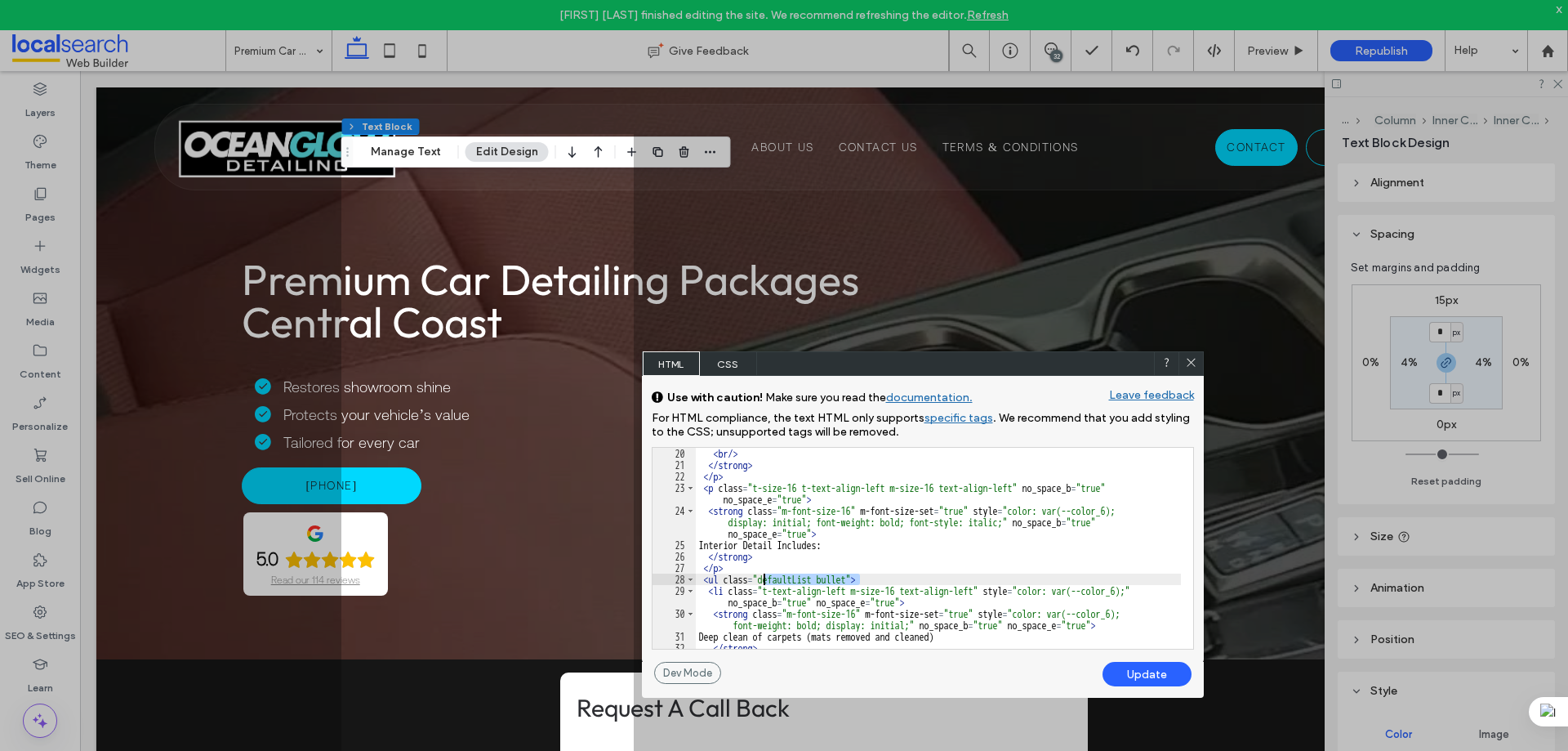 drag, startPoint x: 858, startPoint y: 576, endPoint x: 762, endPoint y: 579, distance: 96.04686 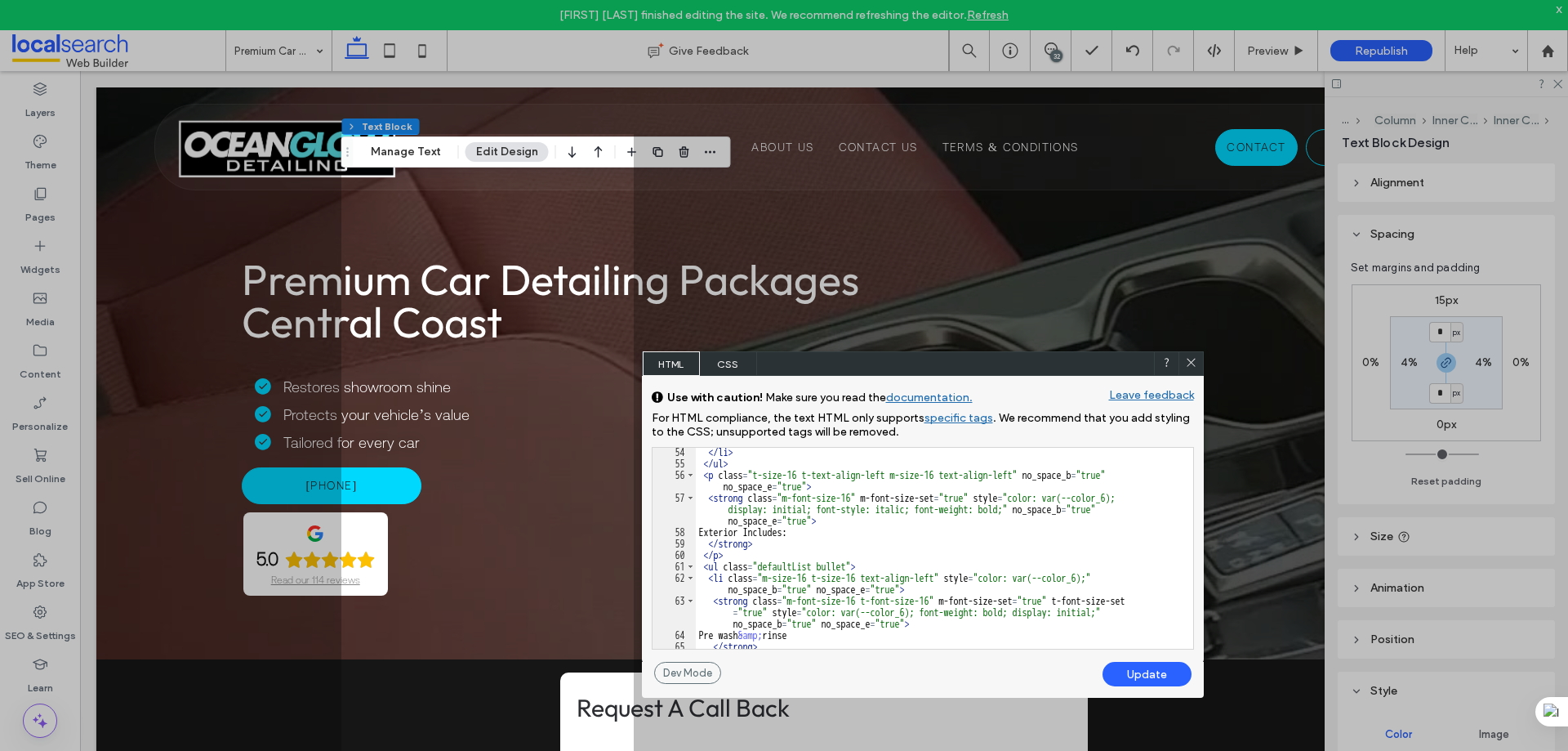 scroll, scrollTop: 883, scrollLeft: 0, axis: vertical 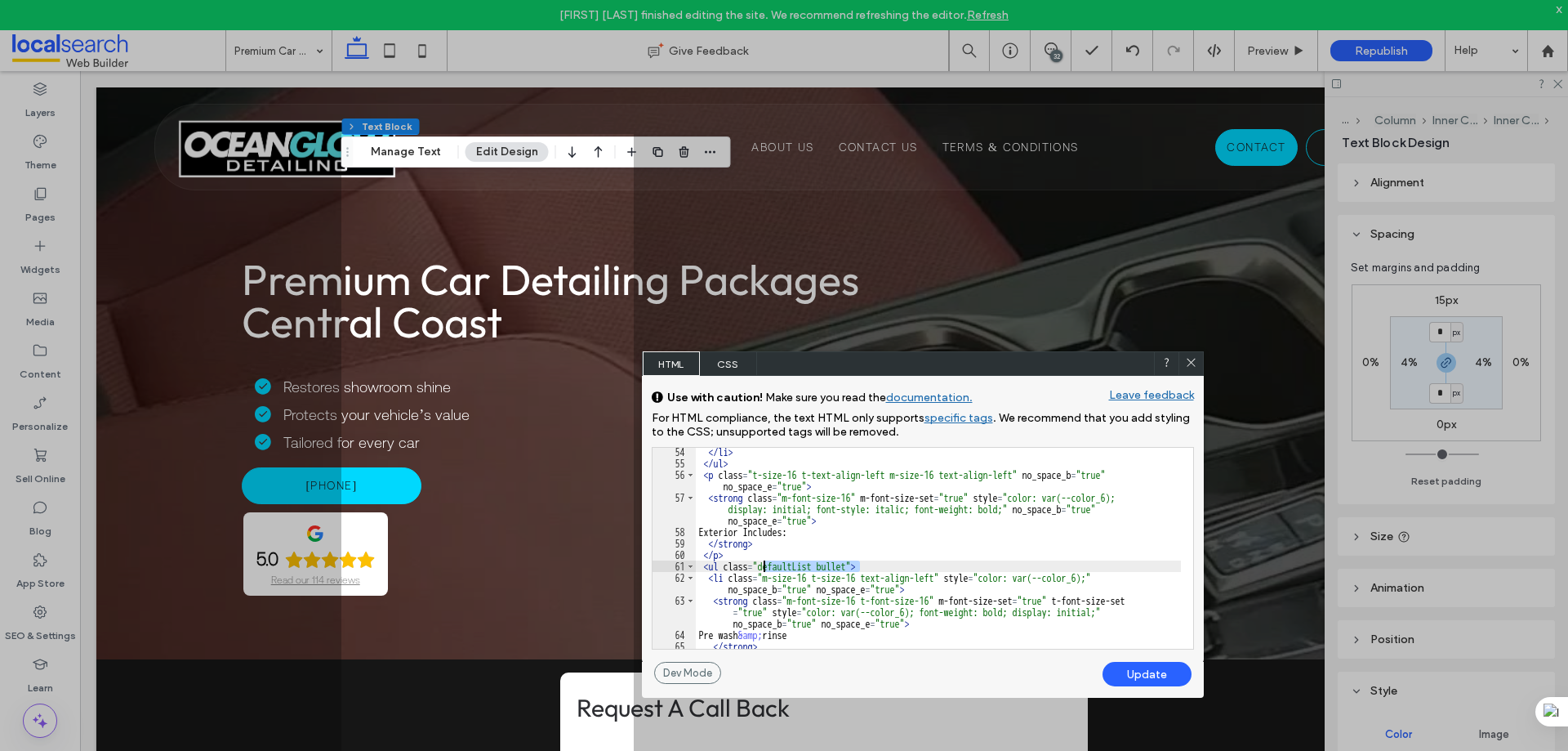 drag, startPoint x: 859, startPoint y: 565, endPoint x: 765, endPoint y: 565, distance: 94 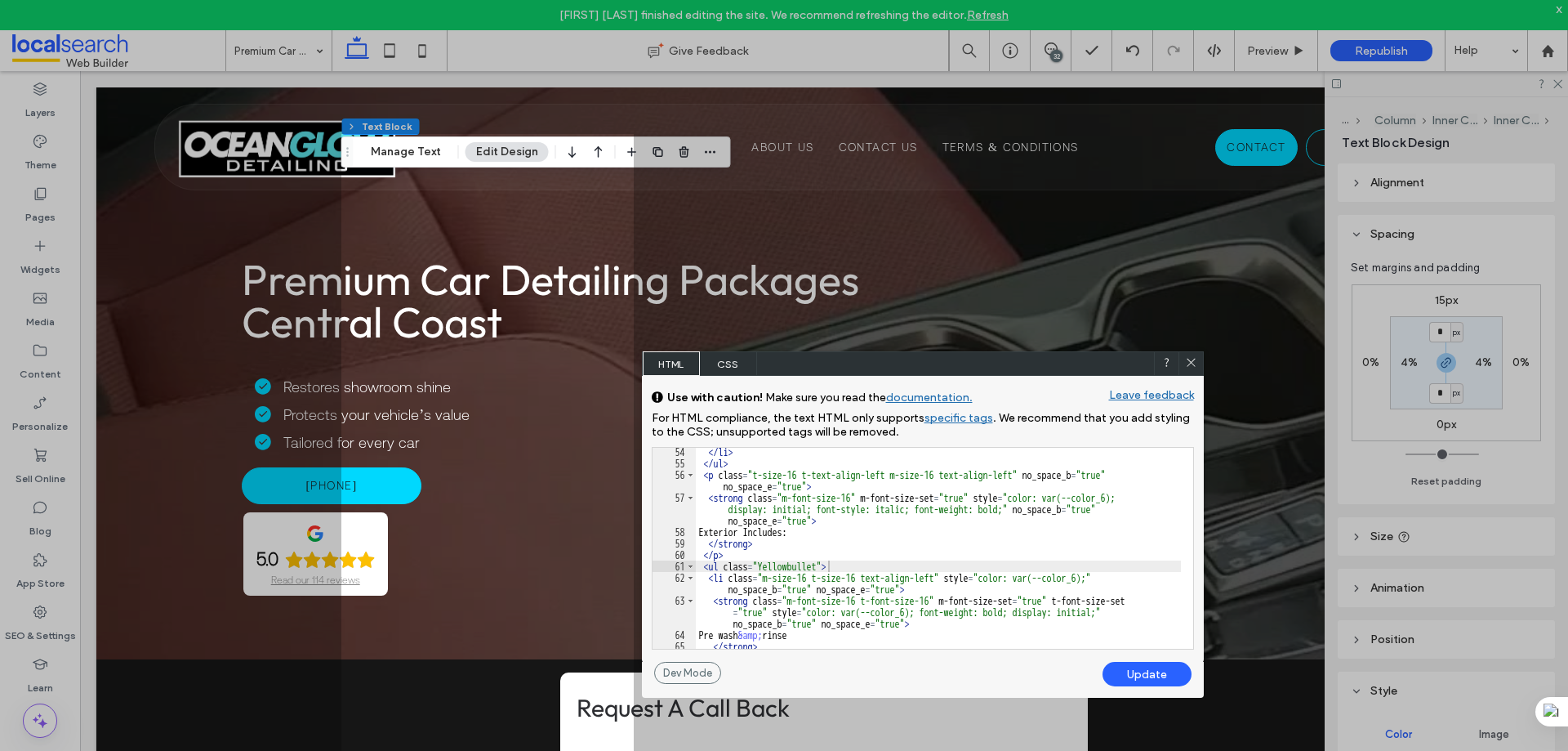 click on "Update" at bounding box center [1147, 674] 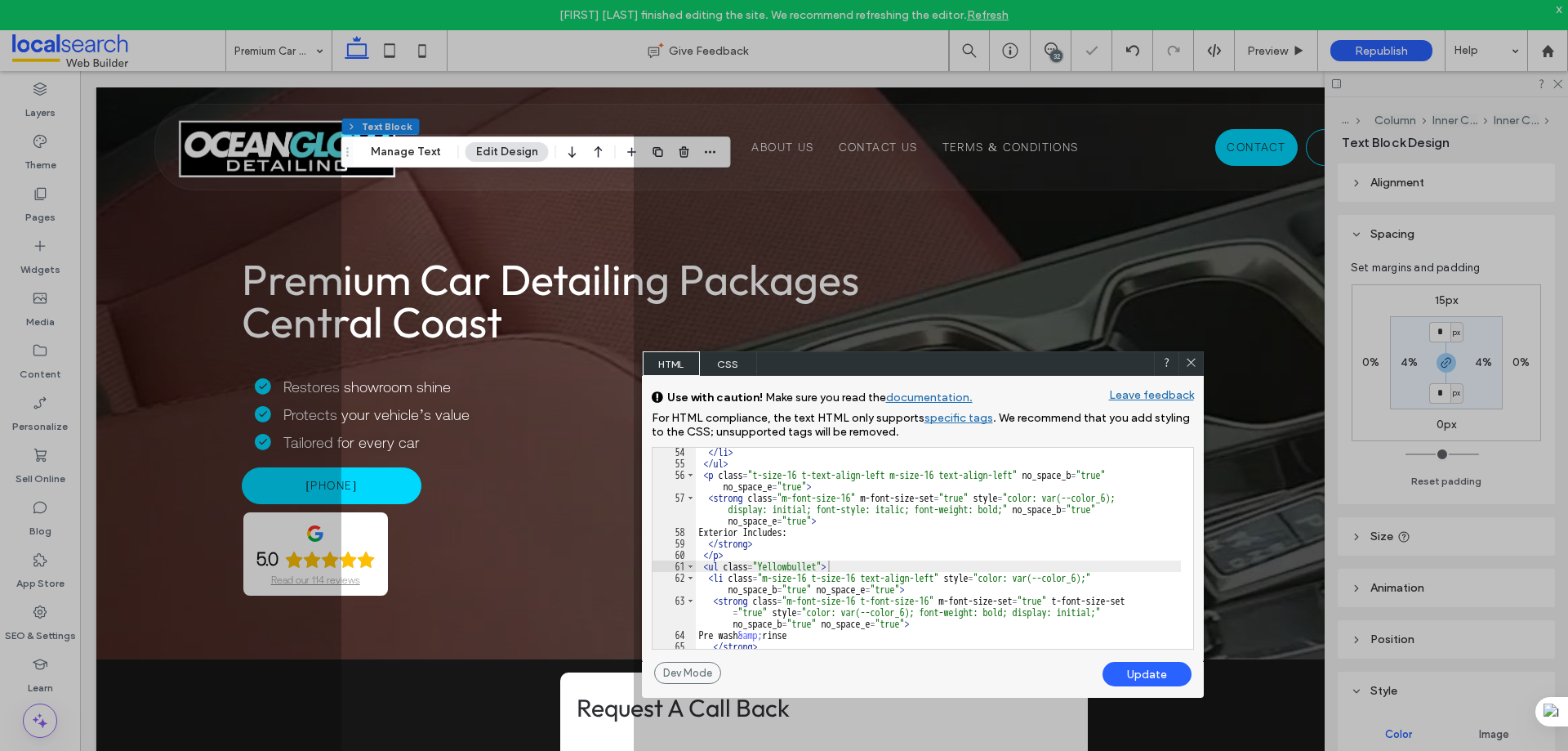 click at bounding box center [1191, 364] 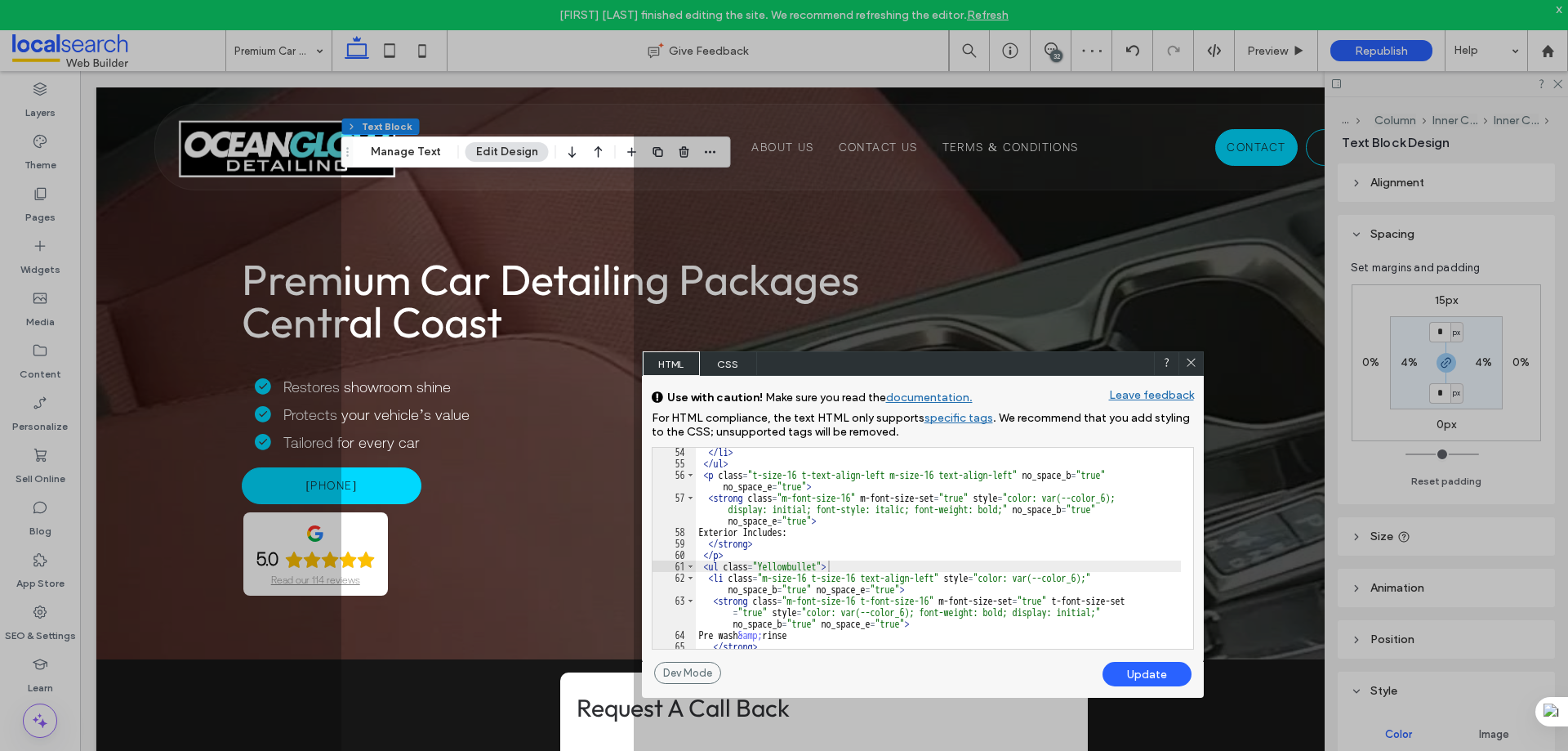 click 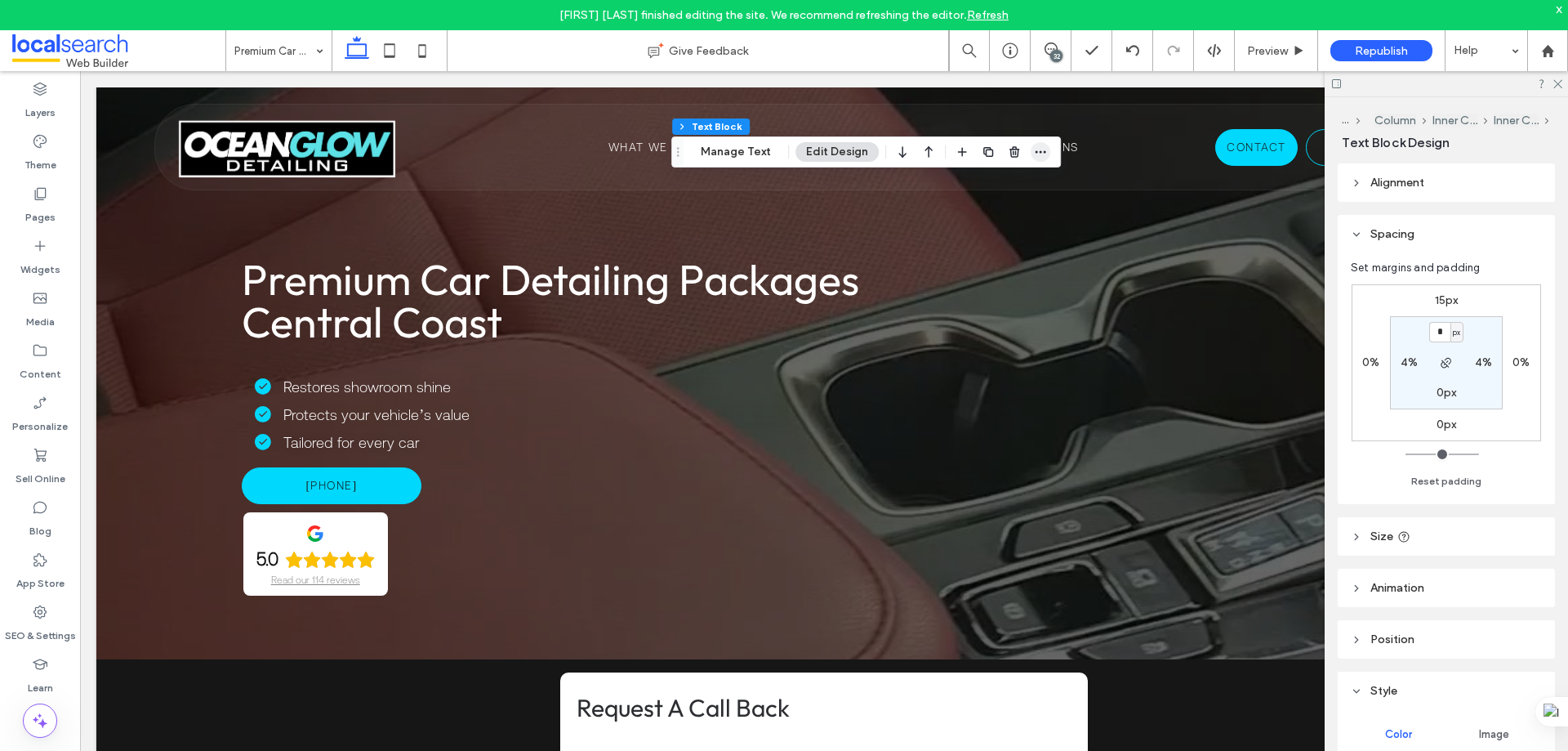 click 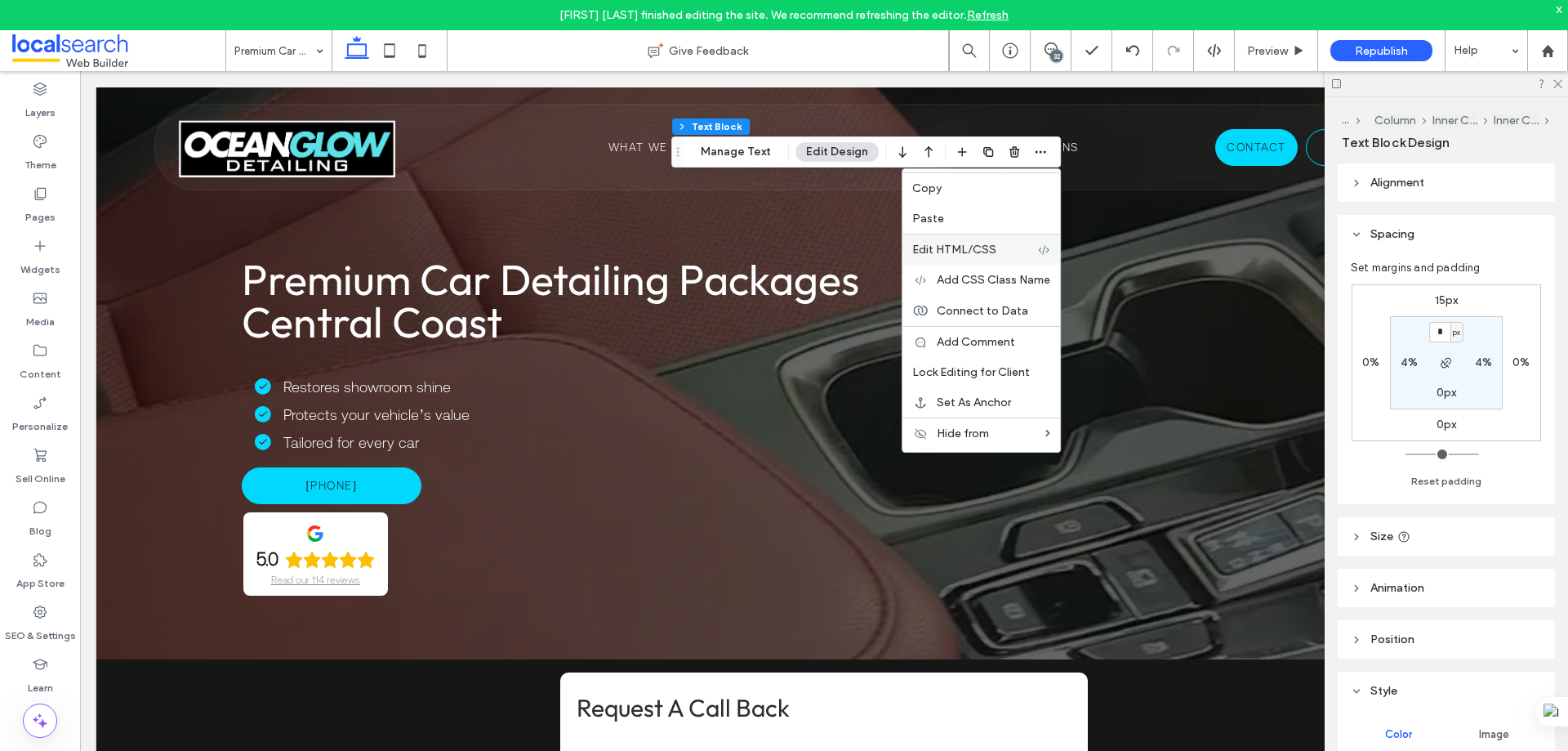 click on "Edit HTML/CSS" at bounding box center (954, 249) 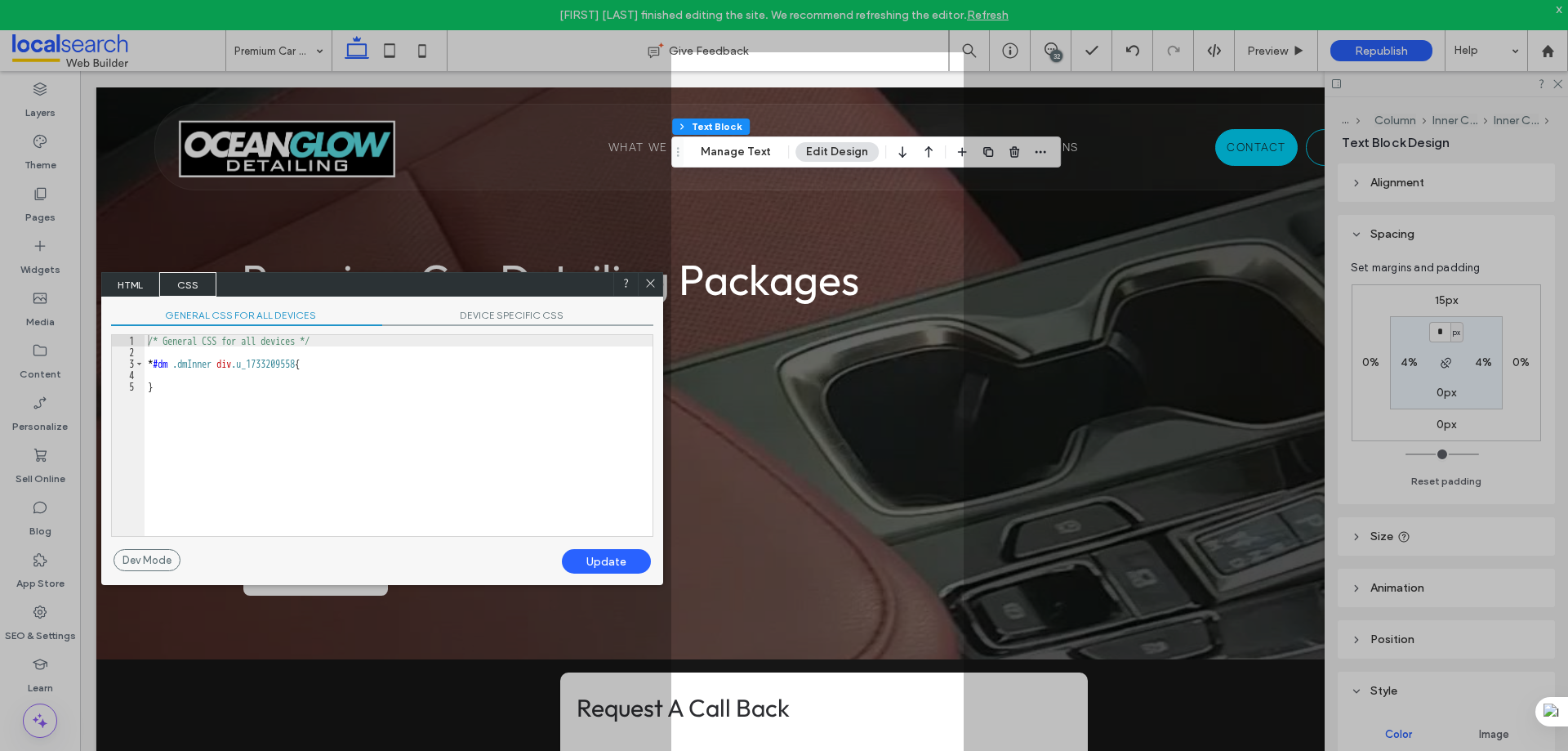click on "HTML" at bounding box center [131, 284] 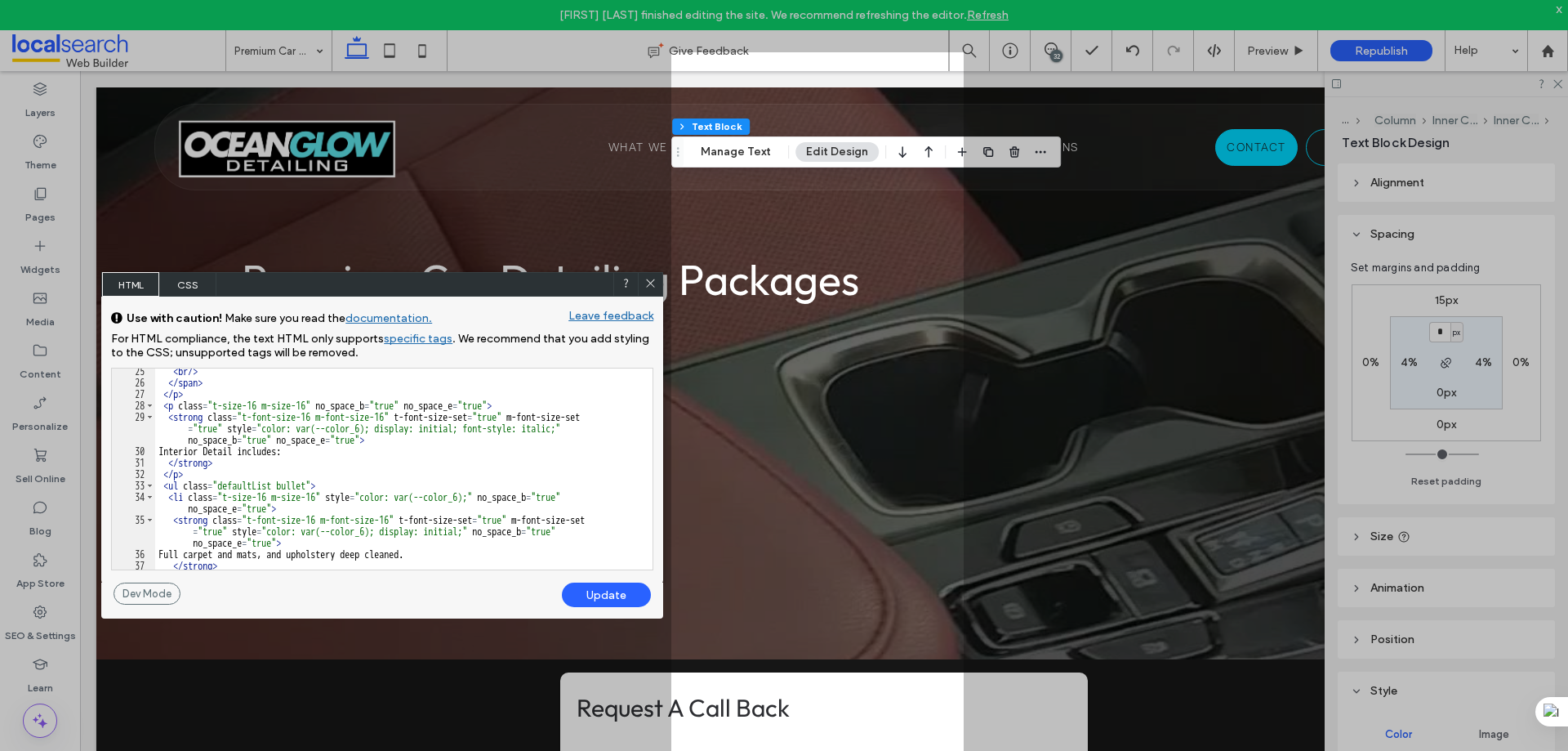 scroll, scrollTop: 392, scrollLeft: 0, axis: vertical 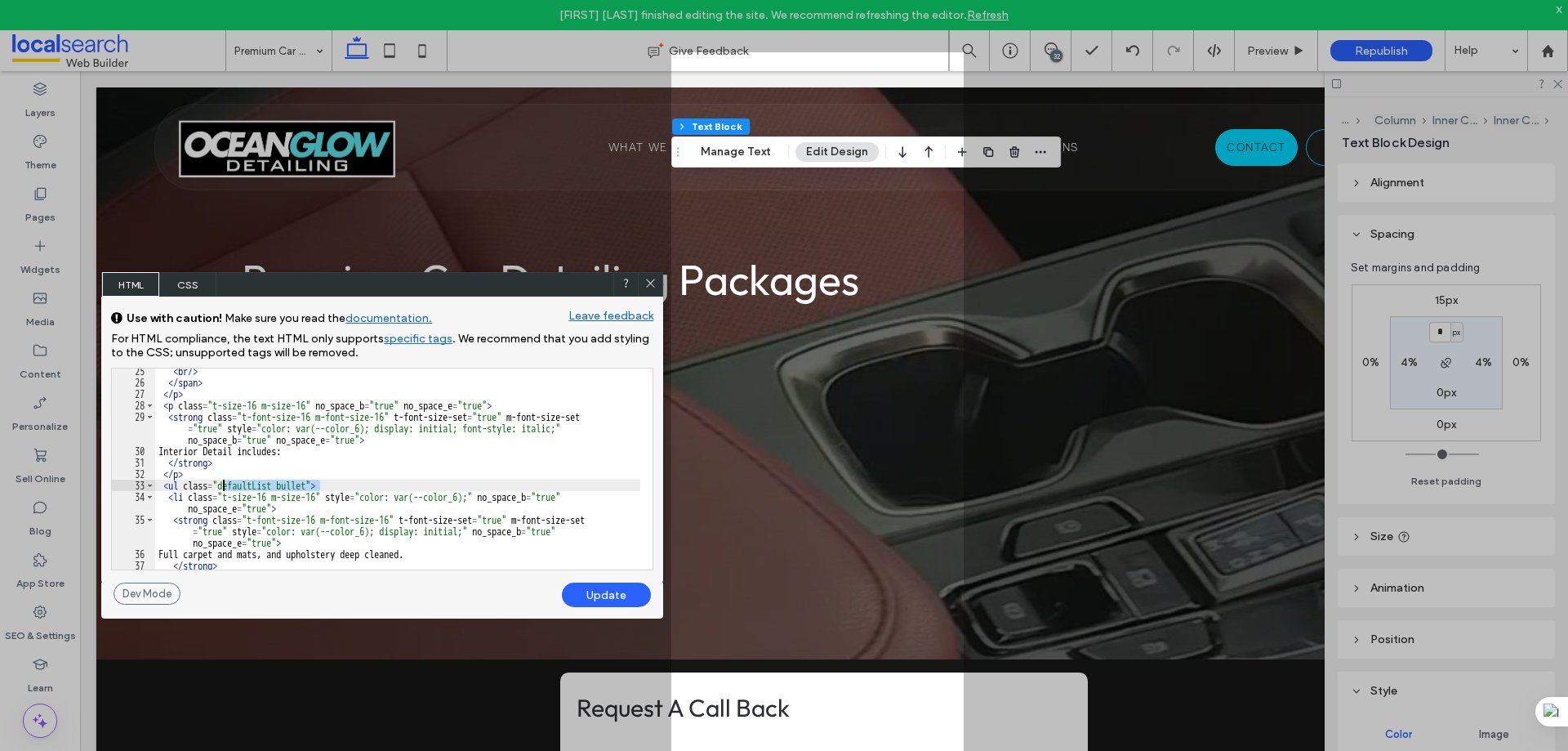 drag, startPoint x: 320, startPoint y: 481, endPoint x: 225, endPoint y: 485, distance: 95.08417 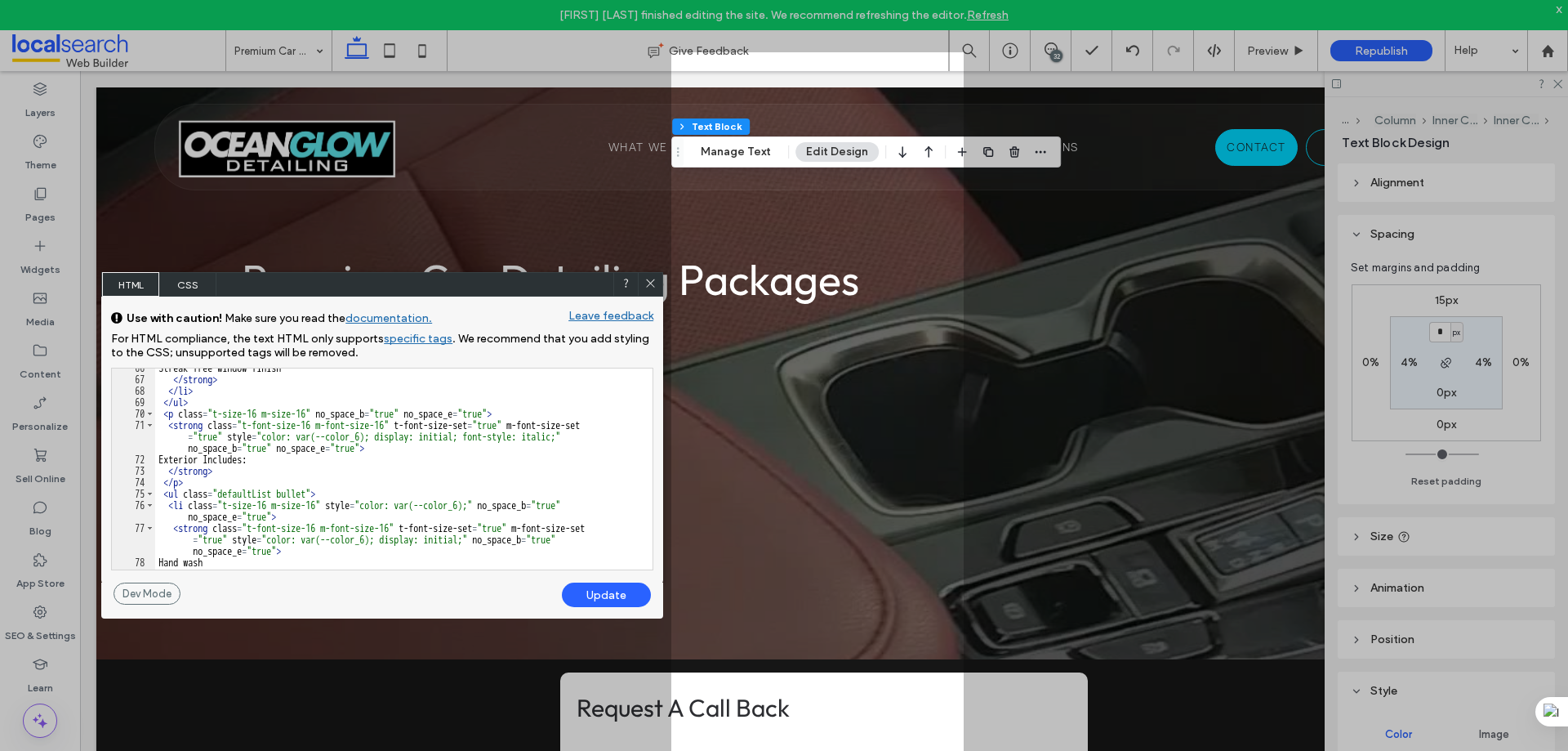 scroll, scrollTop: 1128, scrollLeft: 0, axis: vertical 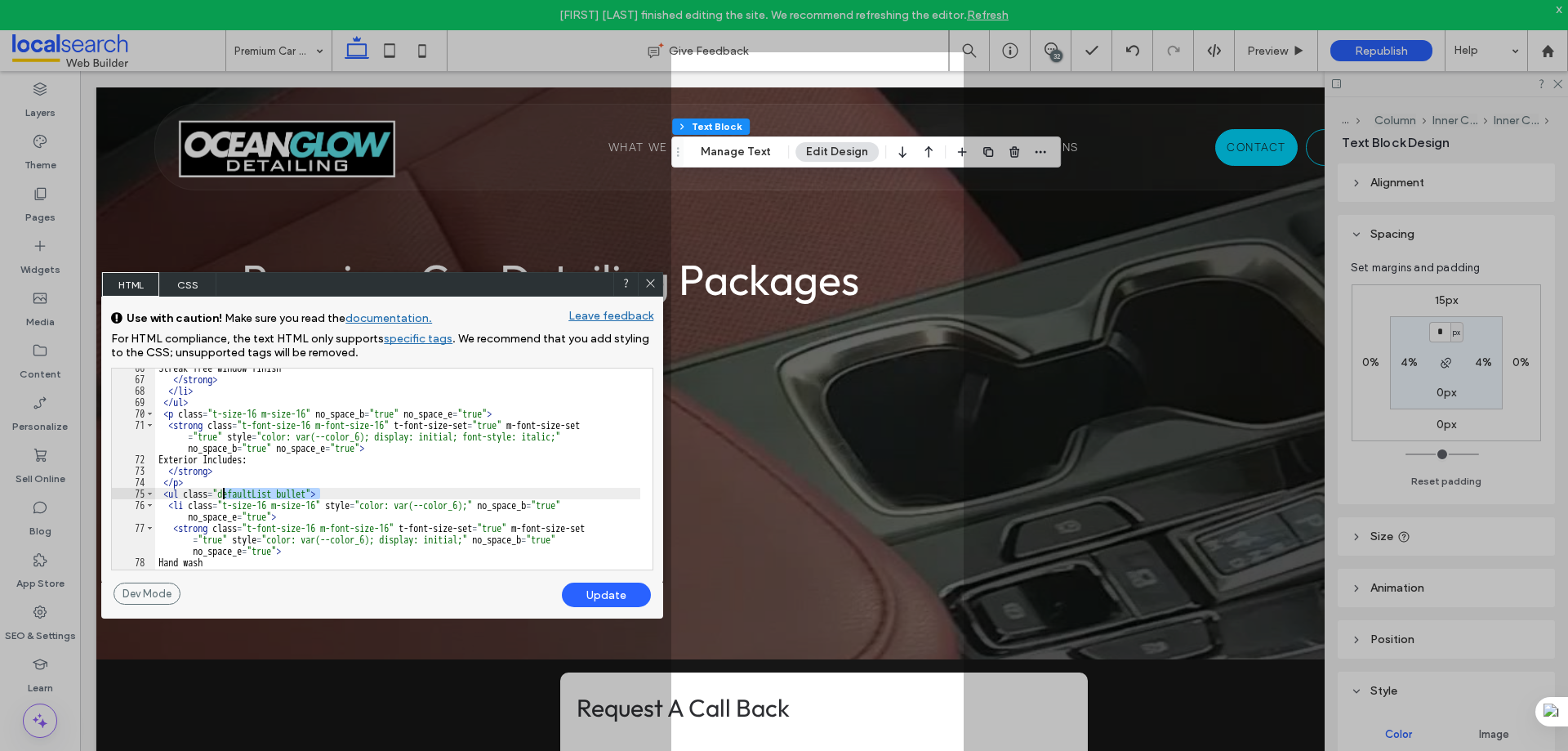 drag, startPoint x: 318, startPoint y: 492, endPoint x: 223, endPoint y: 494, distance: 95.02105 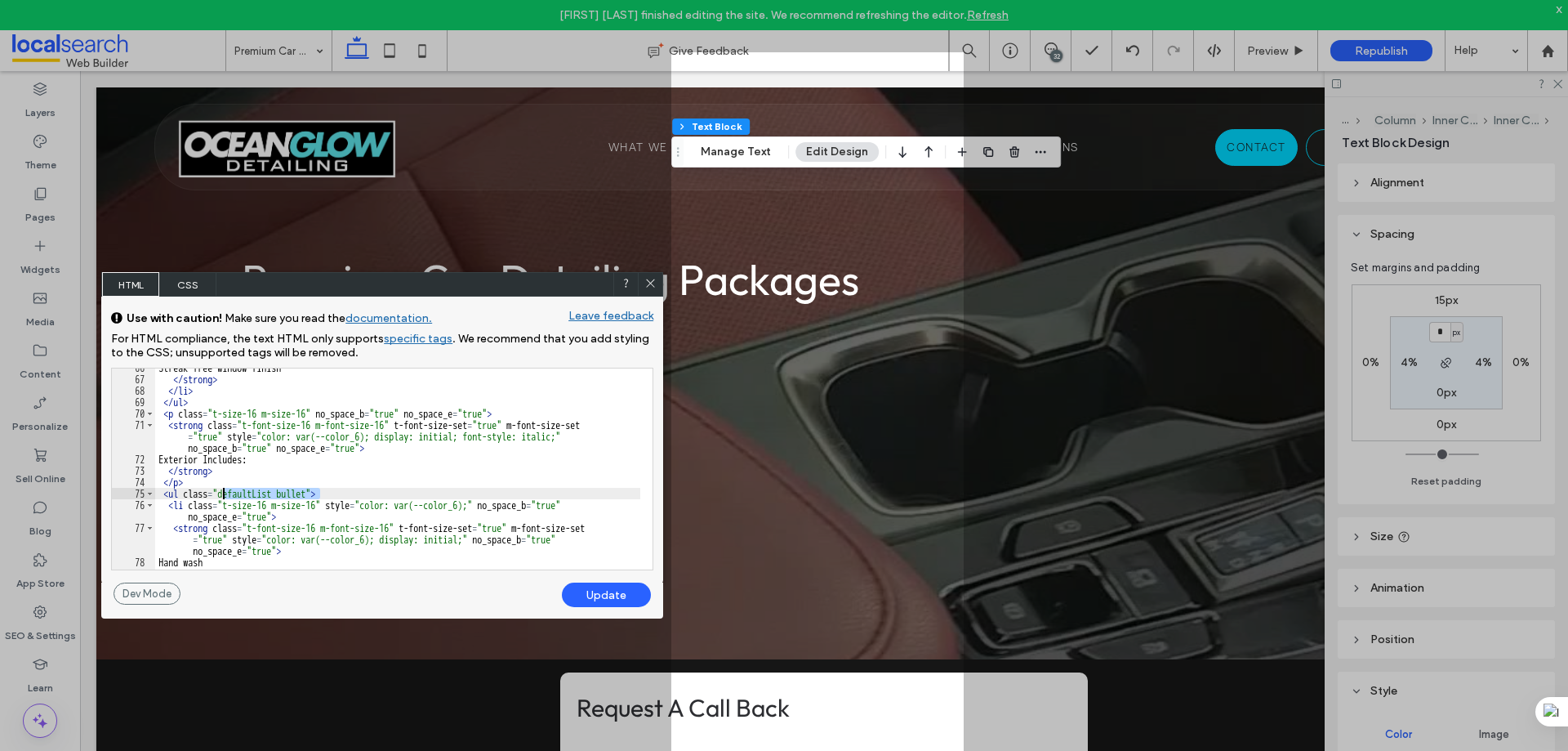 click on "Streak-free window finish     </ strong >    </ li >   </ ul >   < p   class = "t-size-16 m-size-16"   no_space_b = "true"   no_space_e = "true" >    < strong   class = "t-font-size-16 m-font-size-16"   t-font-size-set = "true"   m-font-size-set        = "true"   style = "color: var(--color_6); display: initial; font-style: italic;"          no_space_b = "true"   no_space_e = "true" >    Exterior Includes:    </ strong >   </ p >   < ul   class = "defaultList bullet" >    < li   class = "t-size-16 m-size-16"   style = "color: var(--color_6);"   no_space_b = "true"          no_space_e = "true" >     < strong   class = "t-font-size-16 m-font-size-16"   t-font-size-set = "true"   m-font-size-set         = "true"   style = "color: var(--color_6); display: initial;"   no_space_b = "true"           no_space_e = "true" >     Hand wash     </ strong >" at bounding box center (398, 474) 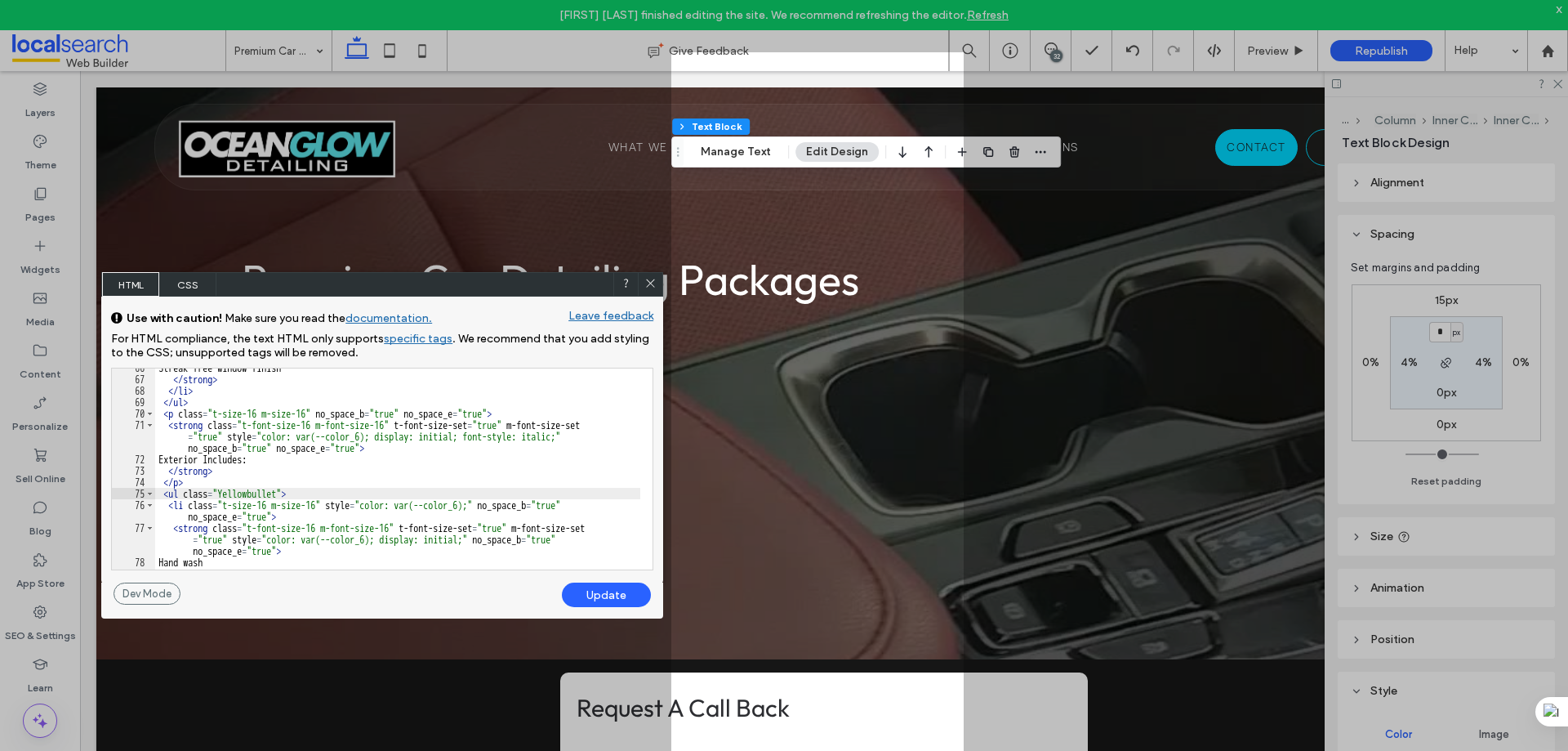 click on "Update" at bounding box center [606, 595] 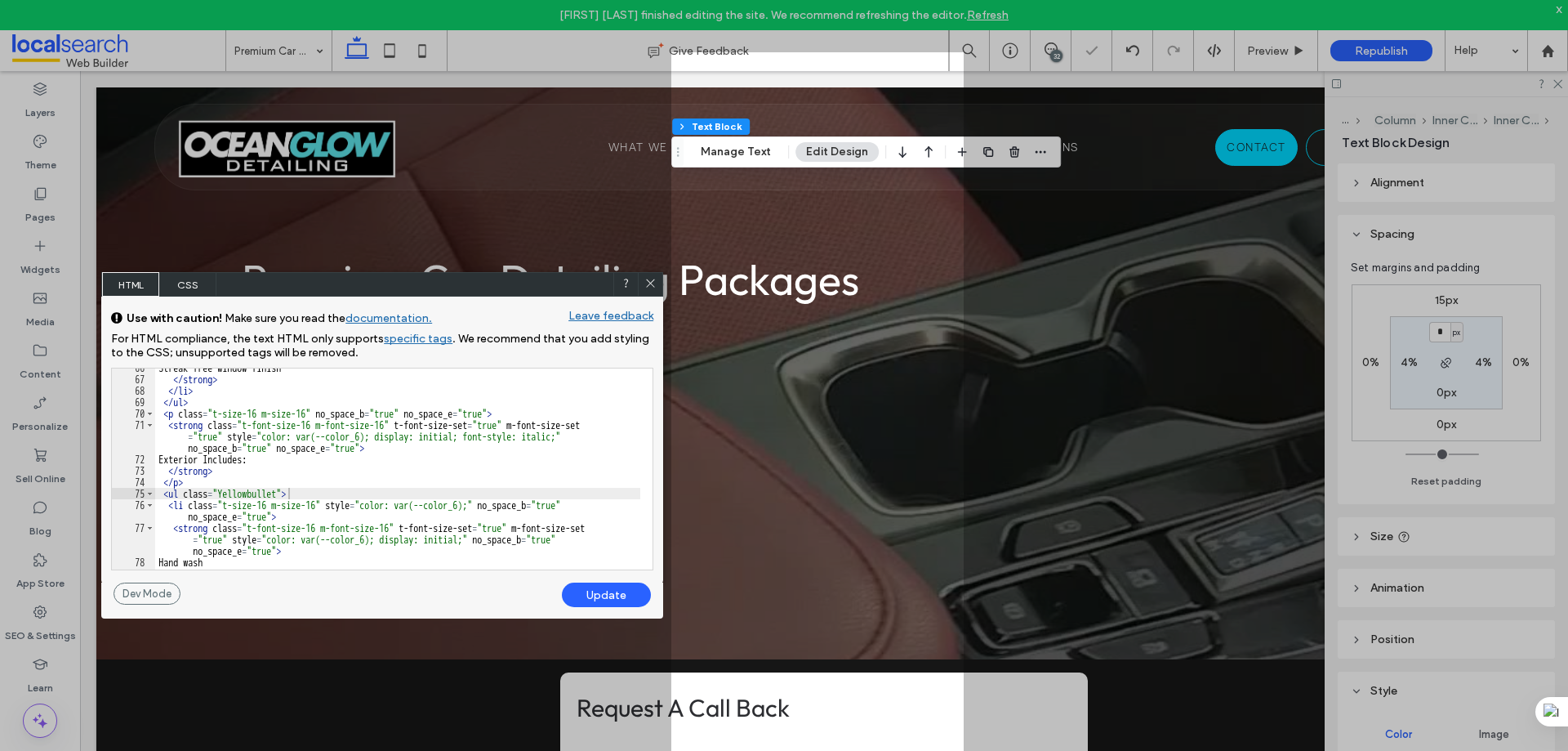 click 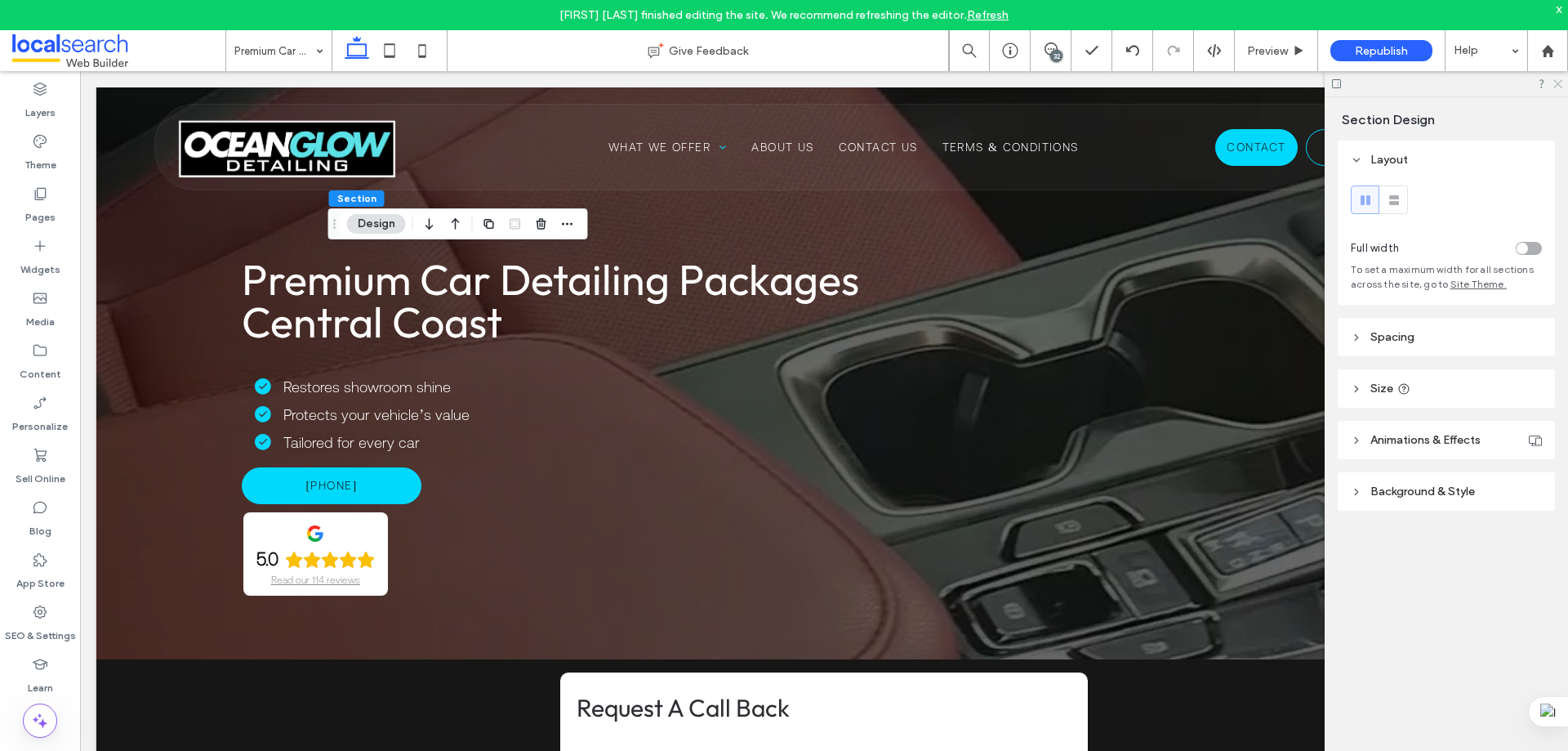 click 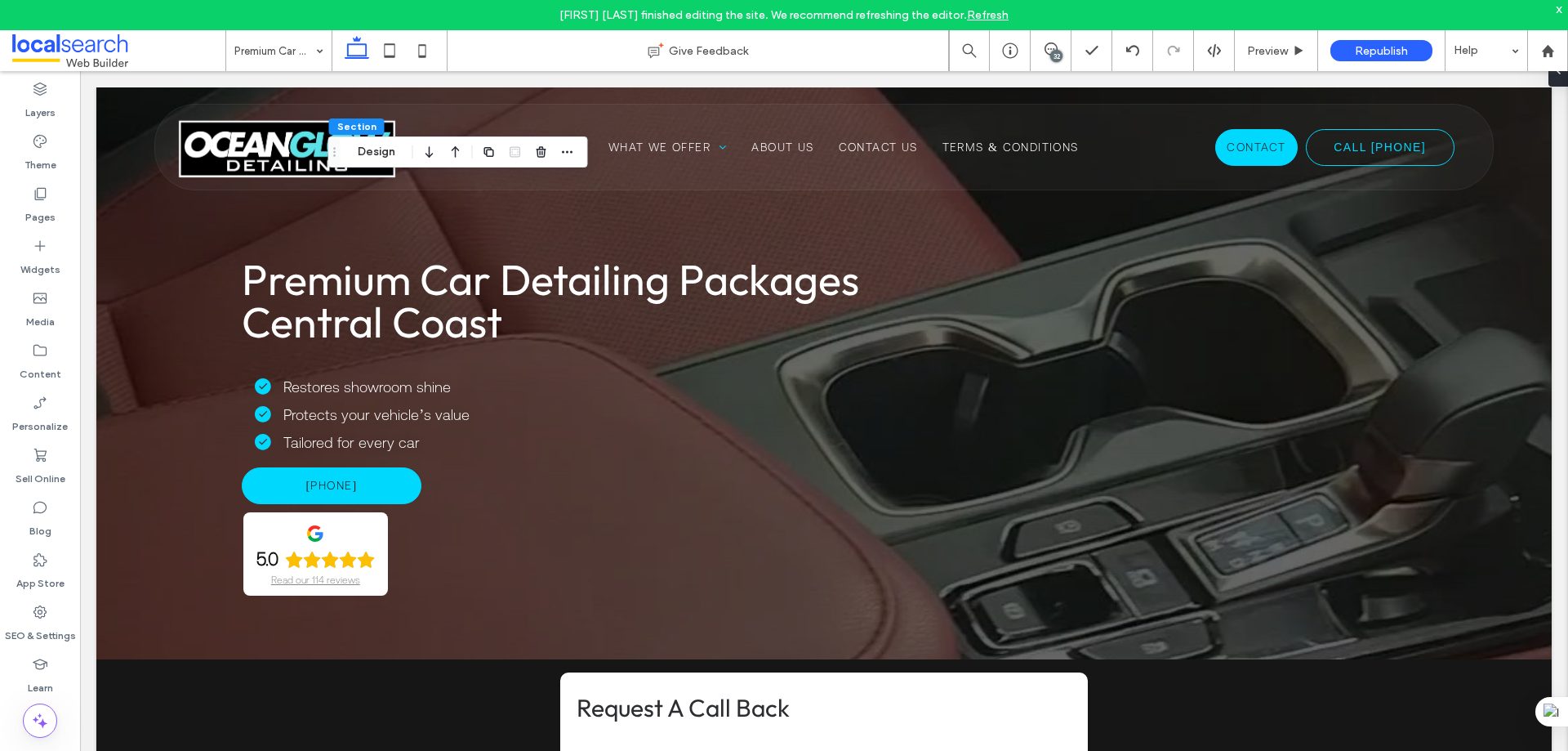 drag, startPoint x: 400, startPoint y: 66, endPoint x: 403, endPoint y: 74, distance: 8.544004 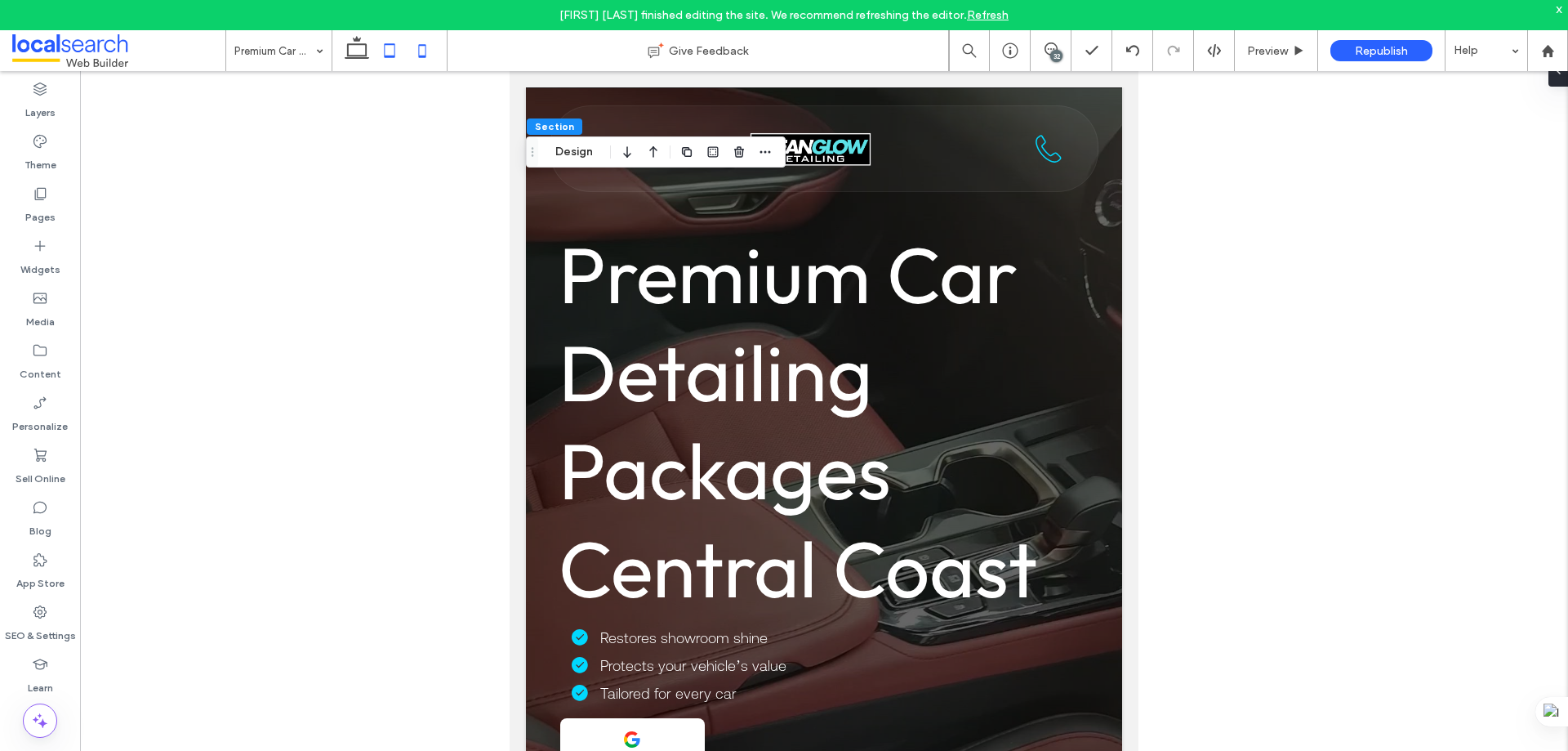 click 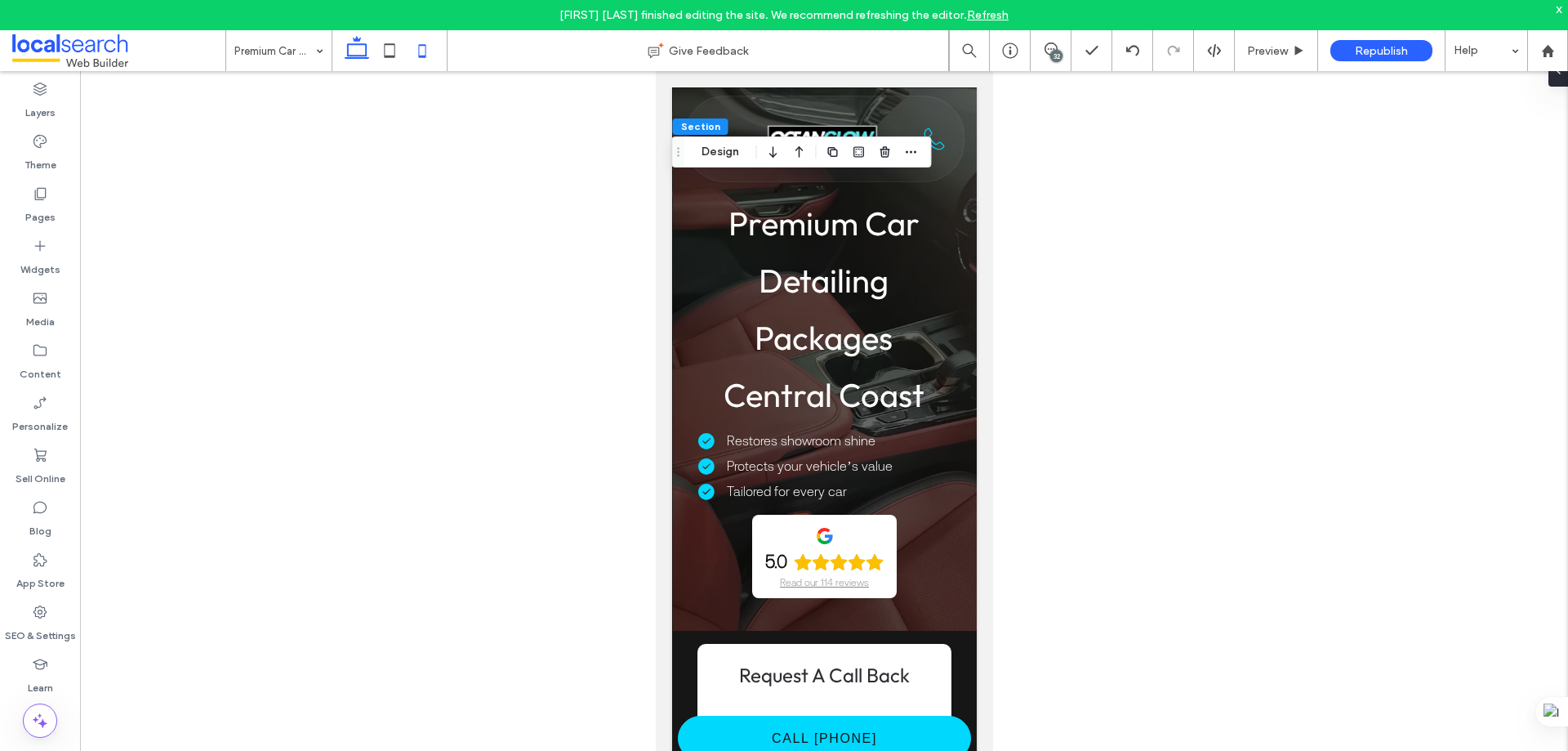 click 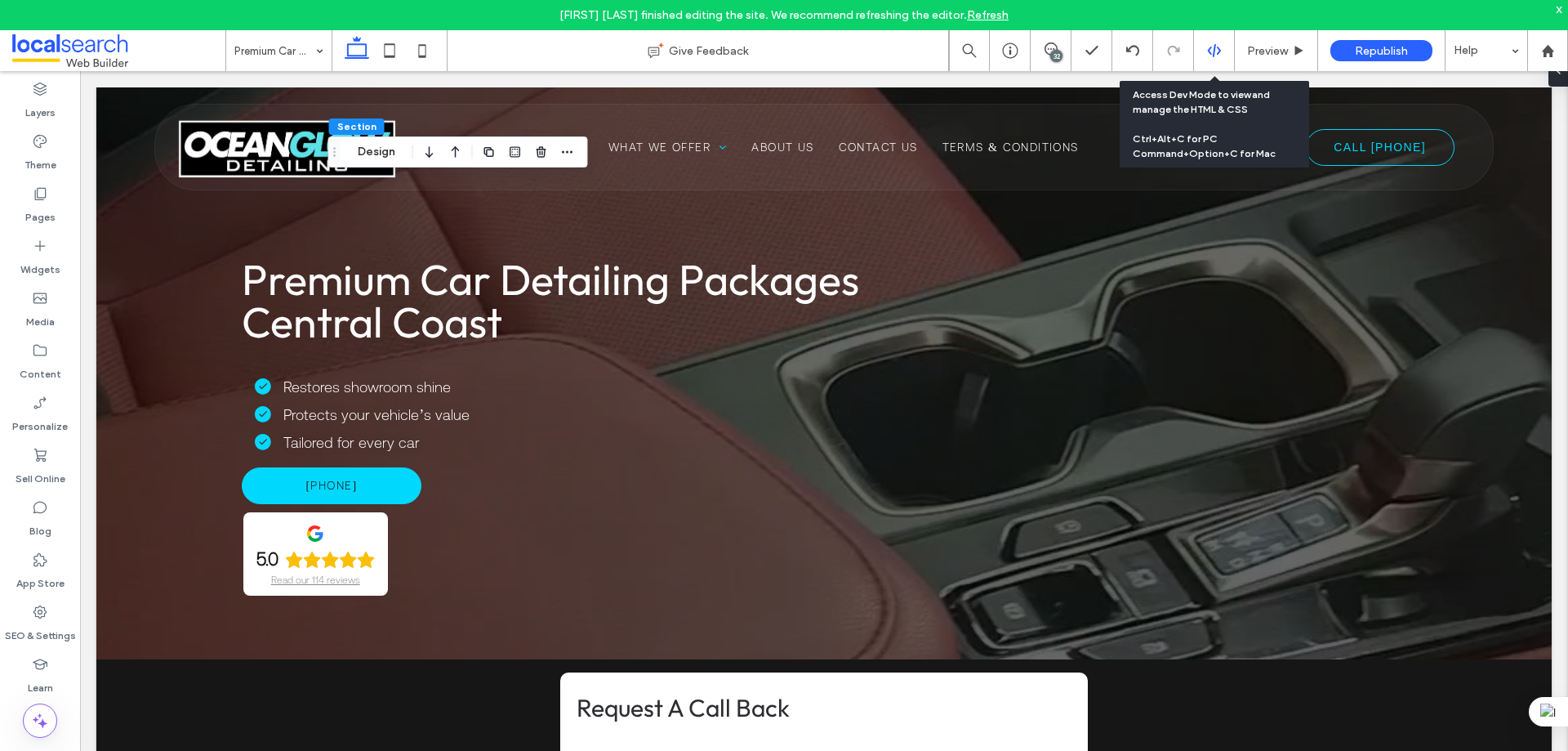 click at bounding box center (1214, 51) 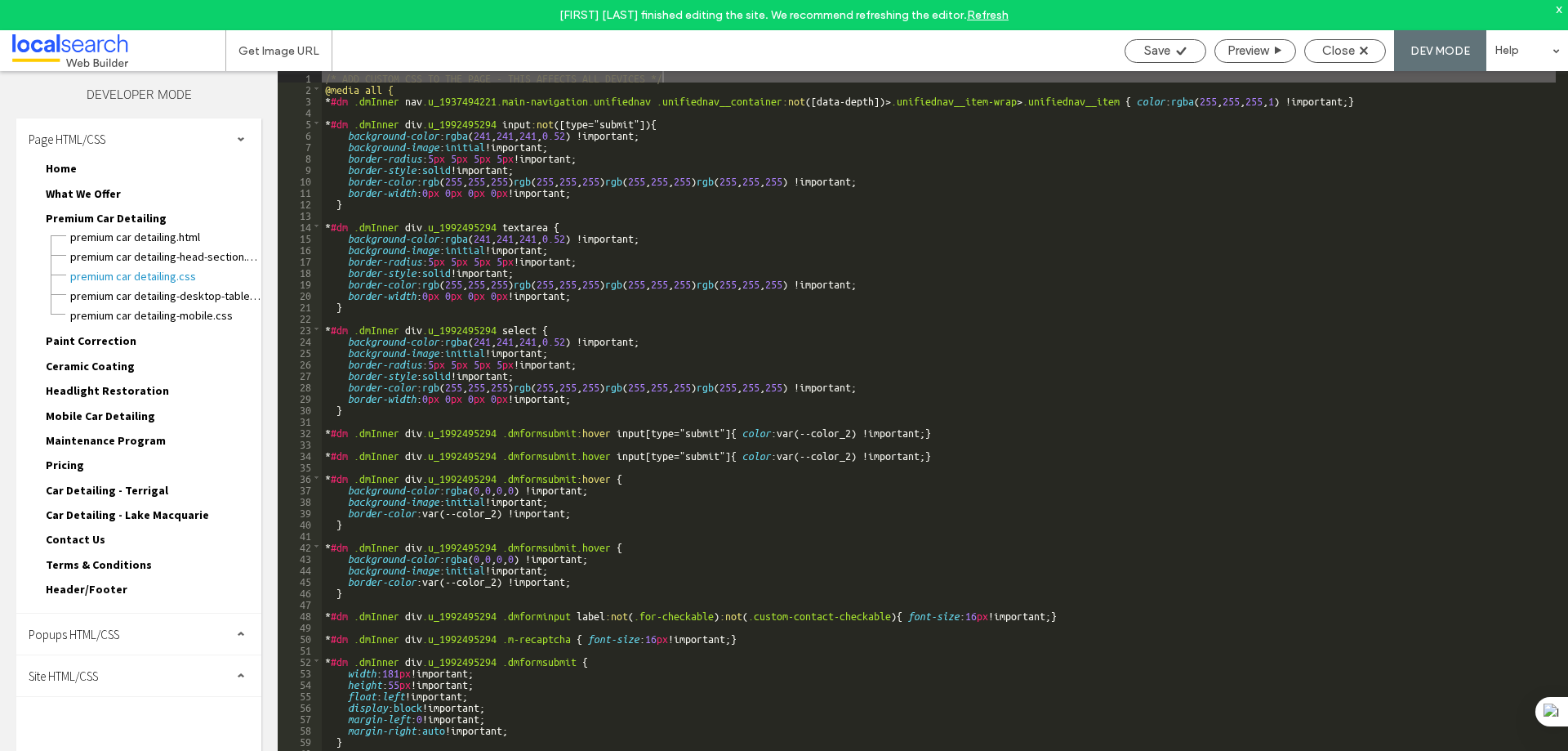 click on "Site HTML/CSS" at bounding box center [139, 676] 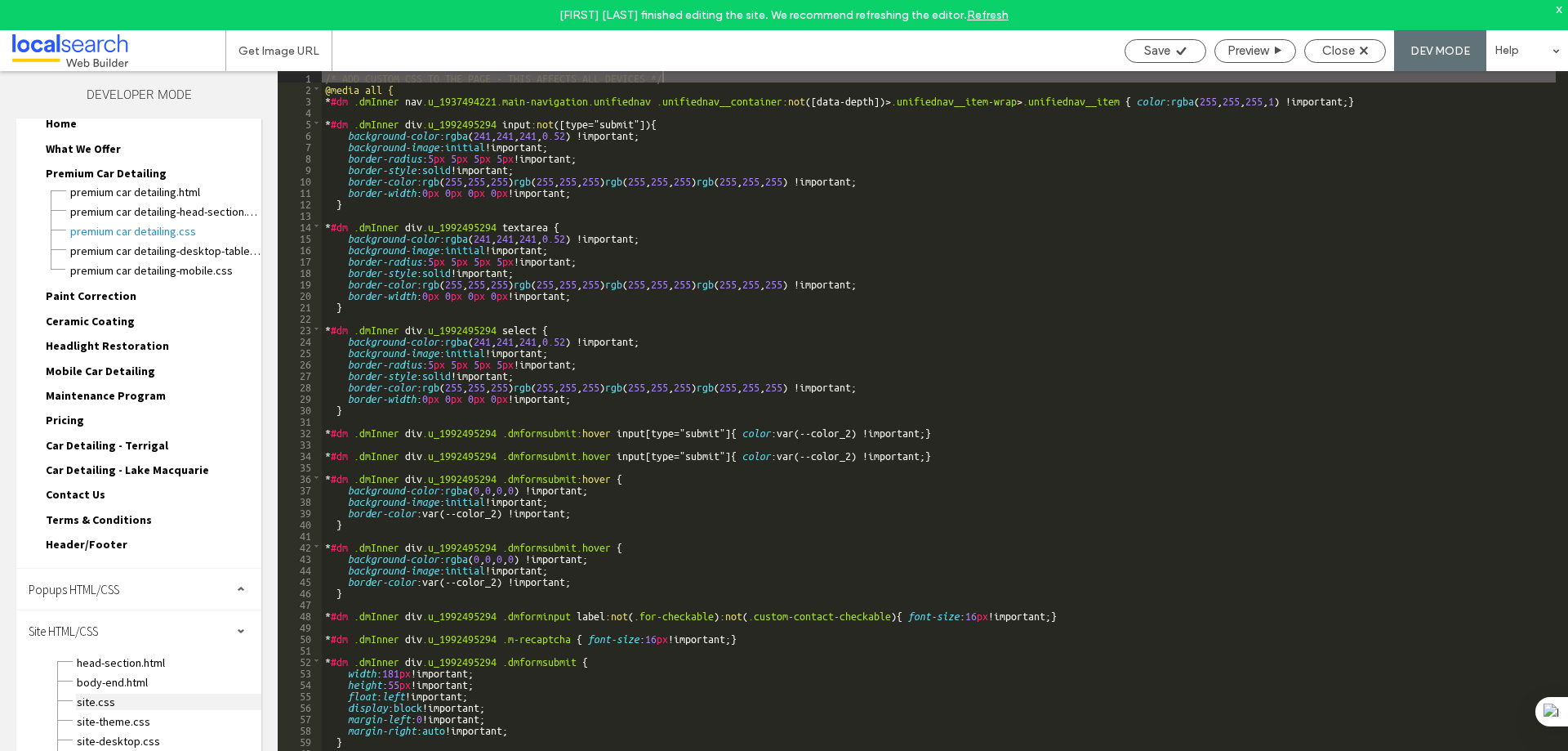 scroll, scrollTop: 89, scrollLeft: 0, axis: vertical 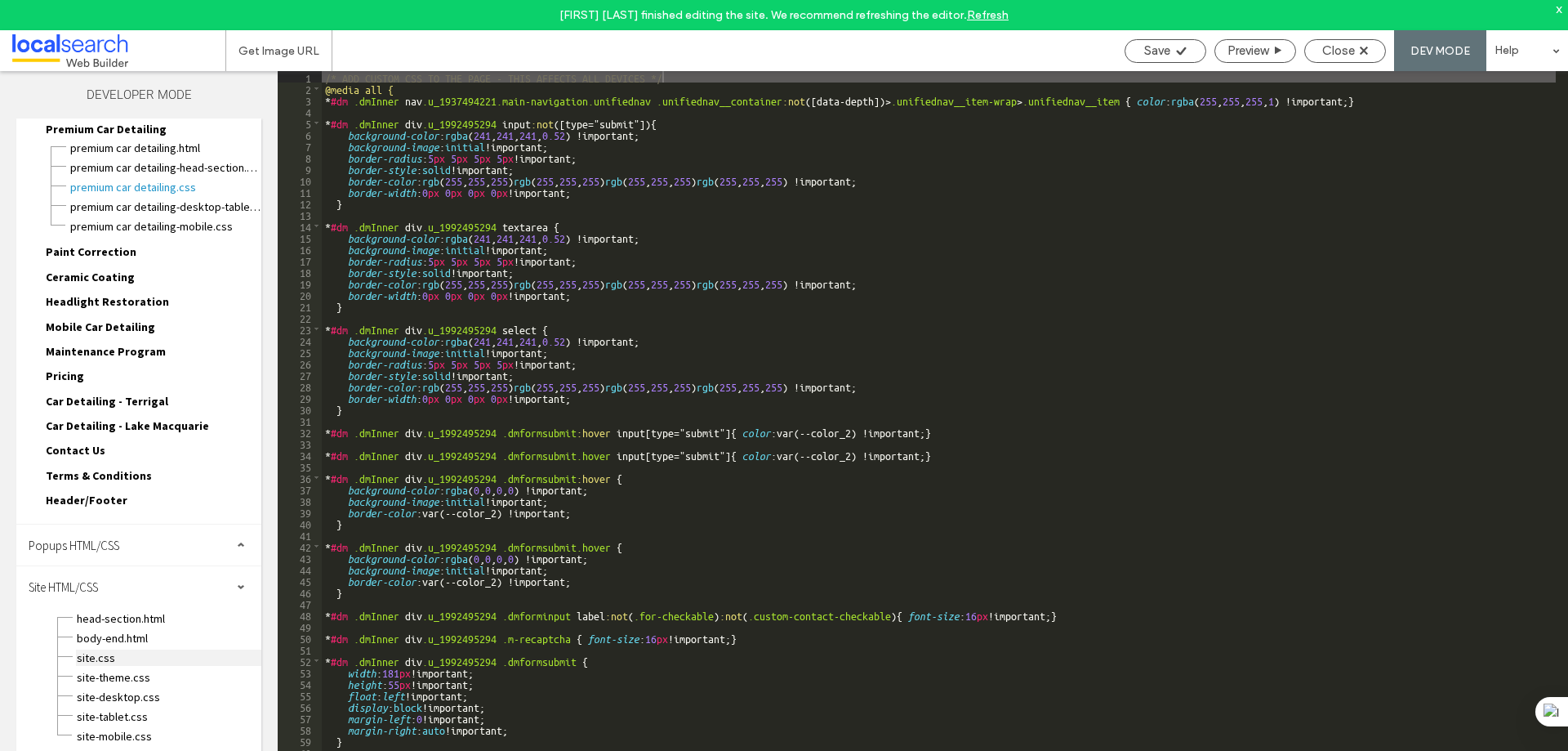 click on "site.css" at bounding box center (168, 658) 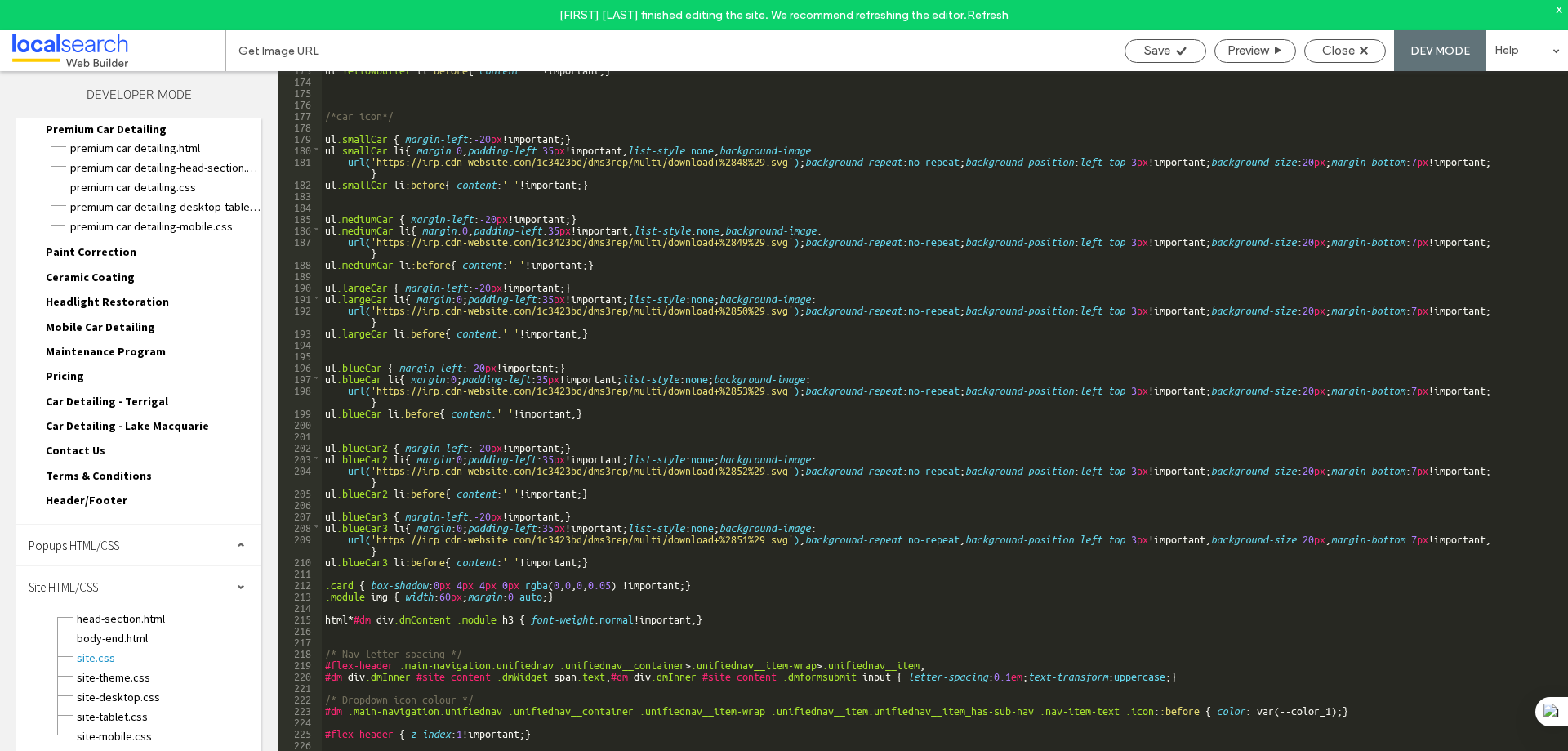 scroll, scrollTop: 2010, scrollLeft: 0, axis: vertical 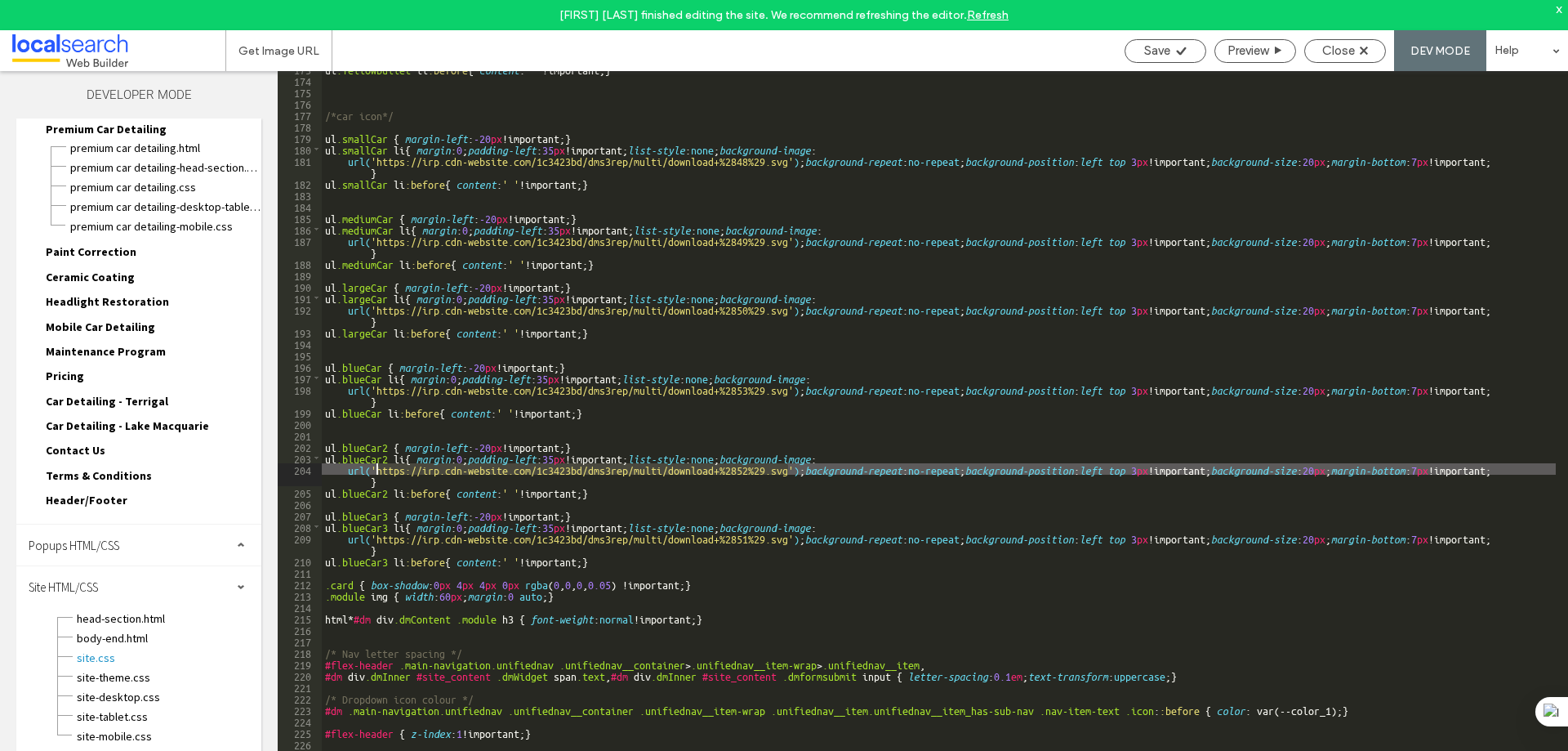 drag, startPoint x: 789, startPoint y: 471, endPoint x: 376, endPoint y: 472, distance: 413.00121 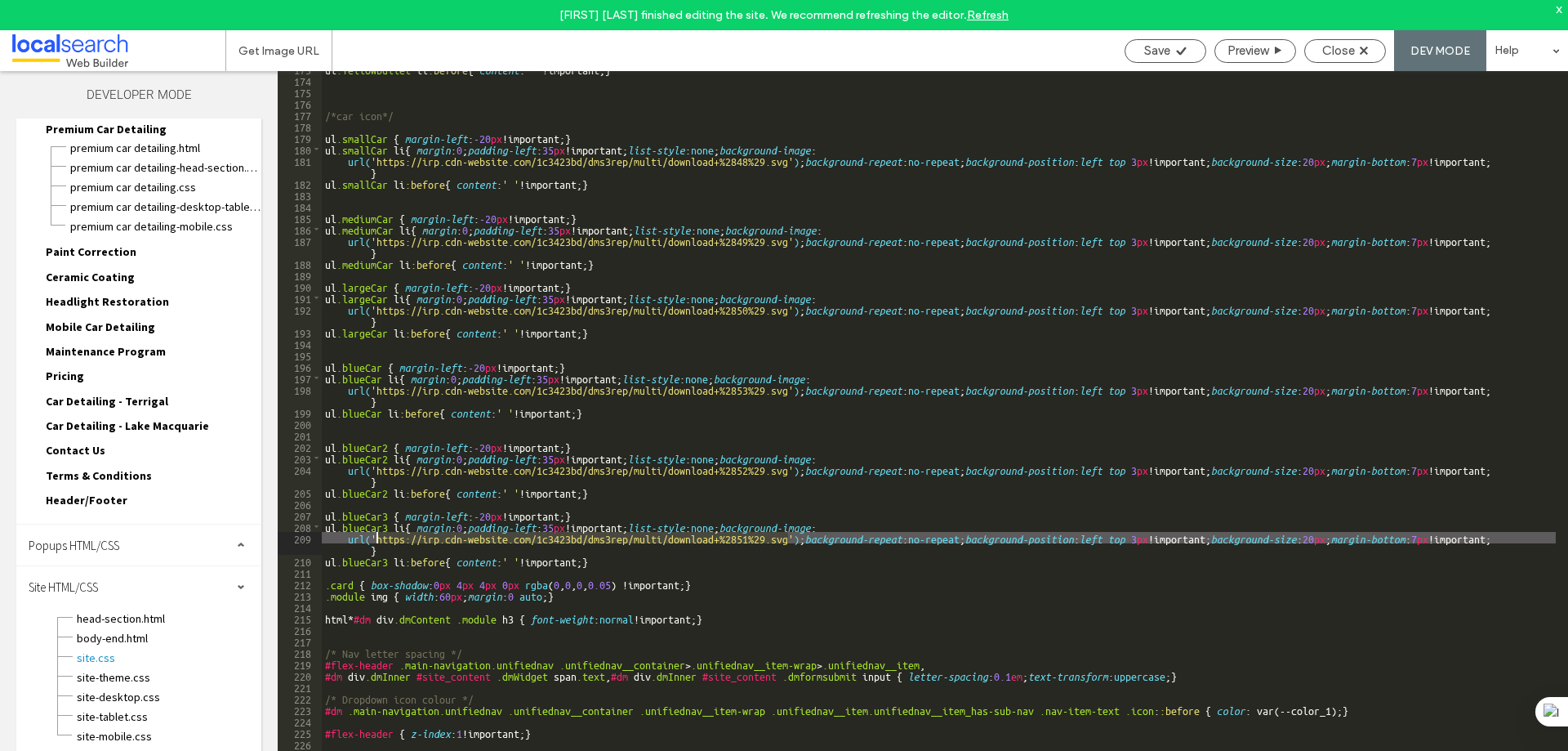 drag, startPoint x: 790, startPoint y: 540, endPoint x: 378, endPoint y: 539, distance: 412.001 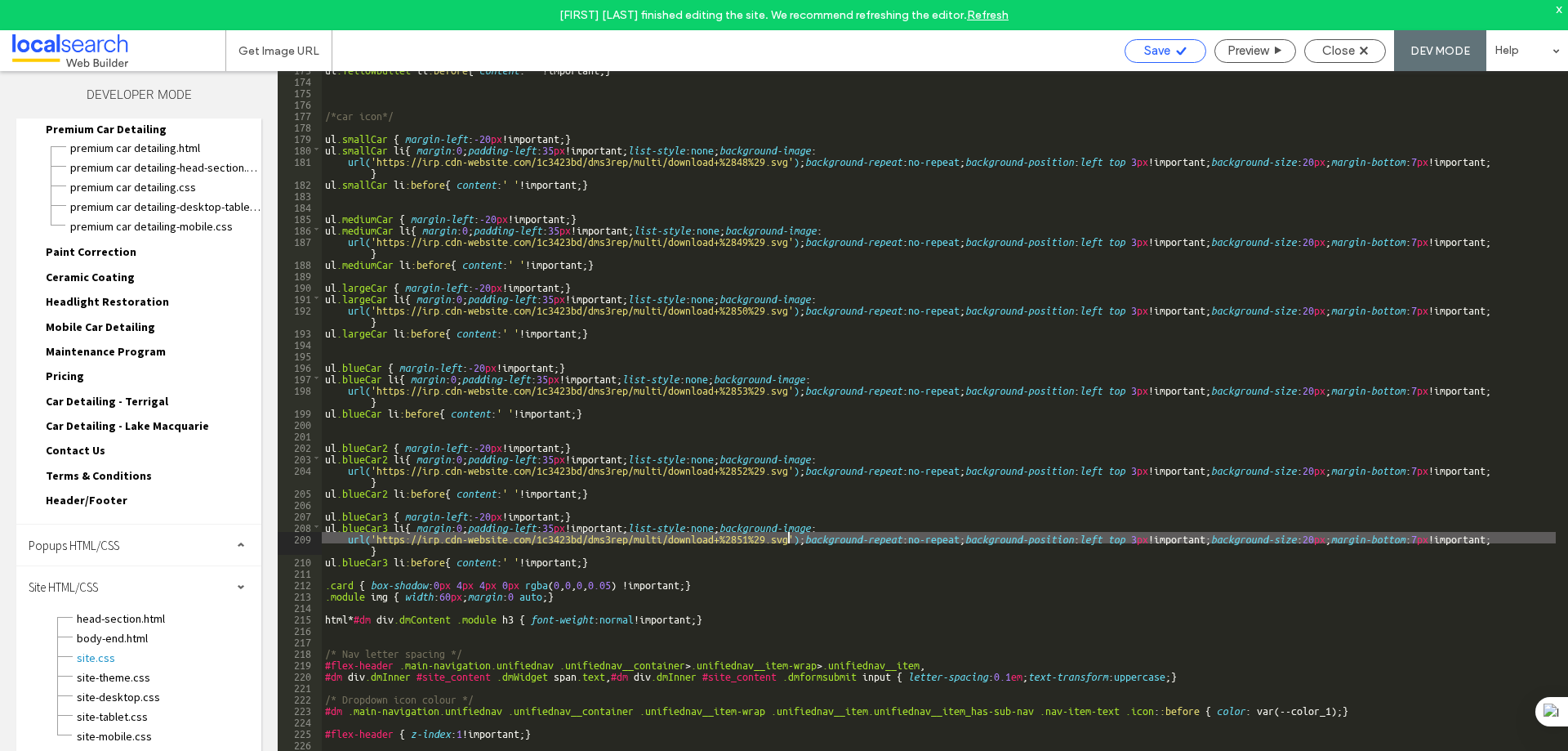 click on "Save" at bounding box center (1157, 51) 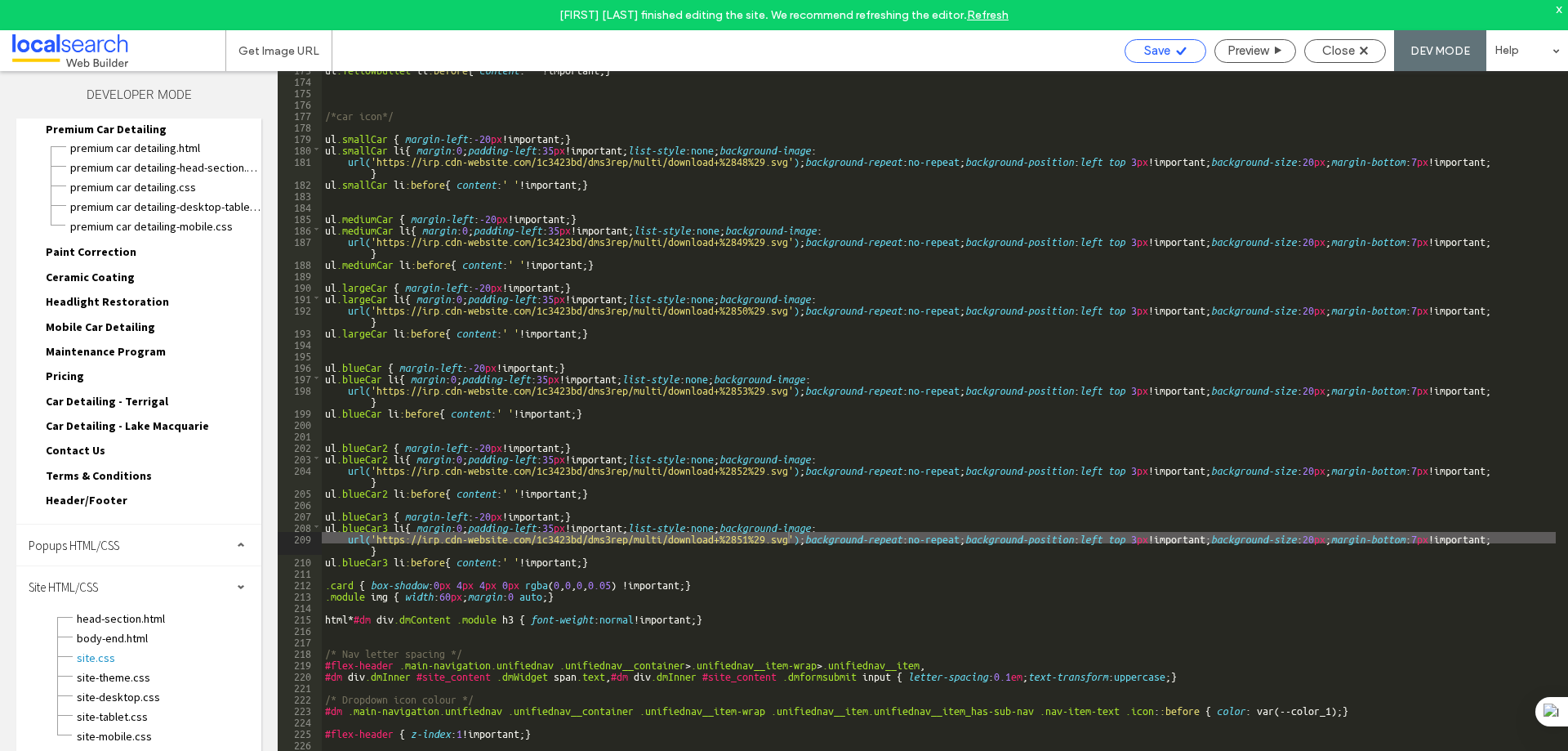 click on "Save" at bounding box center (1157, 51) 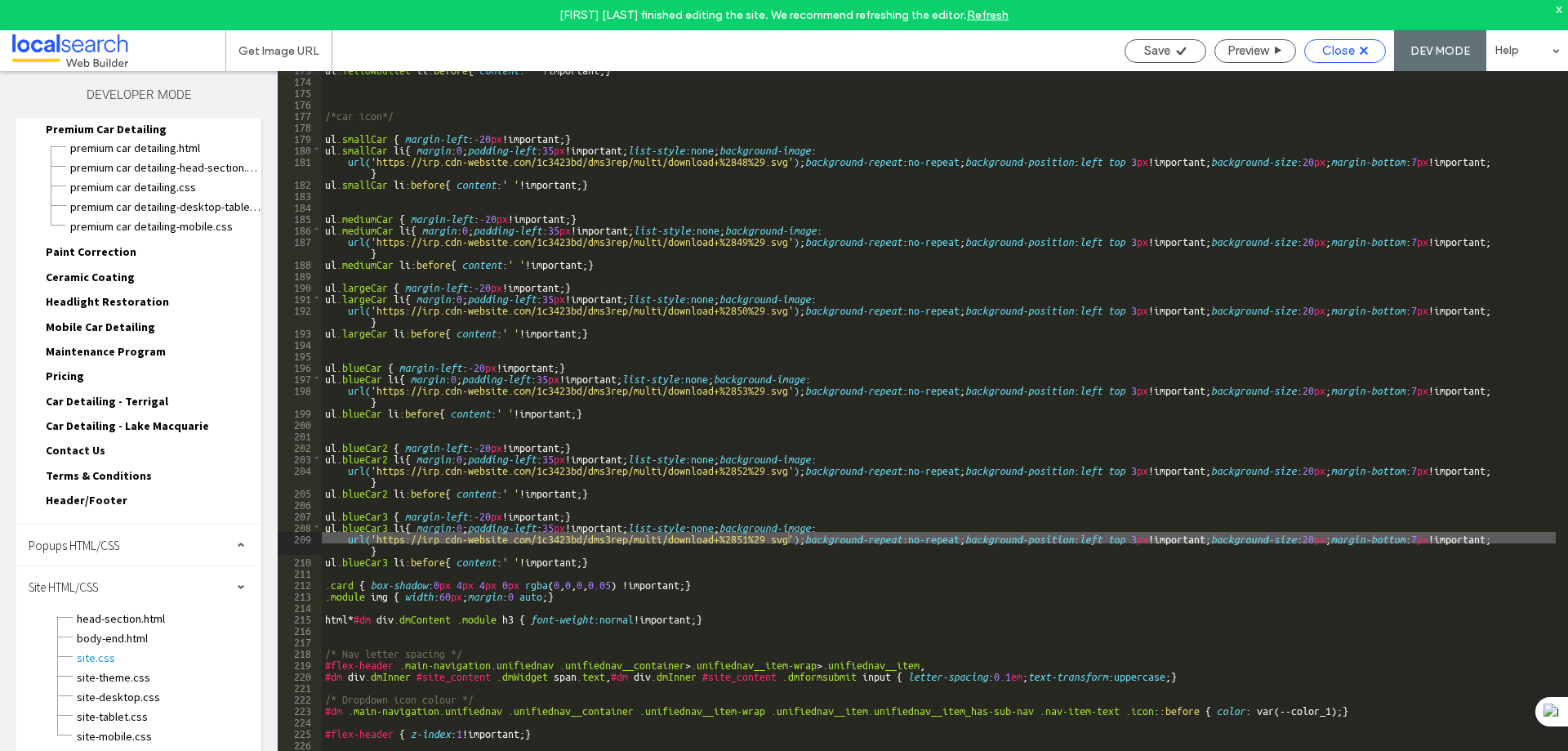 click on "Close" at bounding box center (1345, 51) 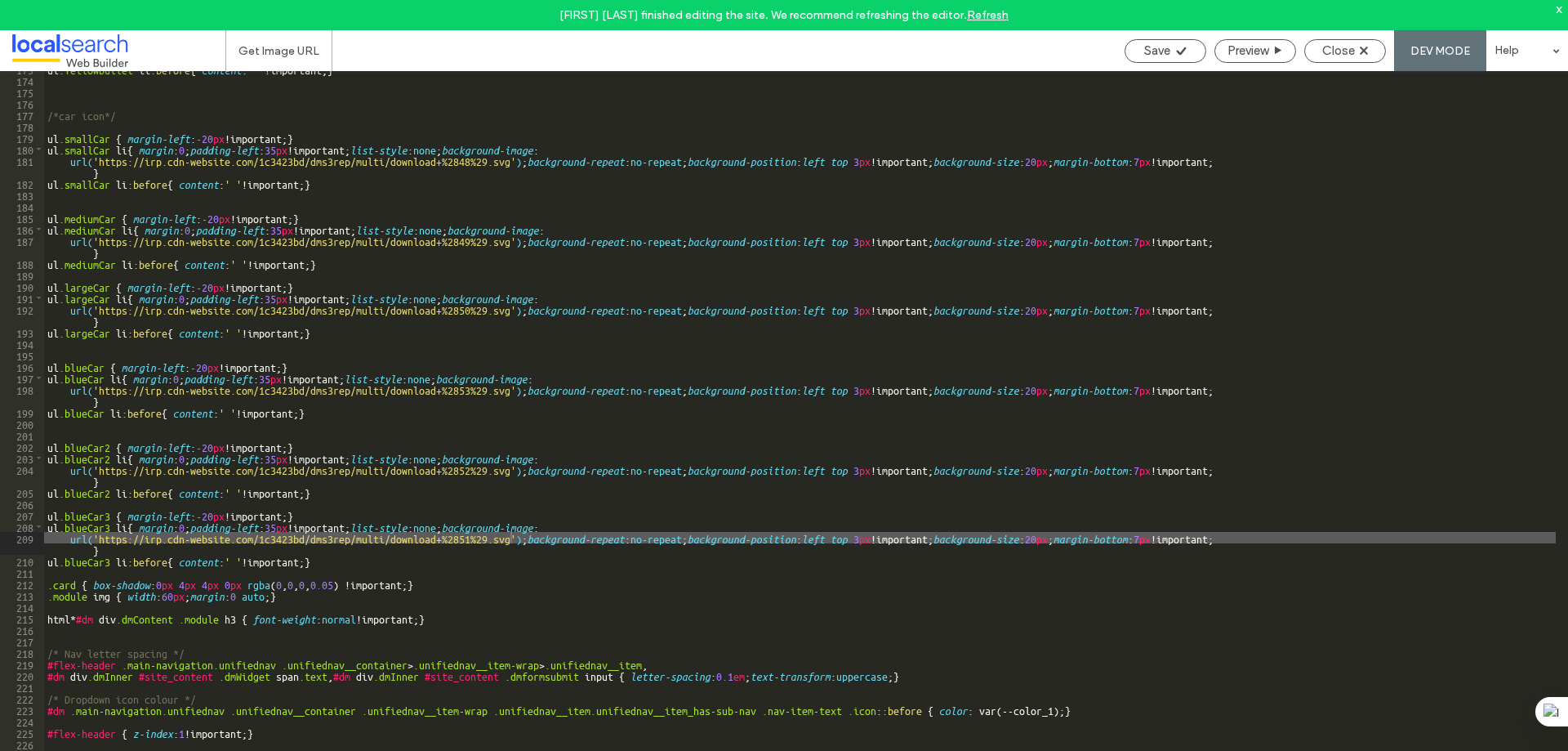 scroll, scrollTop: 78, scrollLeft: 0, axis: vertical 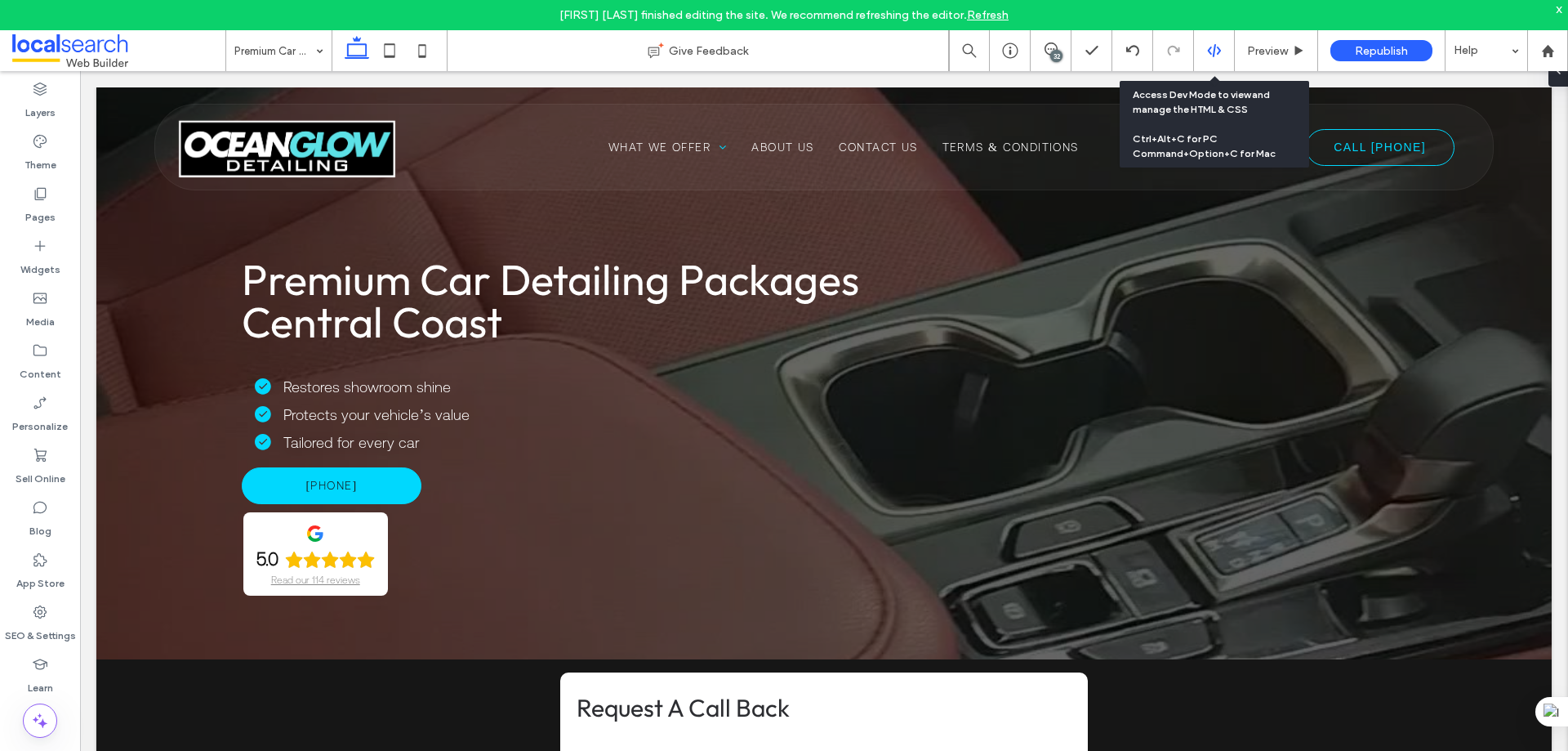 click 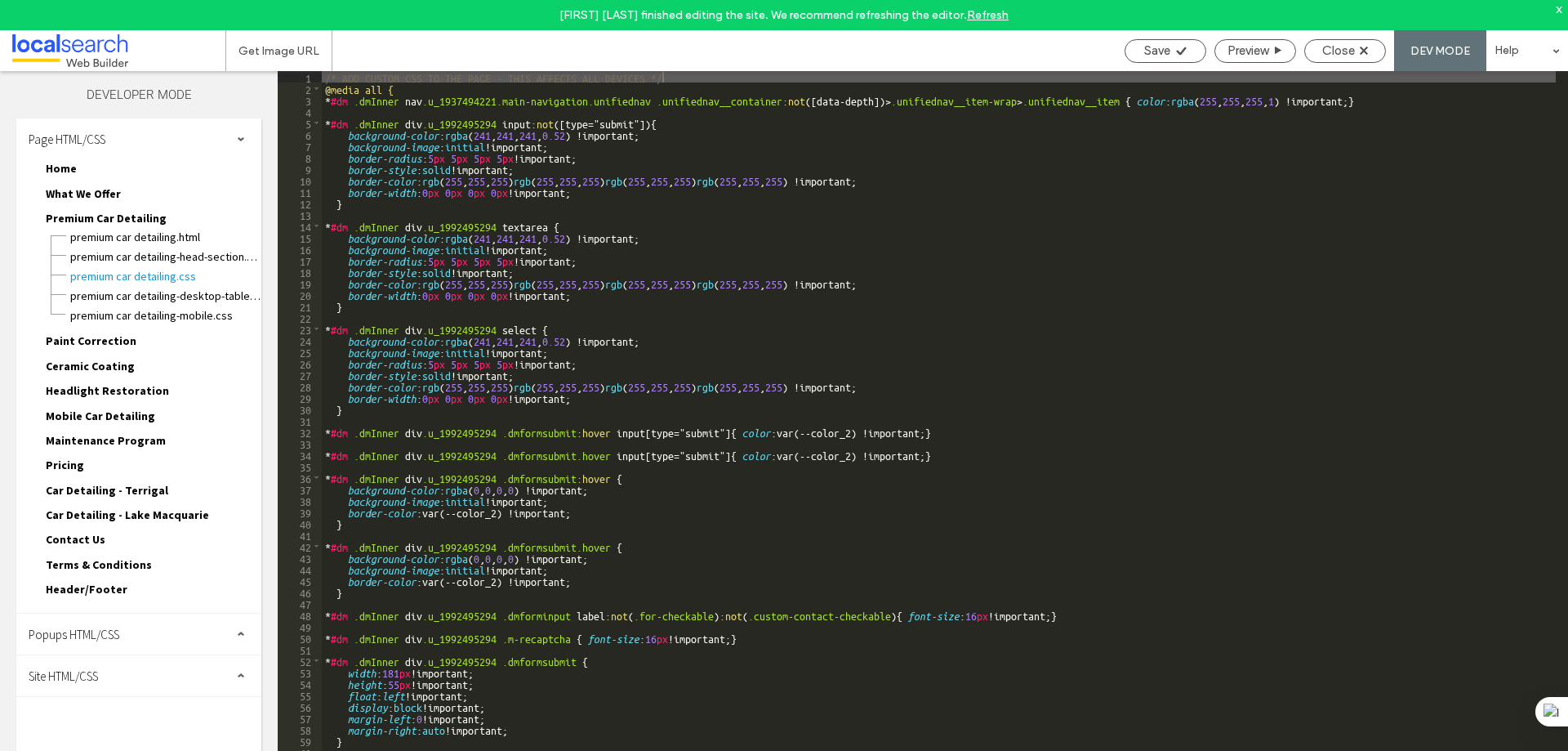 click on "Site HTML/CSS" at bounding box center (139, 676) 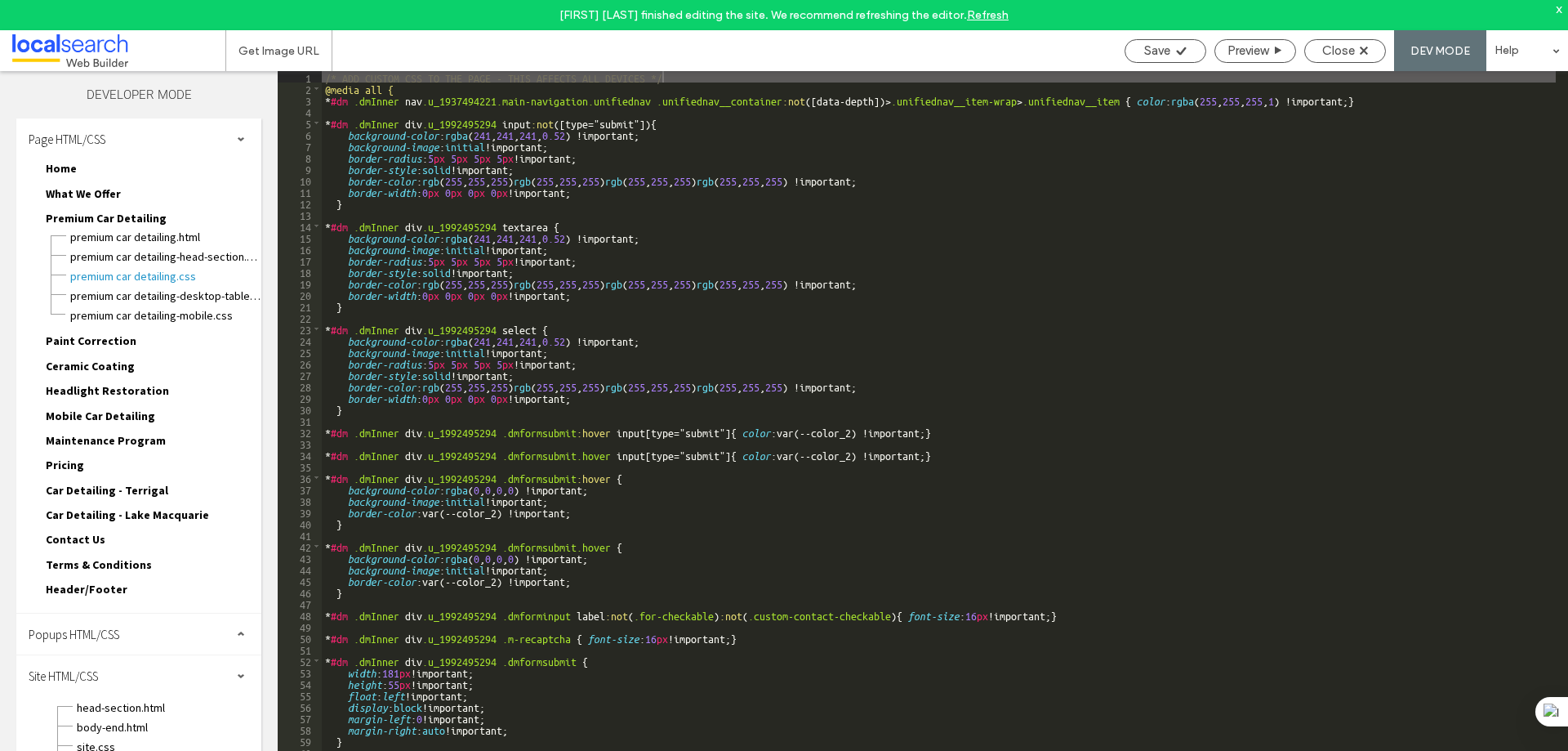 scroll, scrollTop: 89, scrollLeft: 0, axis: vertical 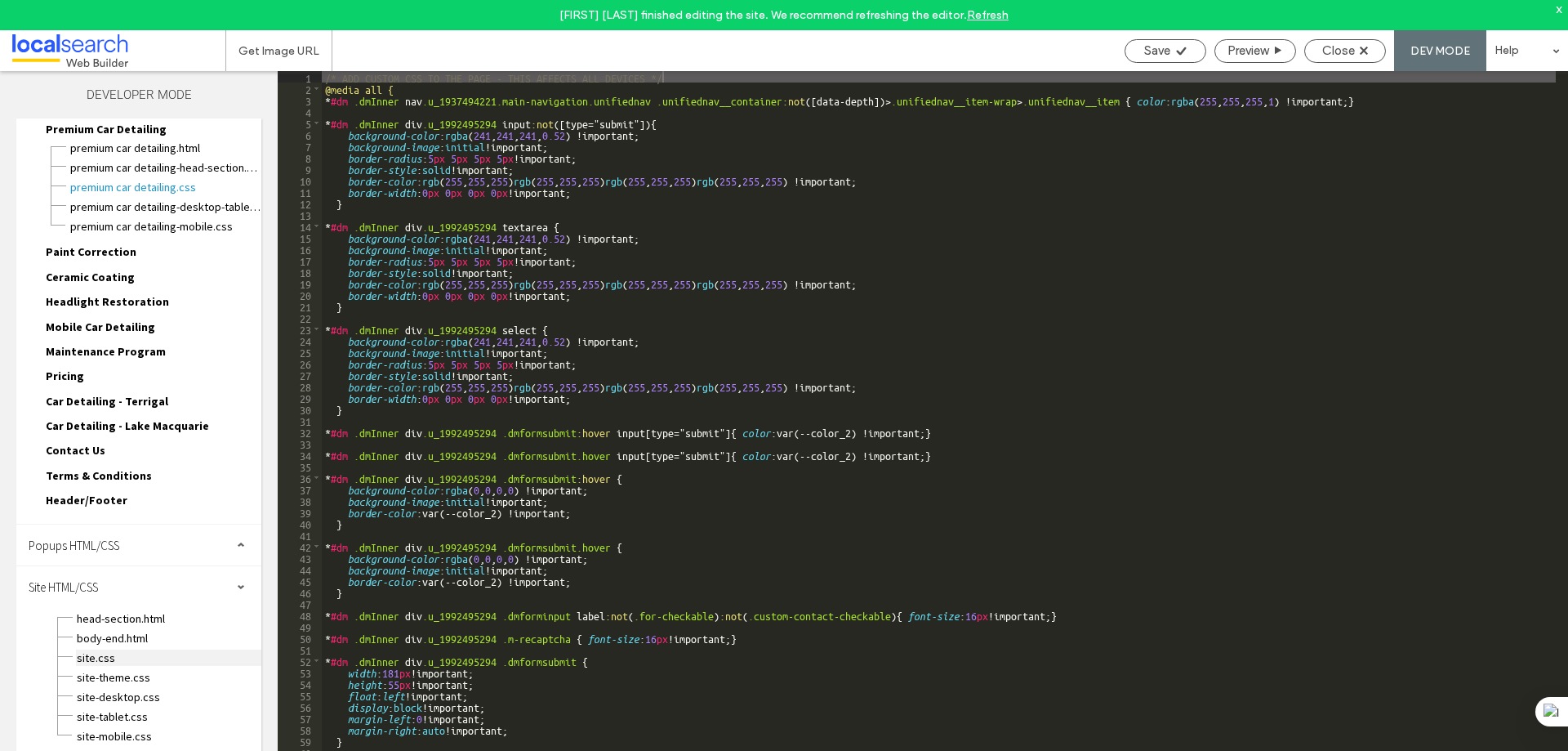 click on "site.css" at bounding box center (168, 658) 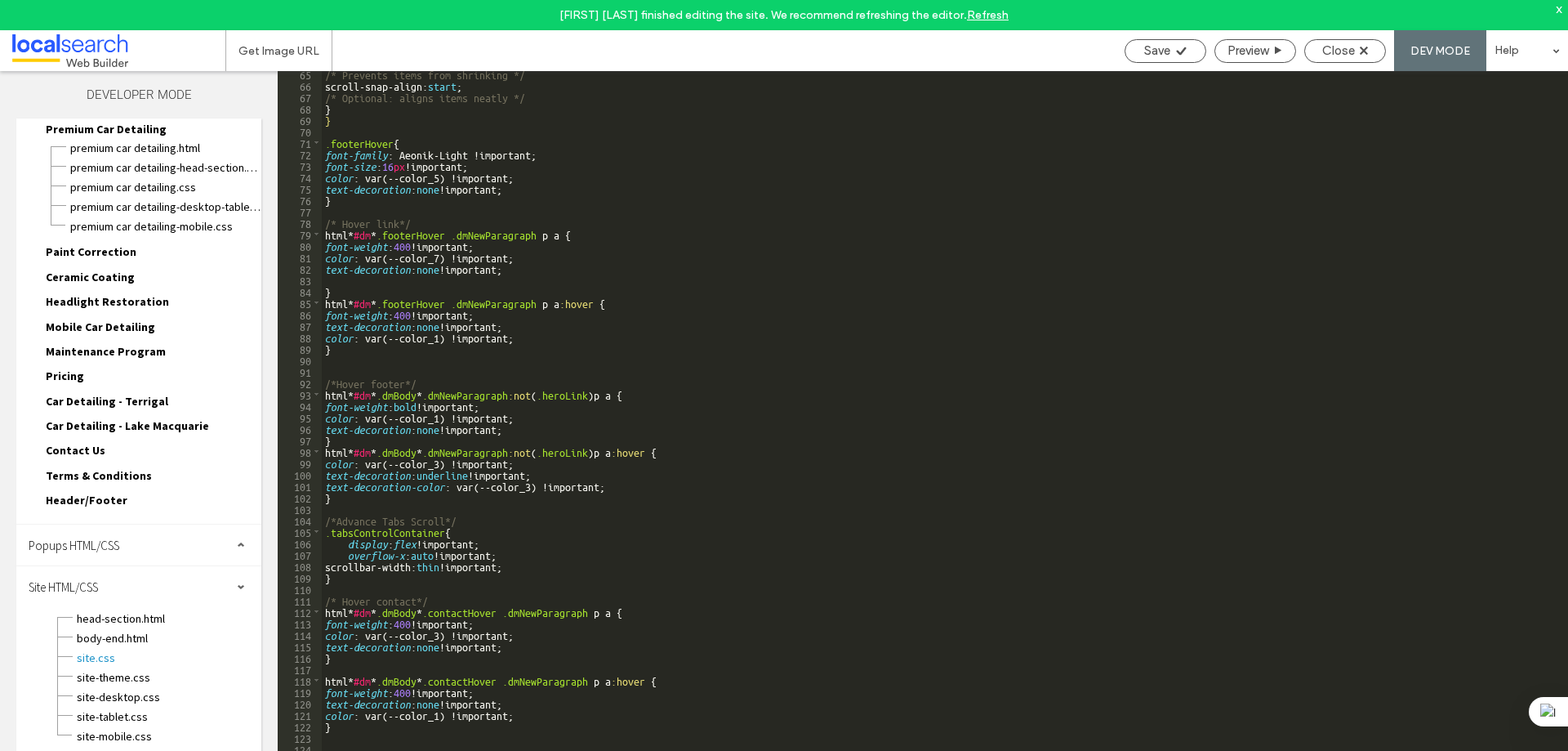 scroll, scrollTop: 735, scrollLeft: 0, axis: vertical 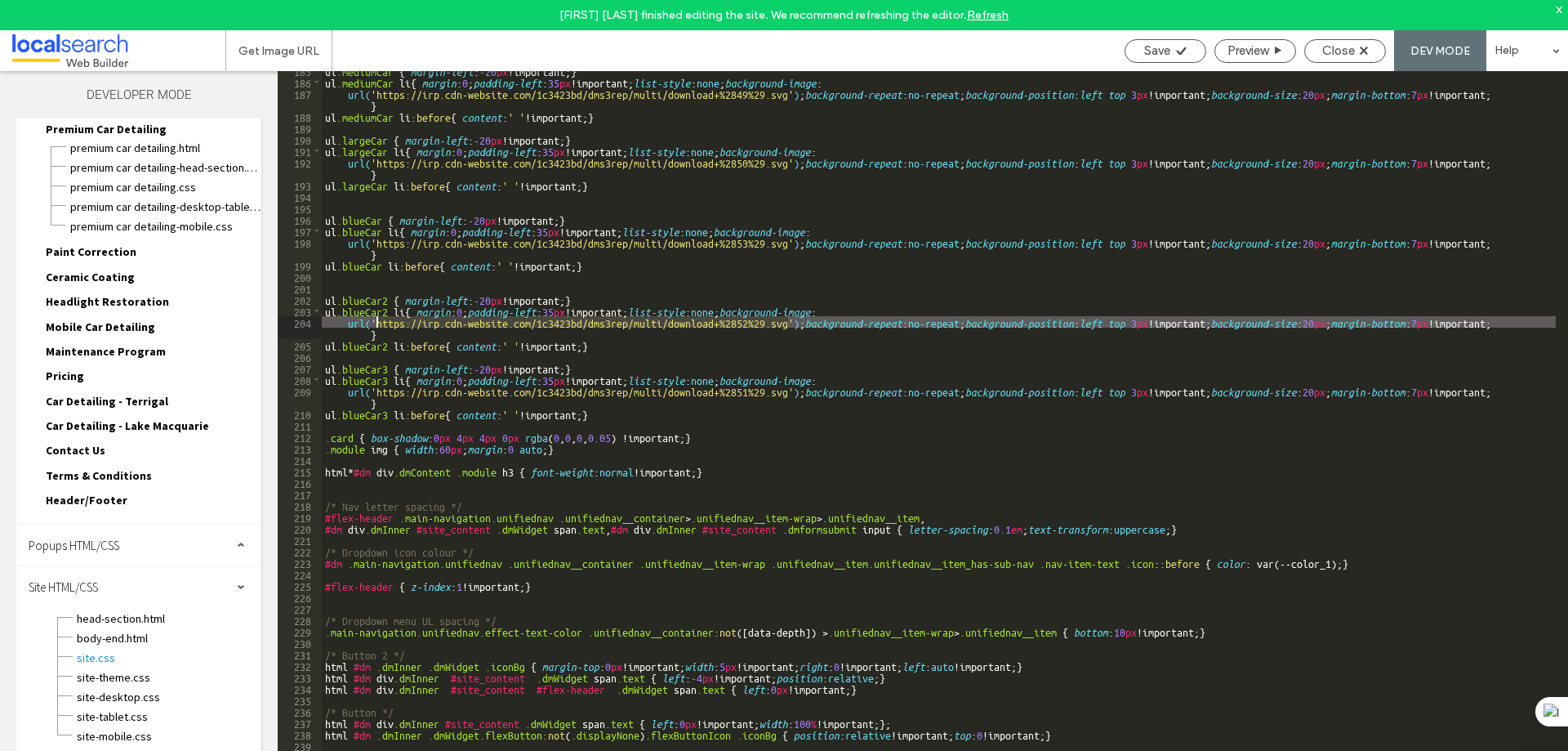 drag, startPoint x: 787, startPoint y: 321, endPoint x: 376, endPoint y: 322, distance: 411.001 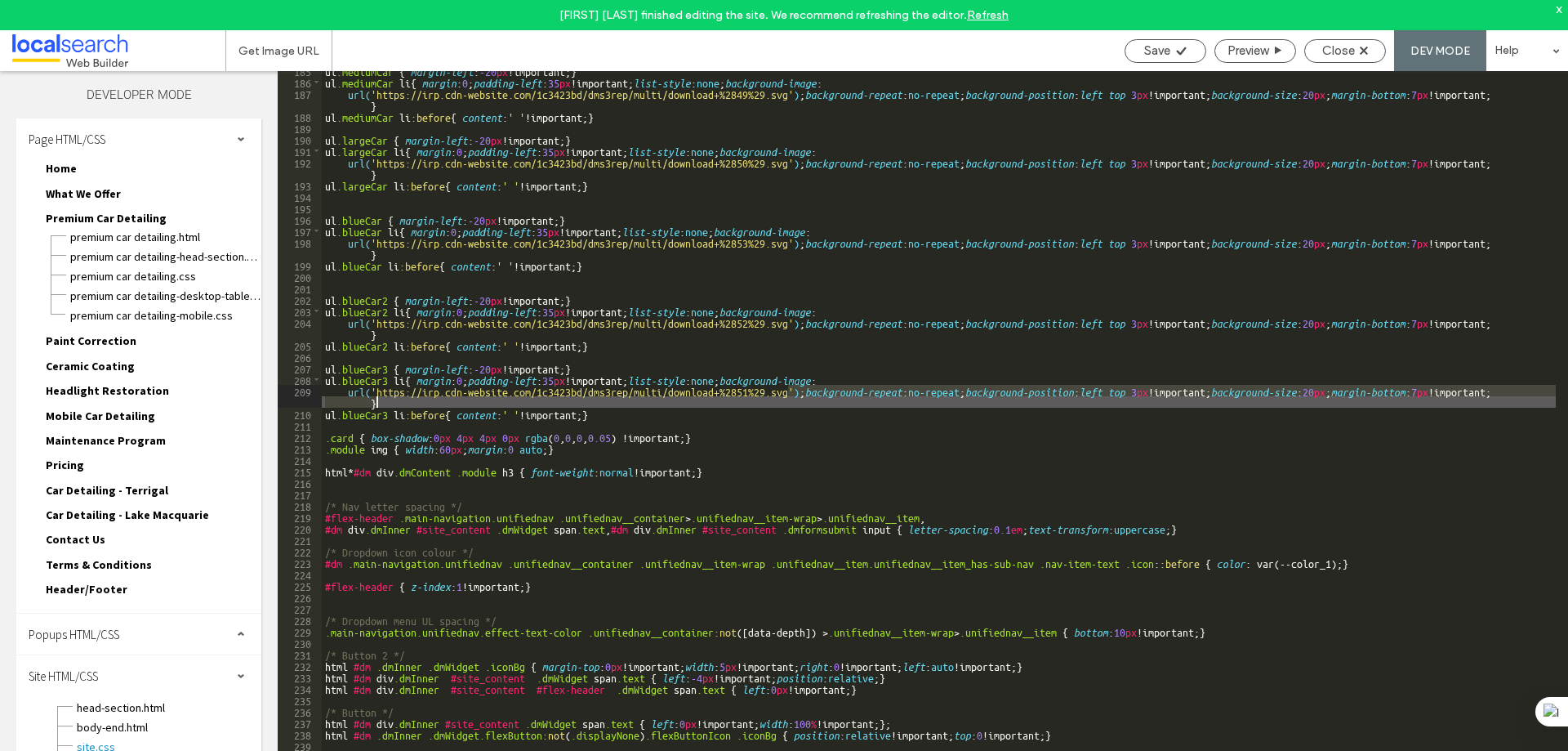 scroll, scrollTop: 0, scrollLeft: 0, axis: both 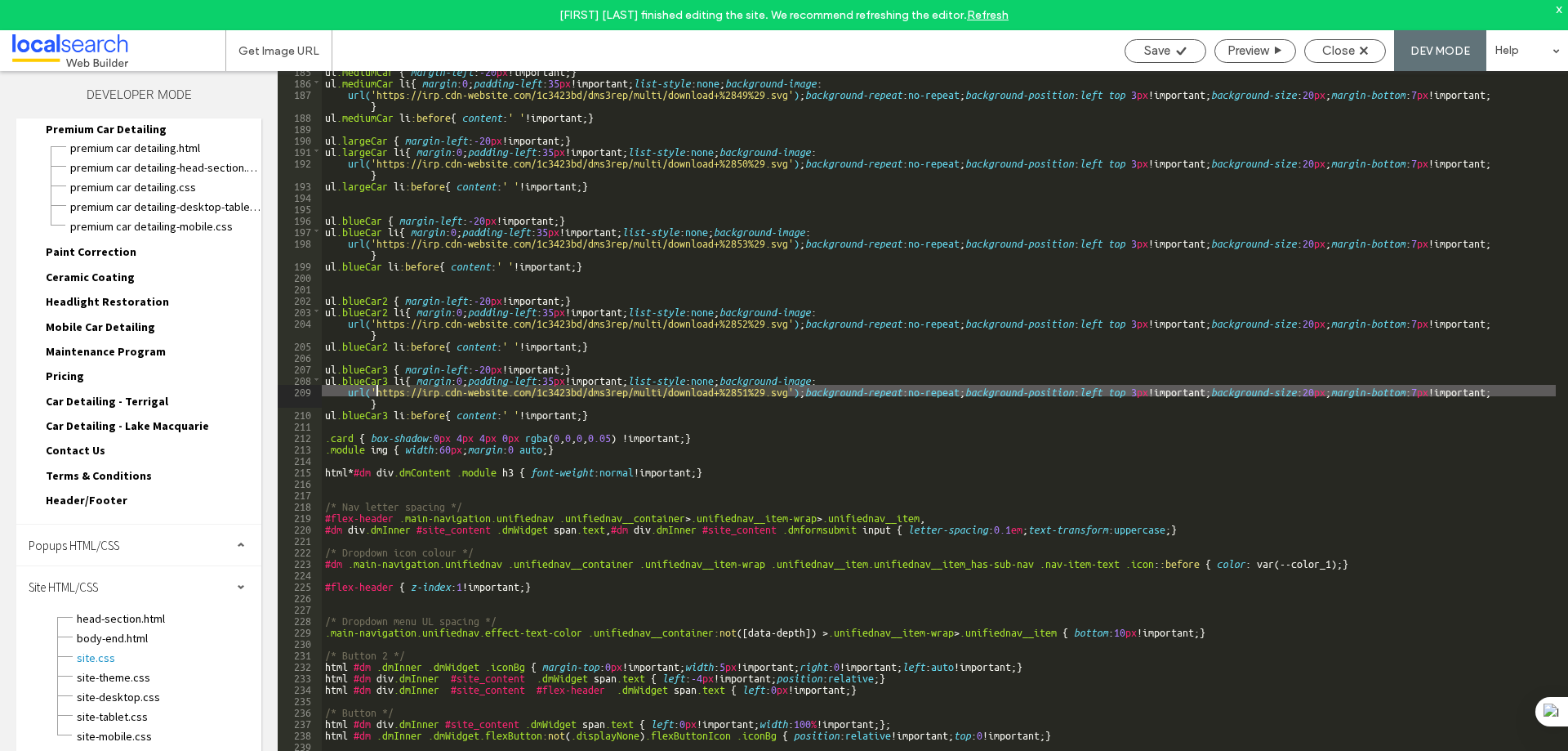 click on "ul .mediumCar   {   margin-left : -20 px !important;  } ul .mediumCar   li {   margin :  0 ;  padding-left :  35 px !important;  list-style :  none ;  background-image :       url( 'https://irp.cdn-website.com/1c3423bd/dms3rep/multi/download+%2849%29.svg' ) ;  background-repeat :  no-repeat ;  background-position :  left   top   3 px  !important;  background-size :  20 px ;  margin-bottom :  7 px  !important;           } ul .mediumCar   li :before {   content : ' '  !important;  } ul .largeCar   {   margin-left : -20 px !important;  } ul .largeCar   li {   margin :  0 ;  padding-left :  35 px !important;  list-style :  none ;  background-image :       url( 'https://irp.cdn-website.com/1c3423bd/dms3rep/multi/download+%2850%29.svg' ) ;  background-repeat :  no-repeat ;  background-position :  left   top   3 px  !important;  background-size :  20 px ;  margin-bottom :  7 px  !important;           } ul .largeCar   li :before {   content : ' '  !important;  } ul .blueCar   {   margin-left : -20 px" at bounding box center [938, 431] 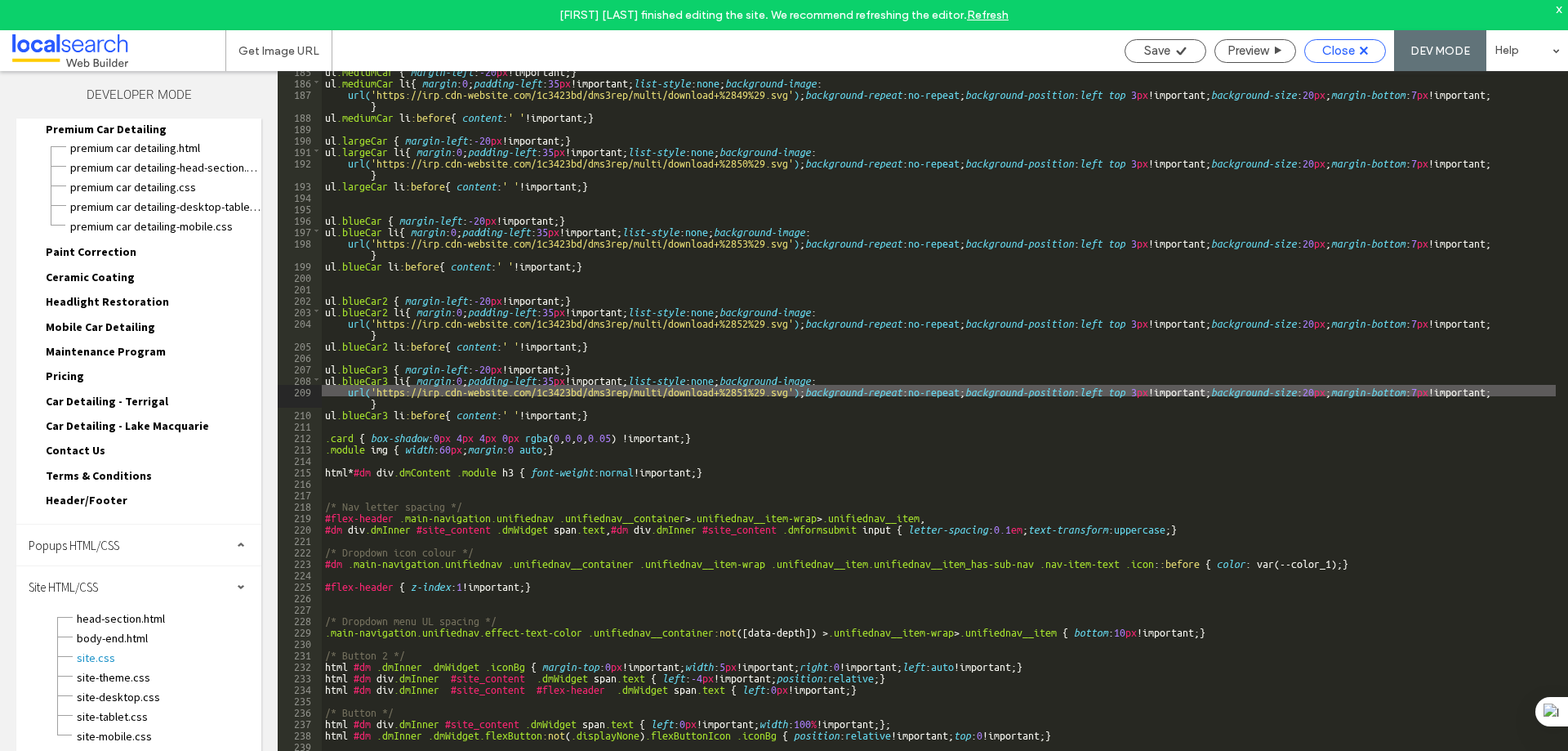 click on "Save" at bounding box center (1157, 51) 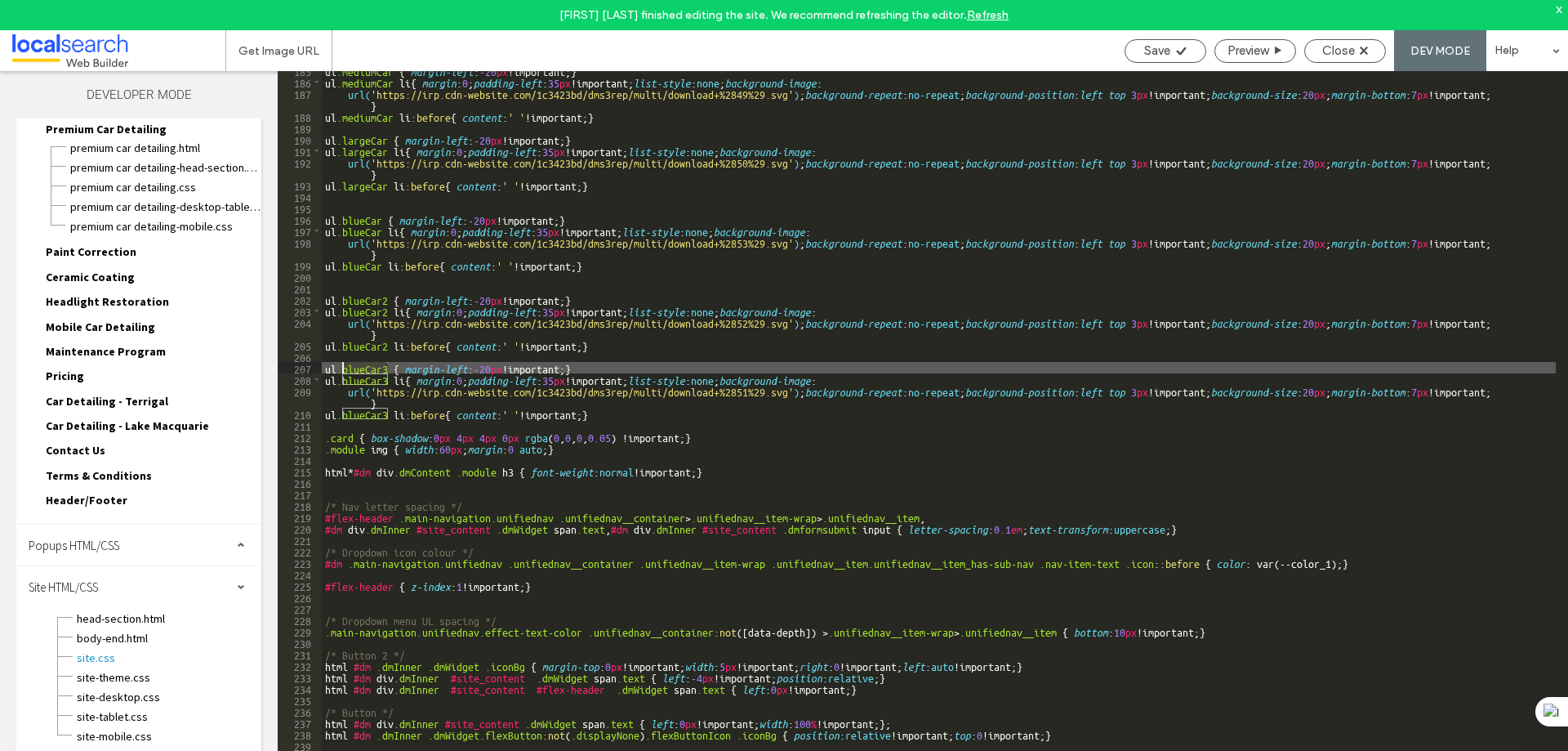 drag, startPoint x: 387, startPoint y: 366, endPoint x: 341, endPoint y: 372, distance: 46.389654 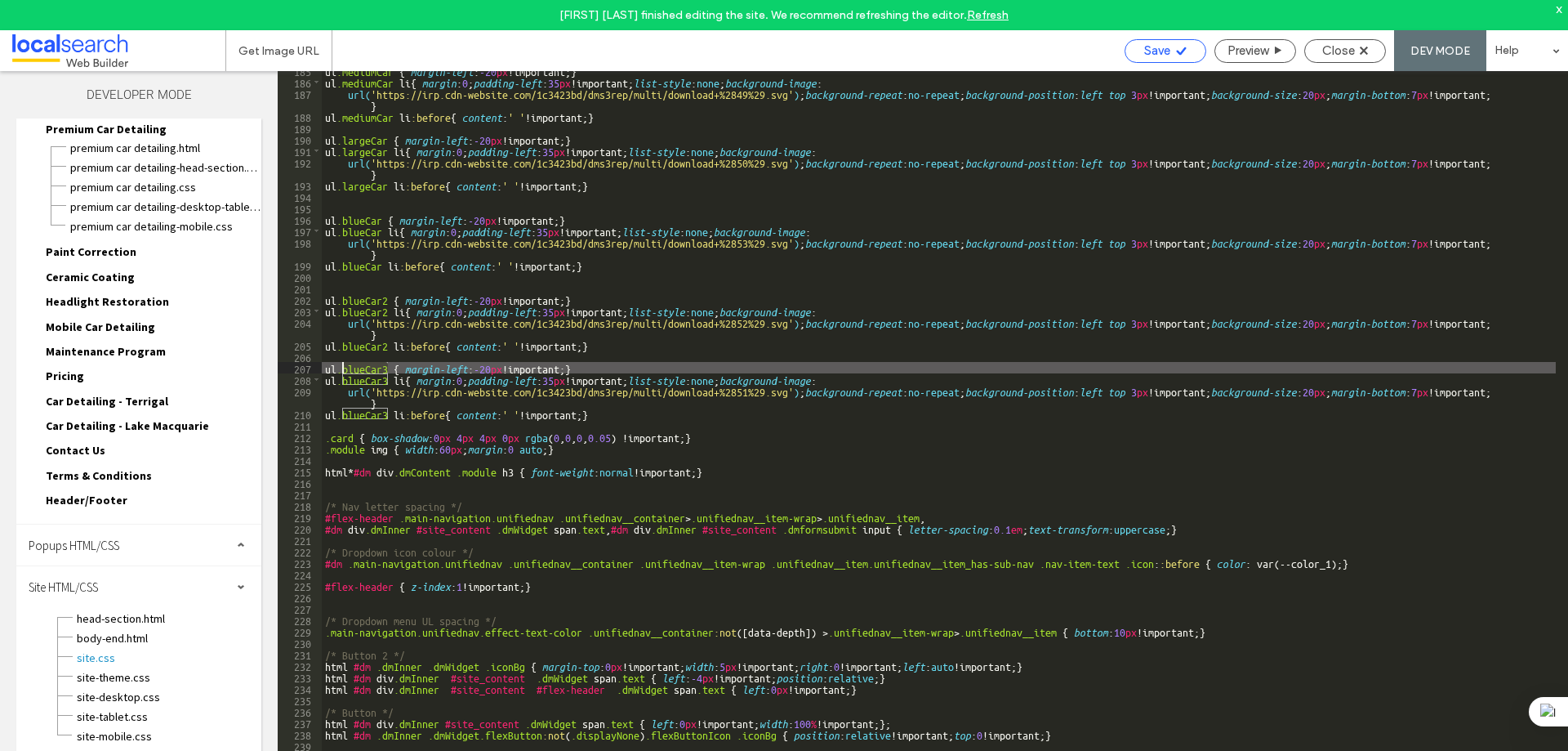 drag, startPoint x: 1160, startPoint y: 52, endPoint x: 1187, endPoint y: 61, distance: 28.460499 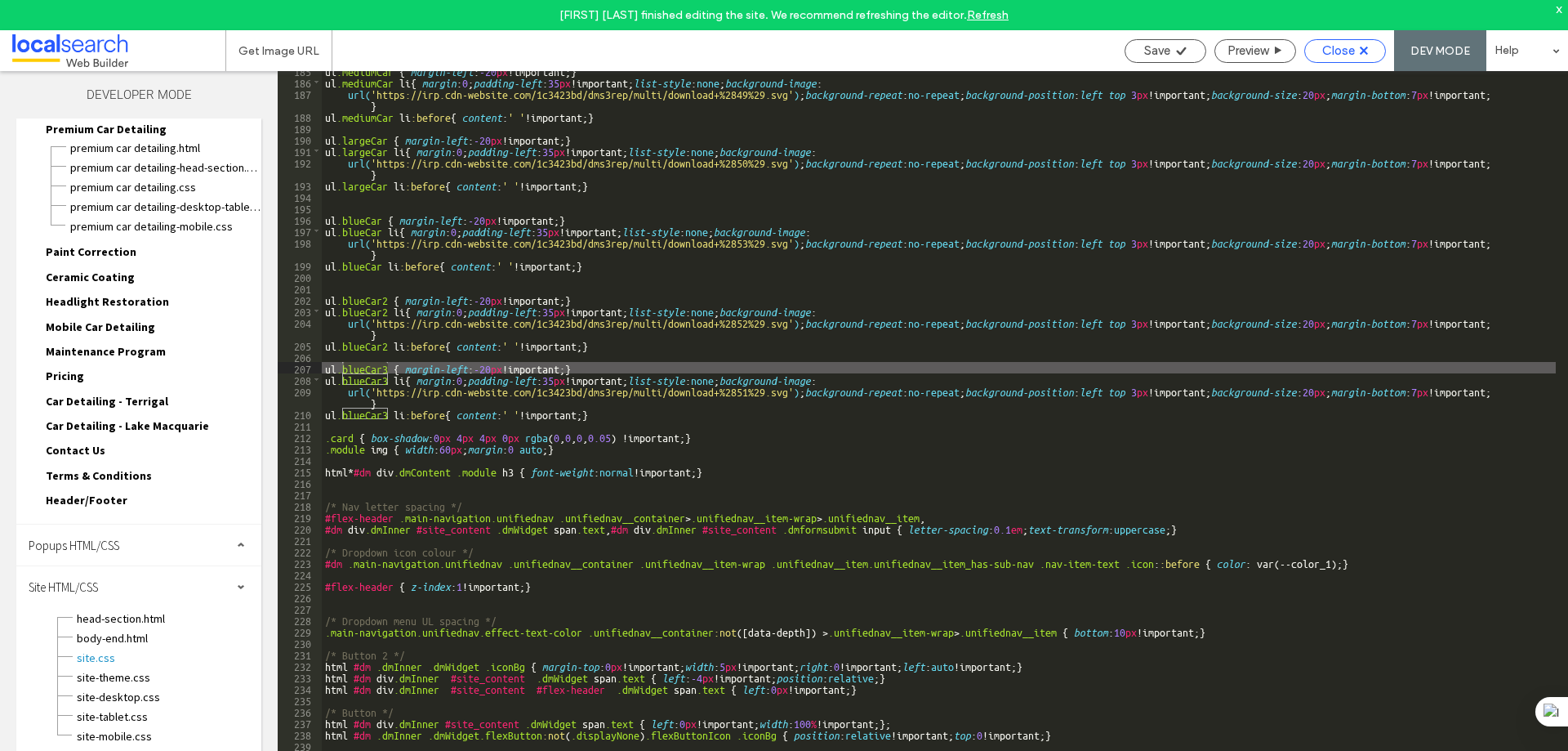 click on "Close" at bounding box center [1345, 51] 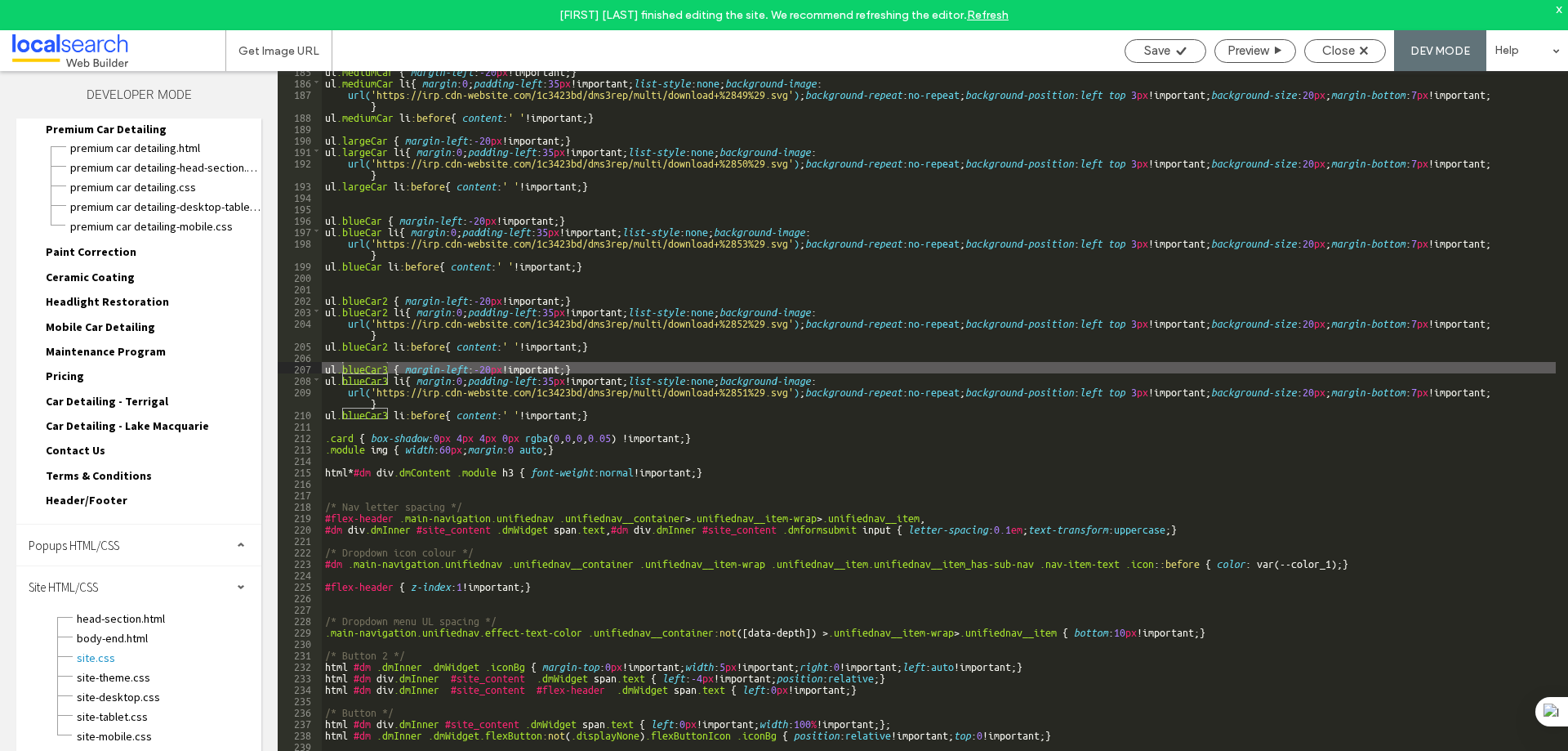scroll, scrollTop: 78, scrollLeft: 0, axis: vertical 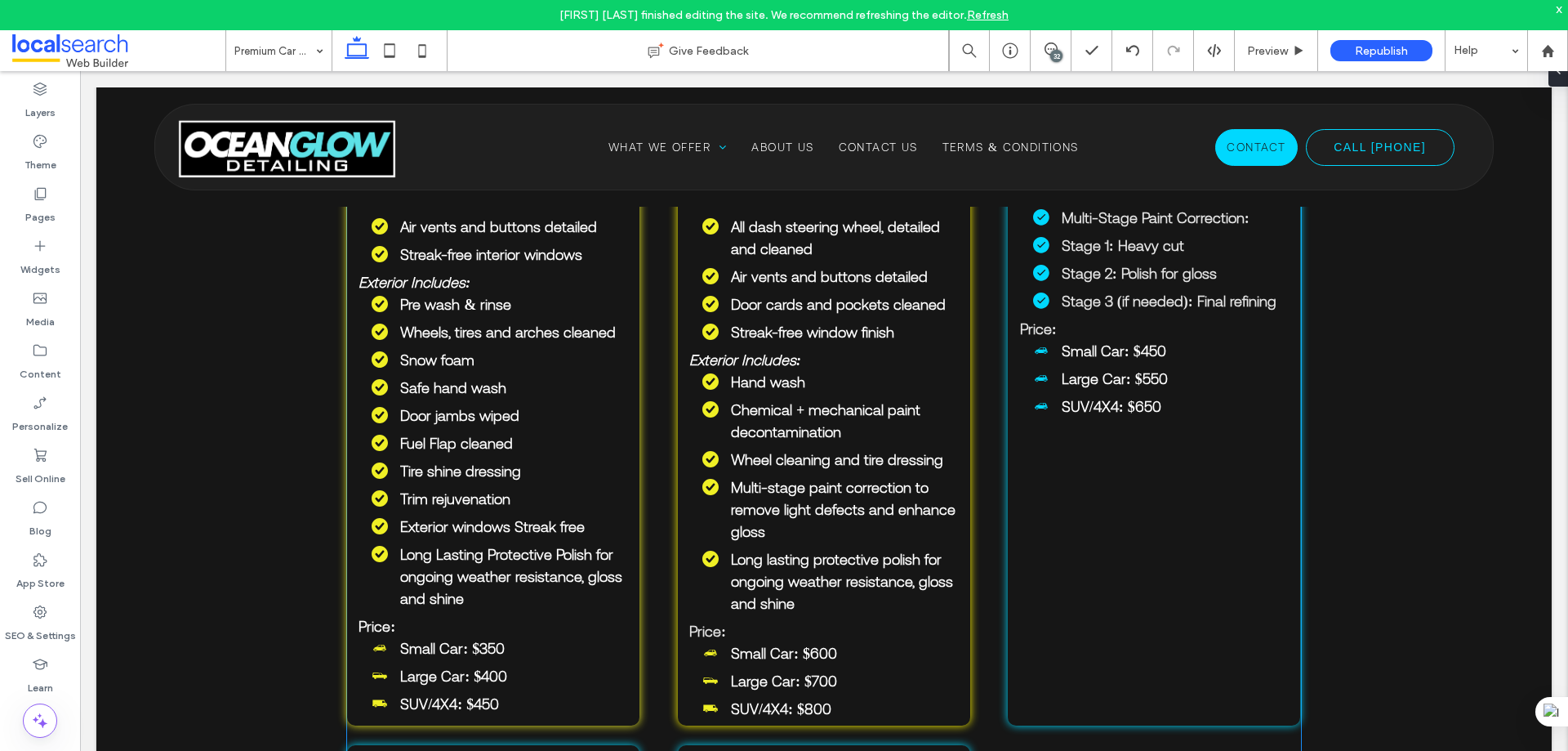 click on "Large Car: $550" at bounding box center (1115, 378) 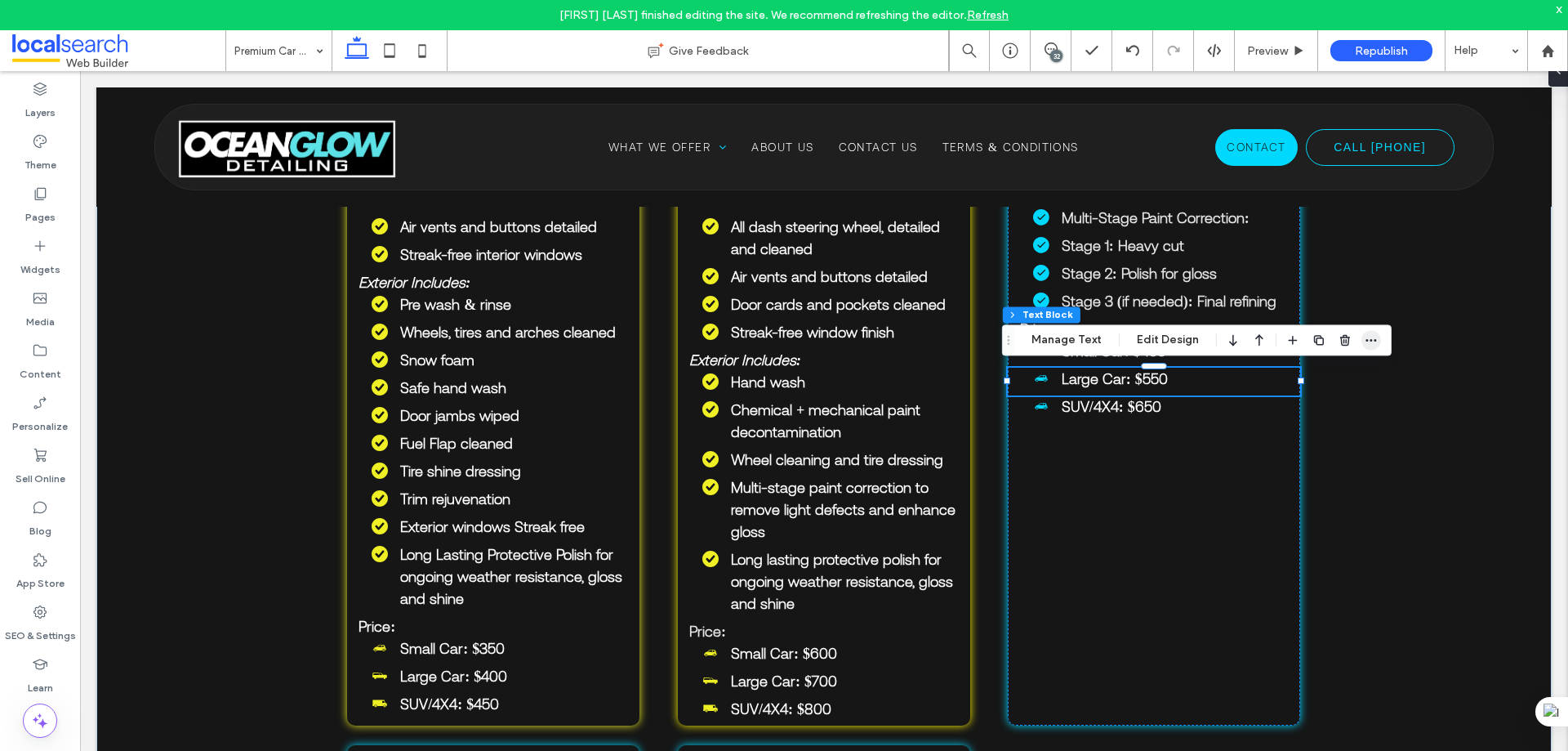 click 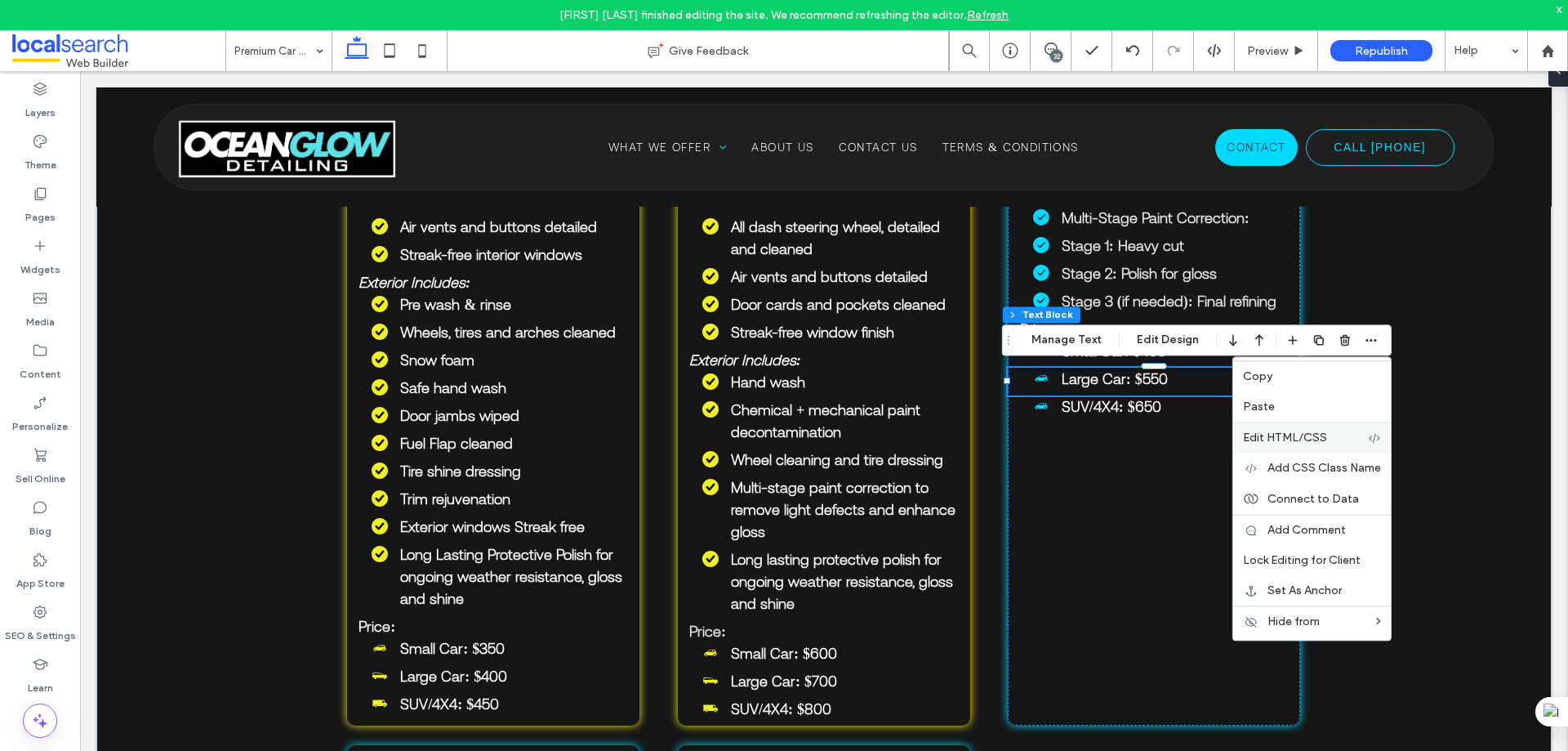 click on "Edit HTML/CSS" at bounding box center (1312, 437) 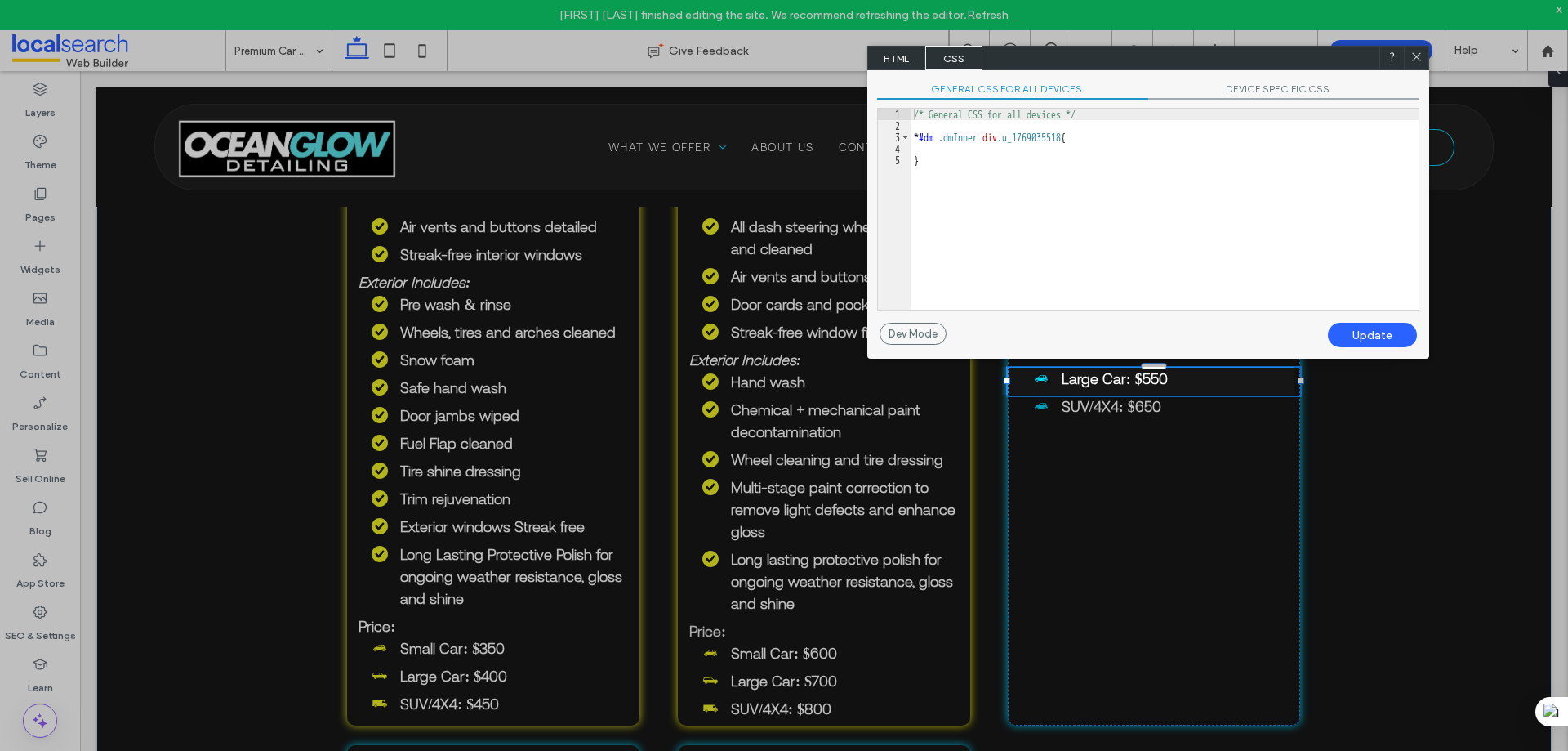 click on "HTML" at bounding box center [897, 58] 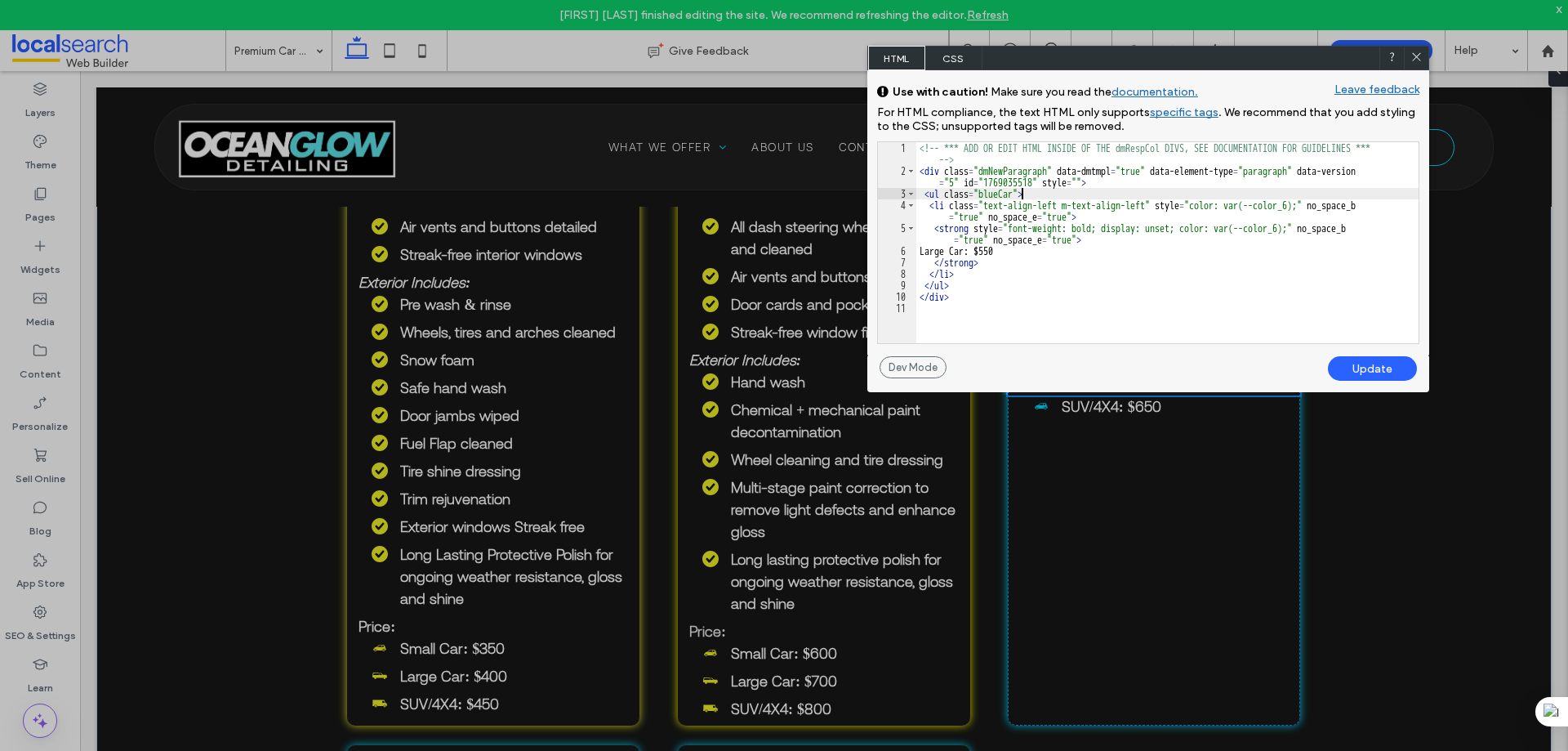 click on "<!-- *** ADD OR EDIT HTML INSIDE OF THE dmRespCol DIVS, SEE DOCUMENTATION FOR GUIDELINES ***       --> < div   class = "dmNewParagraph"   data-dmtmpl = "true"   data-element-type = "paragraph"   data-version      = "5"   id = "1769035518"   style = "" >   < ul   class = "blueCar" >    < li   class = "text-align-left m-text-align-left"   style = "color: var(--color_6);"   no_space_b        = "true"   no_space_e = "true" >     < strong   style = "font-weight: bold; display: unset; color: var(--color_6);"   no_space_b         = "true"   no_space_e = "true" >     Large Car: $550     </ strong >    </ li >   </ ul > </ div >" at bounding box center [1167, 260] 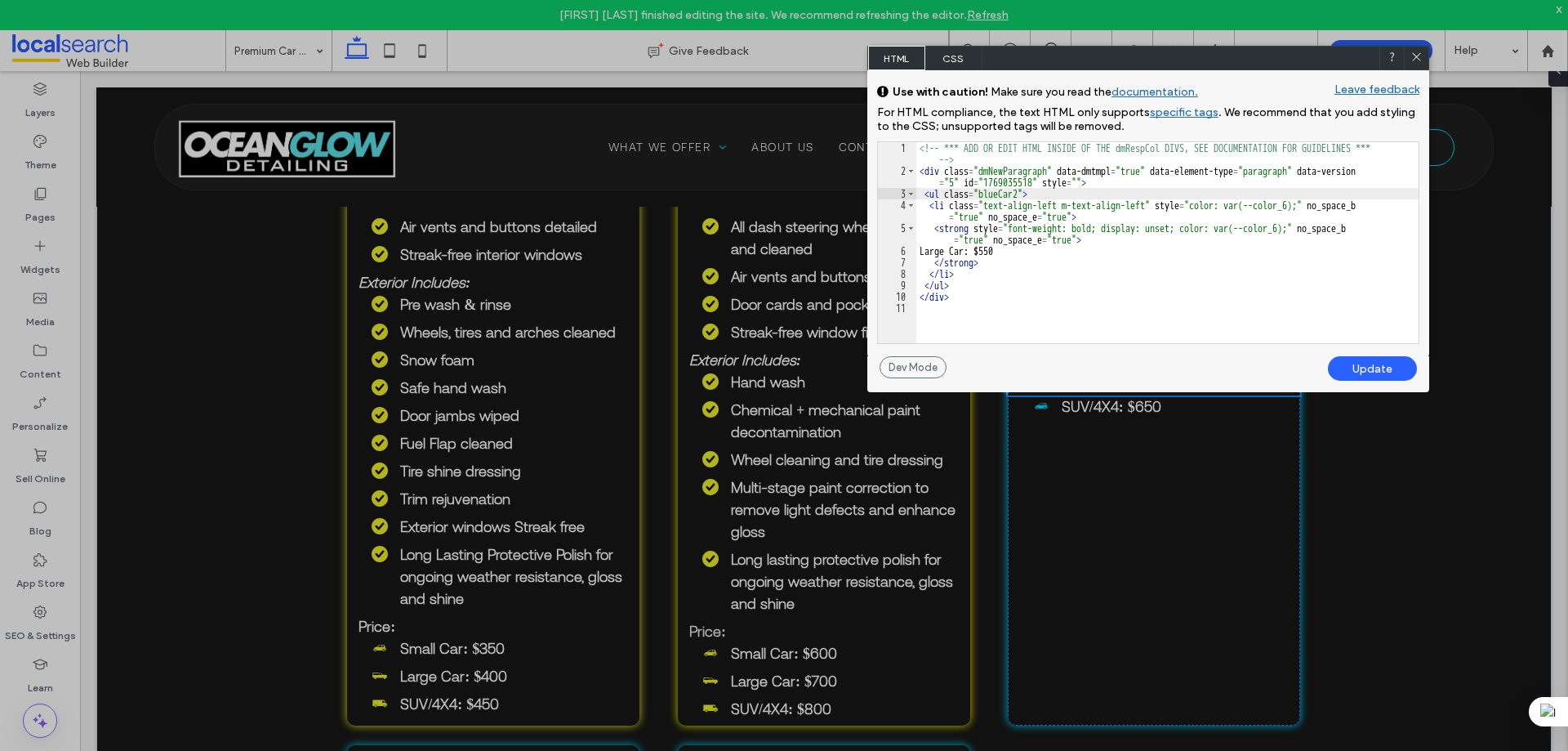 click on "Update" at bounding box center [1372, 369] 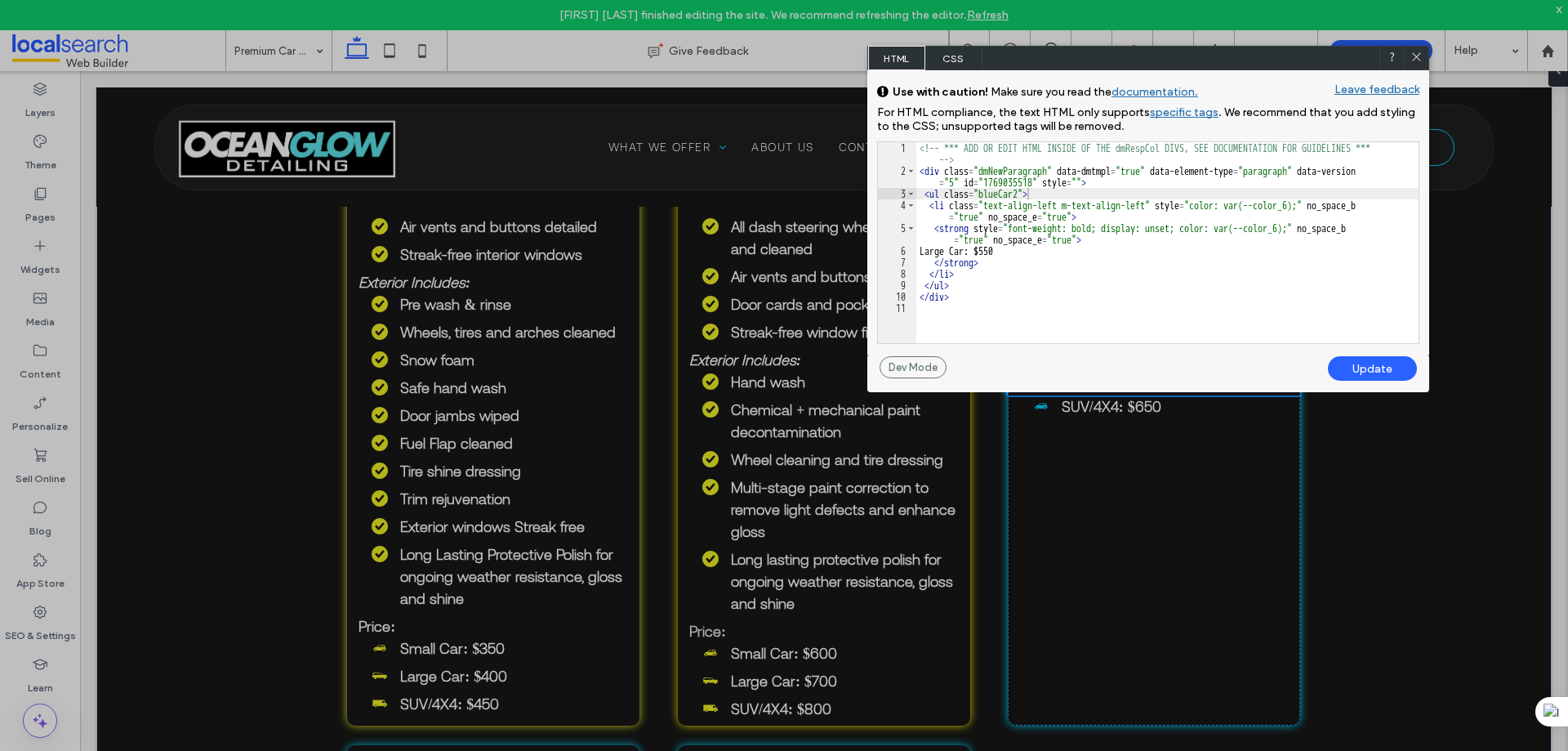 click 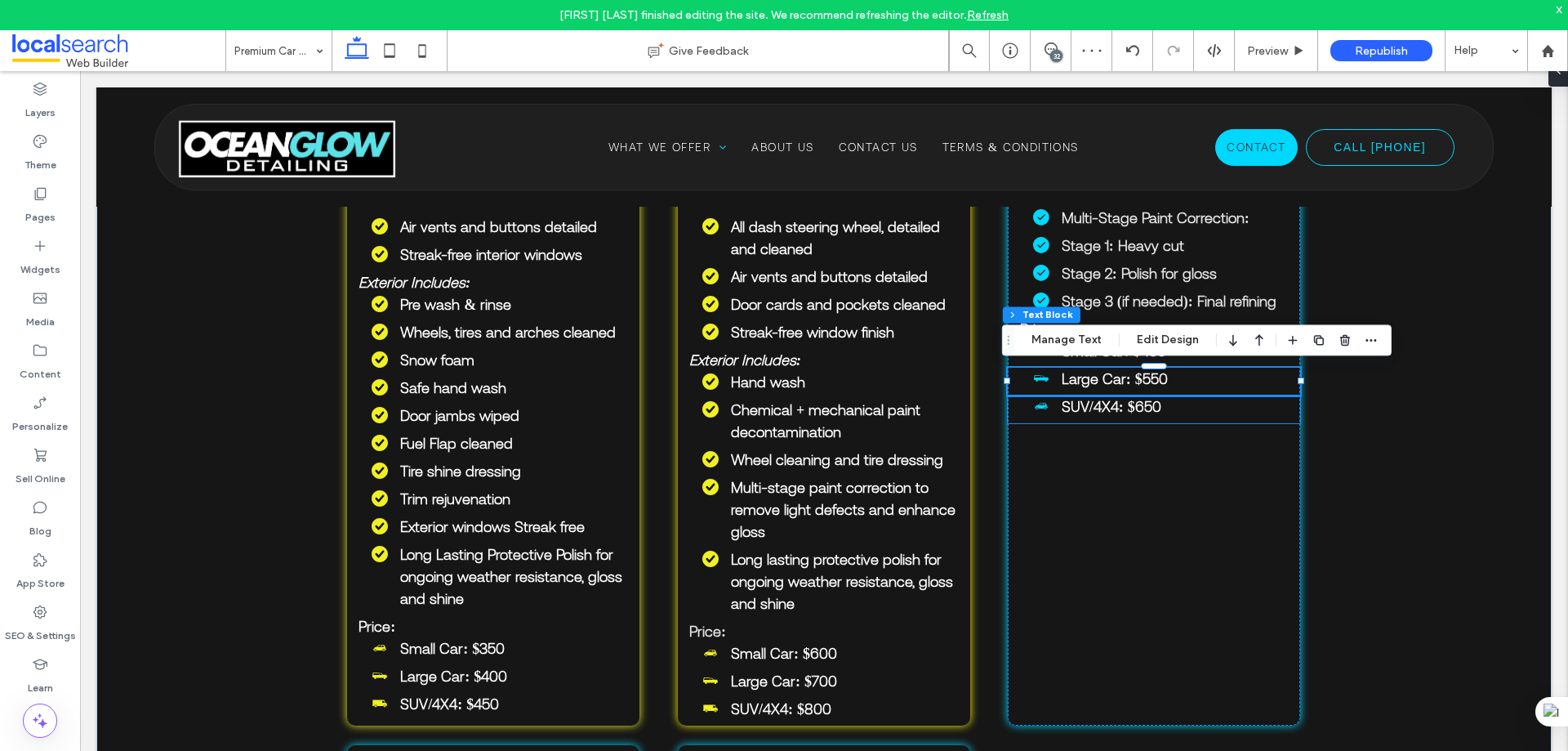 click on "SUV/4X4: $650" at bounding box center [1111, 406] 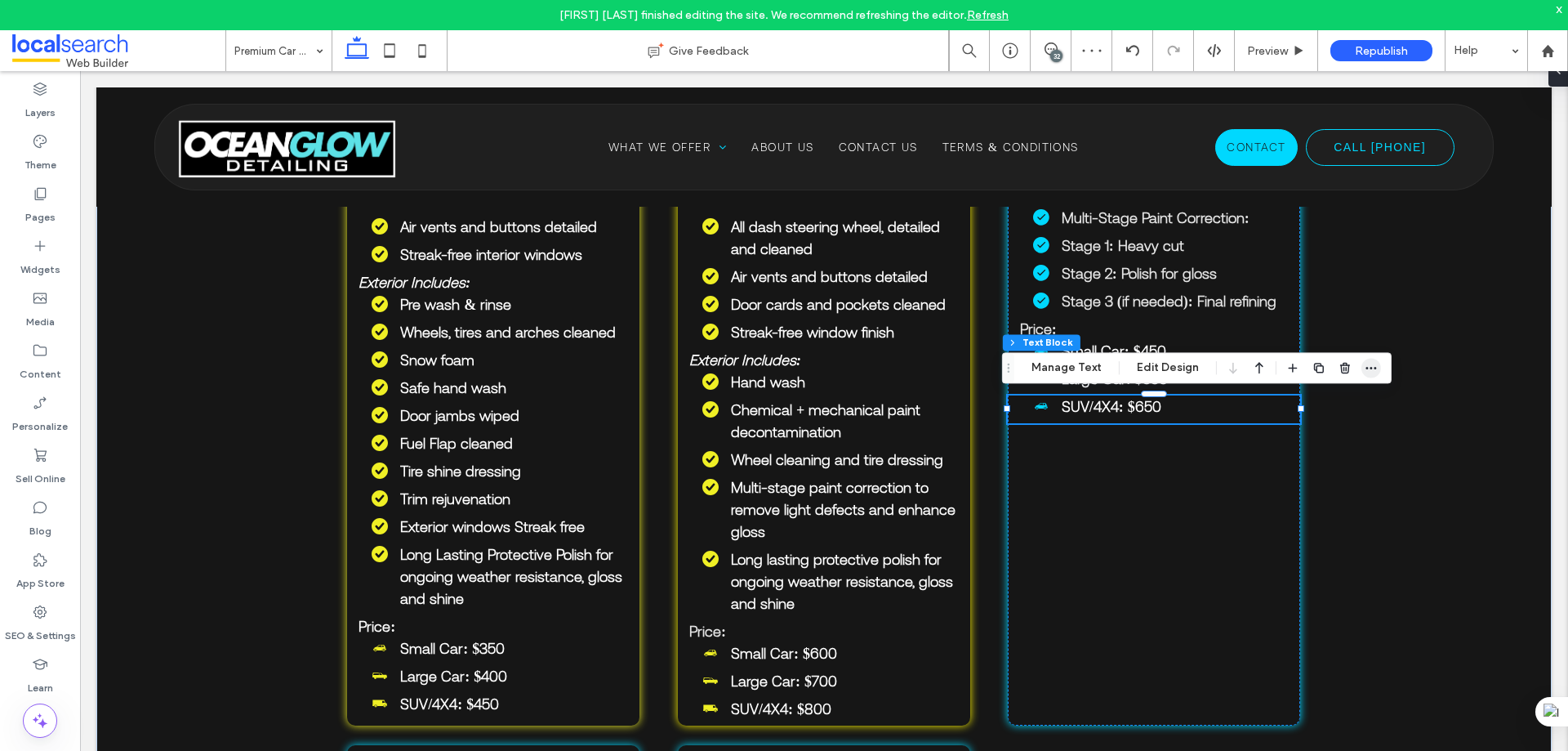 click 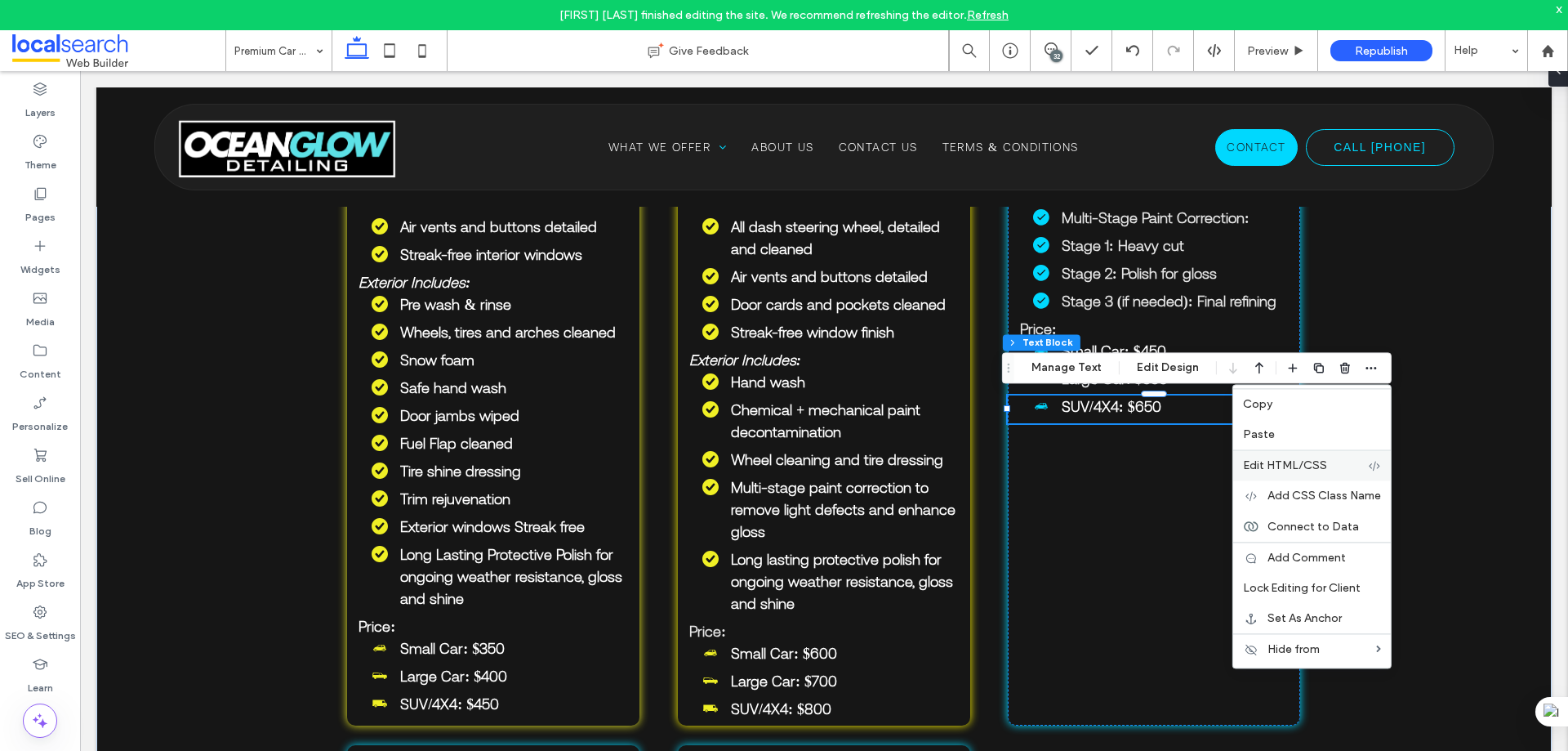 click on "Edit HTML/CSS" at bounding box center (1285, 465) 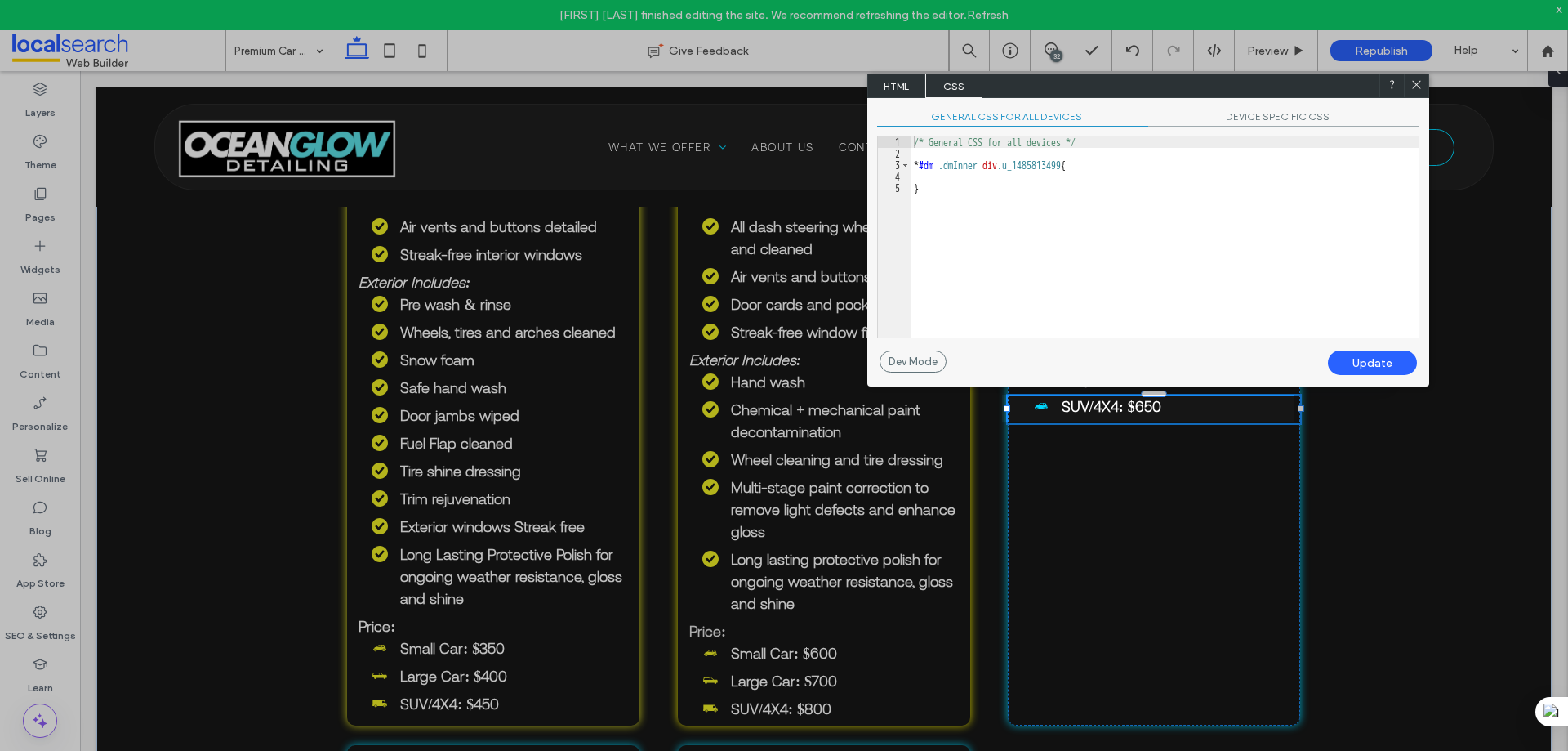 click on "HTML" at bounding box center [897, 86] 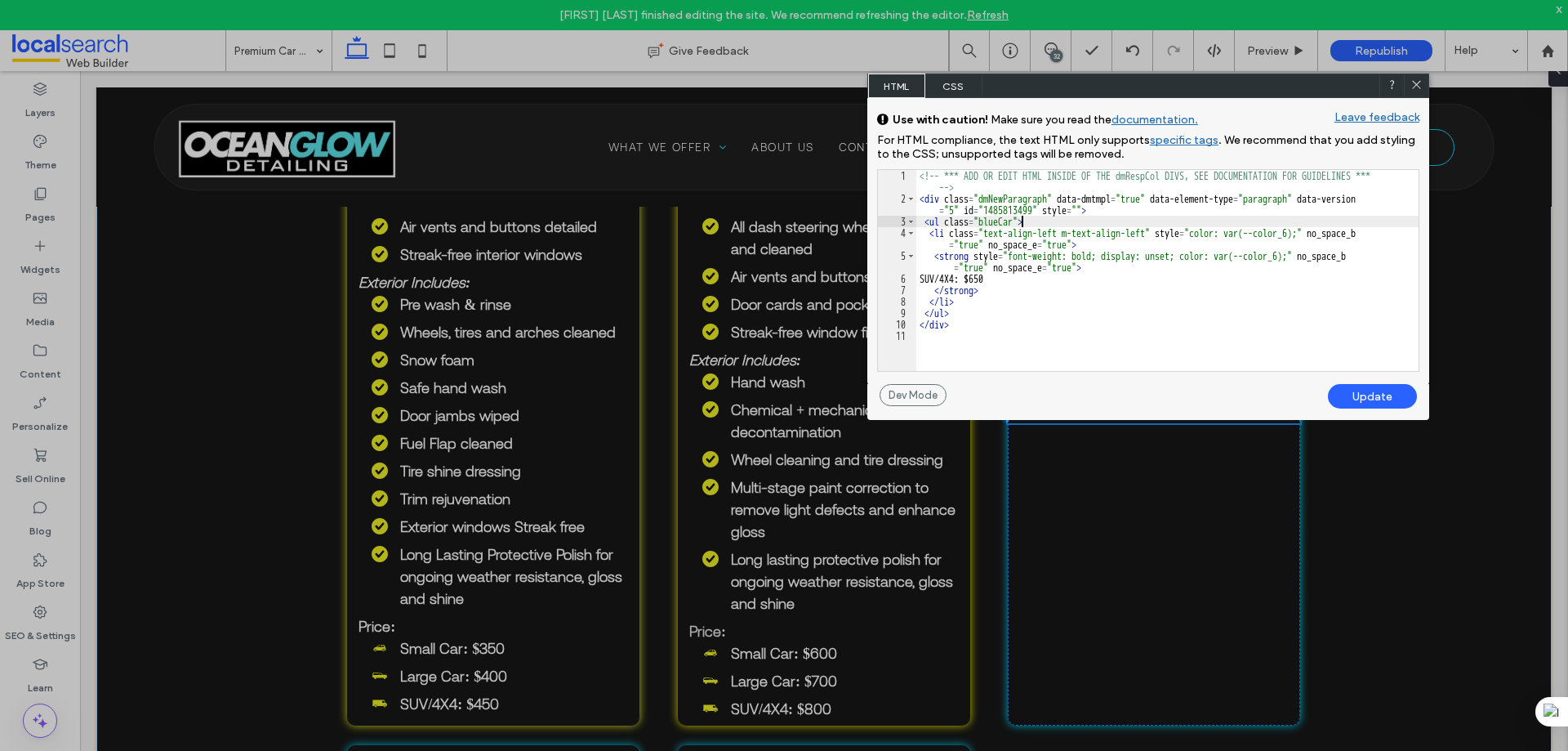 click on "<!-- *** ADD OR EDIT HTML INSIDE OF THE dmRespCol DIVS, SEE DOCUMENTATION FOR GUIDELINES ***       --> < div   class = "dmNewParagraph"   data-dmtmpl = "true"   data-element-type = "paragraph"   data-version      = "5"   id = "1485813499"   style = "" >   < ul   class = "blueCar" >    < li   class = "text-align-left m-text-align-left"   style = "color: var(--color_6);"   no_space_b        = "true"   no_space_e = "true" >     < strong   style = "font-weight: bold; display: unset; color: var(--color_6);"   no_space_b         = "true"   no_space_e = "true" >     SUV/4X4: $650     </ strong >    </ li >   </ ul > </ div >" at bounding box center (1167, 288) 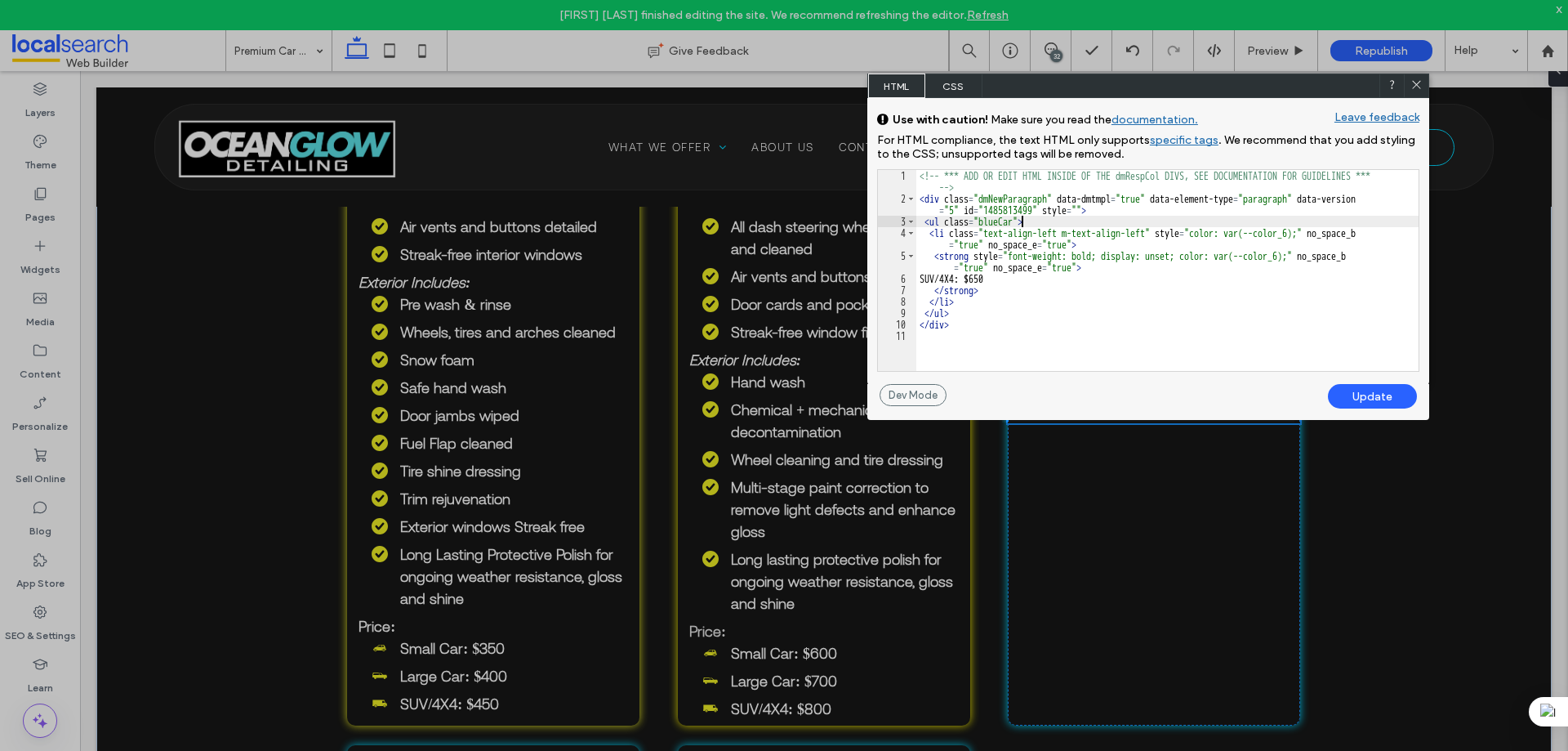 type on "**" 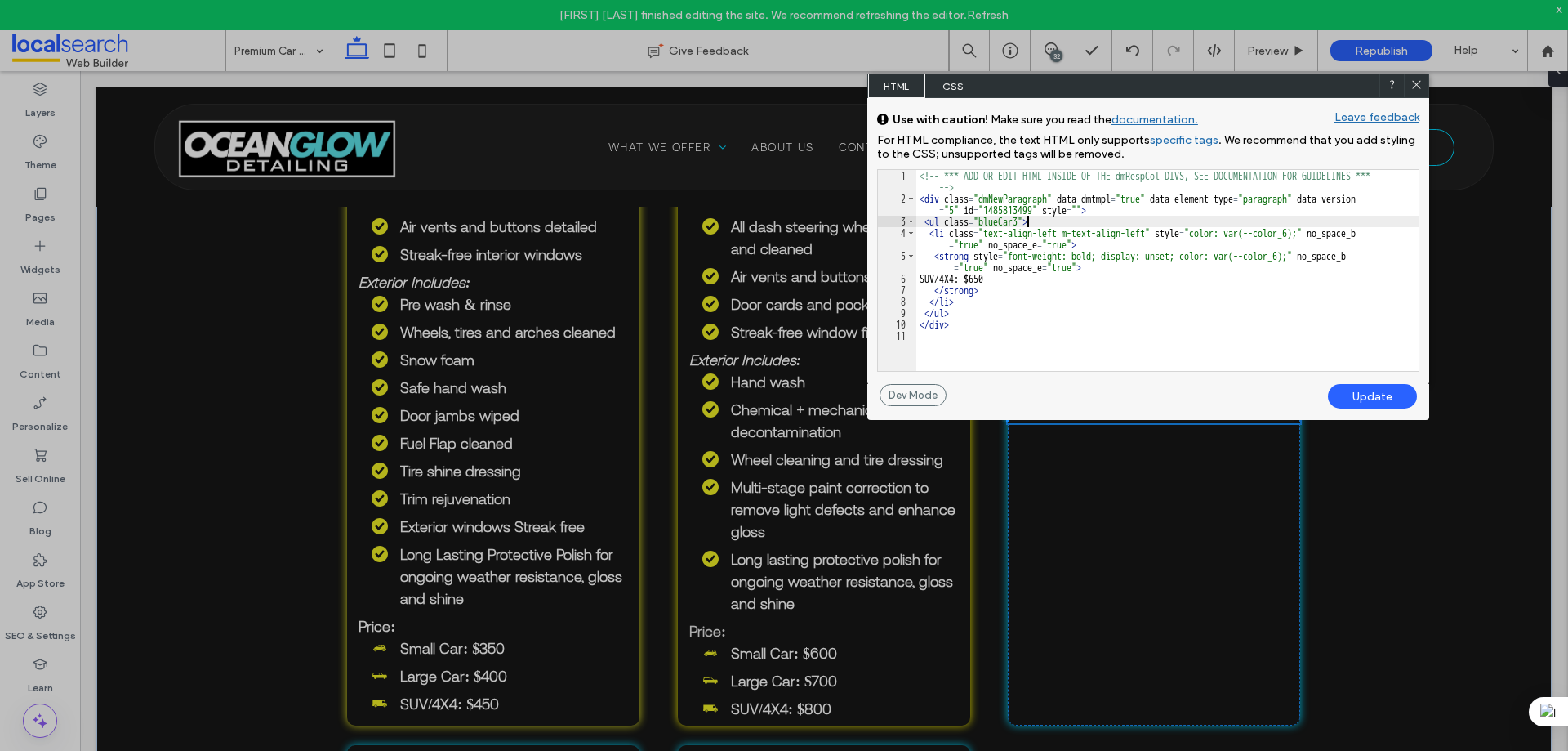 click on "Update" at bounding box center (1372, 396) 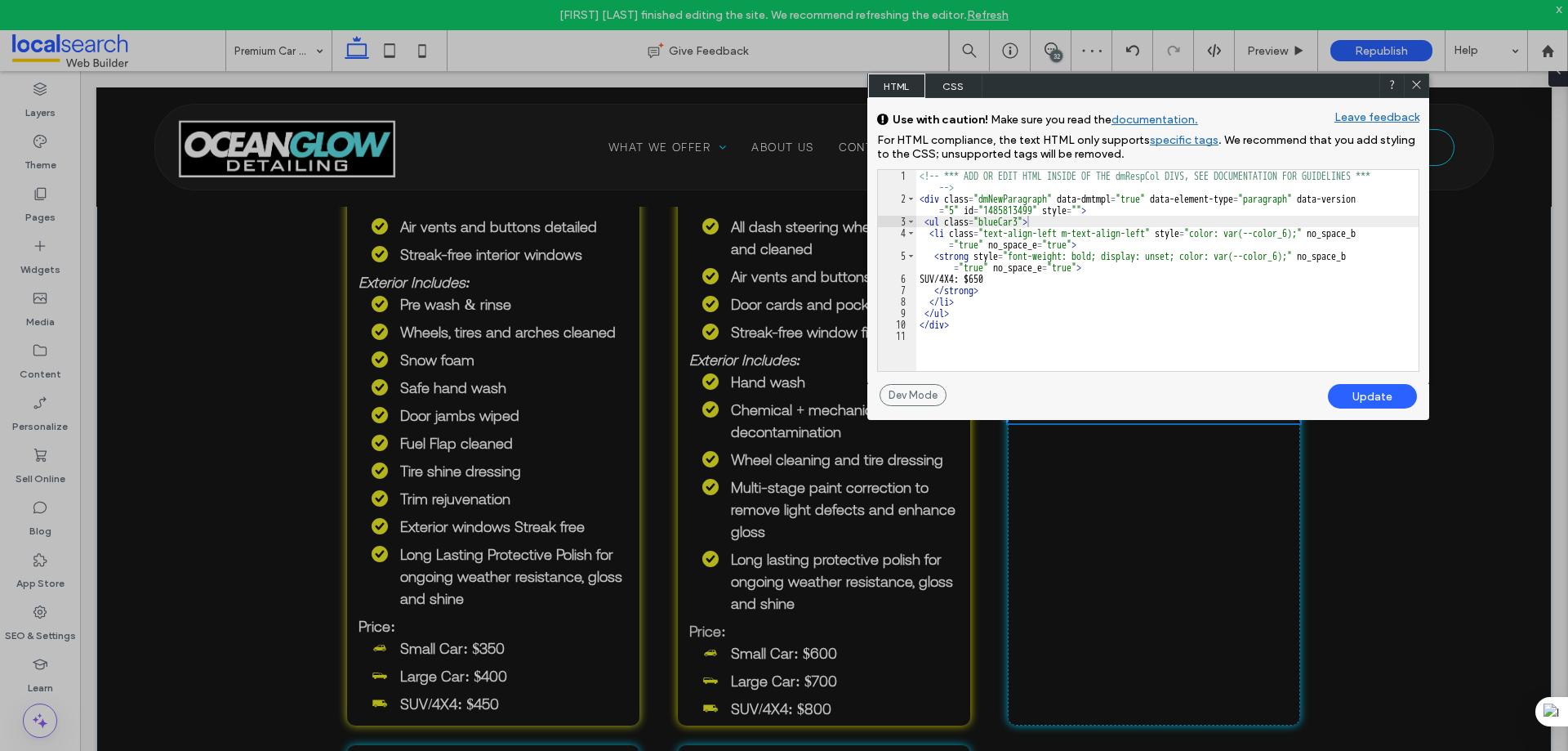 click 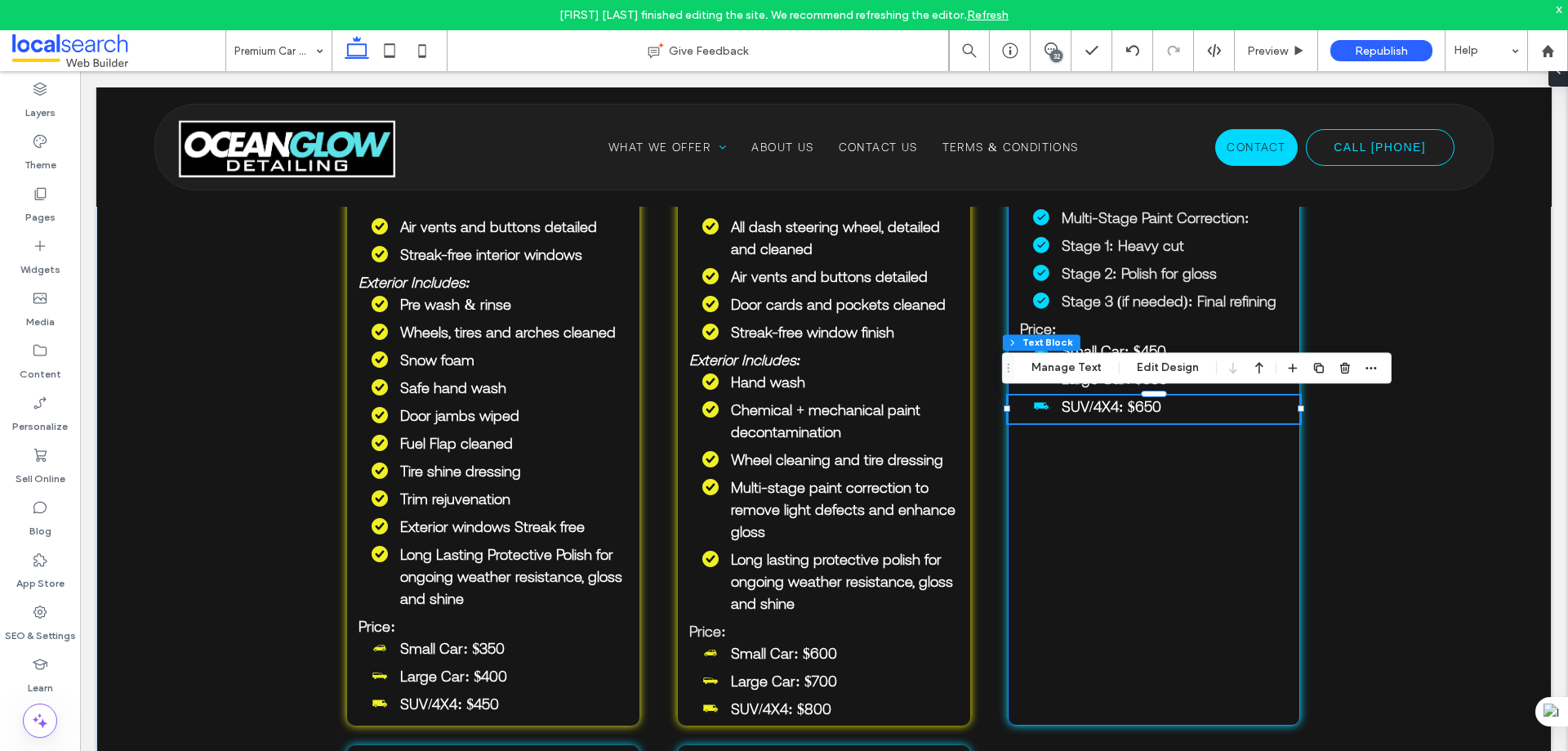 click on "Paint Correction
Exterior Full Detail + Paint Correction For customers who want a showroom finish and perfect paintwork. Professional multi-stage correction to eliminate paint defects and restore gloss. Includes: Full hand wash and exterior detail Wheels, tires, and wheel arches cleaned and dressed Chemical and Mechanical Paint Decontamination Trim restoration Multi-Stage Paint Correction: Stage 1: Heavy cut Stage 2: Polish for gloss Stage 3 (if needed): Final refining Price:
Small Car: $450
Large Car: $550
SUV/4X4: $650" at bounding box center (1154, 261) 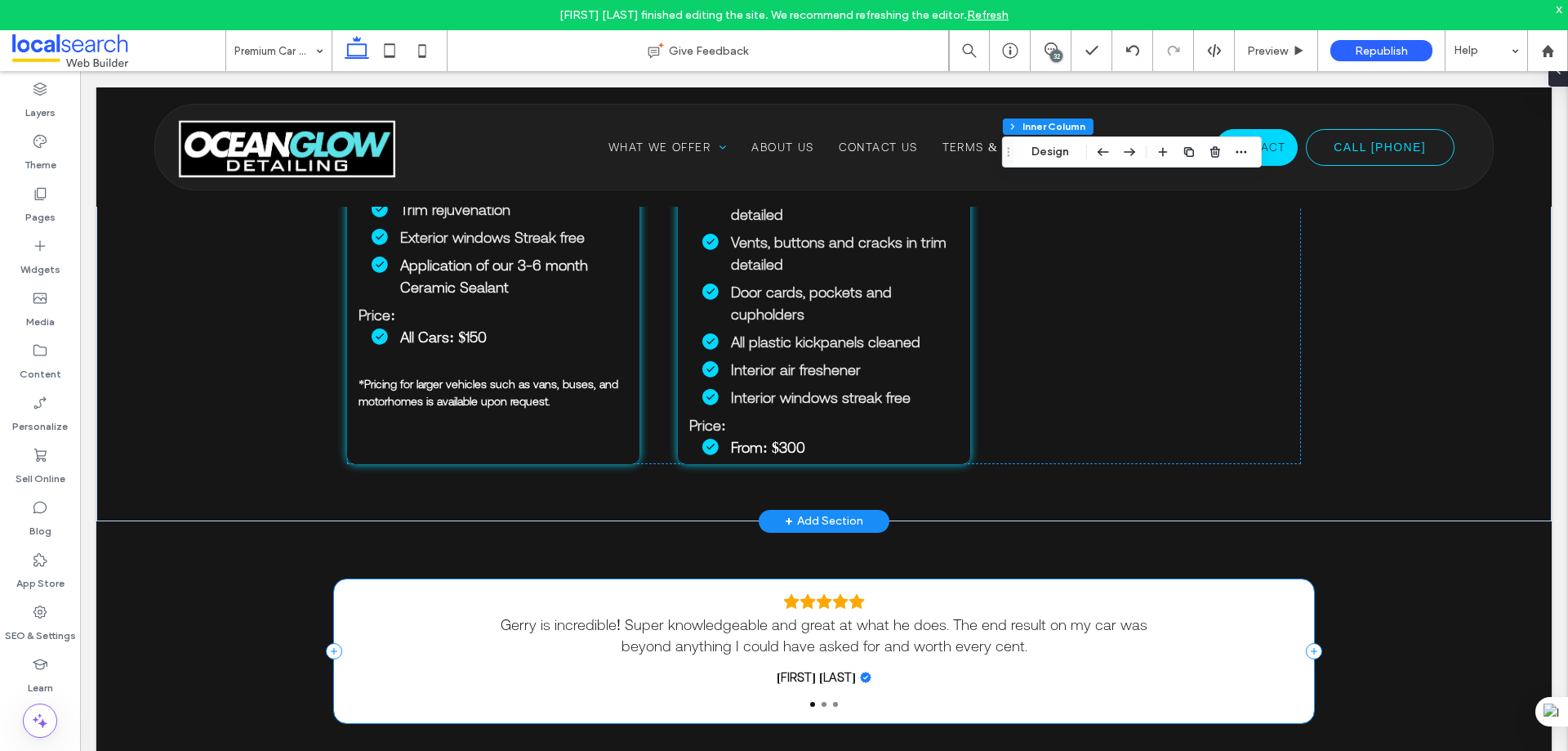 scroll, scrollTop: 1798, scrollLeft: 0, axis: vertical 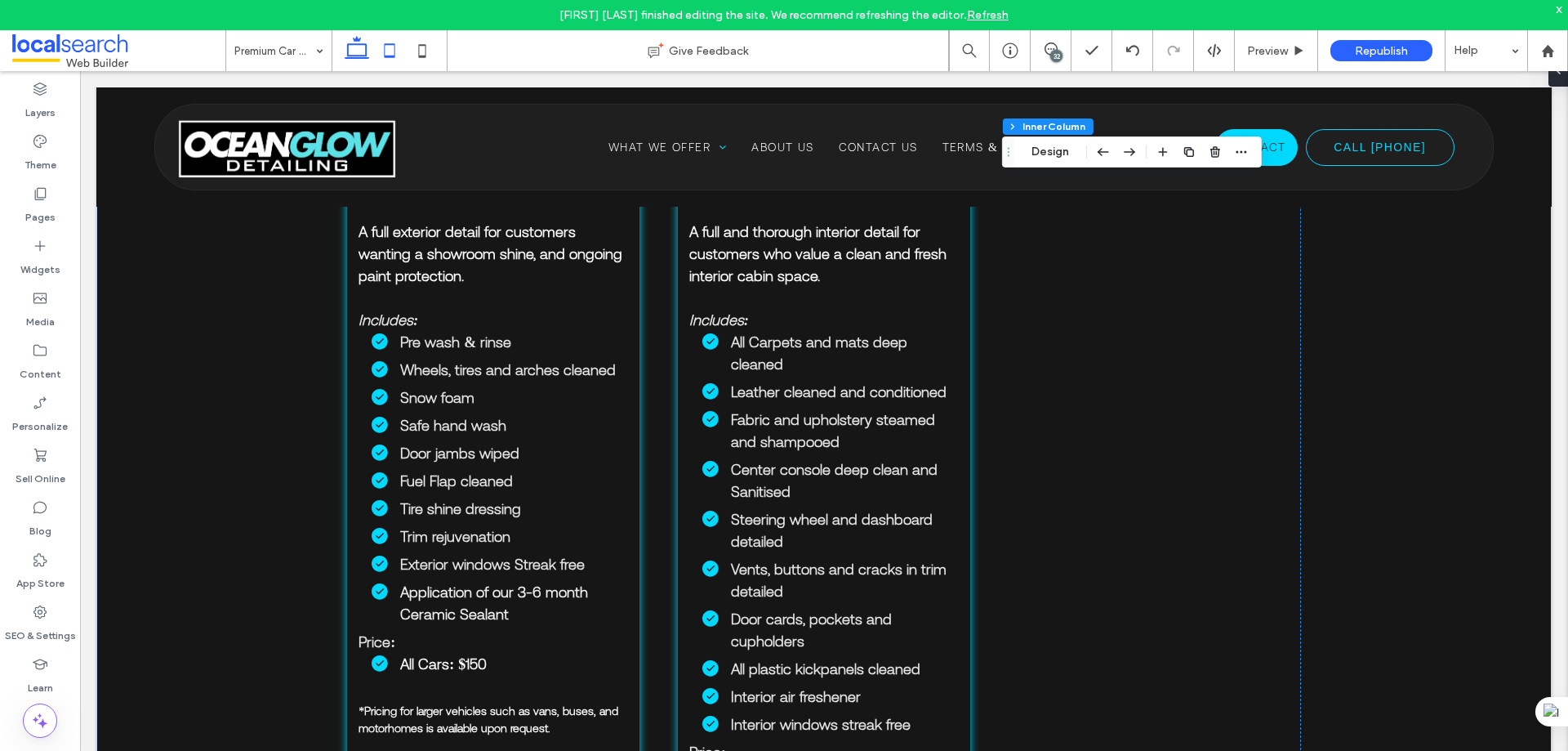 click 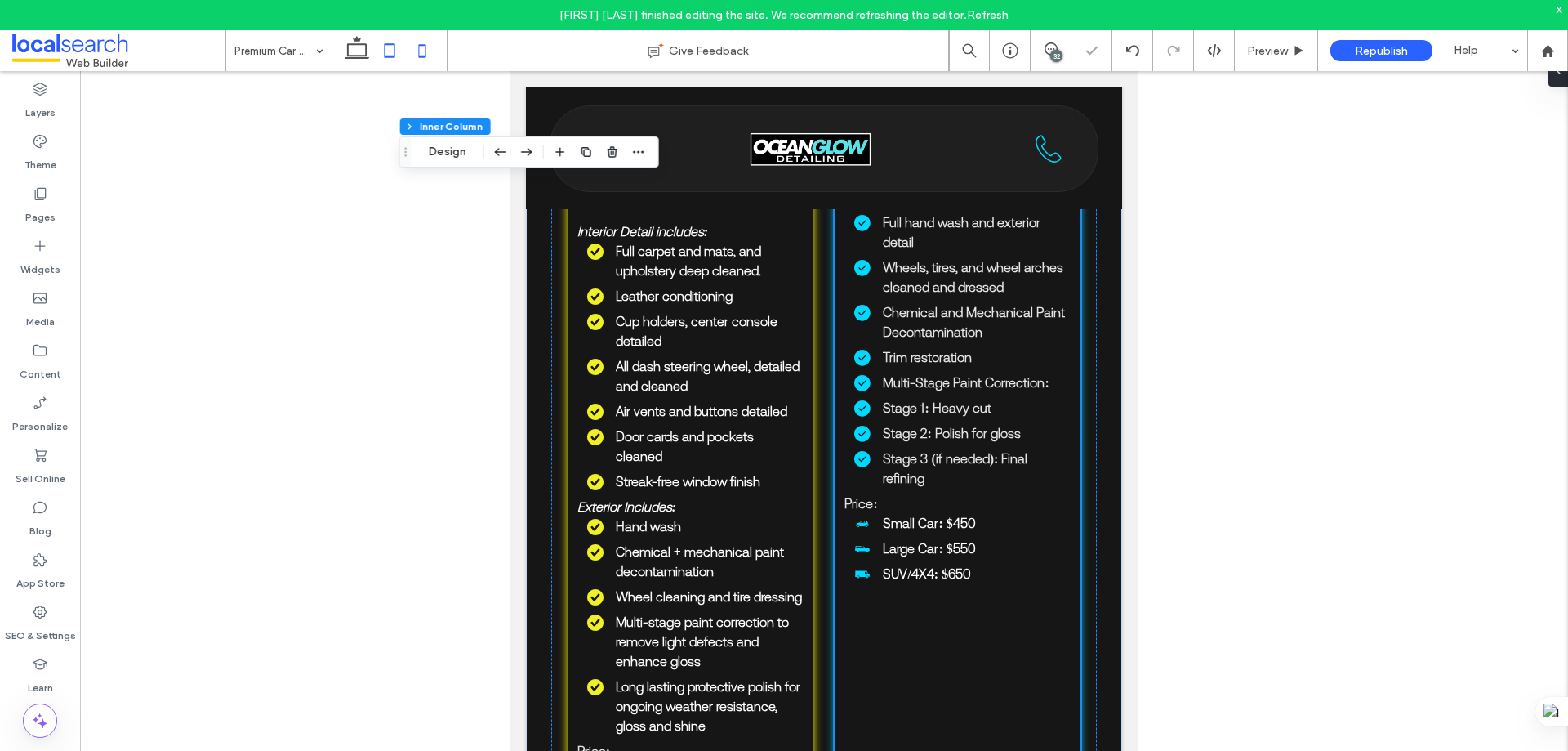 type on "**" 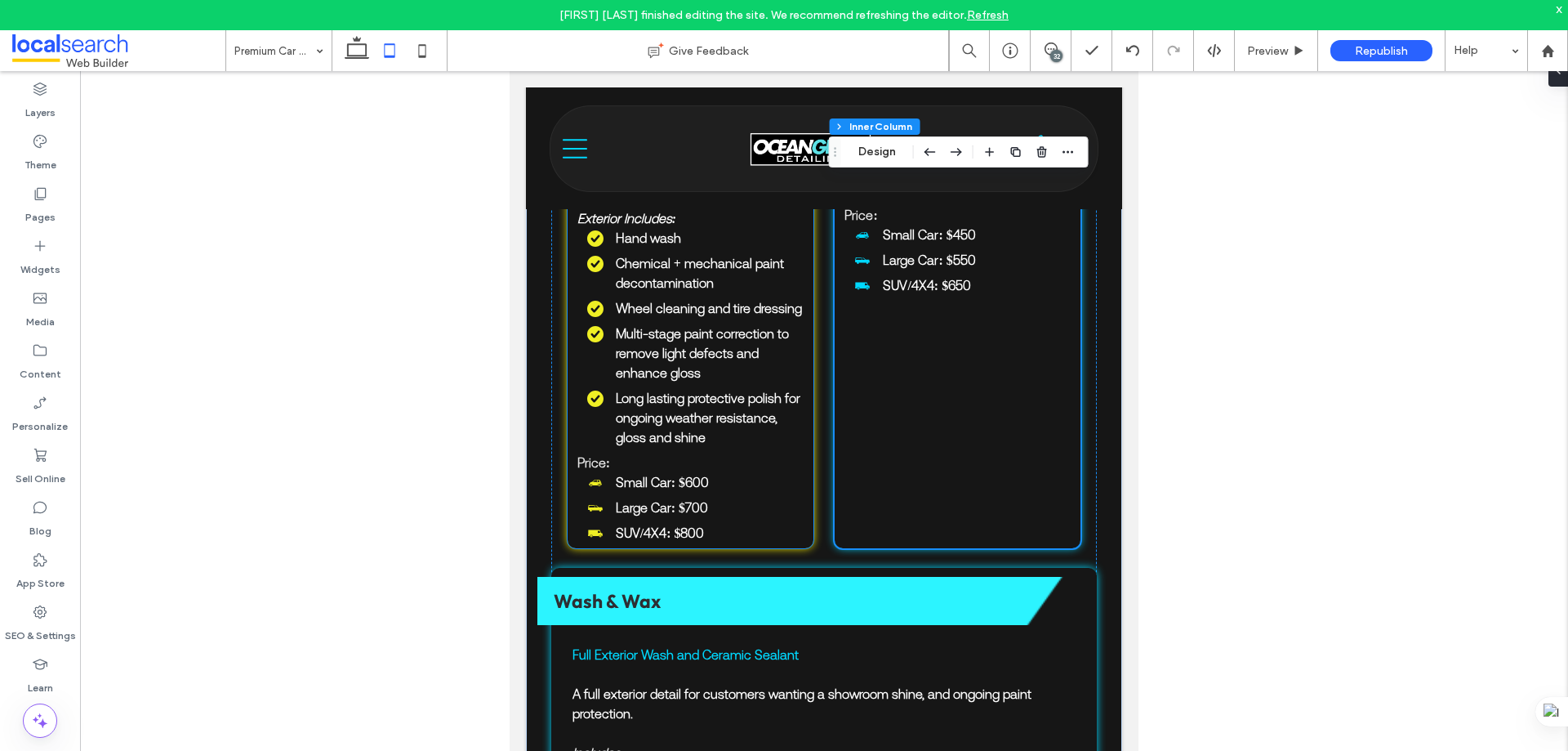 scroll, scrollTop: 2541, scrollLeft: 0, axis: vertical 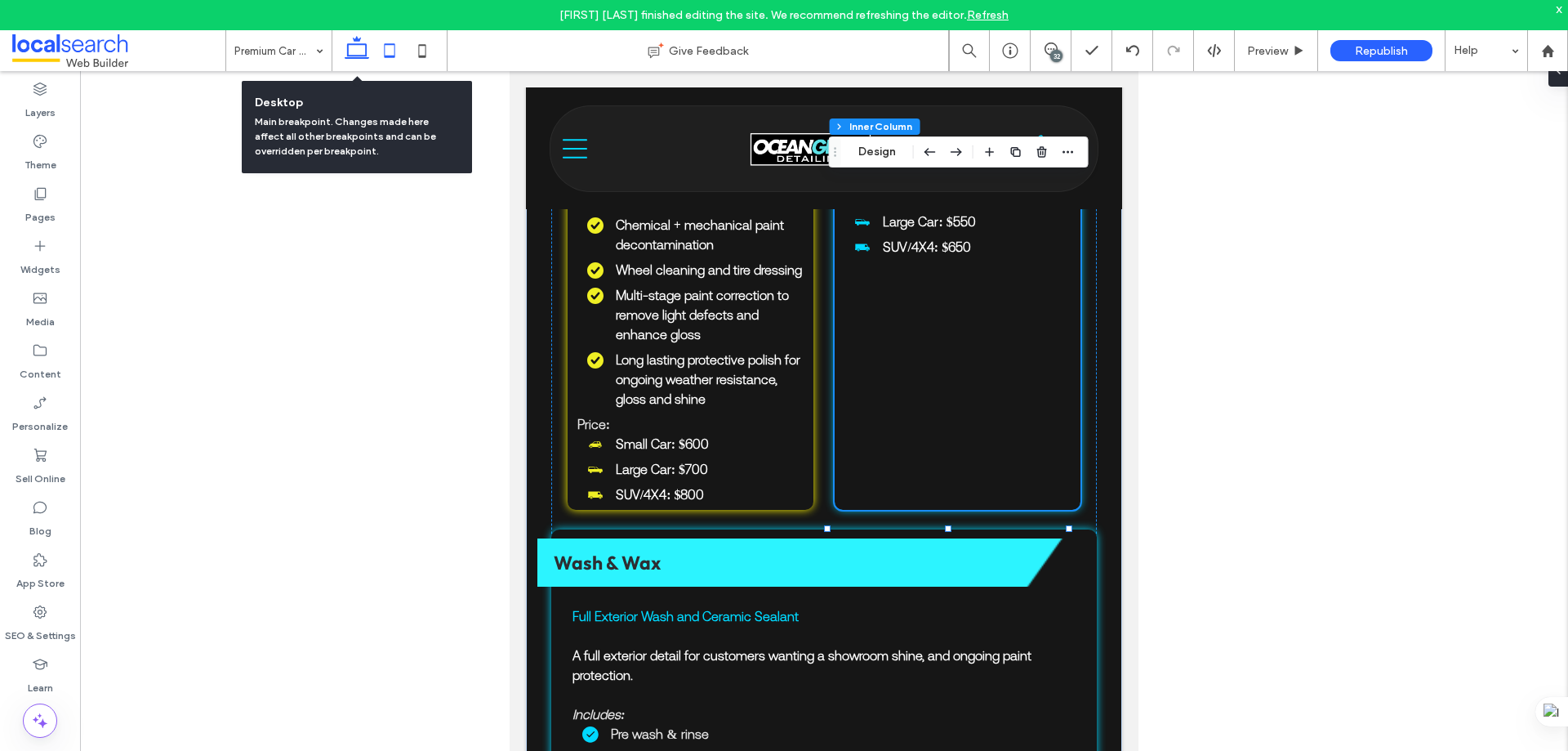 click 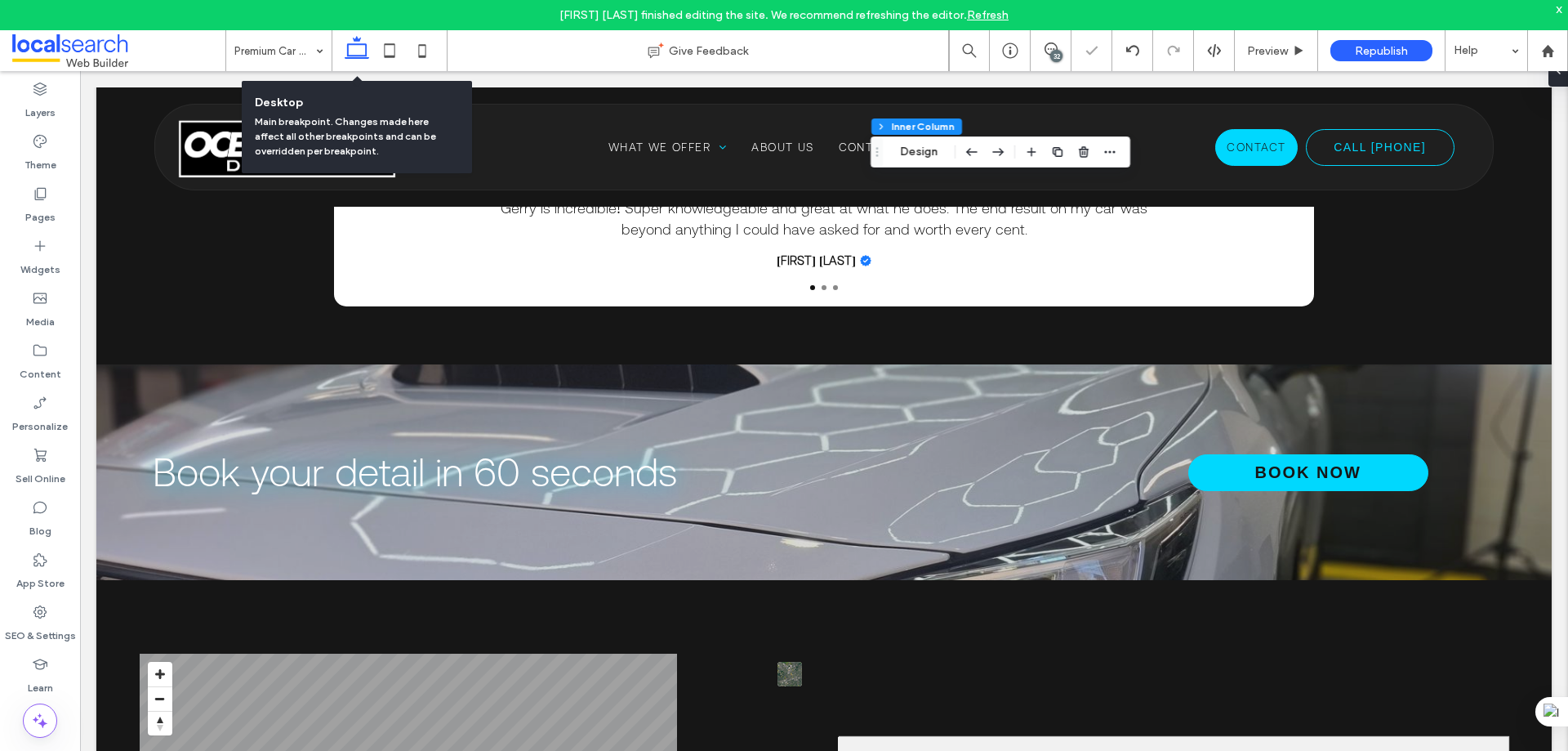 type on "**" 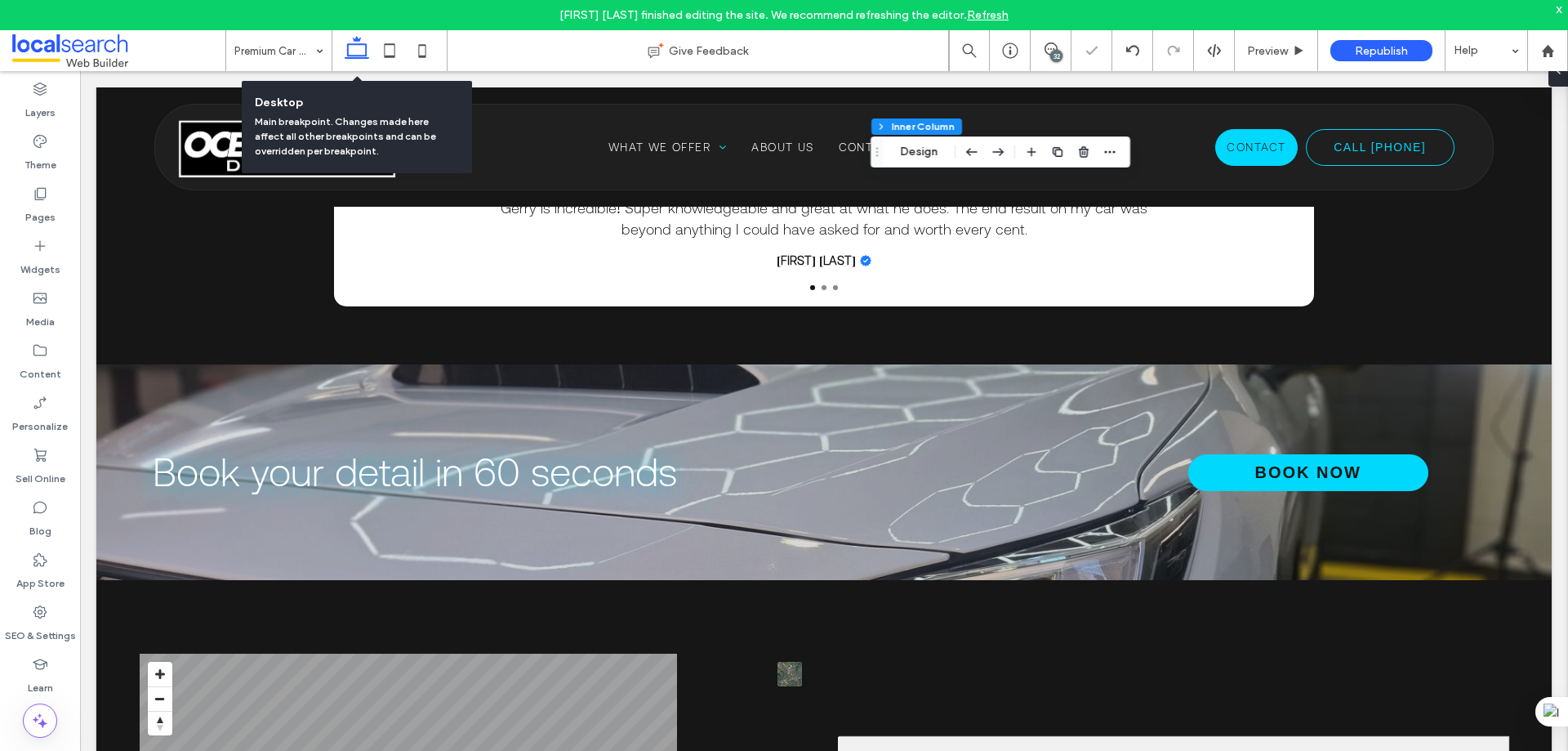 type on "****" 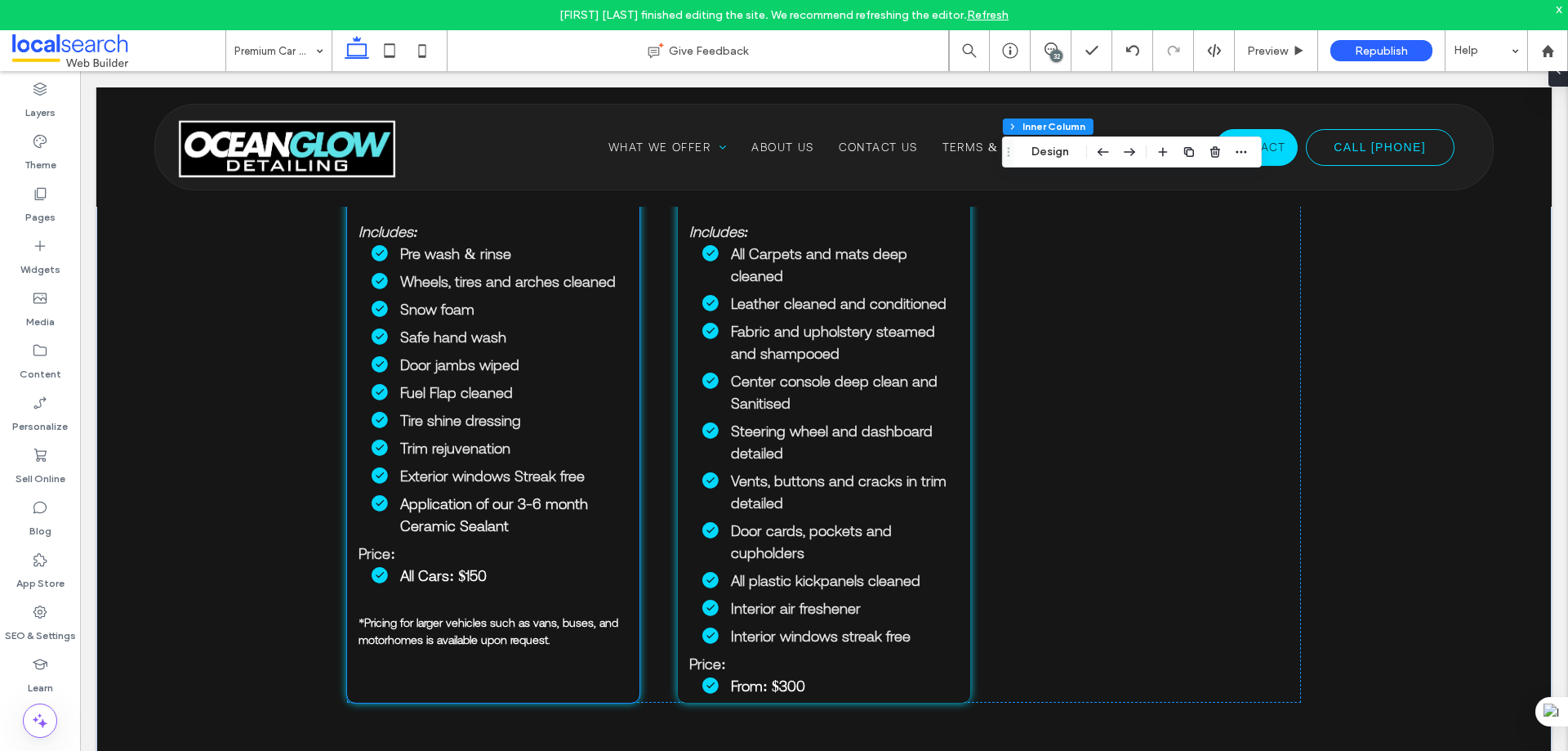scroll, scrollTop: 1880, scrollLeft: 0, axis: vertical 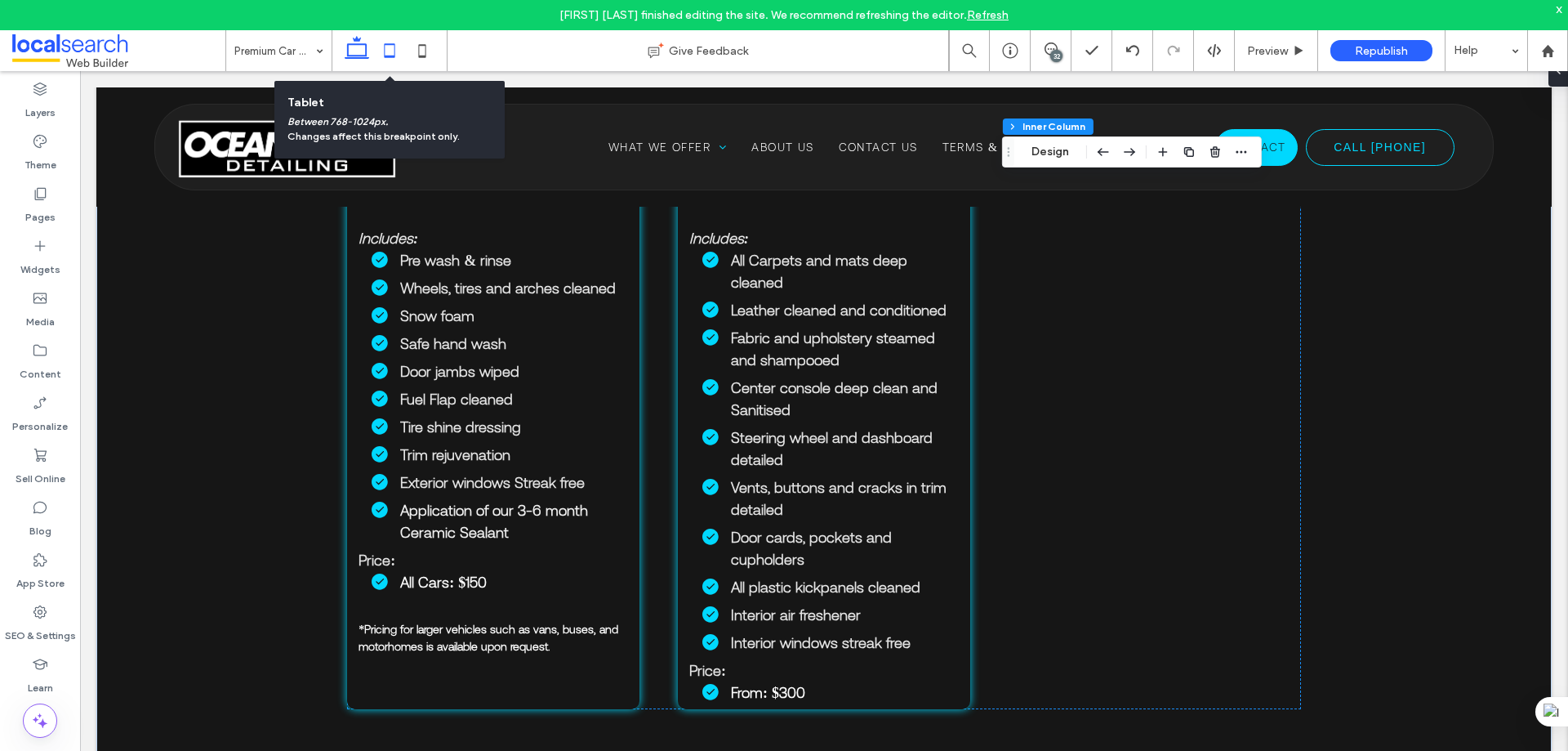 click 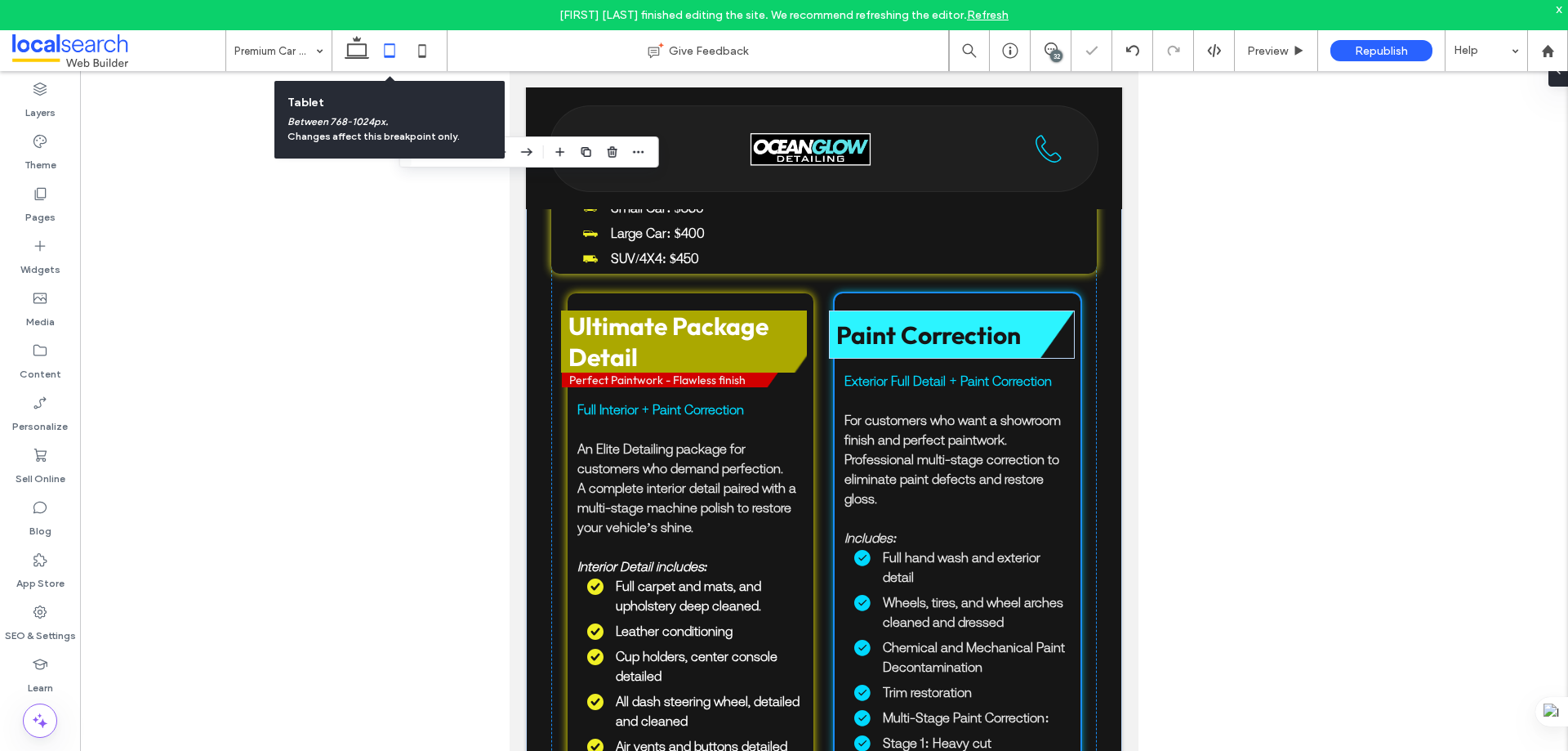 type on "**" 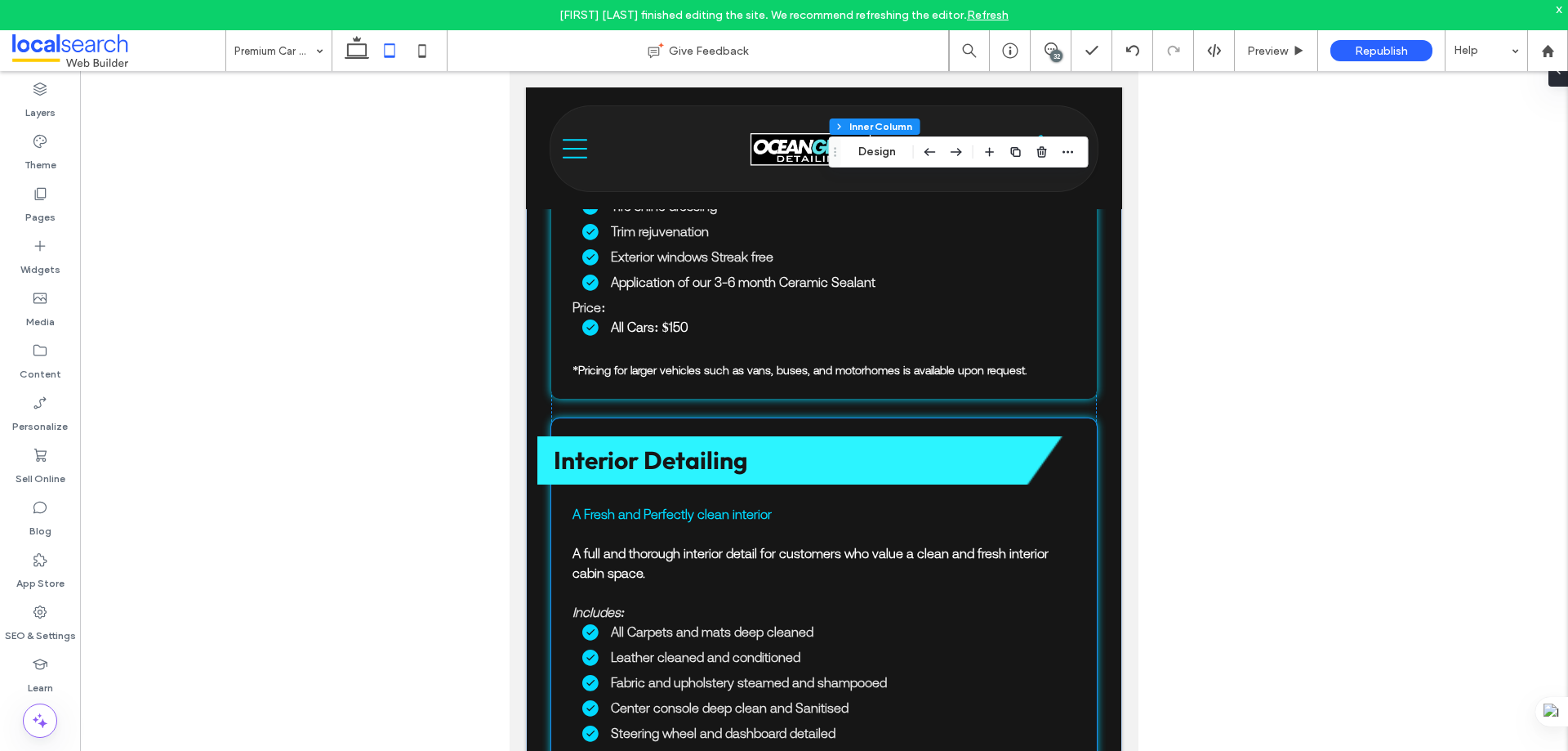 scroll, scrollTop: 3159, scrollLeft: 0, axis: vertical 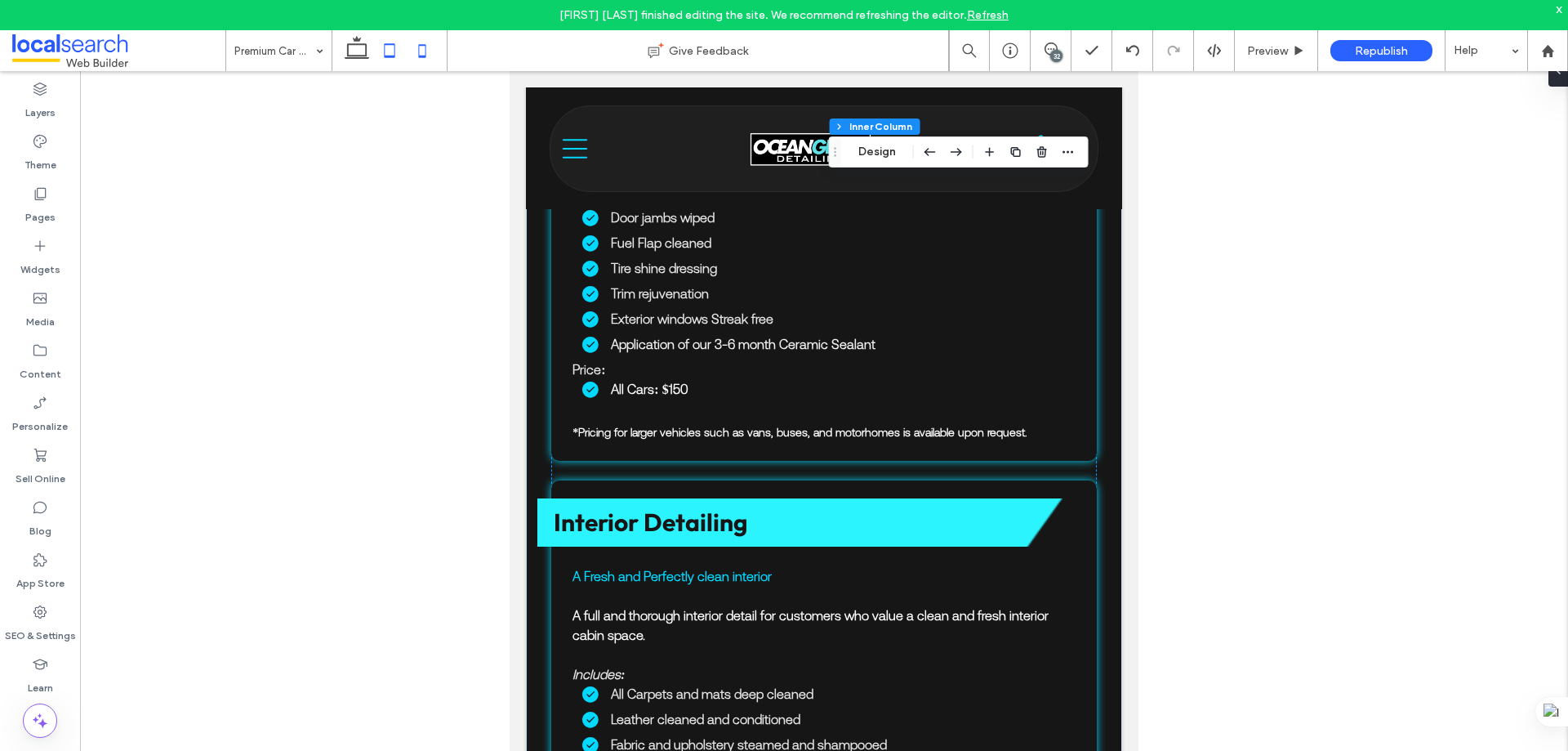 click 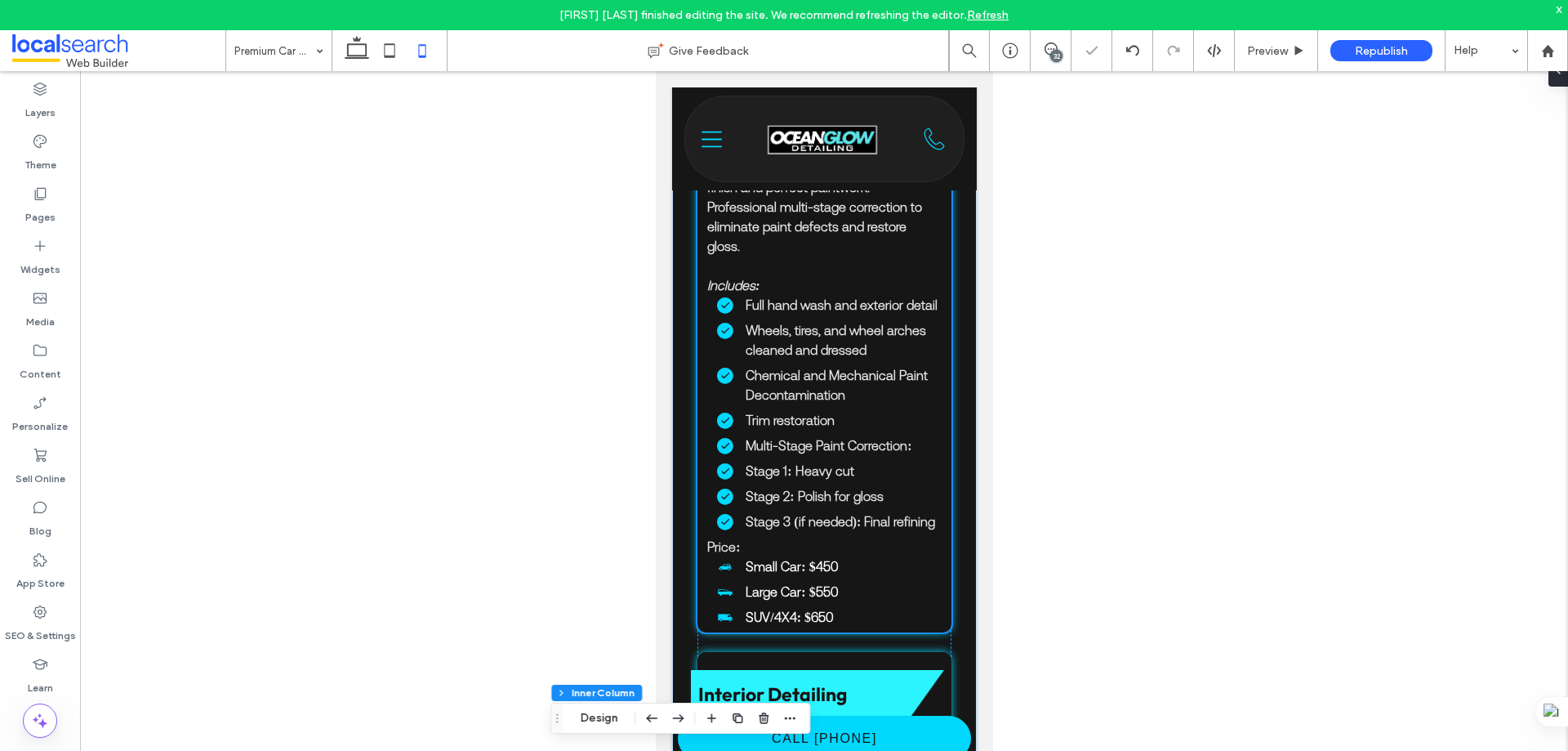 type on "***" 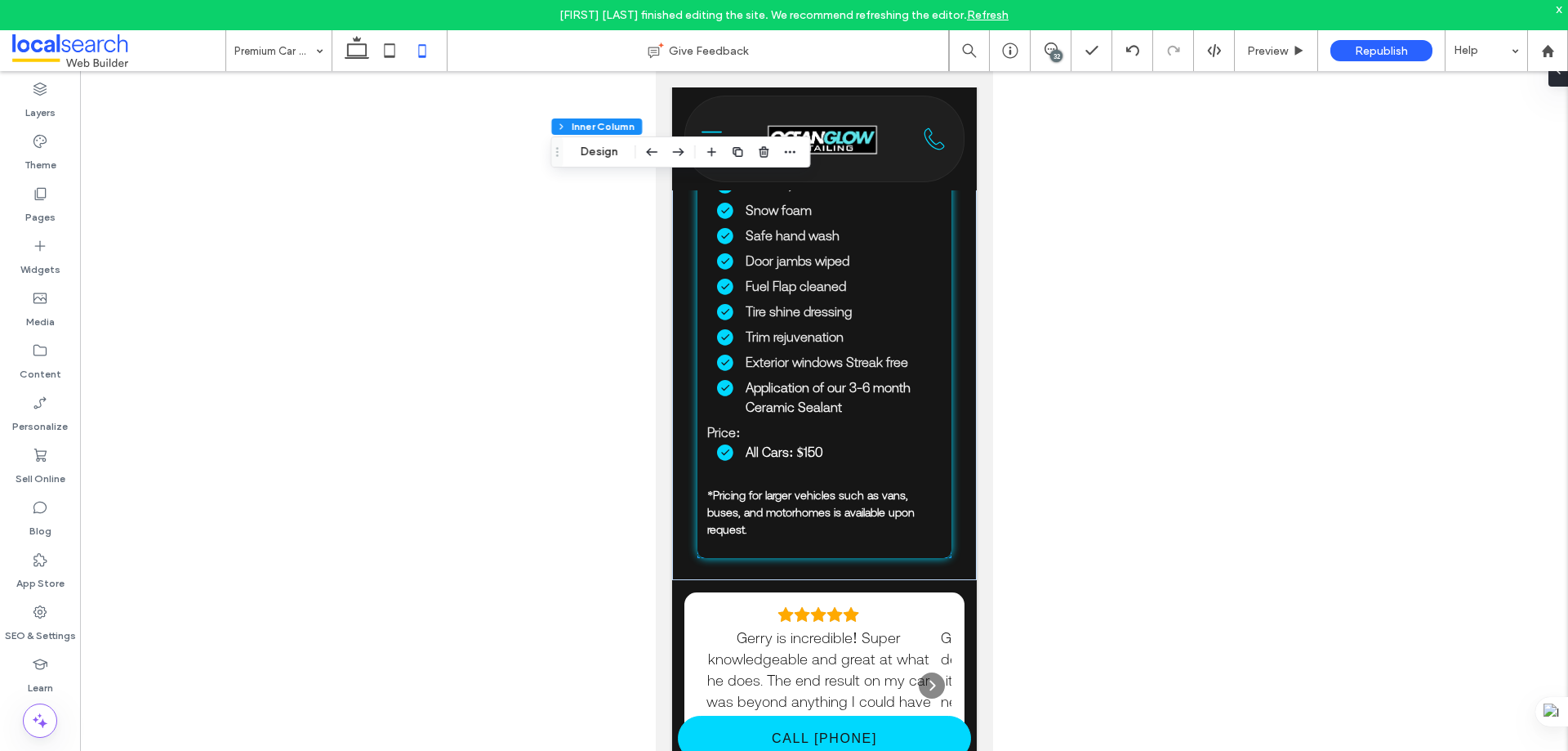 scroll, scrollTop: 4447, scrollLeft: 0, axis: vertical 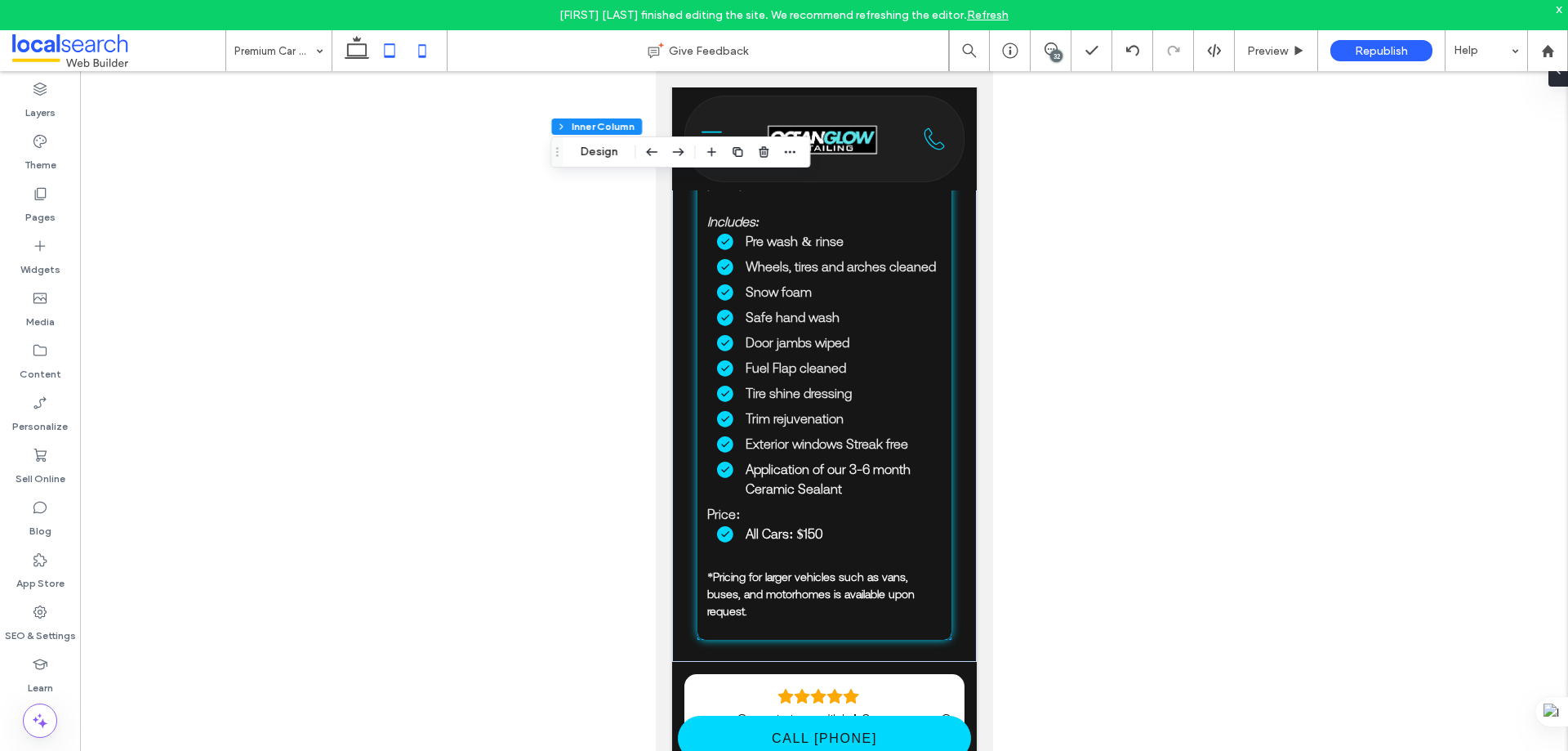 drag, startPoint x: 390, startPoint y: 49, endPoint x: 213, endPoint y: 322, distance: 325.35826 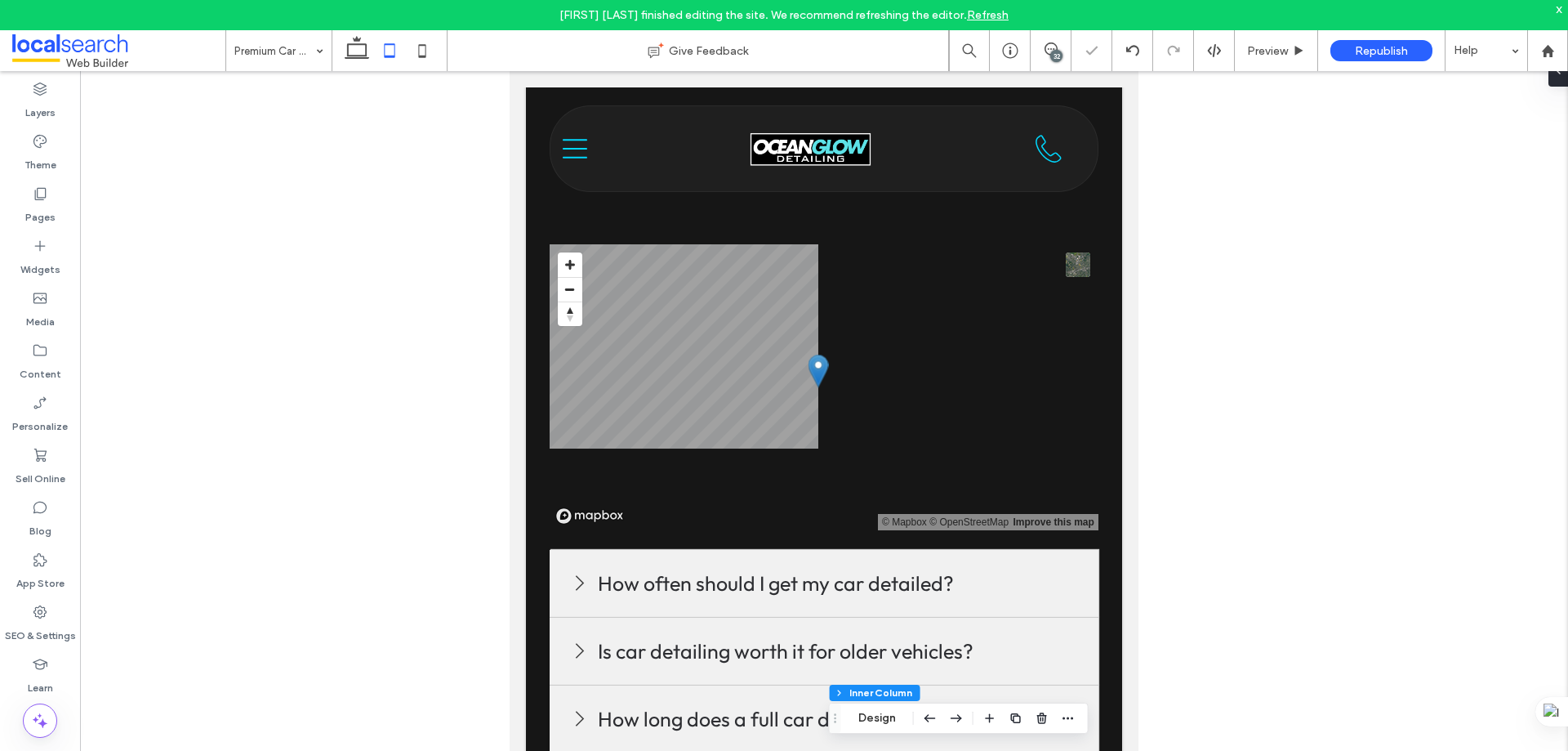 type on "**" 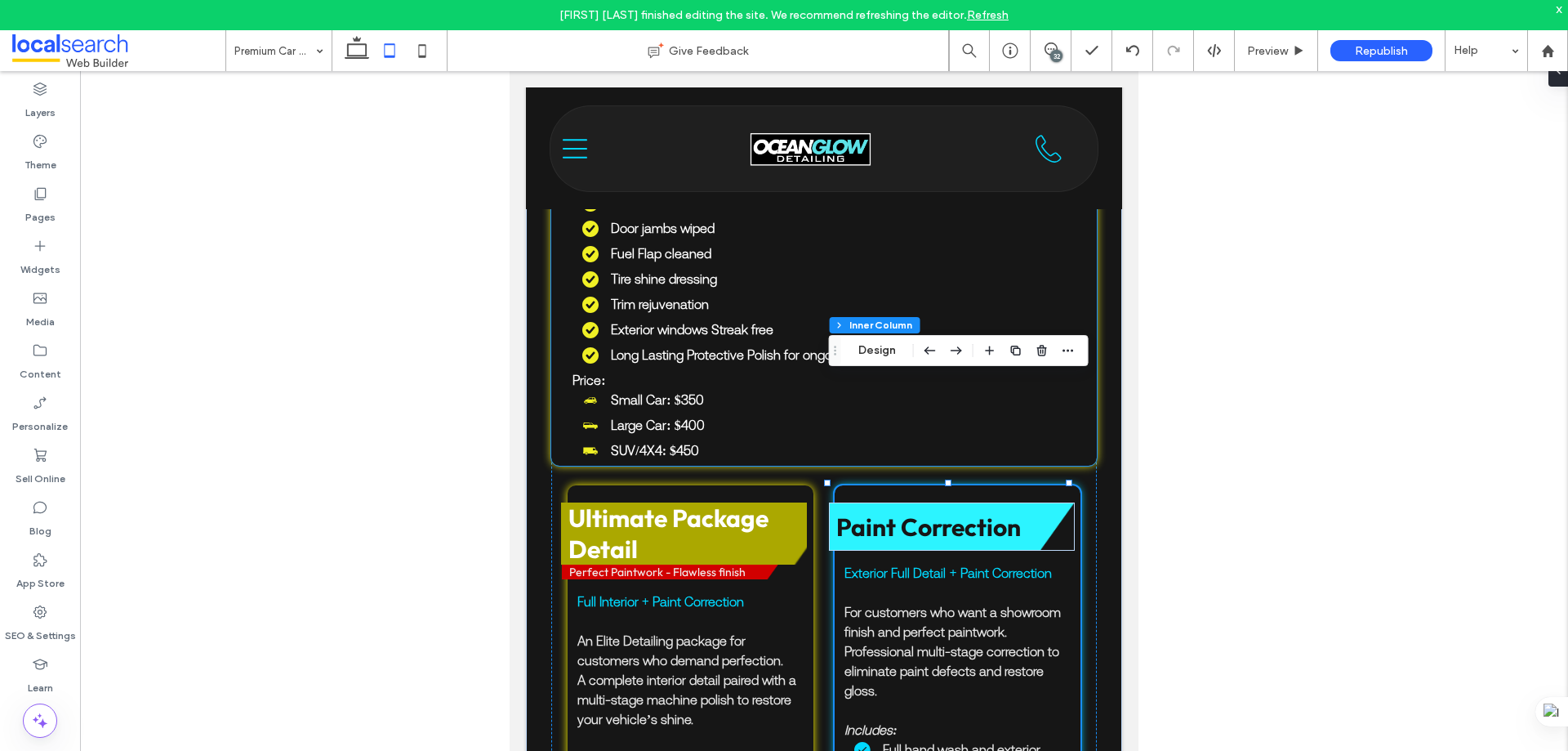 scroll, scrollTop: 1872, scrollLeft: 0, axis: vertical 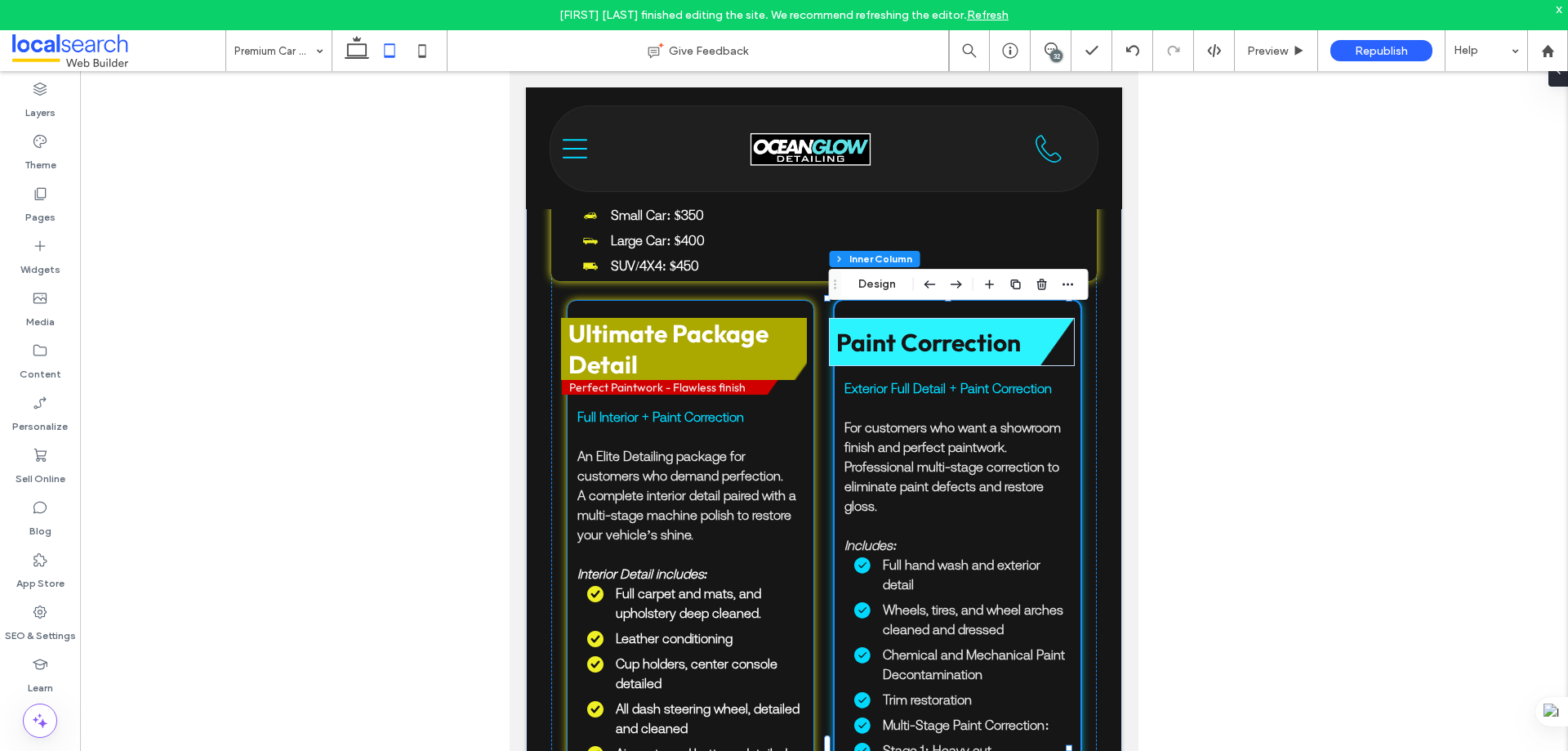 click on "Ultimate Package Detail
Perfect Paintwork - Flawless finish
Full Interior + Paint Correction An Elite Detailing package for customers who demand perfection. A complete interior detail paired with a multi-stage machine polish to restore your vehicle’s shine. Interior Detail includes:   Full carpet and mats, and upholstery deep cleaned. Leather conditioning Cup holders, center console detailed All dash steering wheel, detailed and cleaned Air vents and buttons detailed Door cards and pockets cleaned Streak-free window finish
Exterior Includes:   Hand wash Chemical + mechanical paint decontamination Wheel cleaning and tire dressing Multi-stage paint correction to remove light defects and enhance gloss Long lasting protective polish for ongoing weather resistance, gloss and shine
Price:
Small Car: $600
Large Car: $700
SUV/4X4: $800" at bounding box center [690, 740] 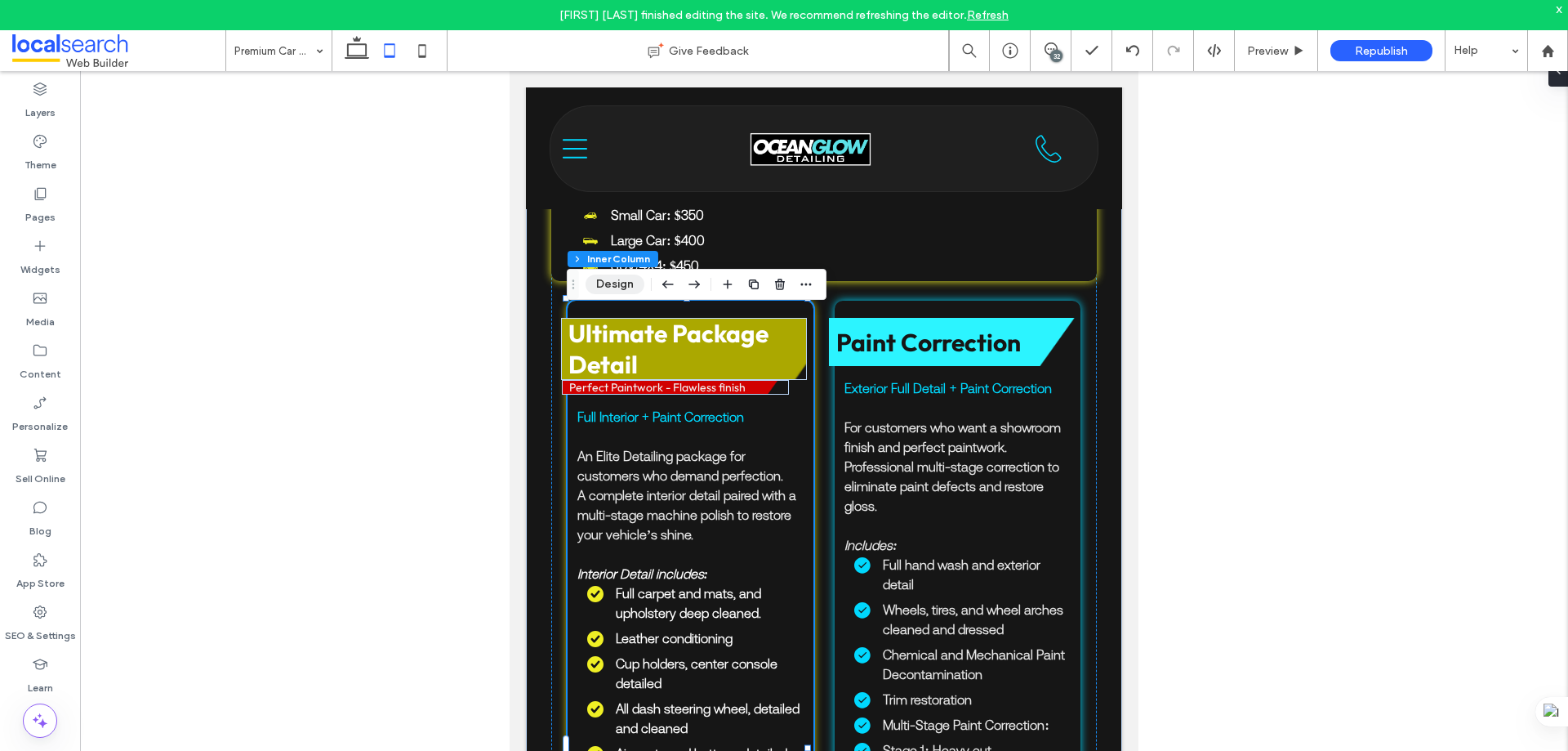 click on "Design" at bounding box center (615, 284) 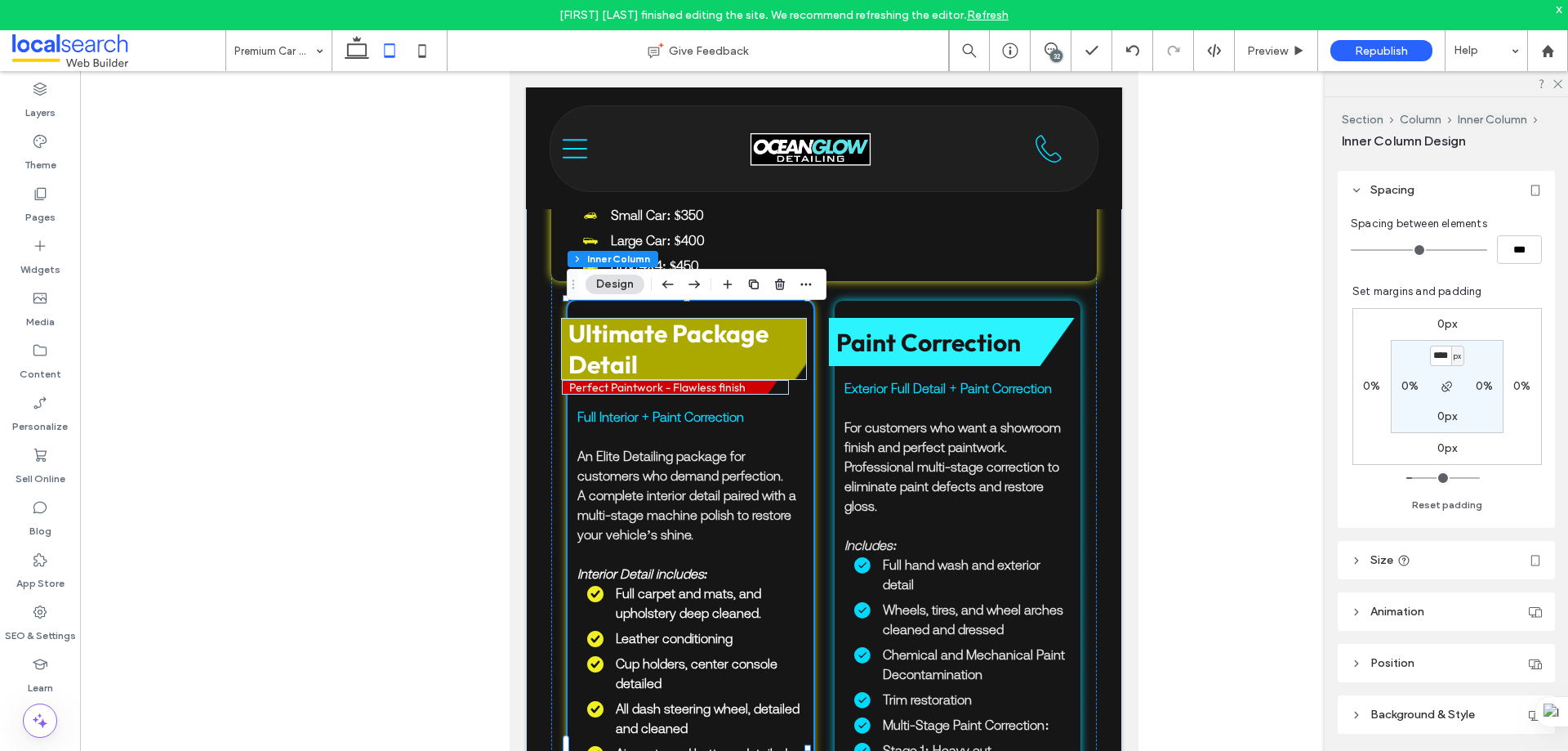scroll, scrollTop: 327, scrollLeft: 0, axis: vertical 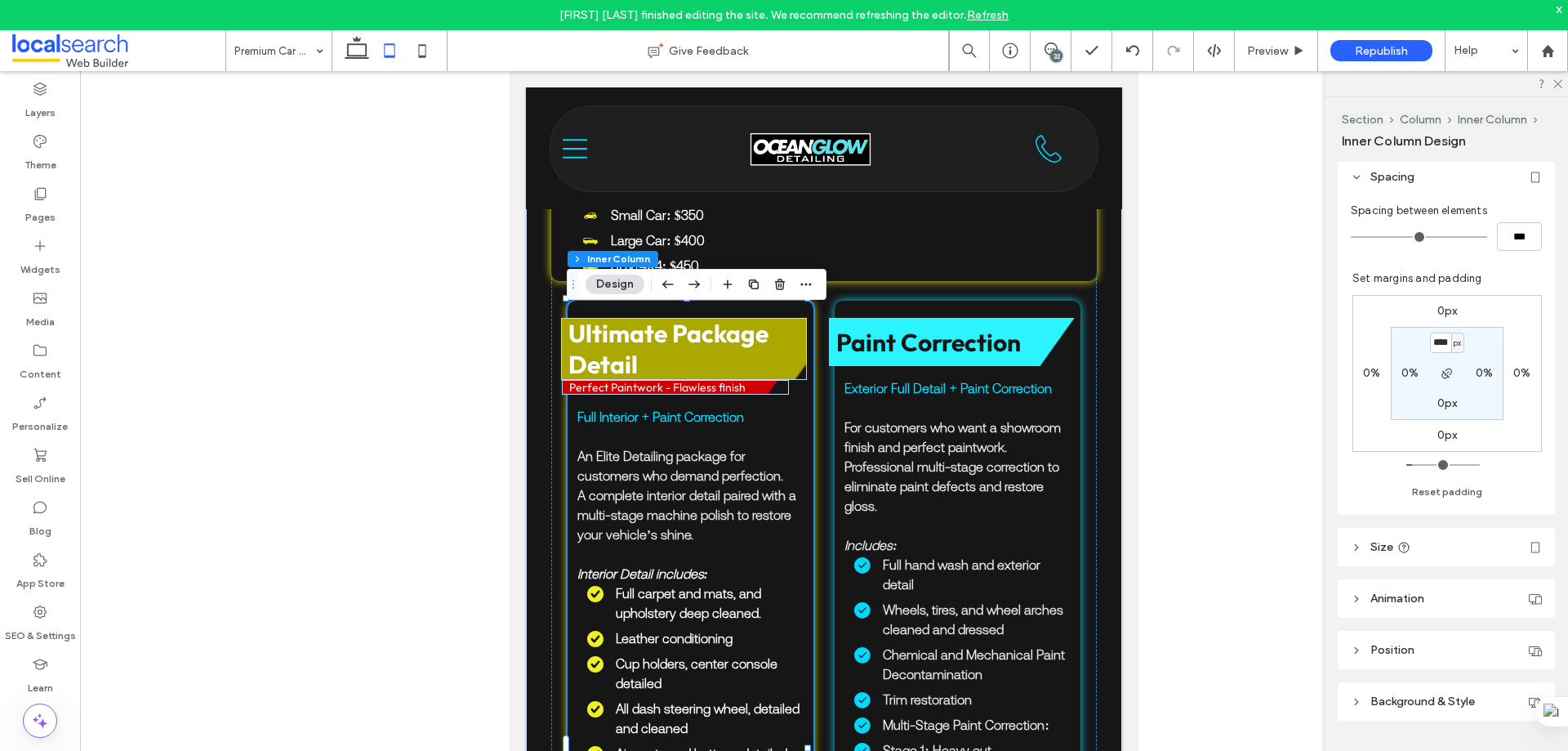 click on "Size" at bounding box center [1382, 547] 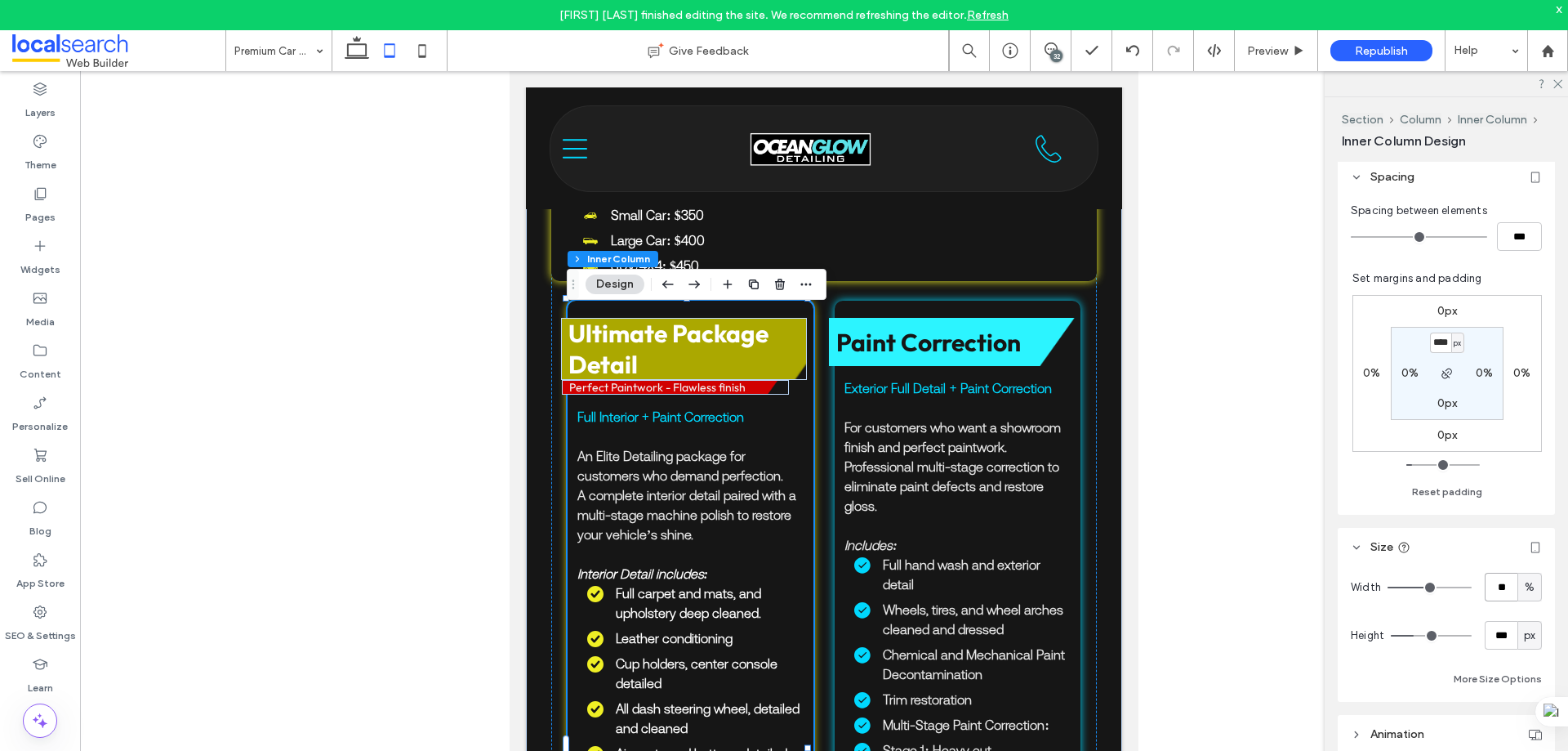 click on "**" at bounding box center (1501, 587) 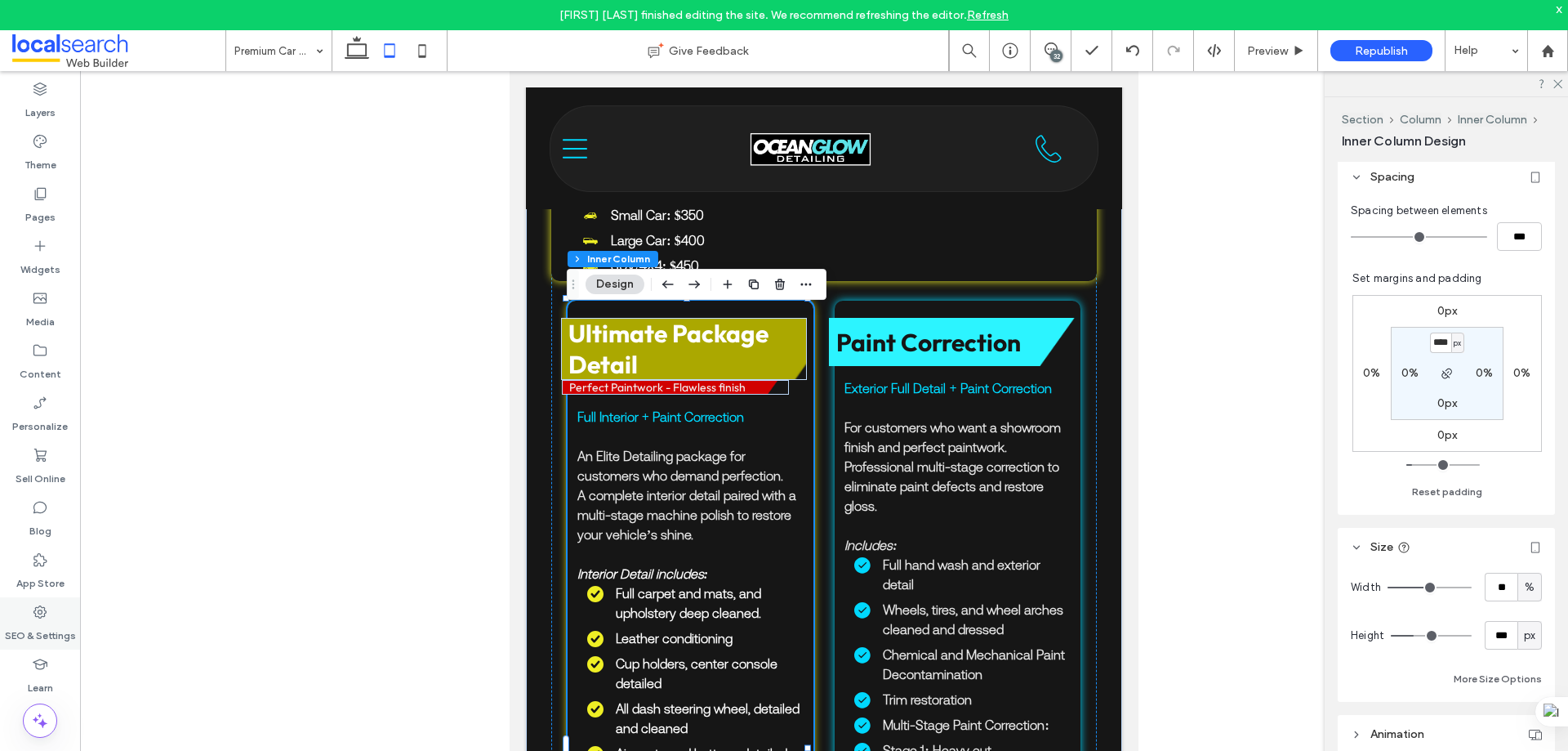 click on "SEO & Settings" at bounding box center [40, 632] 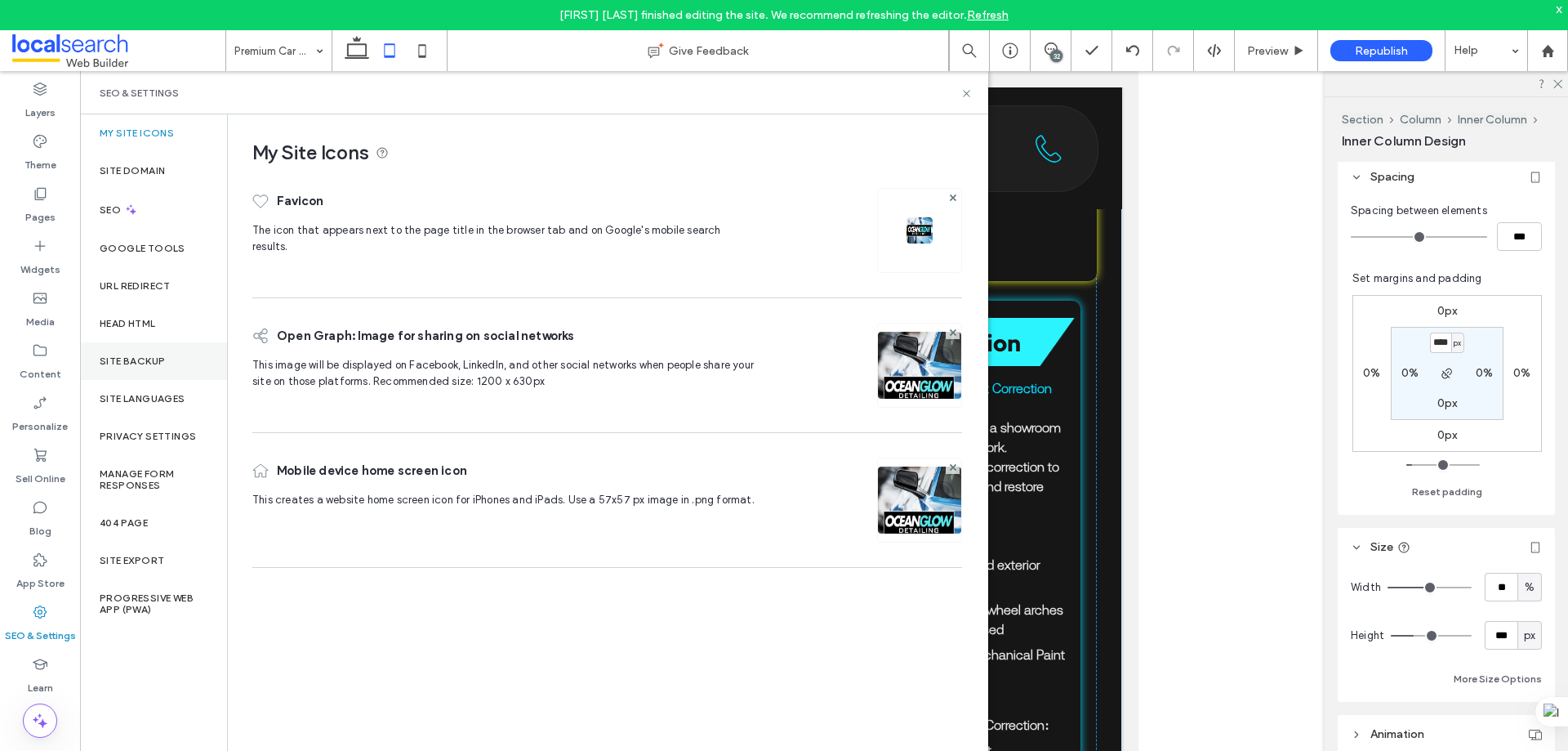 click on "Site Backup" at bounding box center [154, 361] 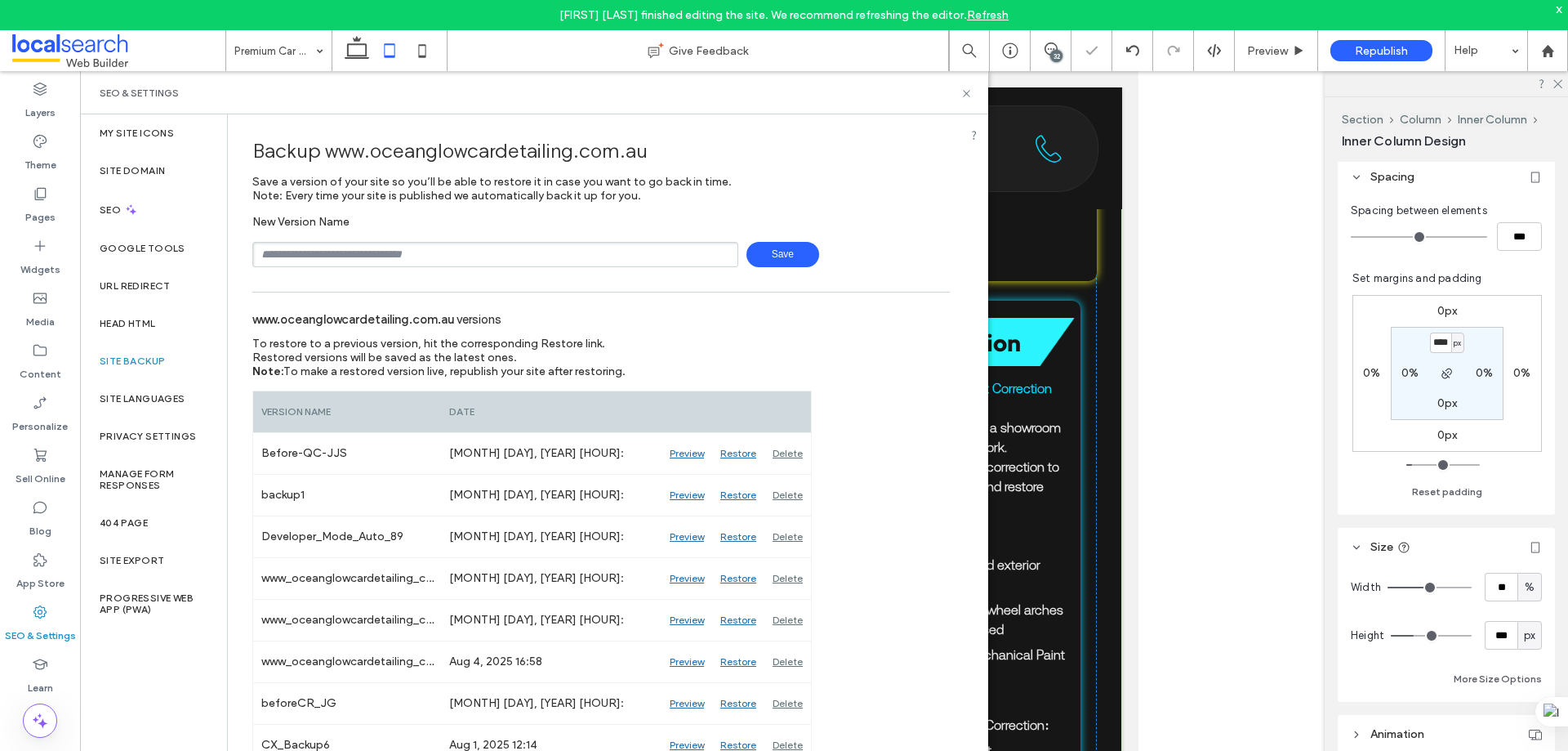 click at bounding box center [495, 254] 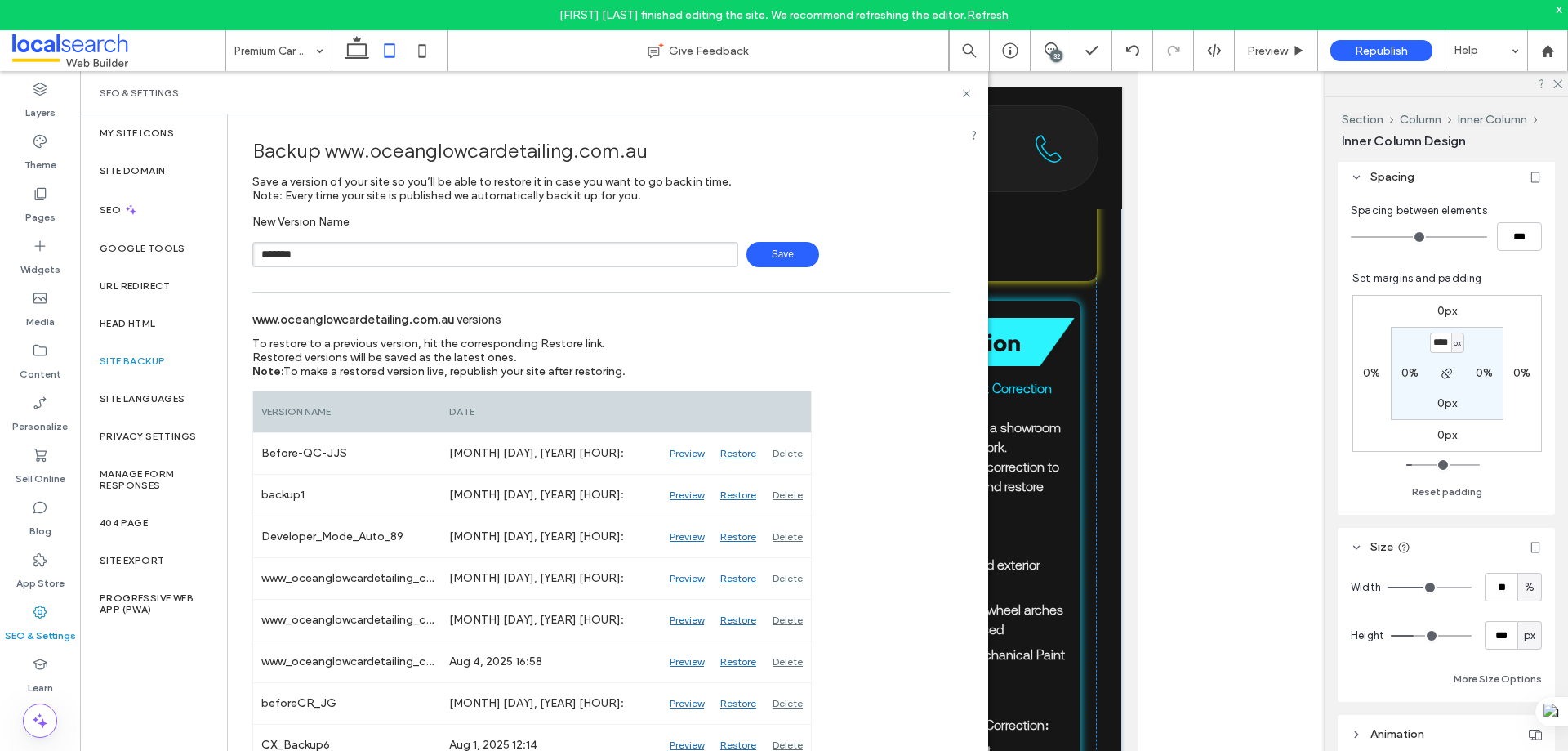 type on "*******" 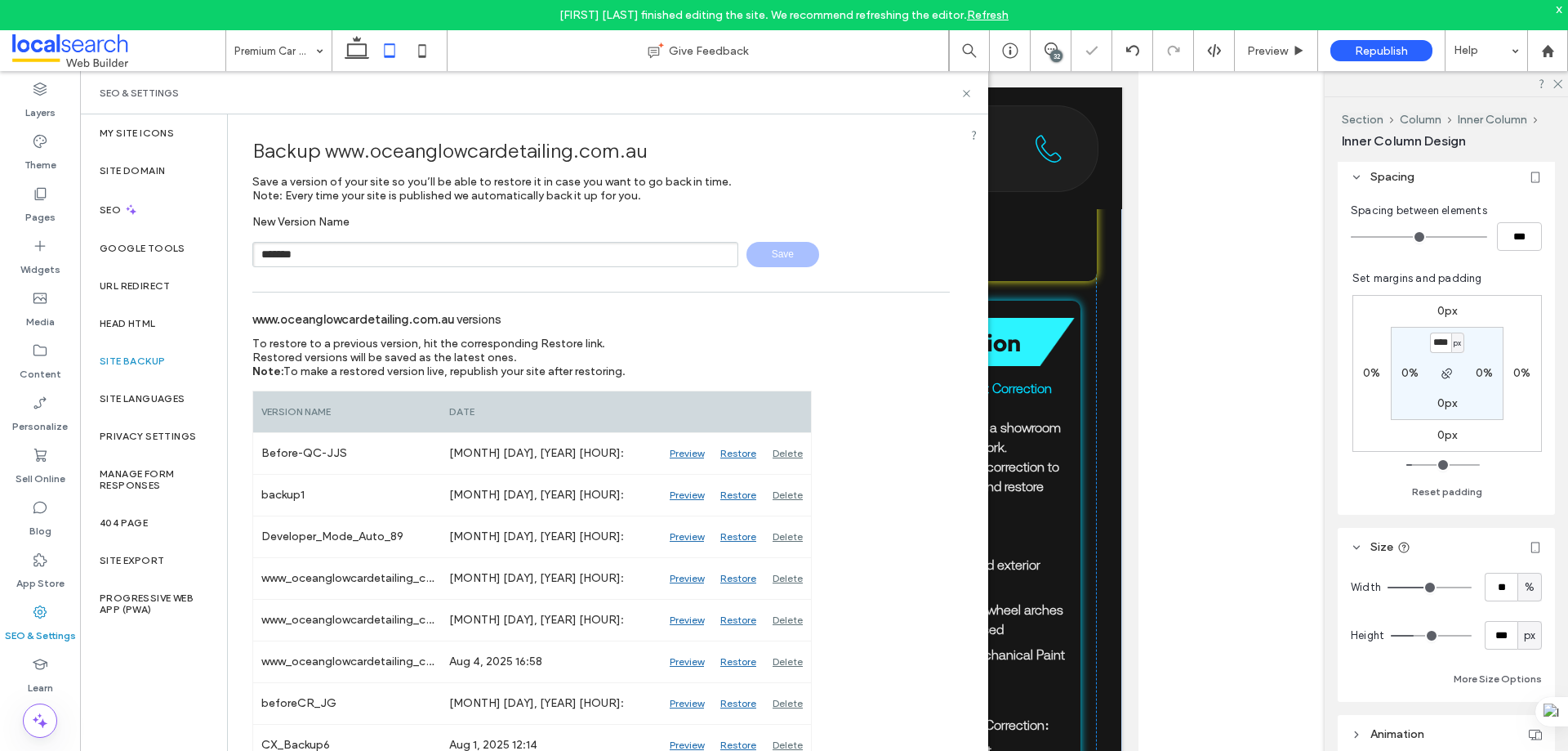 type 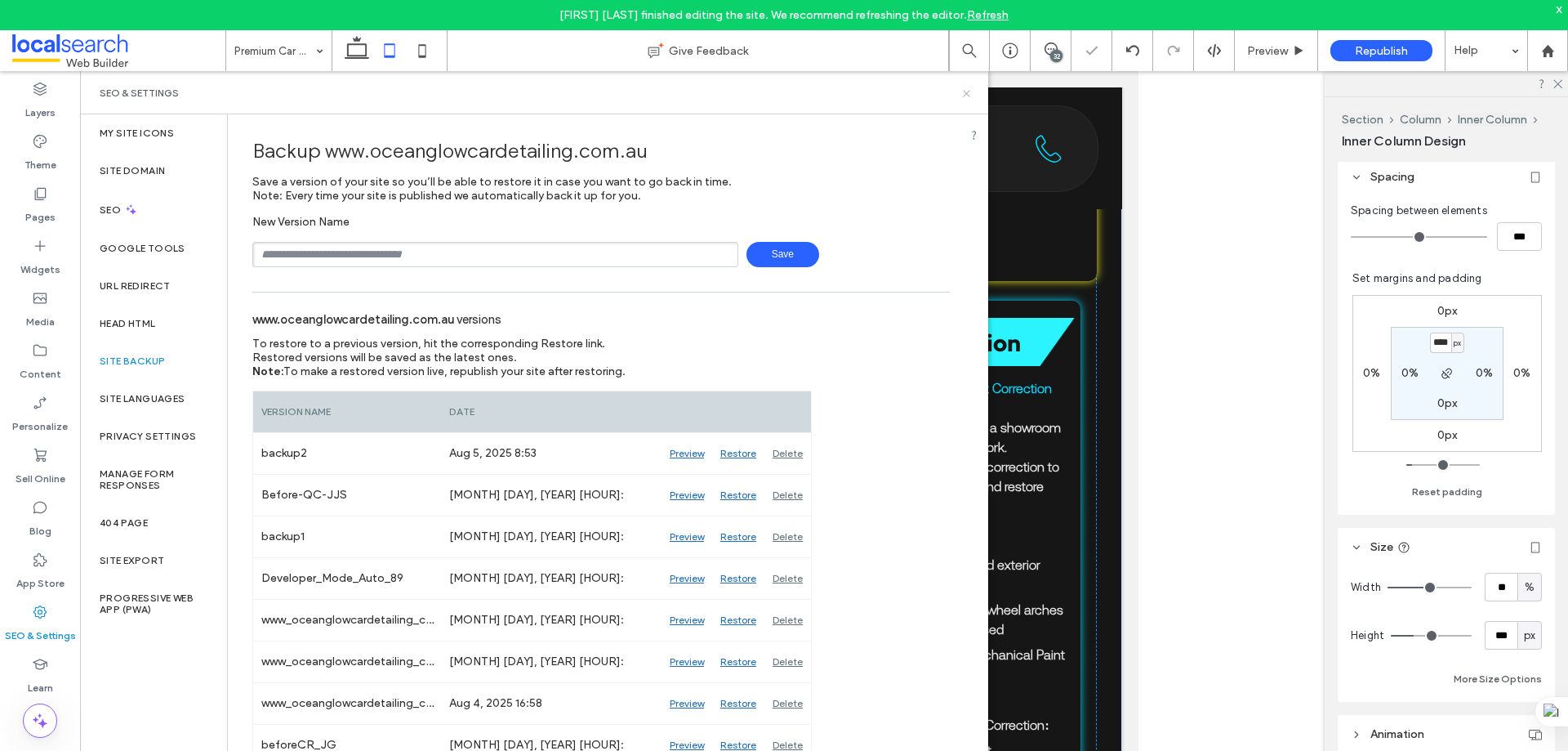 click 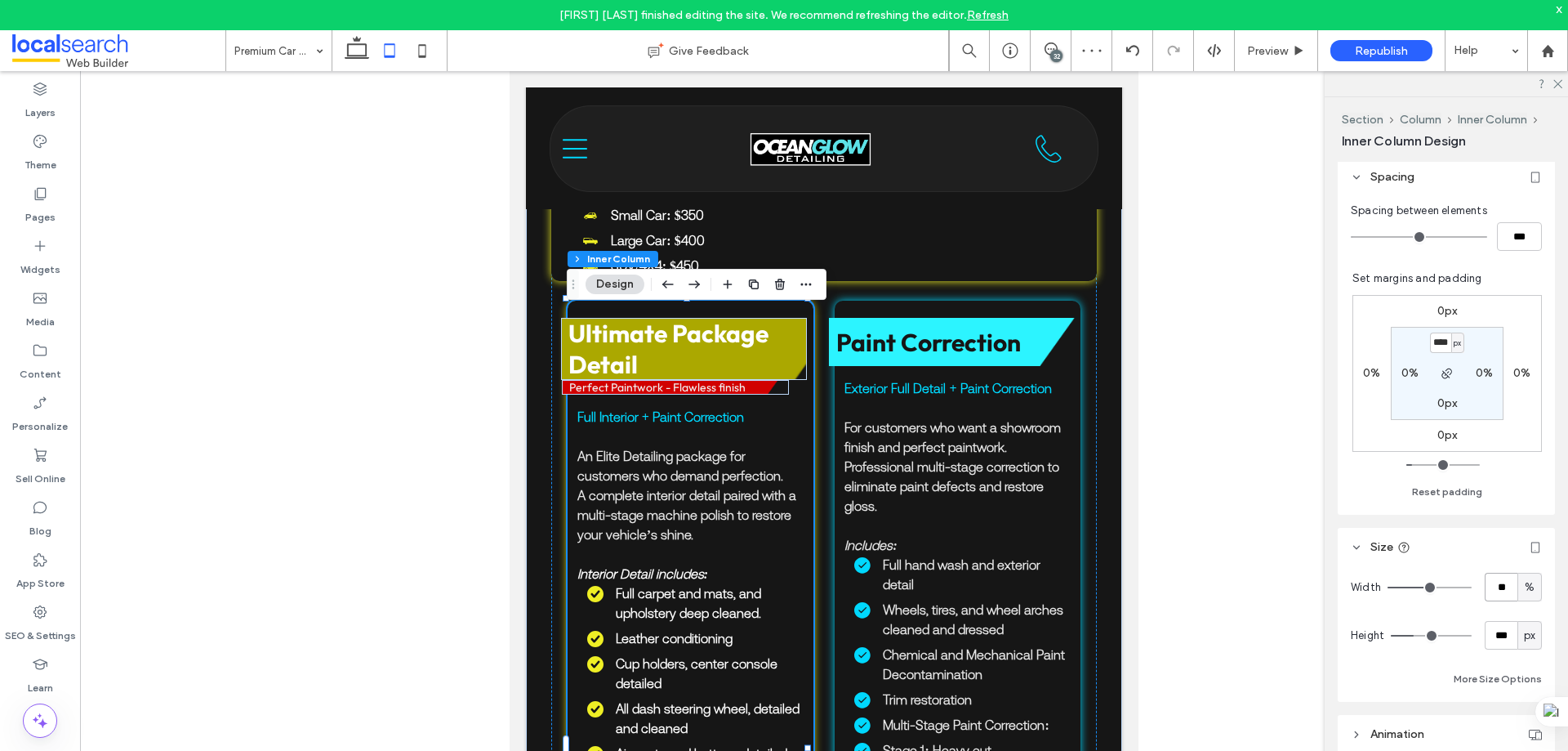 click on "**" at bounding box center (1501, 587) 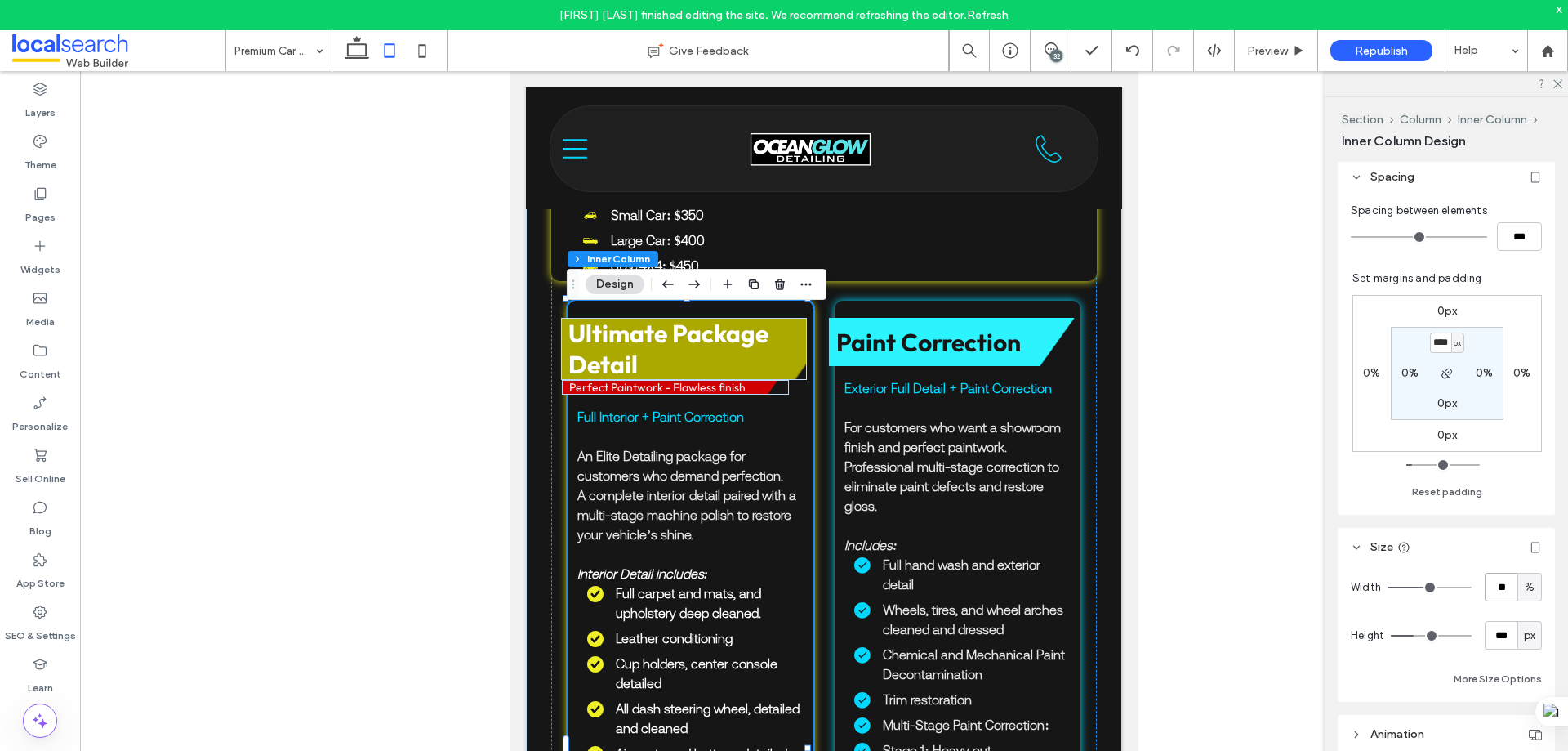 type on "**" 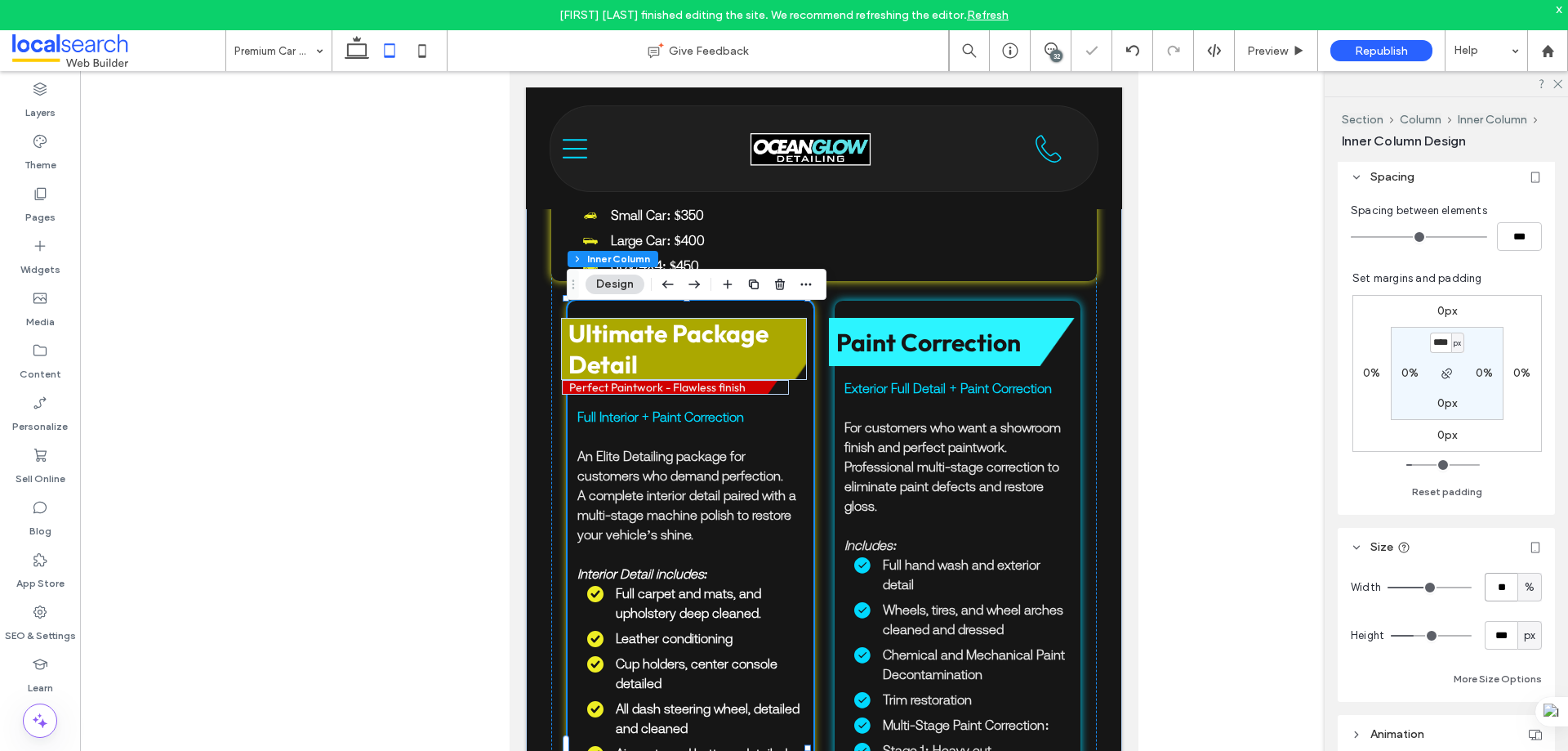 type on "**" 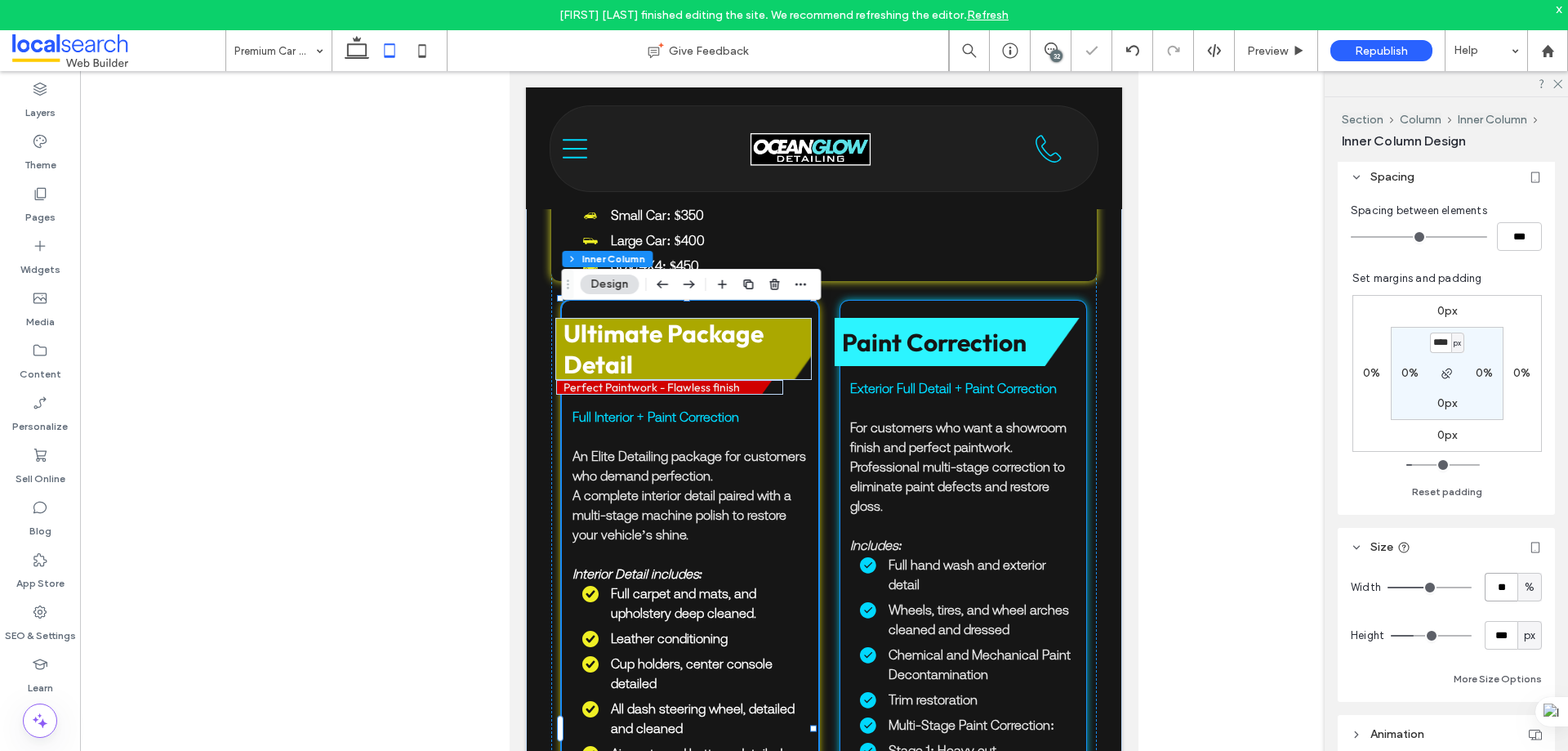 click on "Paint Correction
Exterior Full Detail + Paint Correction For customers who want a showroom finish and perfect paintwork. Professional multi-stage correction to eliminate paint defects and restore gloss. Includes: Full hand wash and exterior detail Wheels, tires, and wheel arches cleaned and dressed Chemical and Mechanical Paint Decontamination Trim restoration Multi-Stage Paint Correction: Stage 1: Heavy cut Stage 2: Polish for gloss Stage 3 (if needed): Final refining Price:
Small Car: $450
Large Car: $550
SUV/4X4: $650" at bounding box center [963, 730] 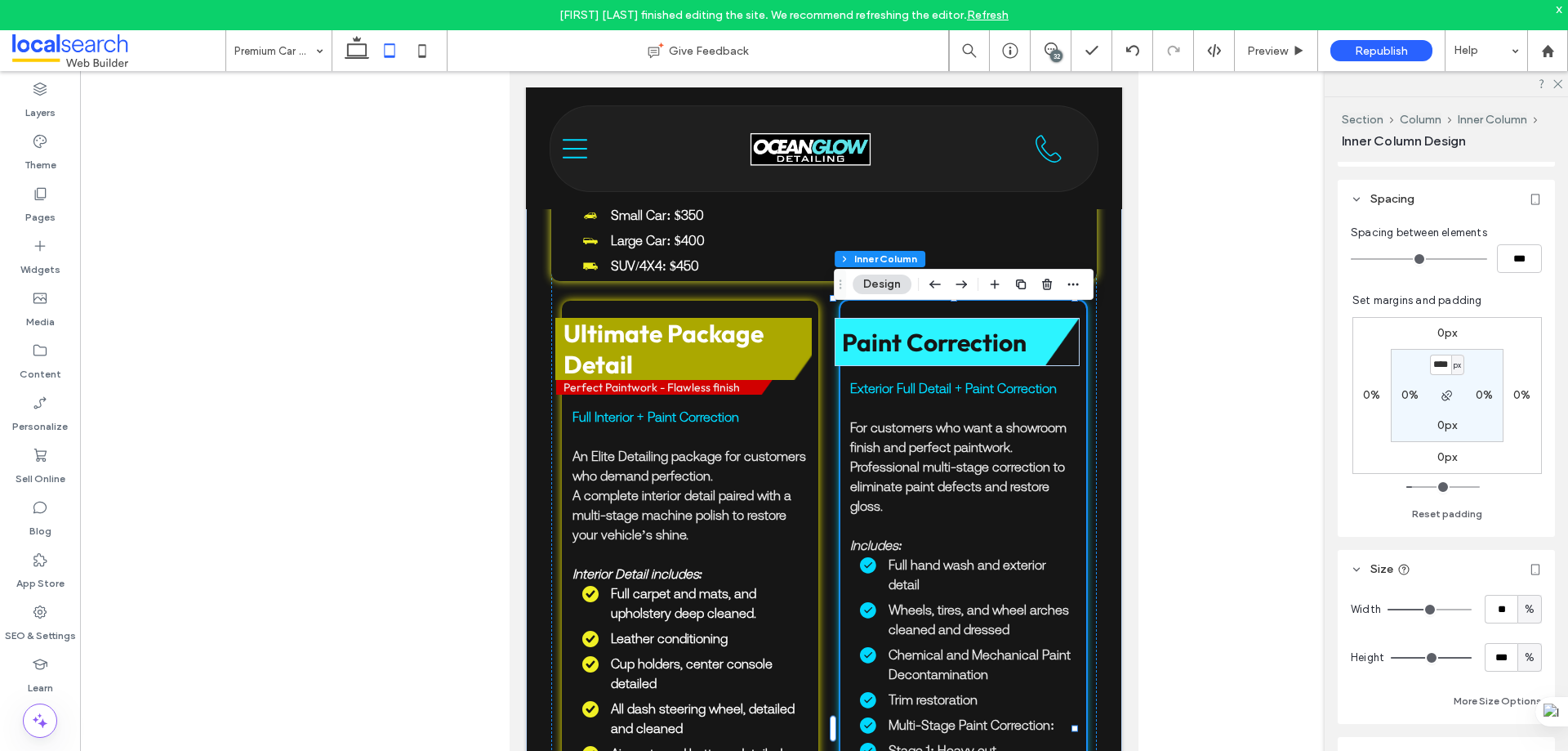 scroll, scrollTop: 409, scrollLeft: 0, axis: vertical 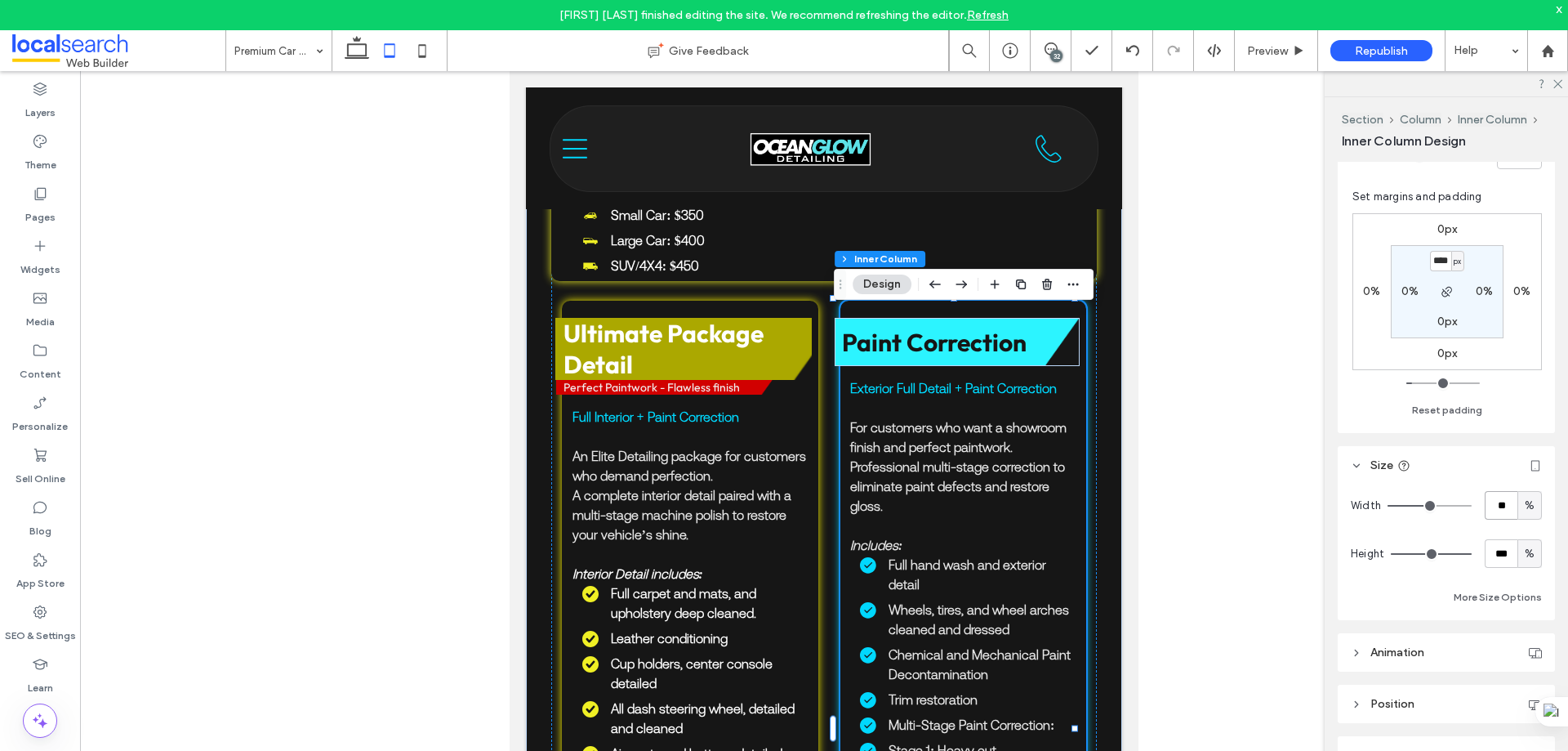 click on "**" at bounding box center (1501, 505) 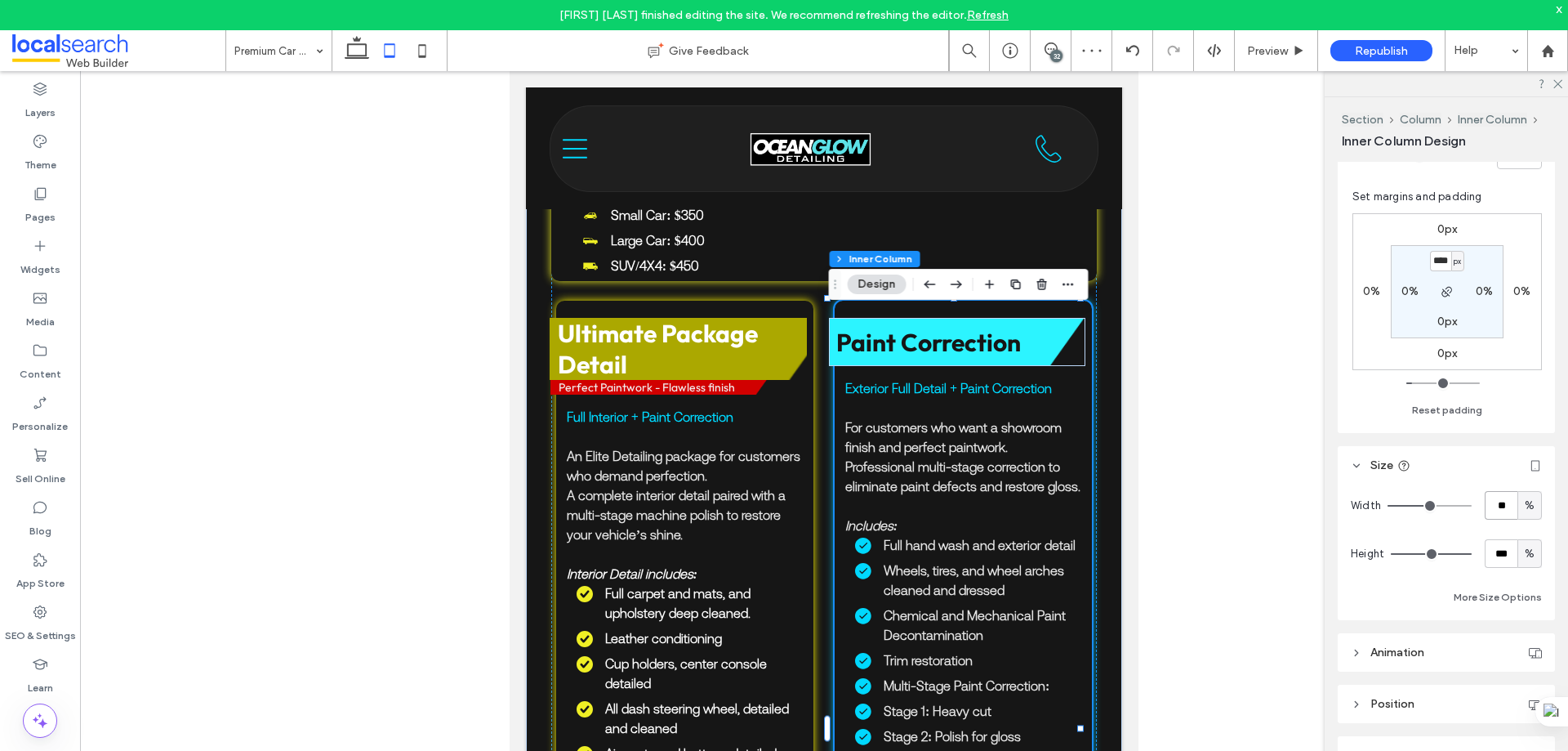 click on "**" at bounding box center [1501, 505] 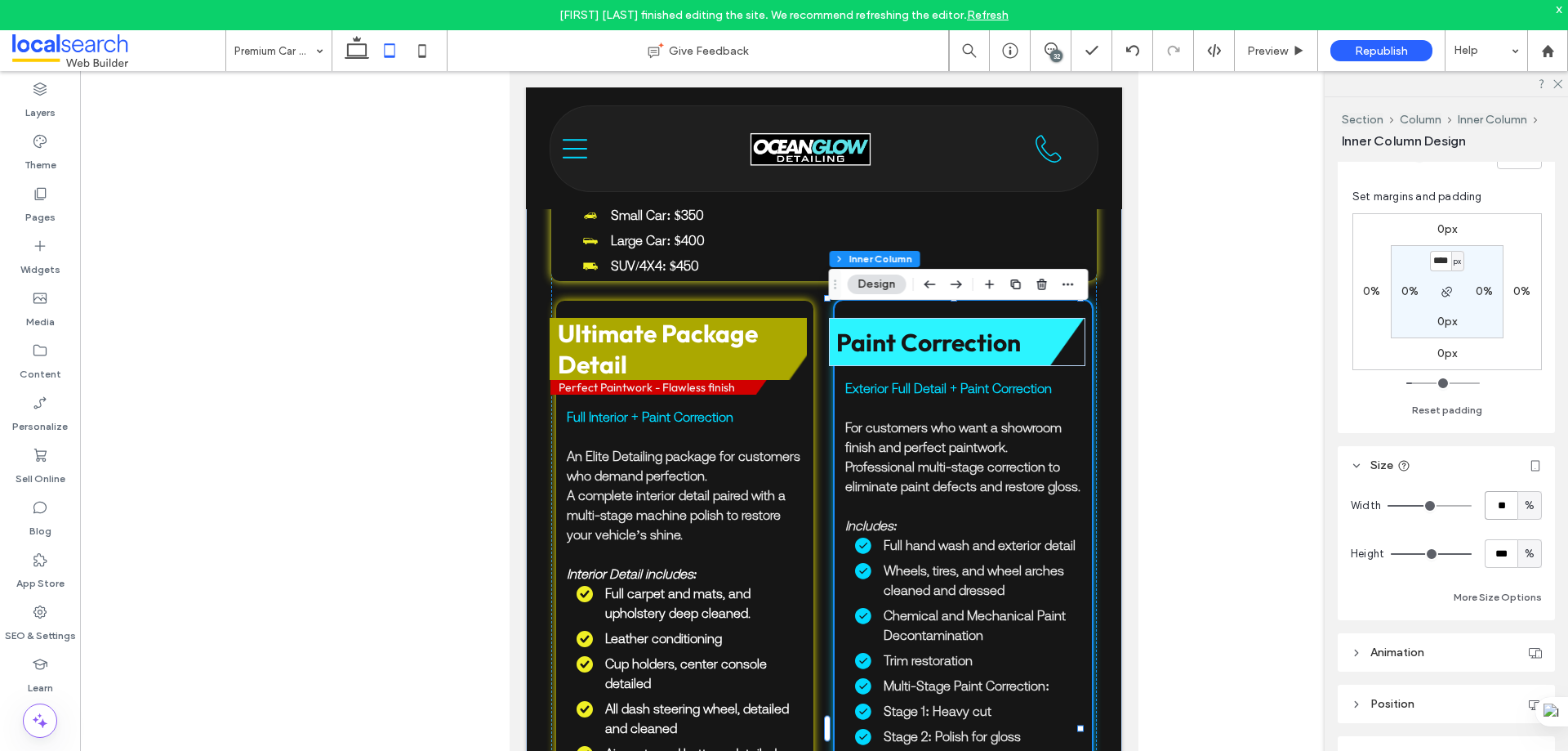 type on "**" 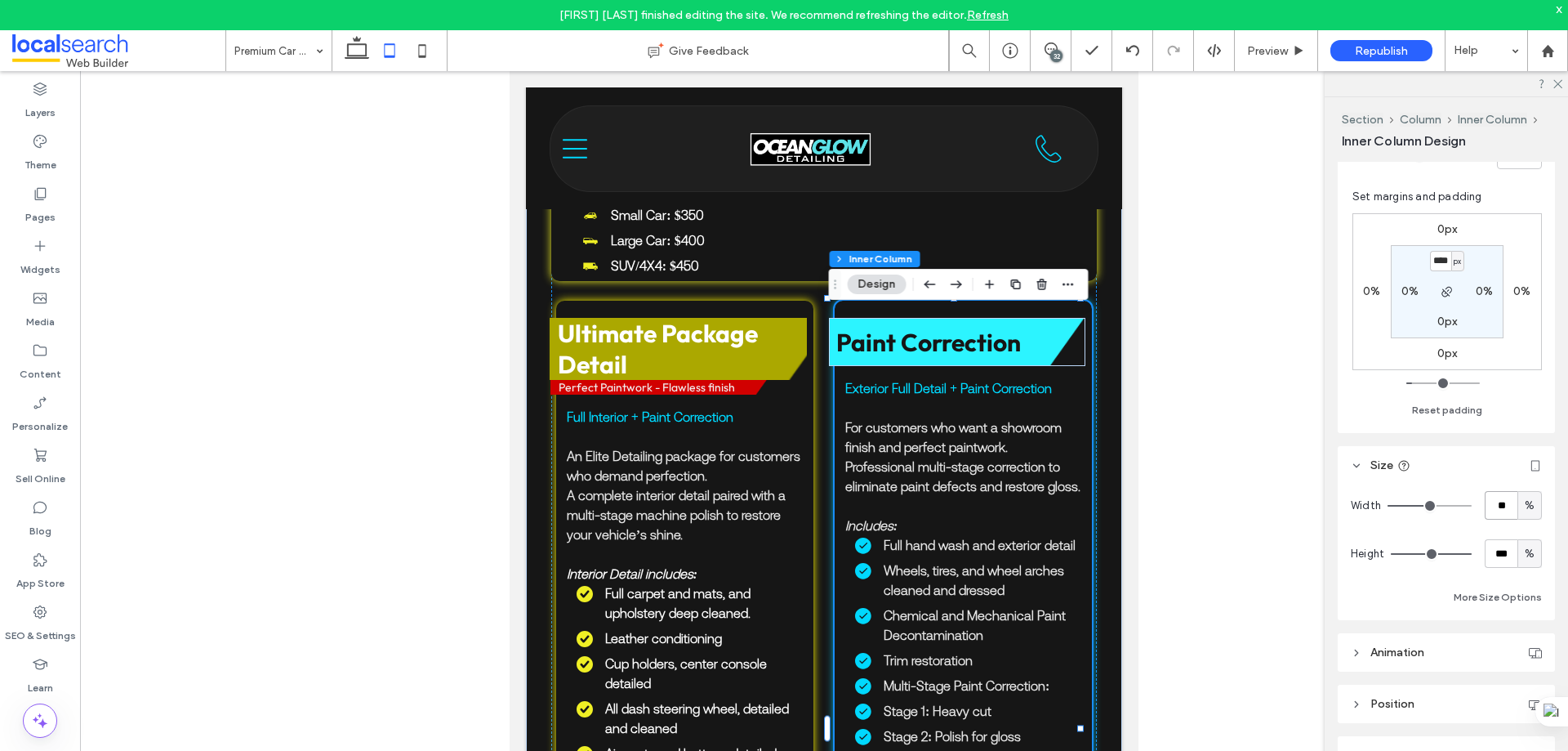 type on "**" 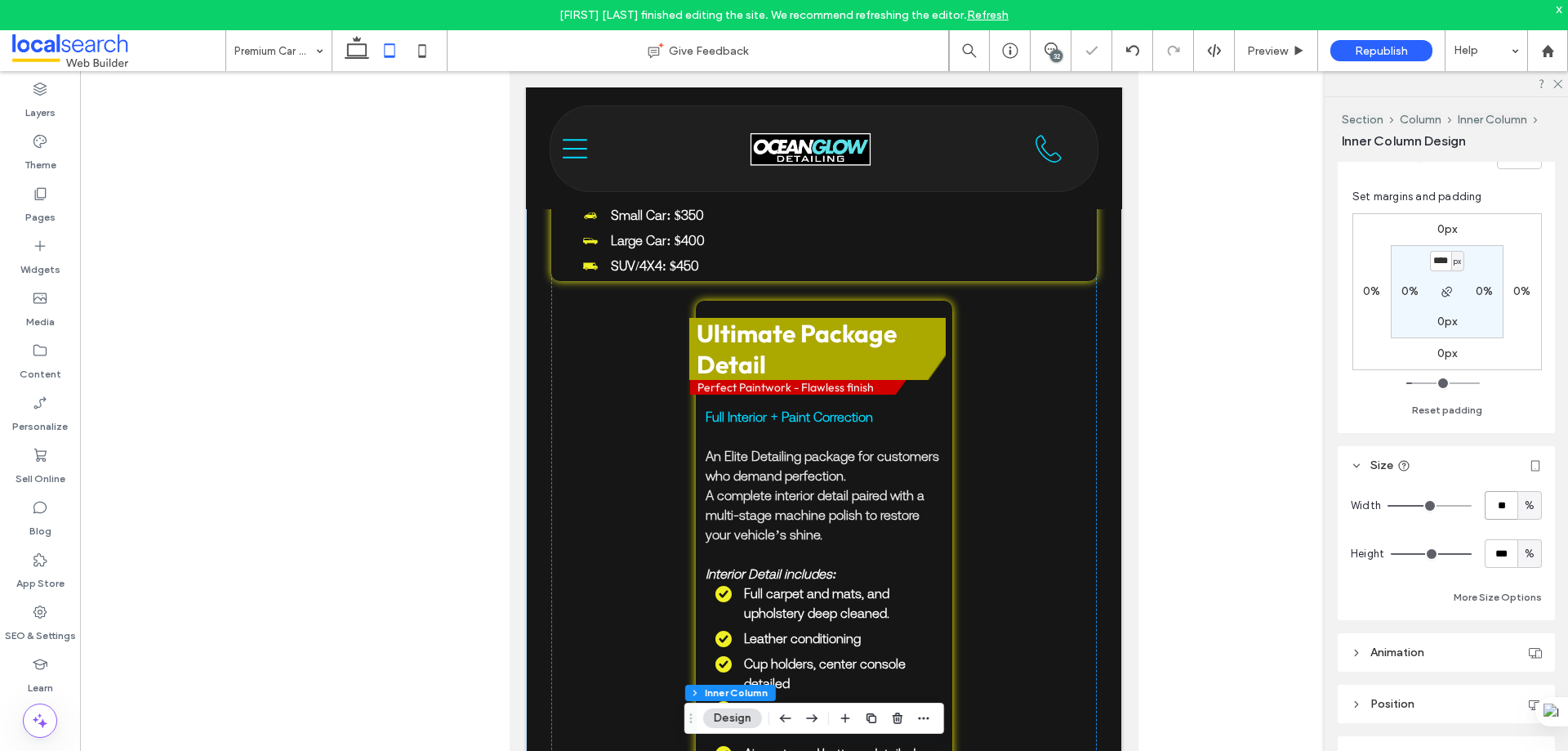 type on "*" 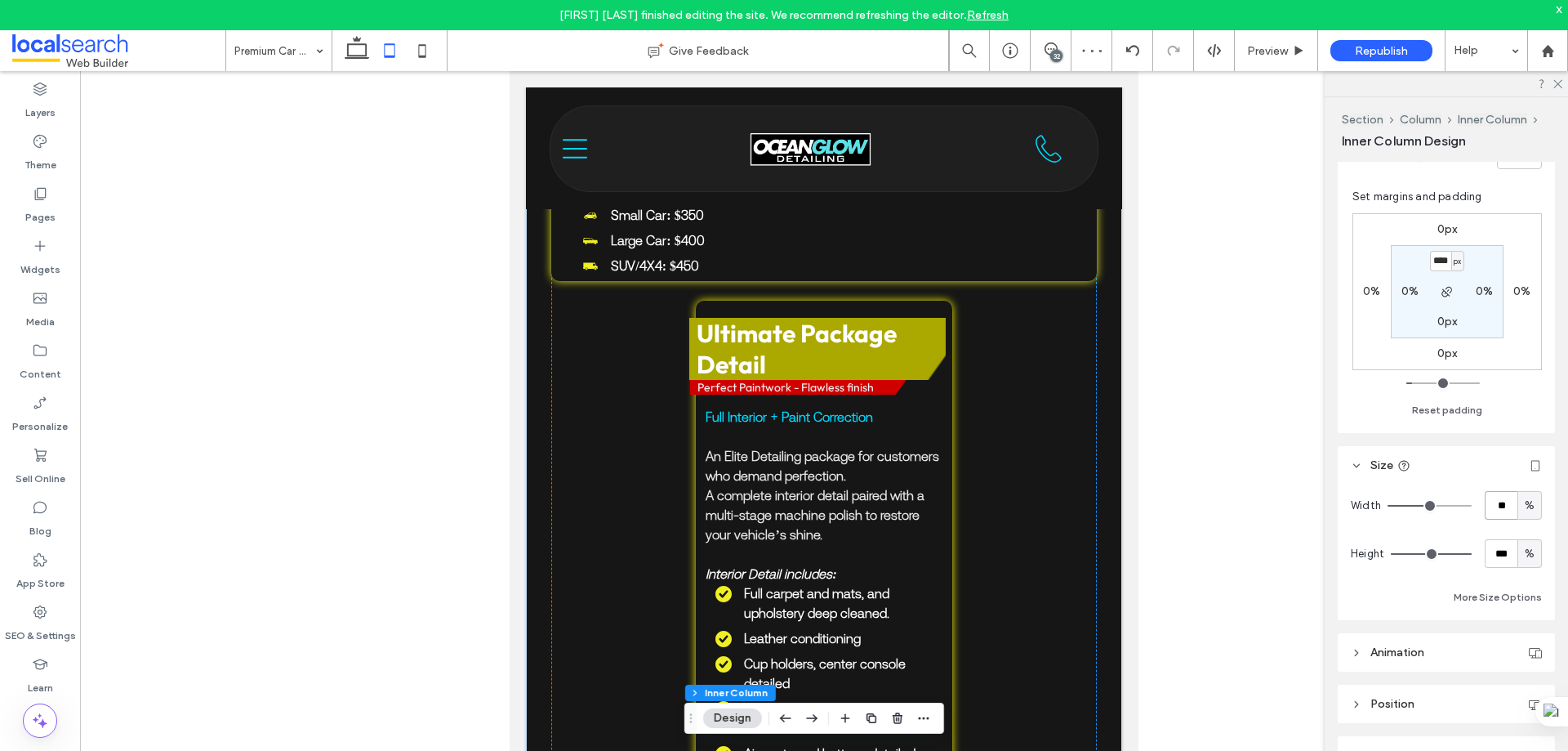 type on "**" 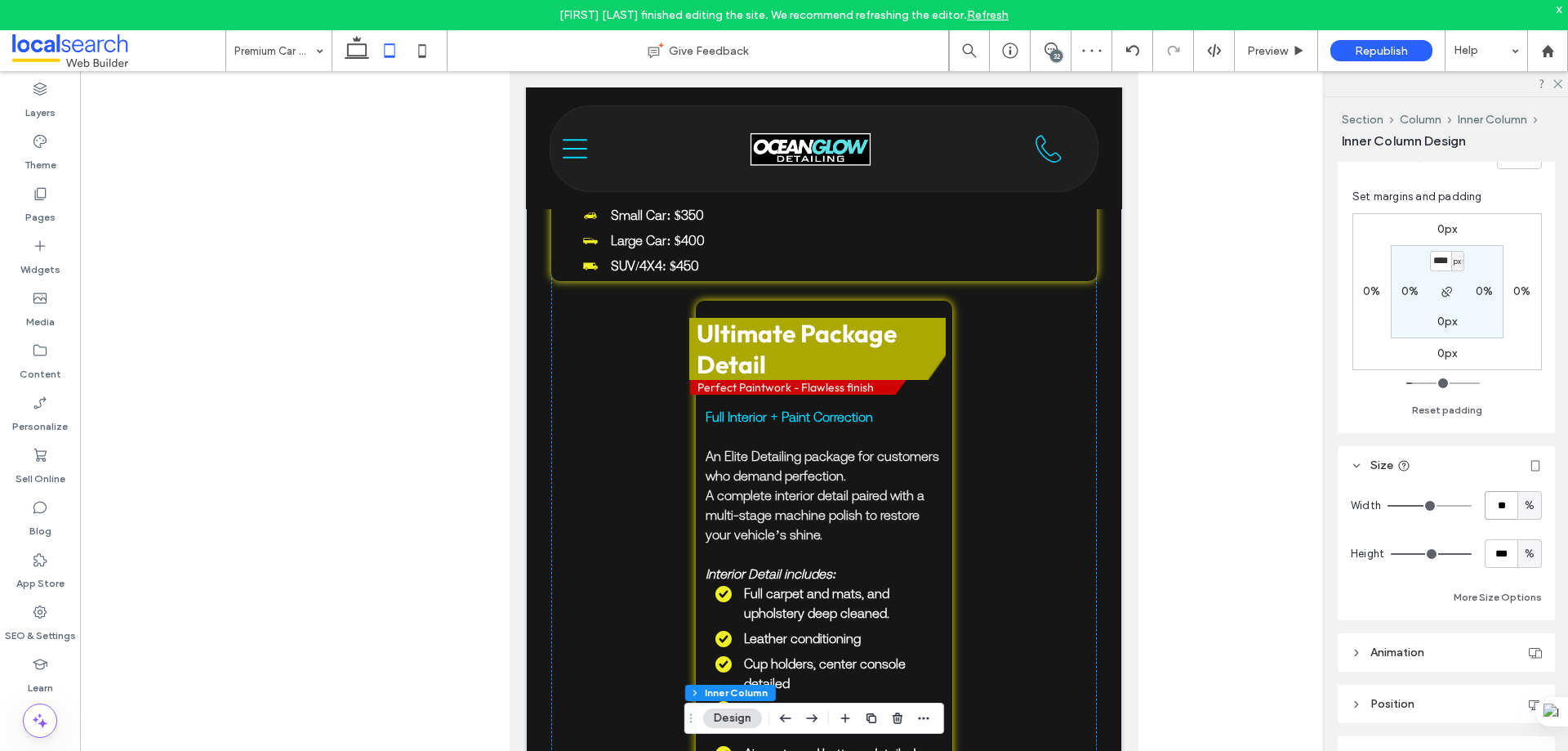 type on "**" 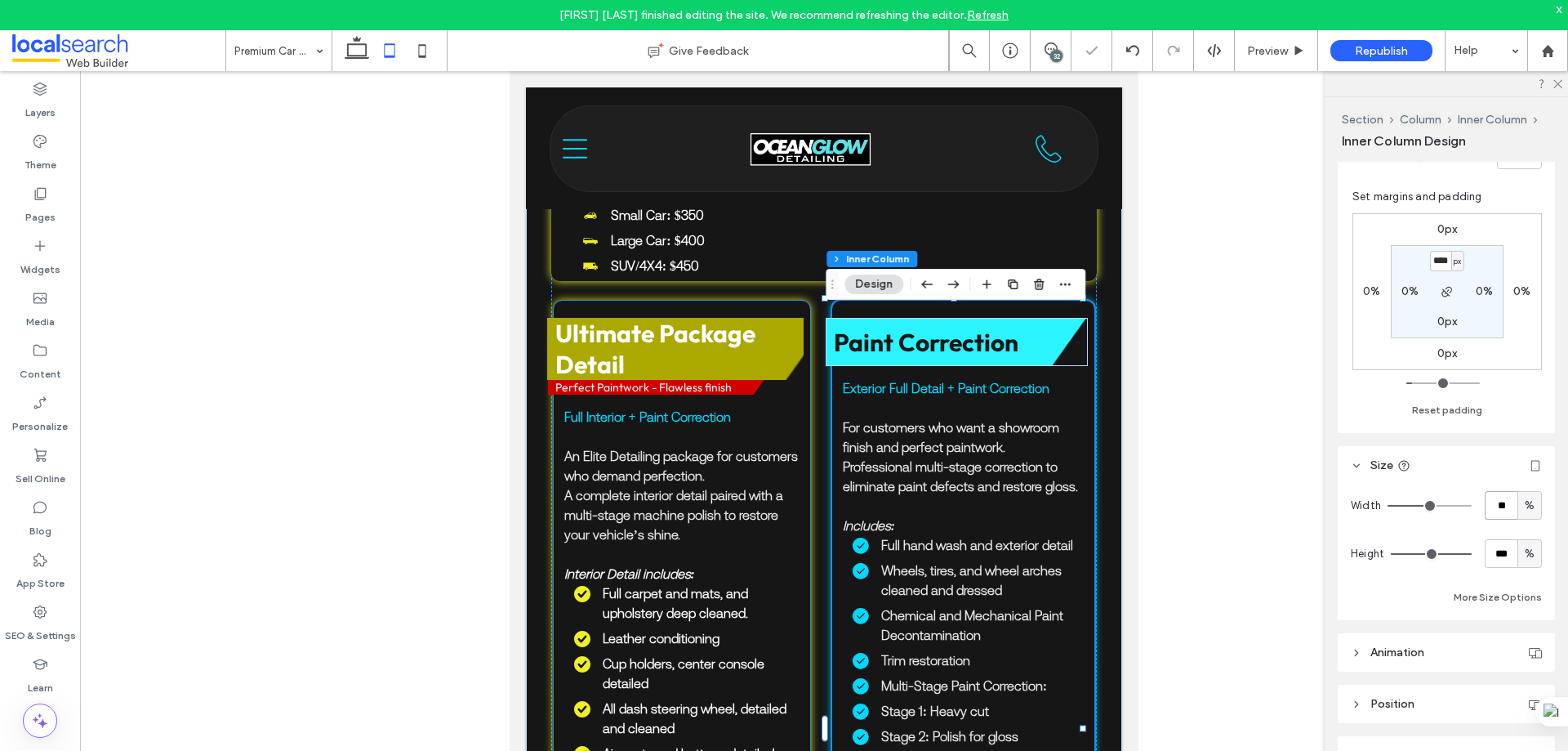 click on "Ultimate Package Detail
Perfect Paintwork - Flawless finish
Full Interior + Paint Correction An Elite Detailing package for customers who demand perfection. A complete interior detail paired with a multi-stage machine polish to restore your vehicle’s shine. Interior Detail includes:   Full carpet and mats, and upholstery deep cleaned. Leather conditioning Cup holders, center console detailed All dash steering wheel, detailed and cleaned Air vents and buttons detailed Door cards and pockets cleaned Streak-free window finish
Exterior Includes:   Hand wash Chemical + mechanical paint decontamination Wheel cleaning and tire dressing Multi-stage paint correction to remove light defects and enhance gloss Long lasting protective polish for ongoing weather resistance, gloss and shine
Price:
Small Car: $600
Large Car: $700
SUV/4X4: $800" at bounding box center (682, 730) 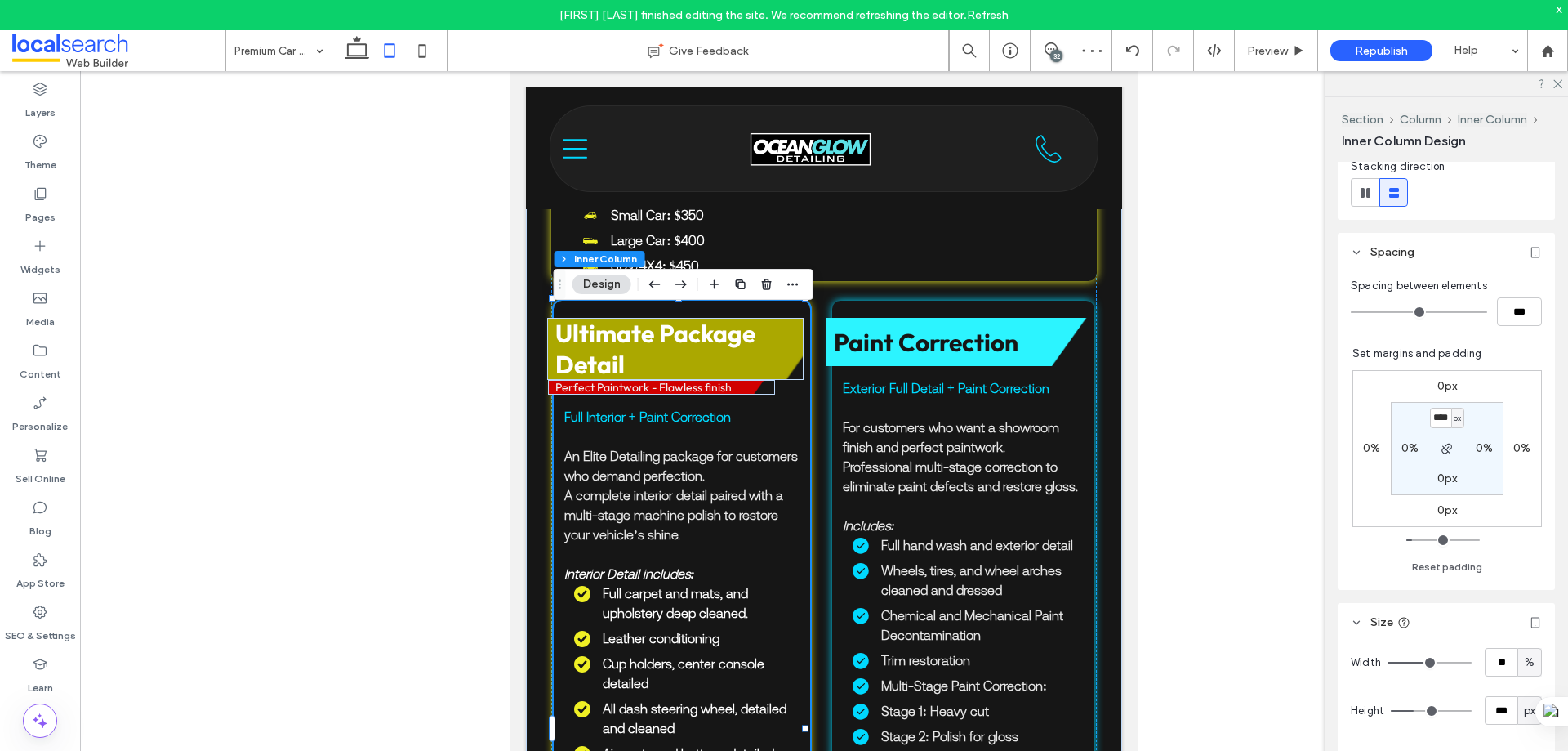 scroll, scrollTop: 327, scrollLeft: 0, axis: vertical 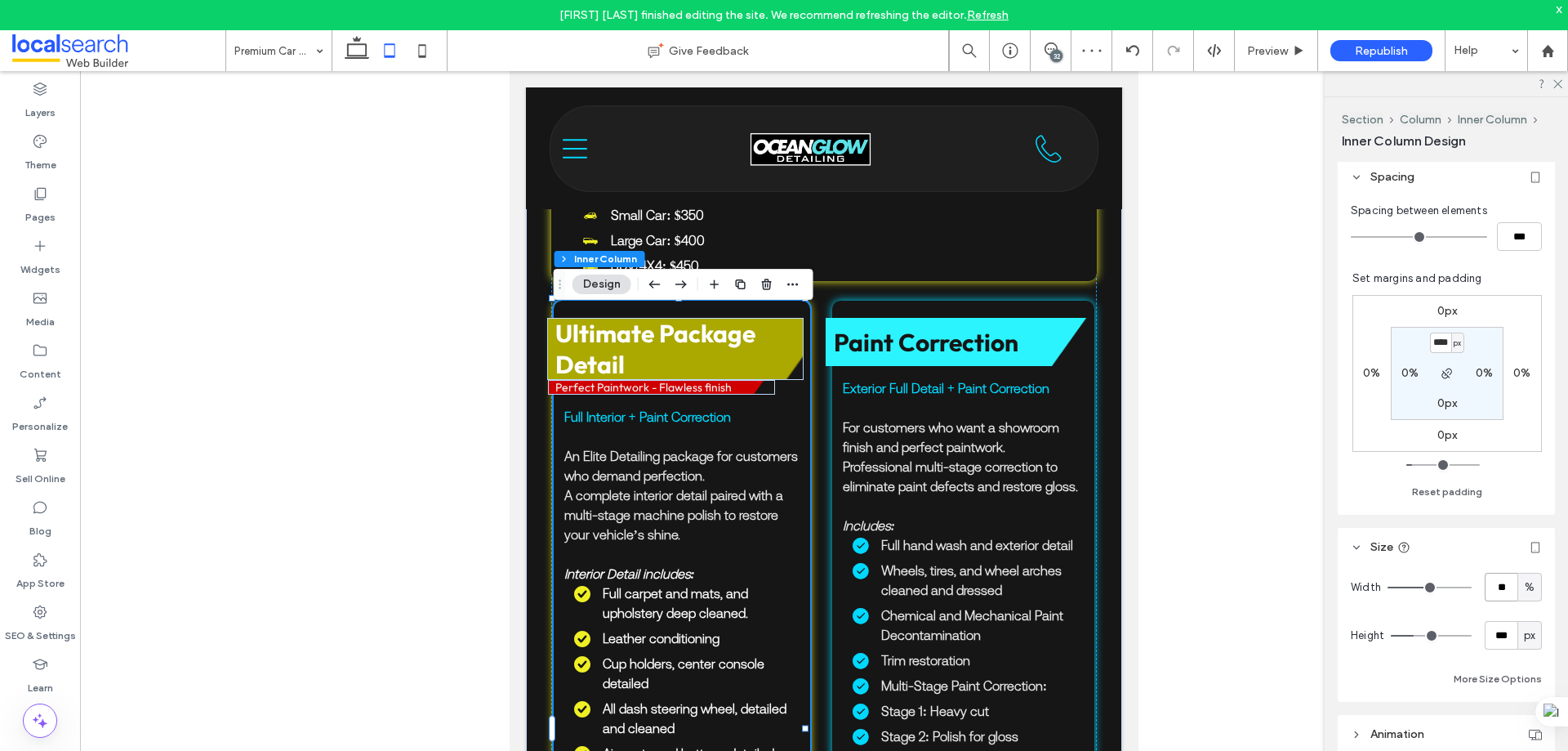 click on "**" at bounding box center (1501, 587) 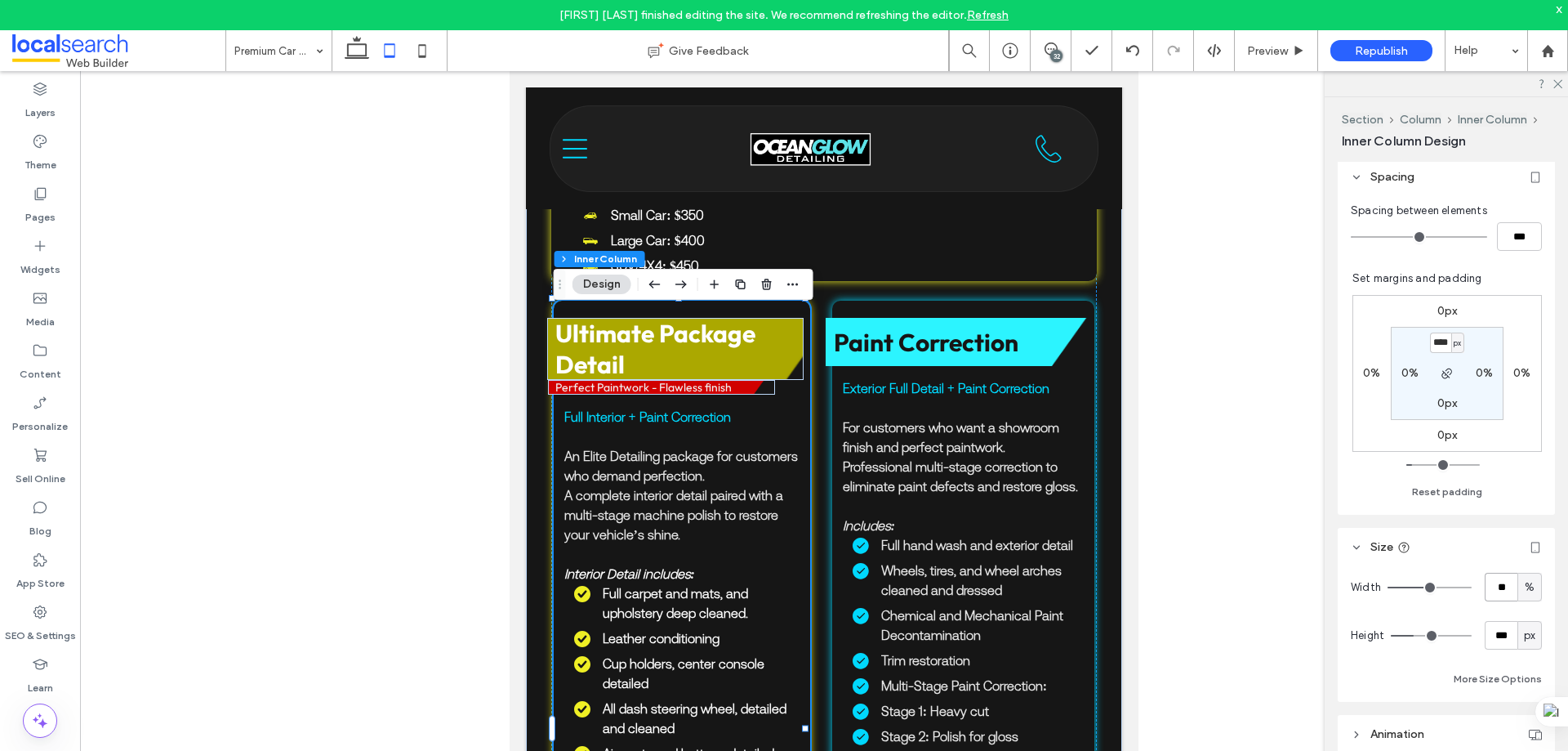 type on "**" 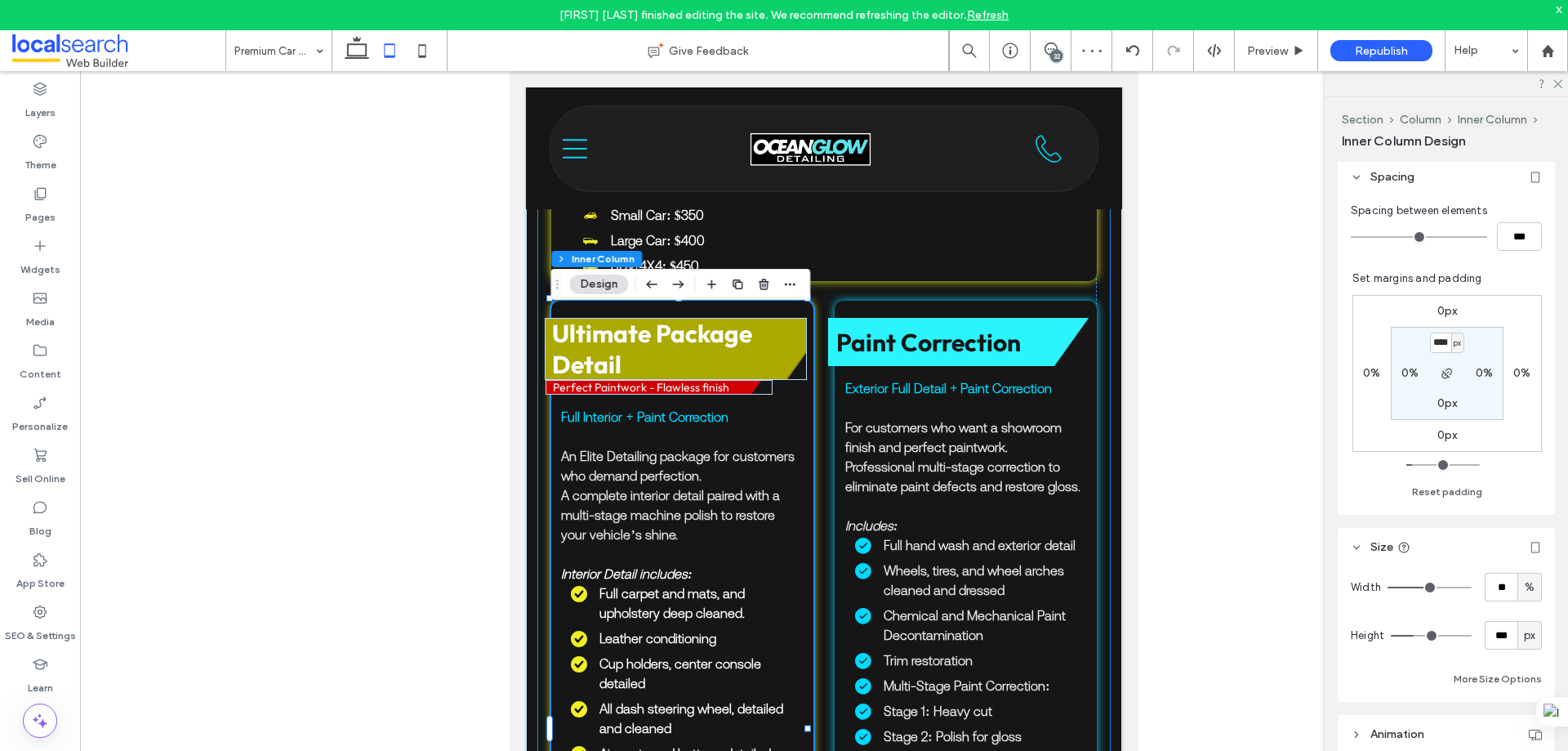 click on "Premium Package Detail
Our Most Popular Detailing Package
Full Interior + Exterior Detail A thorough and extensive car detailing package for the Interior and Exterior of your vehicle. Designed to restore your vehicle to its Showroom Standard Interior Detail Includes:   Deep clean of carpets (mats removed and cleaned) Leather clean and condition Dash, center console, steering wheel, door cards, and door jambs cleaned Air vents and buttons detailed Streak-free interior windows
Exterior Includes:   Pre wash & rinse Wheels, tires and arches cleaned Snow foam  Safe hand wash Door jambs wiped Fuel Flap cleaned Tire shine dressing  Trim rejuvenation  Exterior windows Streak free Long Lasting Protective Polish for ongoing weather resistance, gloss and shine
Price:
Small Car: $350
Large Car: $400
SUV/4X4: $450
Ultimate Package Detail
Perfect Paintwork - Flawless finish" at bounding box center [824, 912] 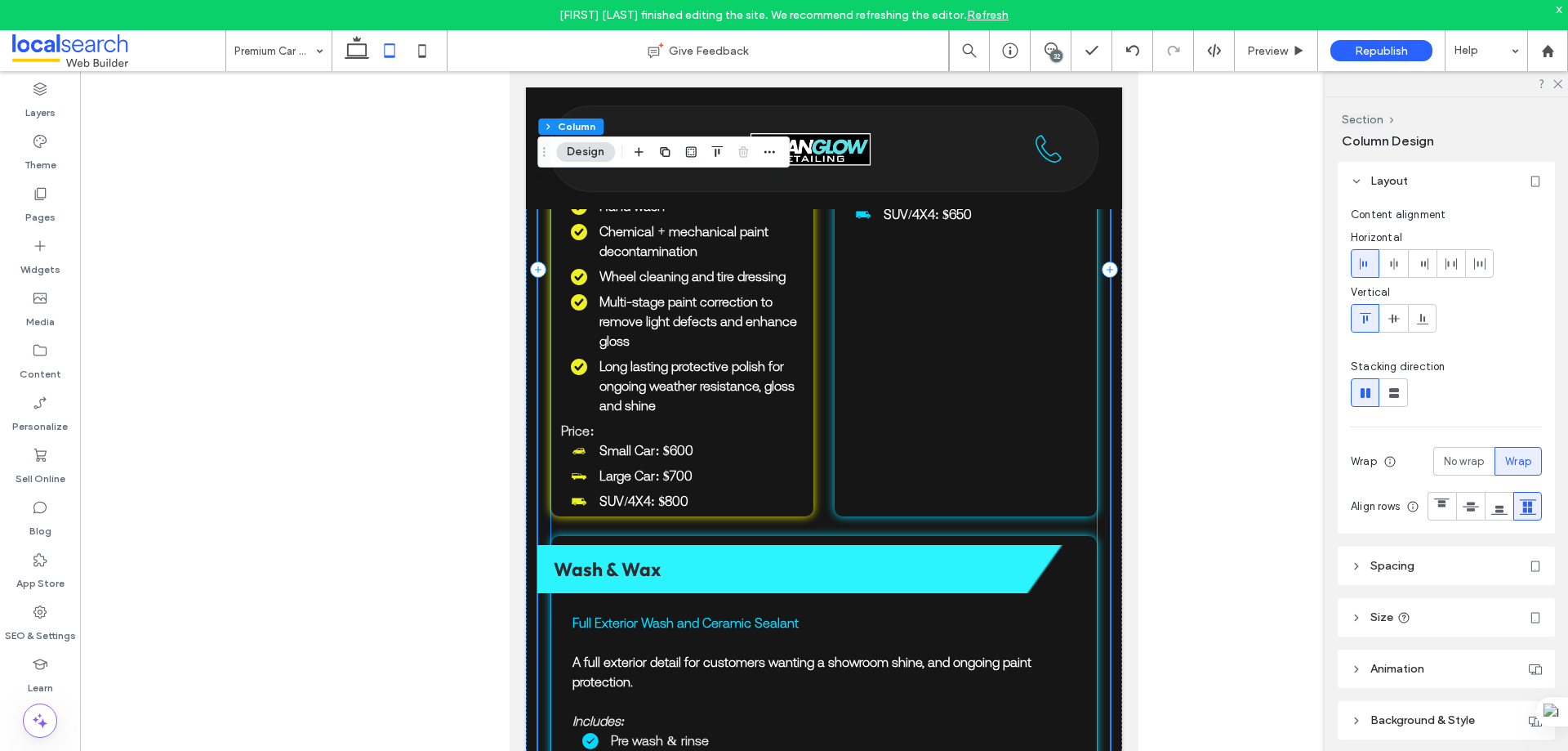 scroll, scrollTop: 2689, scrollLeft: 0, axis: vertical 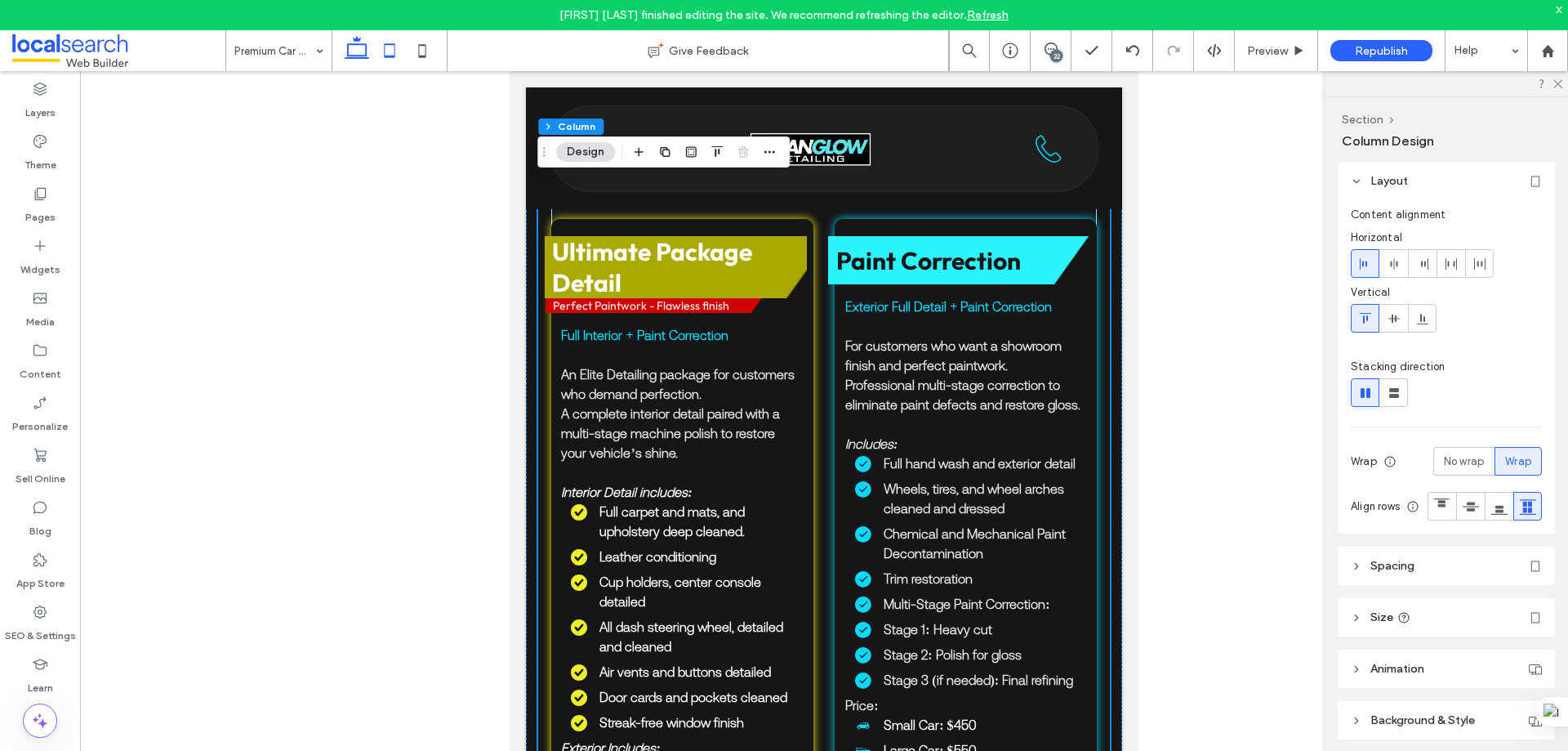 drag, startPoint x: 363, startPoint y: 55, endPoint x: 577, endPoint y: 230, distance: 276.44348 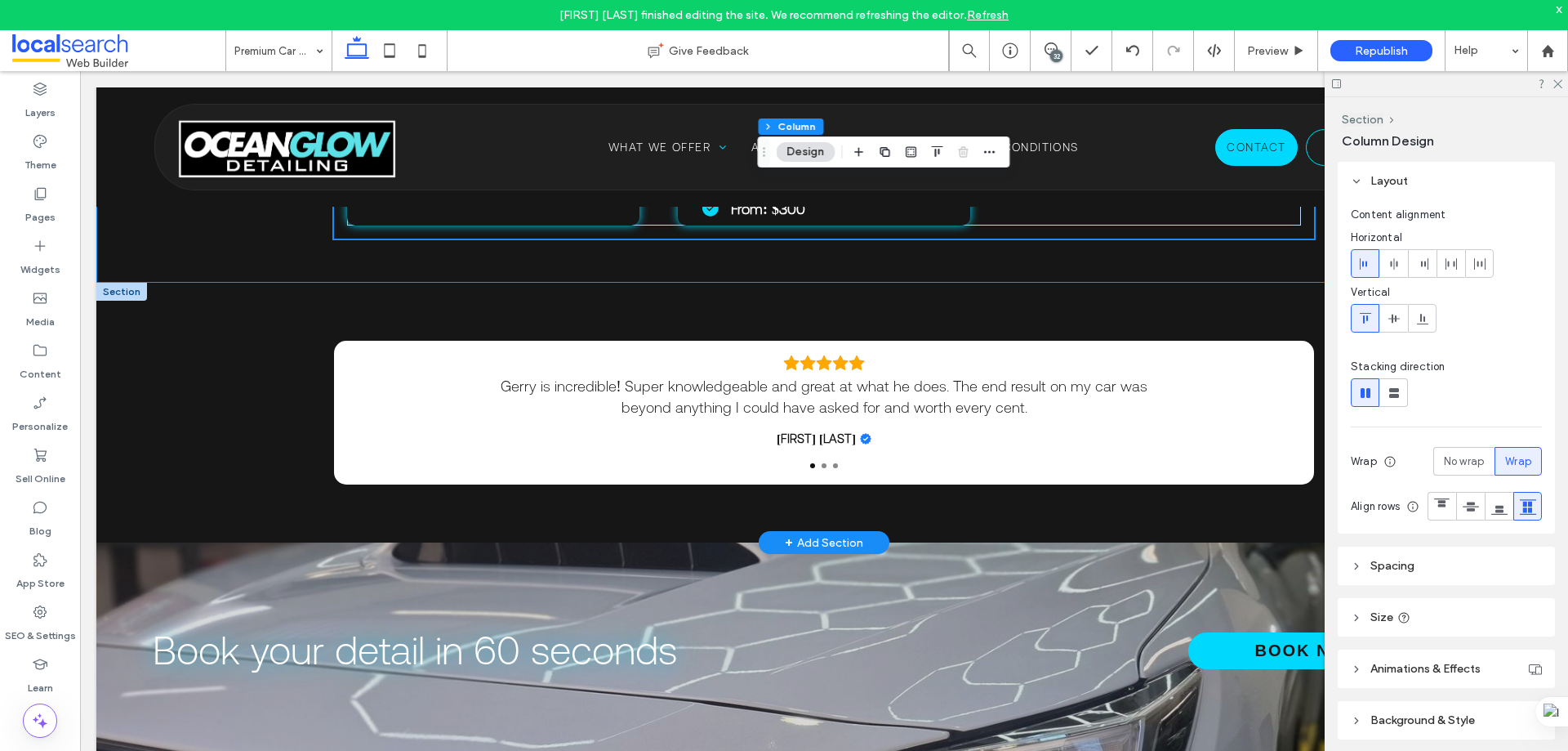 scroll, scrollTop: 2479, scrollLeft: 0, axis: vertical 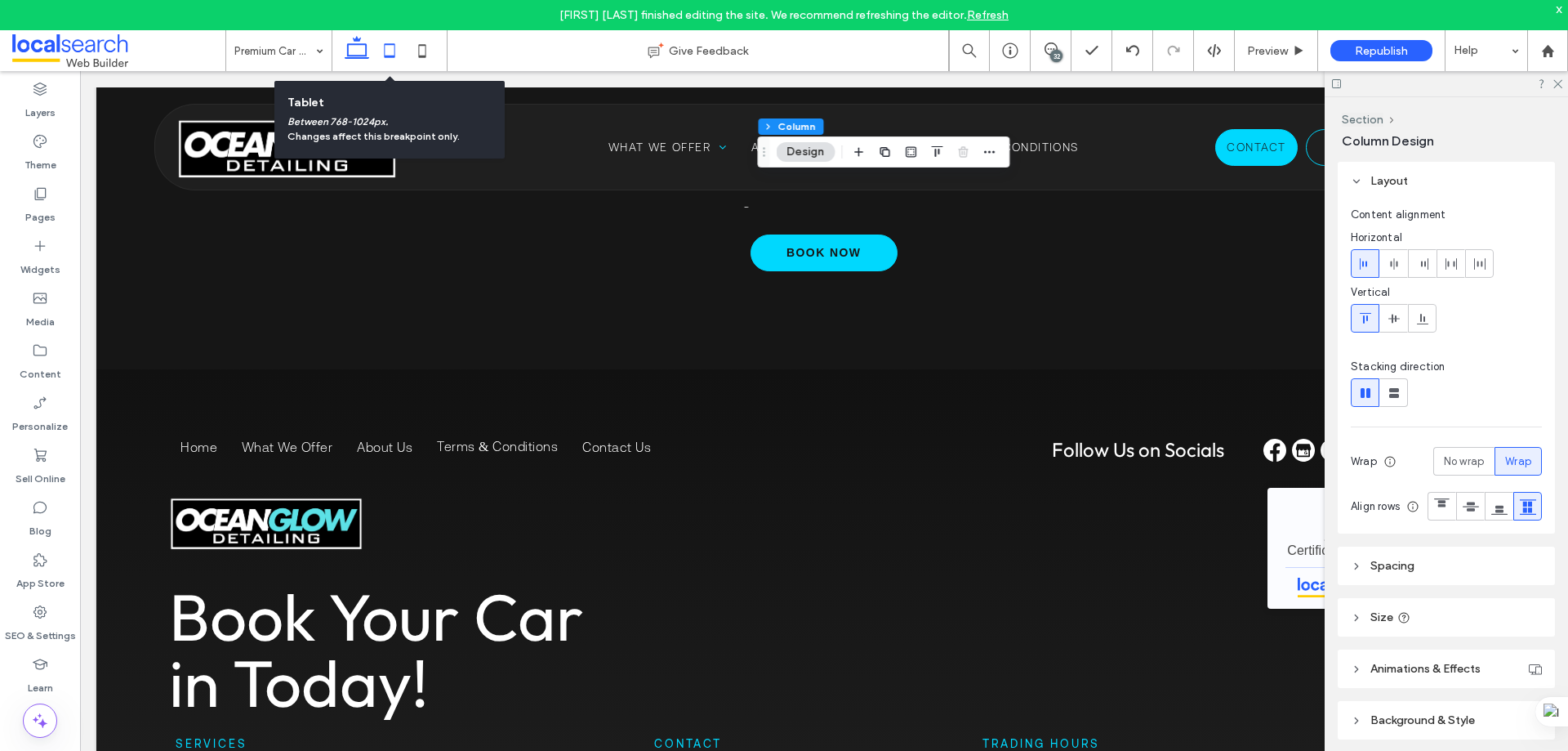 click 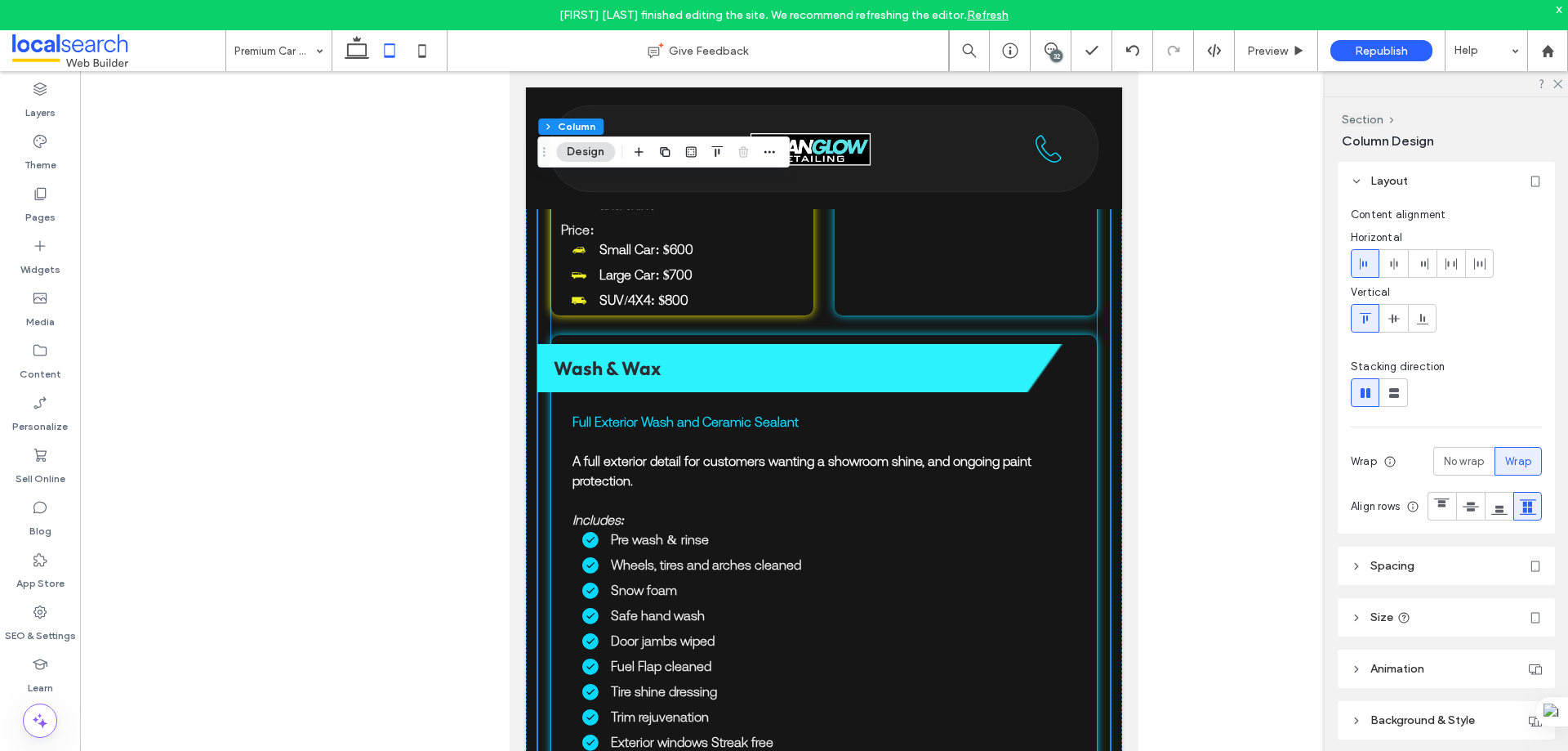 scroll, scrollTop: 2778, scrollLeft: 0, axis: vertical 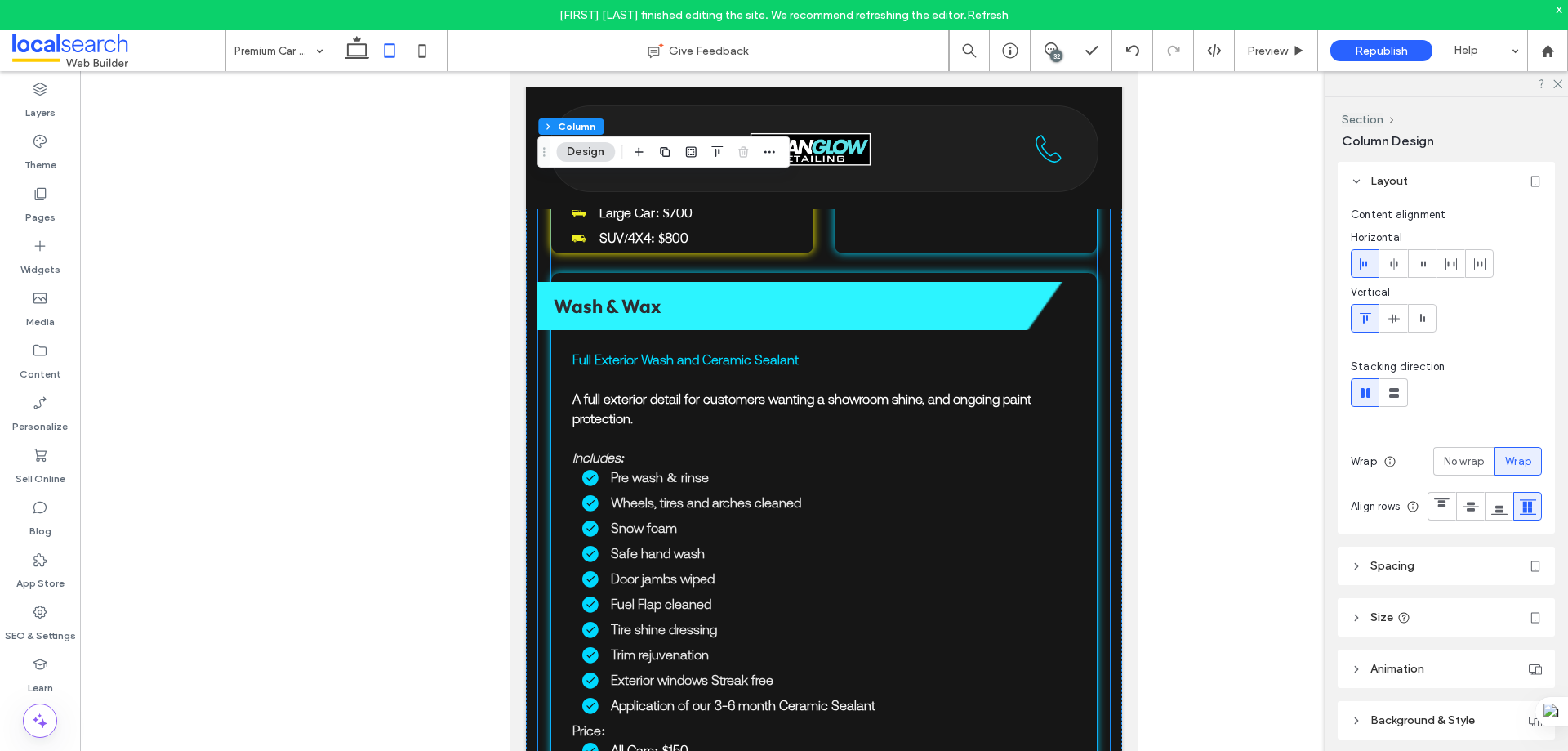 click on "Wash & Wax" at bounding box center (607, 306) 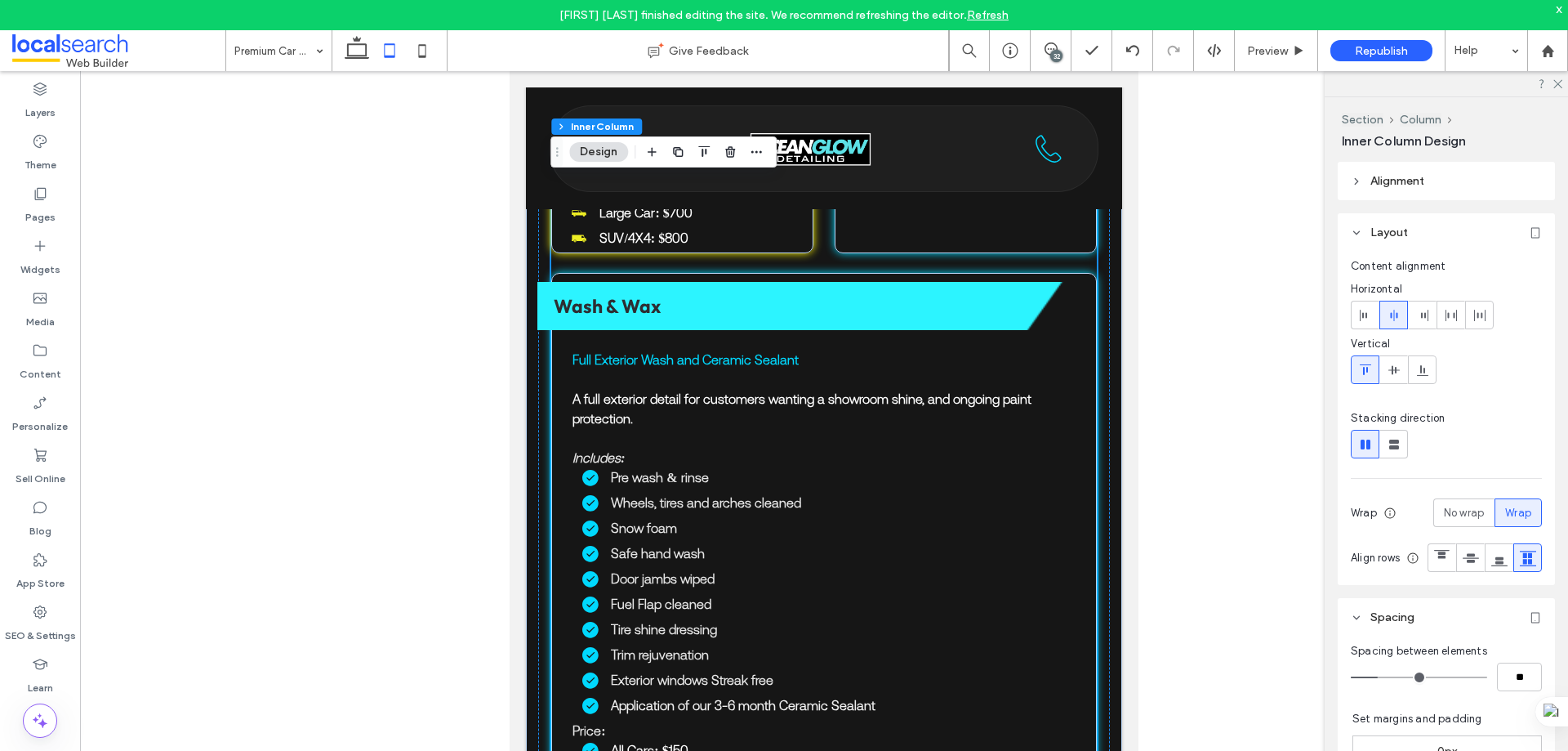 click on "Wash & Wax" at bounding box center (607, 306) 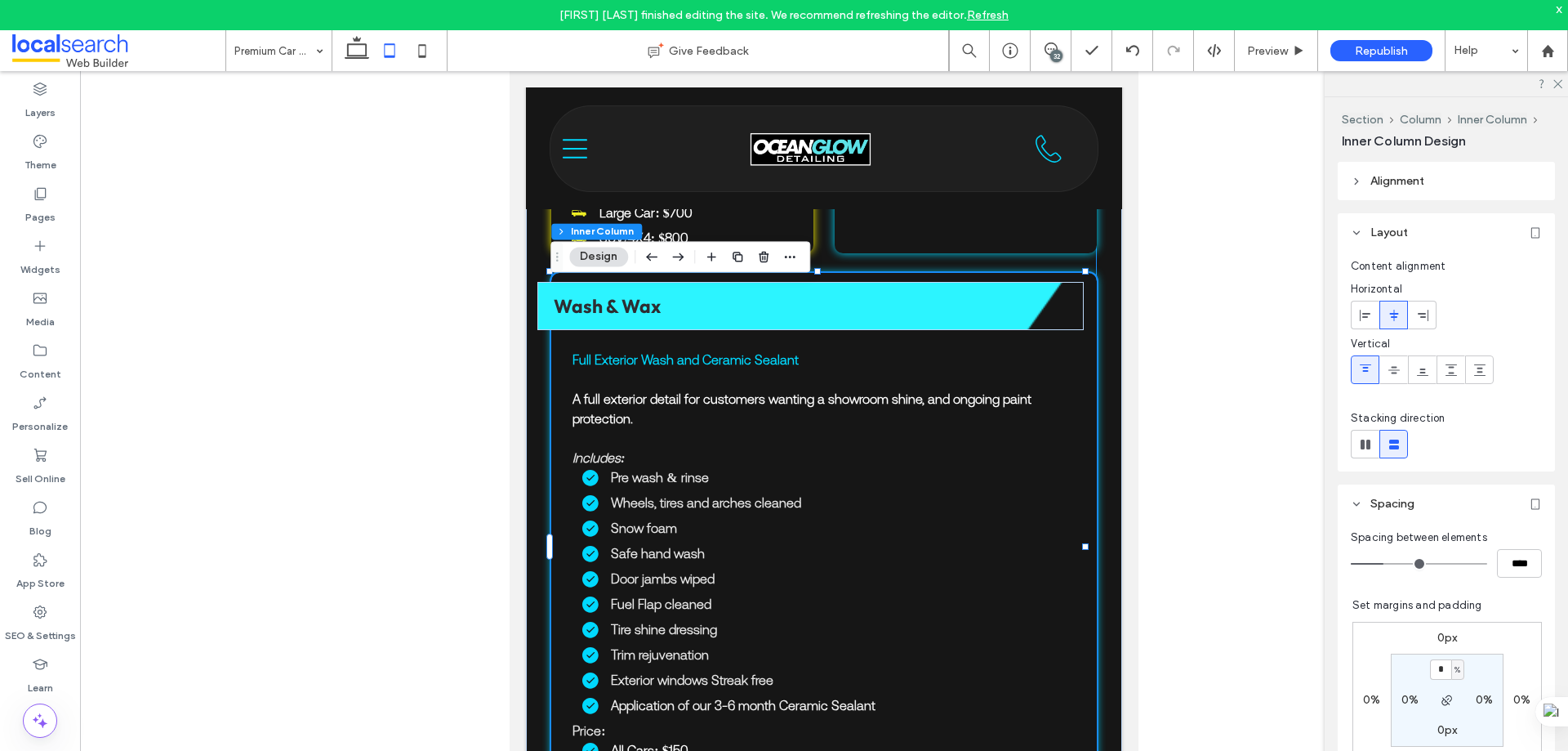 click on "Wash & Wax" at bounding box center [607, 306] 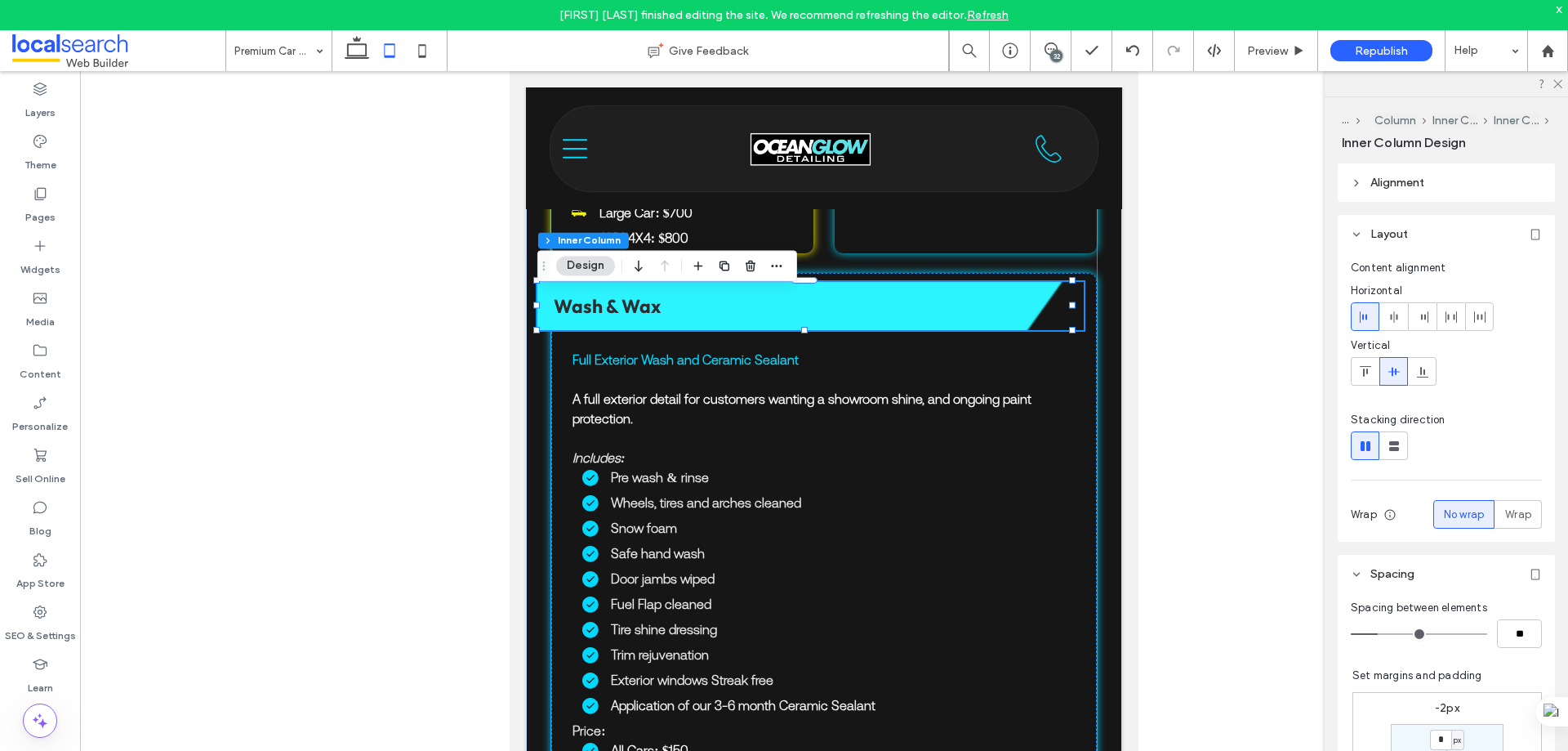 click on "Wash & Wax" at bounding box center (607, 306) 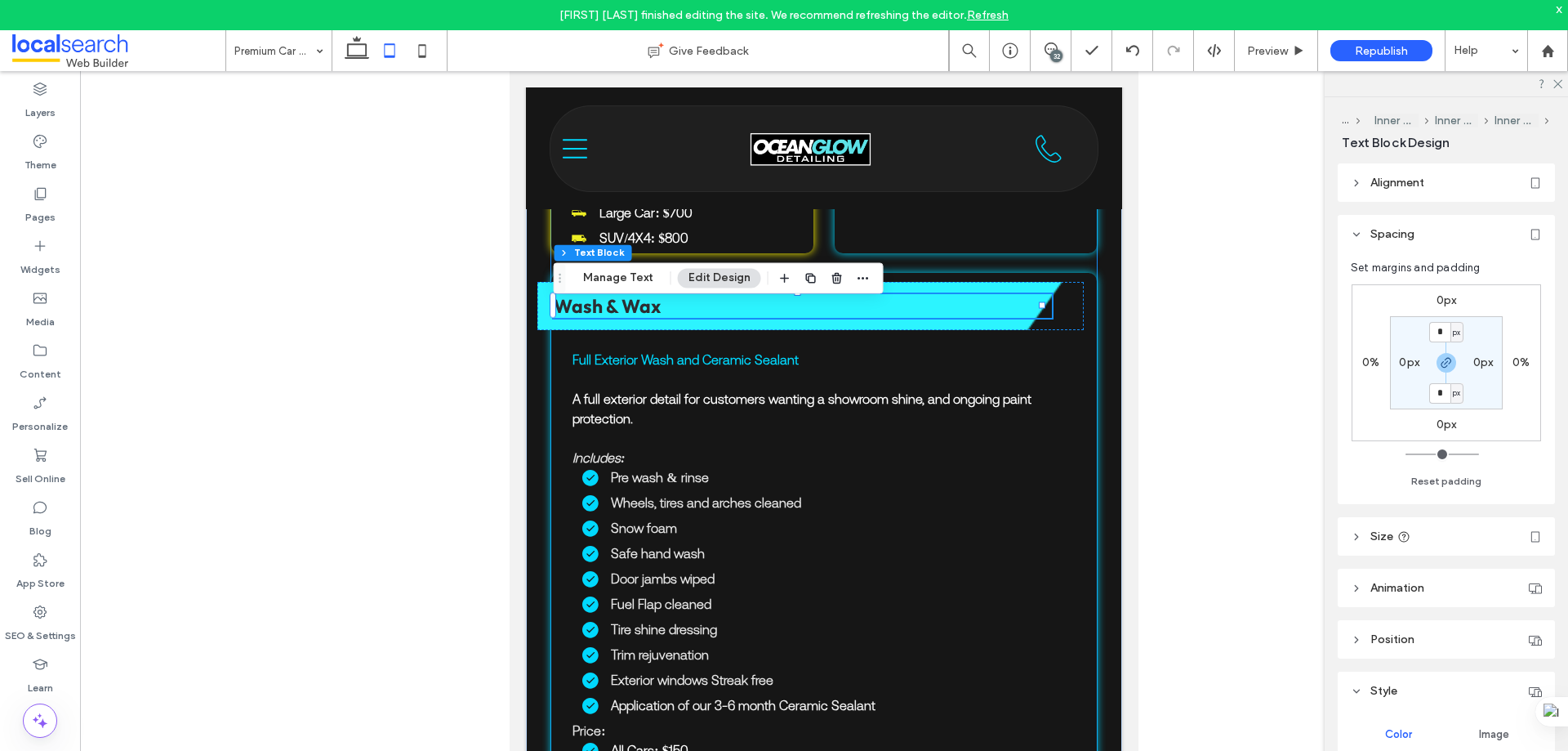 click on "Wash & Wax" at bounding box center (607, 306) 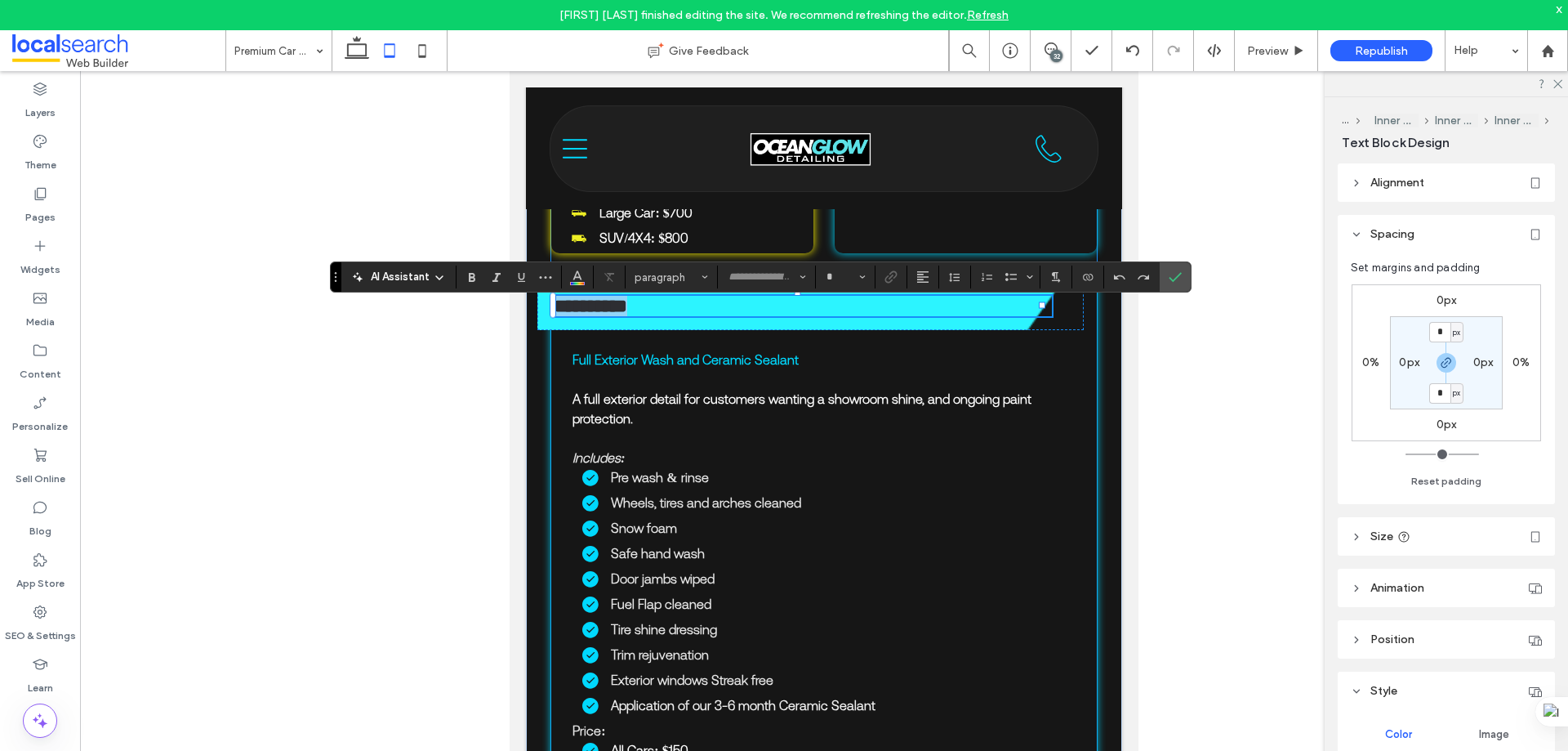 type on "******" 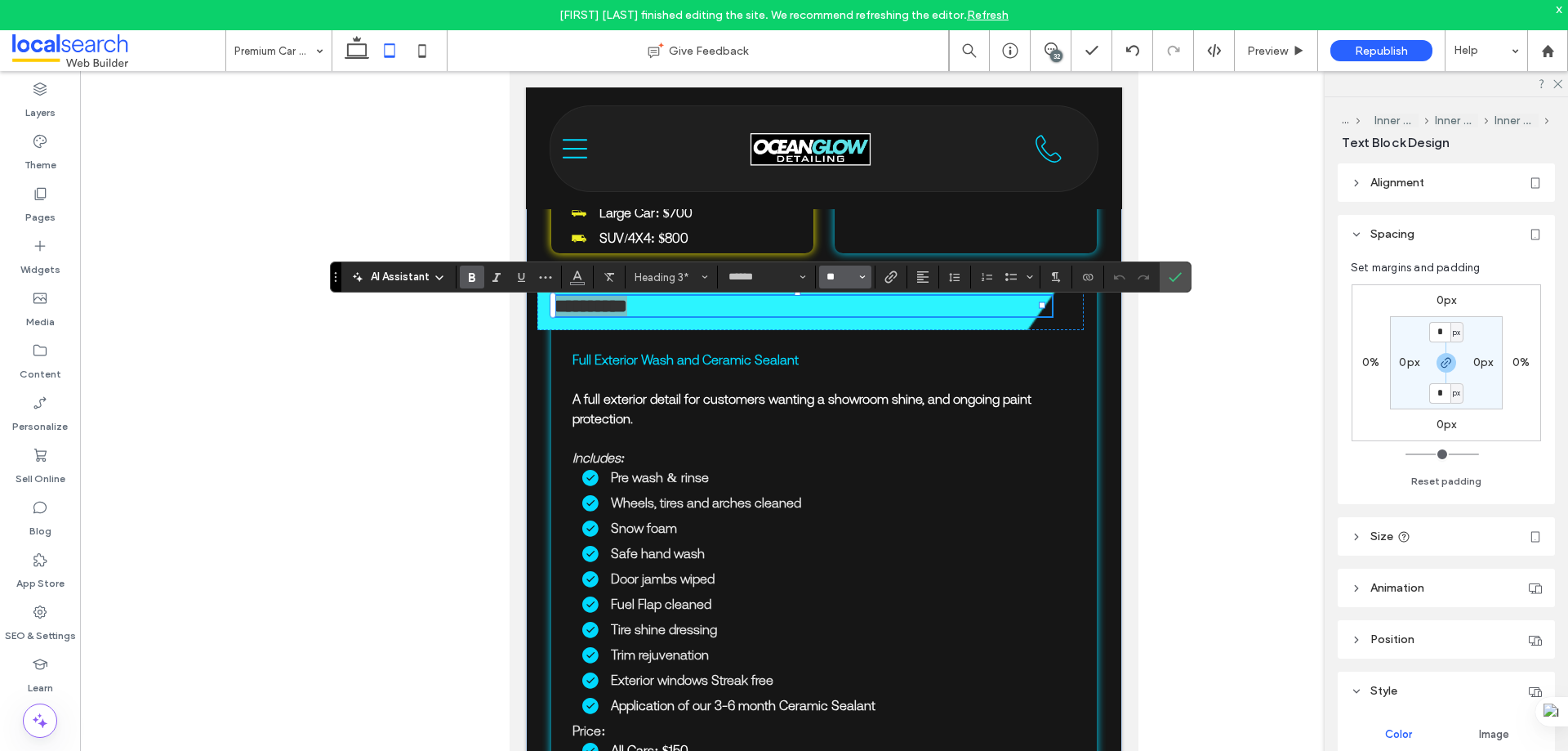 click on "**" at bounding box center [840, 277] 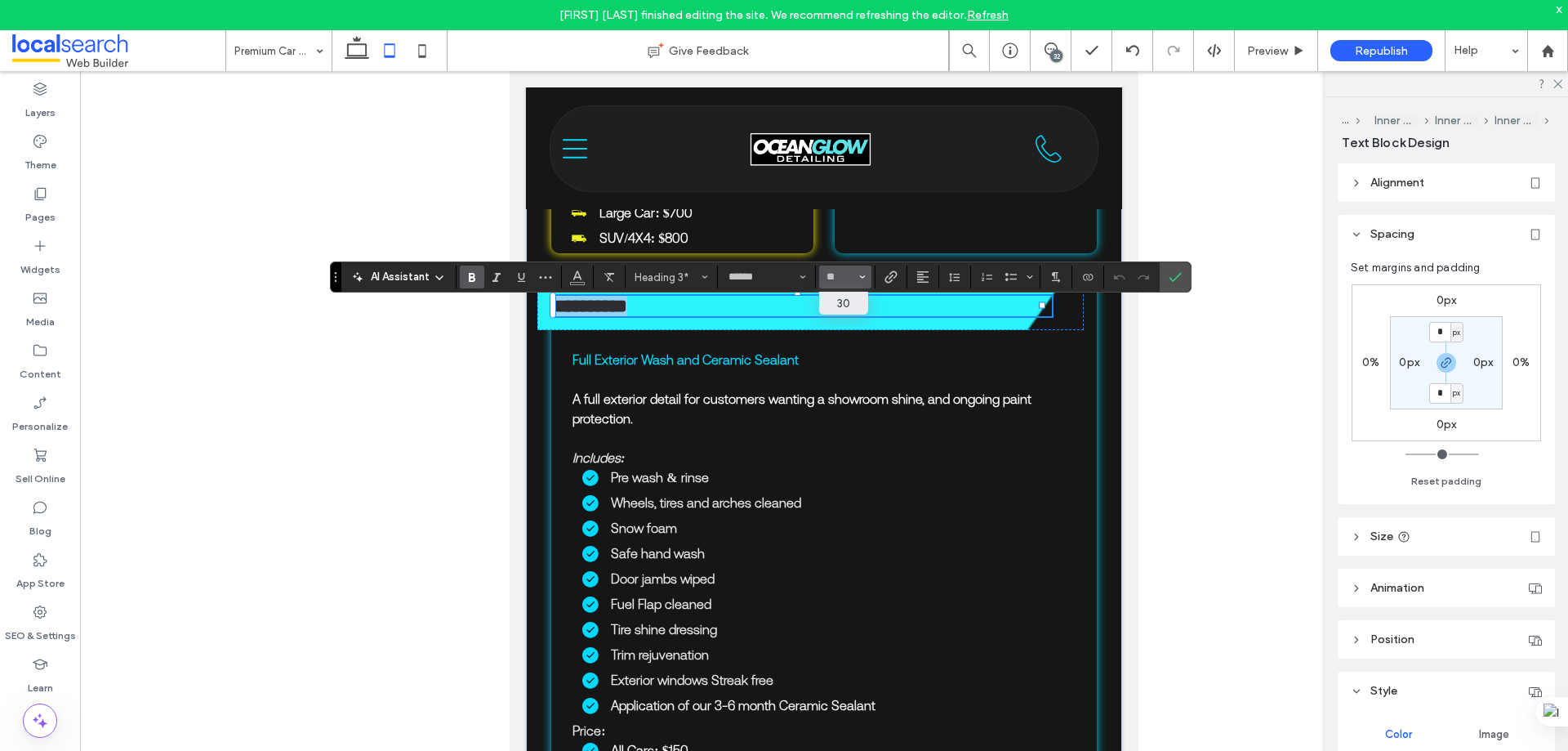type on "**" 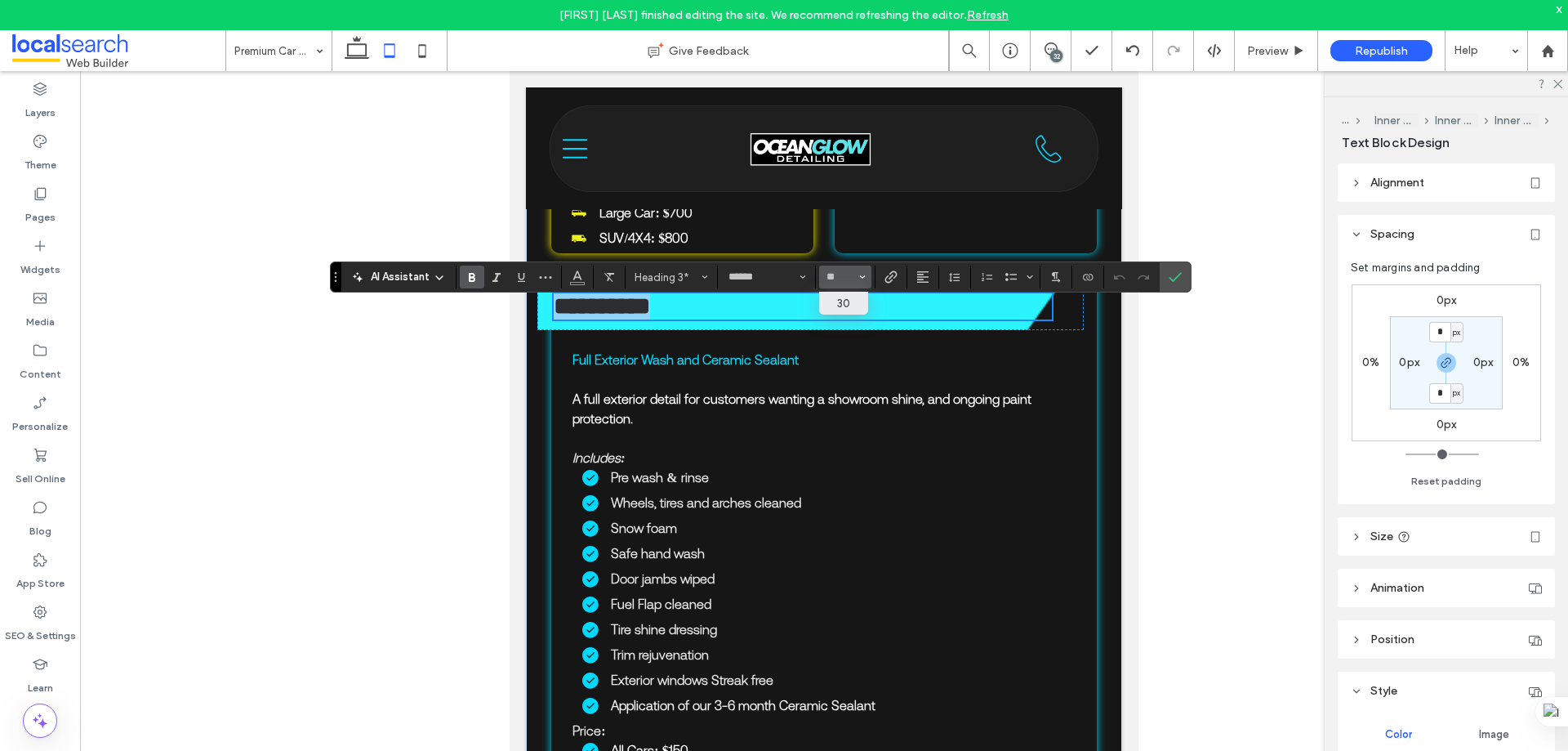 scroll, scrollTop: 2775, scrollLeft: 0, axis: vertical 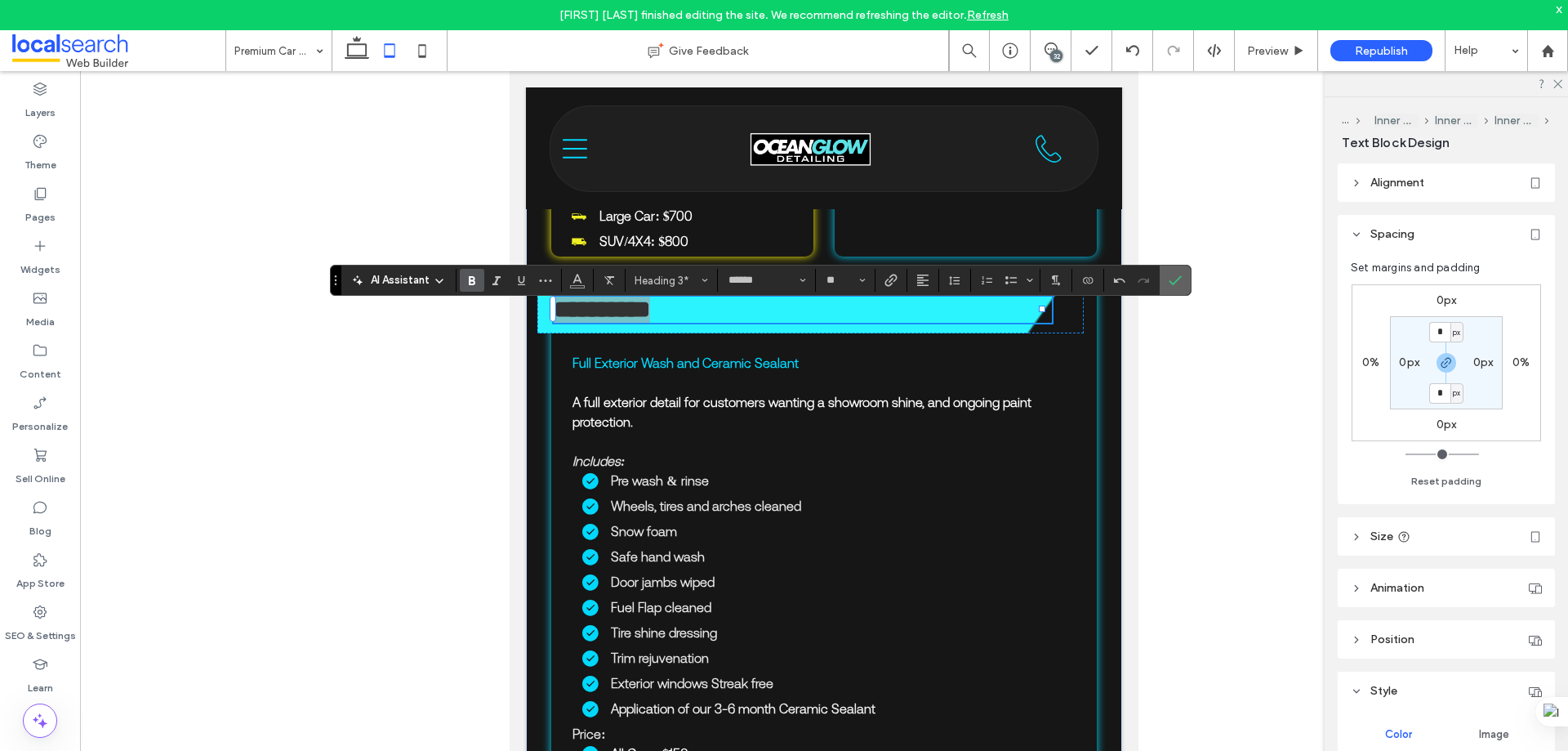 click 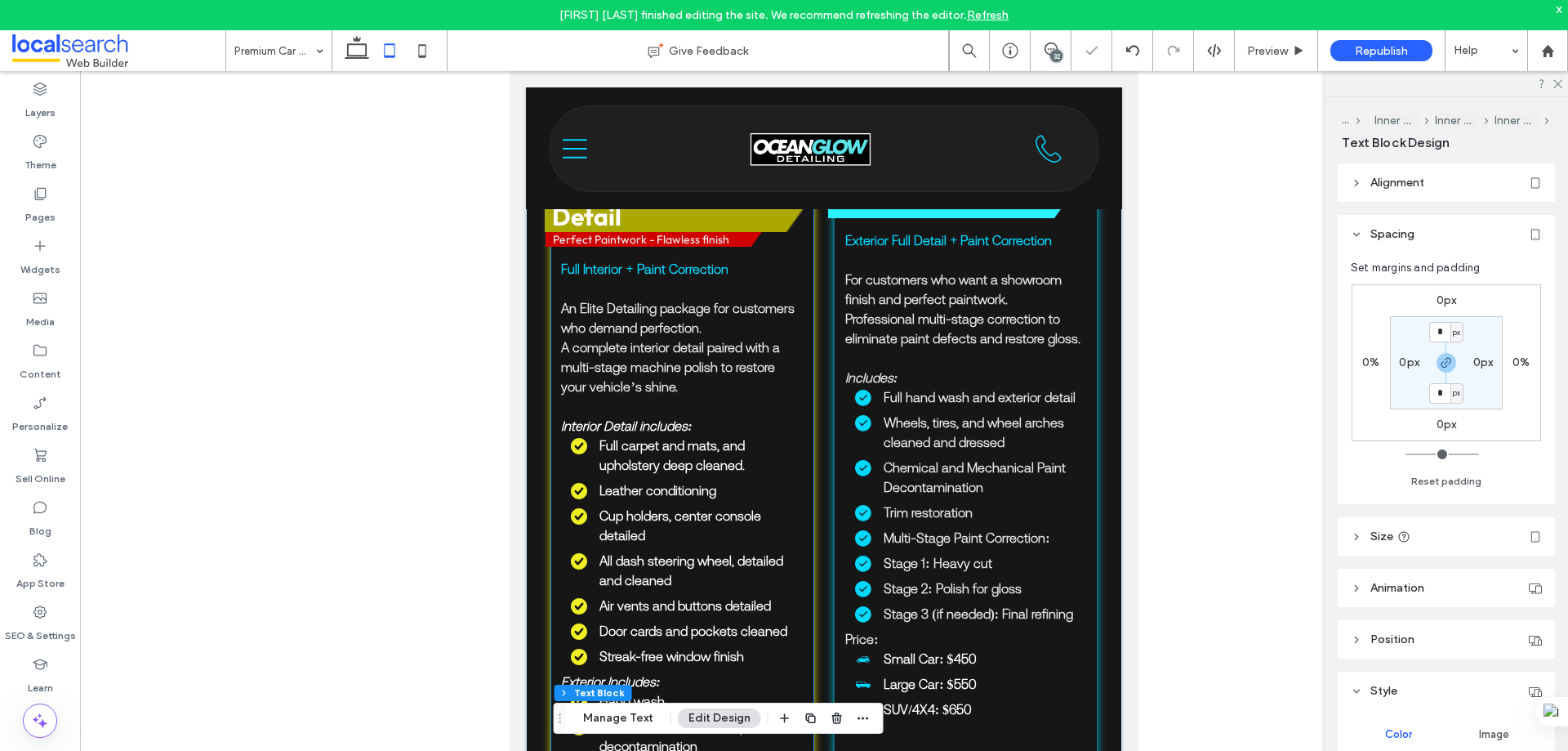 scroll, scrollTop: 1876, scrollLeft: 0, axis: vertical 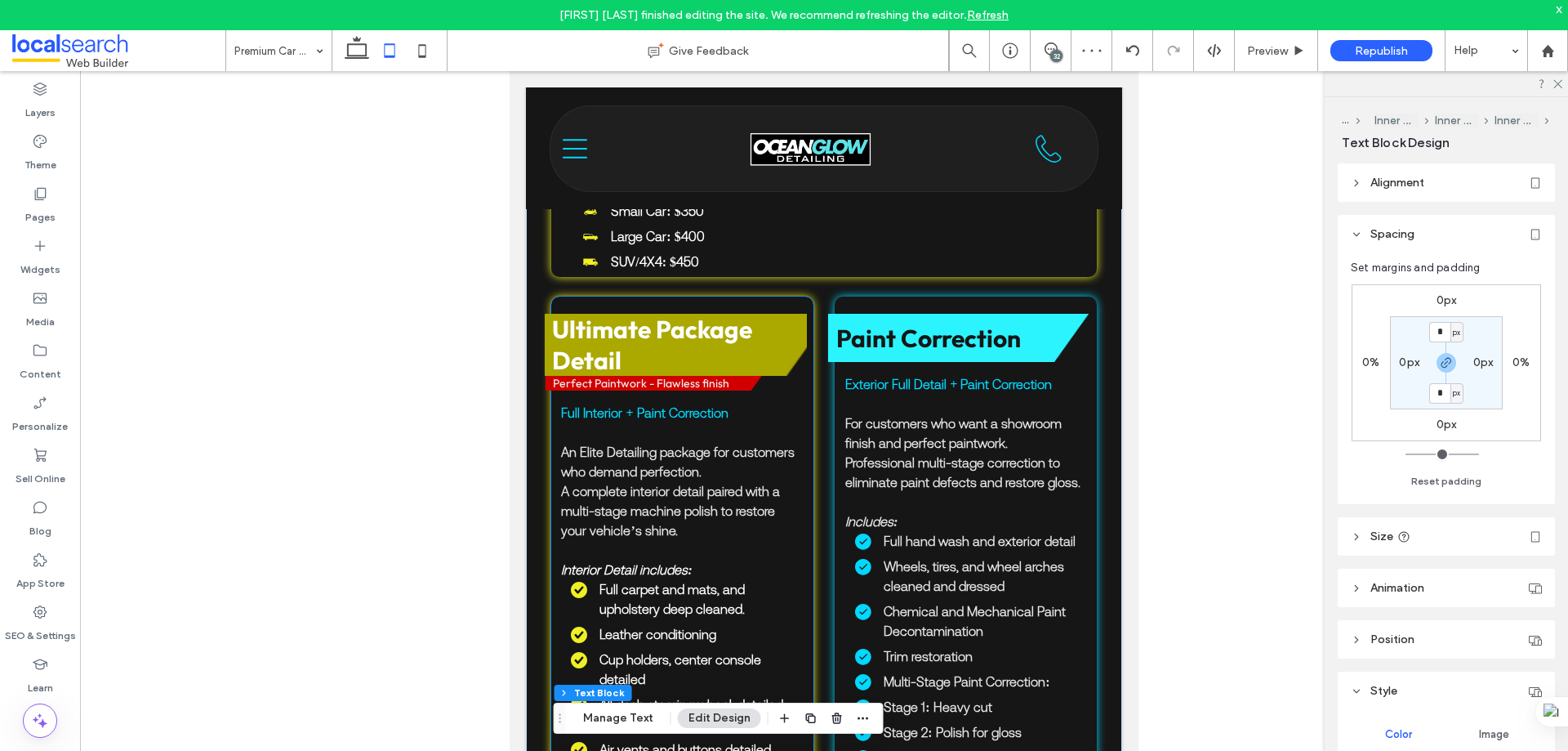 click on "Ultimate Package Detail" at bounding box center (652, 345) 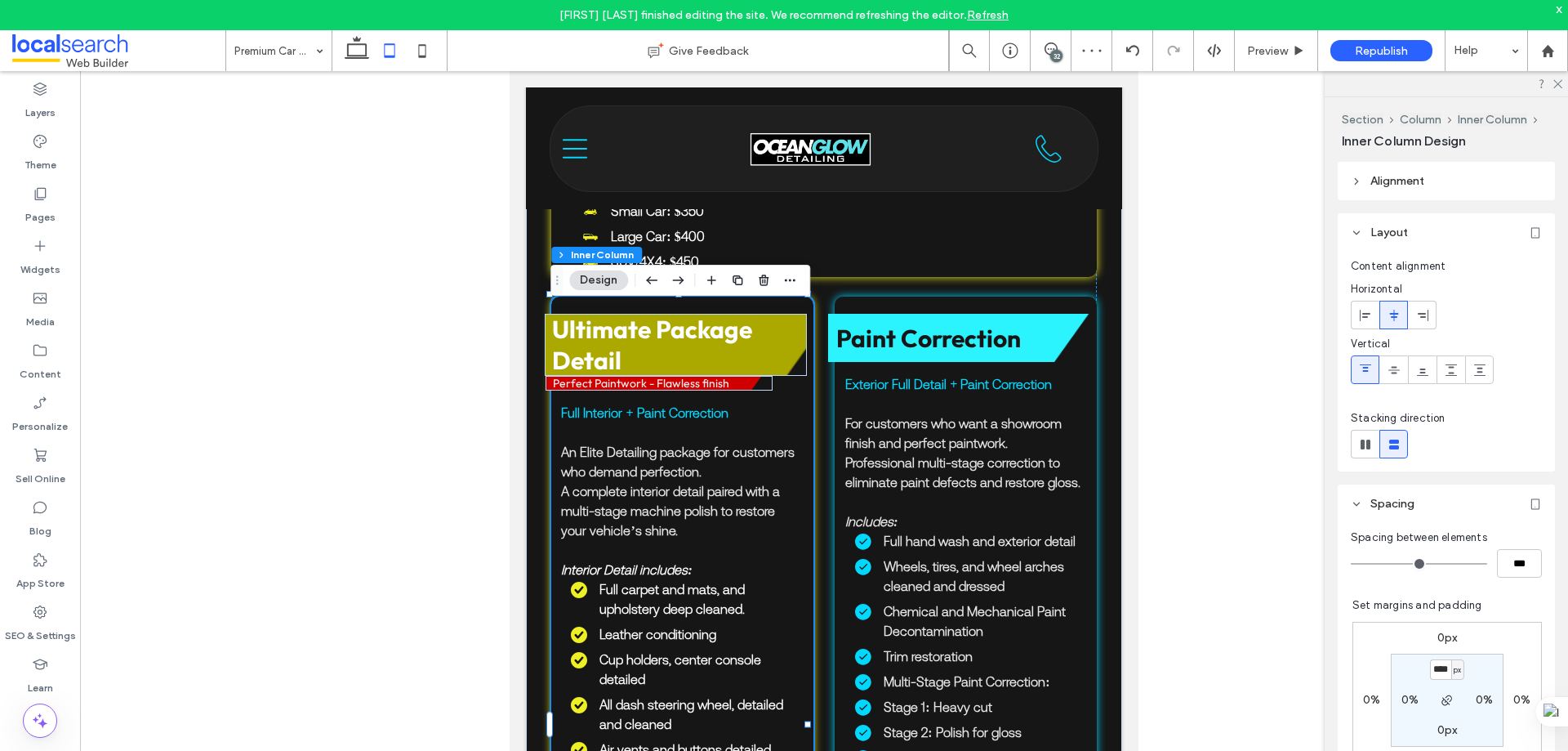 click on "Ultimate Package Detail" at bounding box center (652, 345) 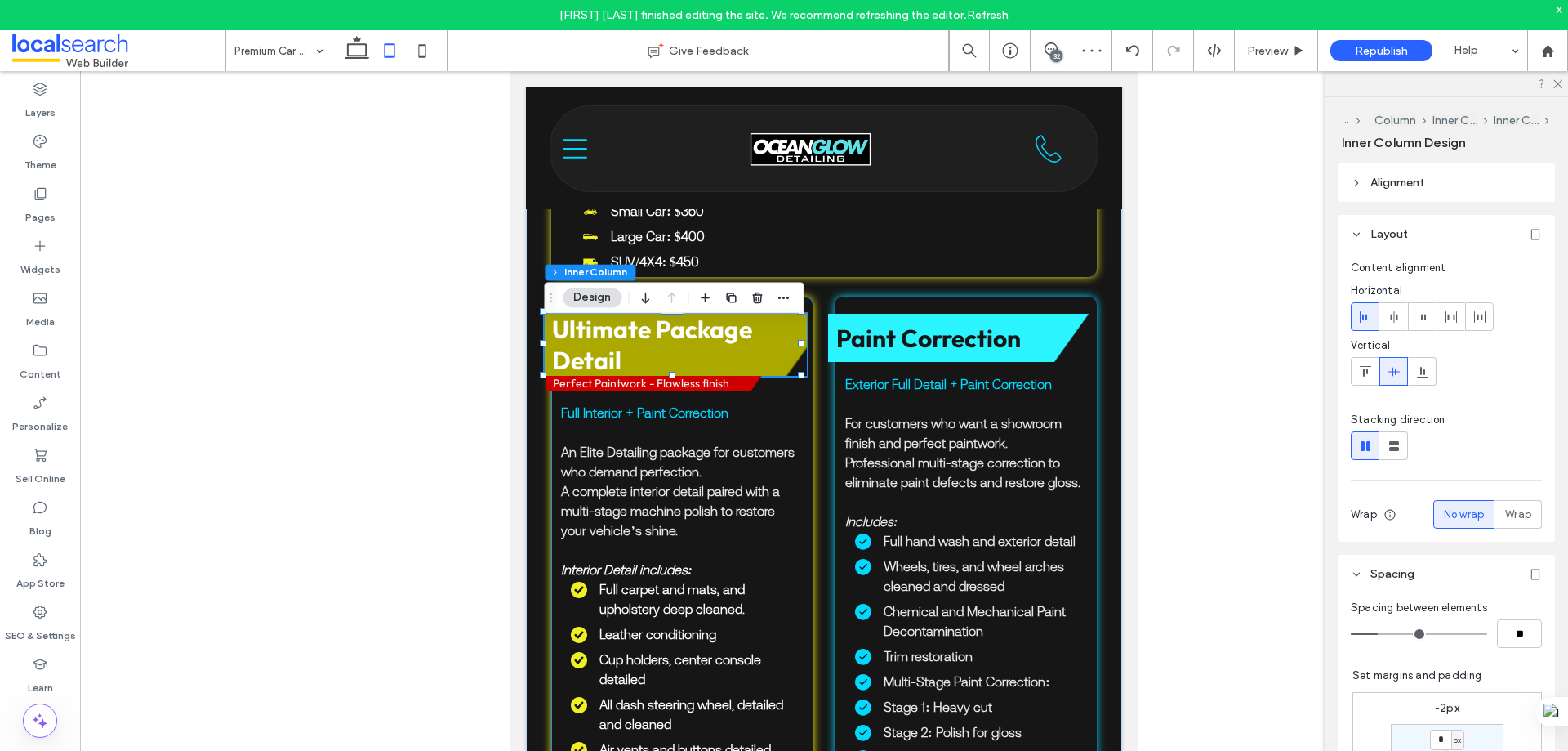 click on "Ultimate Package Detail" at bounding box center [652, 345] 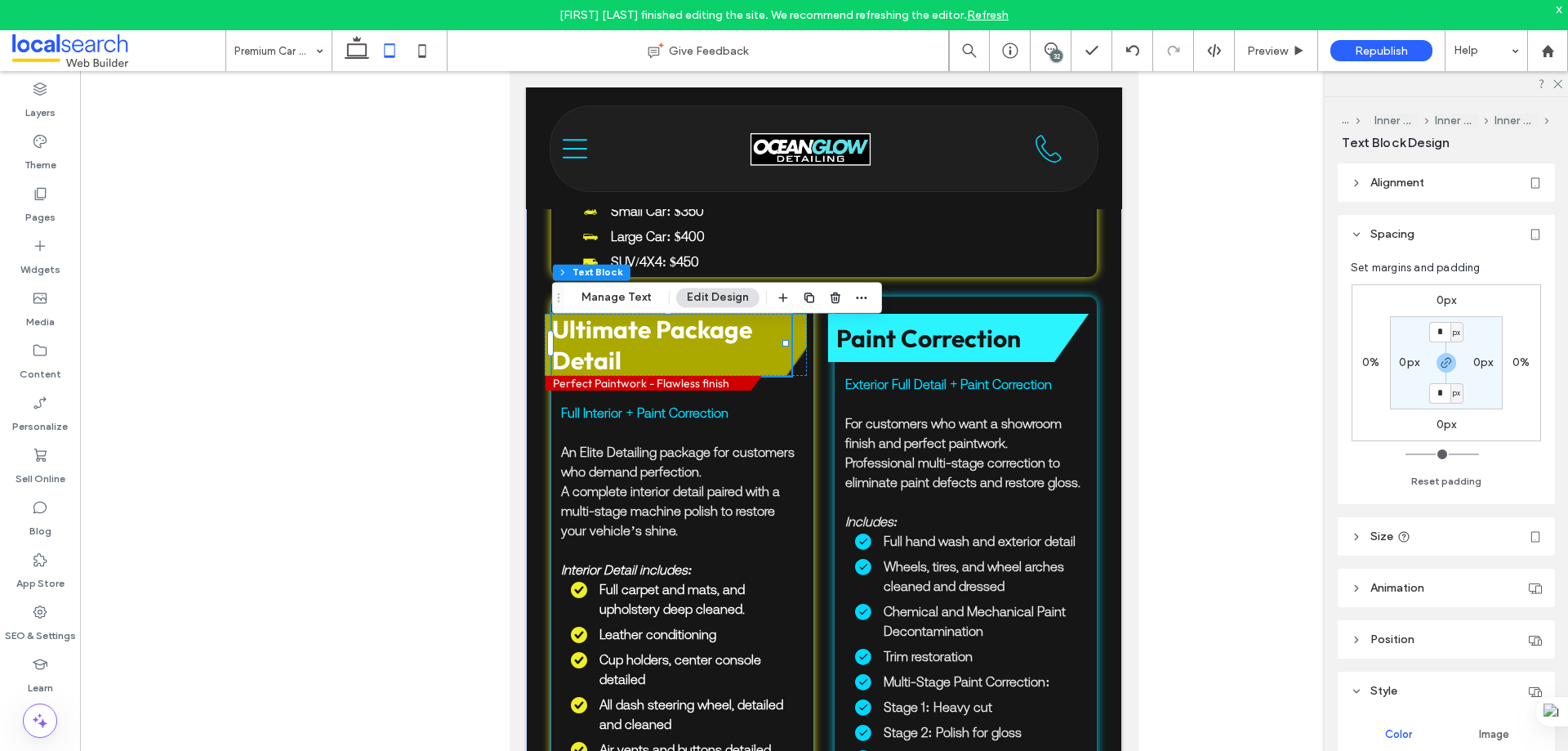 click on "Ultimate Package Detail" at bounding box center (652, 345) 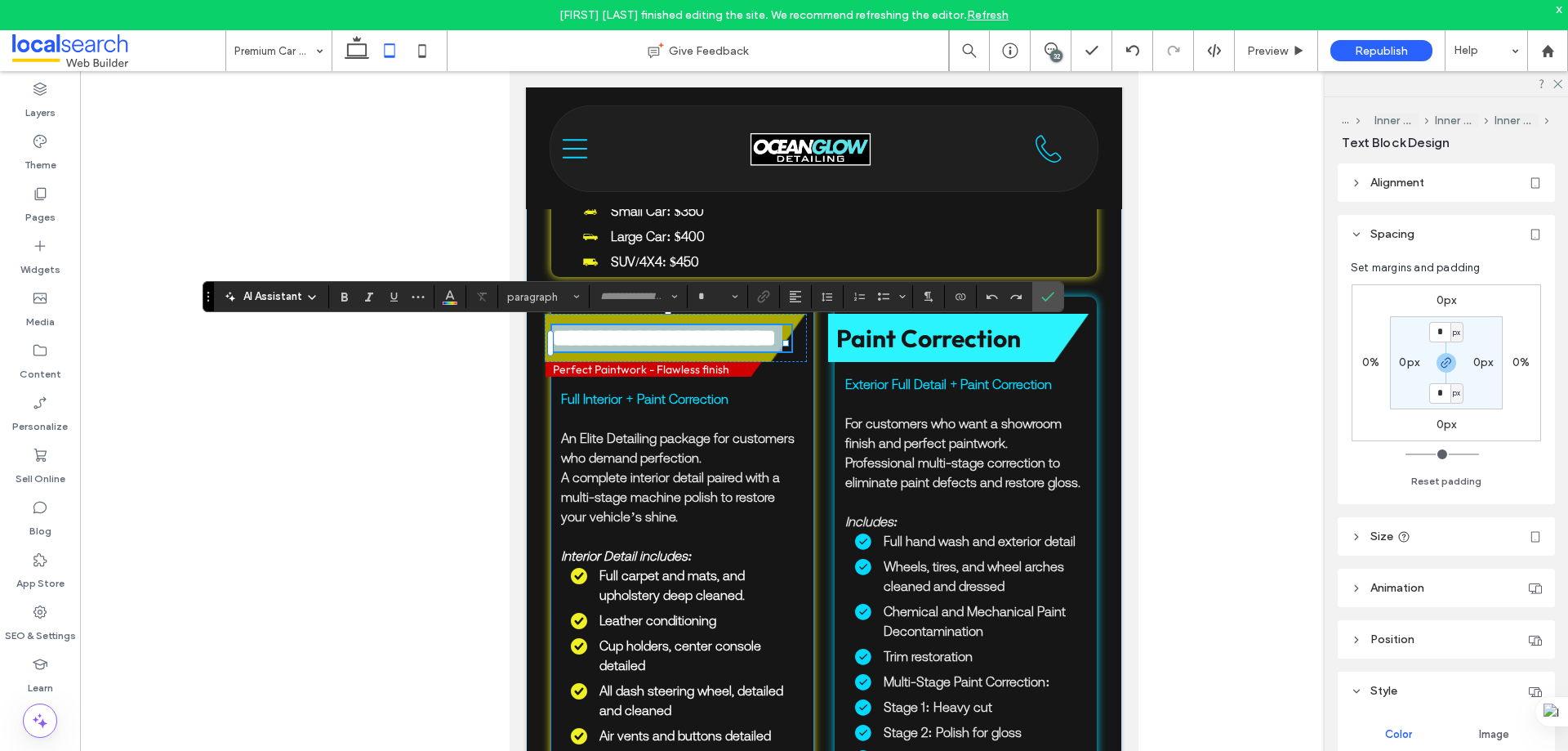 type on "******" 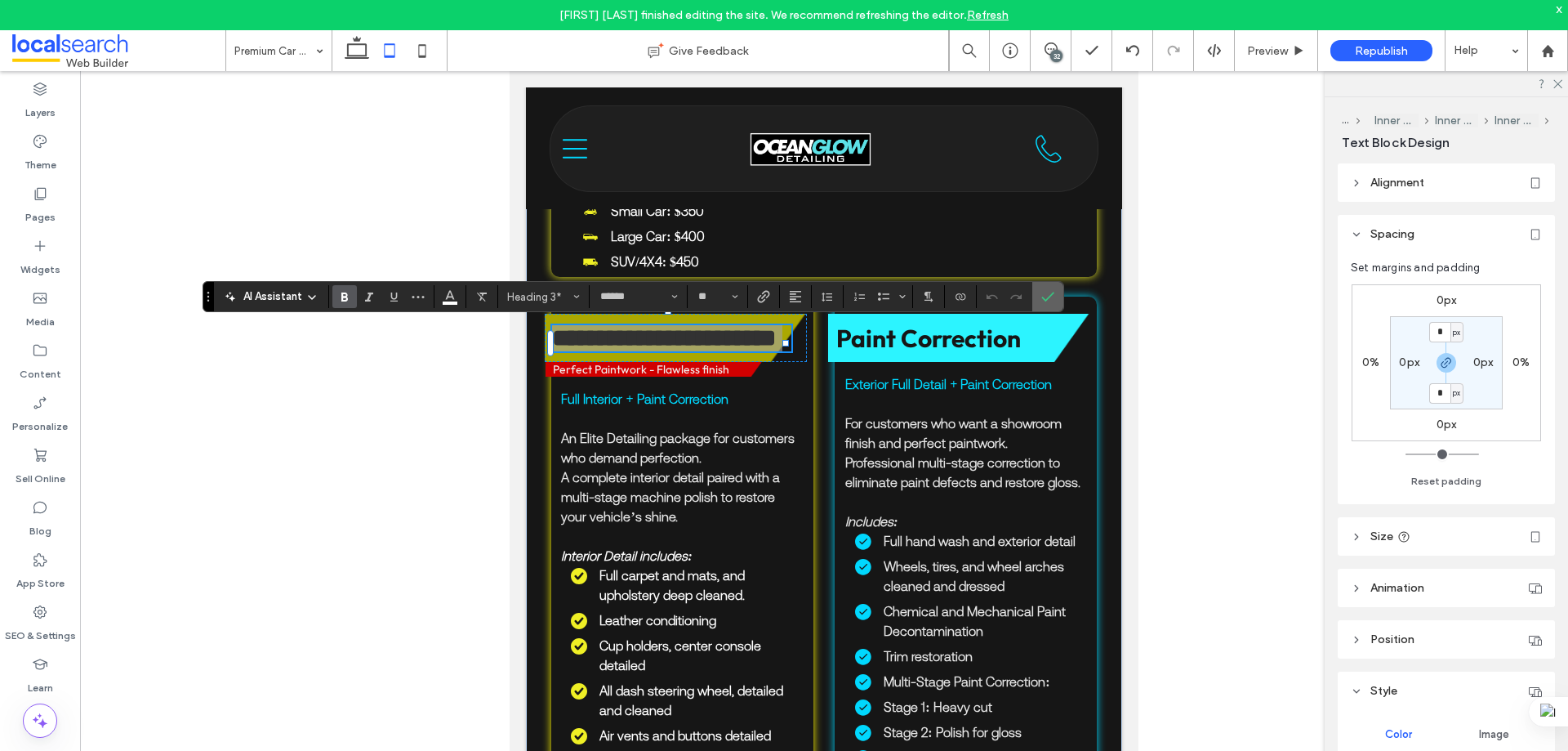 click 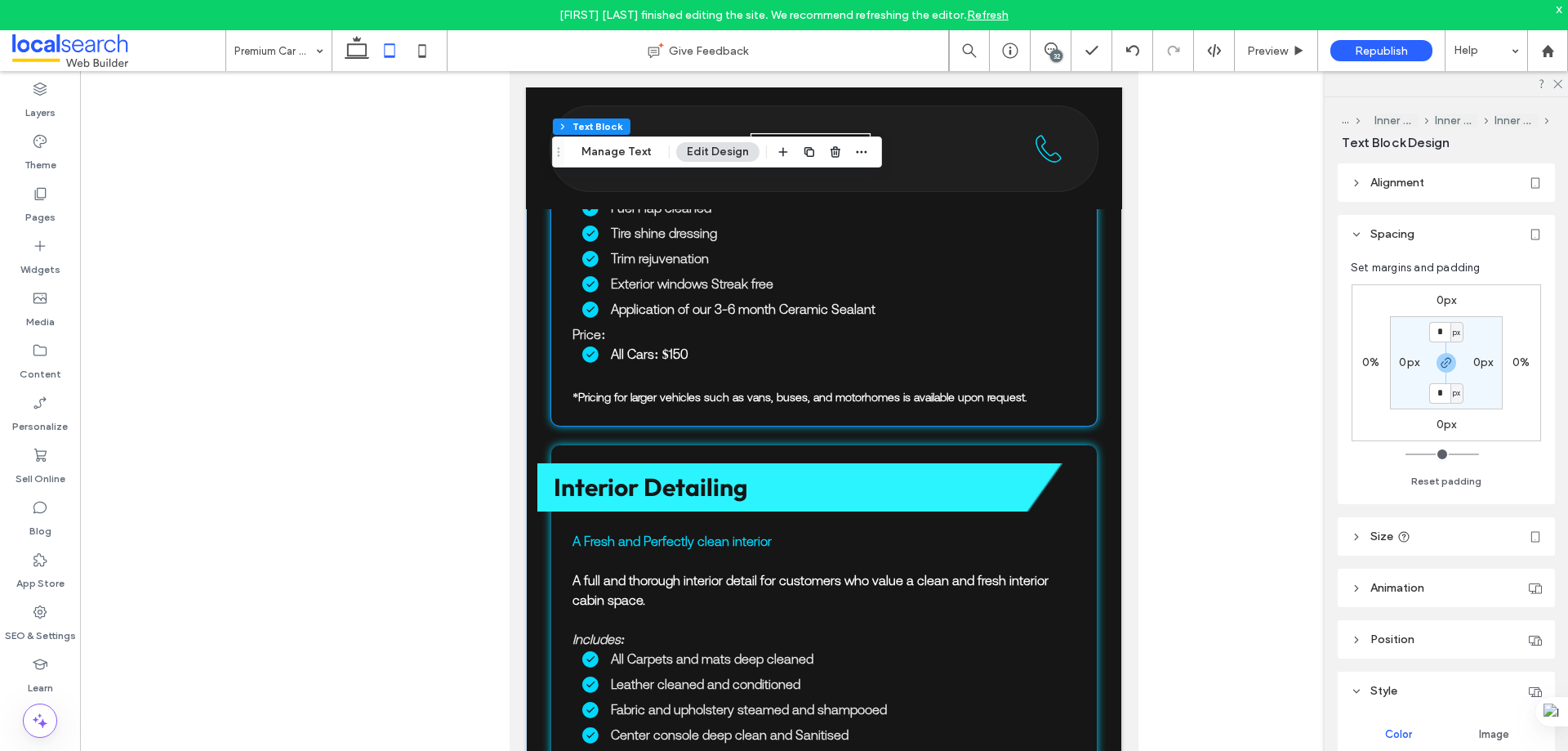 scroll, scrollTop: 3184, scrollLeft: 0, axis: vertical 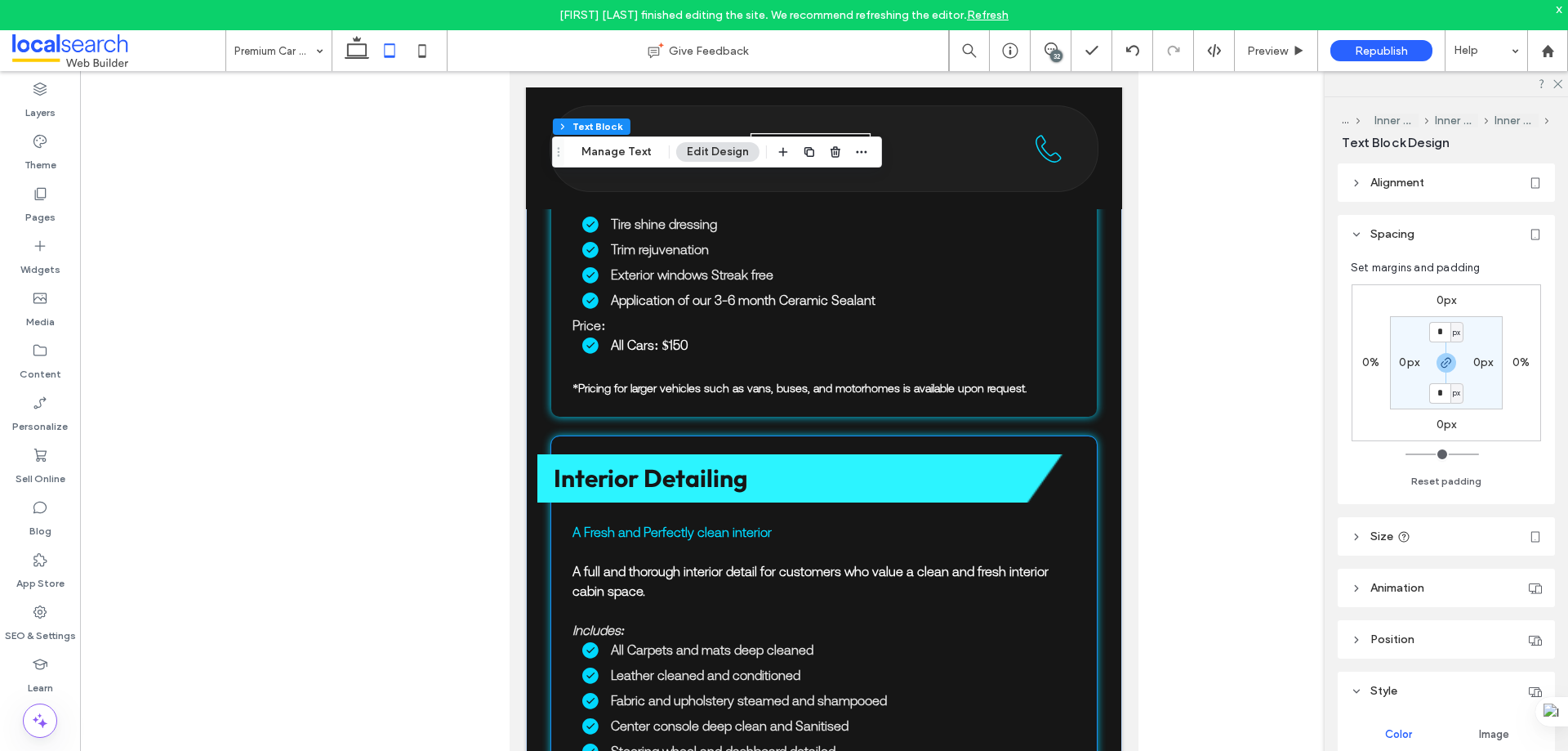 click on "Interior Detailing" at bounding box center [651, 478] 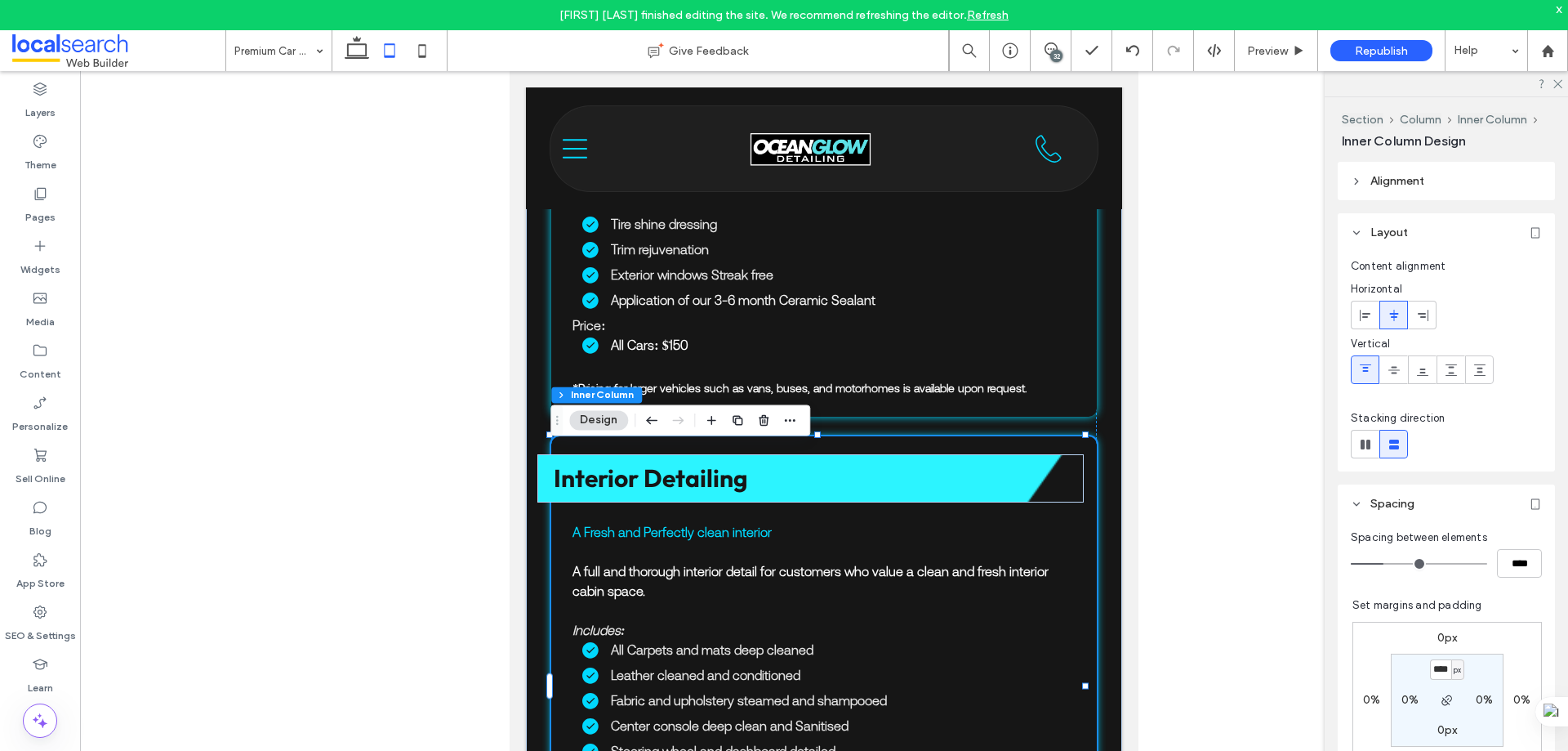click on "Interior Detailing" at bounding box center (651, 478) 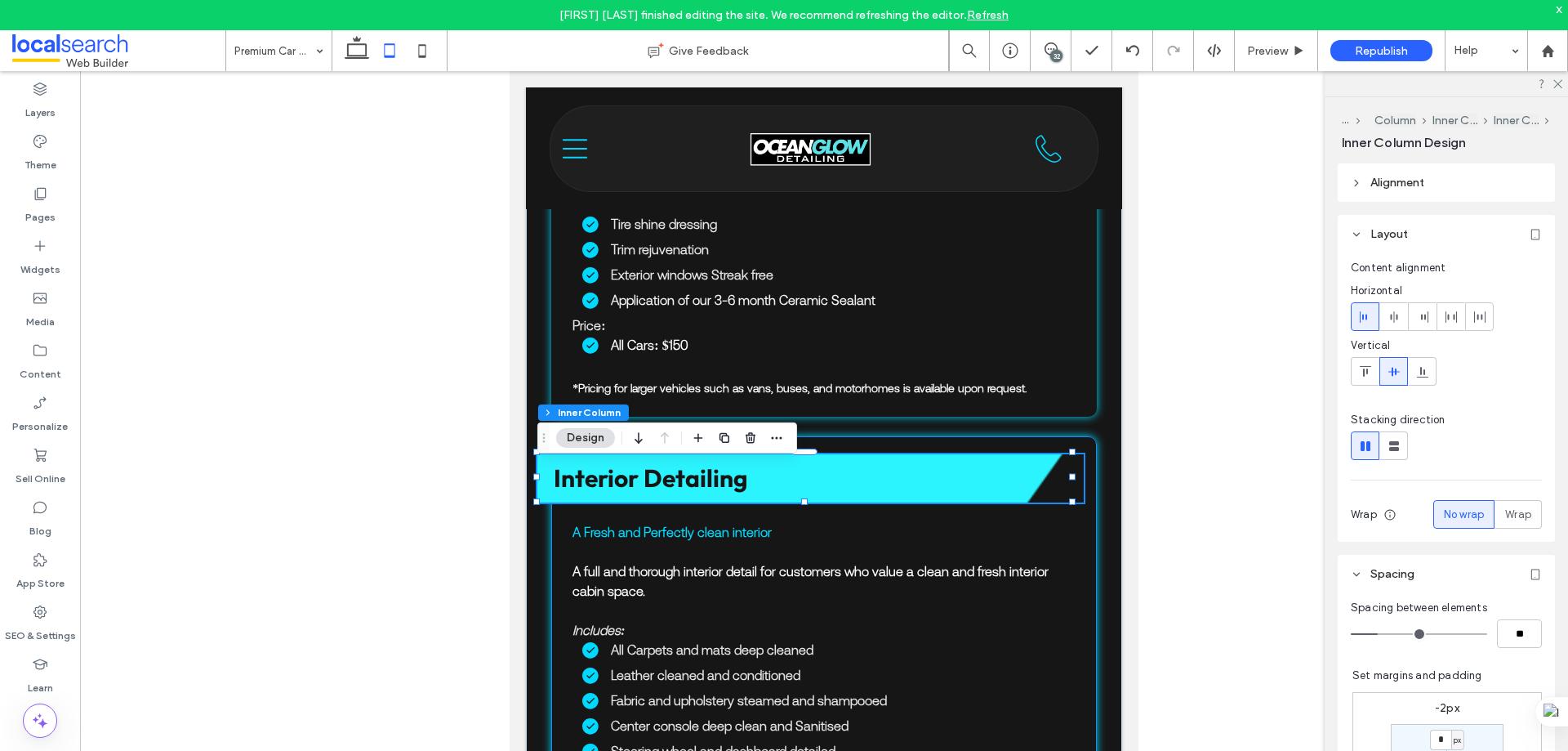 click on "Interior Detailing" at bounding box center (651, 478) 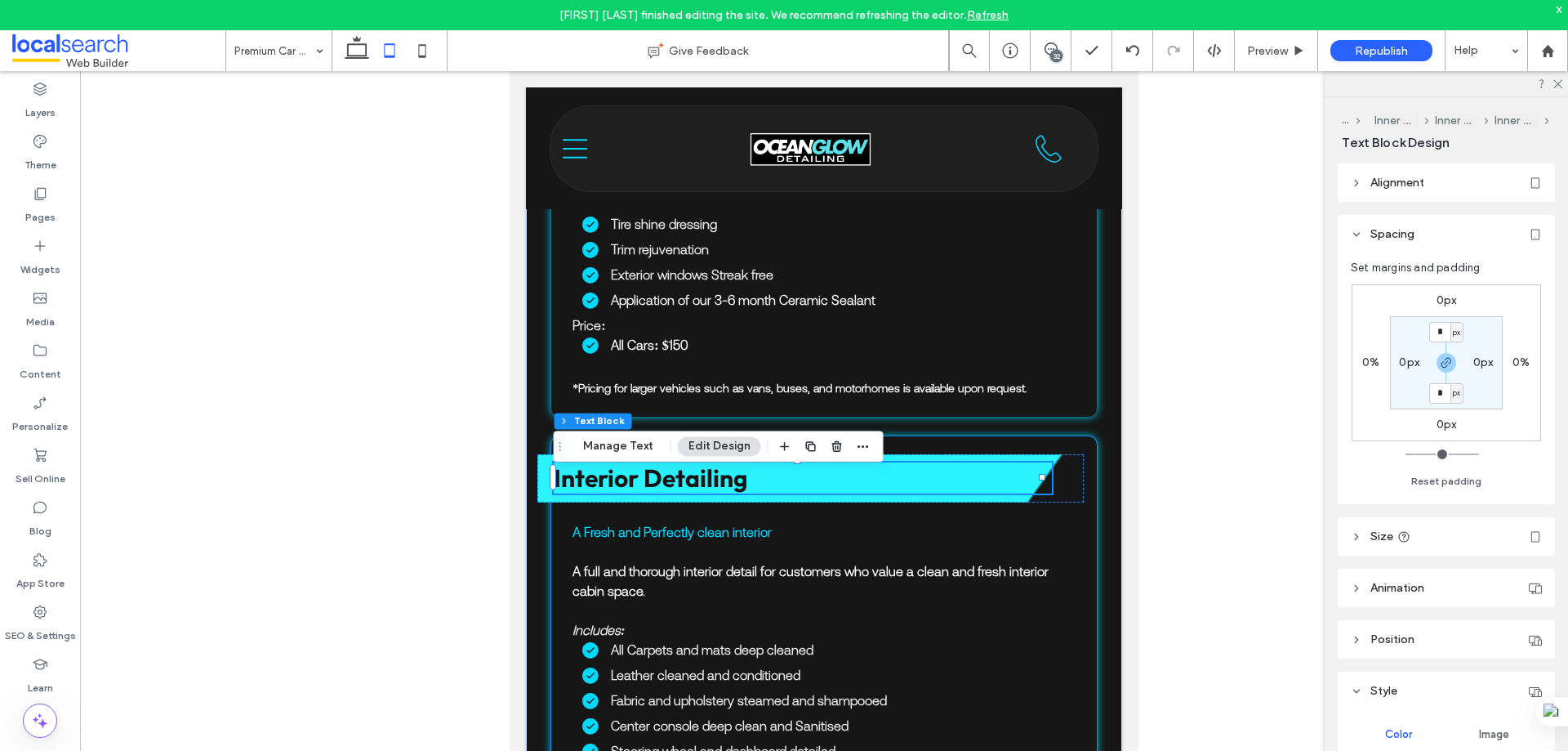 click on "Interior Detailing" at bounding box center [651, 478] 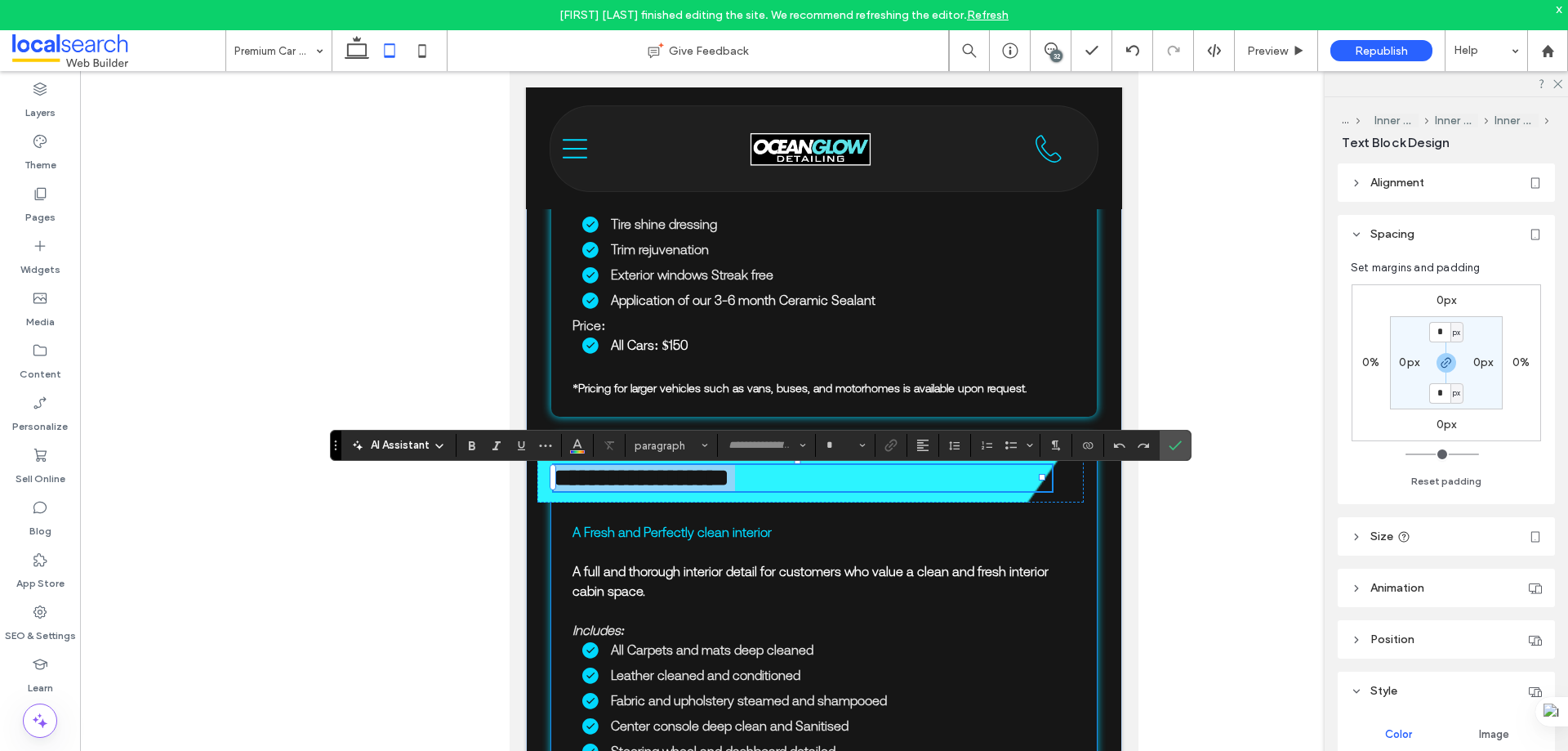 type on "******" 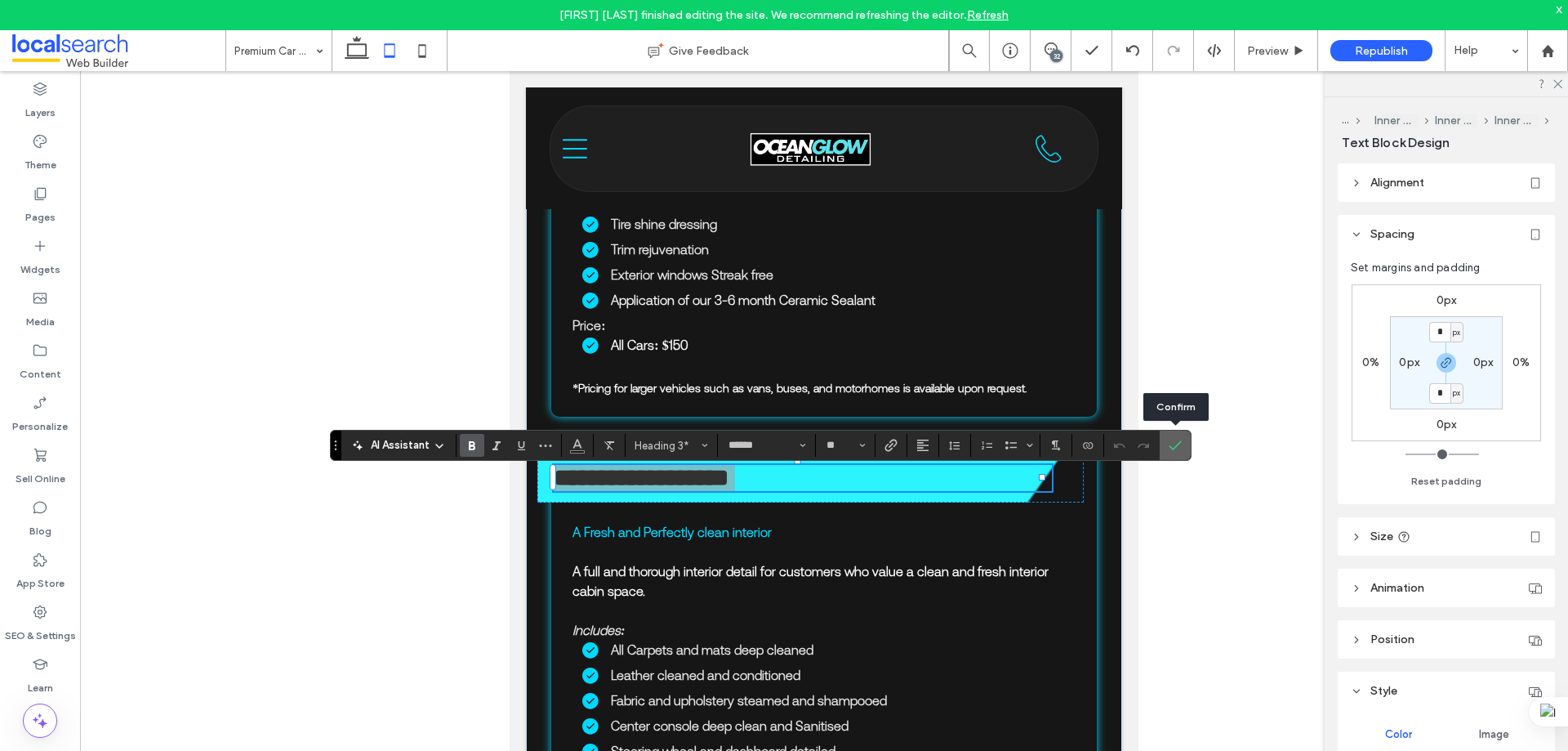 click 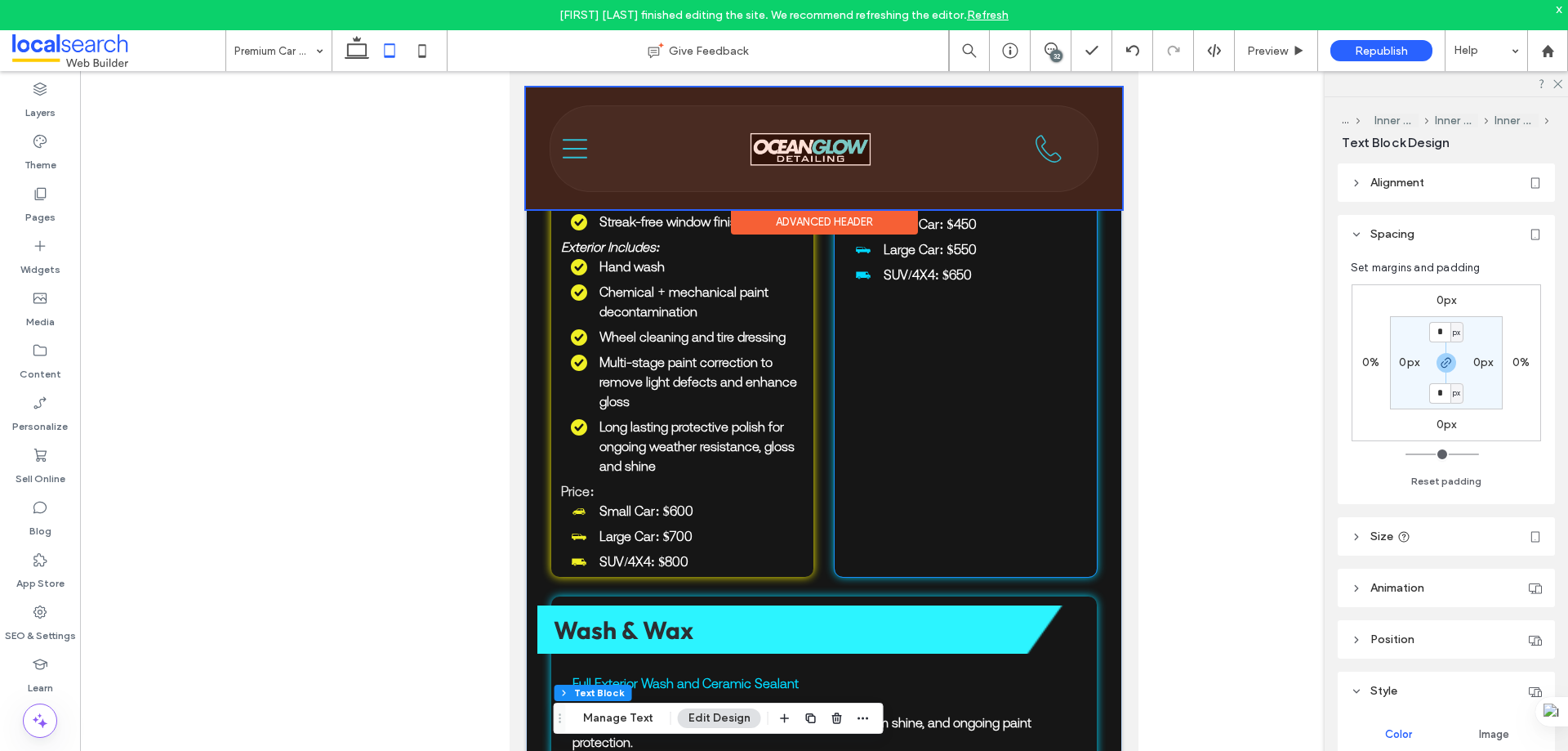 scroll, scrollTop: 2285, scrollLeft: 0, axis: vertical 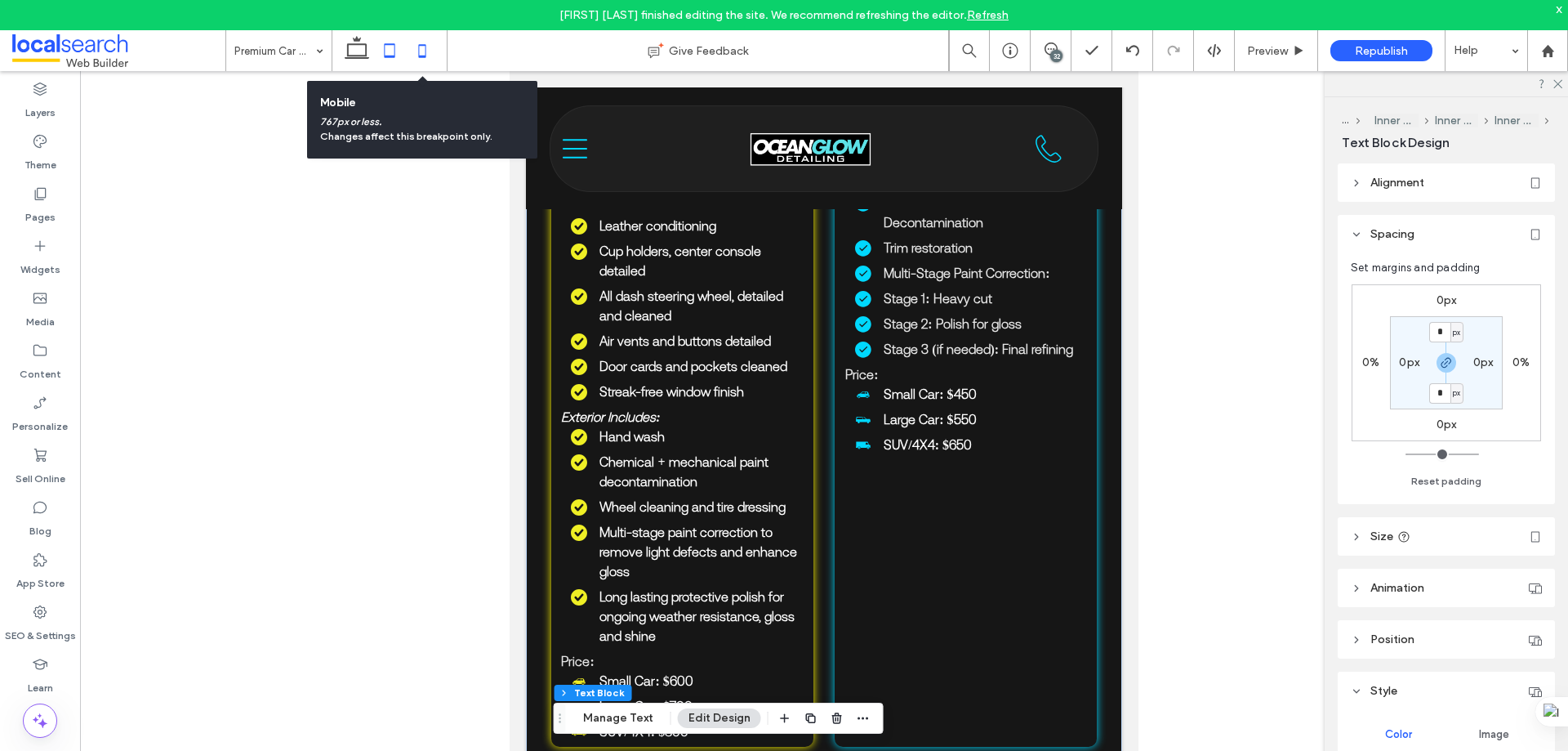 click 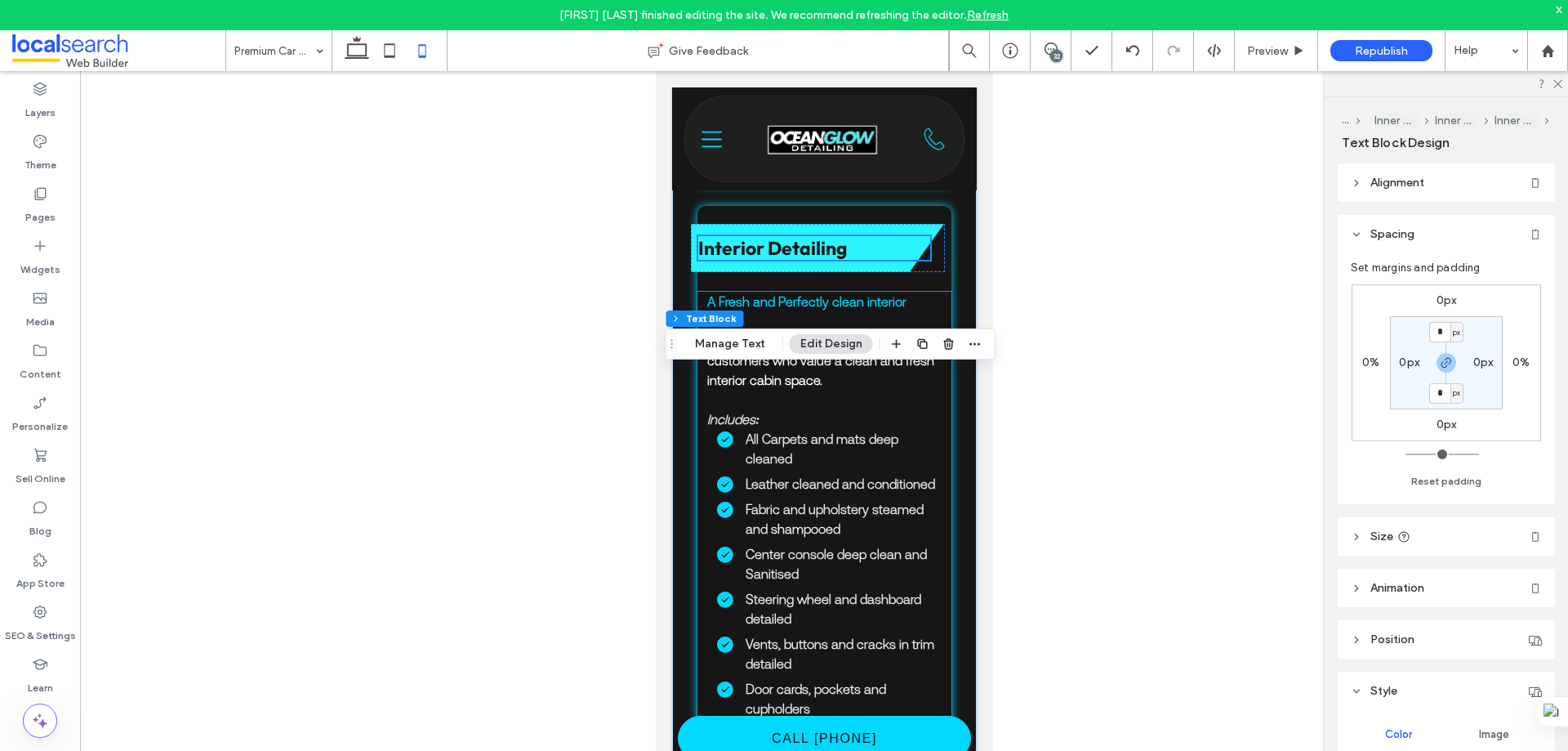 scroll, scrollTop: 3548, scrollLeft: 0, axis: vertical 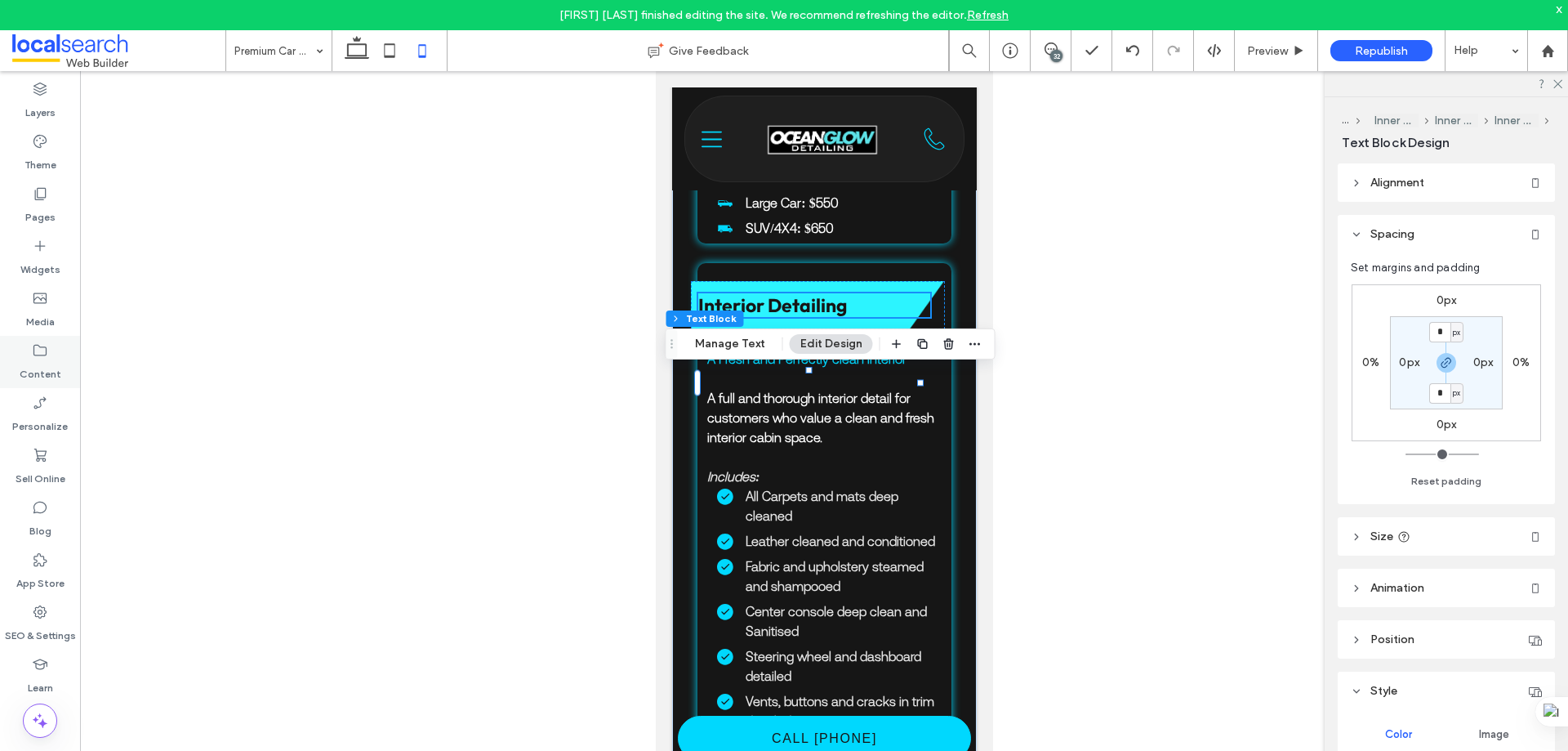 click 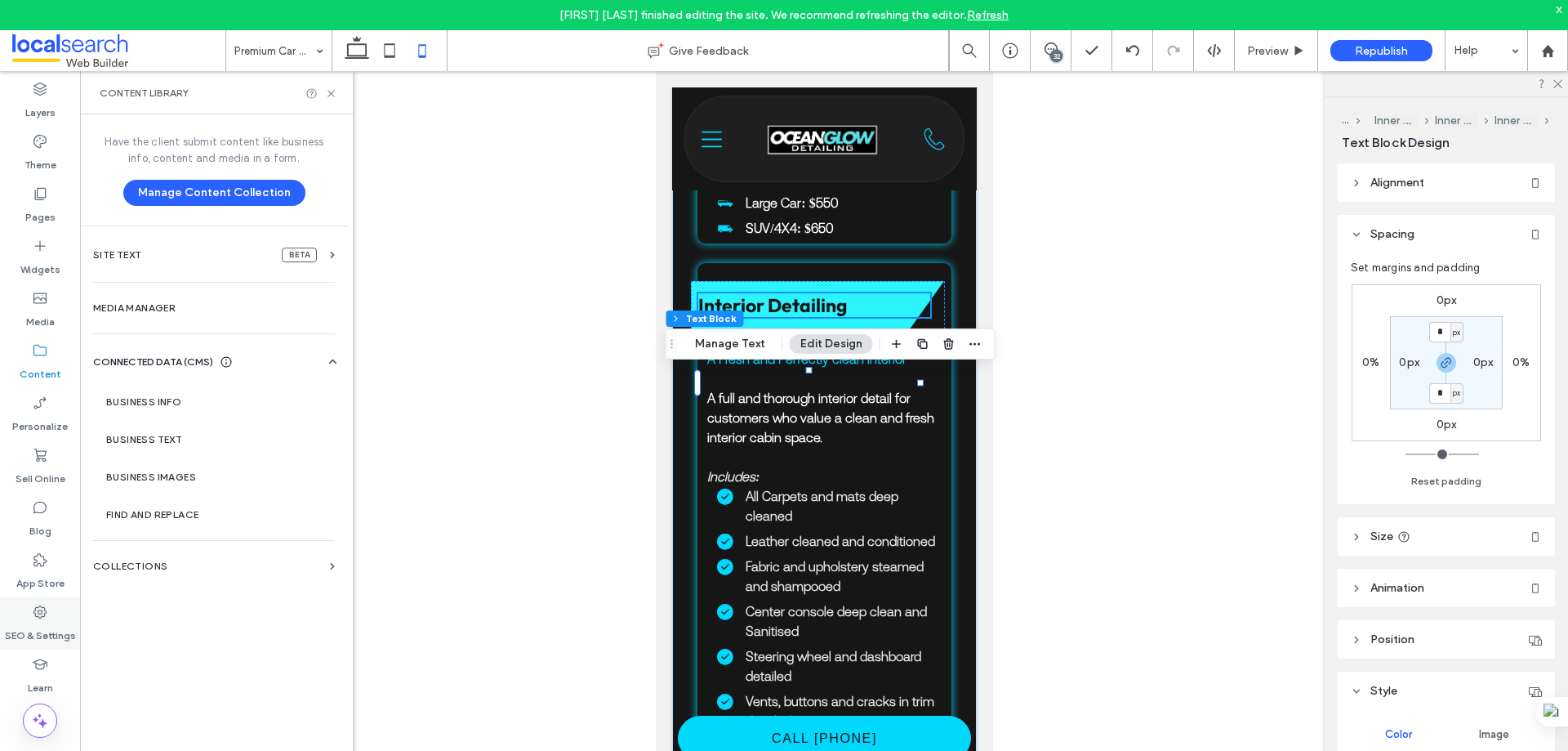 click on "SEO & Settings" at bounding box center (40, 624) 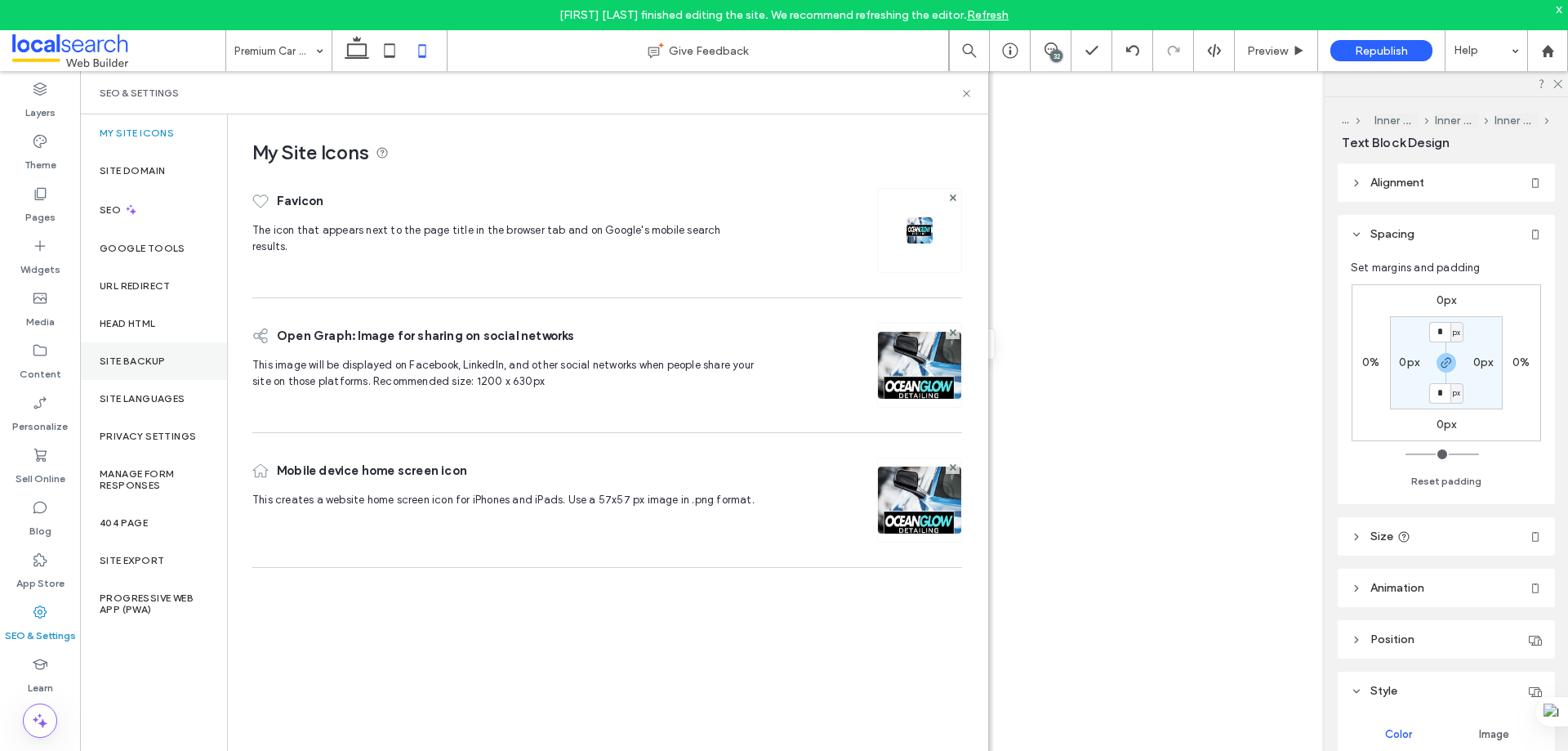 click on "Site Backup" at bounding box center [154, 361] 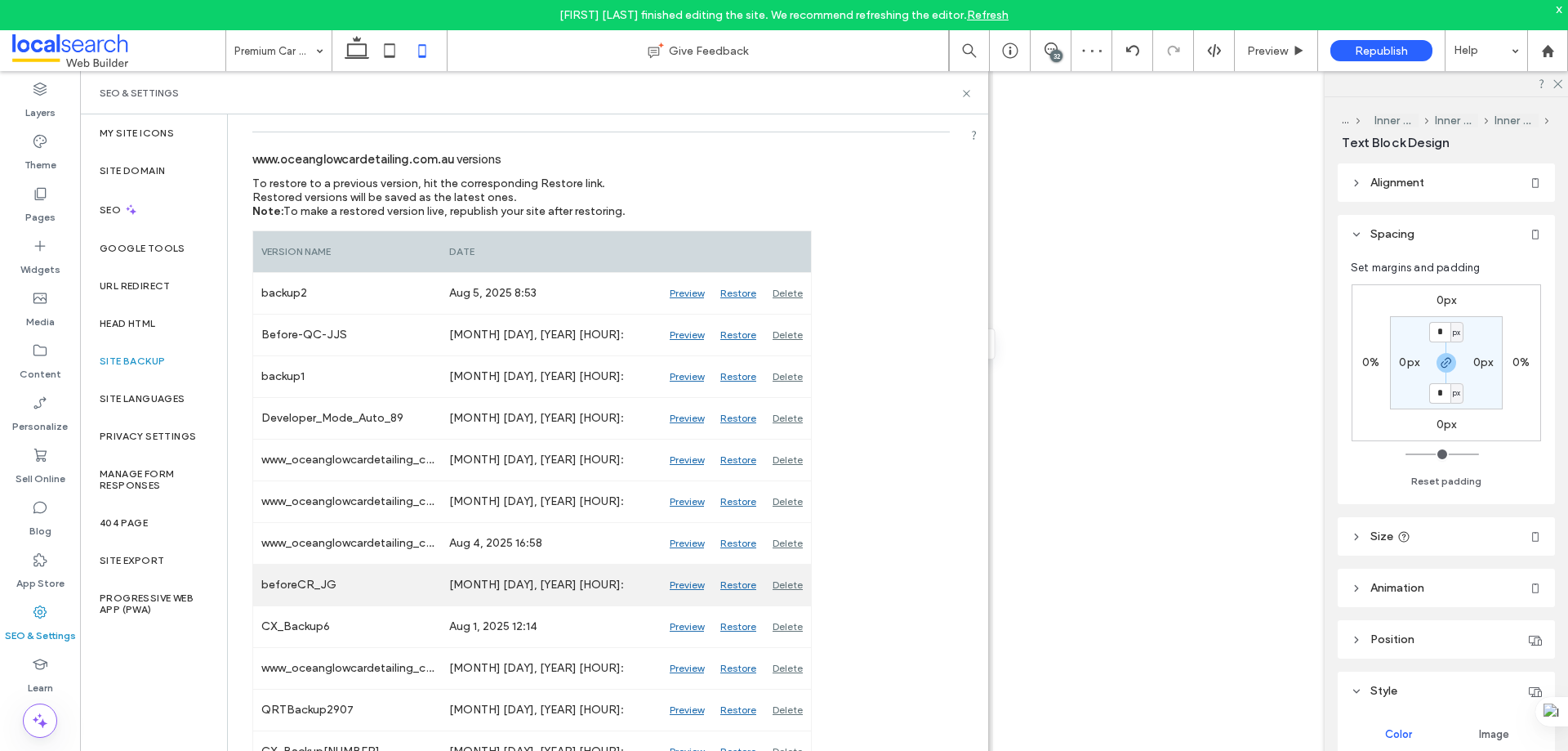scroll, scrollTop: 163, scrollLeft: 0, axis: vertical 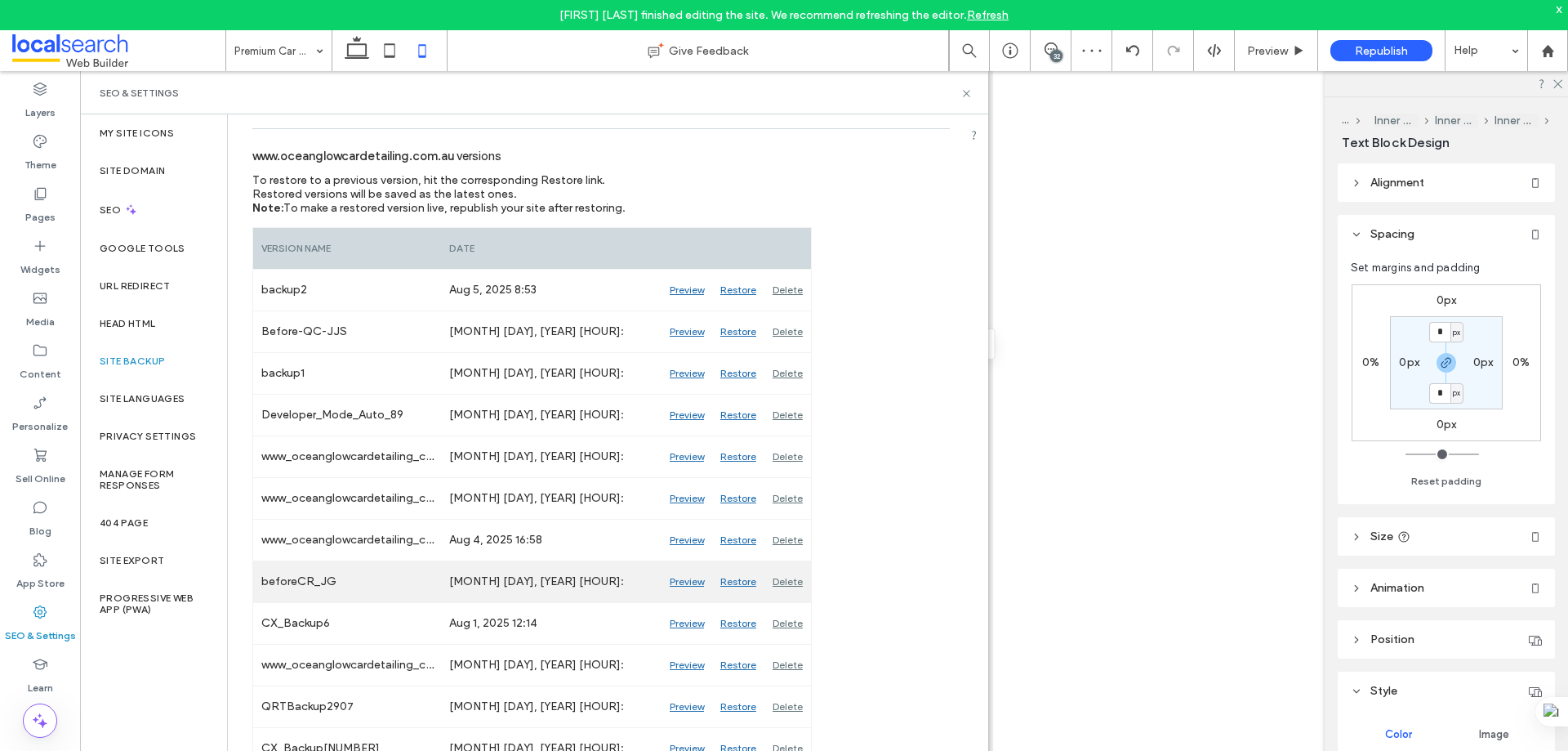 click on "Preview" at bounding box center [687, 582] 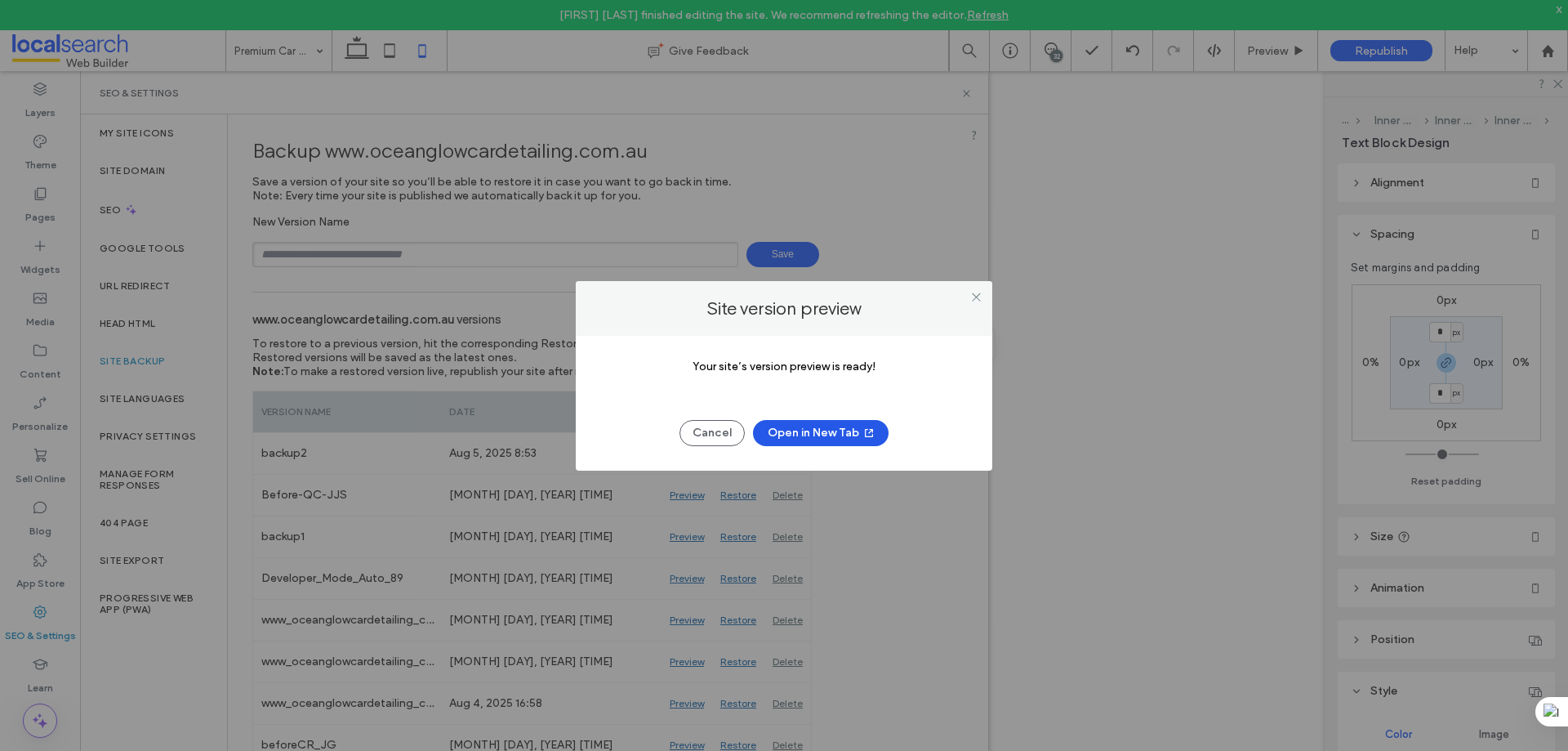 click 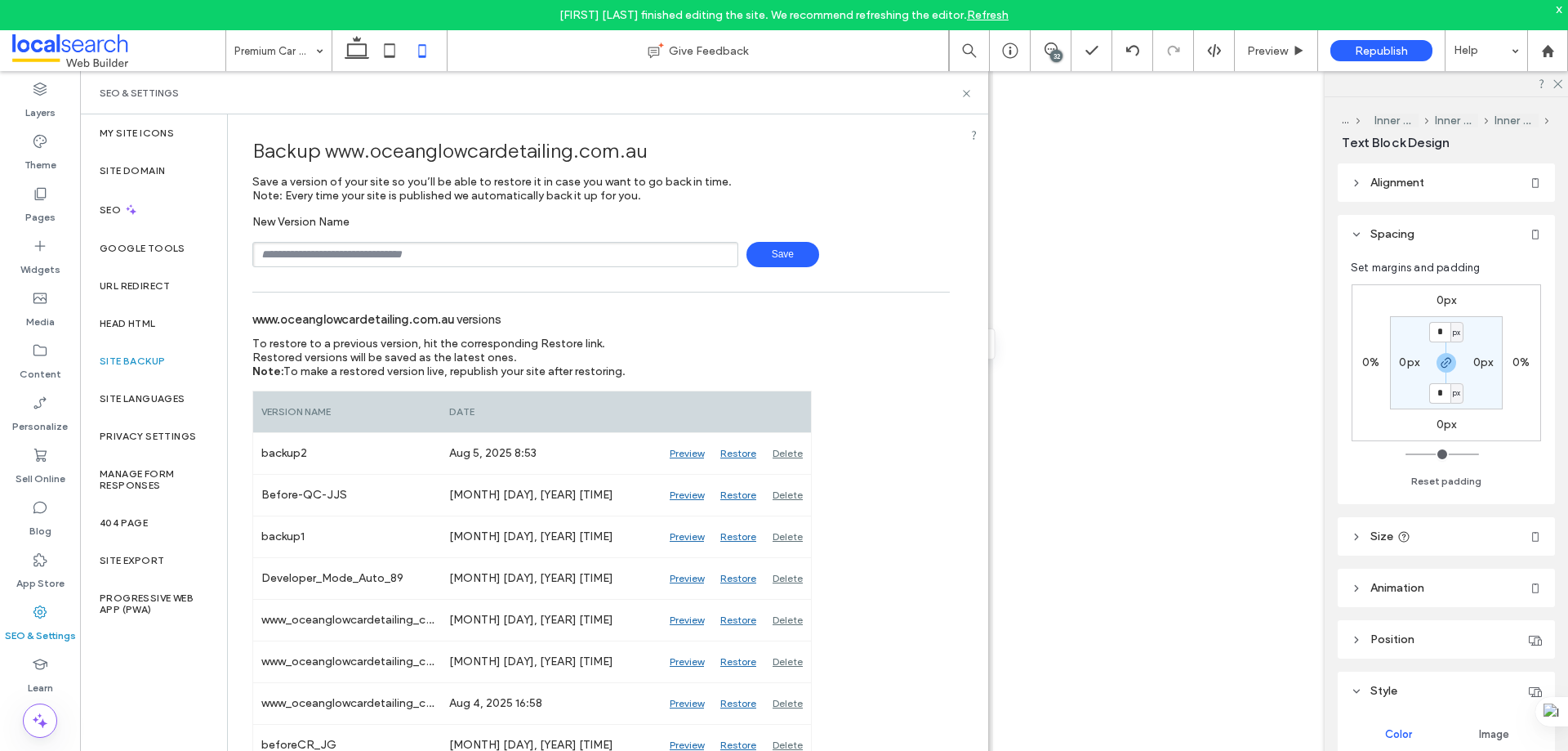 scroll, scrollTop: 3548, scrollLeft: 0, axis: vertical 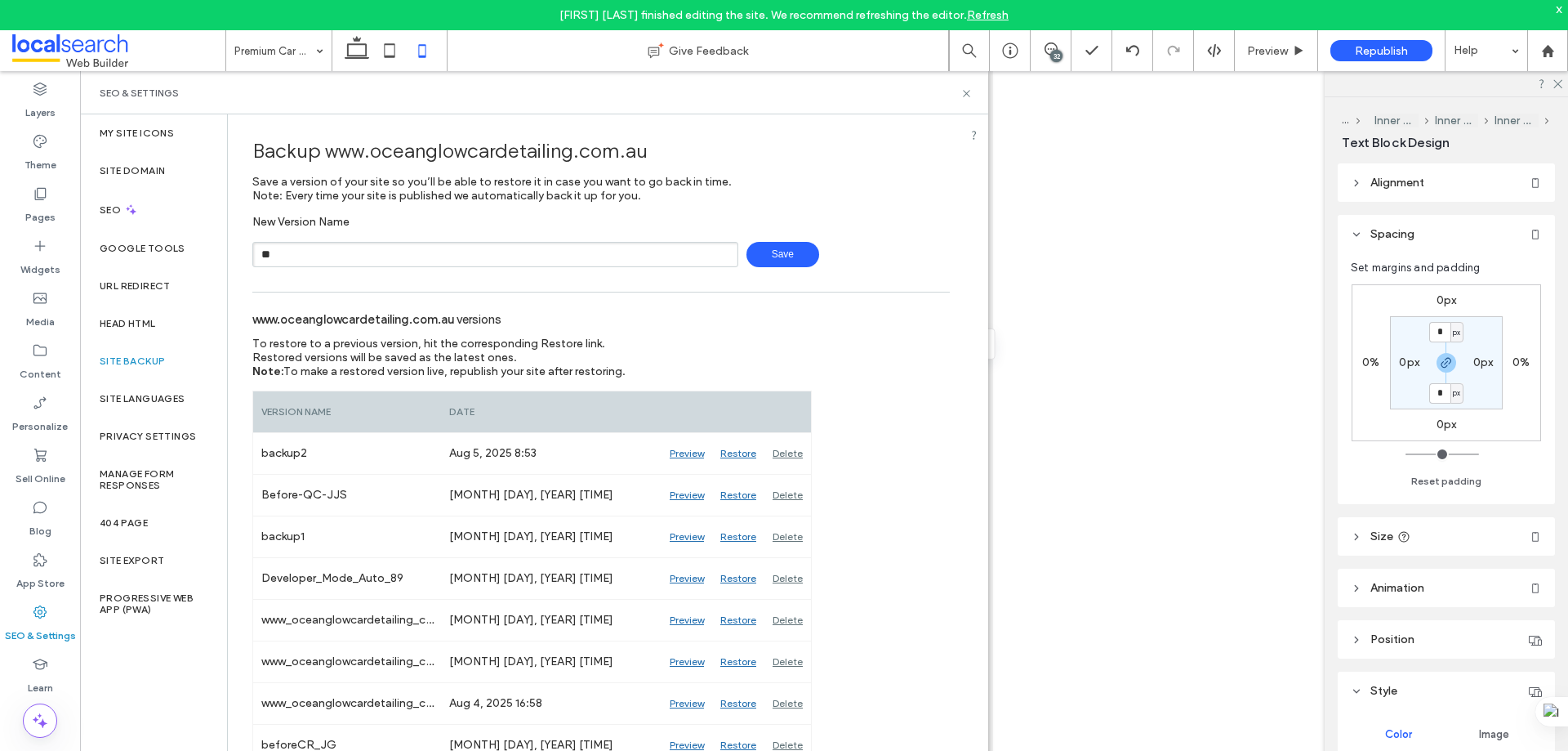 type on "*" 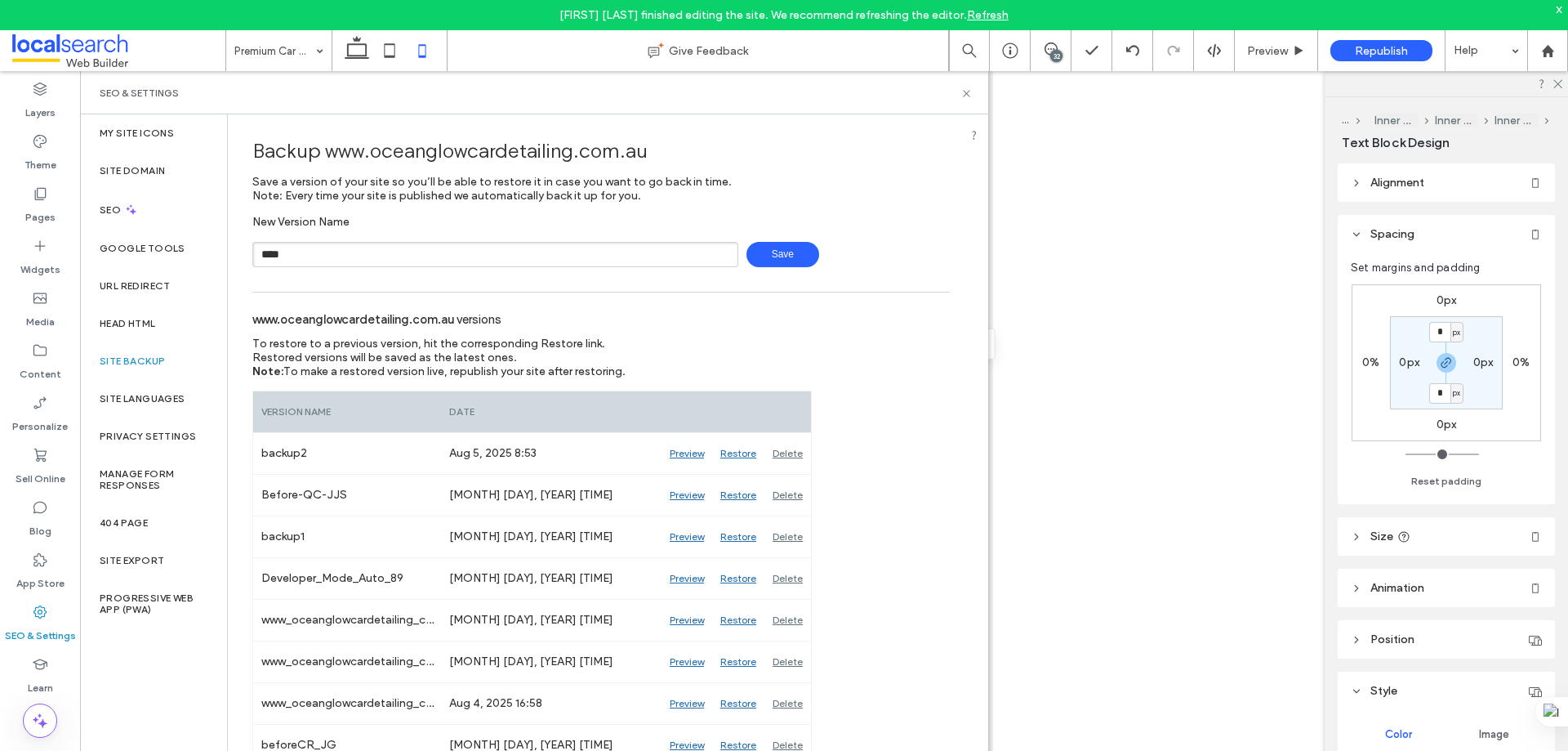 type on "****" 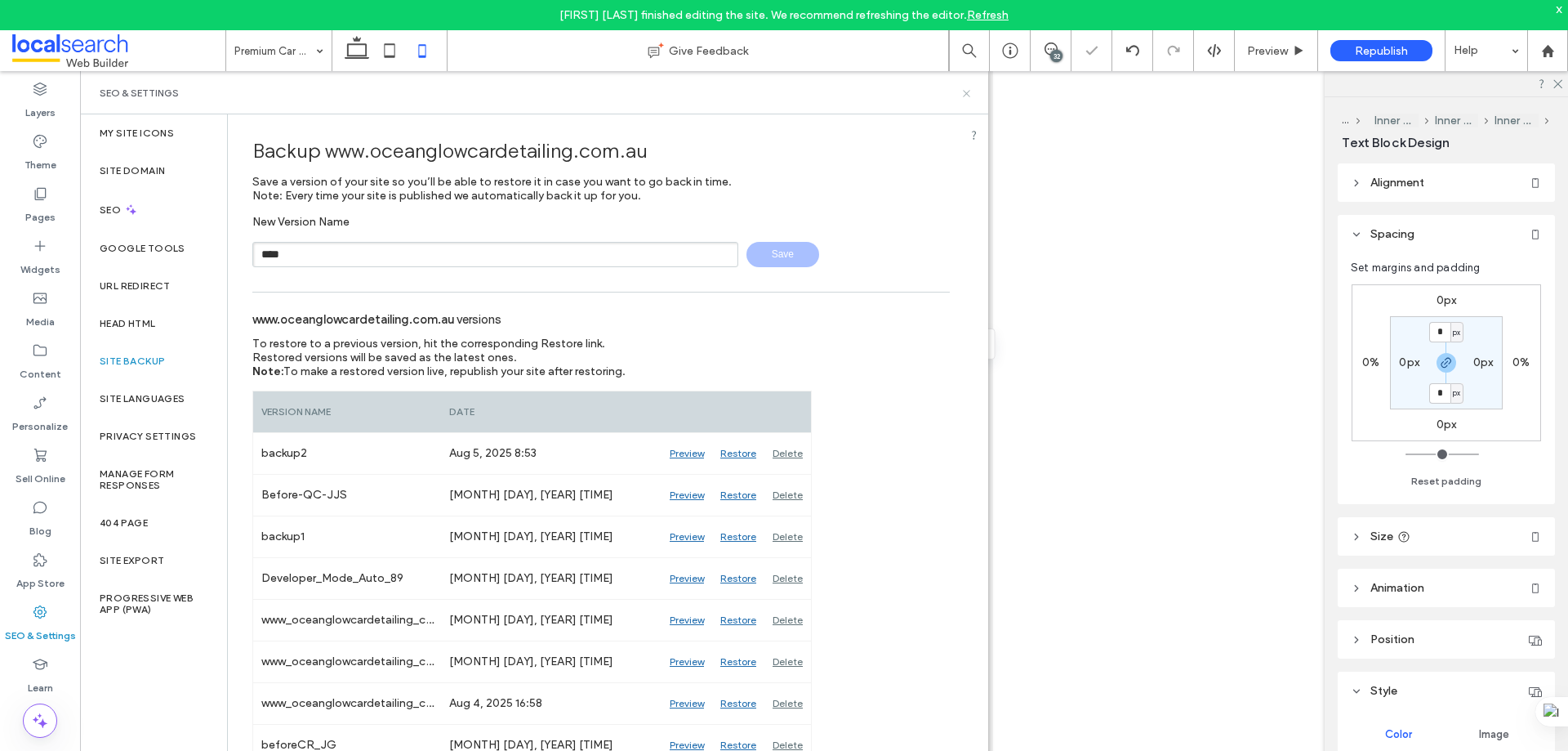 type 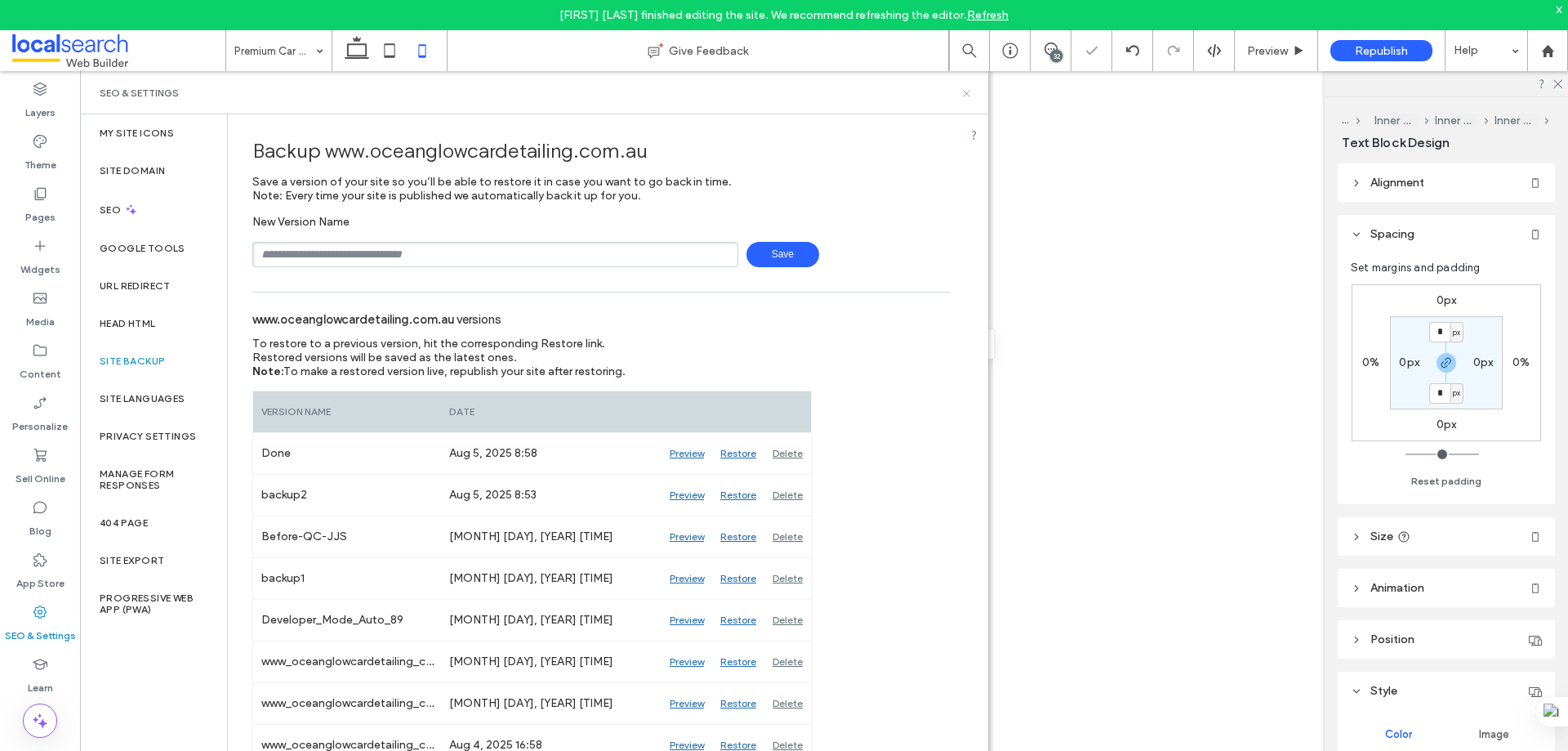 click 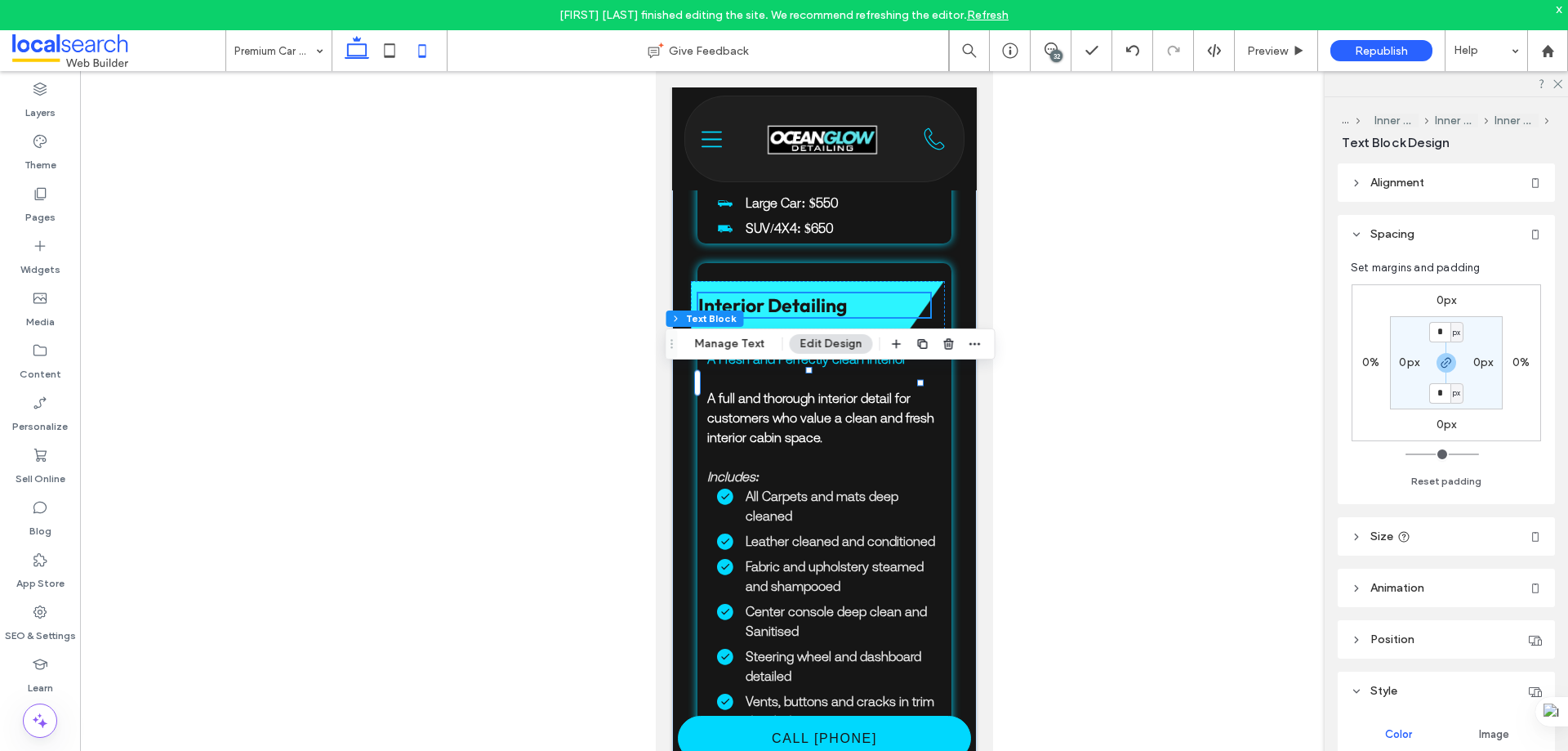 click 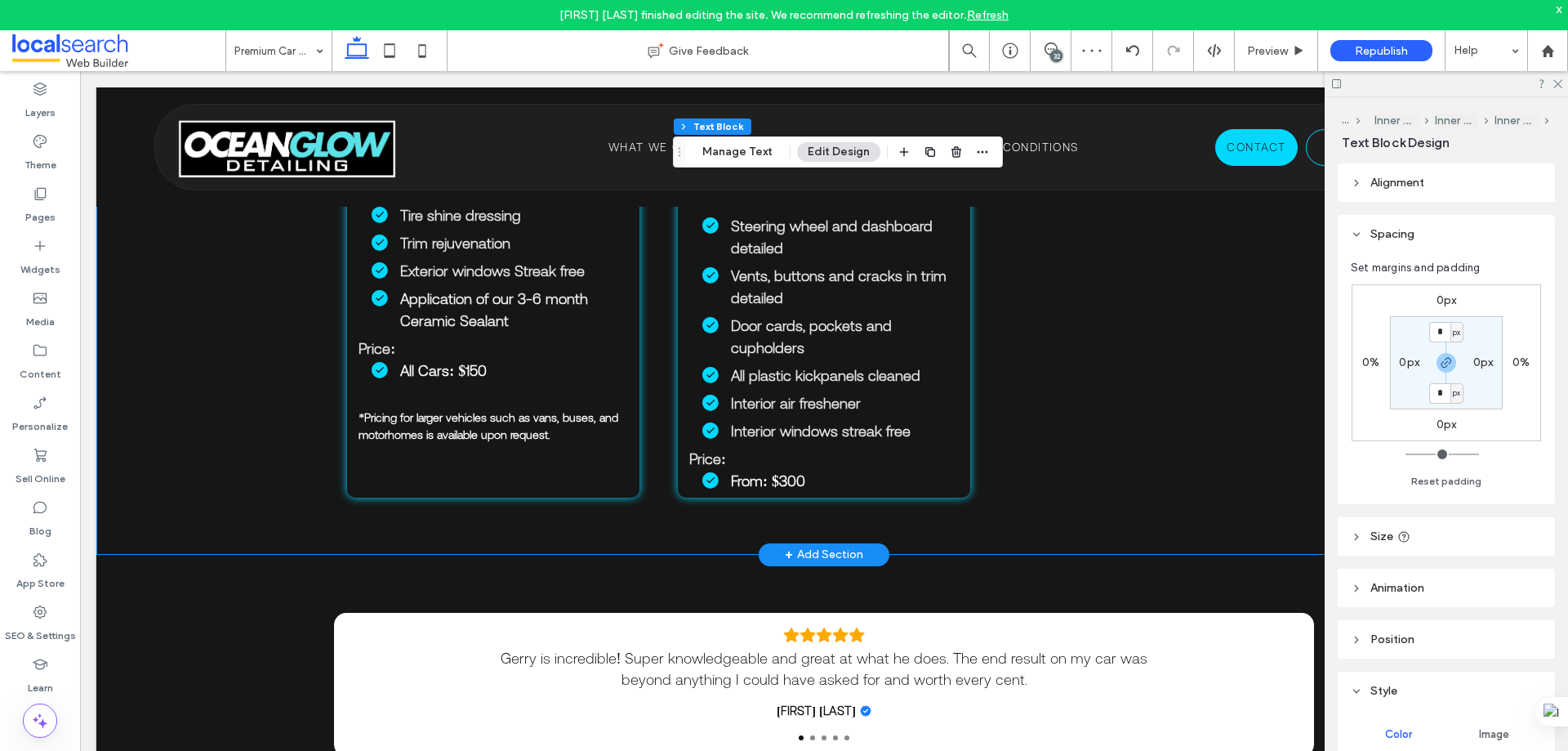 scroll, scrollTop: 2166, scrollLeft: 0, axis: vertical 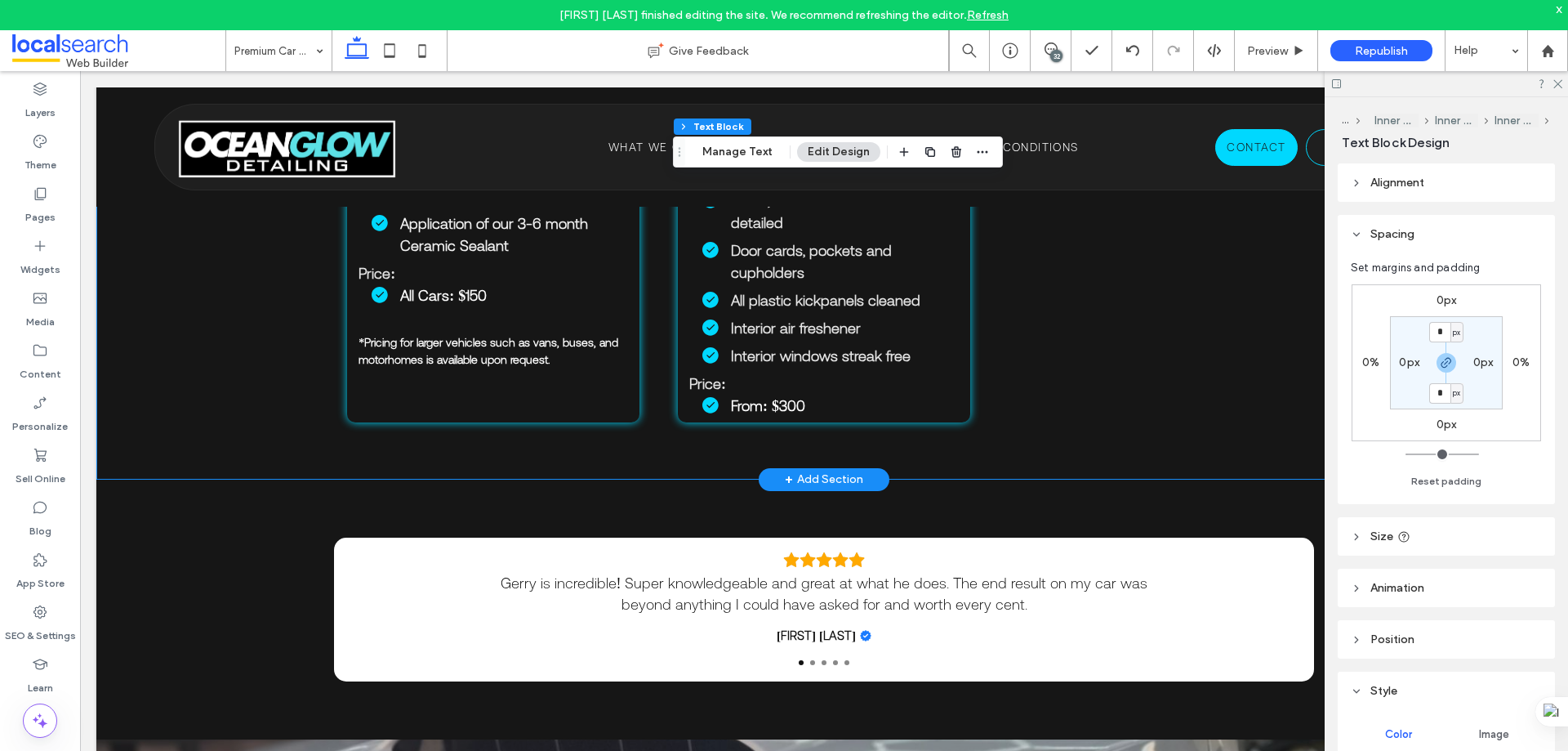 click on "Premium Package Detail
Our Most Popular Detailing Package
Full Interior + Exterior Detail A thorough and extensive car detailing package for the Interior and Exterior of your vehicle. Designed to restore your vehicle to its Showroom Standard Interior Detail Includes:   Deep clean of carpets (mats removed and cleaned) Leather clean and condition Dash, center console, steering wheel, door cards, and door jambs cleaned Air vents and buttons detailed Streak-free interior windows
Exterior Includes:   Pre wash & rinse Wheels, tires and arches cleaned Snow foam  Safe hand wash Door jambs wiped Fuel Flap cleaned Tire shine dressing  Trim rejuvenation  Exterior windows Streak free Long Lasting Protective Polish for ongoing weather resistance, gloss and shine
Price:
Small Car: $350
Large Car: $400
SUV/4X4: $450
Ultimate Package Detail
Perfect Paintwork - Flawless finish" at bounding box center (824, -401) 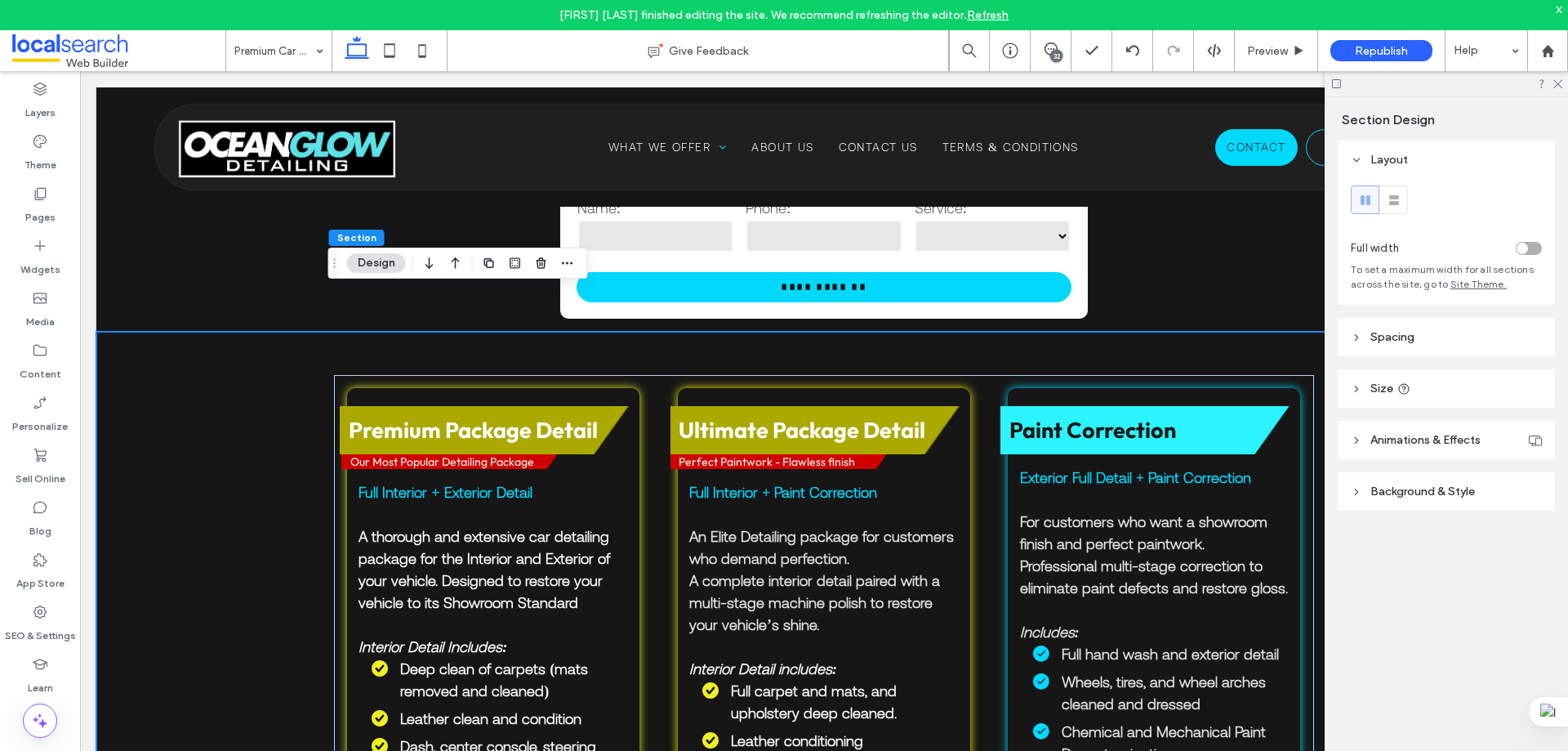 scroll, scrollTop: 532, scrollLeft: 0, axis: vertical 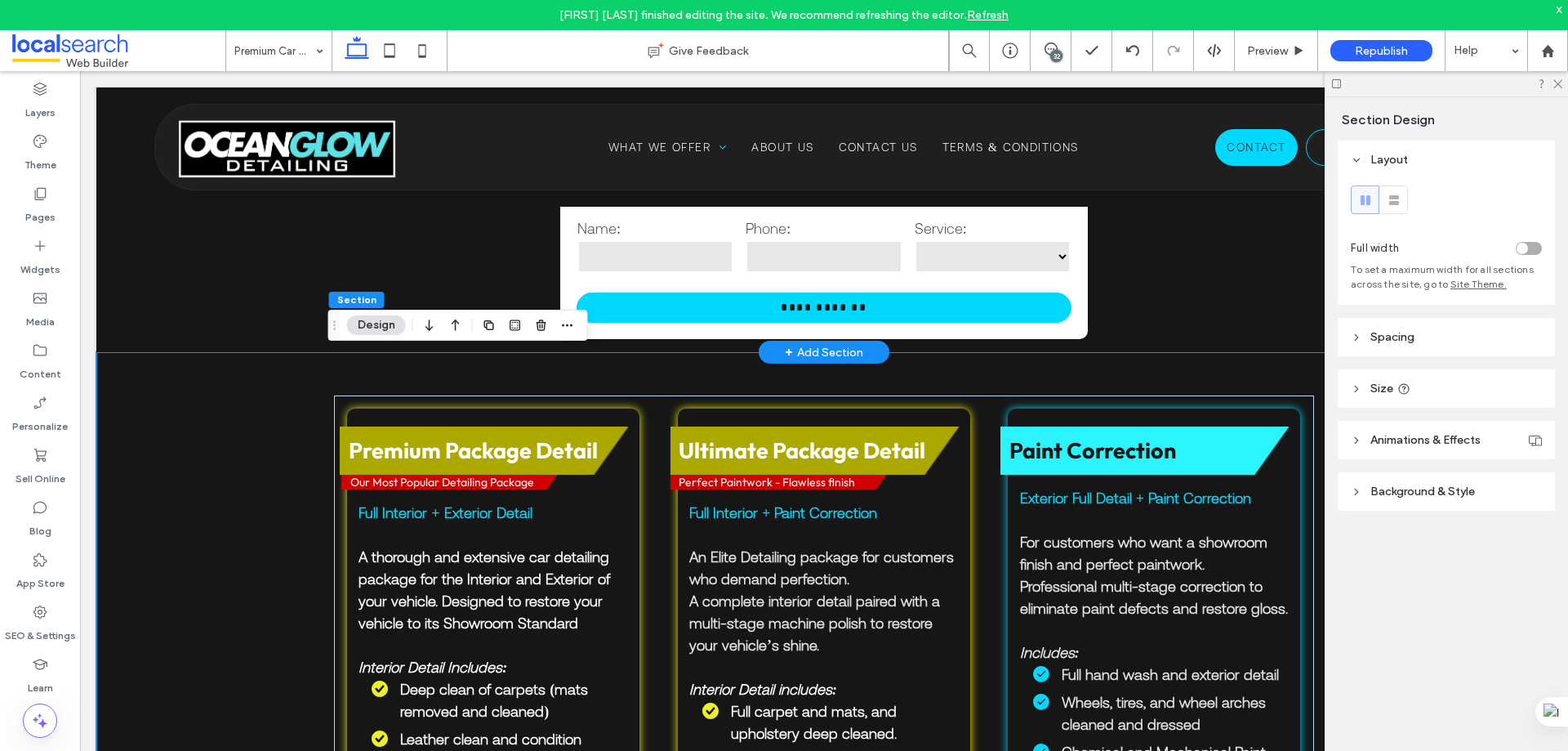 click on "**********" at bounding box center (824, 239) 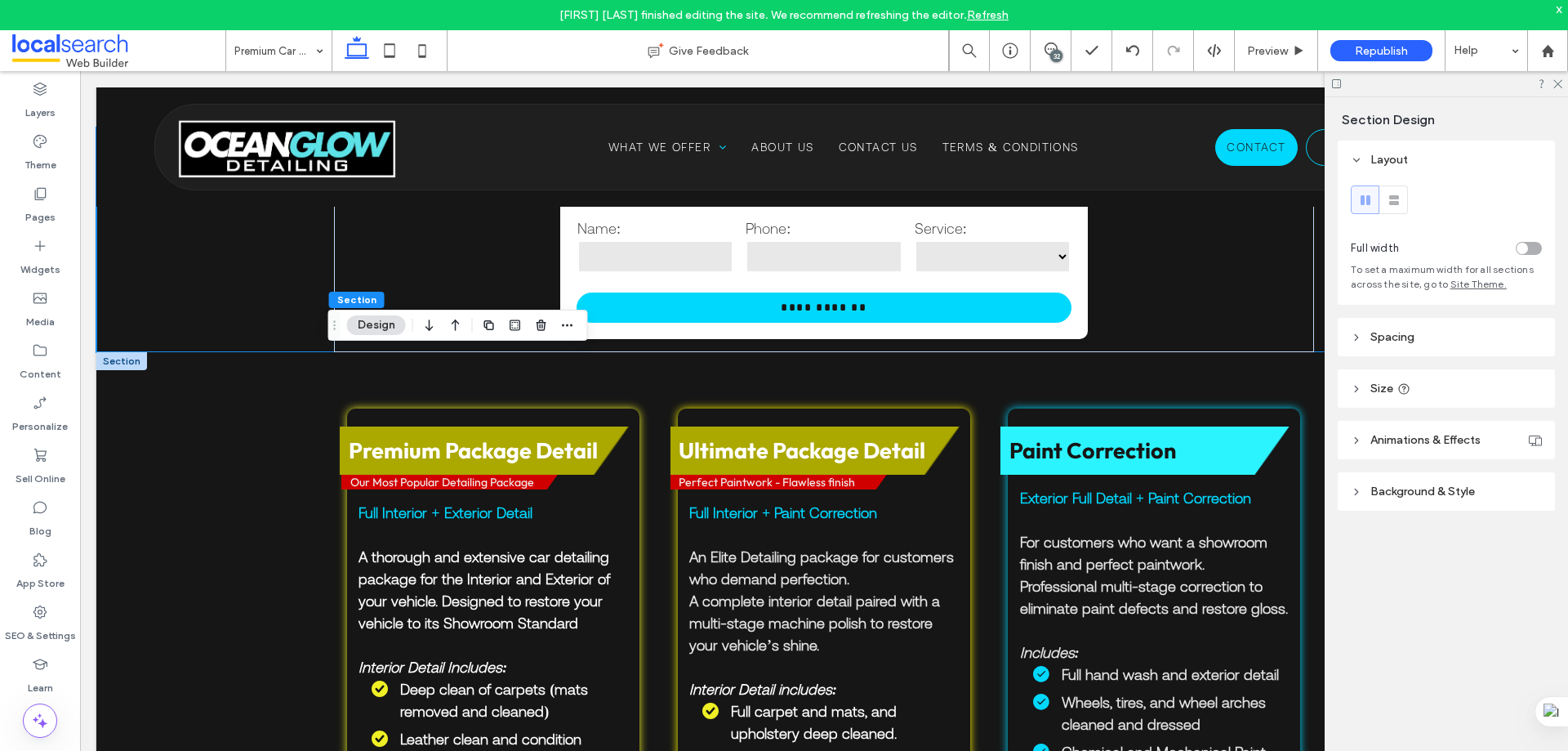 click on "Premium Package Detail
Our Most Popular Detailing Package
Full Interior + Exterior Detail A thorough and extensive car detailing package for the Interior and Exterior of your vehicle. Designed to restore your vehicle to its Showroom Standard Interior Detail Includes:   Deep clean of carpets (mats removed and cleaned) Leather clean and condition Dash, center console, steering wheel, door cards, and door jambs cleaned Air vents and buttons detailed Streak-free interior windows
Exterior Includes:   Pre wash & rinse Wheels, tires and arches cleaned Snow foam  Safe hand wash Door jambs wiped Fuel Flap cleaned Tire shine dressing  Trim rejuvenation  Exterior windows Streak free Long Lasting Protective Polish for ongoing weather resistance, gloss and shine
Price:
Small Car: $350
Large Car: $400
SUV/4X4: $450
Ultimate Package Detail
Perfect Paintwork - Flawless finish" at bounding box center (824, 1233) 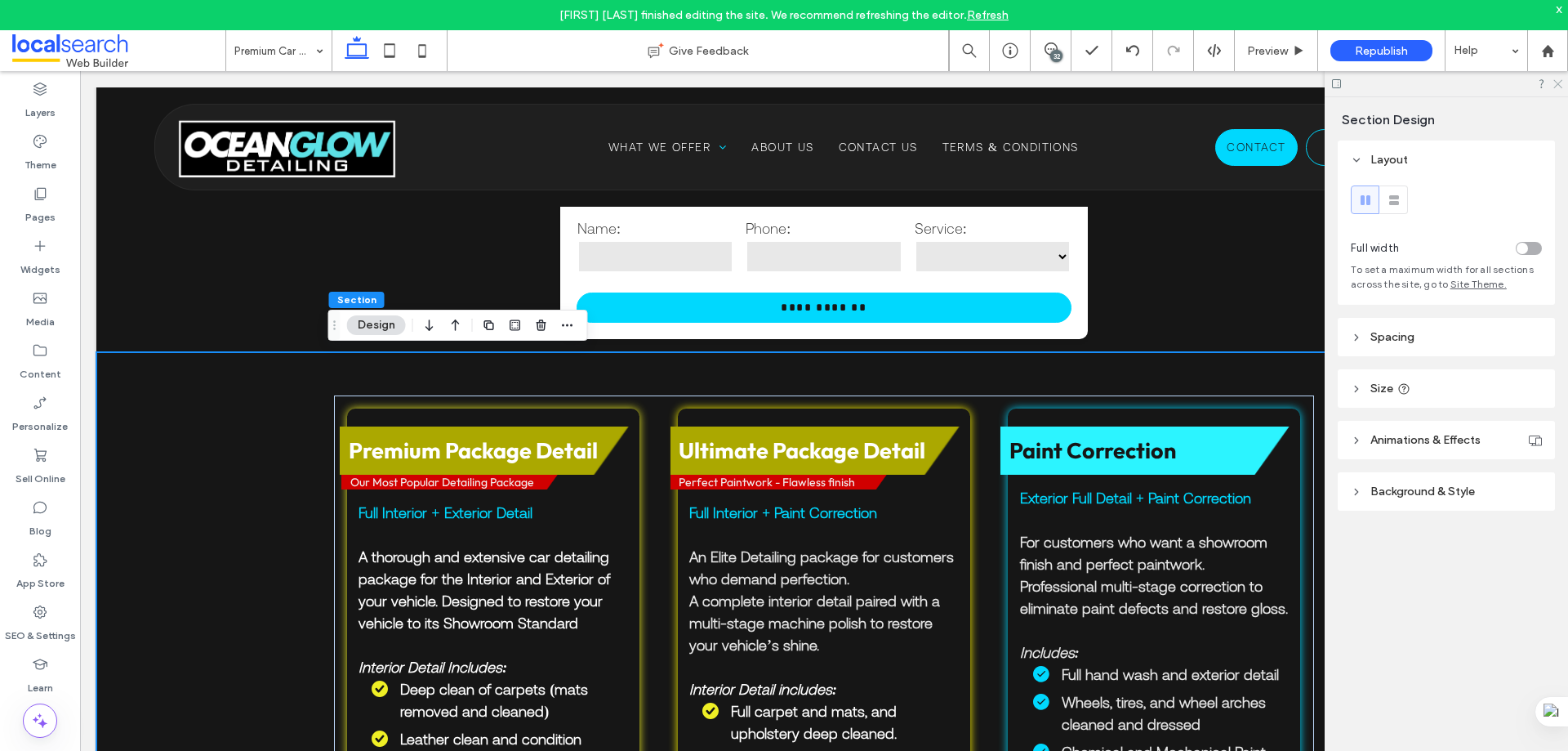click 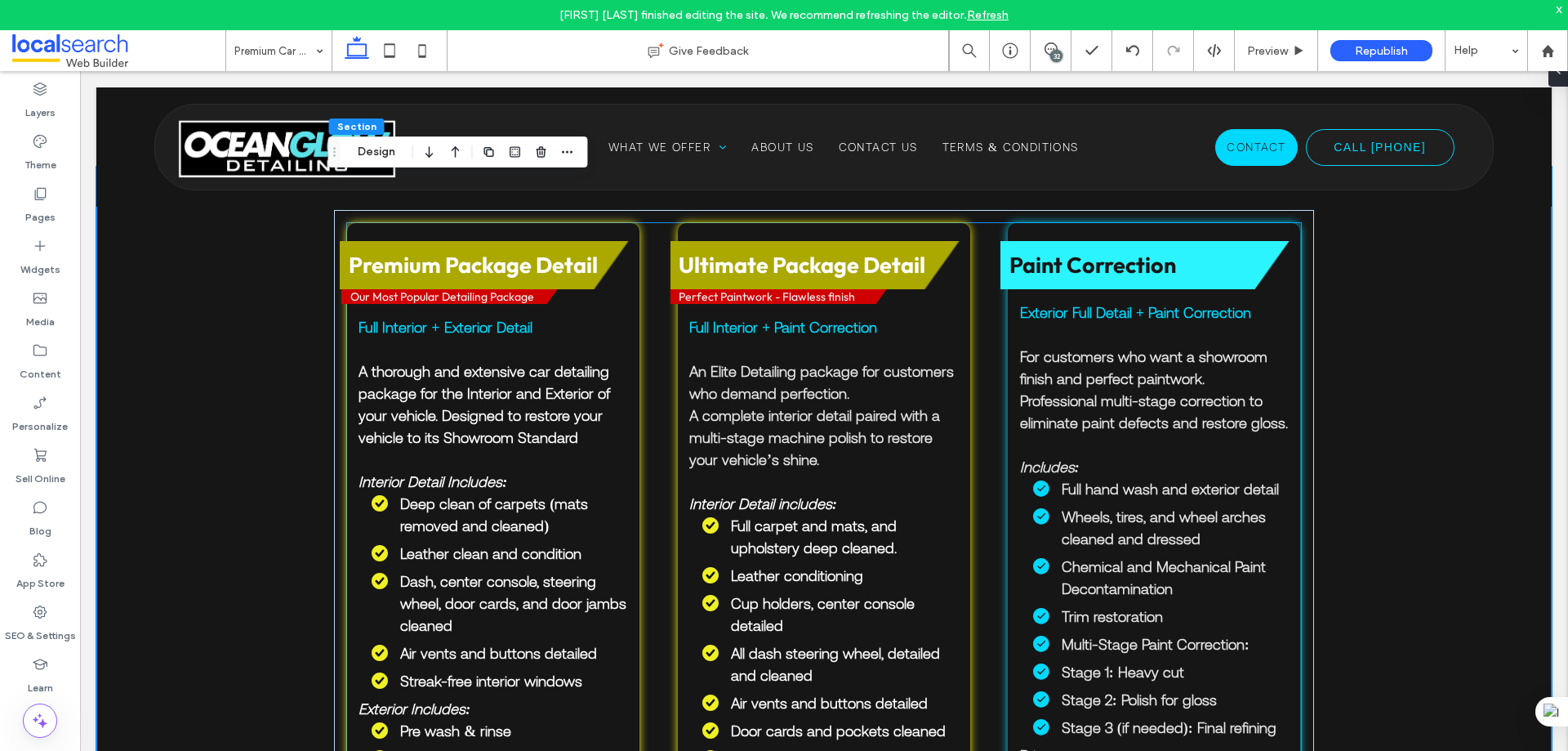 scroll, scrollTop: 695, scrollLeft: 0, axis: vertical 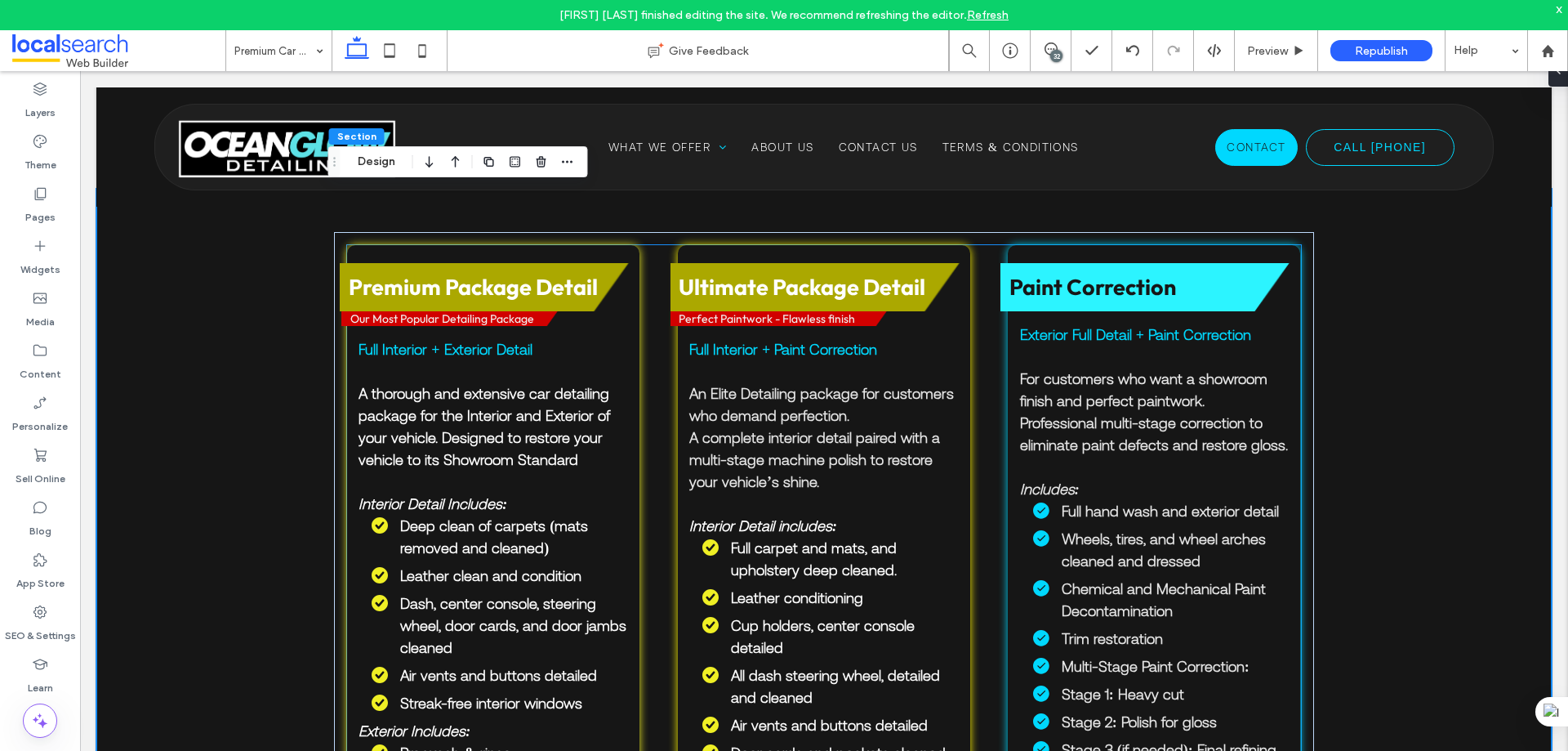 click on "Paint Correction
Exterior Full Detail + Paint Correction For customers who want a showroom finish and perfect paintwork. Professional multi-stage correction to eliminate paint defects and restore gloss. Includes: Full hand wash and exterior detail Wheels, tires, and wheel arches cleaned and dressed Chemical and Mechanical Paint Decontamination Trim restoration Multi-Stage Paint Correction: Stage 1: Heavy cut Stage 2: Polish for gloss Stage 3 (if needed): Final refining Price:
Small Car: $450
Large Car: $550
SUV/4X4: $650" at bounding box center (1154, 709) 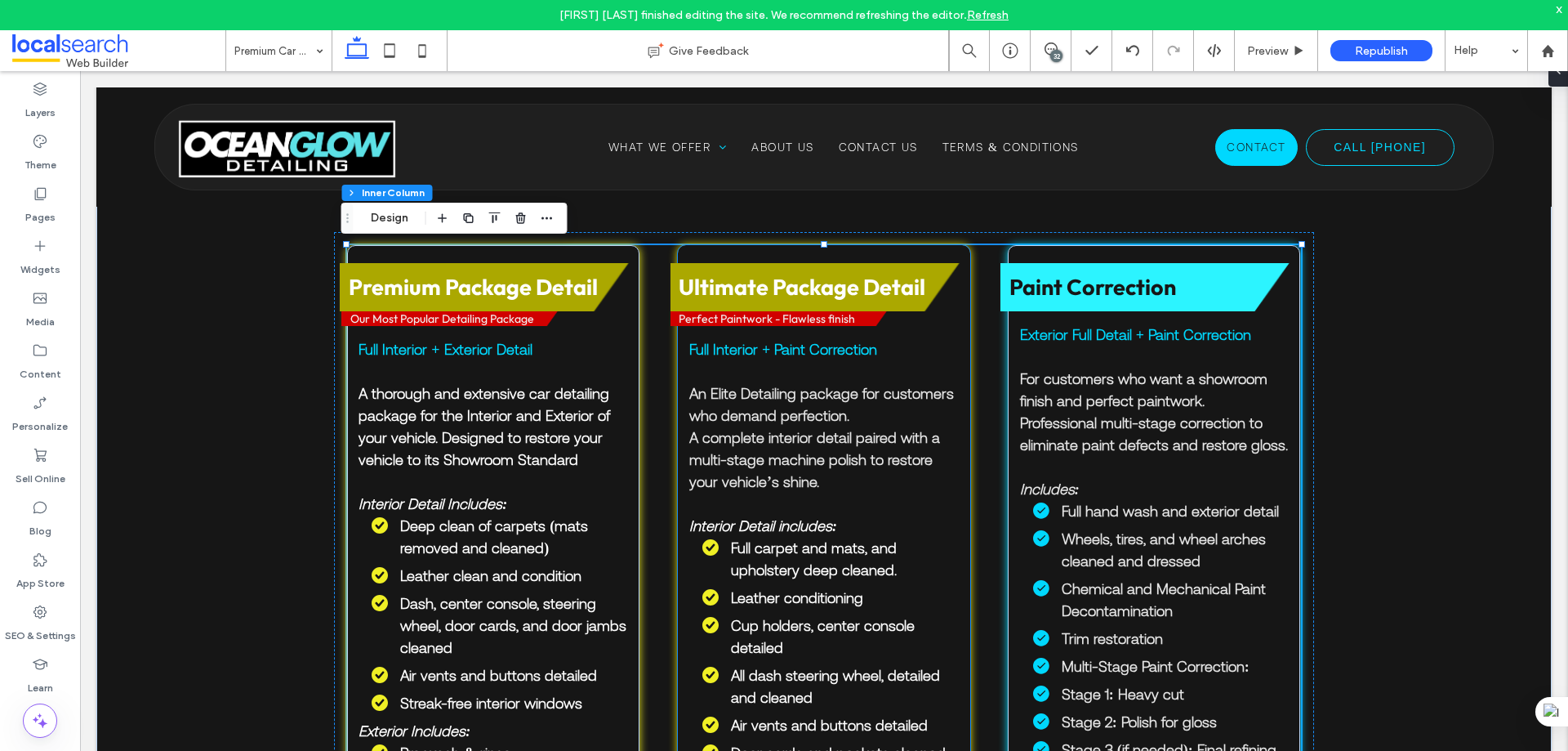 click on "Ultimate Package Detail
Perfect Paintwork - Flawless finish
Full Interior + Paint Correction An Elite Detailing package for customers who demand perfection. A complete interior detail paired with a multi-stage machine polish to restore your vehicle’s shine. Interior Detail includes:   Full carpet and mats, and upholstery deep cleaned. Leather conditioning Cup holders, center console detailed All dash steering wheel, detailed and cleaned Air vents and buttons detailed Door cards and pockets cleaned Streak-free window finish
Exterior Includes:   Hand wash Chemical + mechanical paint decontamination Wheel cleaning and tire dressing Multi-stage paint correction to remove light defects and enhance gloss Long lasting protective polish for ongoing weather resistance, gloss and shine
Price:
Small Car: $600
Large Car: $700
SUV/4X4: $800" at bounding box center (824, 709) 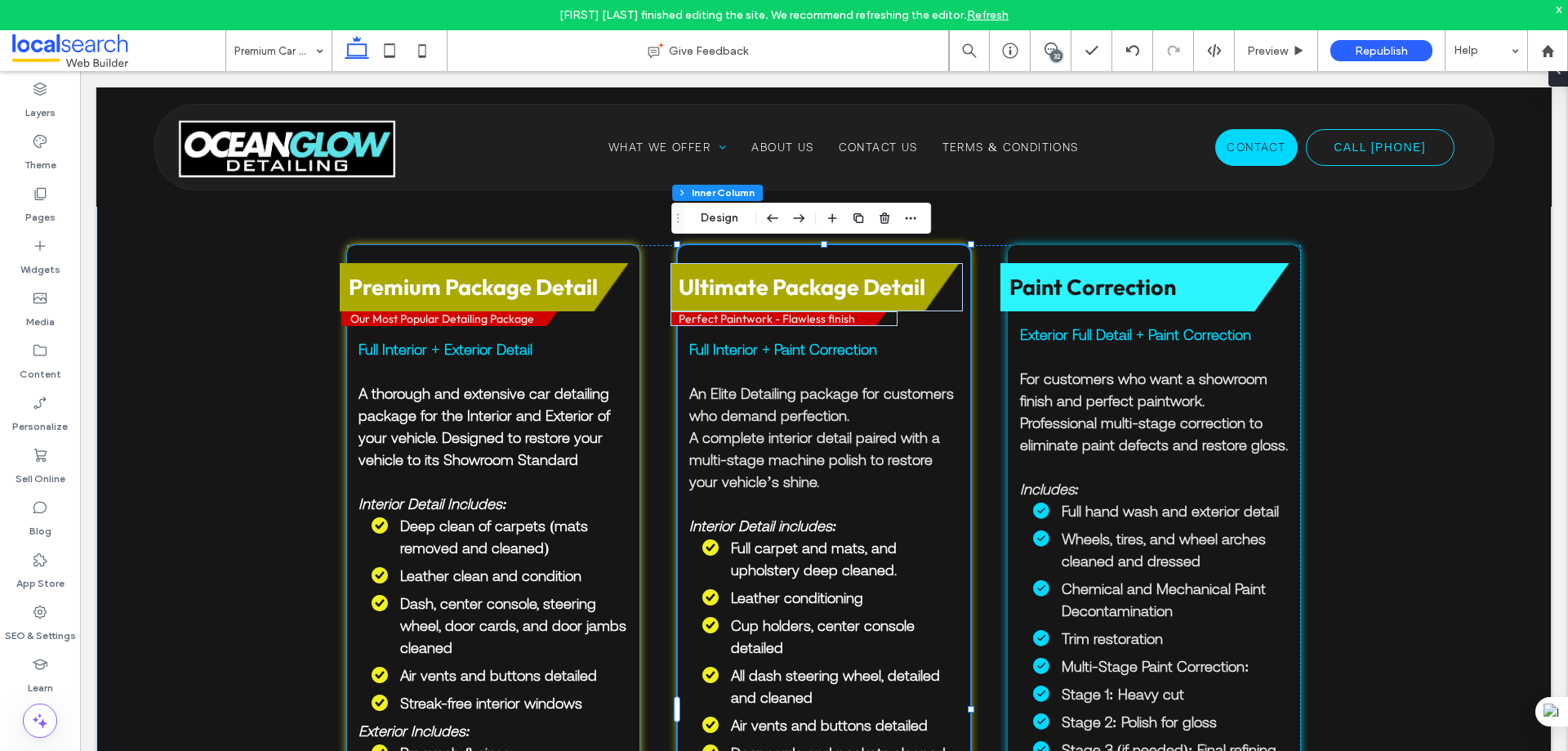 click on "Premium Package Detail
Our Most Popular Detailing Package
Full Interior + Exterior Detail A thorough and extensive car detailing package for the Interior and Exterior of your vehicle. Designed to restore your vehicle to its Showroom Standard Interior Detail Includes:   Deep clean of carpets (mats removed and cleaned) Leather clean and condition Dash, center console, steering wheel, door cards, and door jambs cleaned Air vents and buttons detailed Streak-free interior windows
Exterior Includes:   Pre wash & rinse Wheels, tires and arches cleaned Snow foam  Safe hand wash Door jambs wiped Fuel Flap cleaned Tire shine dressing  Trim rejuvenation  Exterior windows Streak free Long Lasting Protective Polish for ongoing weather resistance, gloss and shine
Price:
Small Car: $350
Large Car: $400
SUV/4X4: $450" at bounding box center (493, 709) 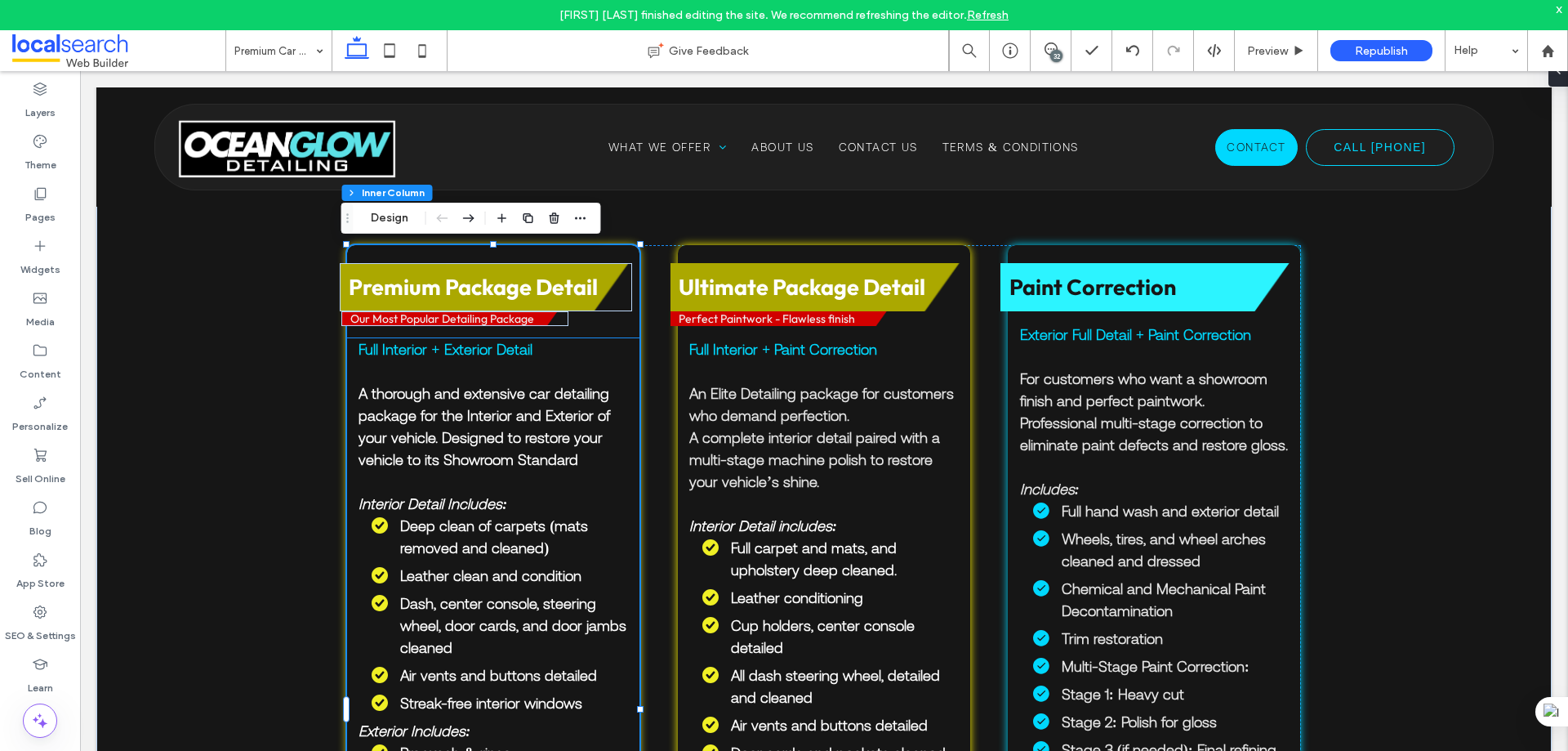 click at bounding box center (492, 371) 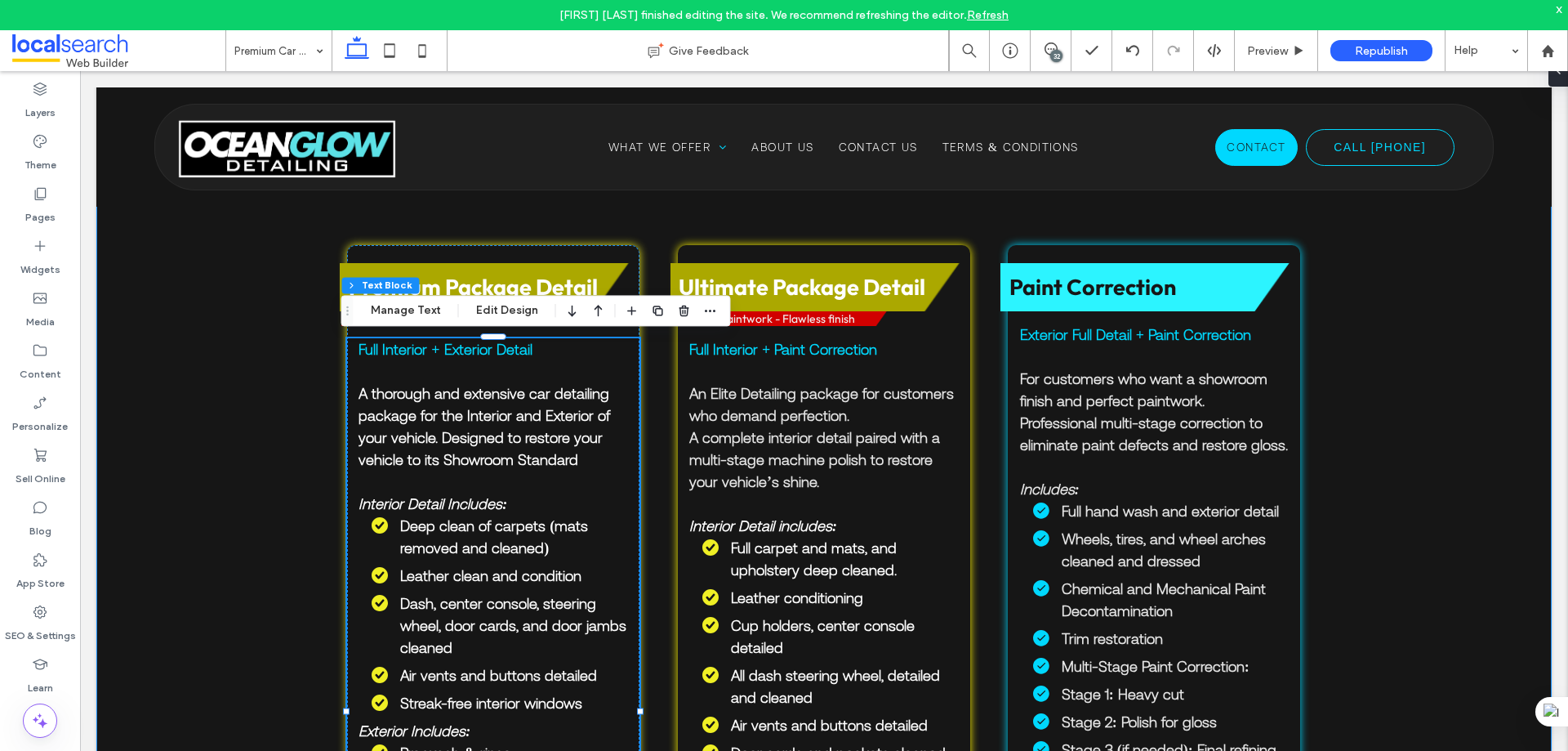 click on "Premium Package Detail
Our Most Popular Detailing Package
Full Interior + Exterior Detail A thorough and extensive car detailing package for the Interior and Exterior of your vehicle. Designed to restore your vehicle to its Showroom Standard Interior Detail Includes:   Deep clean of carpets (mats removed and cleaned) Leather clean and condition Dash, center console, steering wheel, door cards, and door jambs cleaned Air vents and buttons detailed Streak-free interior windows
Exterior Includes:   Pre wash & rinse Wheels, tires and arches cleaned Snow foam  Safe hand wash Door jambs wiped Fuel Flap cleaned Tire shine dressing  Trim rejuvenation  Exterior windows Streak free Long Lasting Protective Polish for ongoing weather resistance, gloss and shine
Price:
Small Car: $350
Large Car: $400
SUV/4X4: $450
Ultimate Package Detail
Perfect Paintwork - Flawless finish" at bounding box center [824, 1070] 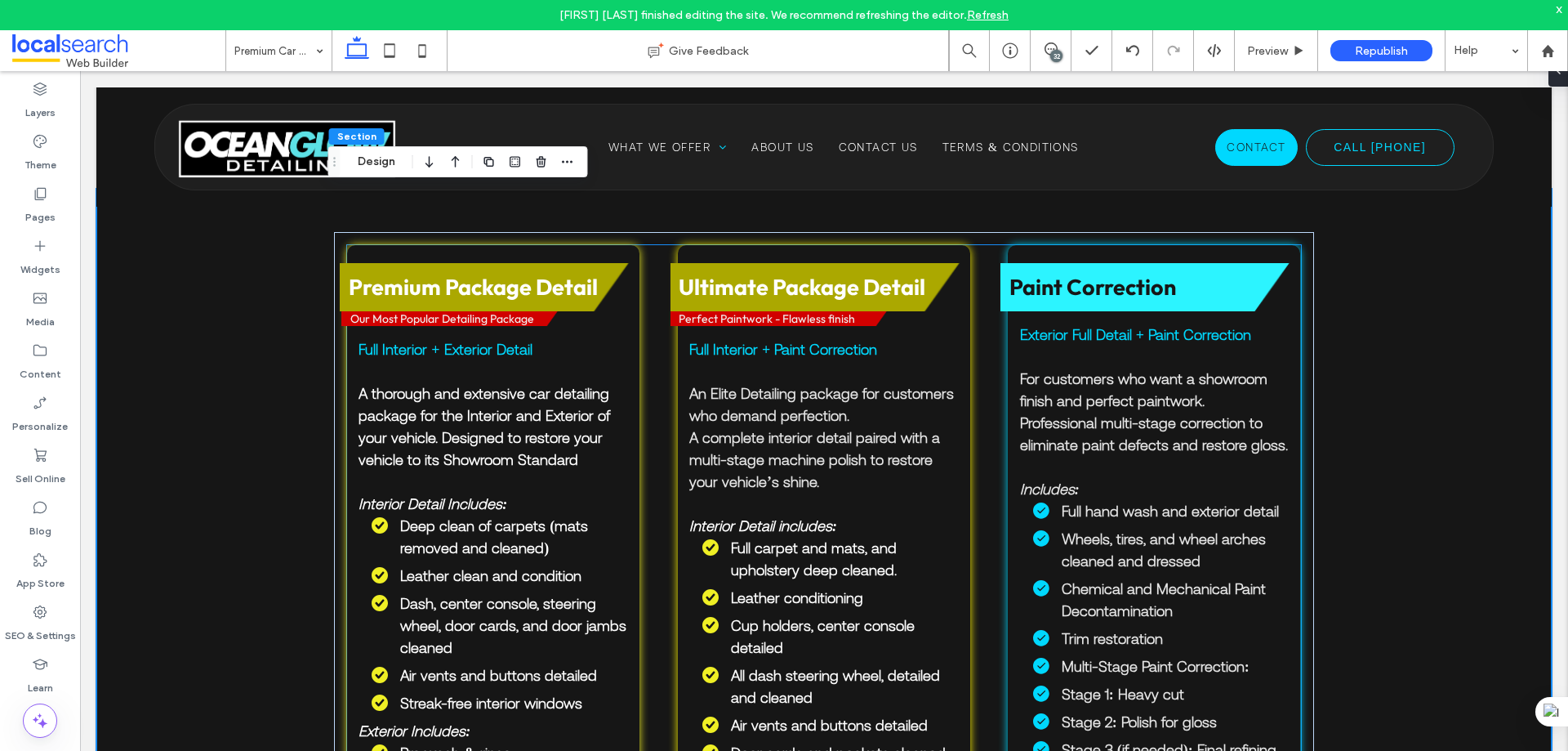 click on "Premium Package Detail
Our Most Popular Detailing Package
Full Interior + Exterior Detail A thorough and extensive car detailing package for the Interior and Exterior of your vehicle. Designed to restore your vehicle to its Showroom Standard Interior Detail Includes:   Deep clean of carpets (mats removed and cleaned) Leather clean and condition Dash, center console, steering wheel, door cards, and door jambs cleaned Air vents and buttons detailed Streak-free interior windows
Exterior Includes:   Pre wash & rinse Wheels, tires and arches cleaned Snow foam  Safe hand wash Door jambs wiped Fuel Flap cleaned Tire shine dressing  Trim rejuvenation  Exterior windows Streak free Long Lasting Protective Polish for ongoing weather resistance, gloss and shine
Price:
Small Car: $350
Large Car: $400
SUV/4X4: $450" at bounding box center (493, 709) 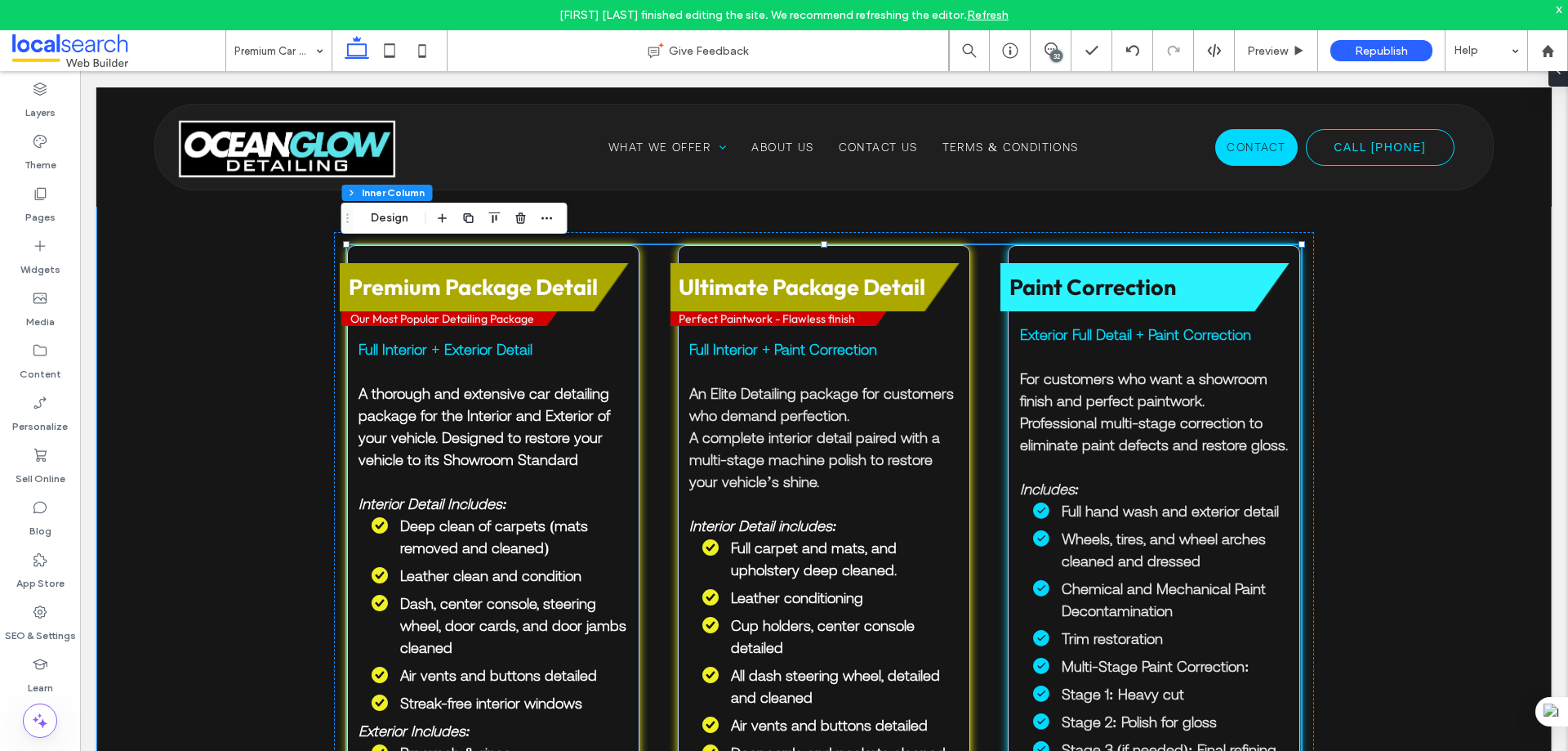 click on "Premium Package Detail
Our Most Popular Detailing Package
Full Interior + Exterior Detail A thorough and extensive car detailing package for the Interior and Exterior of your vehicle. Designed to restore your vehicle to its Showroom Standard Interior Detail Includes:   Deep clean of carpets (mats removed and cleaned) Leather clean and condition Dash, center console, steering wheel, door cards, and door jambs cleaned Air vents and buttons detailed Streak-free interior windows
Exterior Includes:   Pre wash & rinse Wheels, tires and arches cleaned Snow foam  Safe hand wash Door jambs wiped Fuel Flap cleaned Tire shine dressing  Trim rejuvenation  Exterior windows Streak free Long Lasting Protective Polish for ongoing weather resistance, gloss and shine
Price:
Small Car: $350
Large Car: $400
SUV/4X4: $450
Ultimate Package Detail
Perfect Paintwork - Flawless finish" at bounding box center [824, 1070] 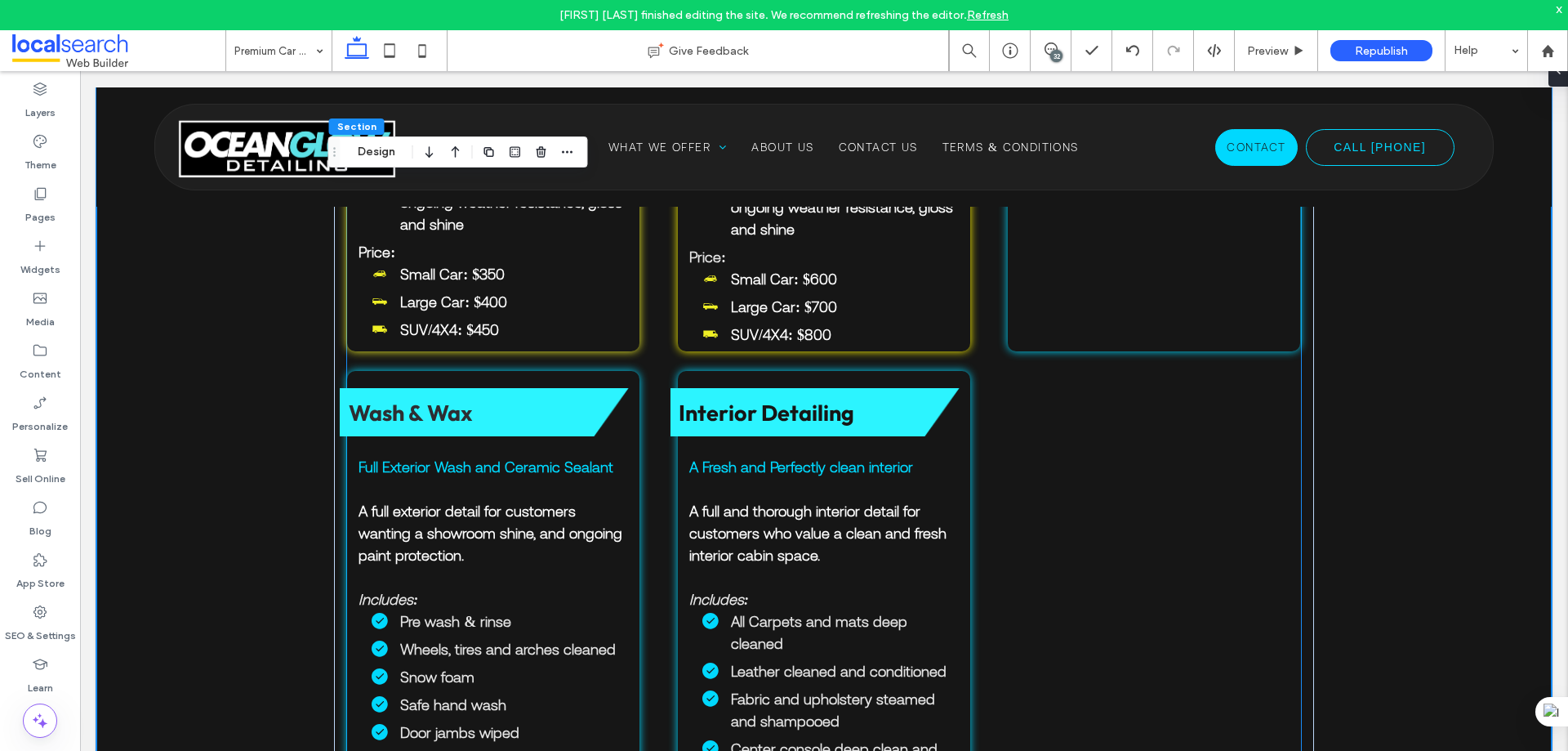 scroll, scrollTop: 1513, scrollLeft: 0, axis: vertical 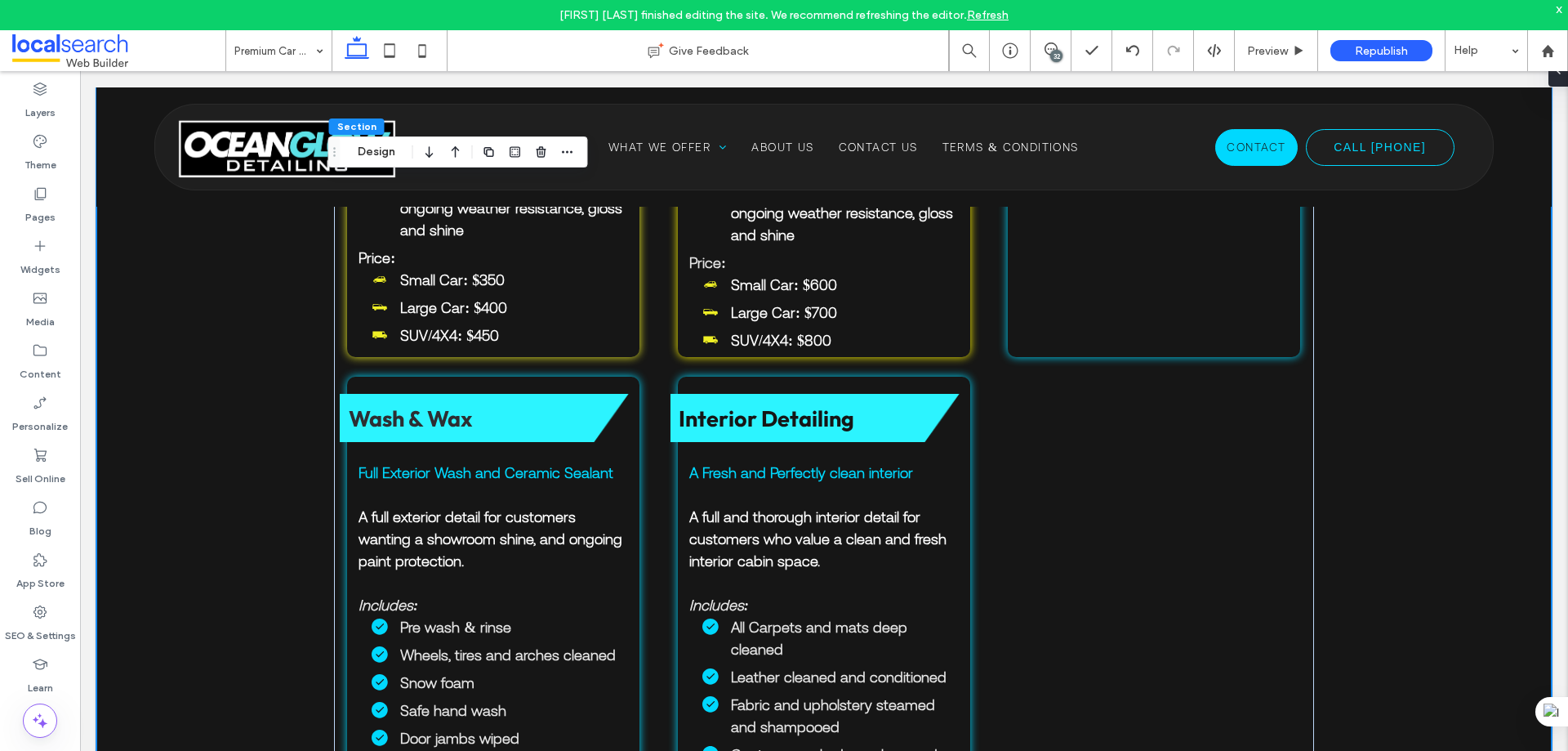 drag, startPoint x: 1567, startPoint y: 342, endPoint x: 1567, endPoint y: 362, distance: 20 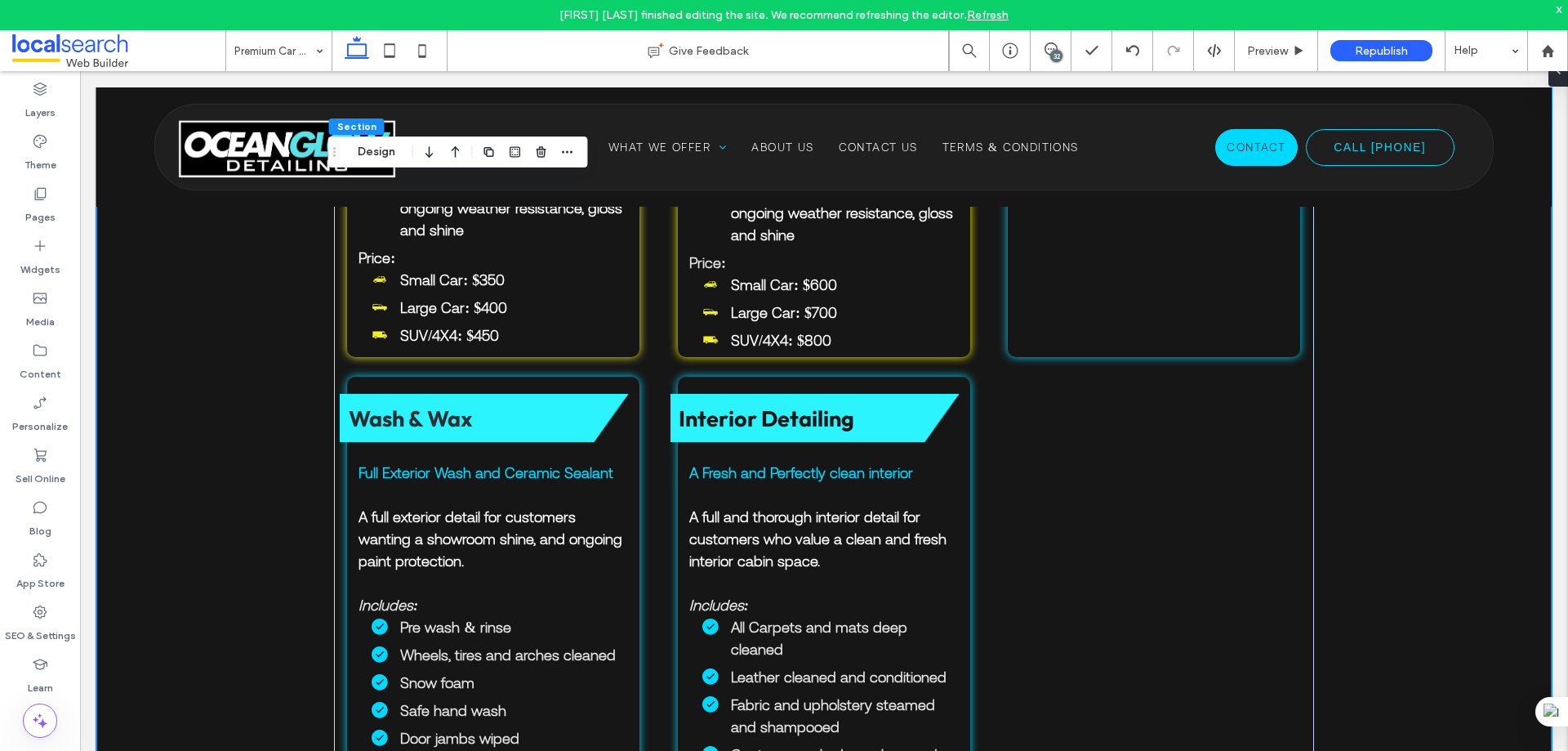 click at bounding box center (1567, 375) 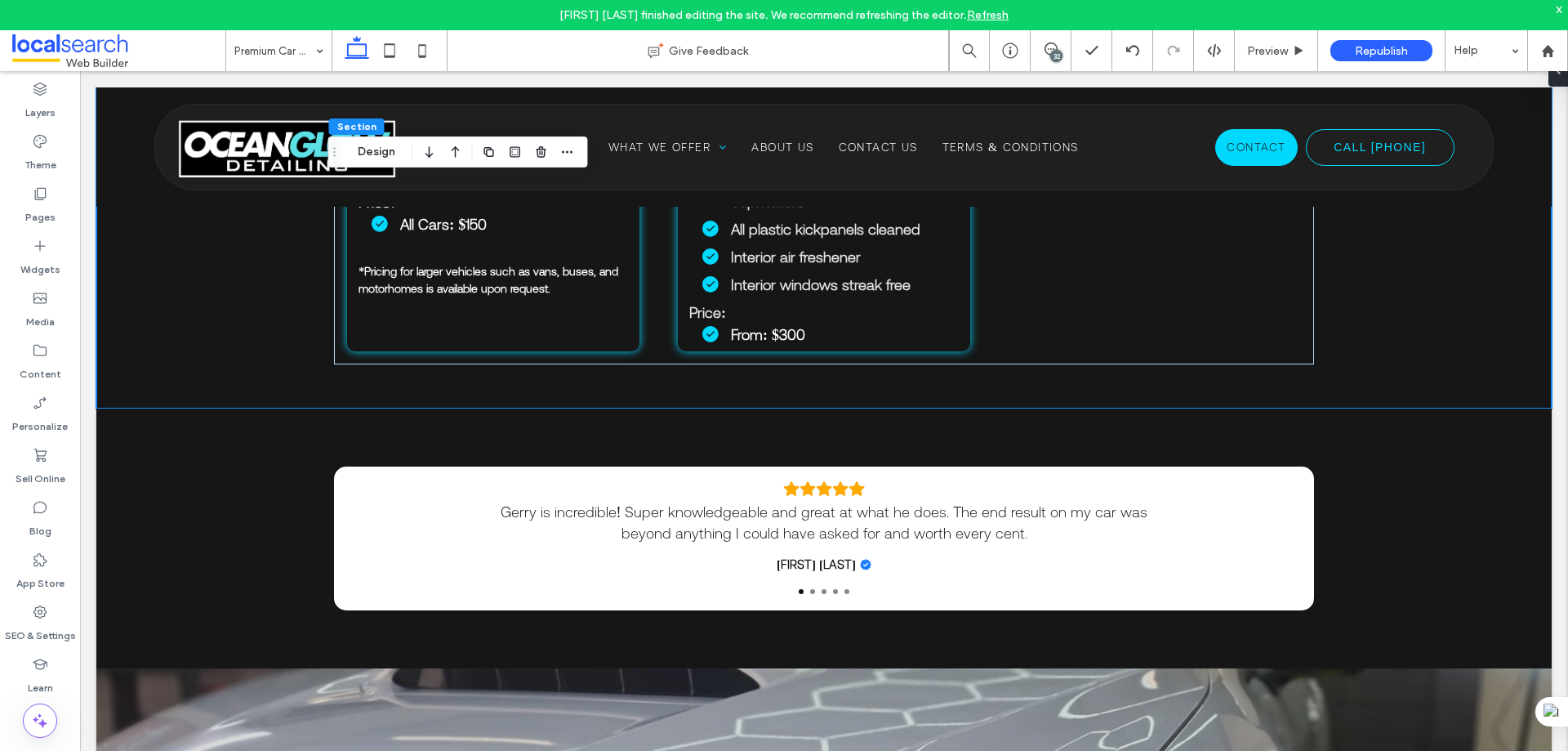 scroll, scrollTop: 2186, scrollLeft: 0, axis: vertical 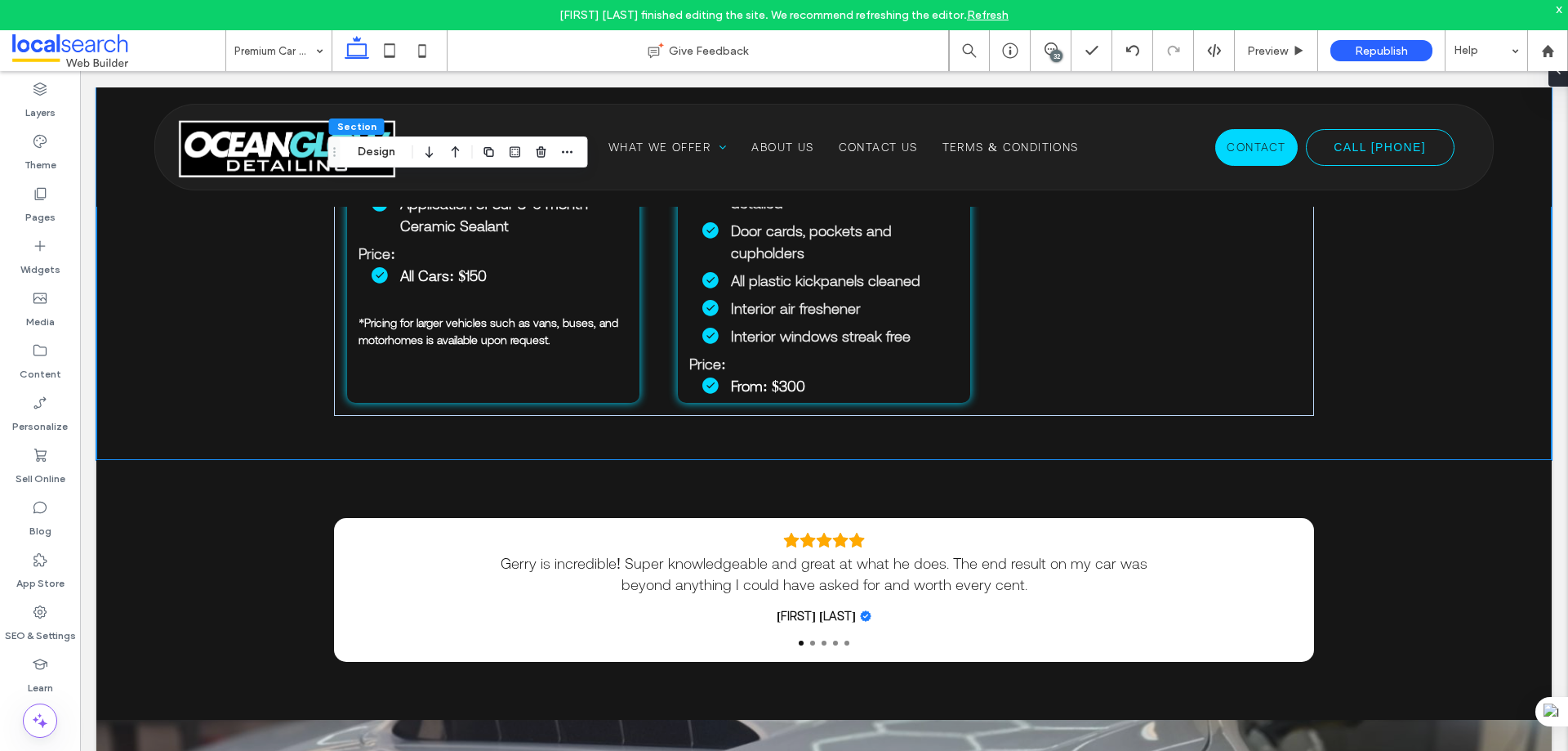 drag, startPoint x: 1564, startPoint y: 333, endPoint x: 1647, endPoint y: 502, distance: 188.2817 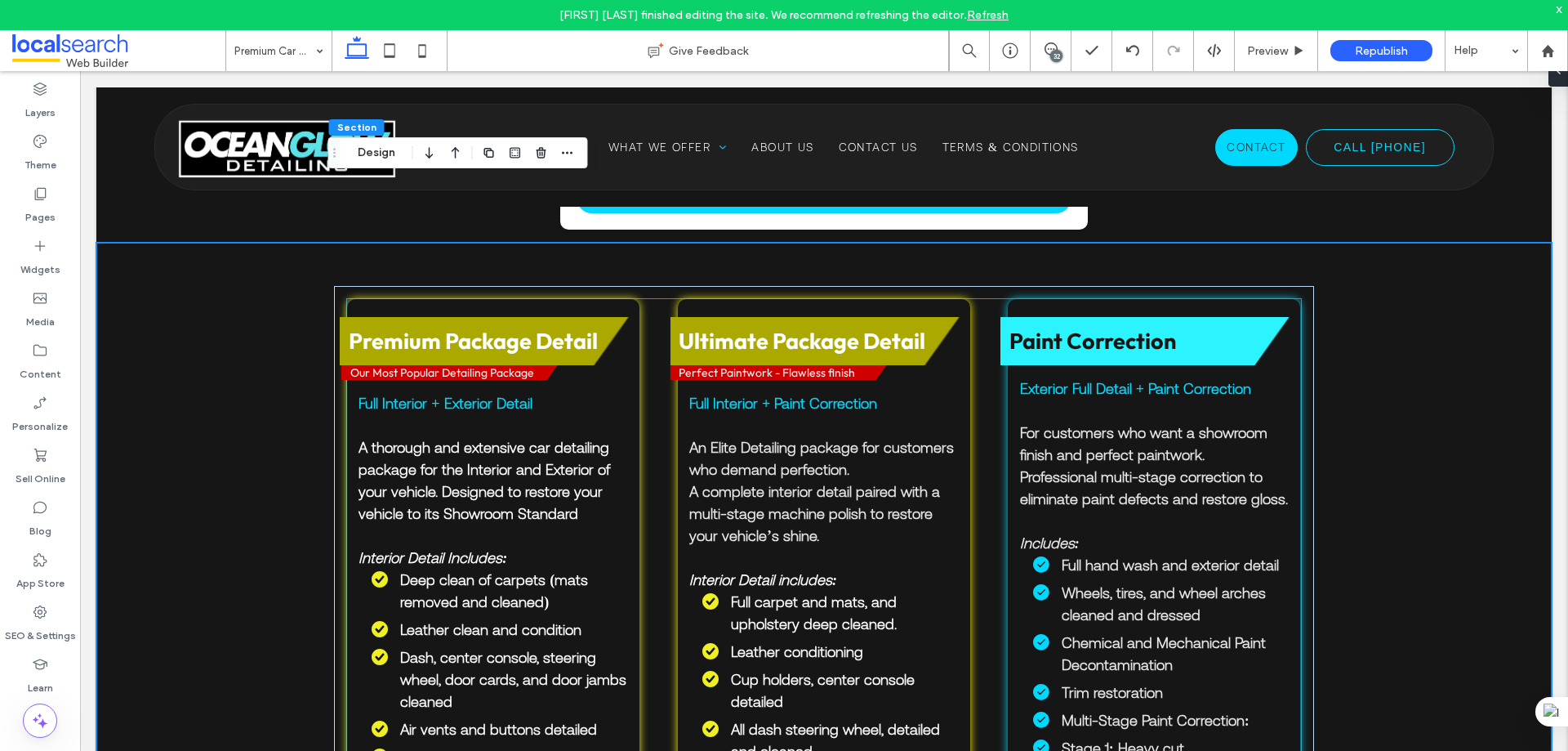 scroll, scrollTop: 633, scrollLeft: 0, axis: vertical 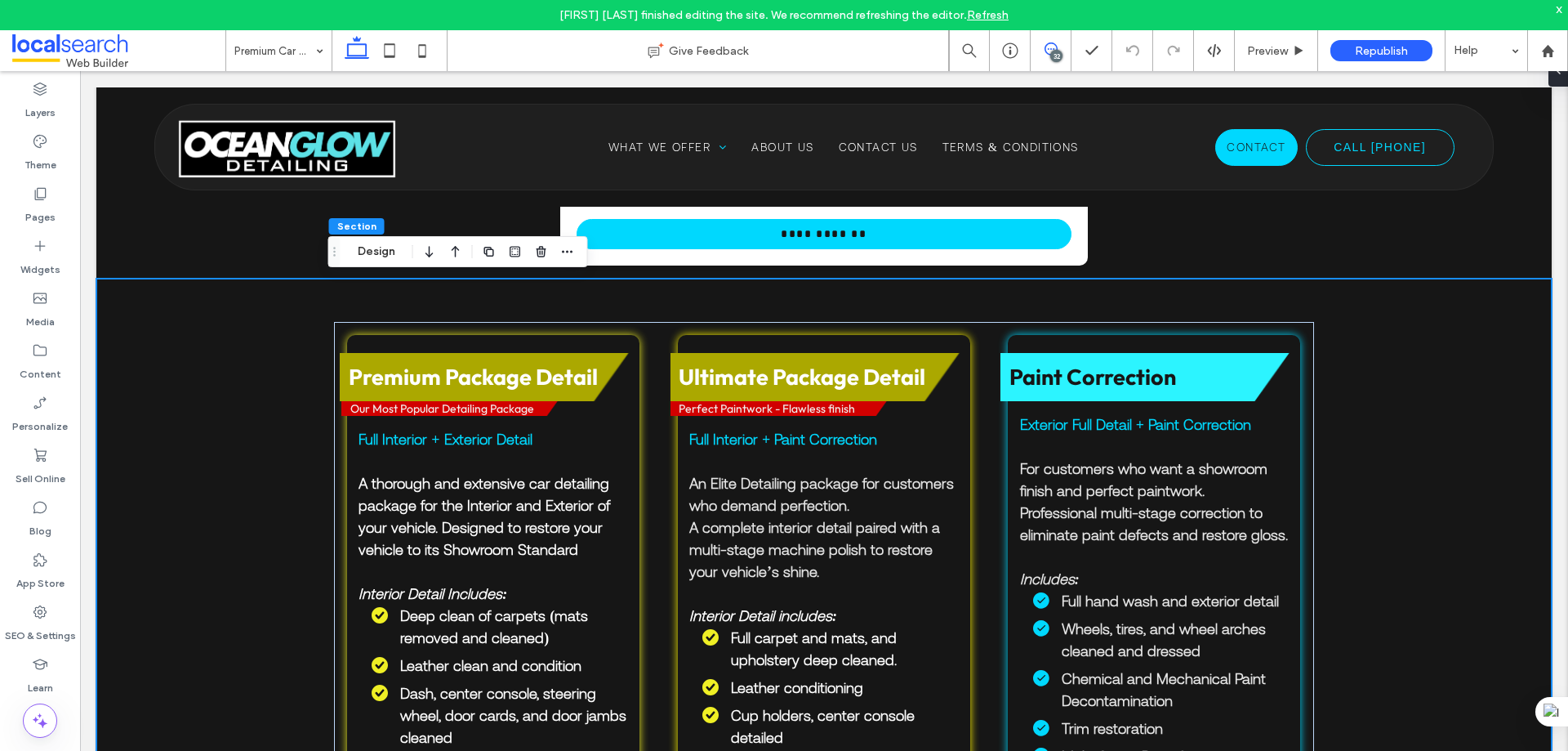 click 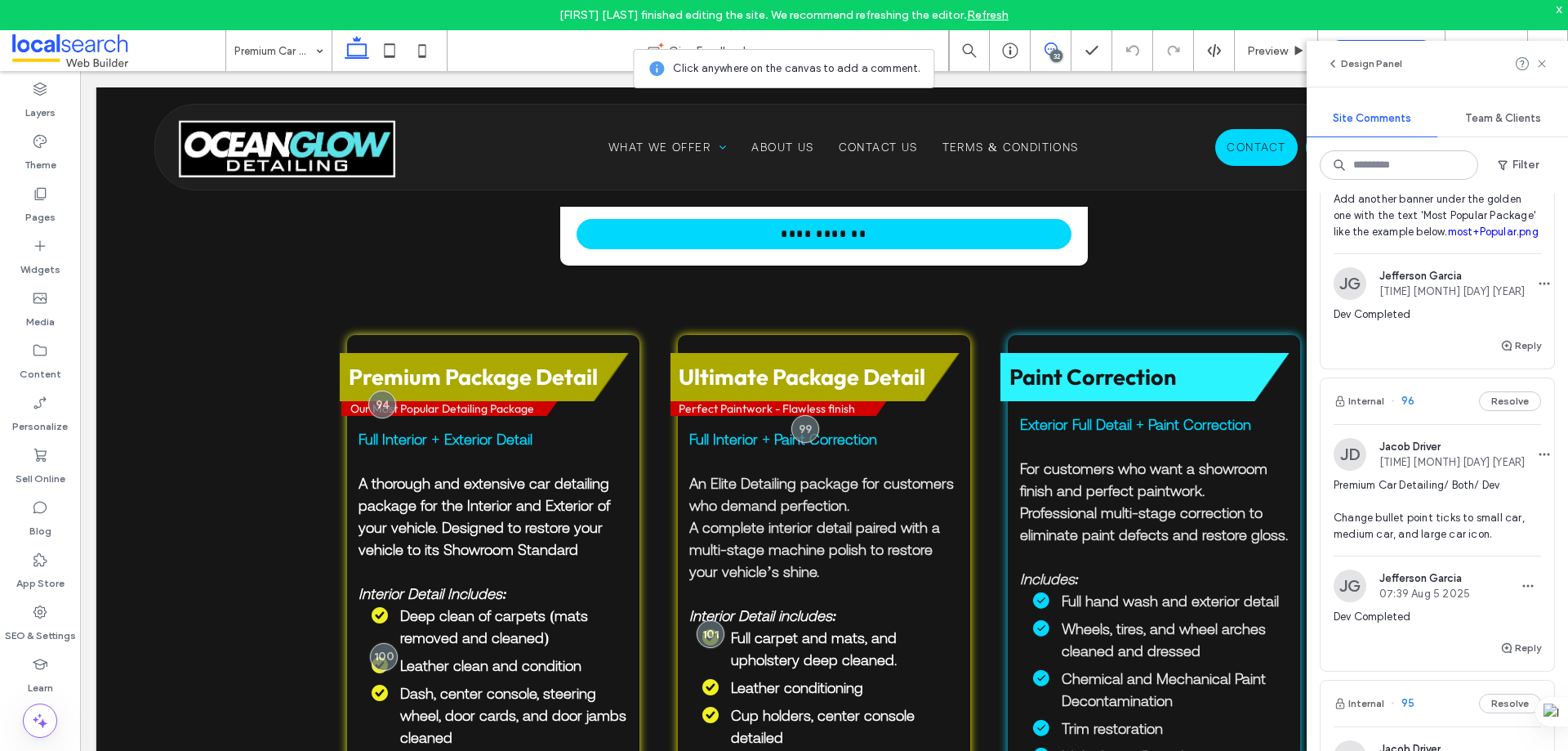 scroll, scrollTop: 981, scrollLeft: 0, axis: vertical 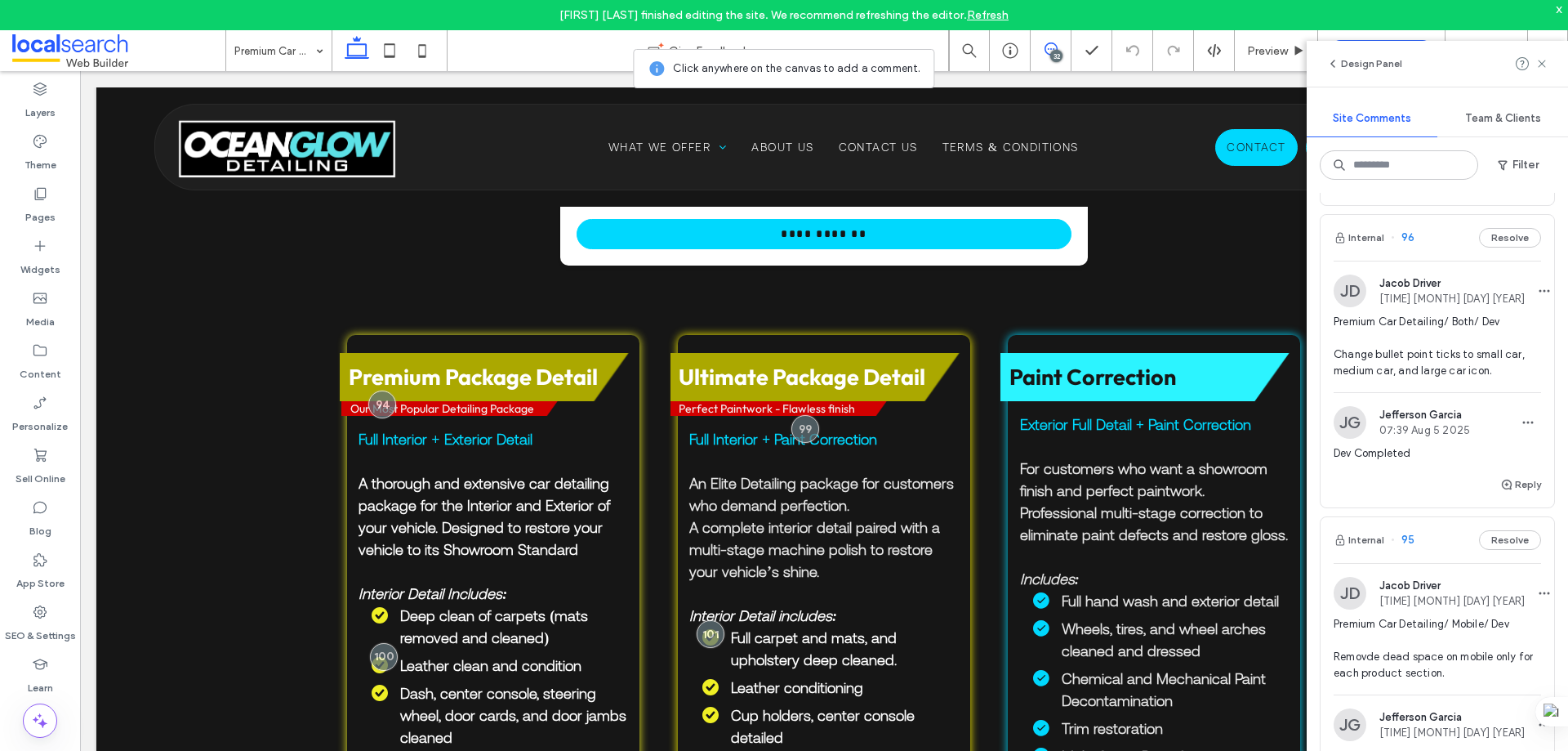 click on "Internal 96 Resolve" at bounding box center [1437, 238] 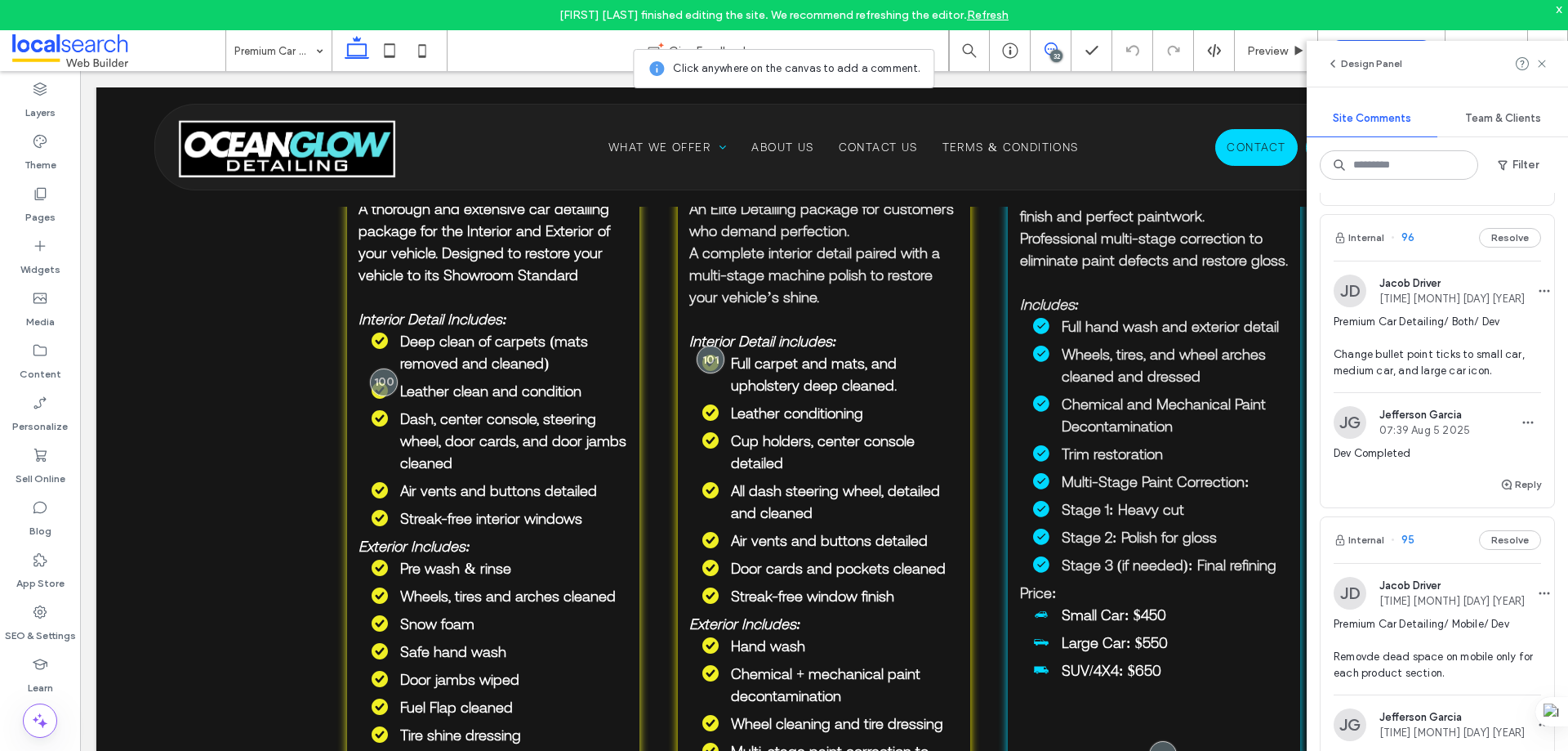 scroll, scrollTop: 891, scrollLeft: 0, axis: vertical 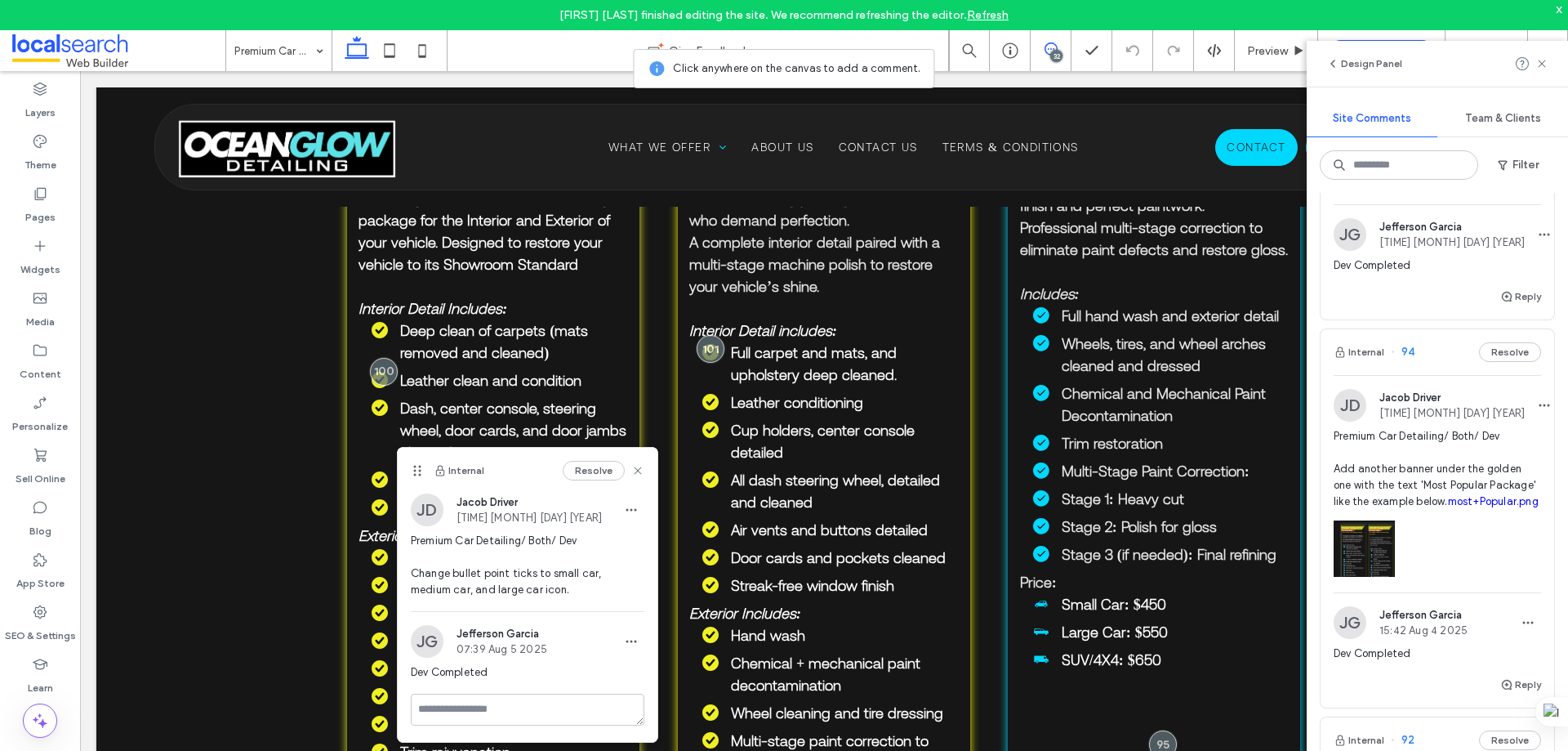 click on "Internal 94 Resolve" at bounding box center (1437, 352) 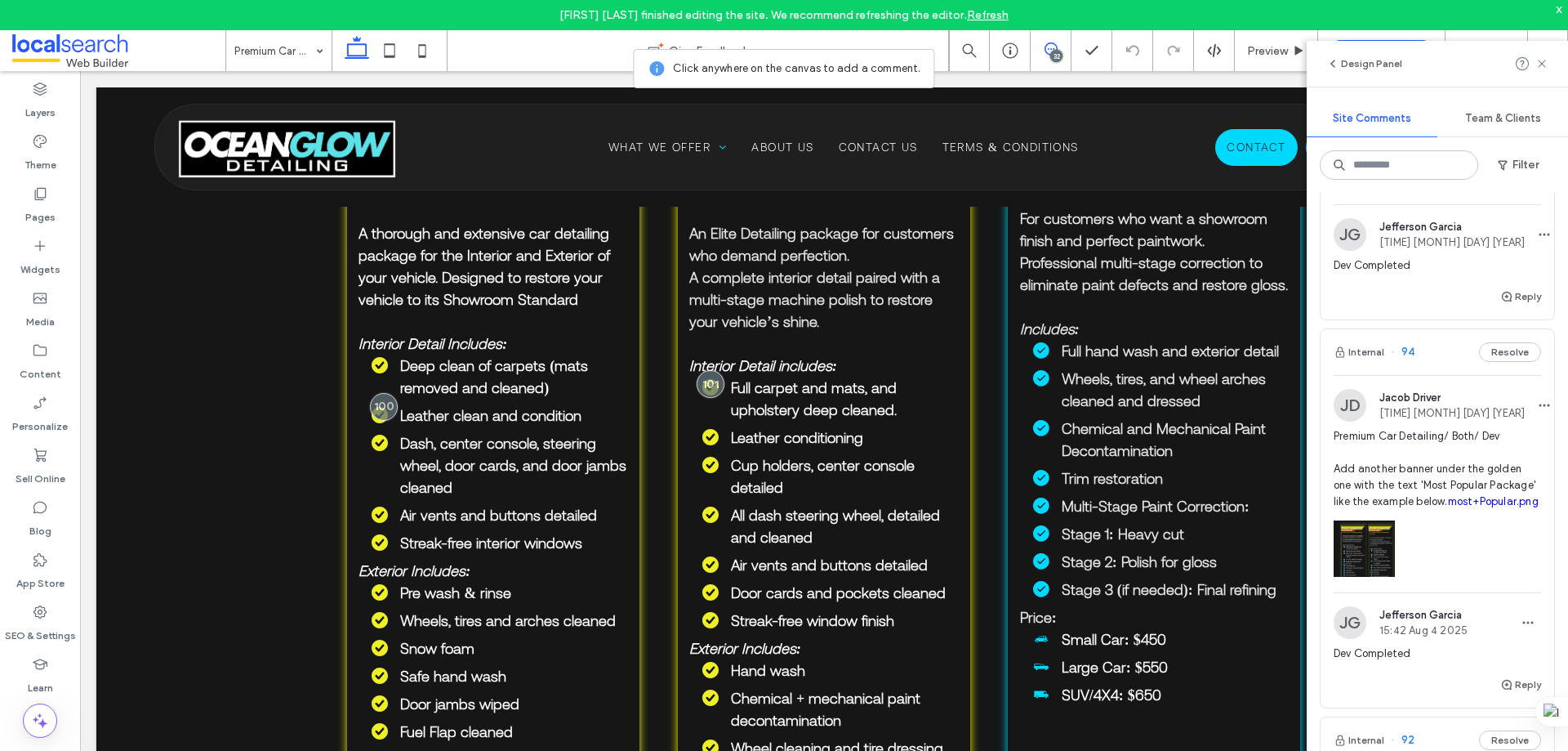 scroll, scrollTop: 798, scrollLeft: 0, axis: vertical 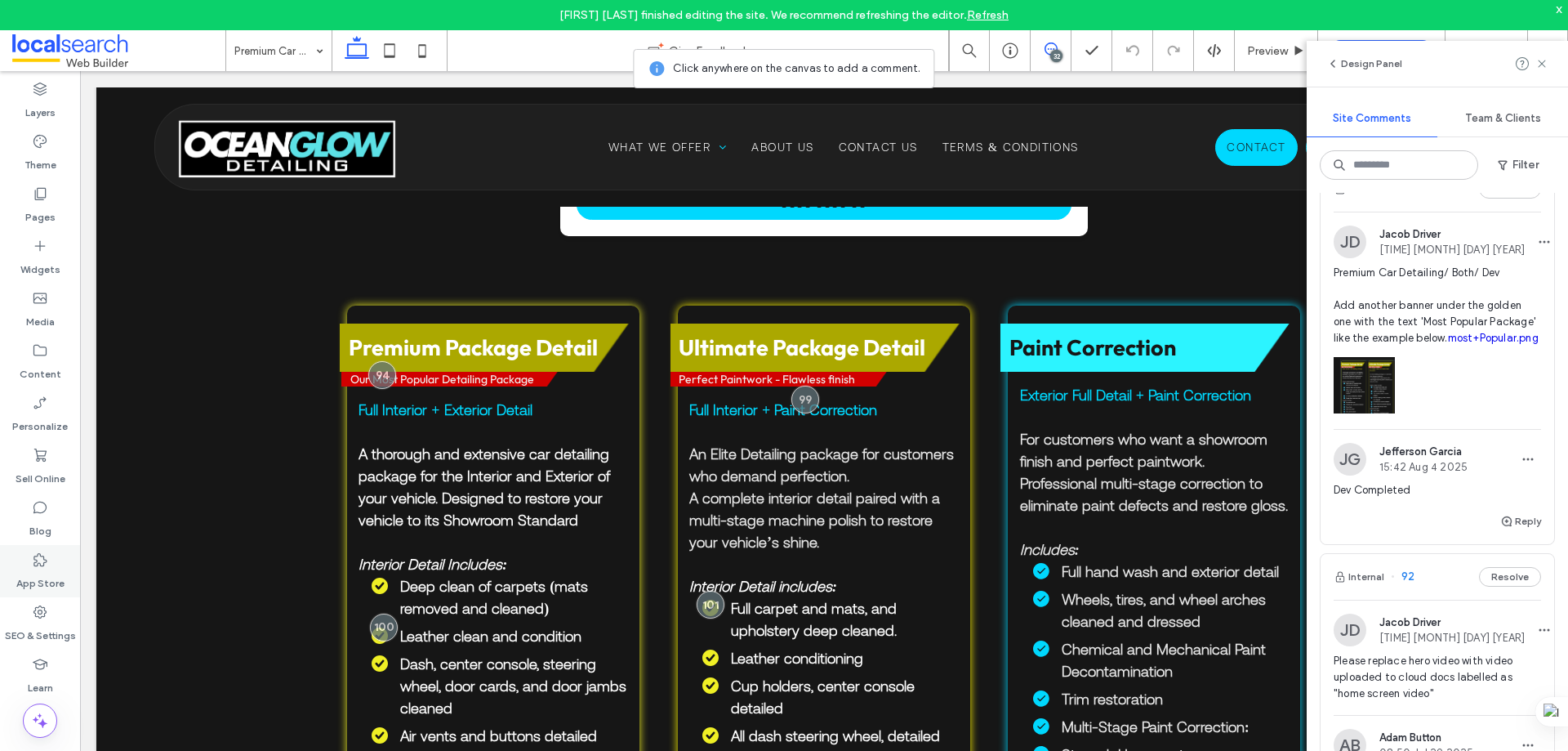 drag, startPoint x: 61, startPoint y: 617, endPoint x: 78, endPoint y: 584, distance: 37.12142 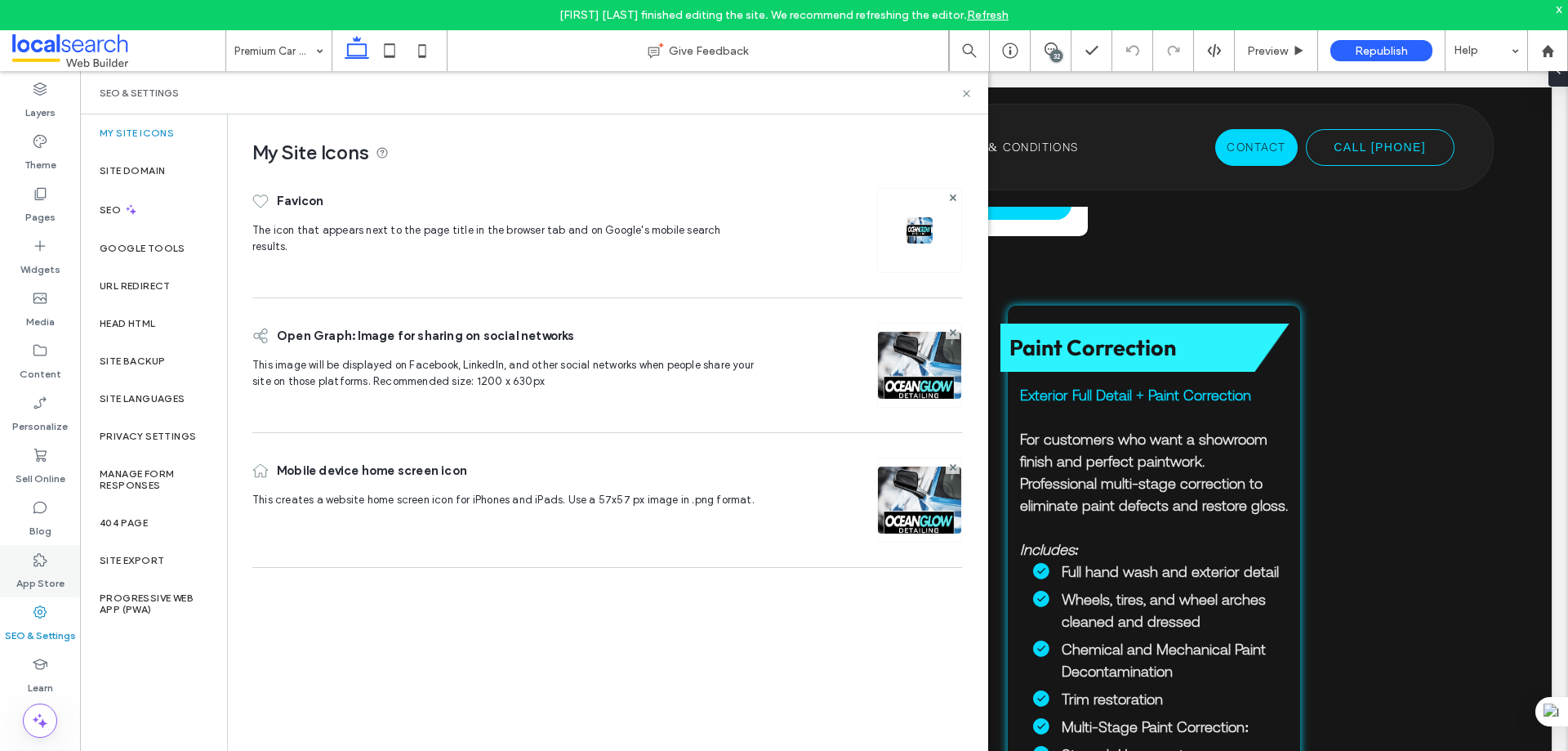 scroll, scrollTop: 0, scrollLeft: 0, axis: both 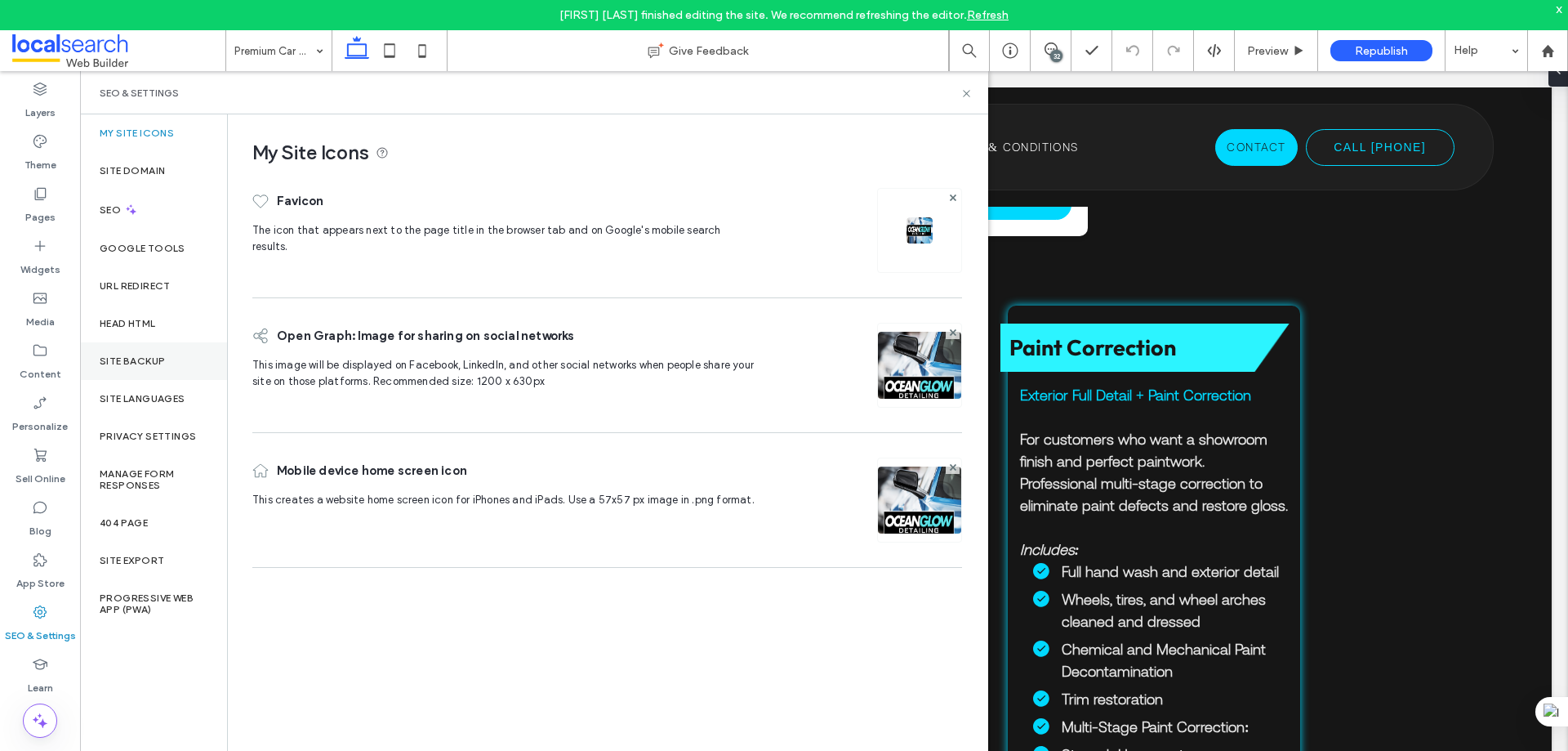click on "Site Backup" at bounding box center [154, 361] 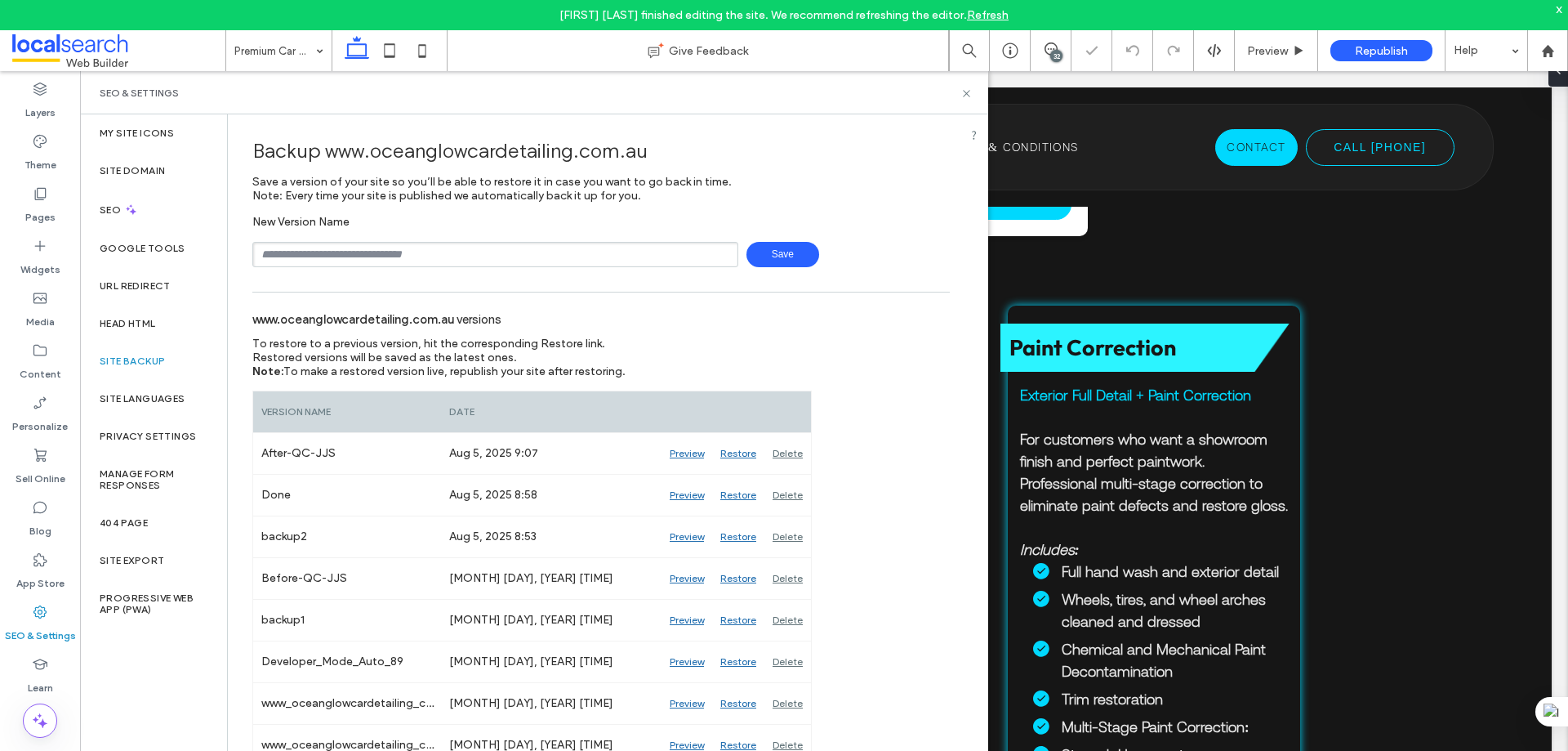 click at bounding box center (495, 254) 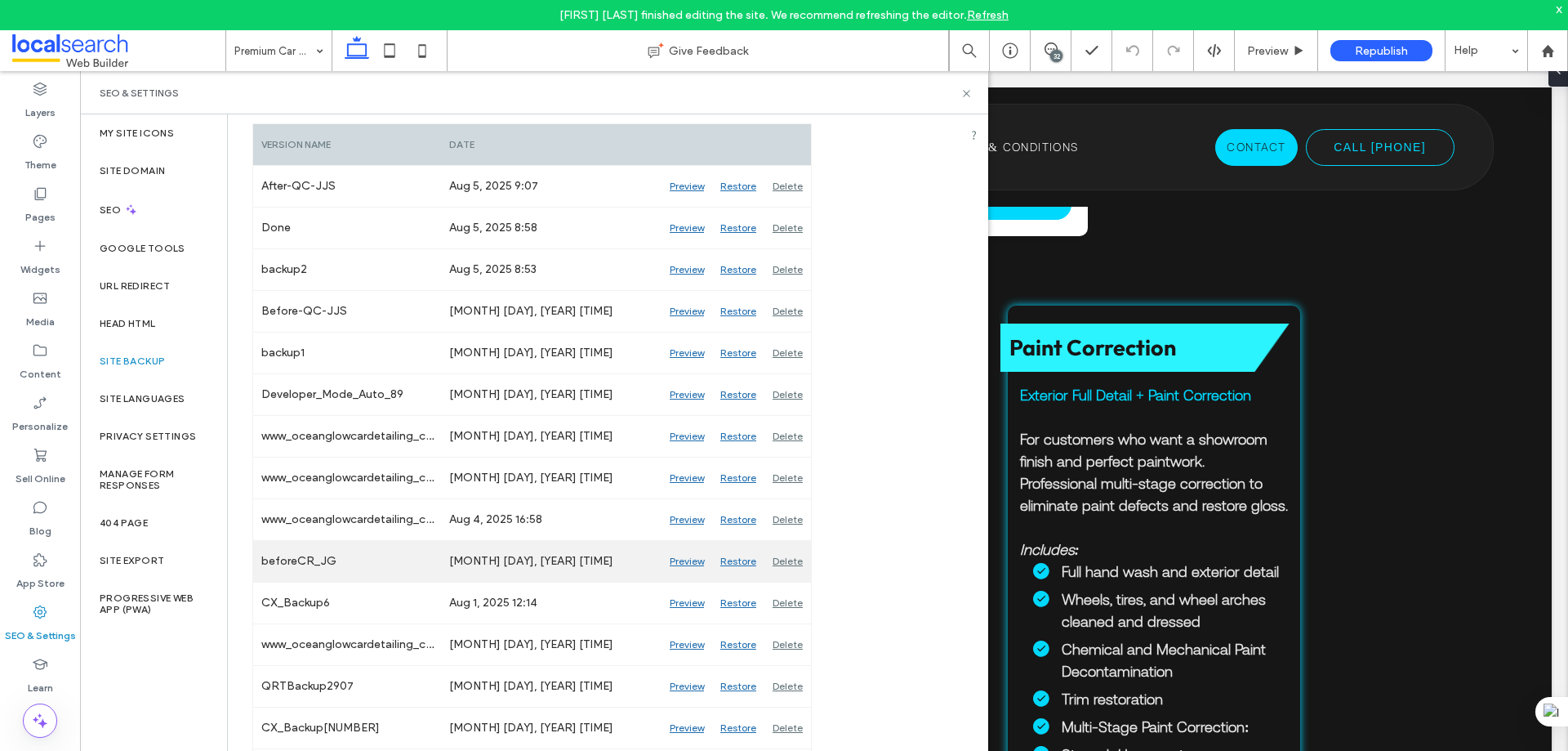scroll, scrollTop: 245, scrollLeft: 0, axis: vertical 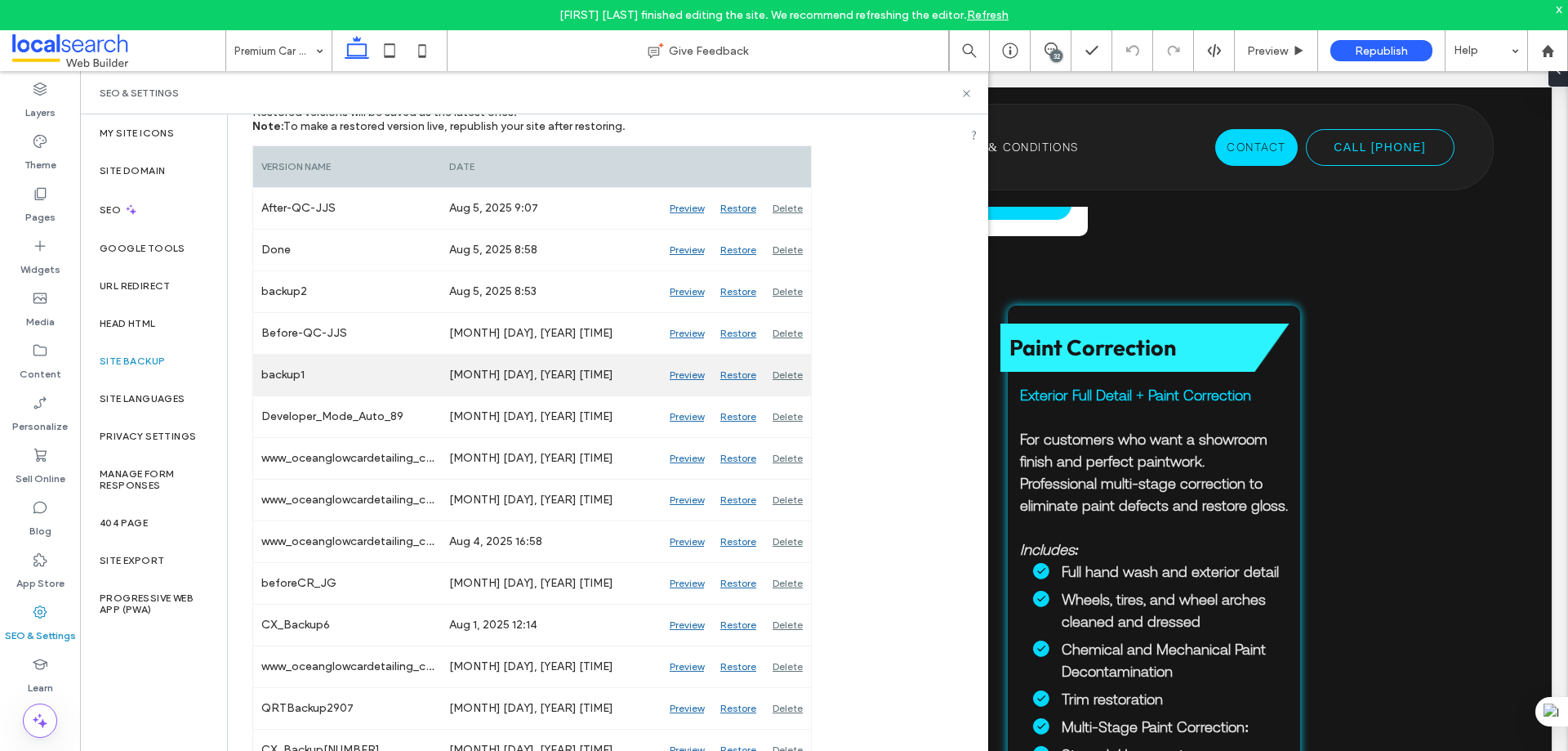 click on "Preview" at bounding box center (687, 375) 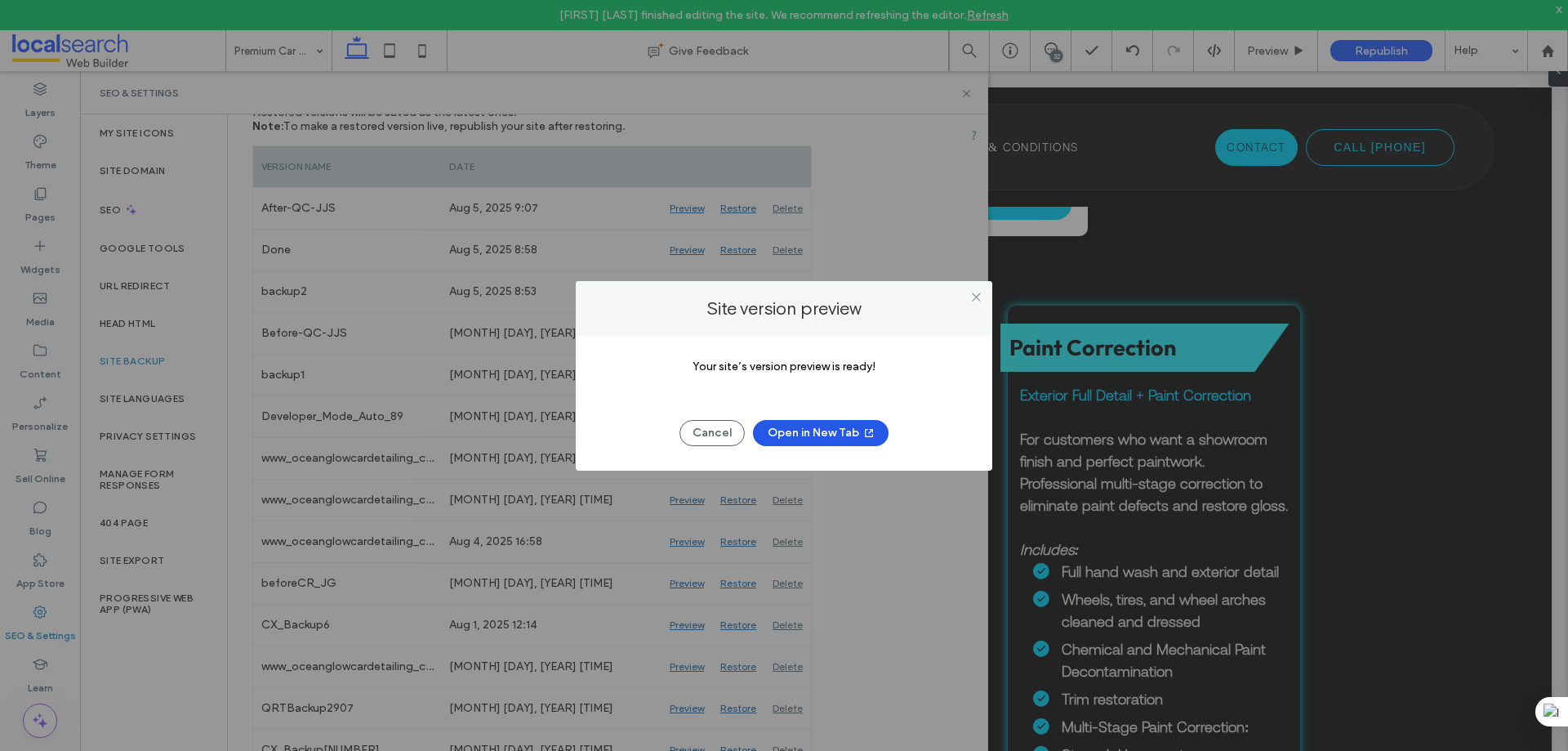 click 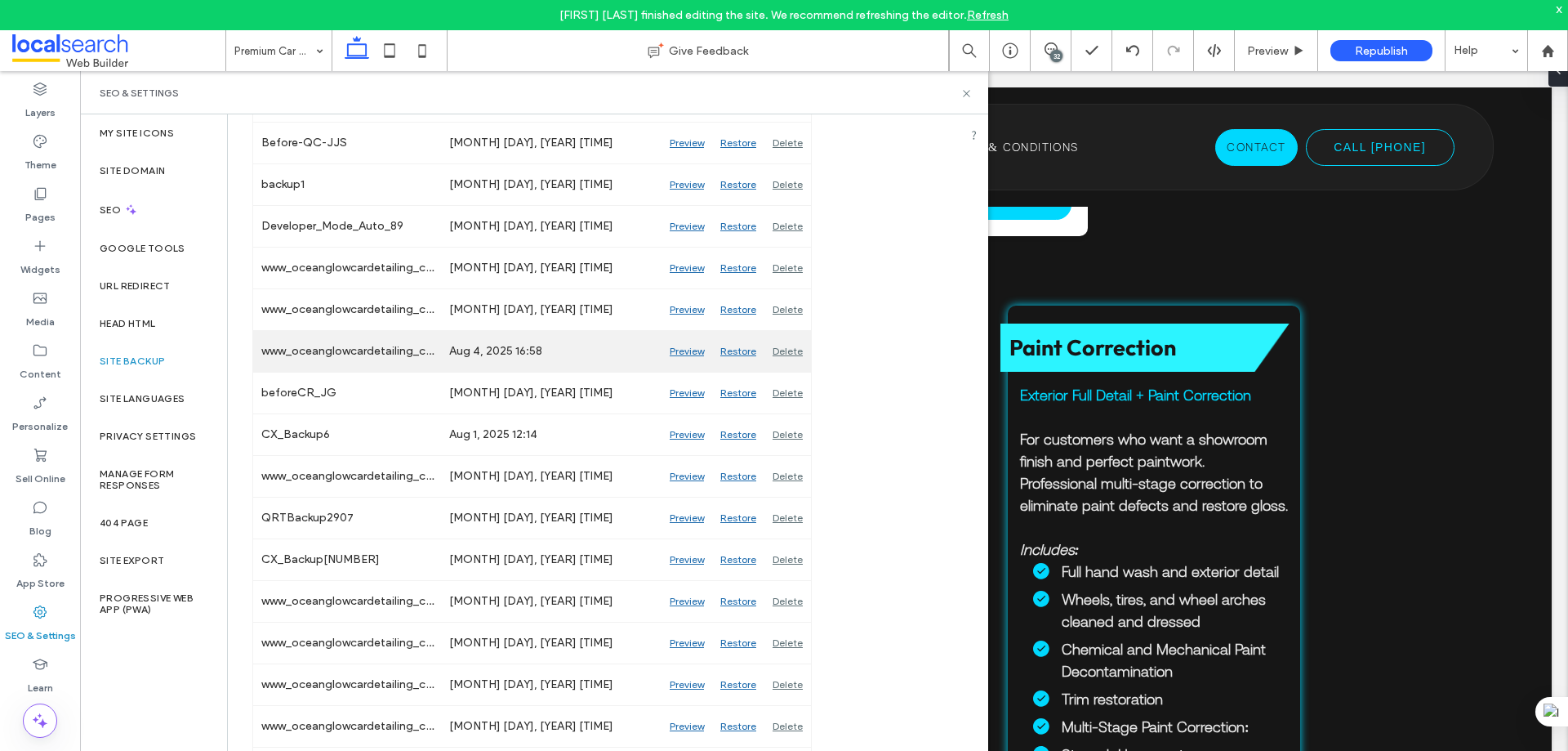 scroll, scrollTop: 409, scrollLeft: 0, axis: vertical 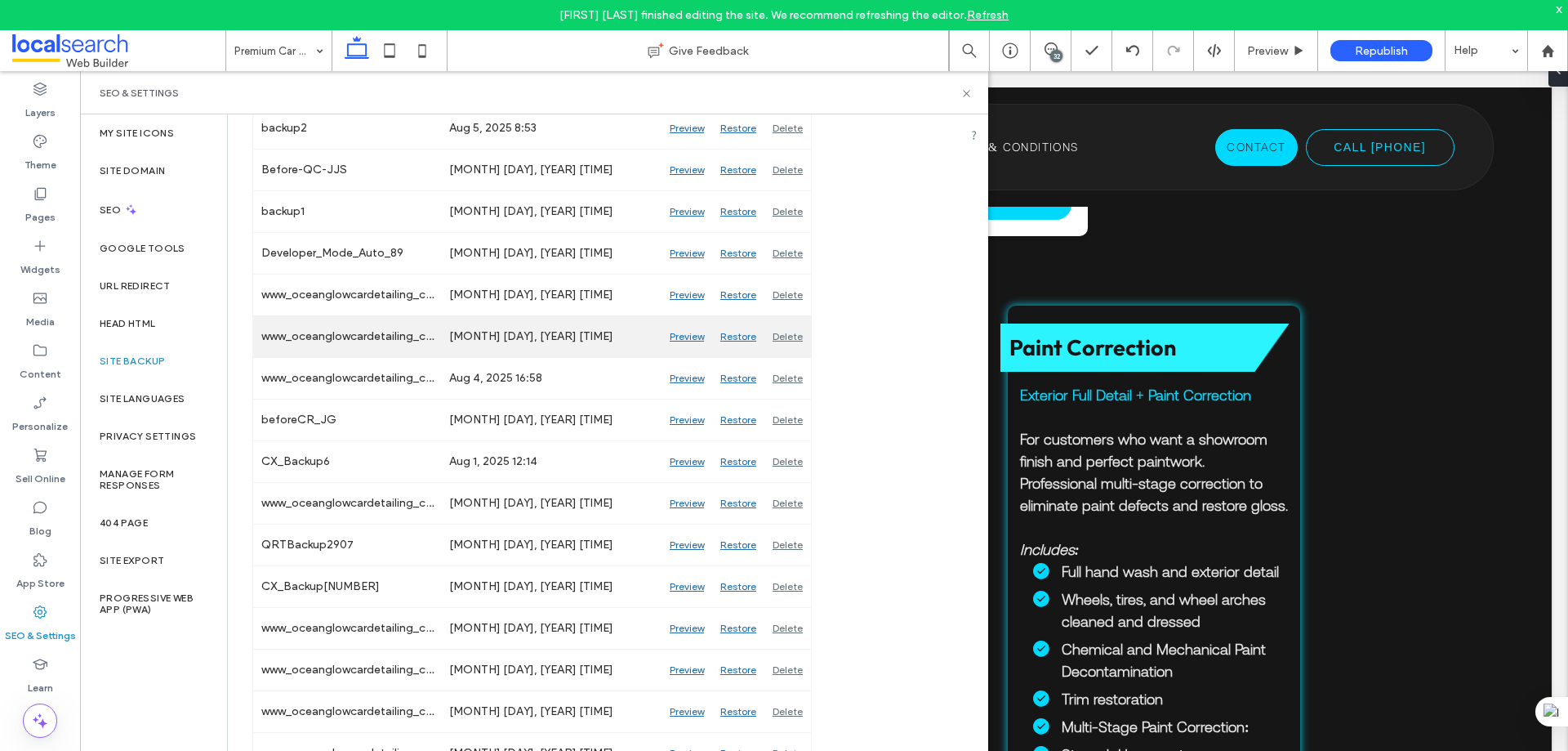click on "Preview" at bounding box center [687, 337] 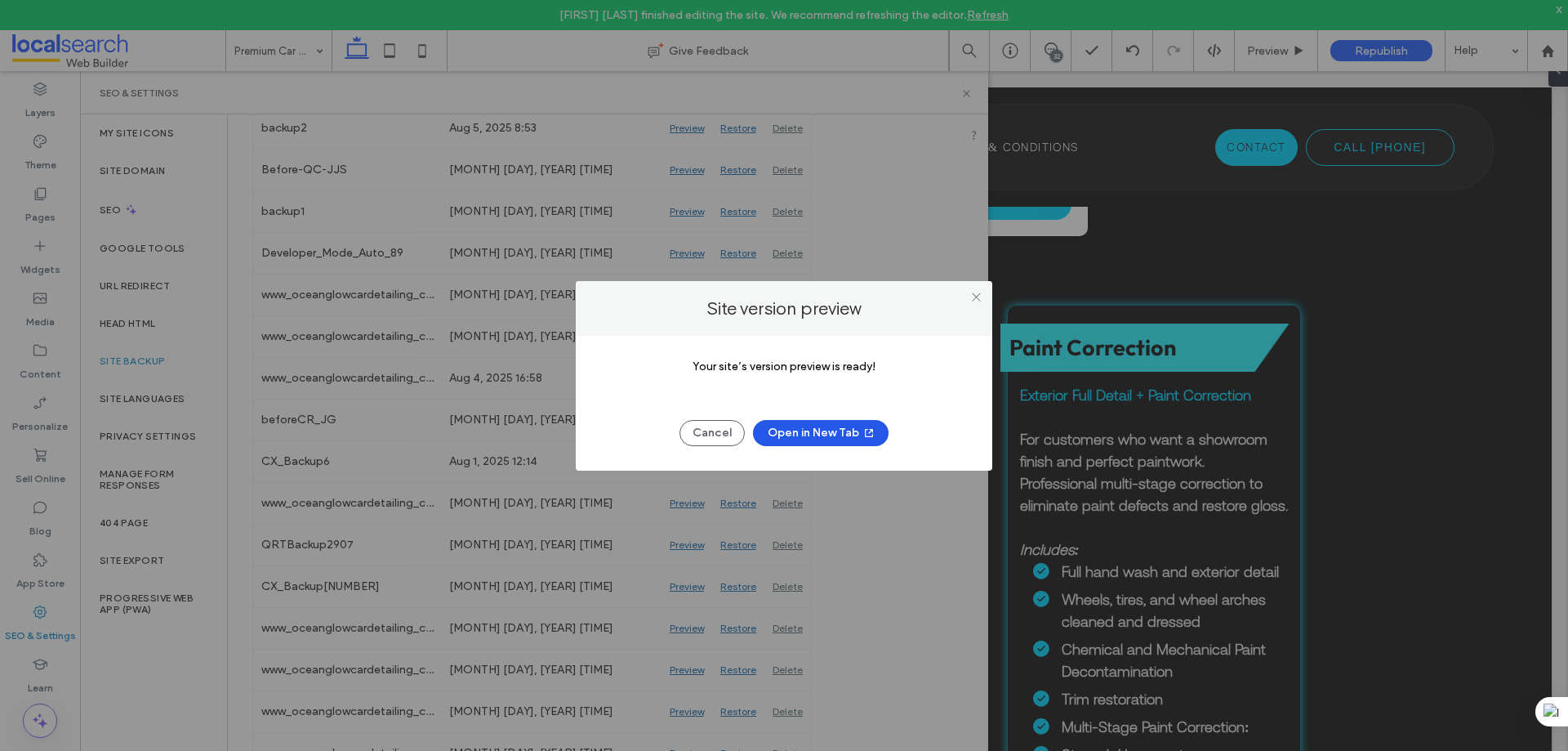 click on "Open in New Tab" at bounding box center [821, 433] 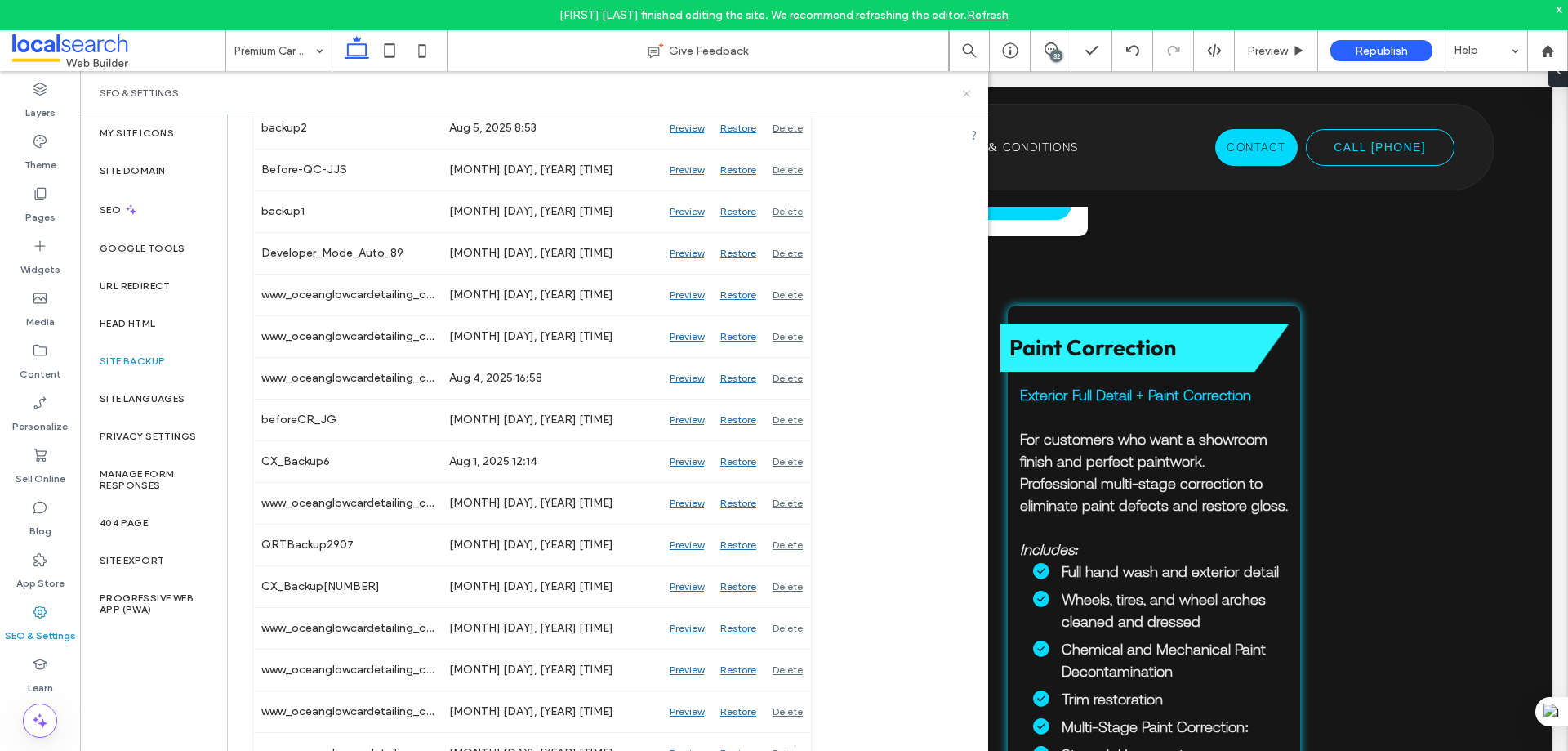 click 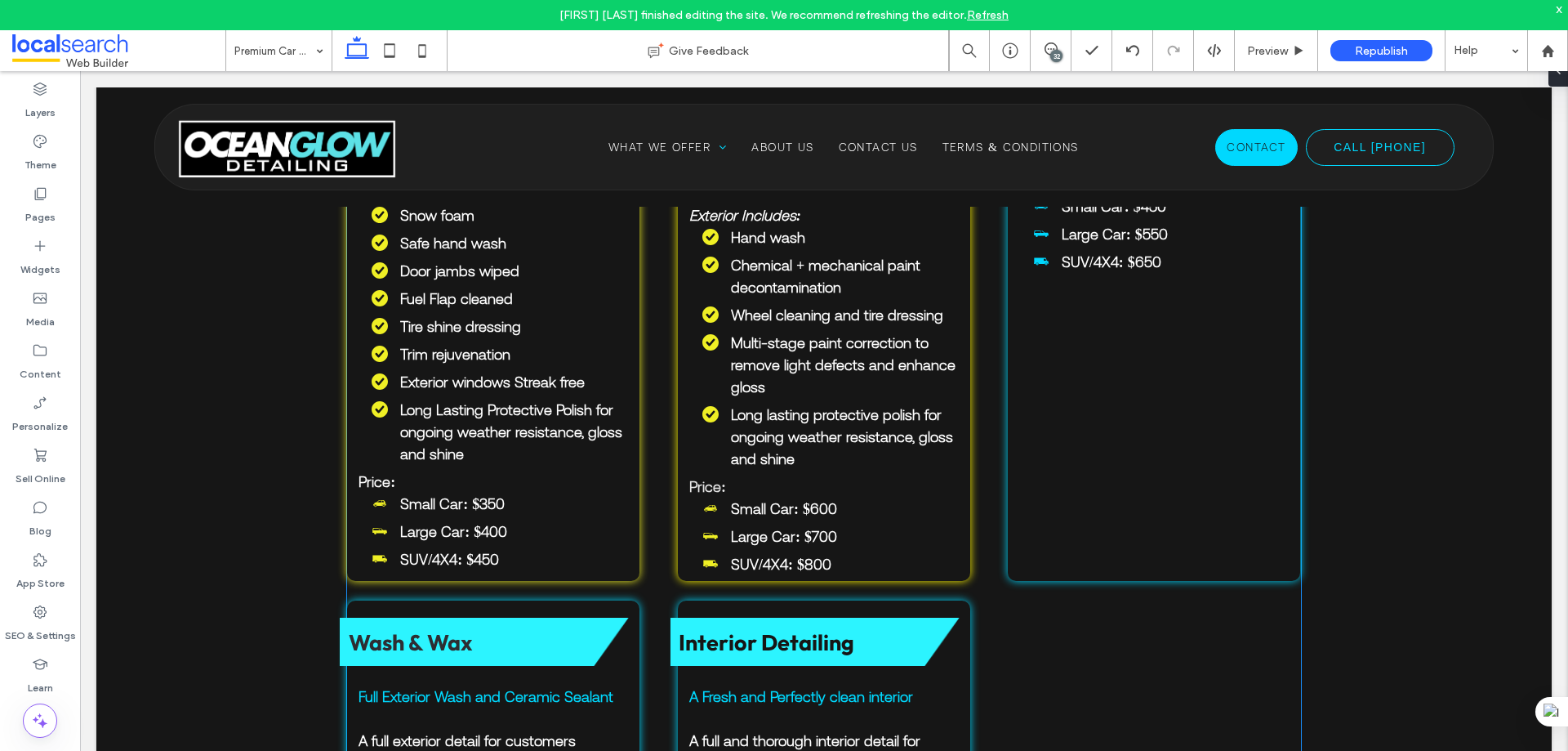 scroll, scrollTop: 1452, scrollLeft: 0, axis: vertical 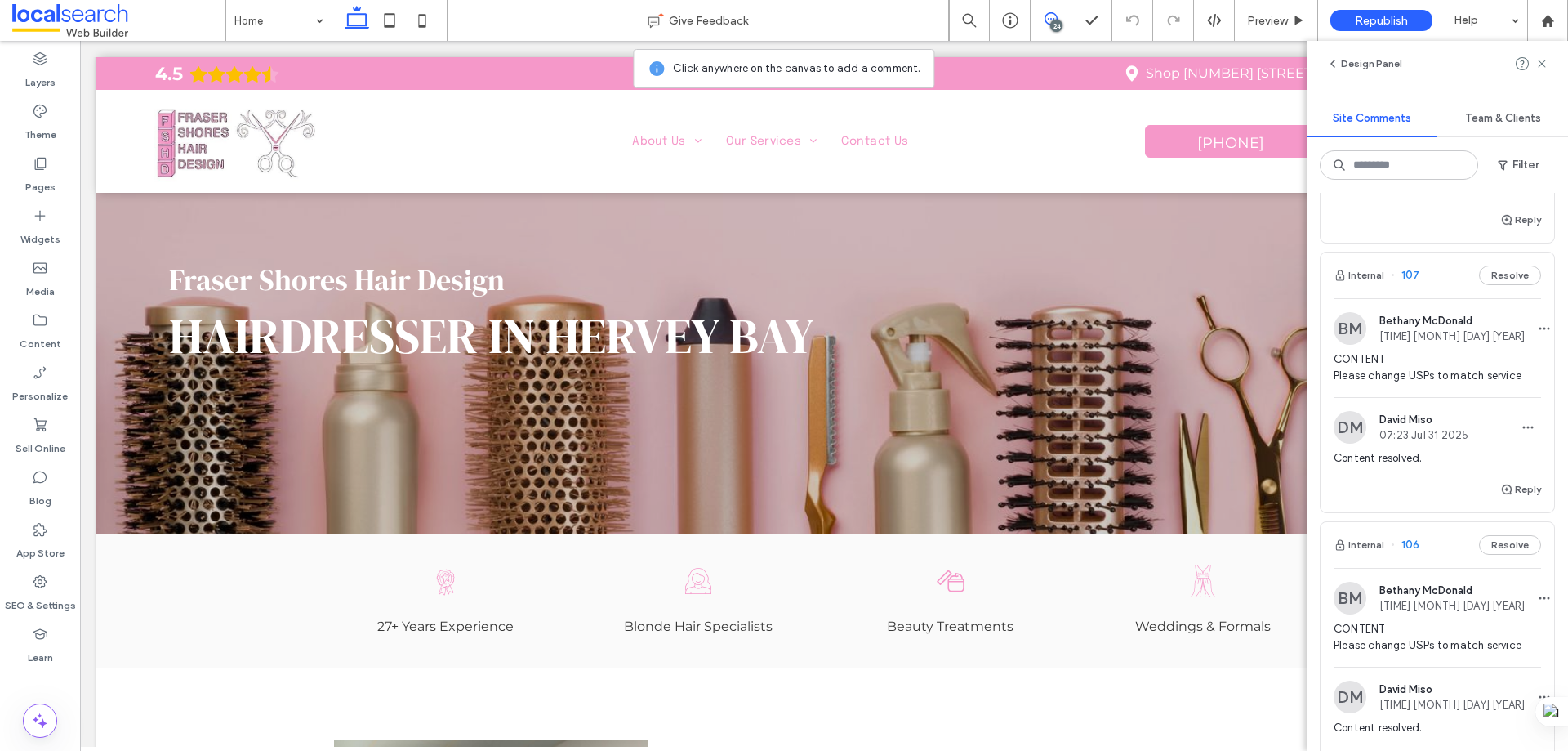 click on "Internal 107 Resolve" at bounding box center (1437, 275) 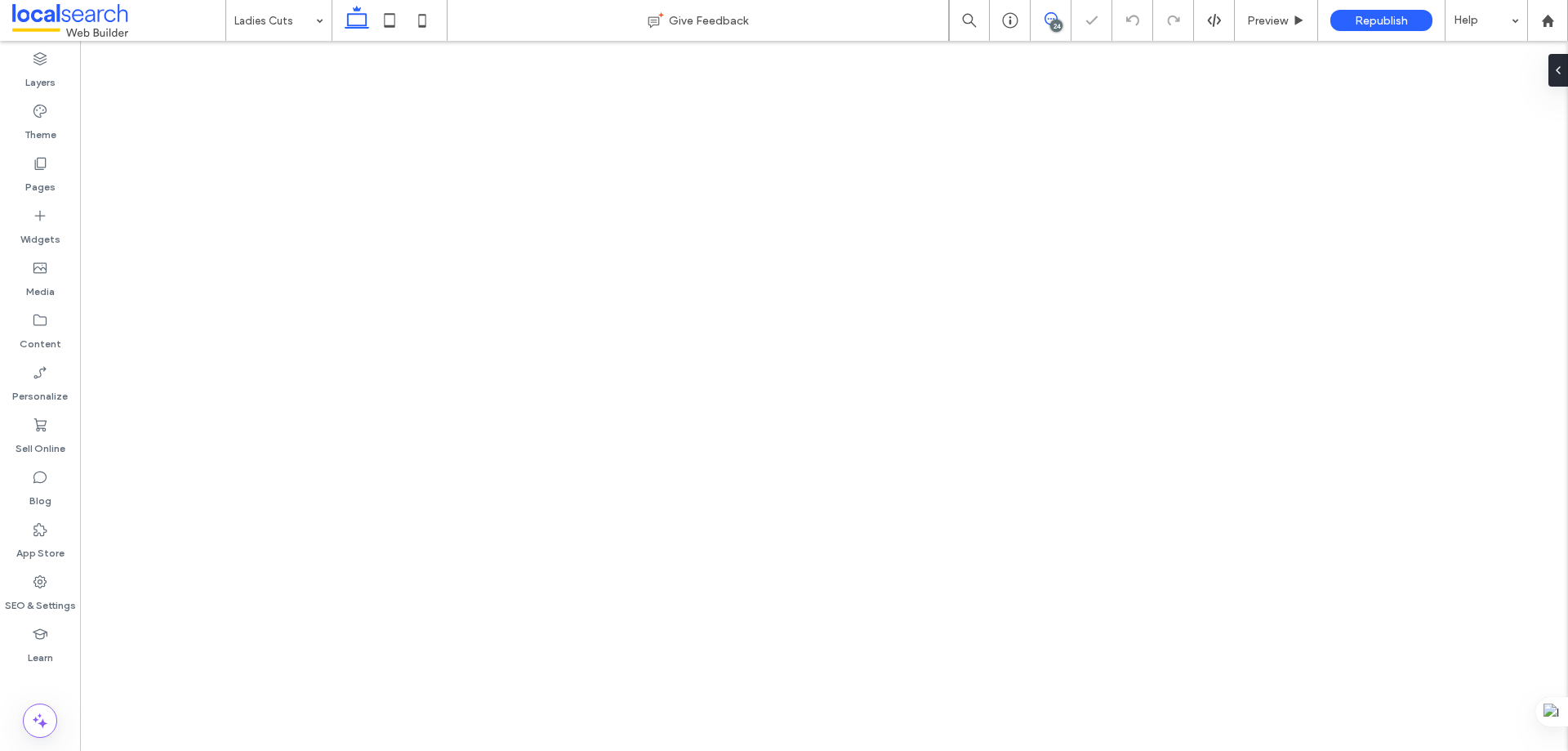 scroll, scrollTop: 0, scrollLeft: 0, axis: both 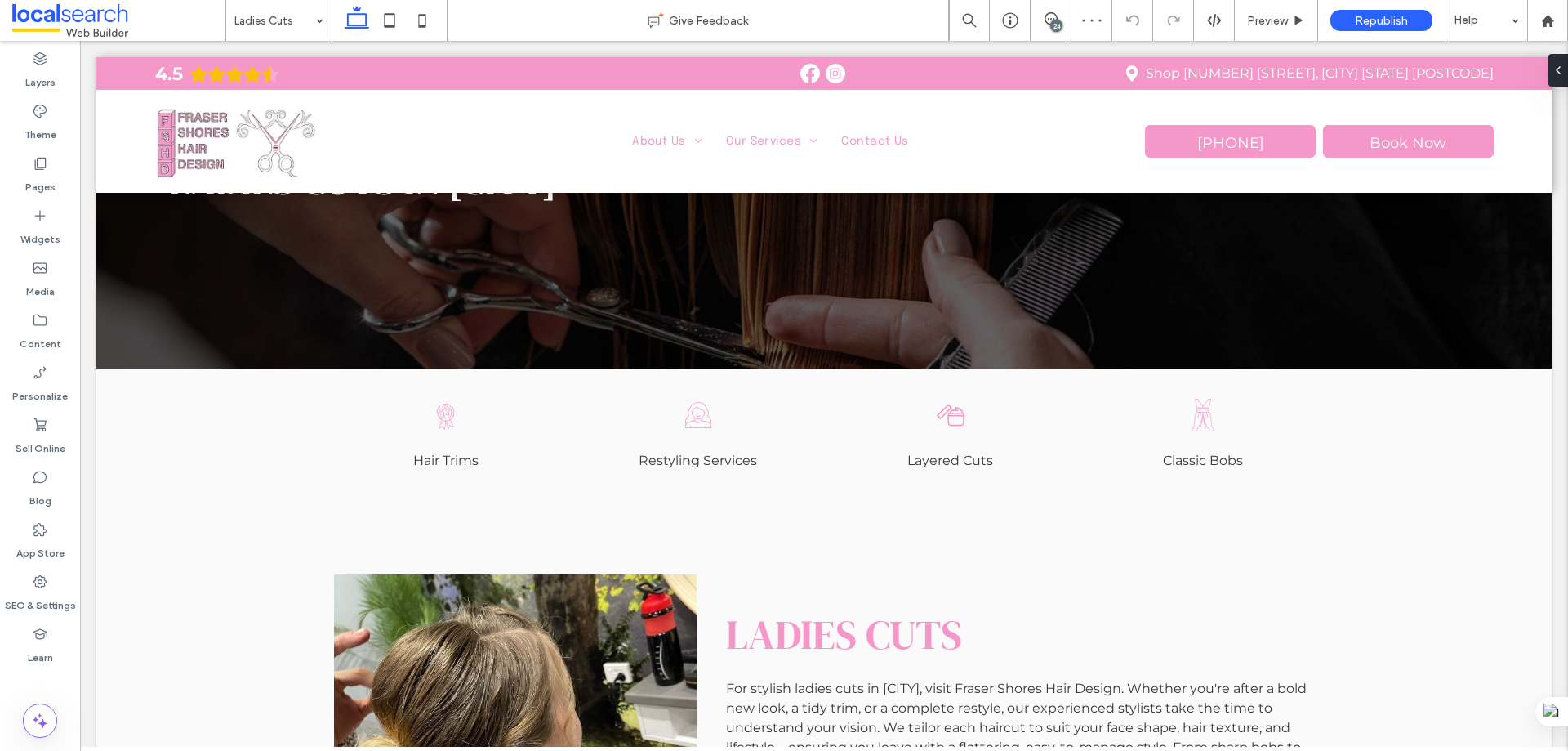 click on "24" at bounding box center (1056, 25) 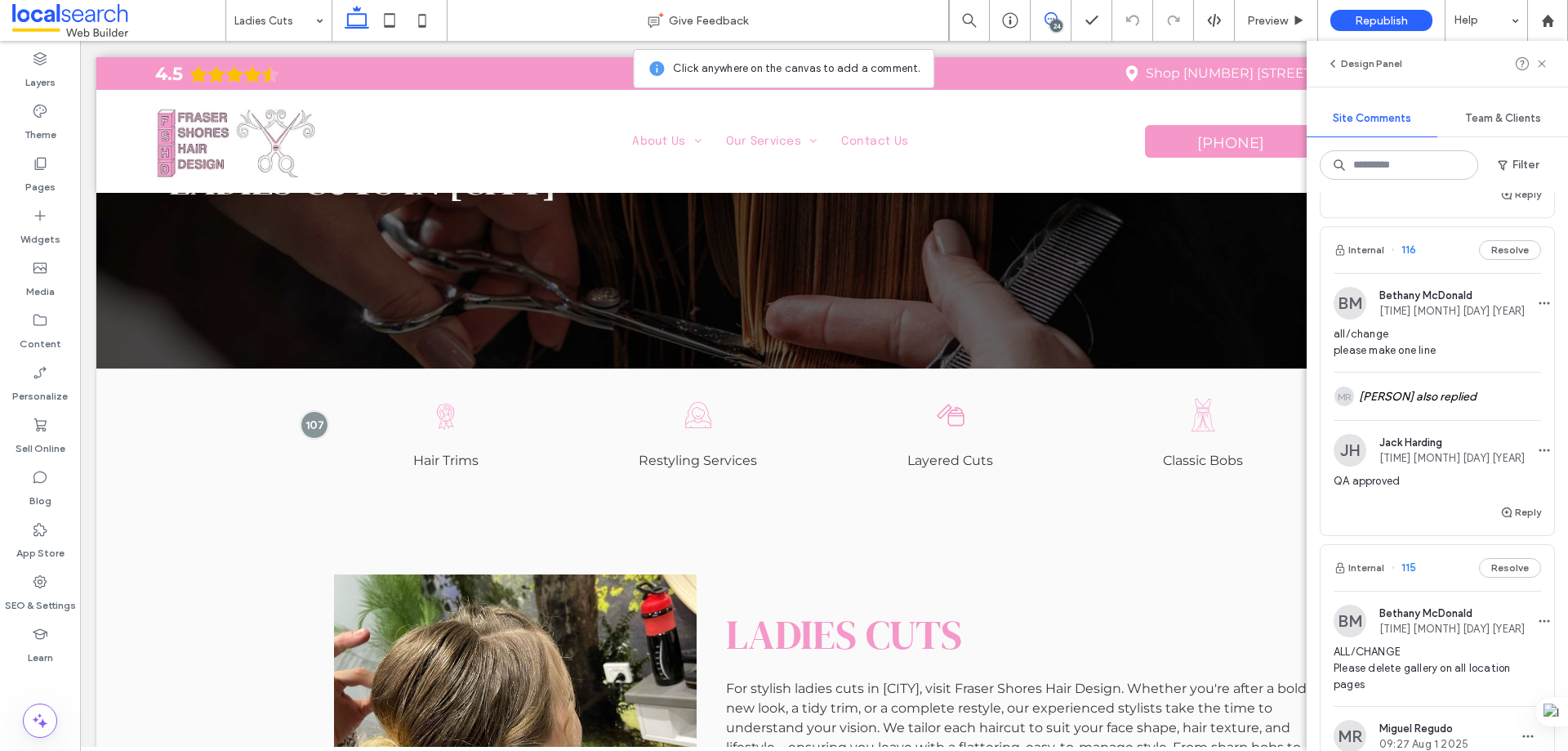 scroll, scrollTop: 1226, scrollLeft: 0, axis: vertical 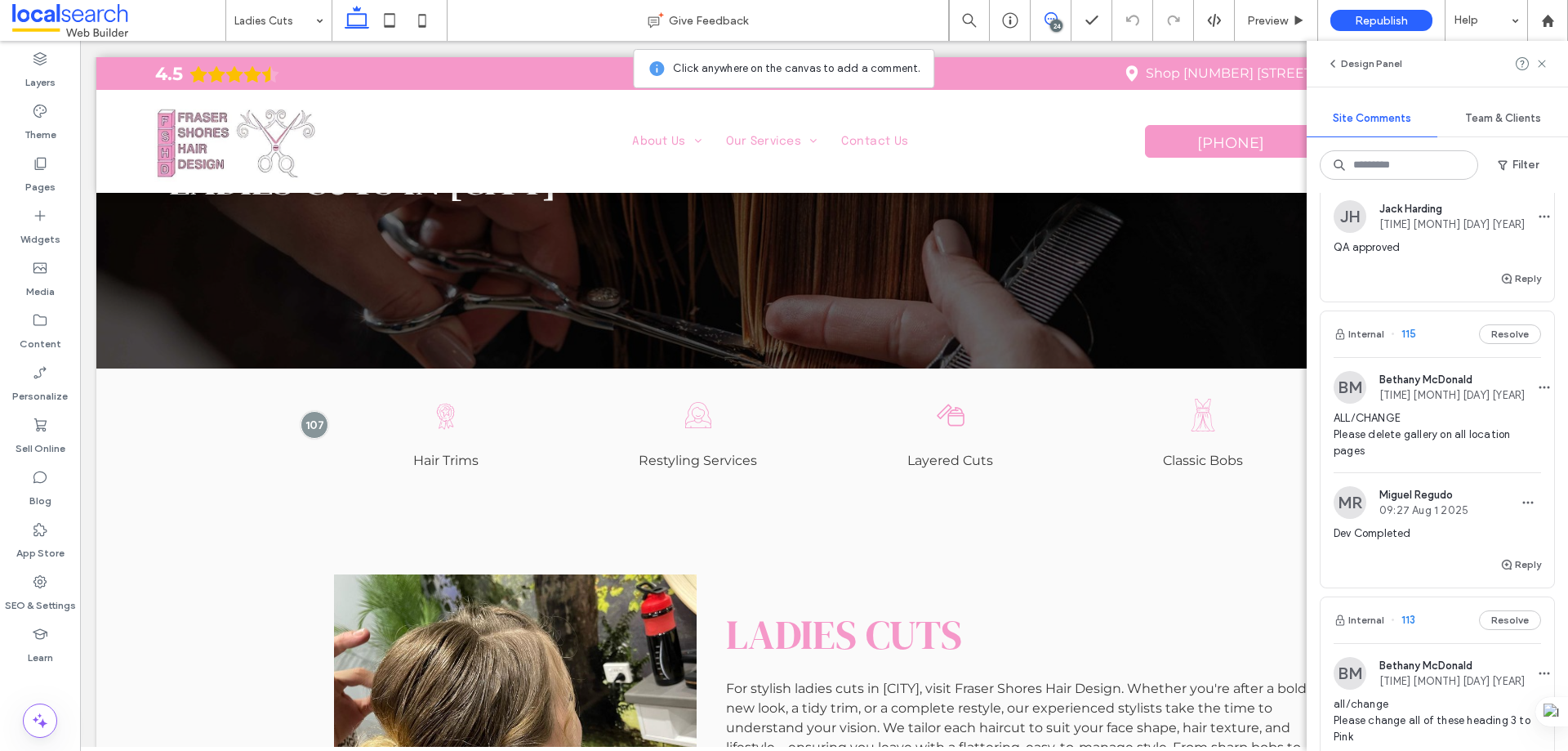 drag, startPoint x: 1567, startPoint y: 298, endPoint x: 1566, endPoint y: 409, distance: 111.0045 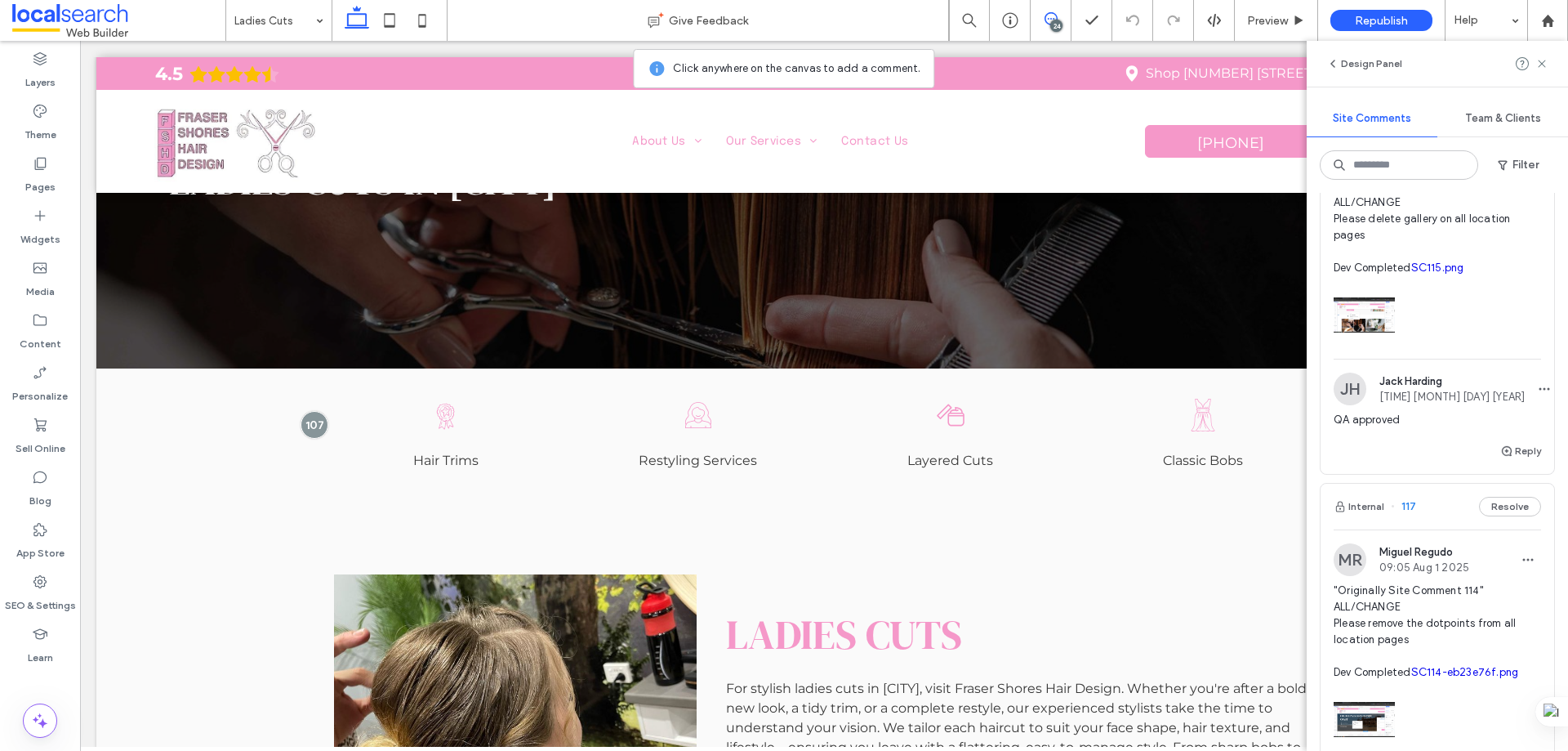scroll, scrollTop: 0, scrollLeft: 0, axis: both 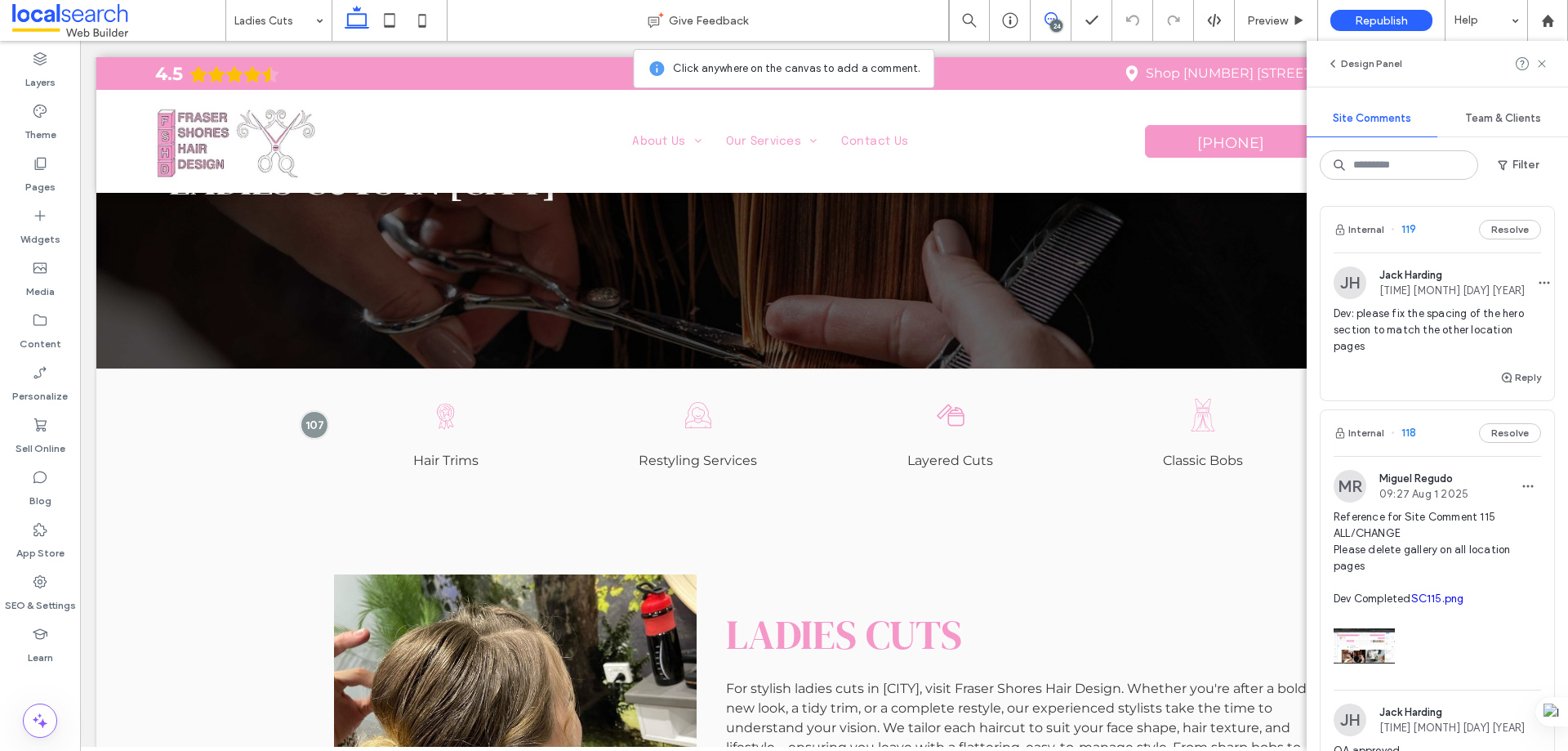 click on "Internal 119 Resolve" at bounding box center [1437, 230] 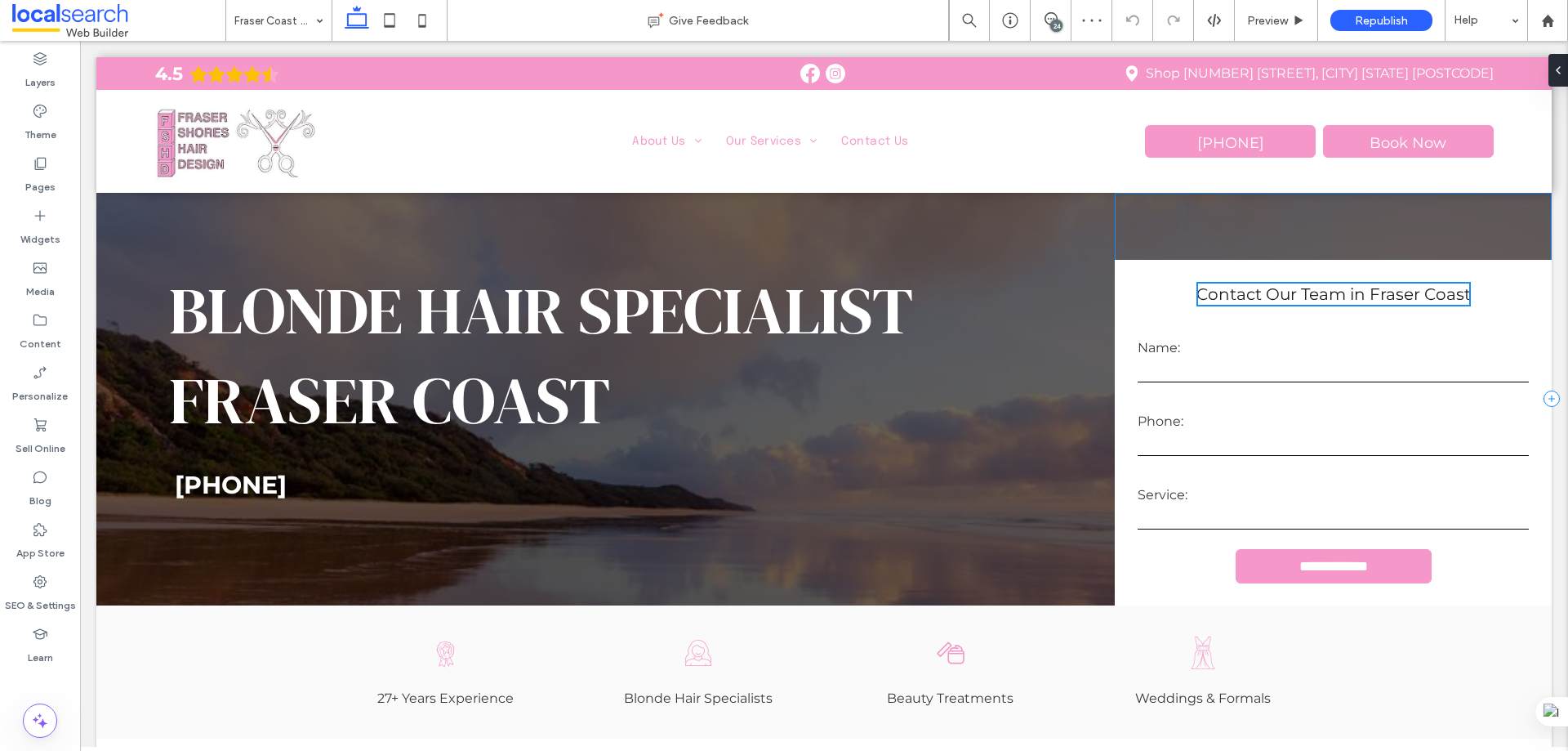 scroll, scrollTop: 0, scrollLeft: 0, axis: both 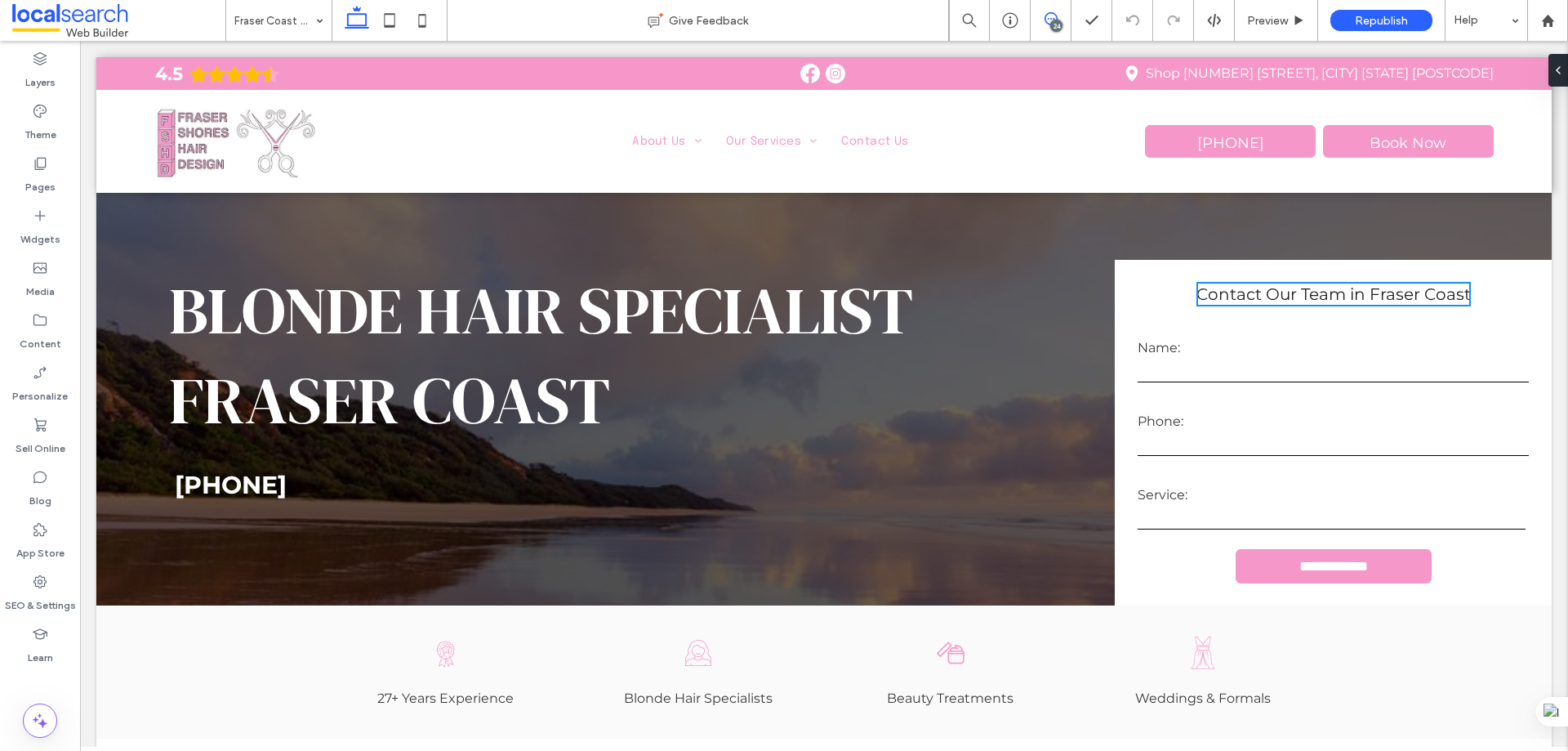 click at bounding box center [1050, 19] 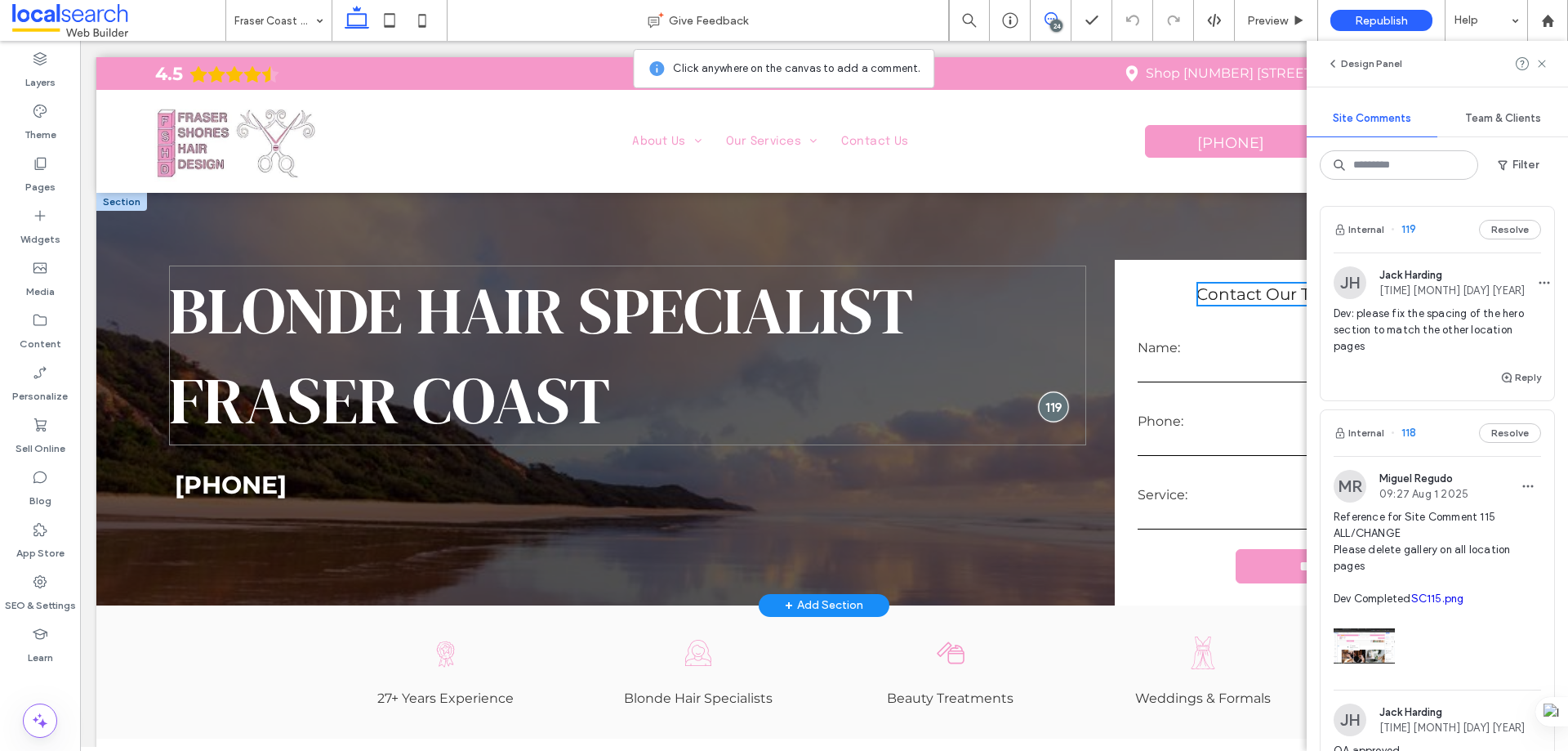 click at bounding box center (1054, 406) 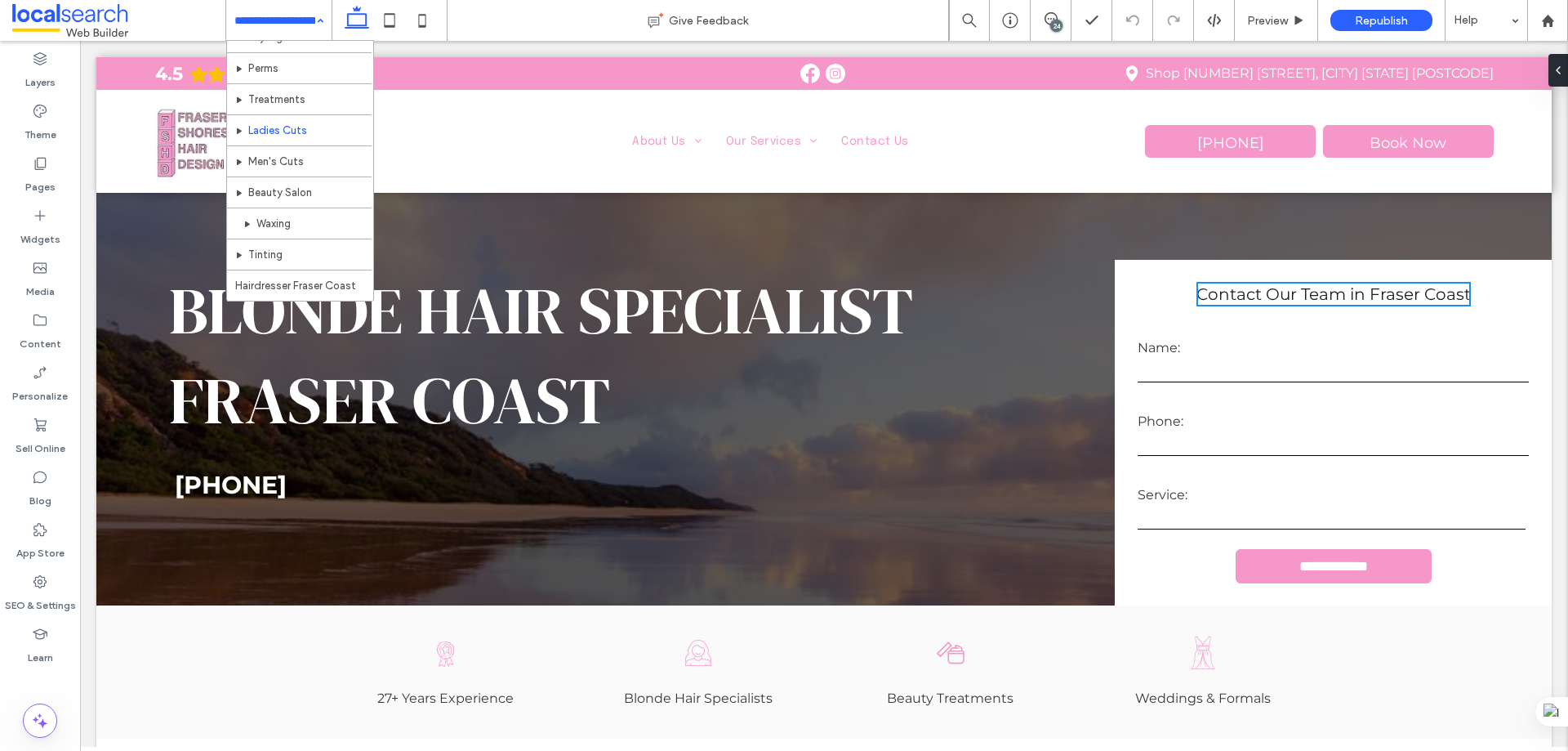 scroll, scrollTop: 327, scrollLeft: 0, axis: vertical 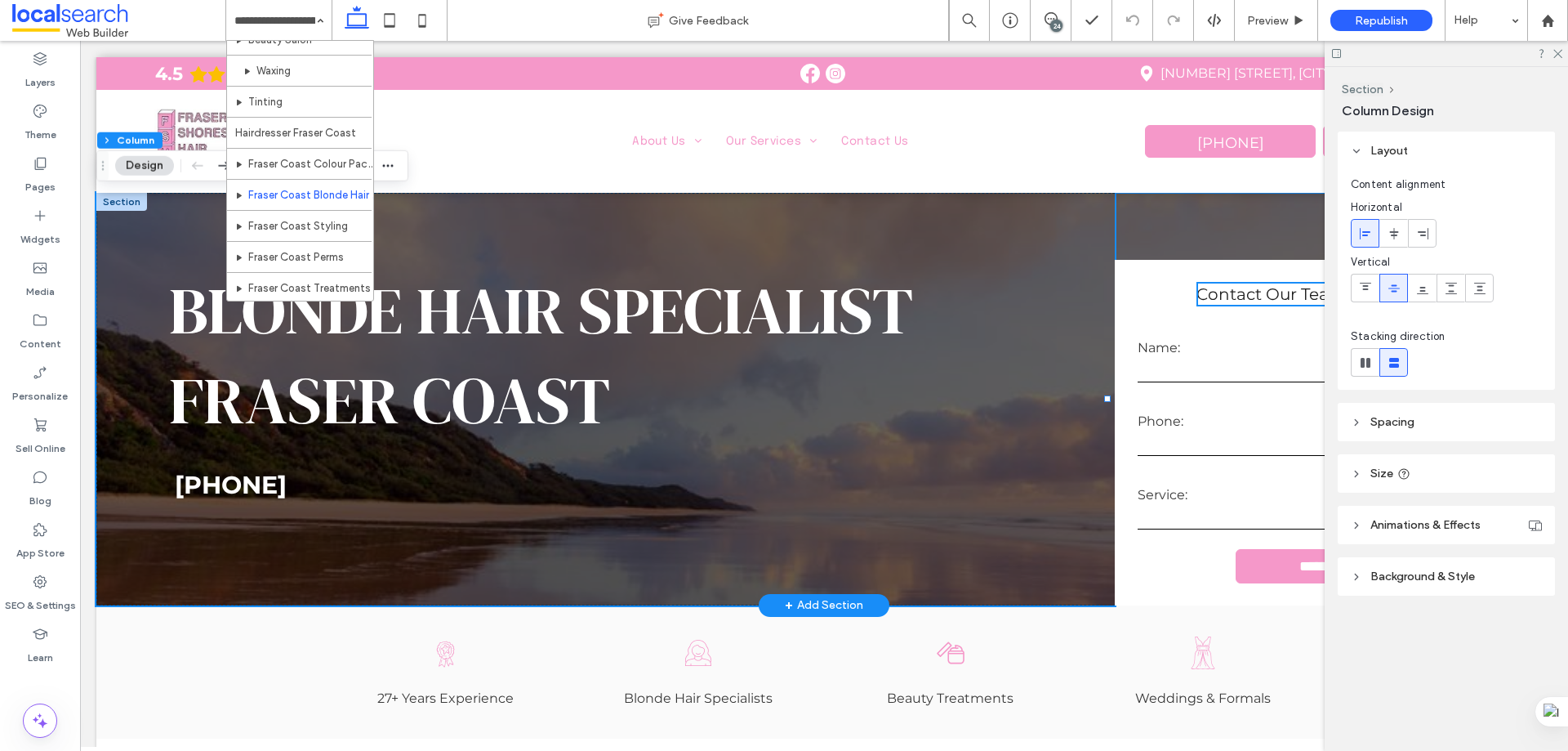 click on "**********" at bounding box center (1333, 399) 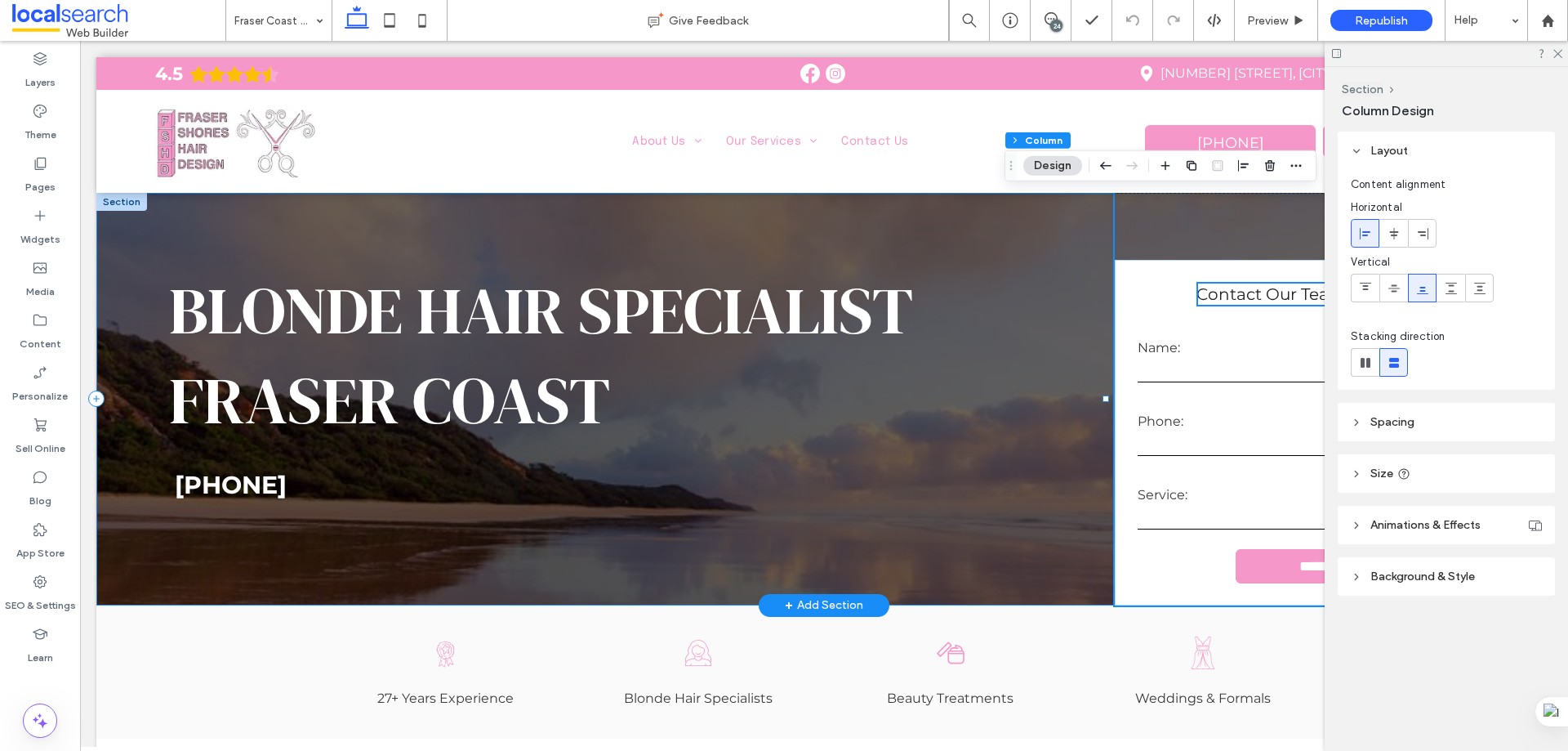 click on "Blonde Hair Specialist Fraser Coast
07 4194 1090" at bounding box center (605, 399) 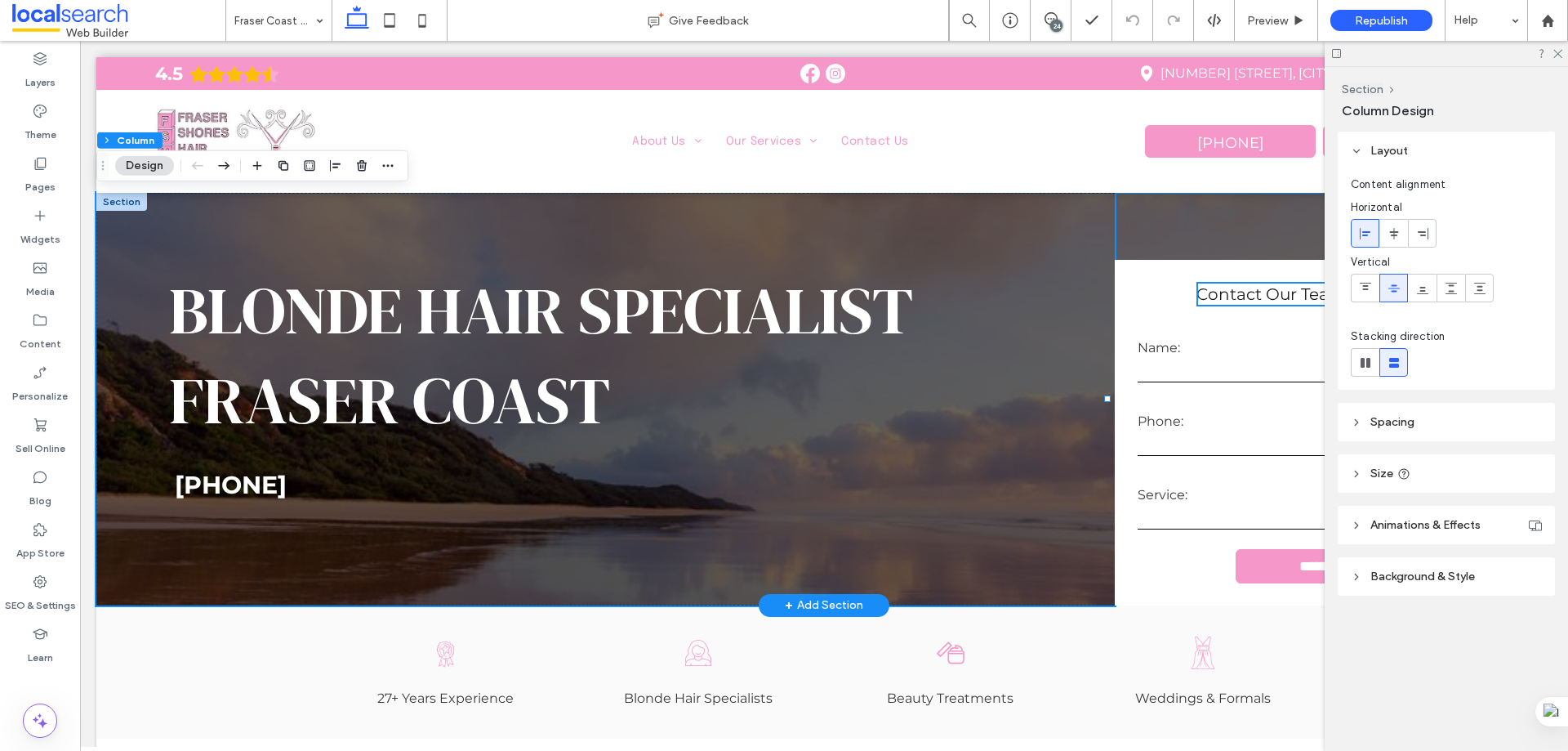click on "**********" at bounding box center [1333, 399] 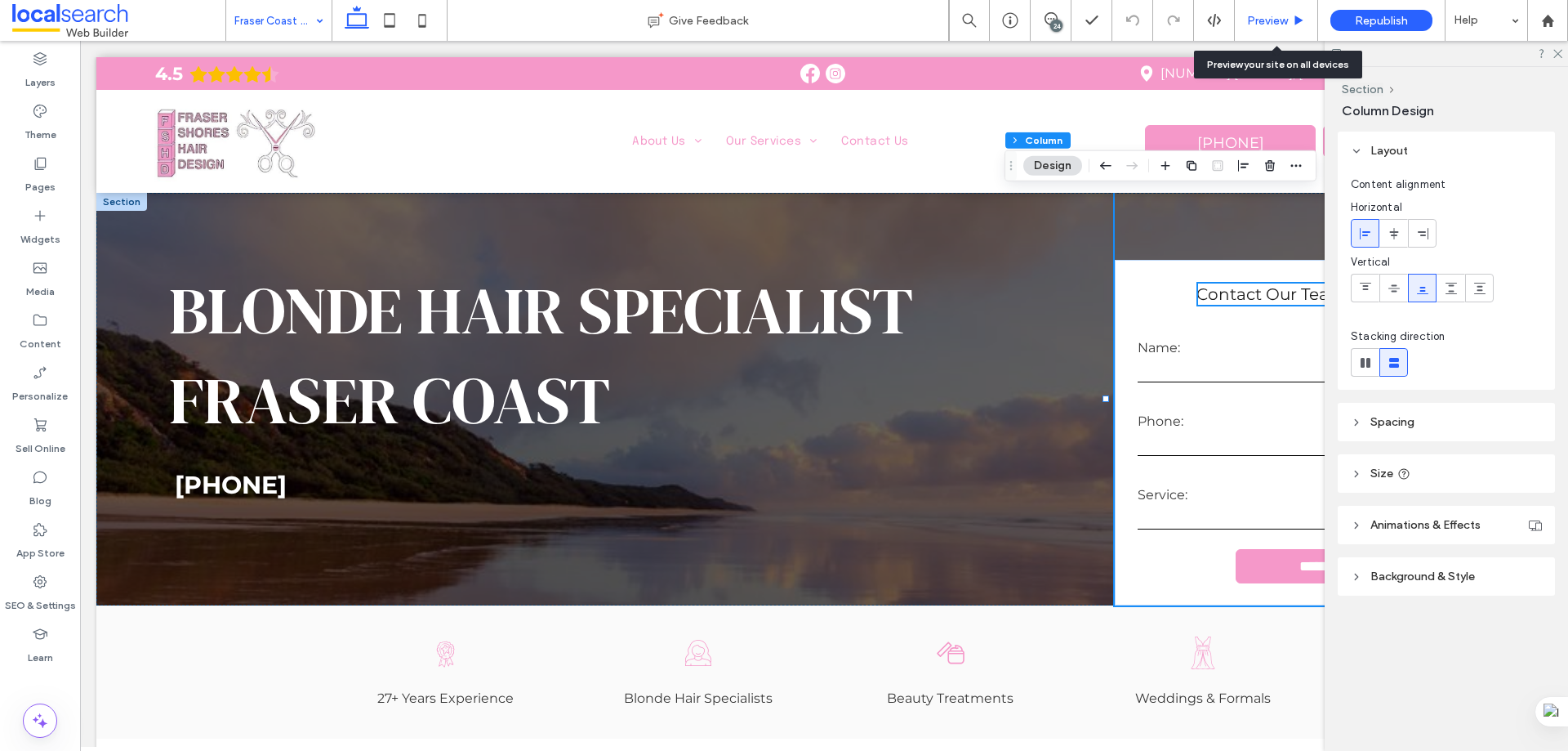 drag, startPoint x: 1250, startPoint y: 24, endPoint x: 416, endPoint y: 29, distance: 834.01499 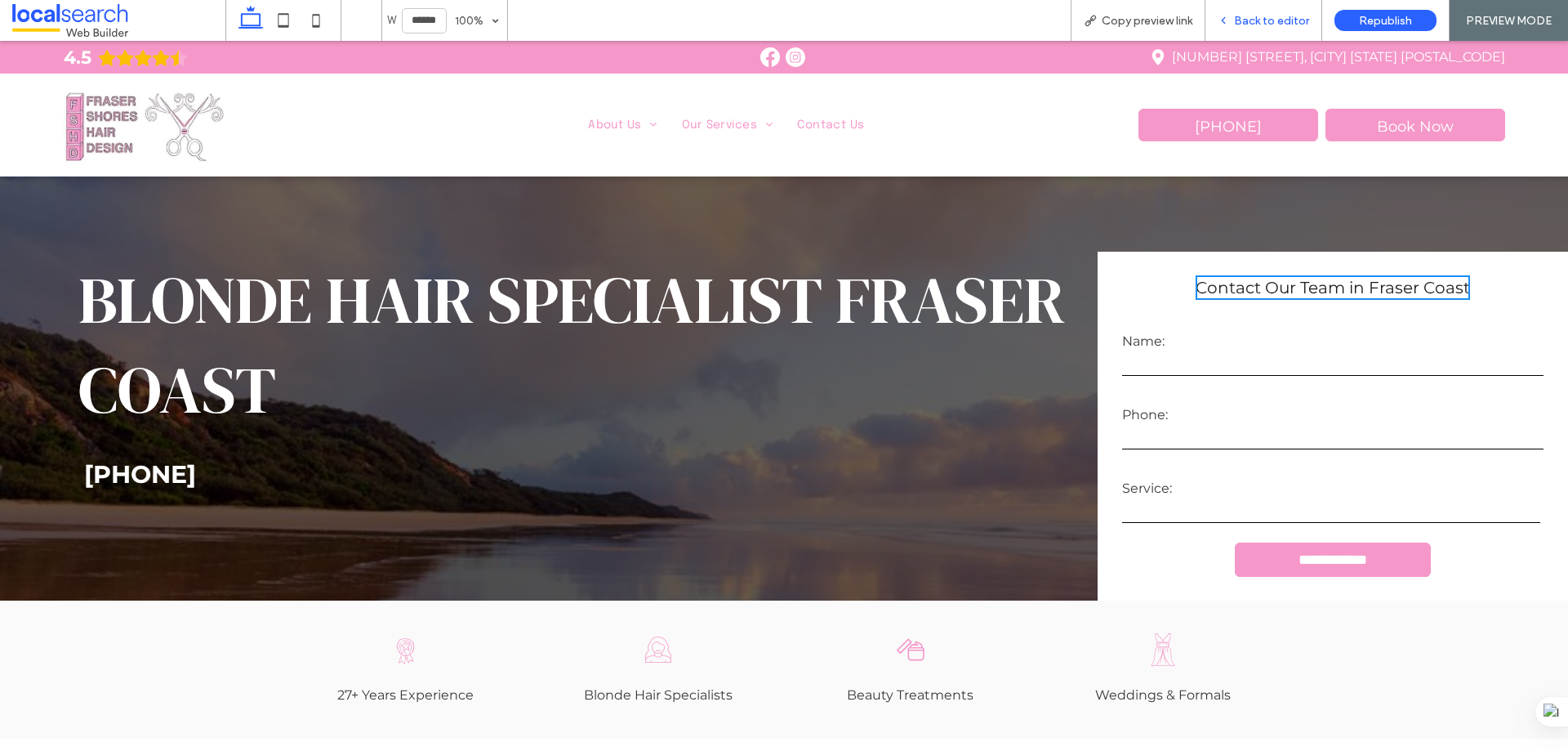 click on "Back to editor" at bounding box center (1263, 20) 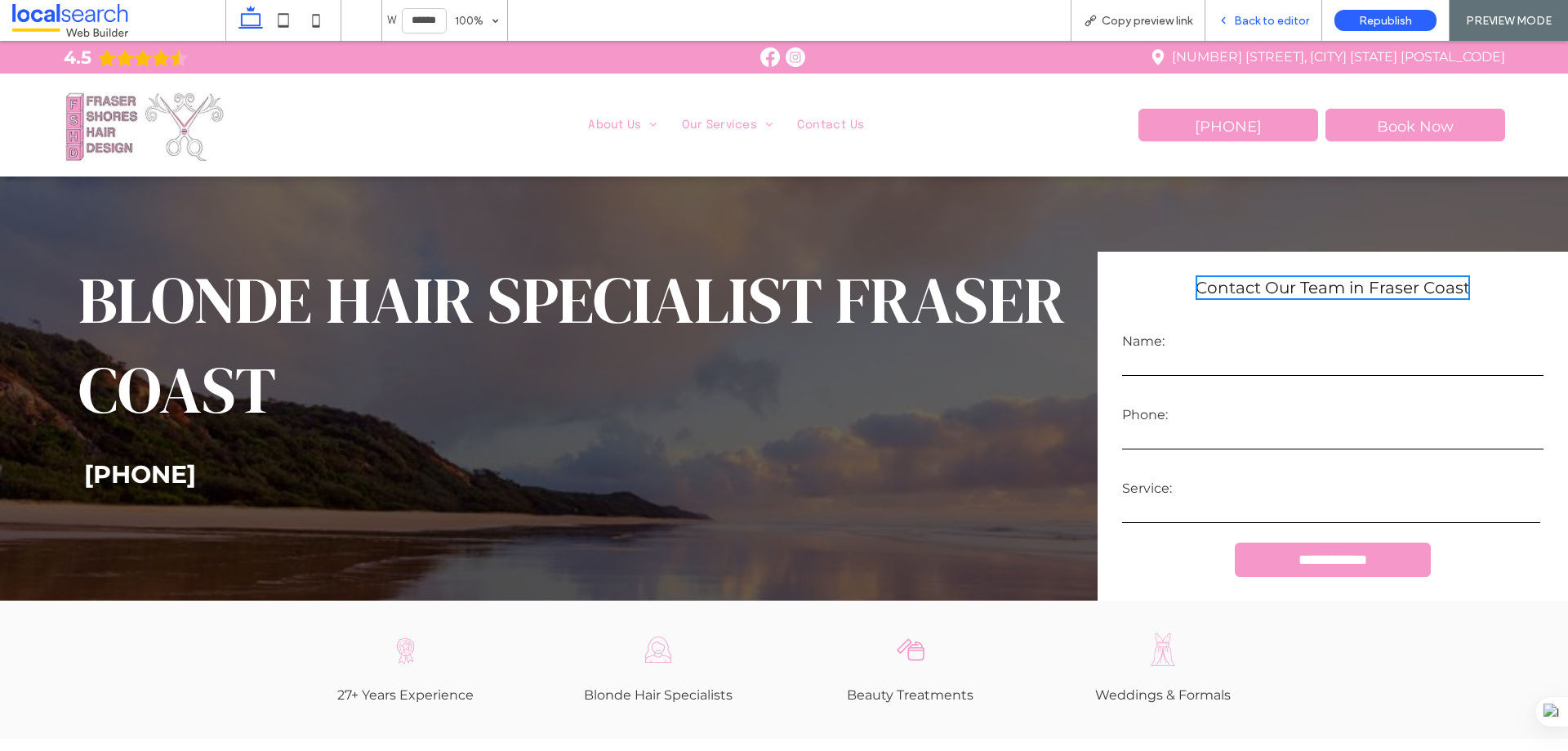 click 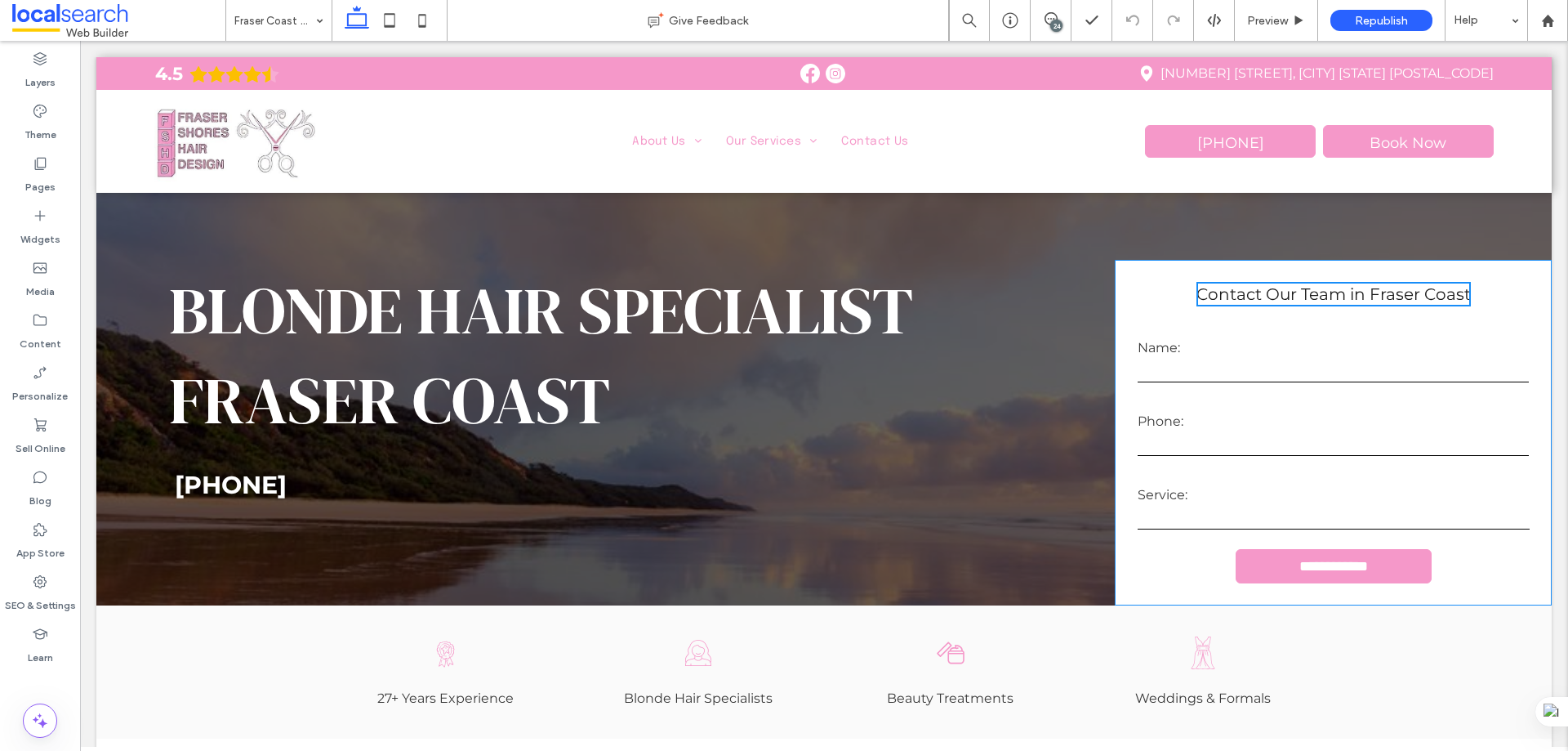click 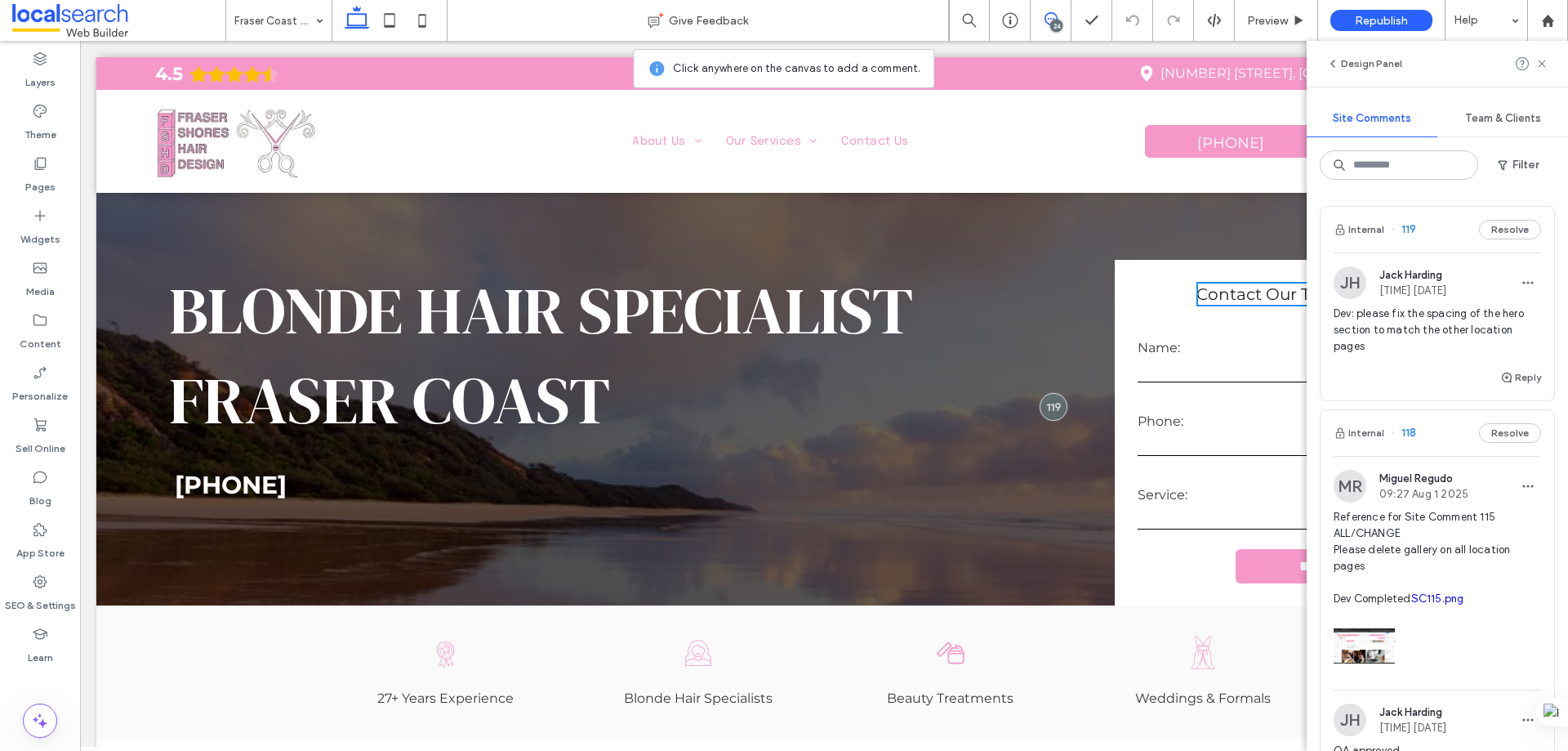 click on "Internal 119 Resolve" at bounding box center (1437, 230) 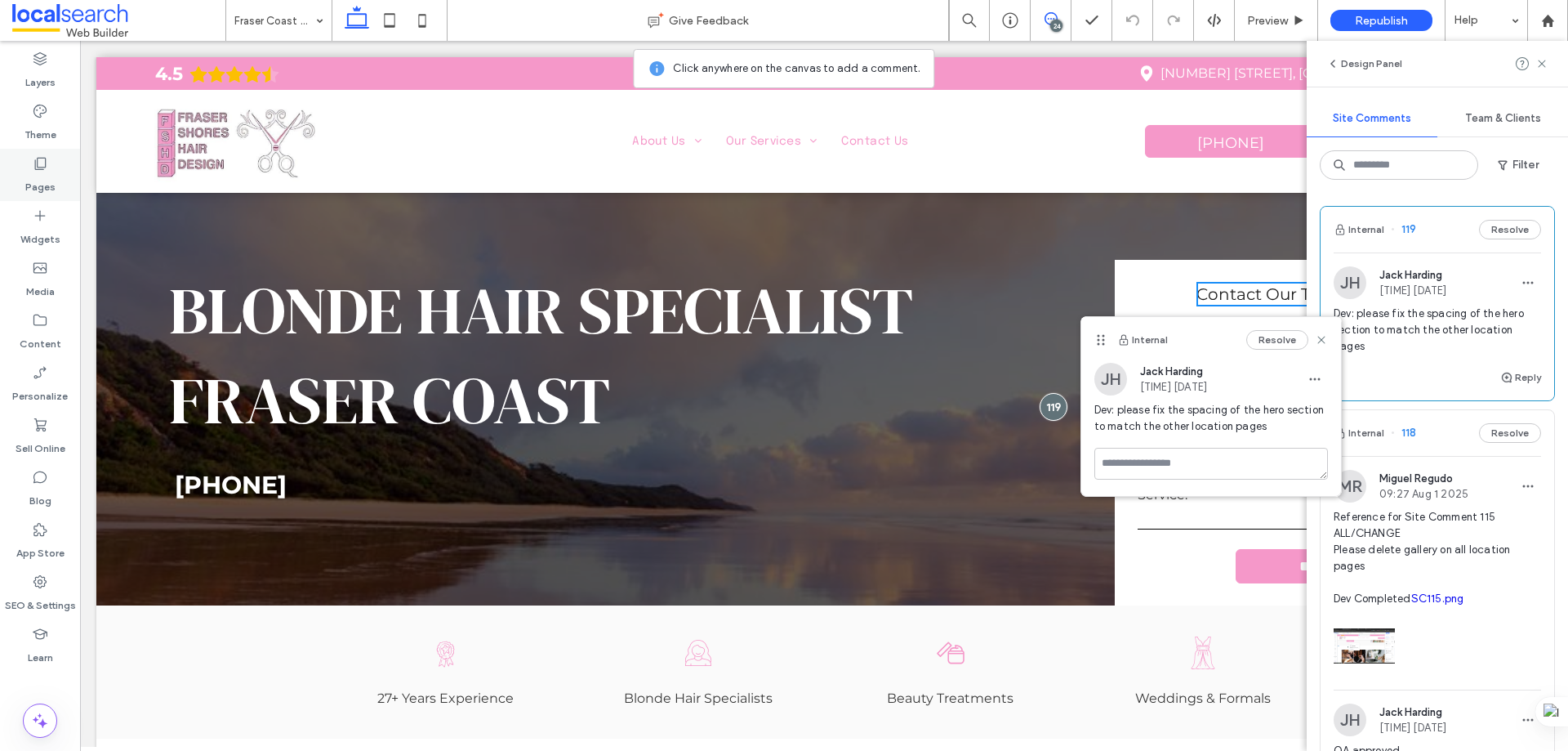 click on "Pages" at bounding box center [40, 175] 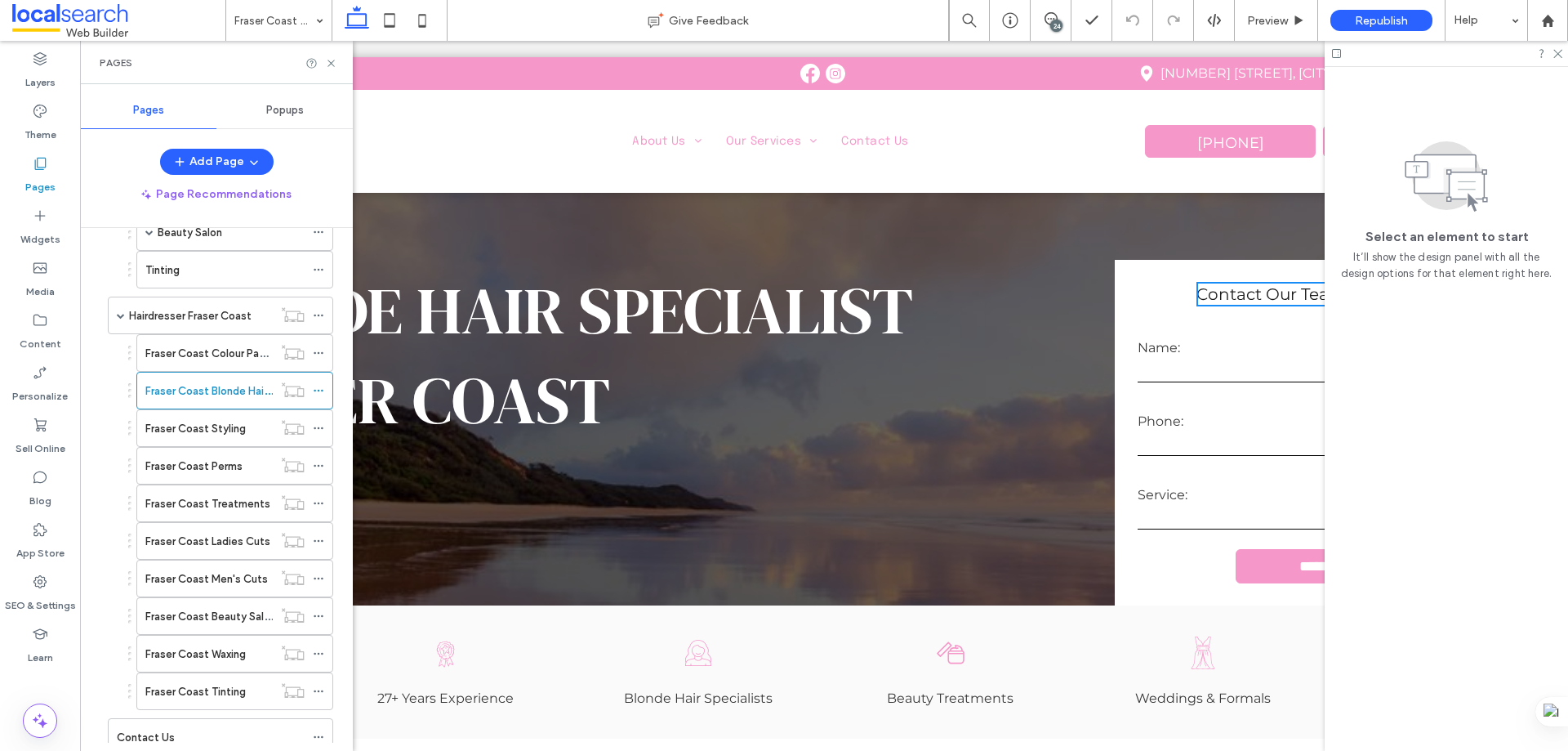 scroll, scrollTop: 489, scrollLeft: 0, axis: vertical 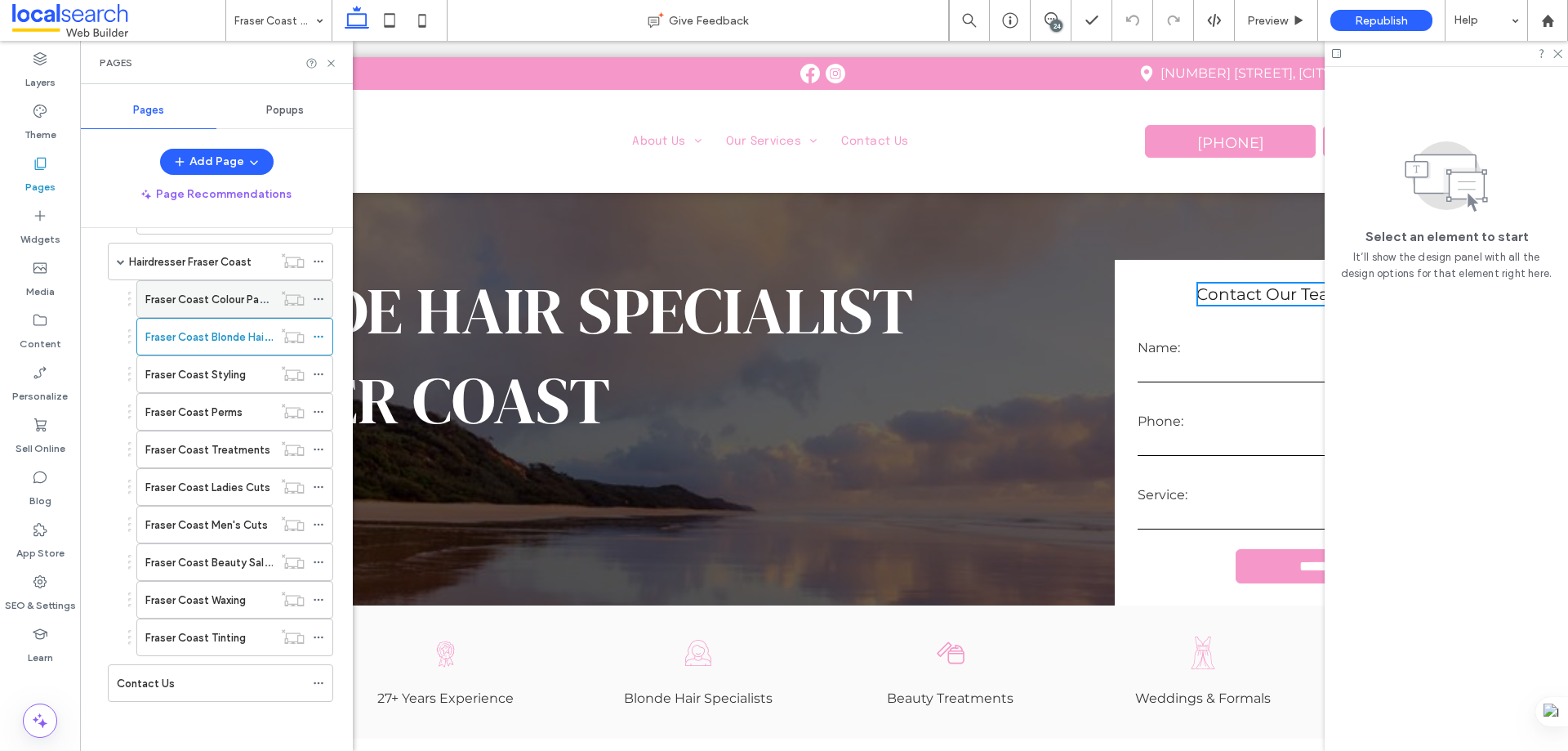 click on "Fraser Coast Colour Packages" at bounding box center [220, 299] 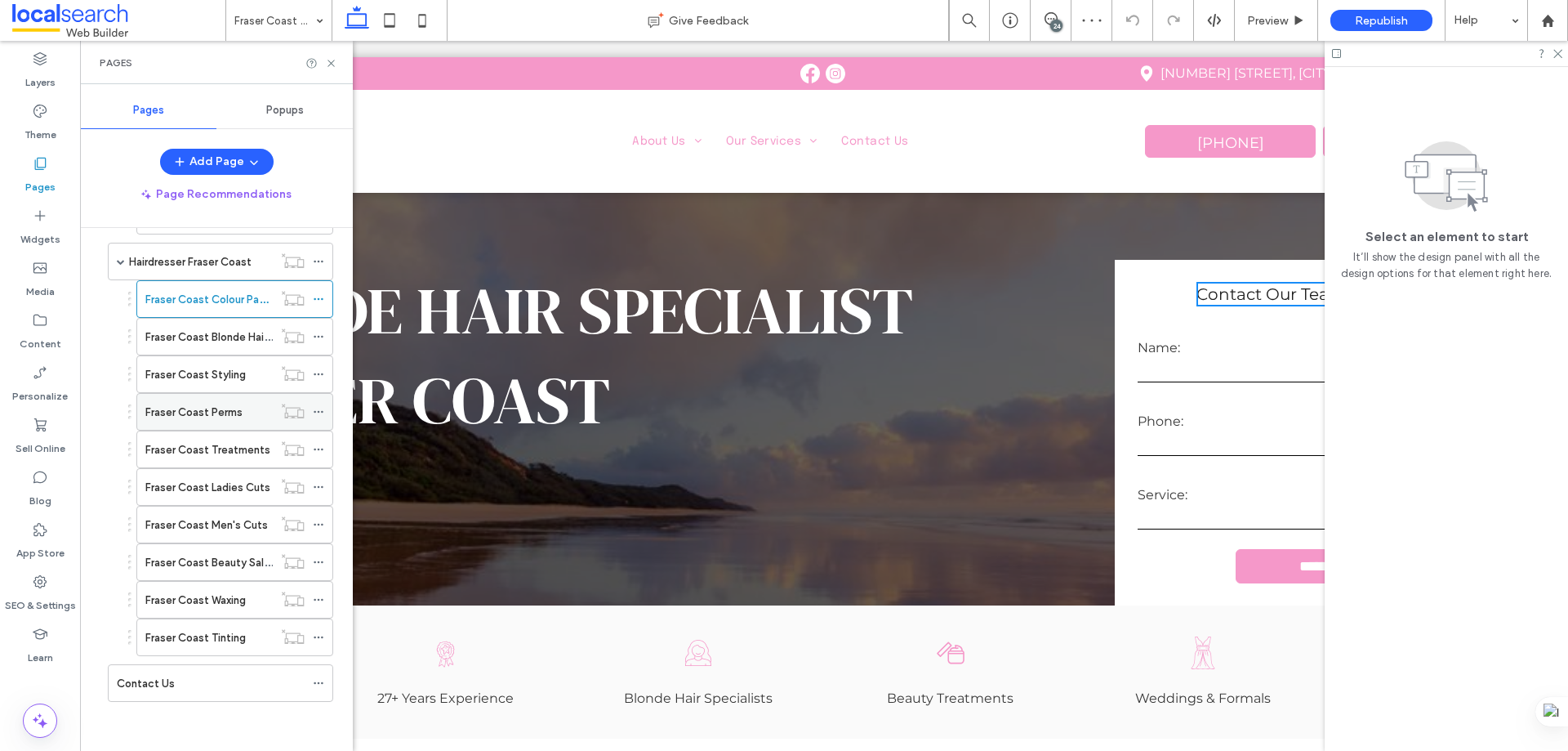 click on "Fraser Coast Perms" at bounding box center [194, 412] 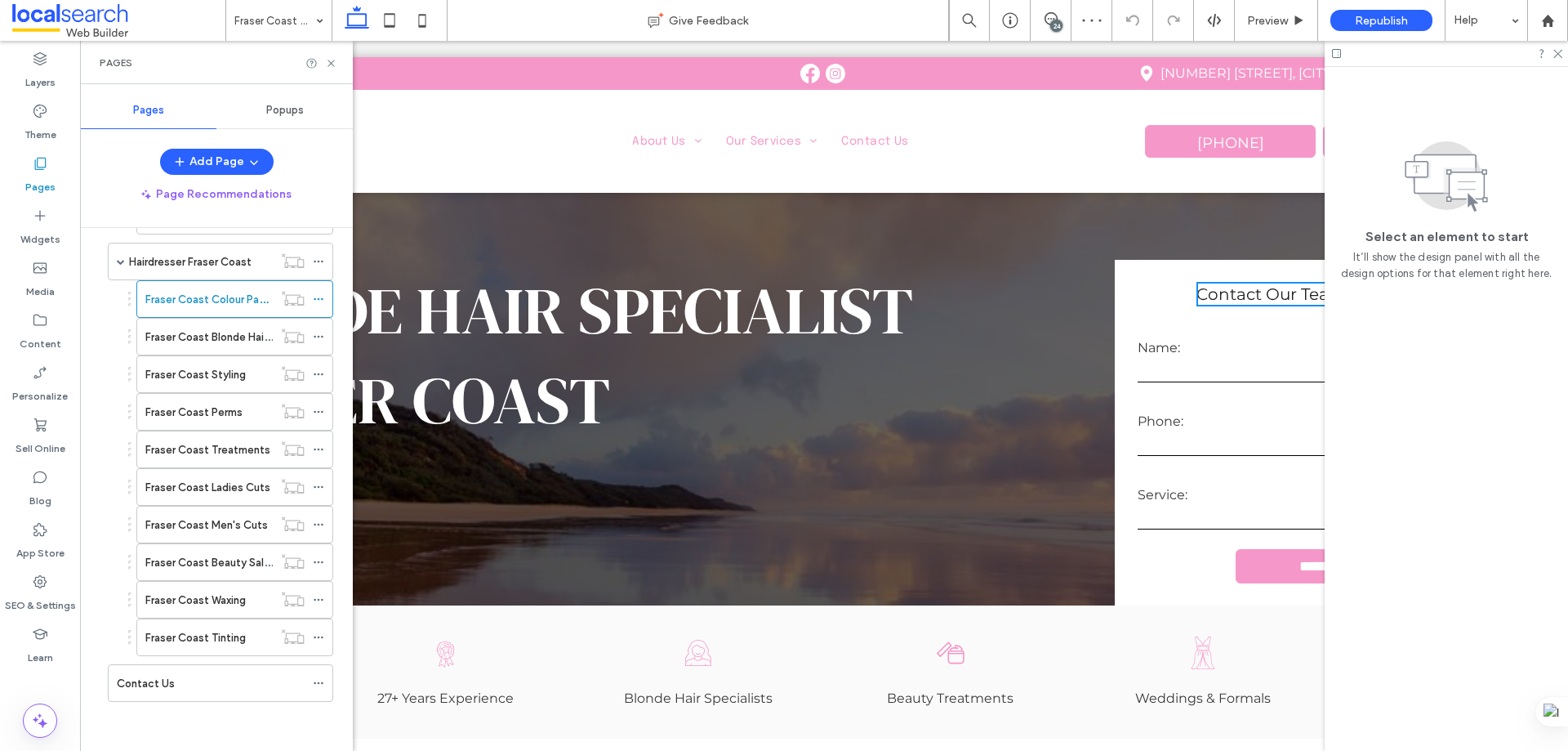 drag, startPoint x: 201, startPoint y: 405, endPoint x: 203, endPoint y: 381, distance: 24.08319 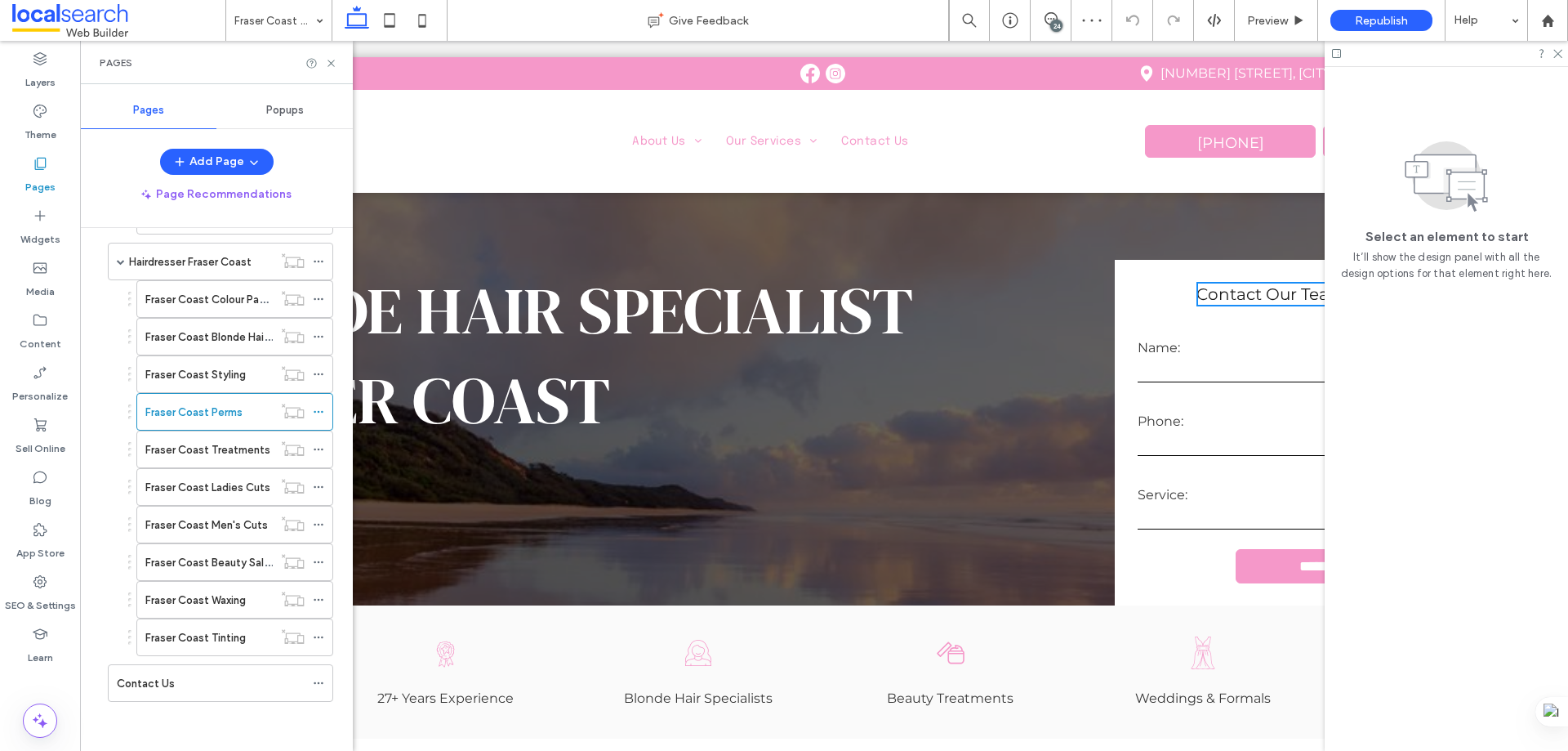 click on "Fraser Coast Styling" at bounding box center [195, 374] 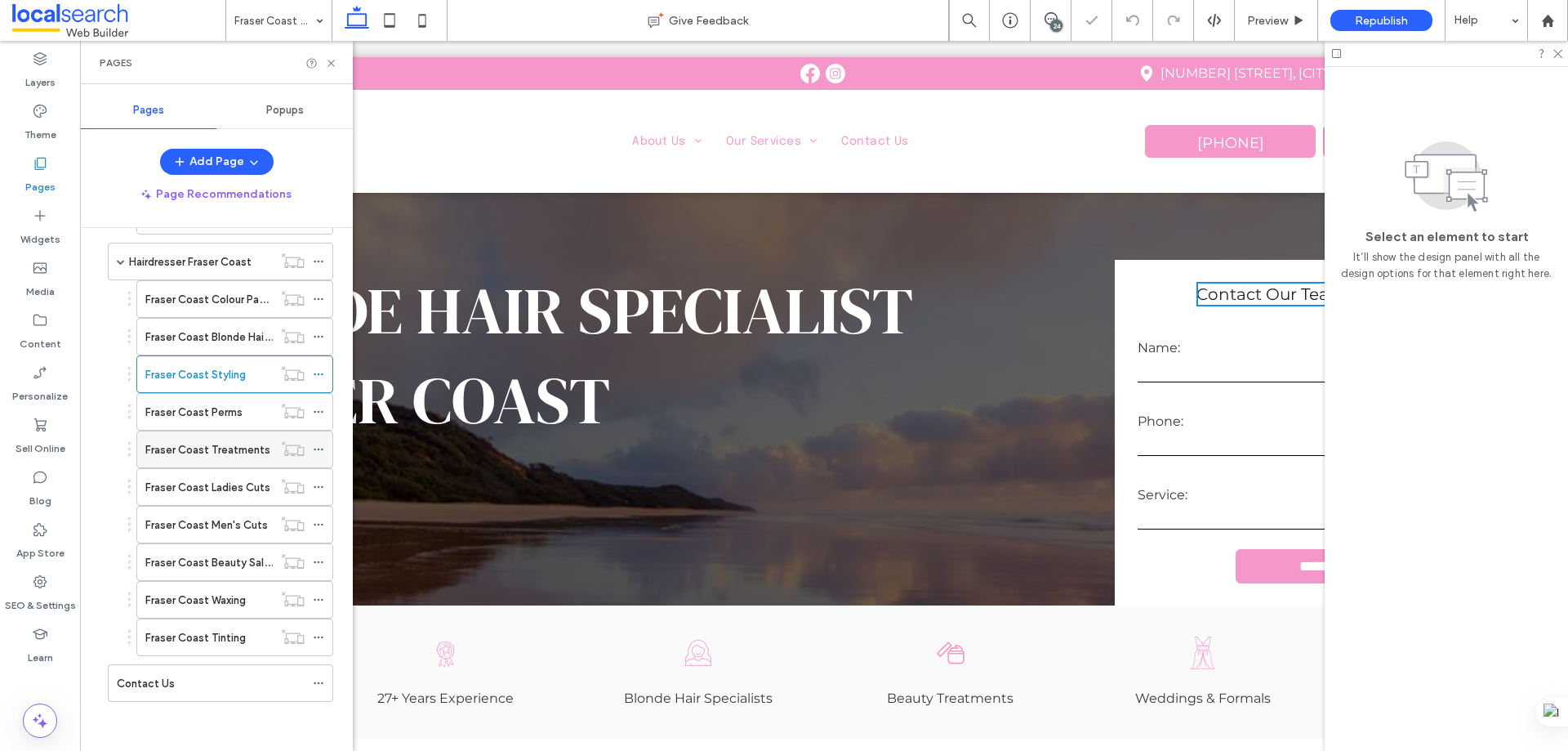click on "Fraser Coast Treatments" at bounding box center (209, 449) 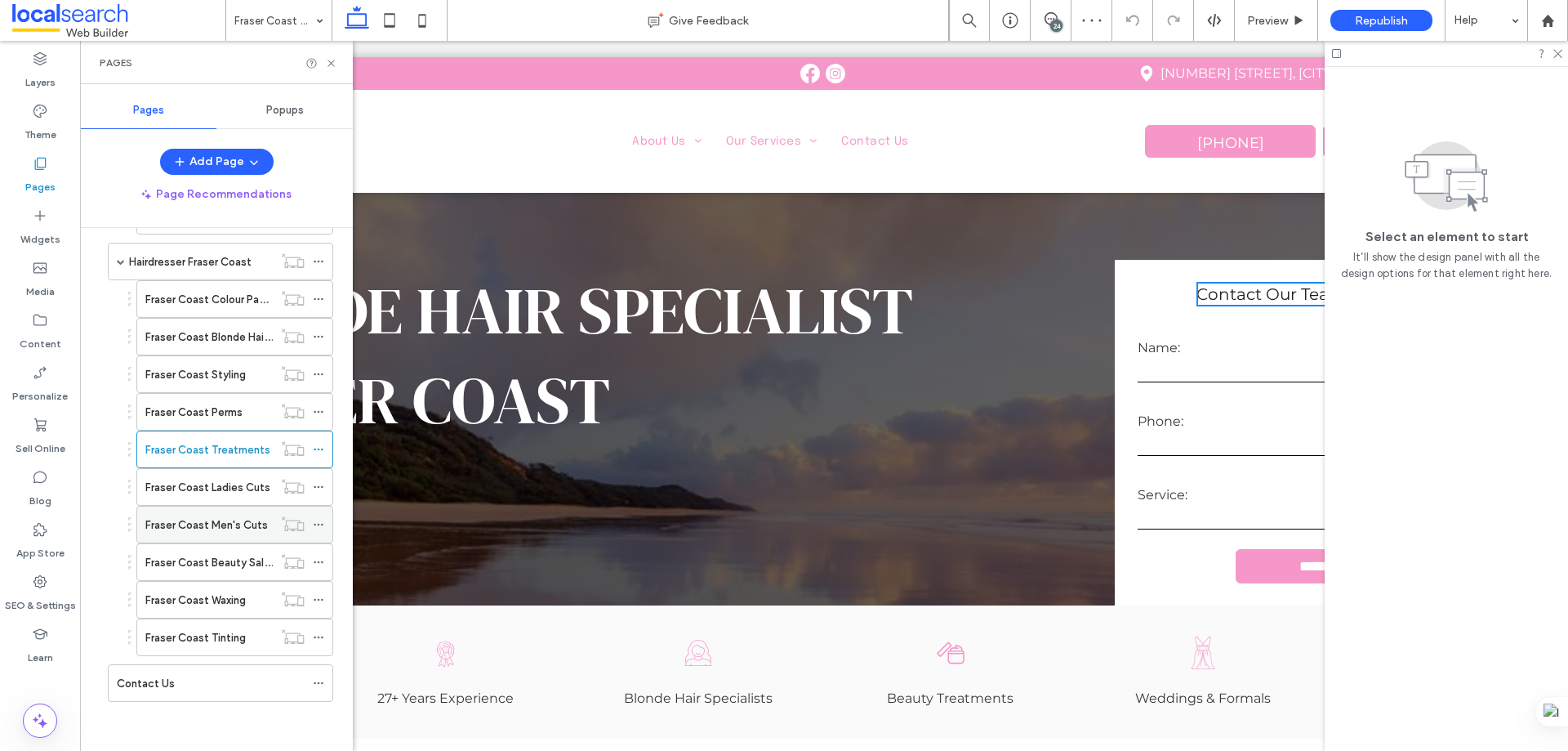 click on "Fraser Coast Men's Cuts" at bounding box center [209, 525] 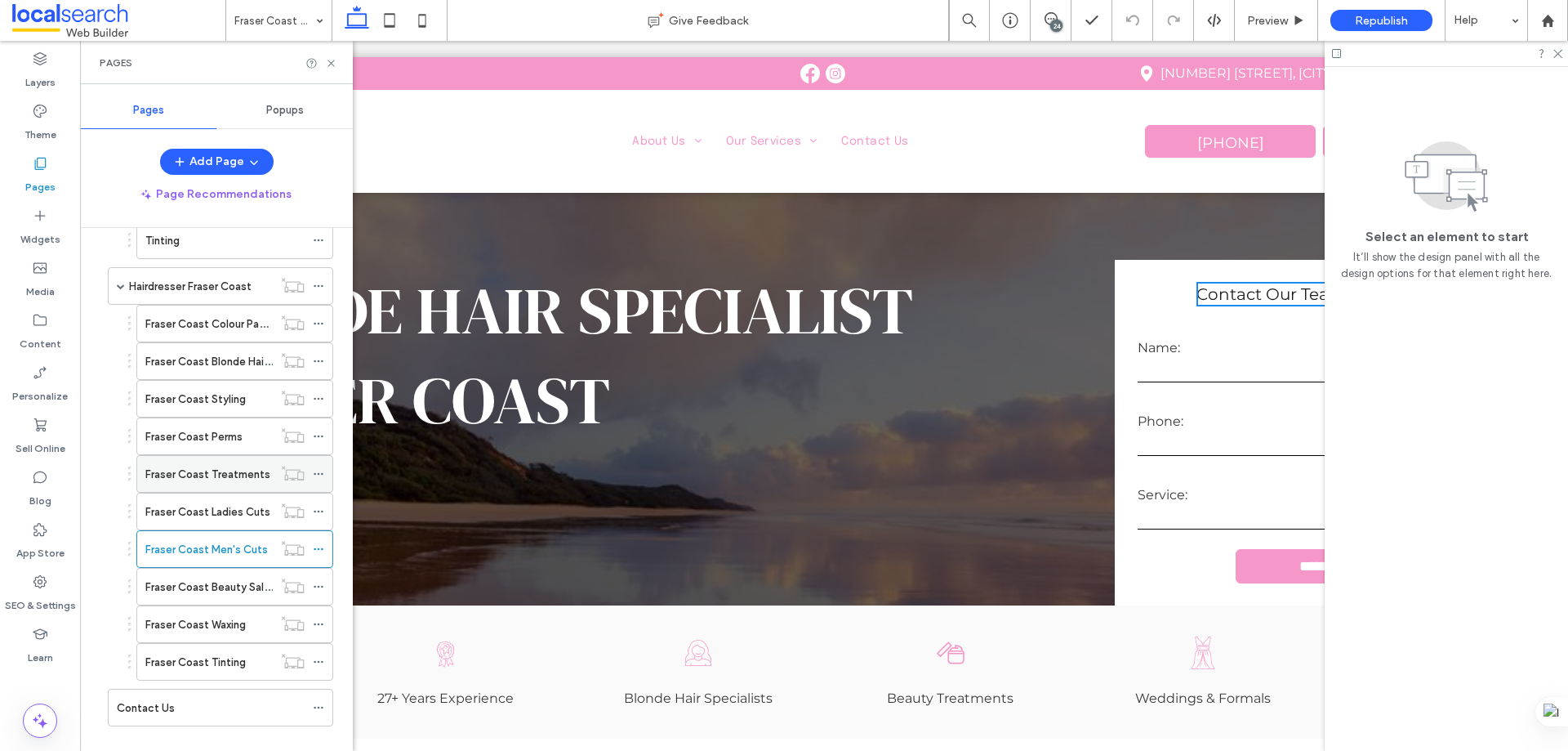 scroll, scrollTop: 489, scrollLeft: 0, axis: vertical 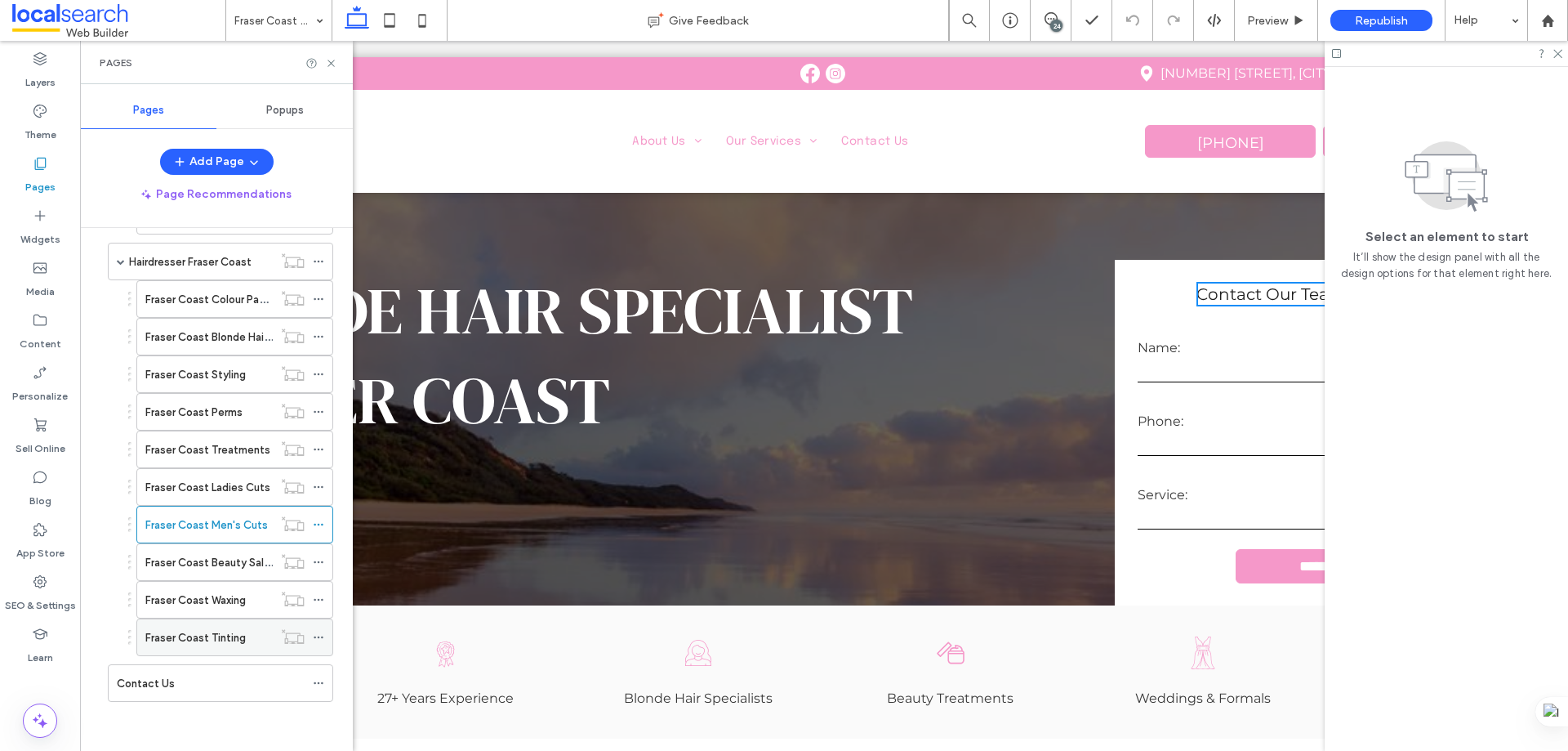 click on "Fraser Coast Tinting" at bounding box center [195, 637] 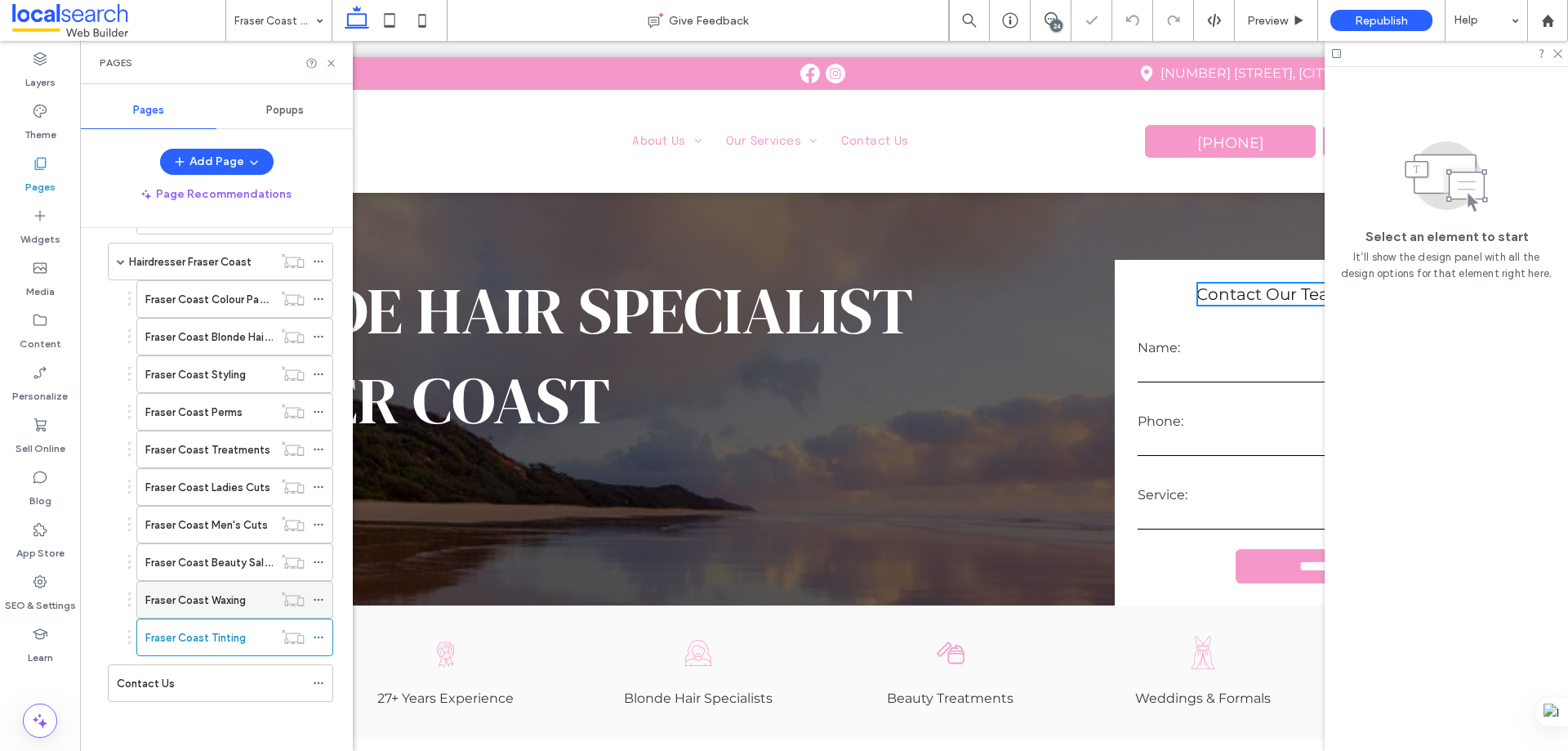 click on "Fraser Coast Waxing" at bounding box center [209, 600] 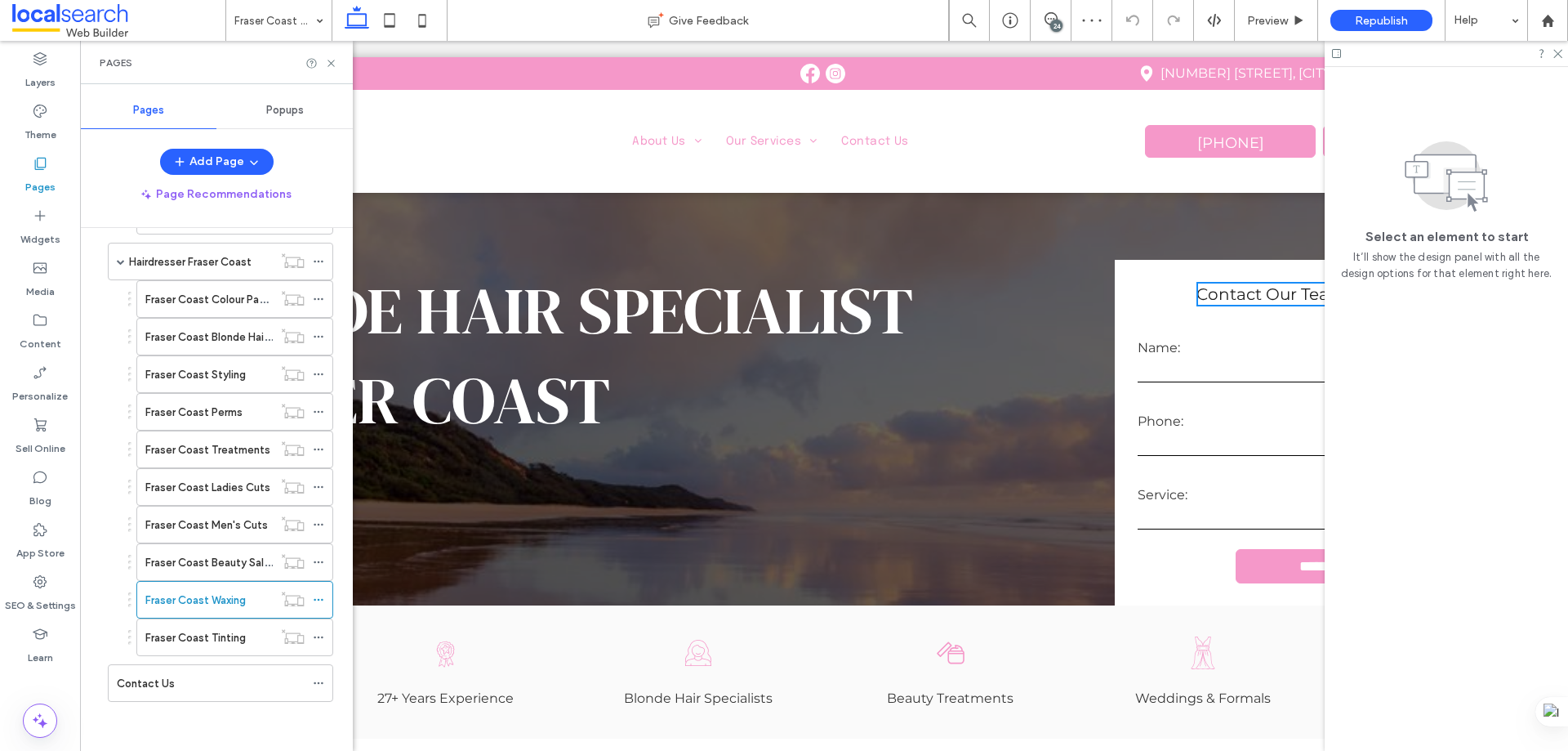 click on "Fraser Coast Tinting" at bounding box center (195, 637) 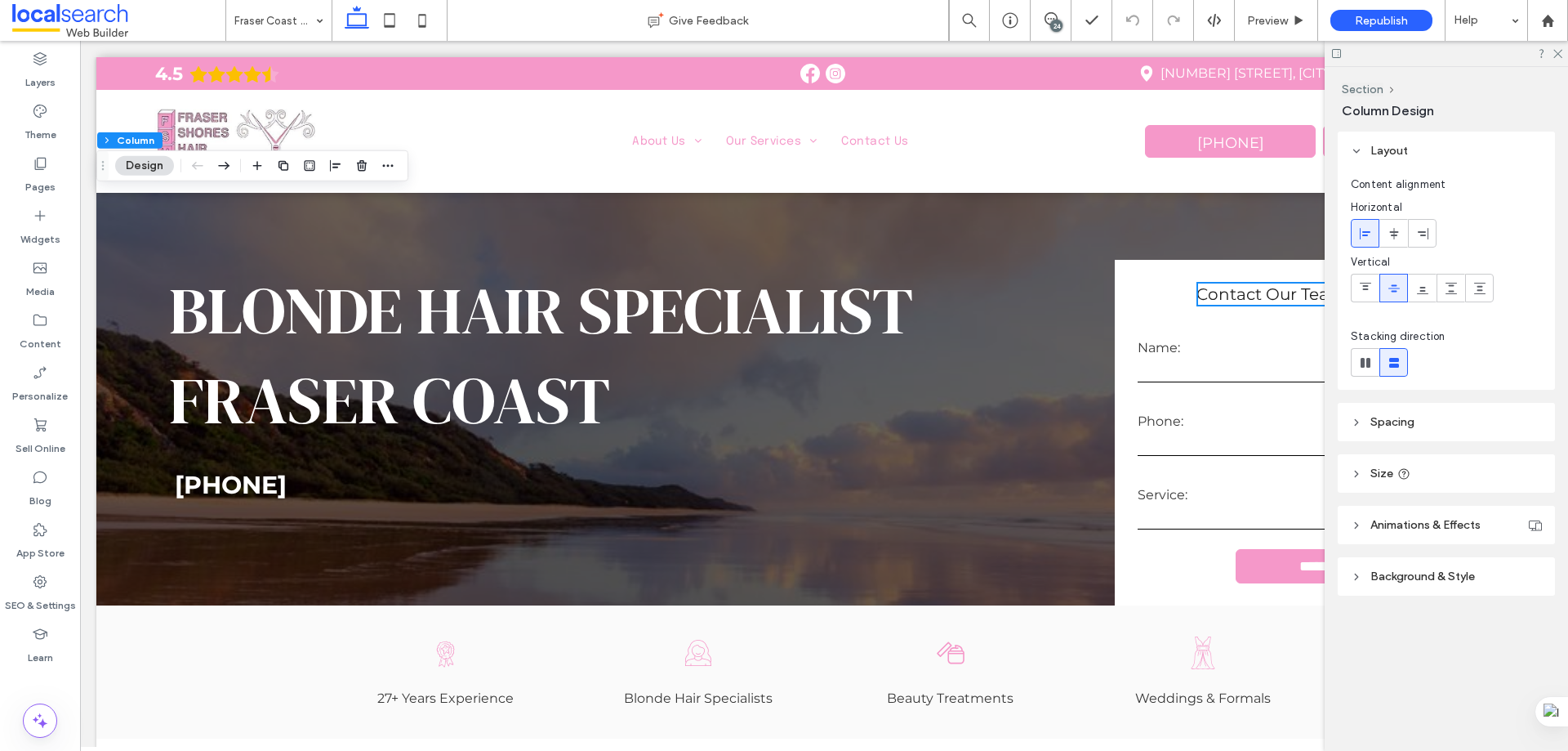 click on "Spacing" at bounding box center (1392, 422) 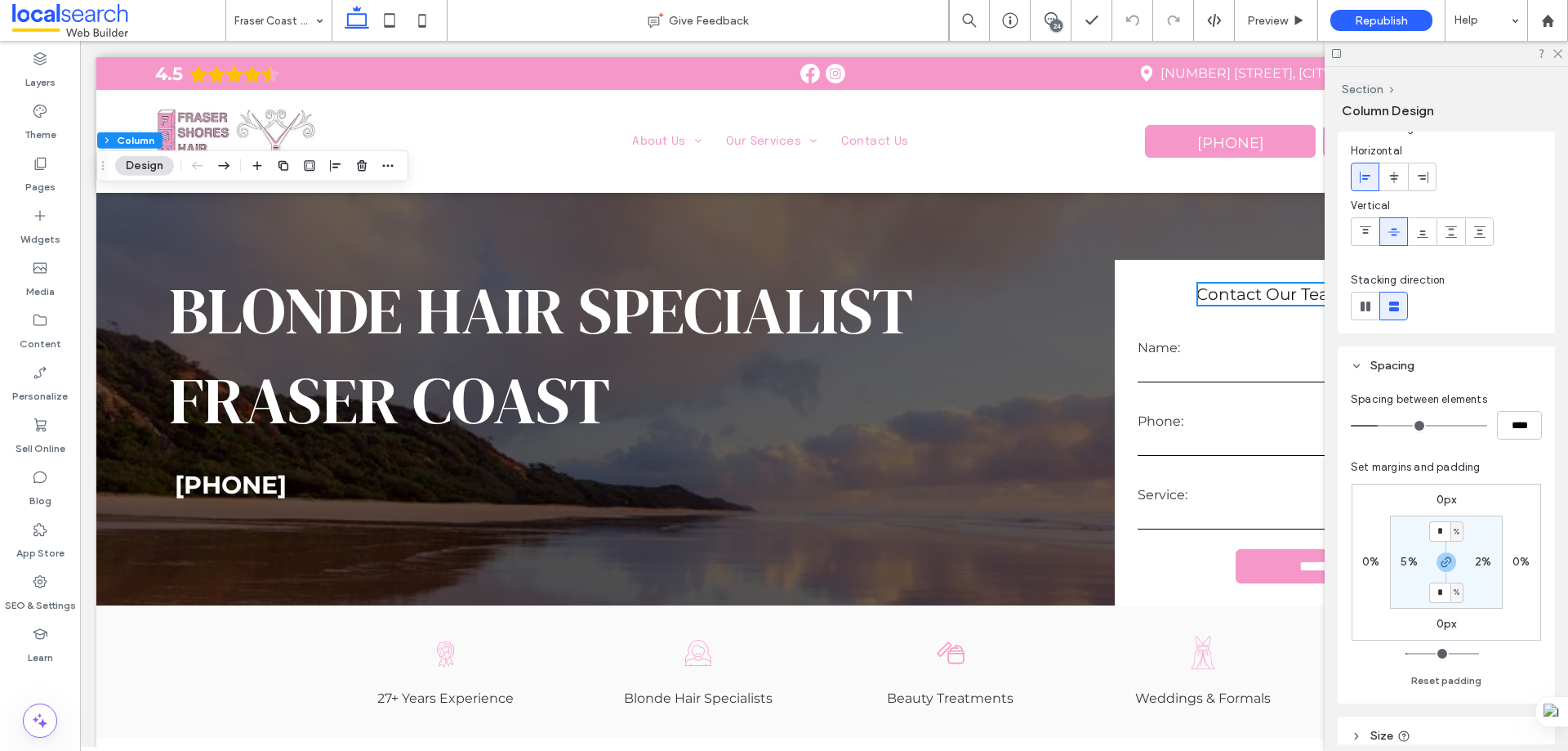 scroll, scrollTop: 82, scrollLeft: 0, axis: vertical 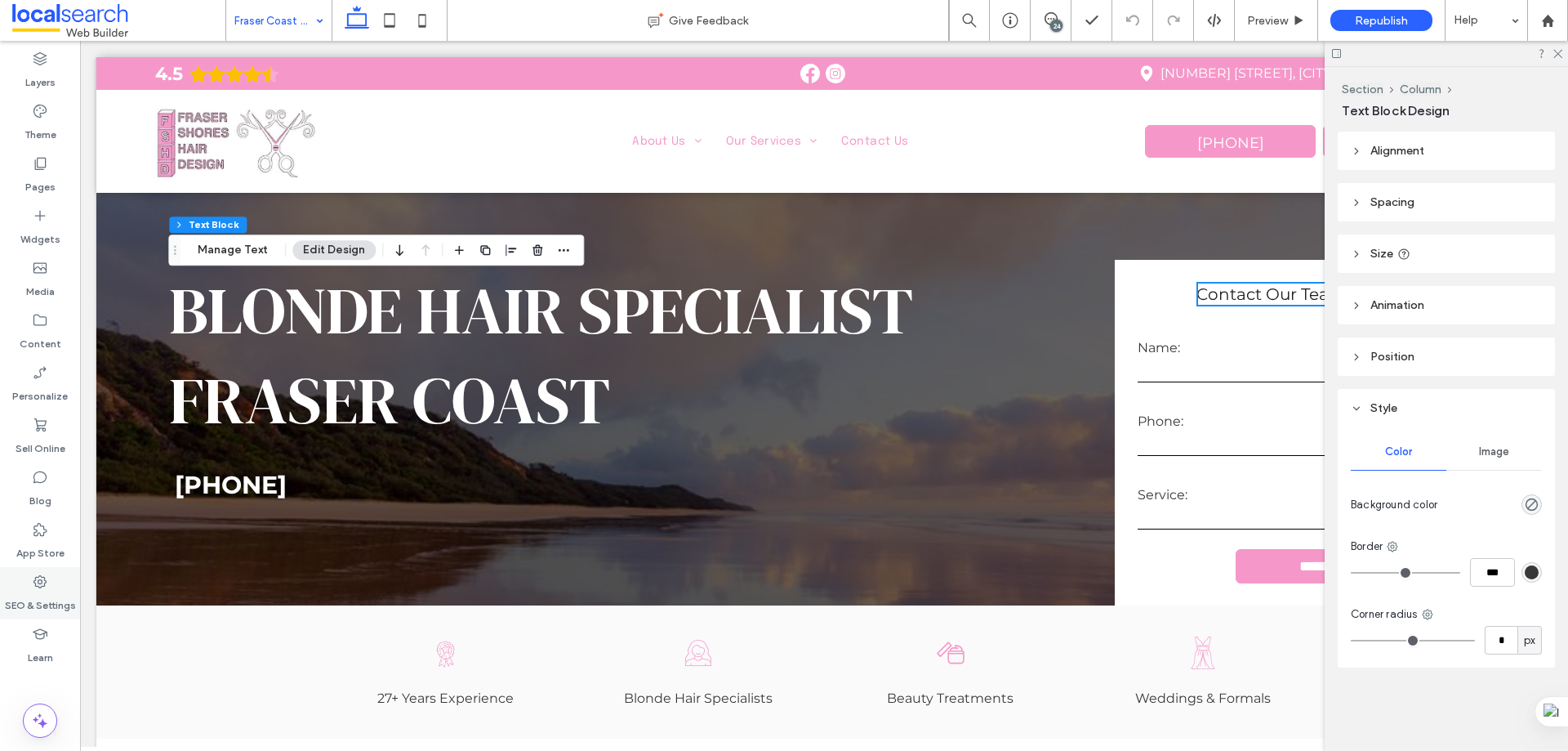 click on "SEO & Settings" at bounding box center [40, 593] 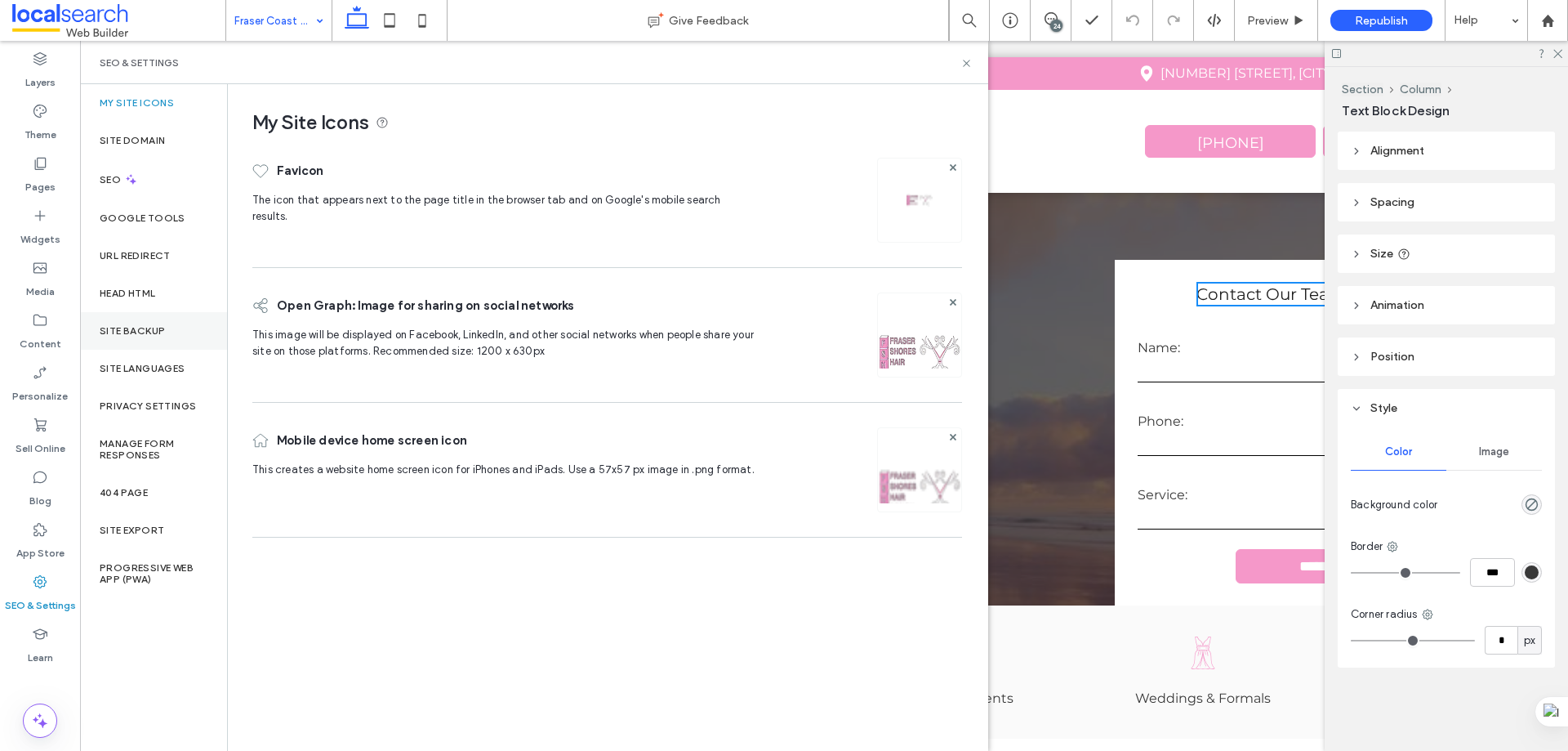 click on "Site Backup" at bounding box center [154, 331] 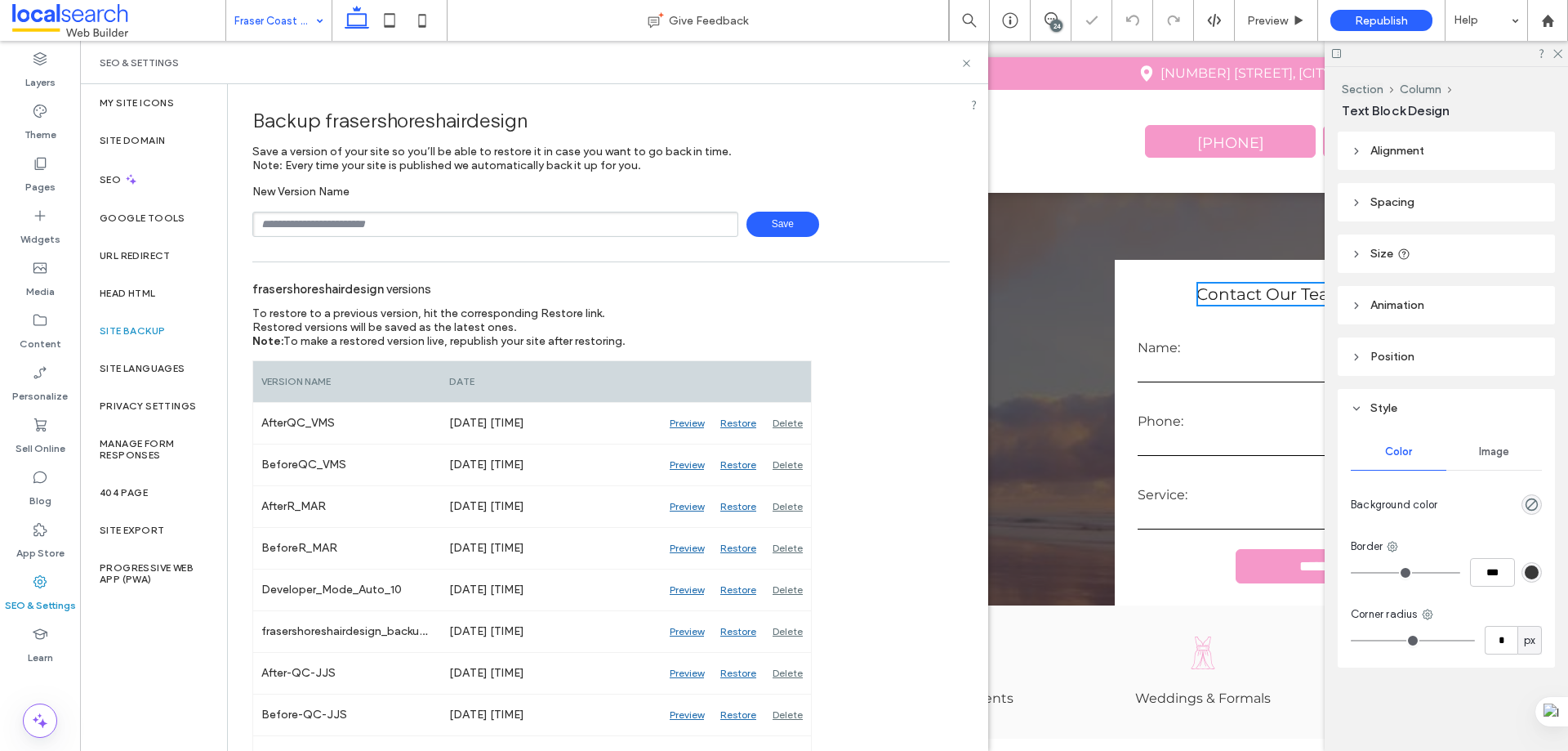 click at bounding box center (495, 224) 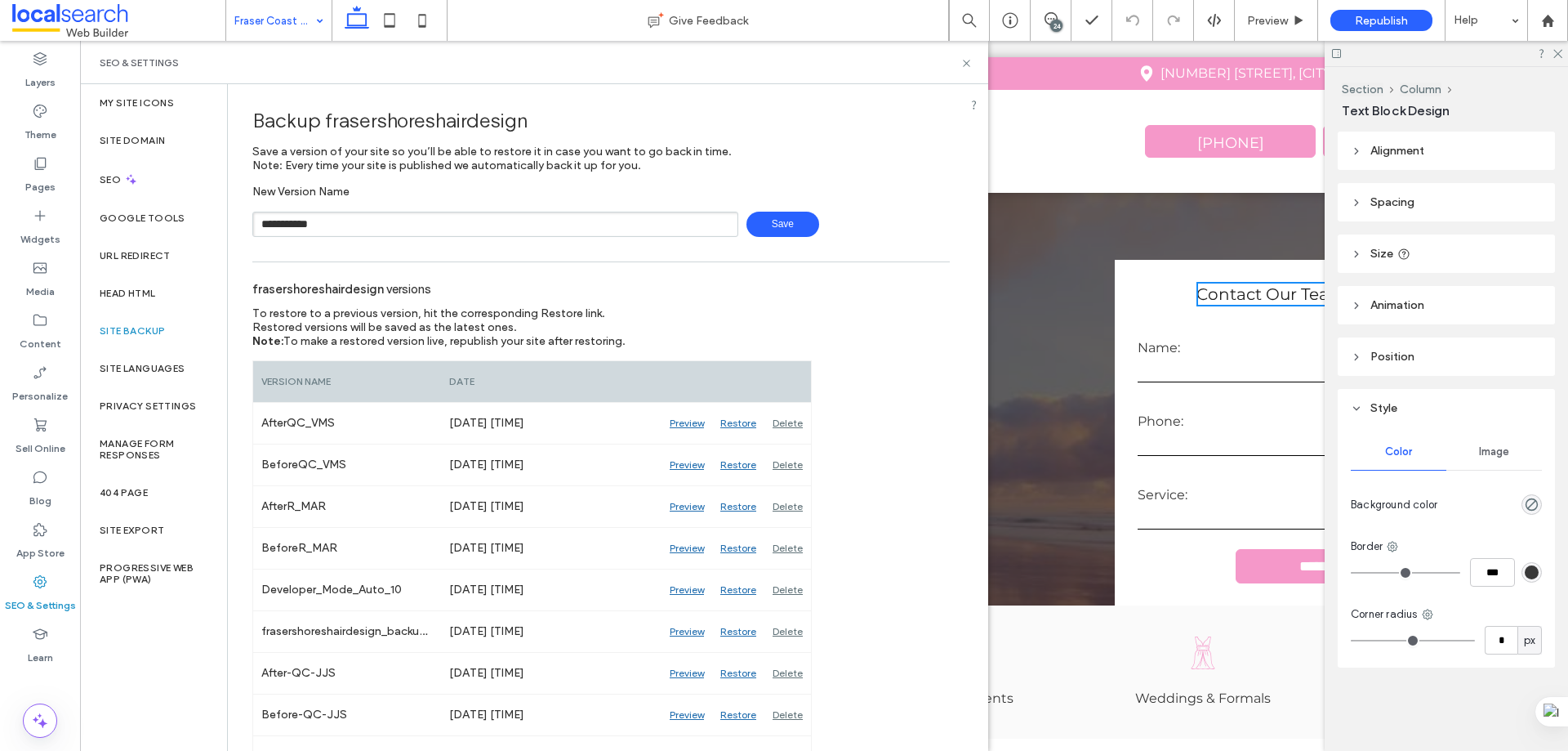 type on "**********" 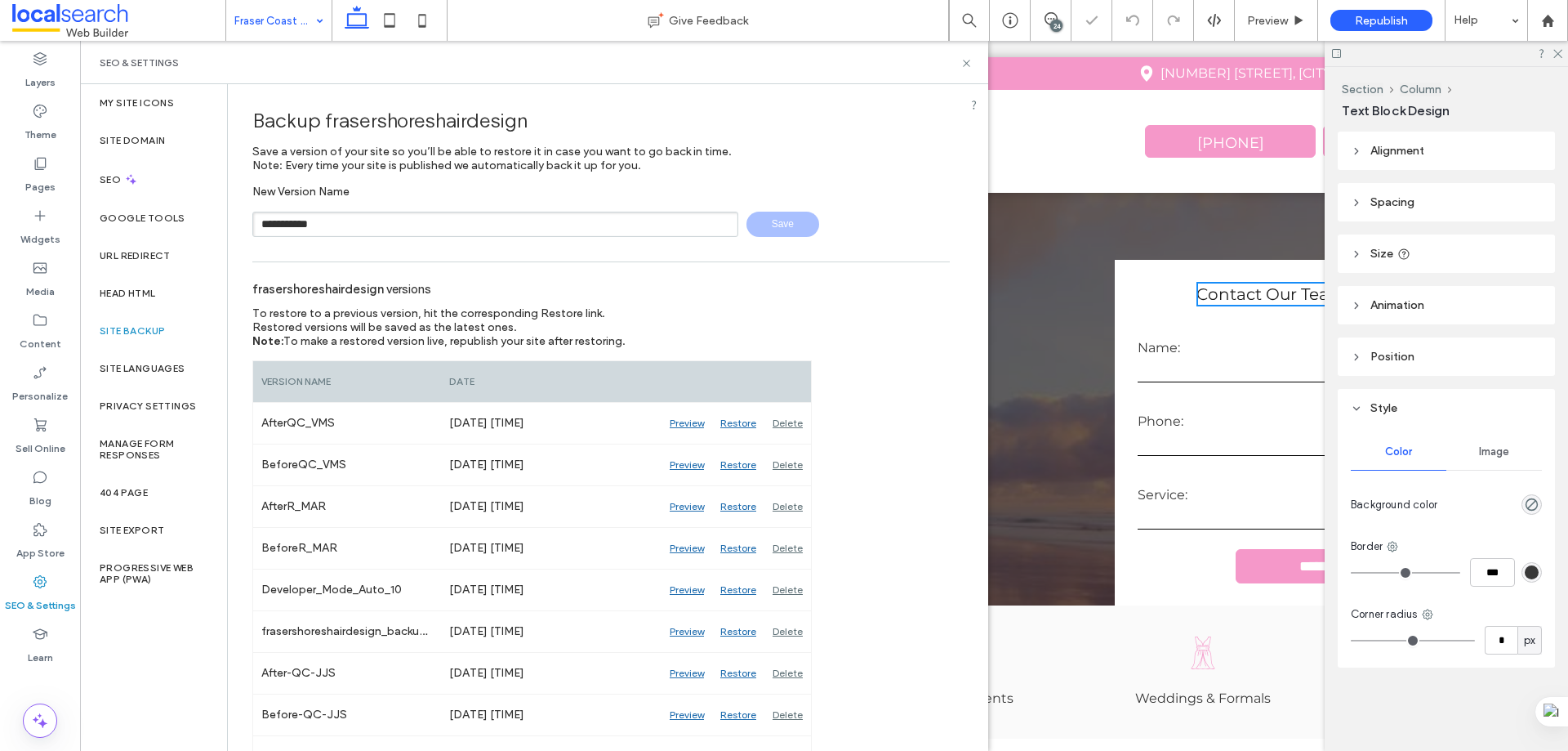 type 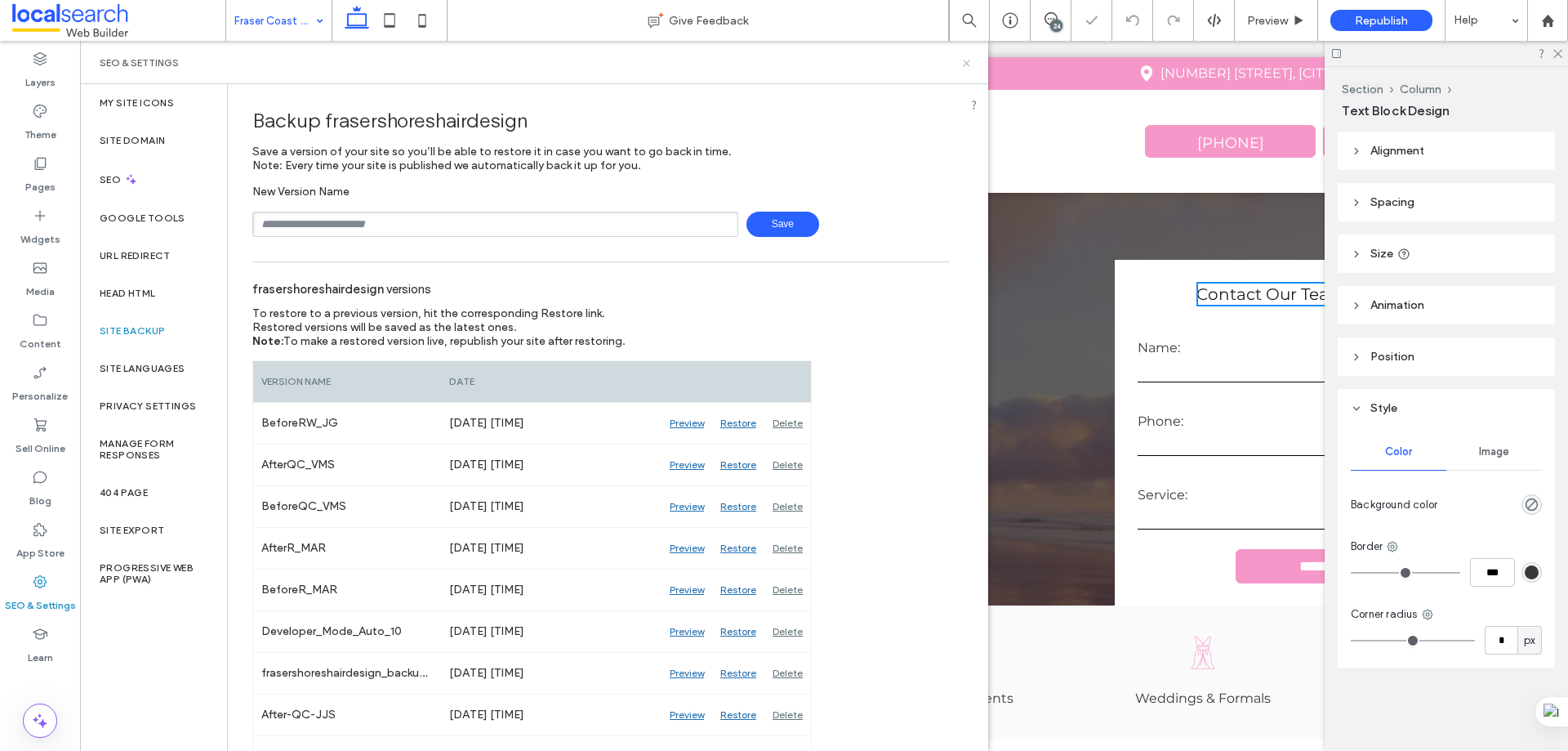 click 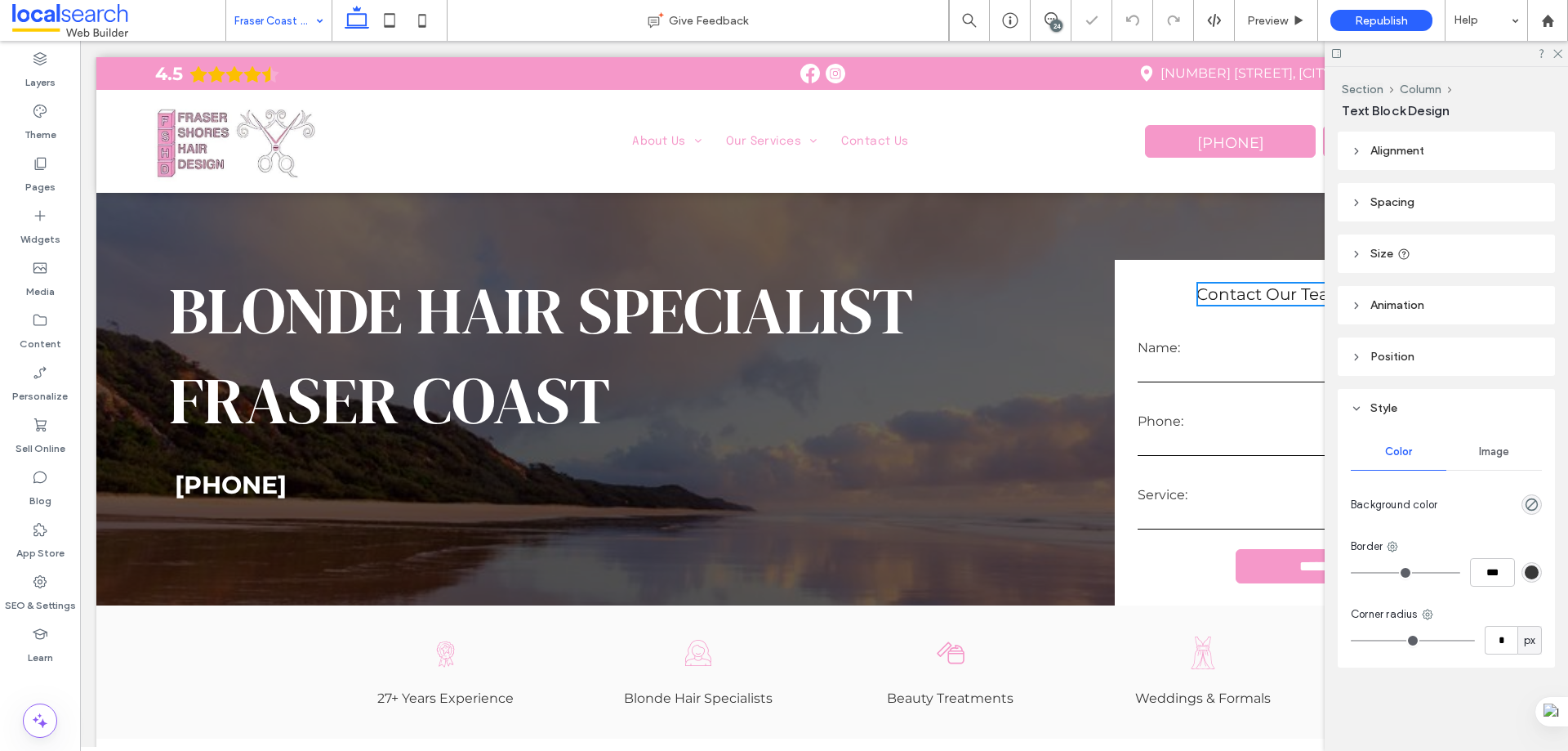 type on "***" 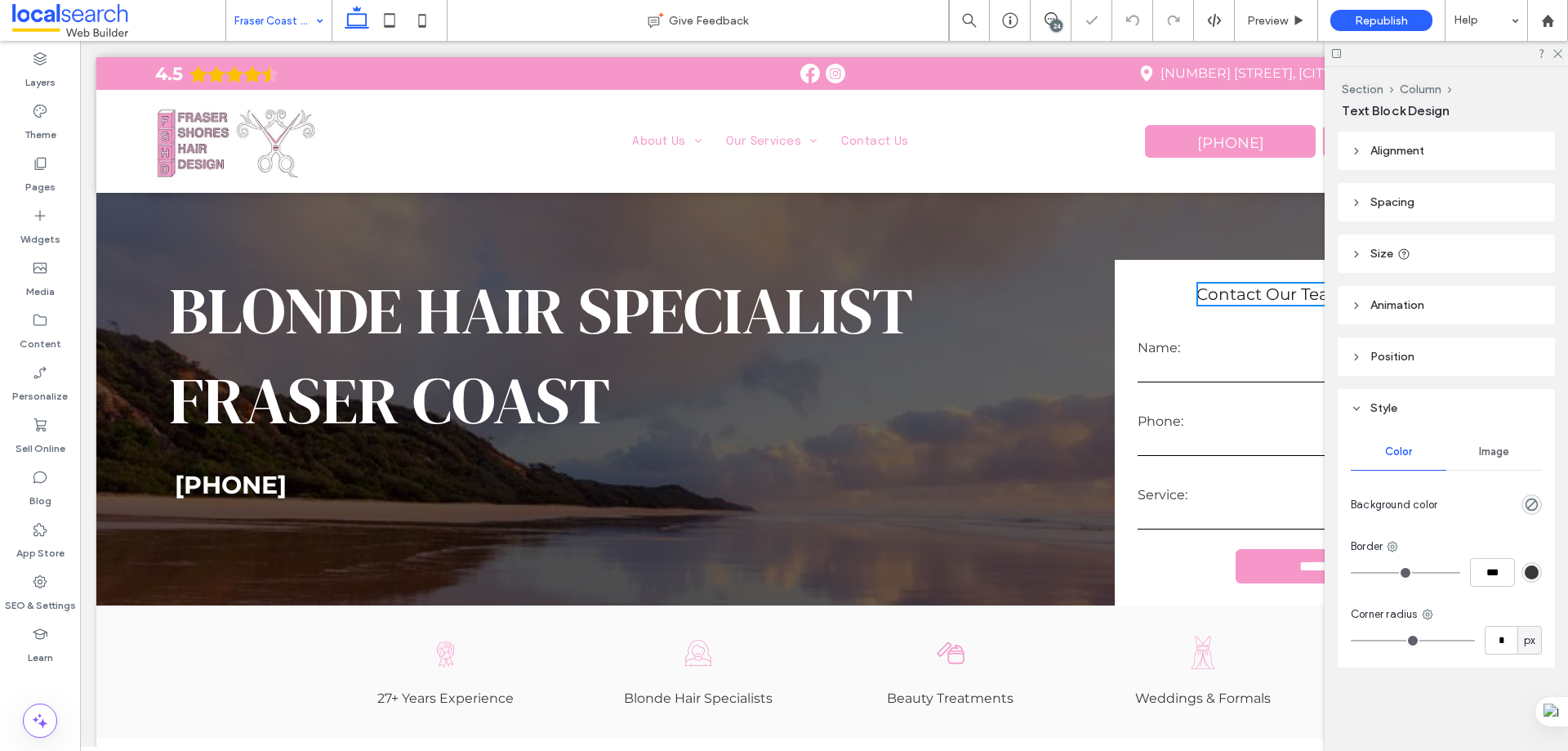 type on "***" 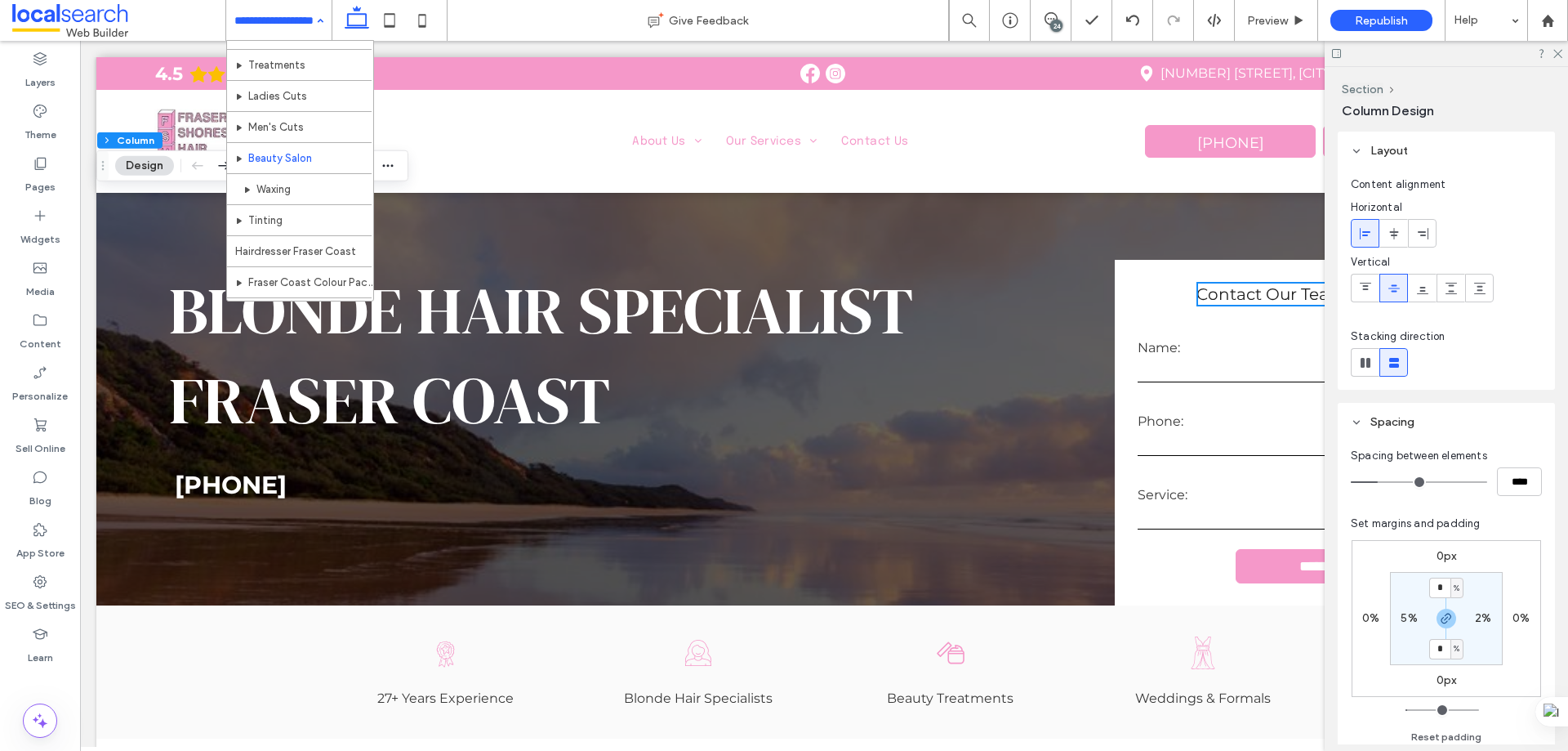 scroll, scrollTop: 245, scrollLeft: 0, axis: vertical 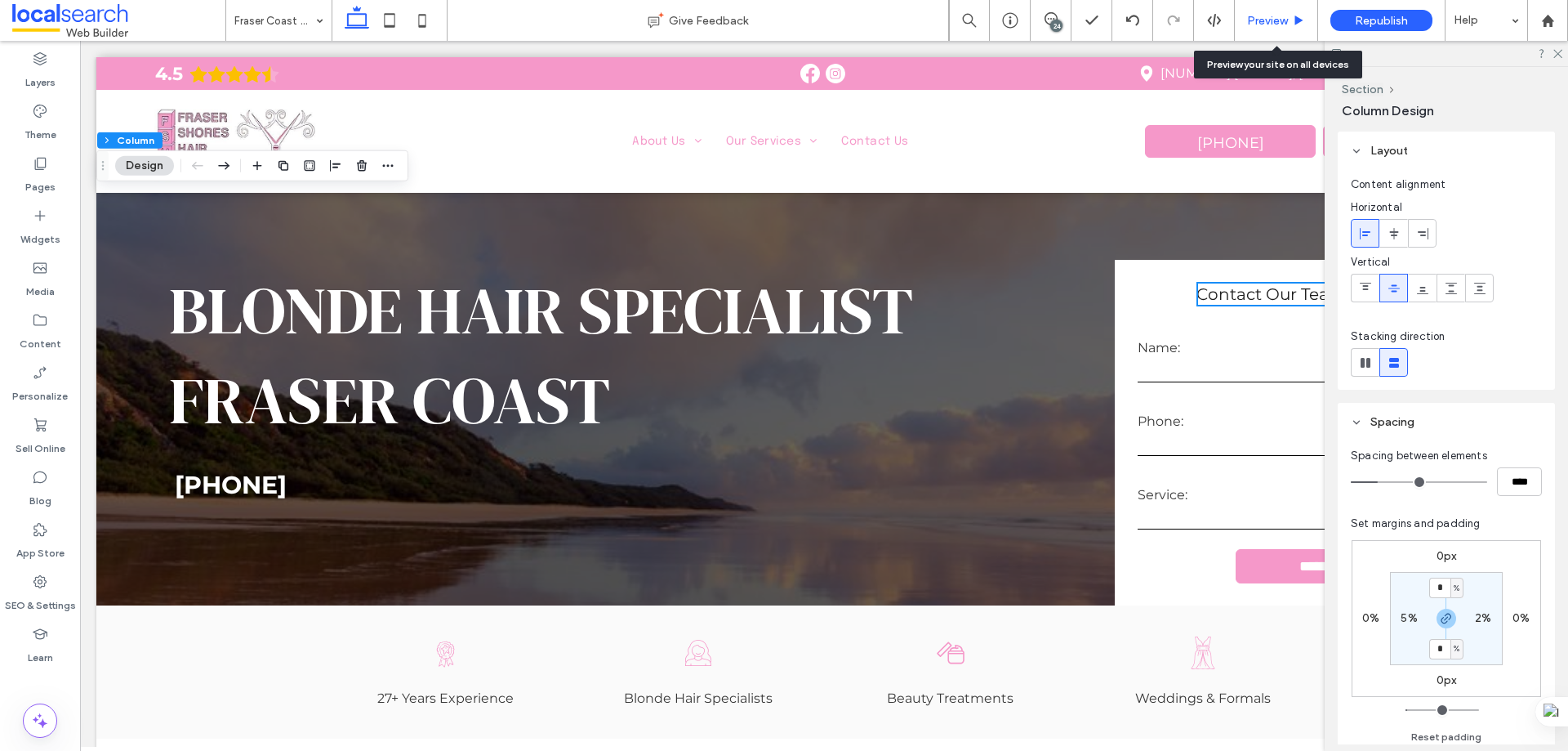 click on "Preview" at bounding box center [1267, 20] 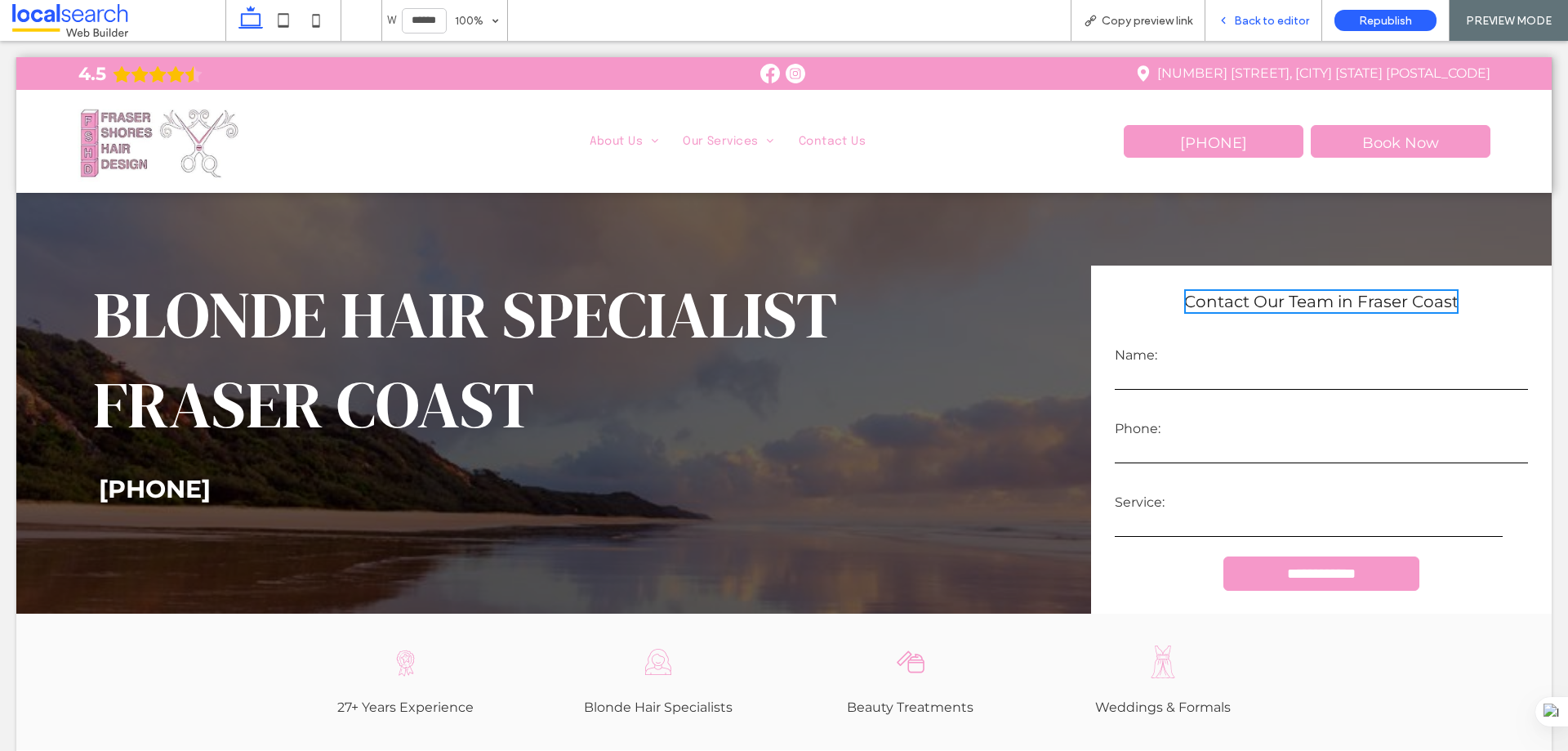 click on "Back to editor" at bounding box center [1272, 20] 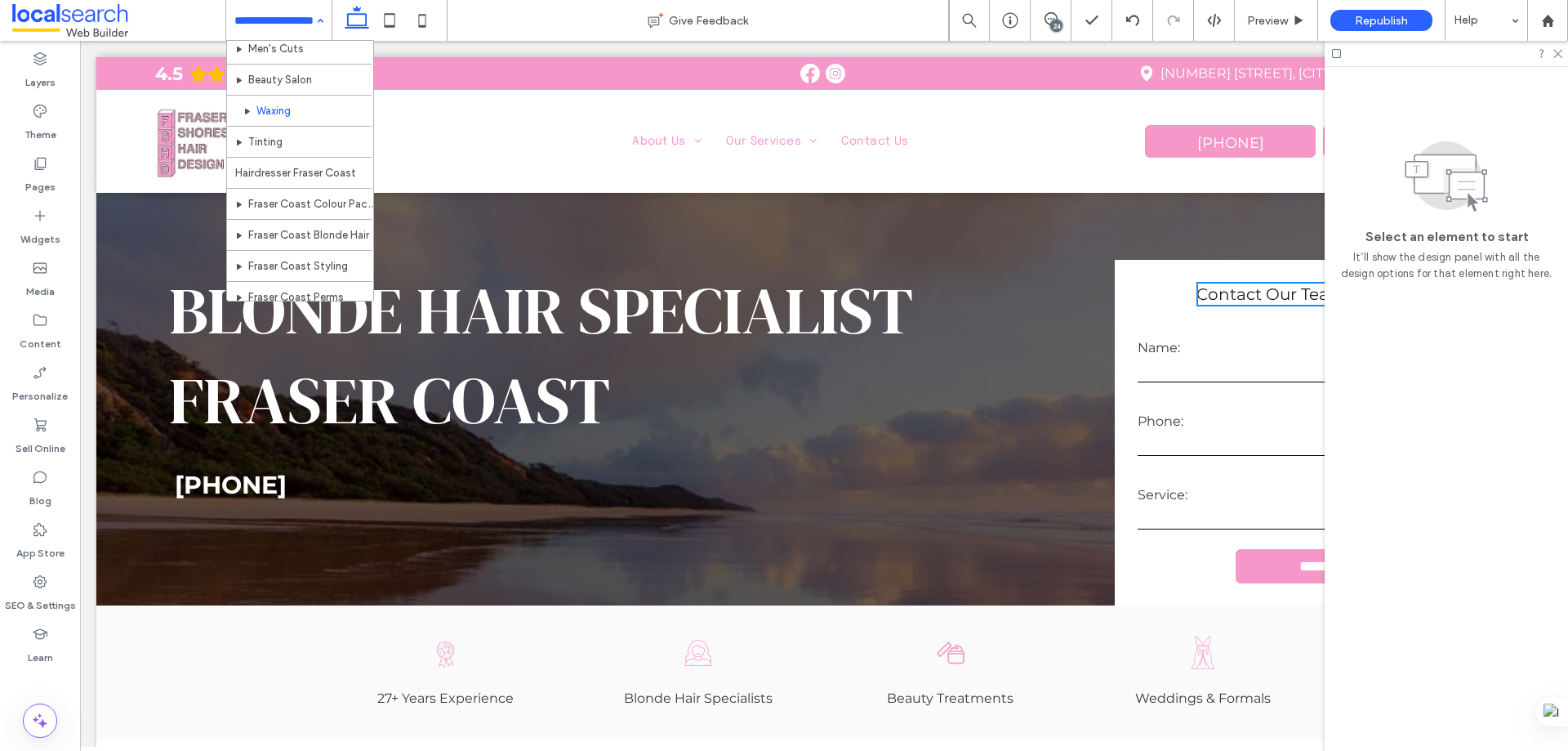 scroll, scrollTop: 269, scrollLeft: 0, axis: vertical 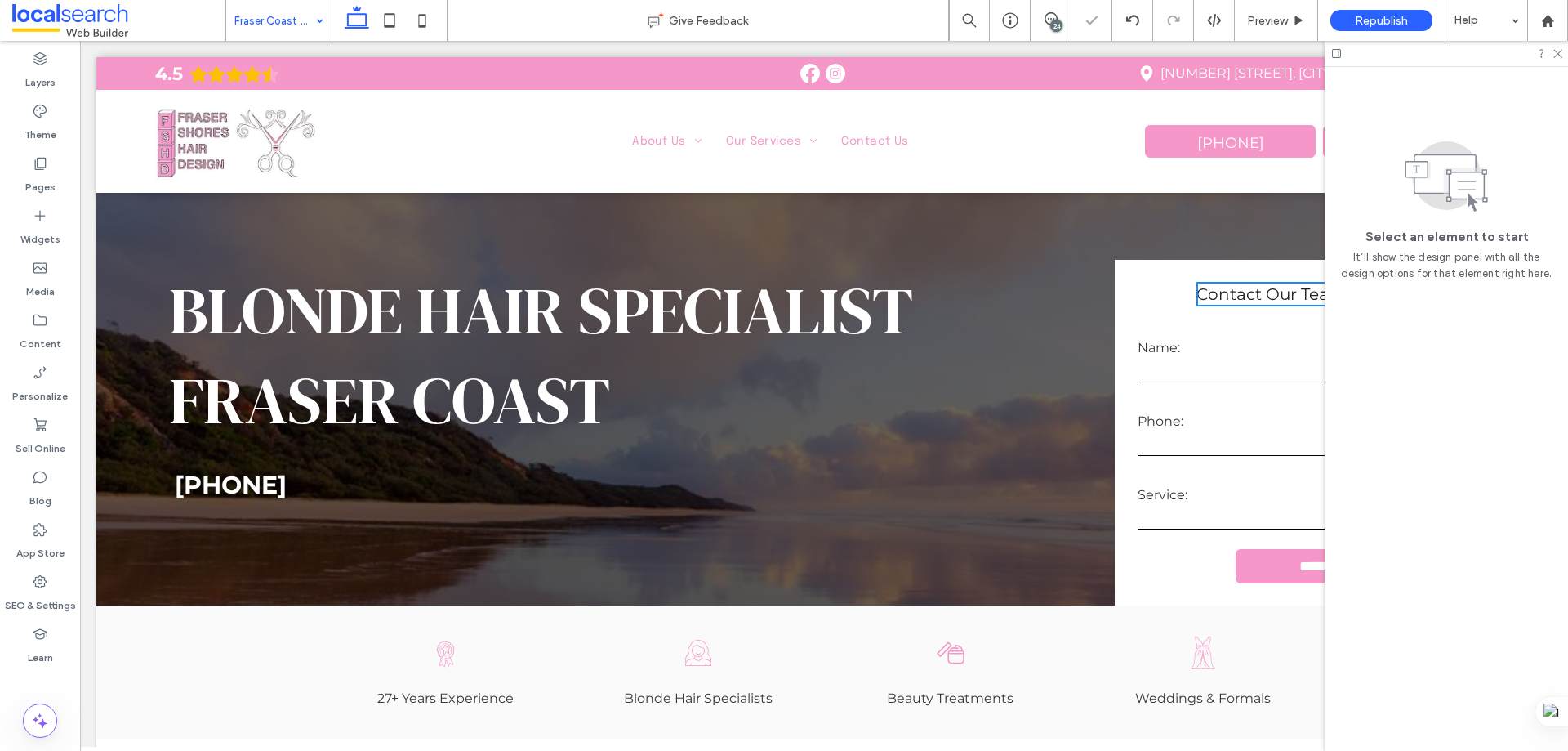 click at bounding box center (274, 20) 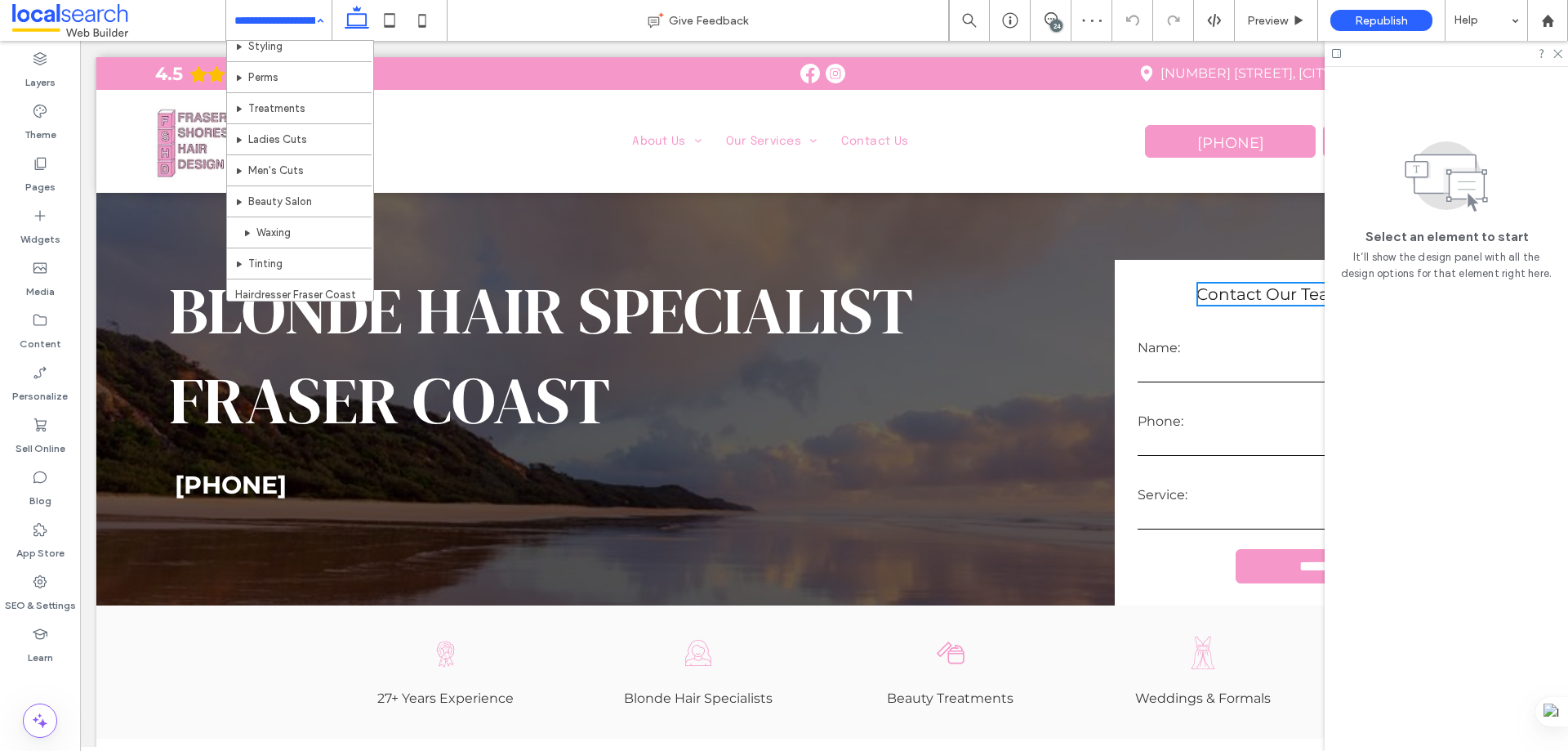 scroll, scrollTop: 245, scrollLeft: 0, axis: vertical 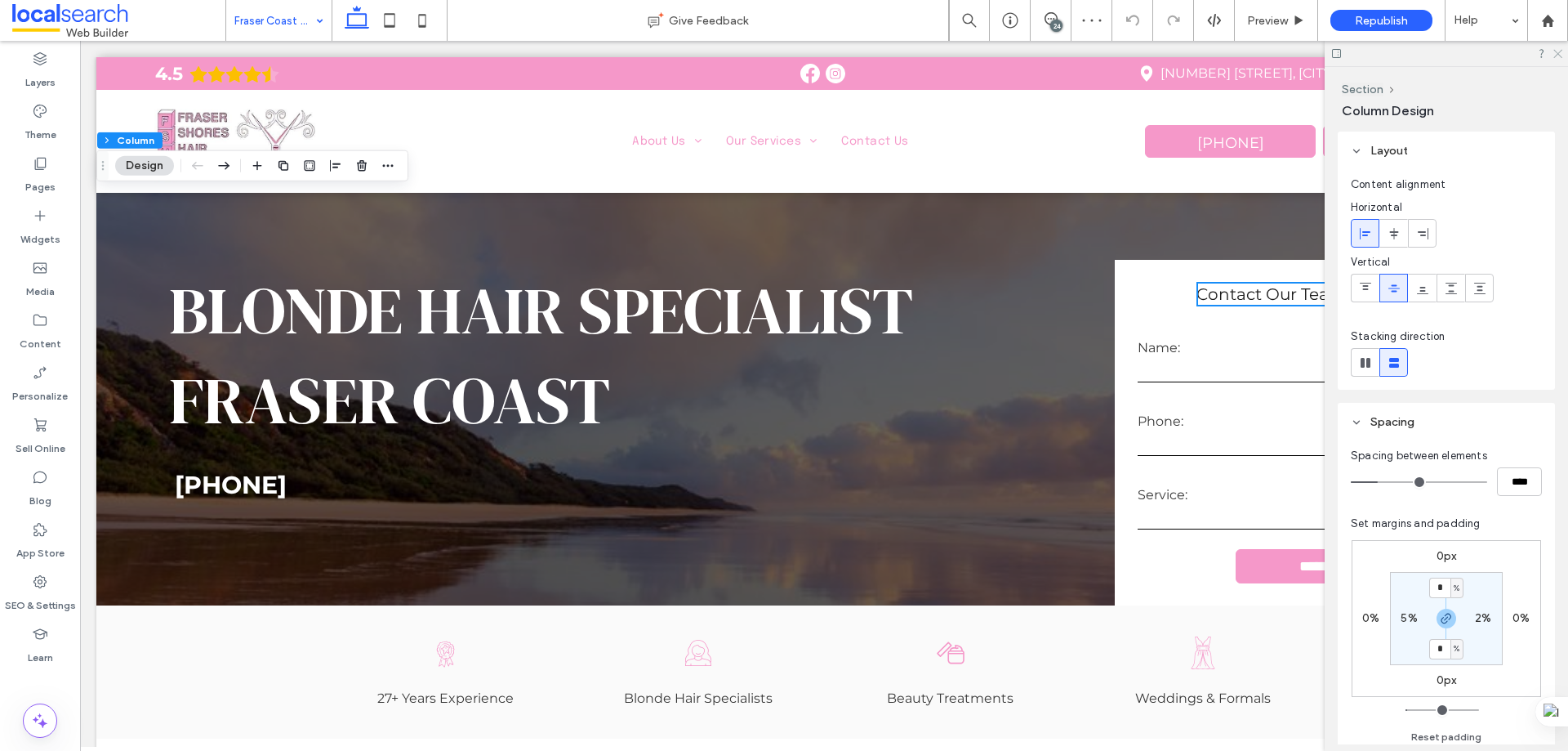 click 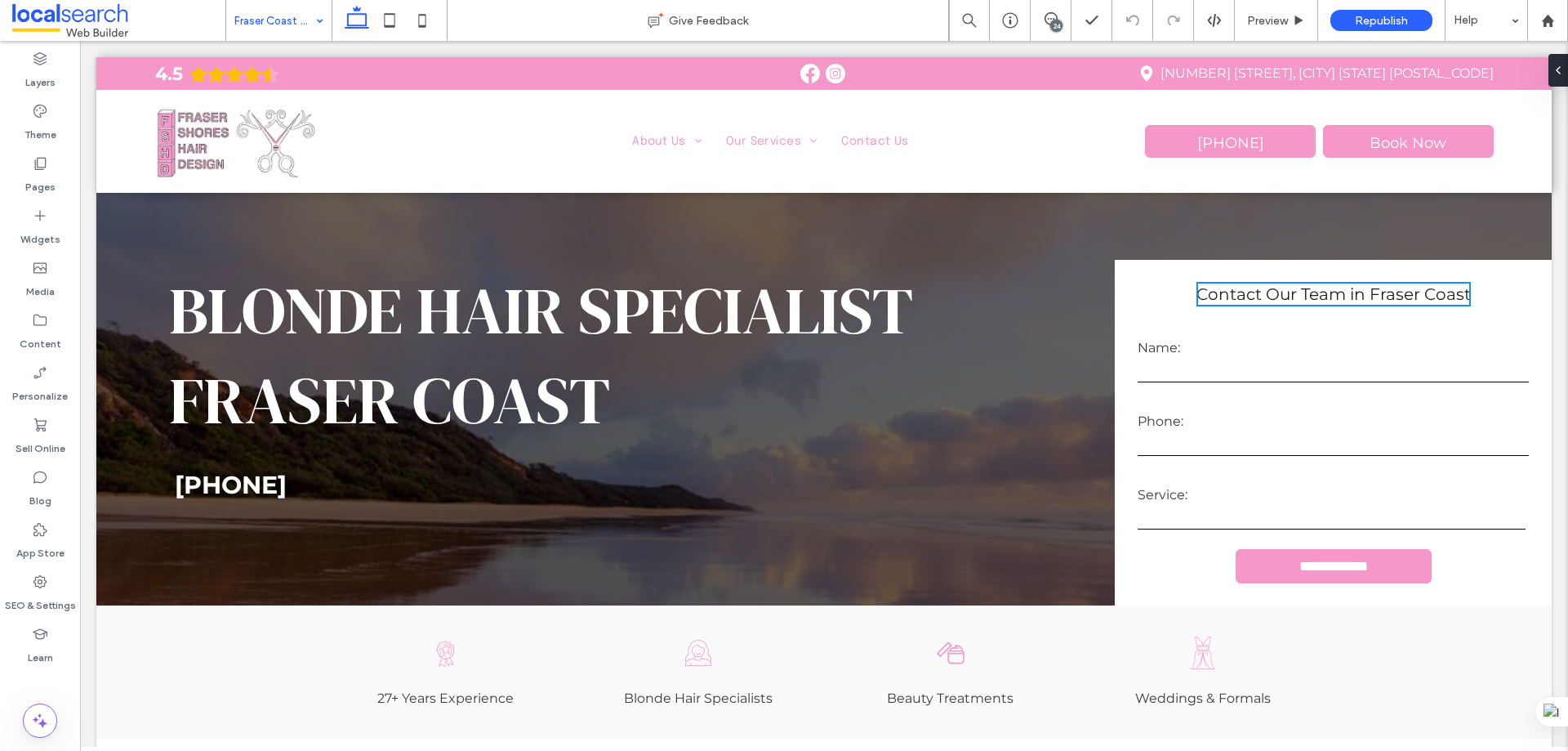 type on "***" 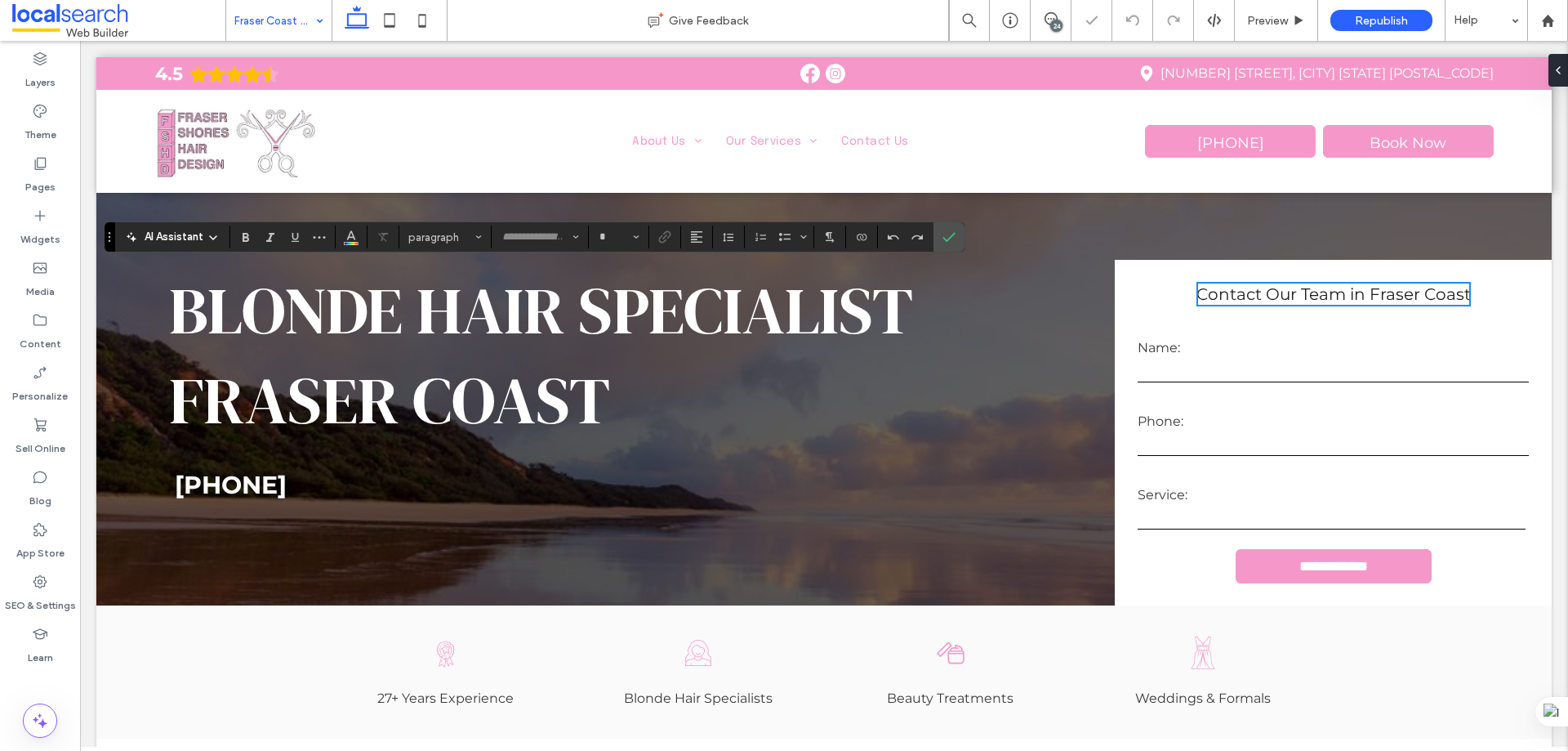 type on "**********" 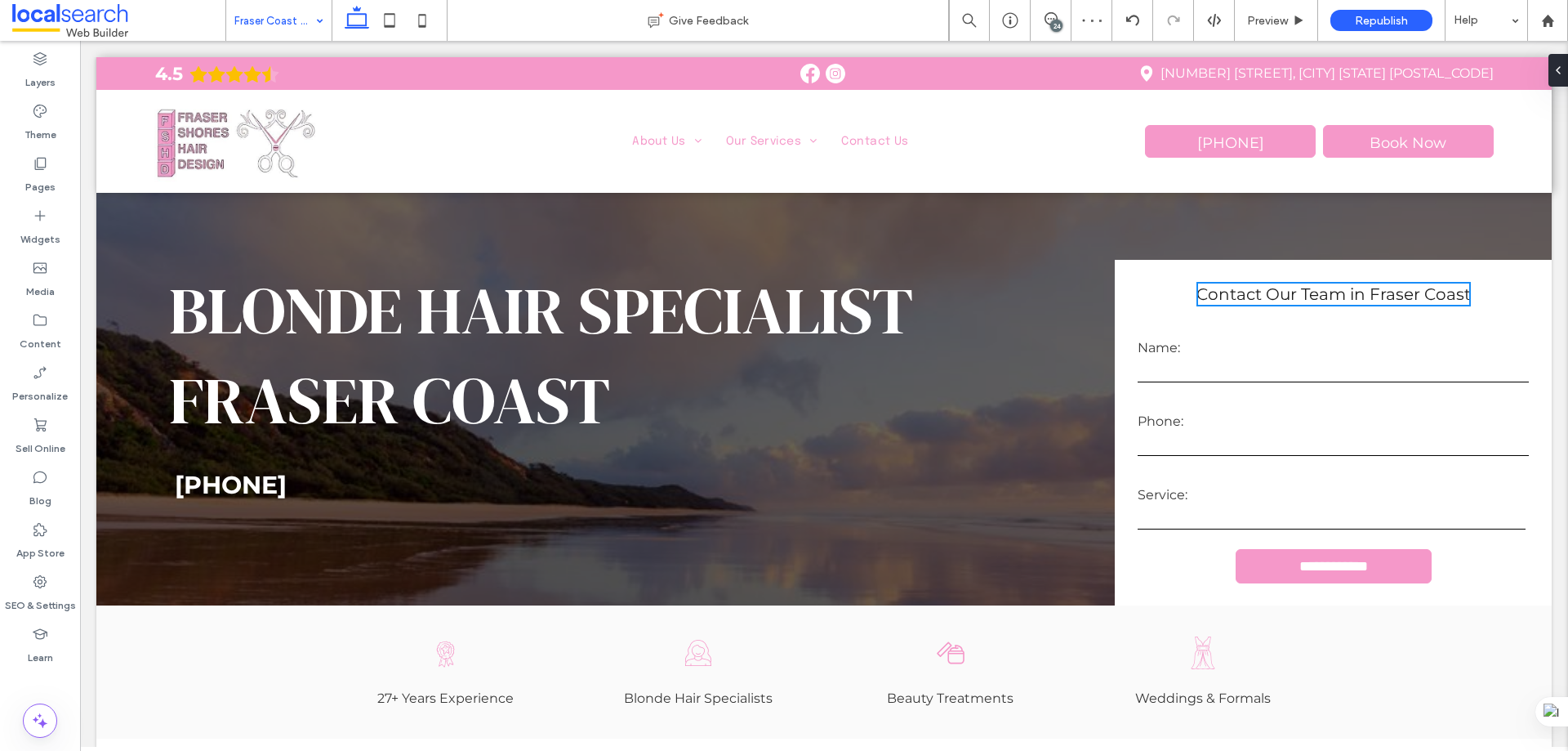 type on "***" 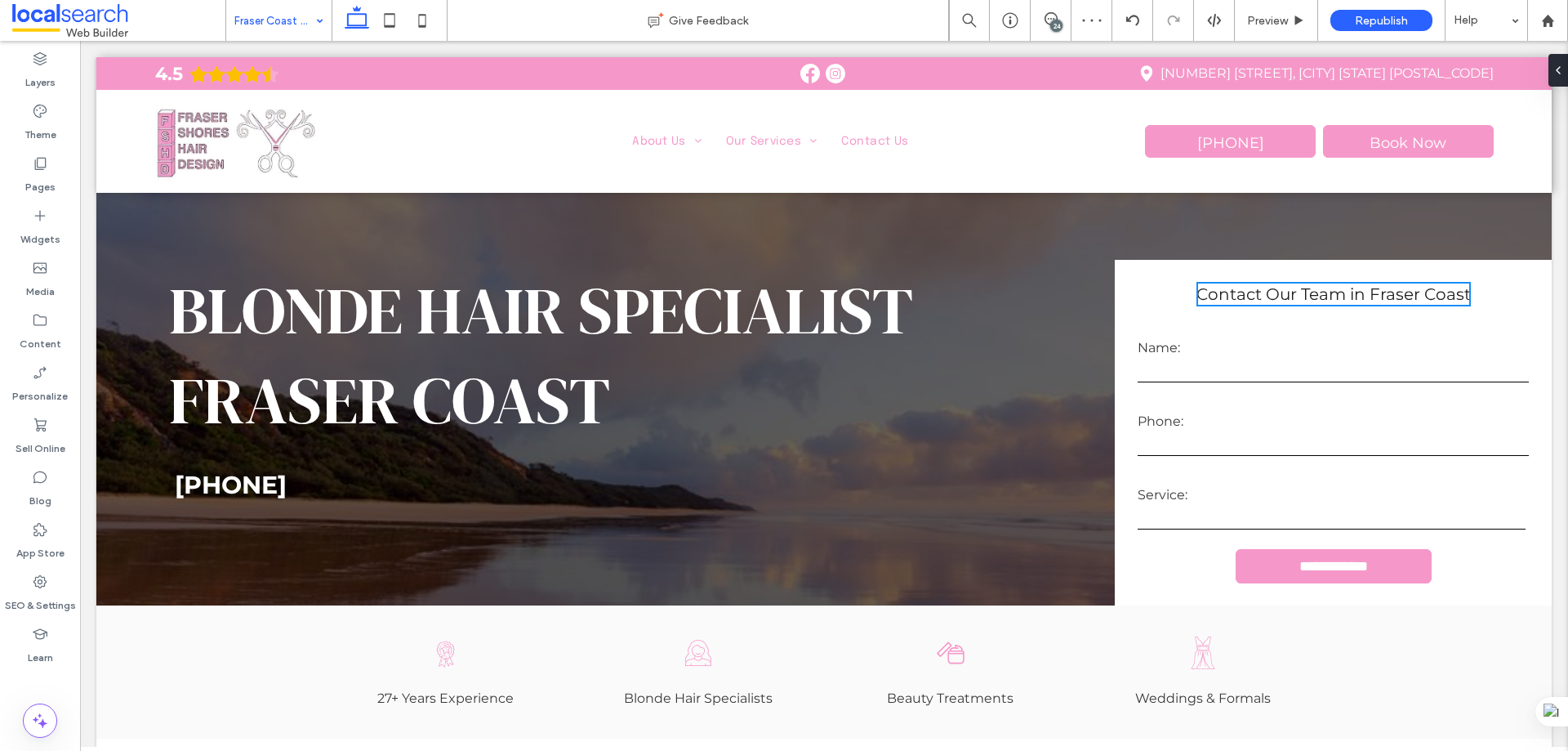 type on "***" 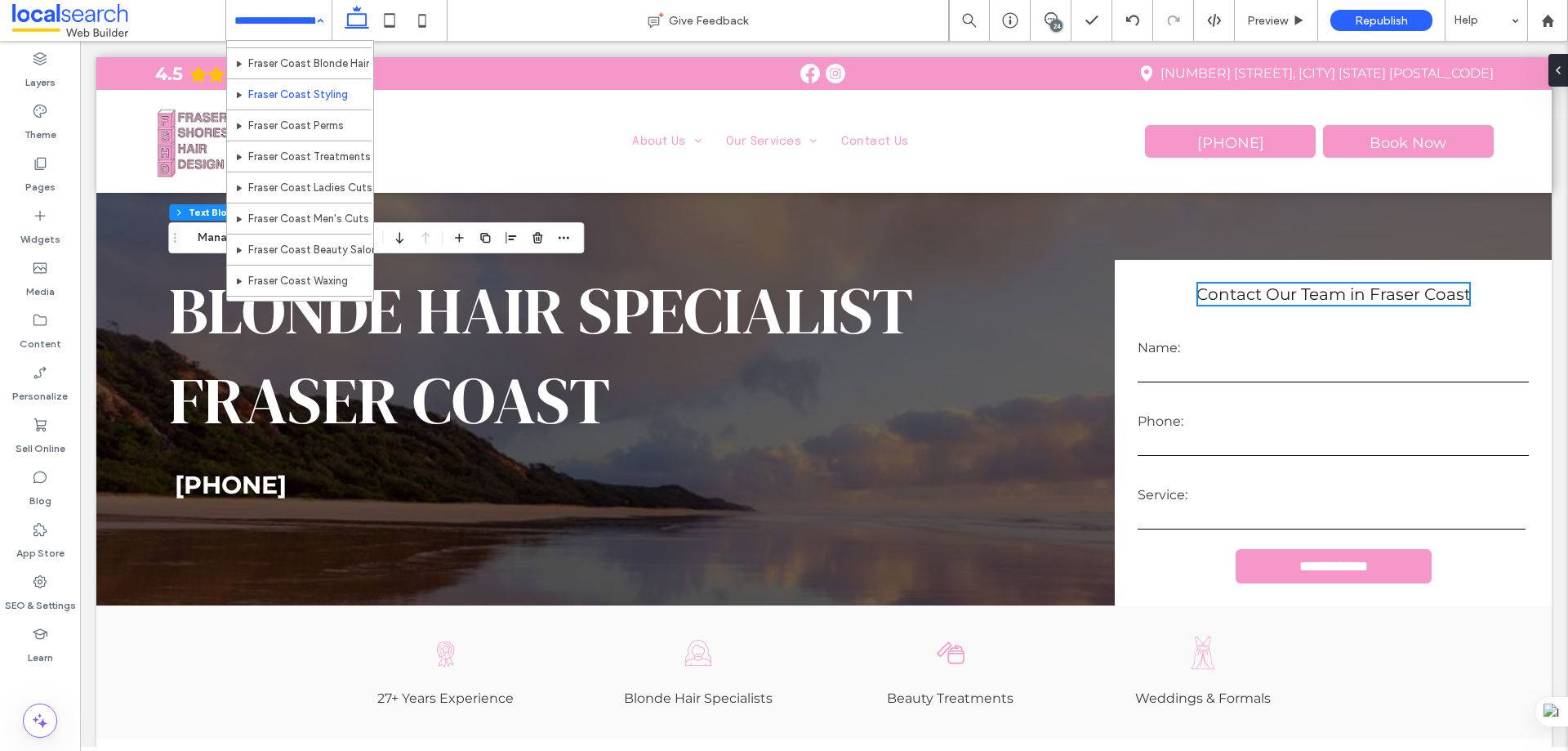 scroll, scrollTop: 432, scrollLeft: 0, axis: vertical 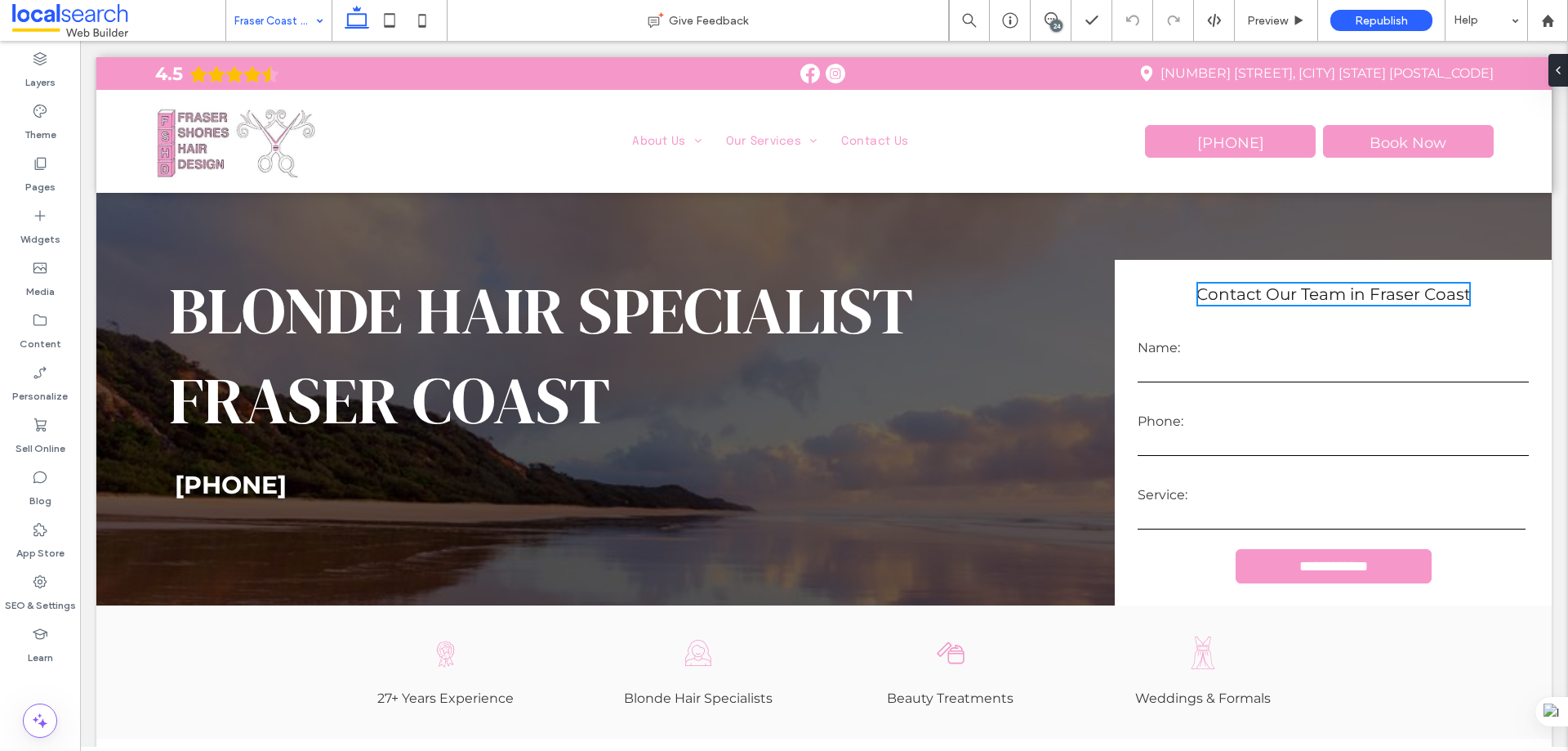 type on "***" 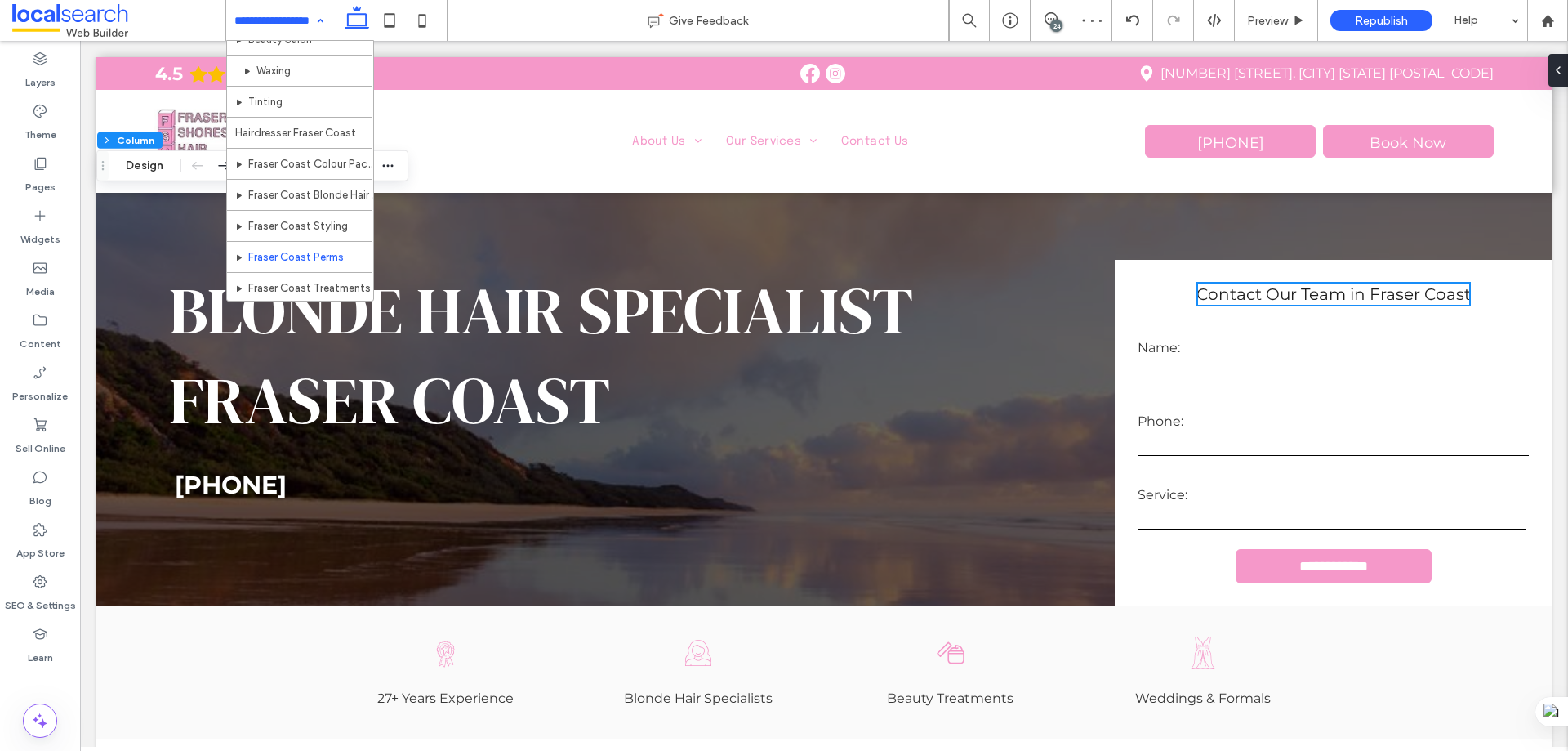scroll, scrollTop: 409, scrollLeft: 0, axis: vertical 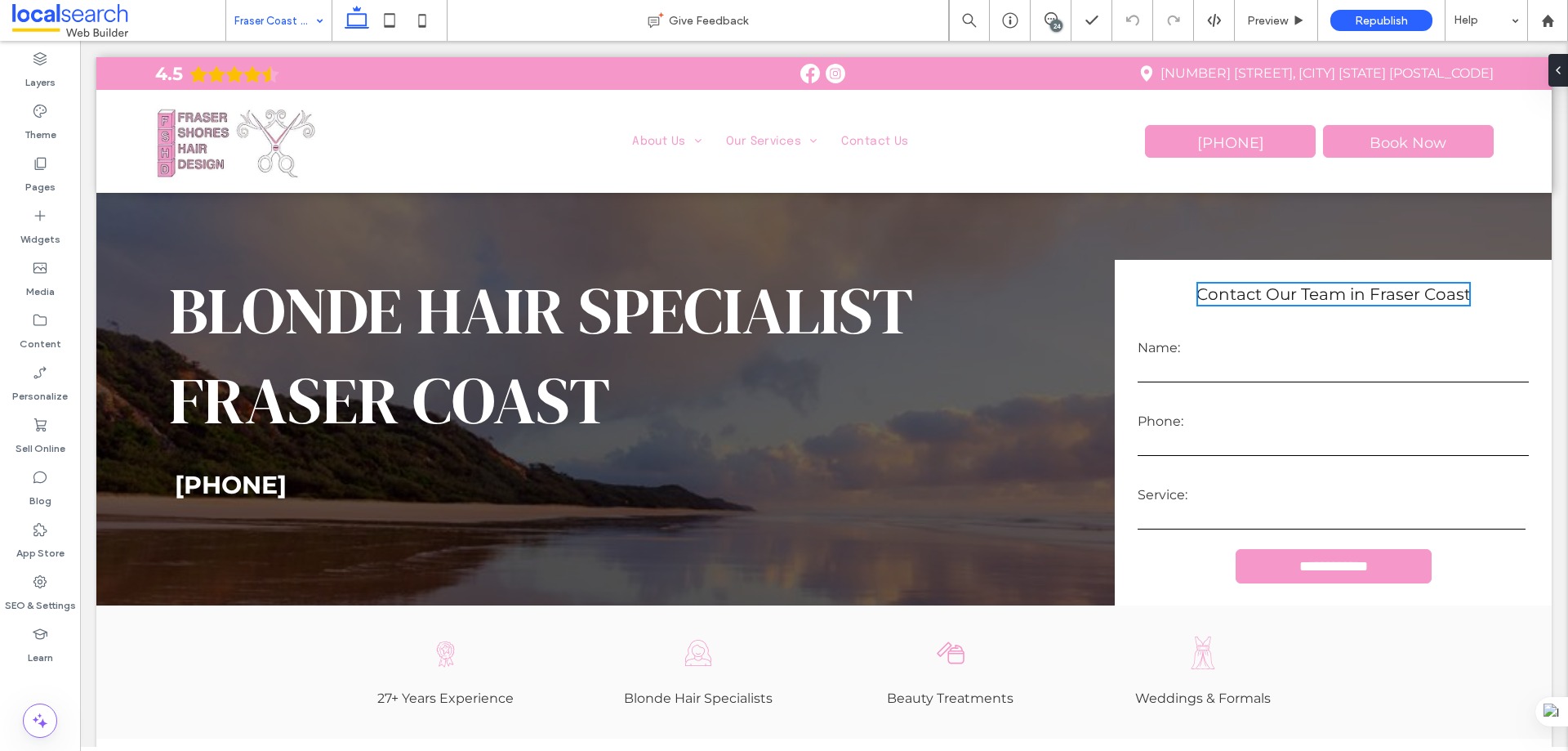 type on "***" 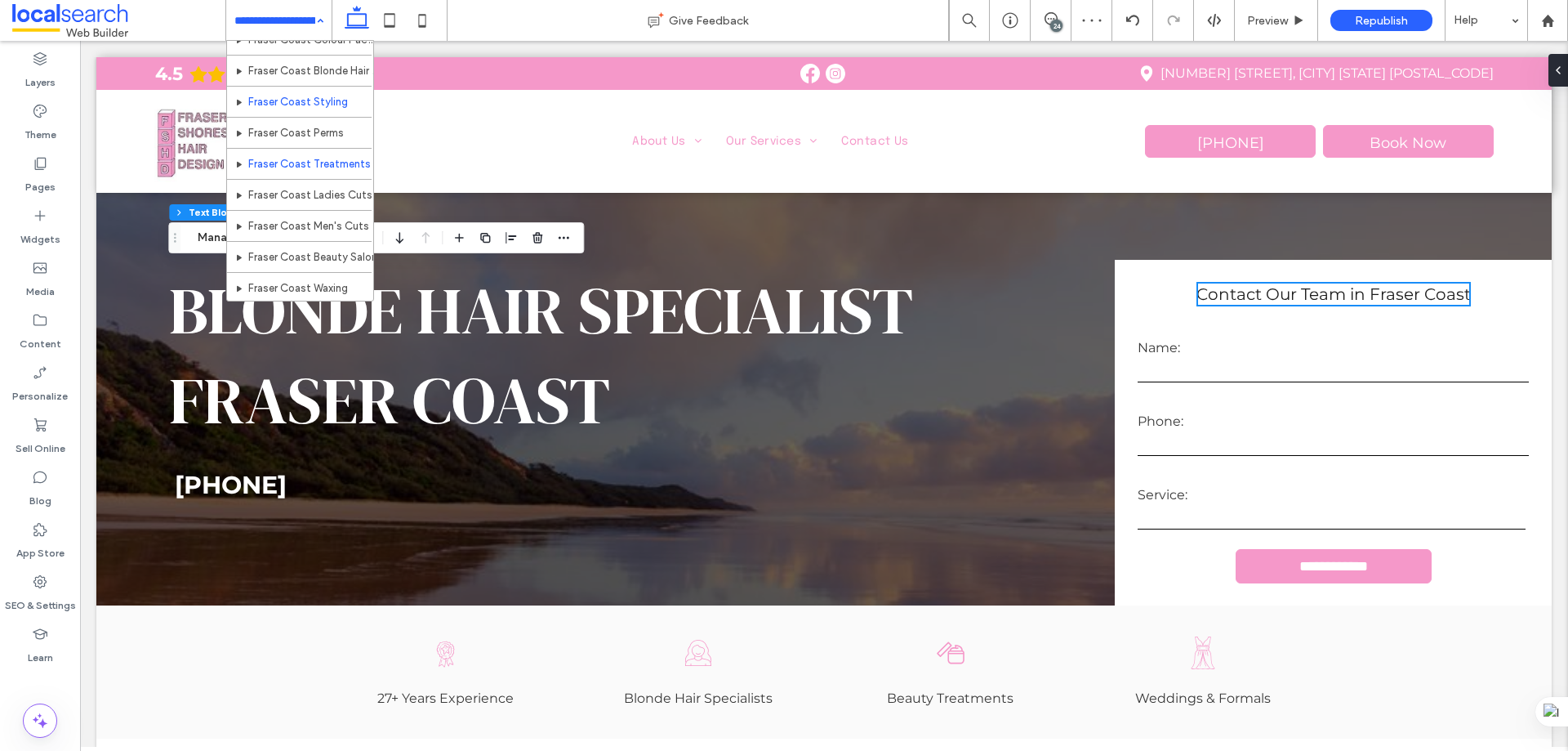 scroll, scrollTop: 514, scrollLeft: 0, axis: vertical 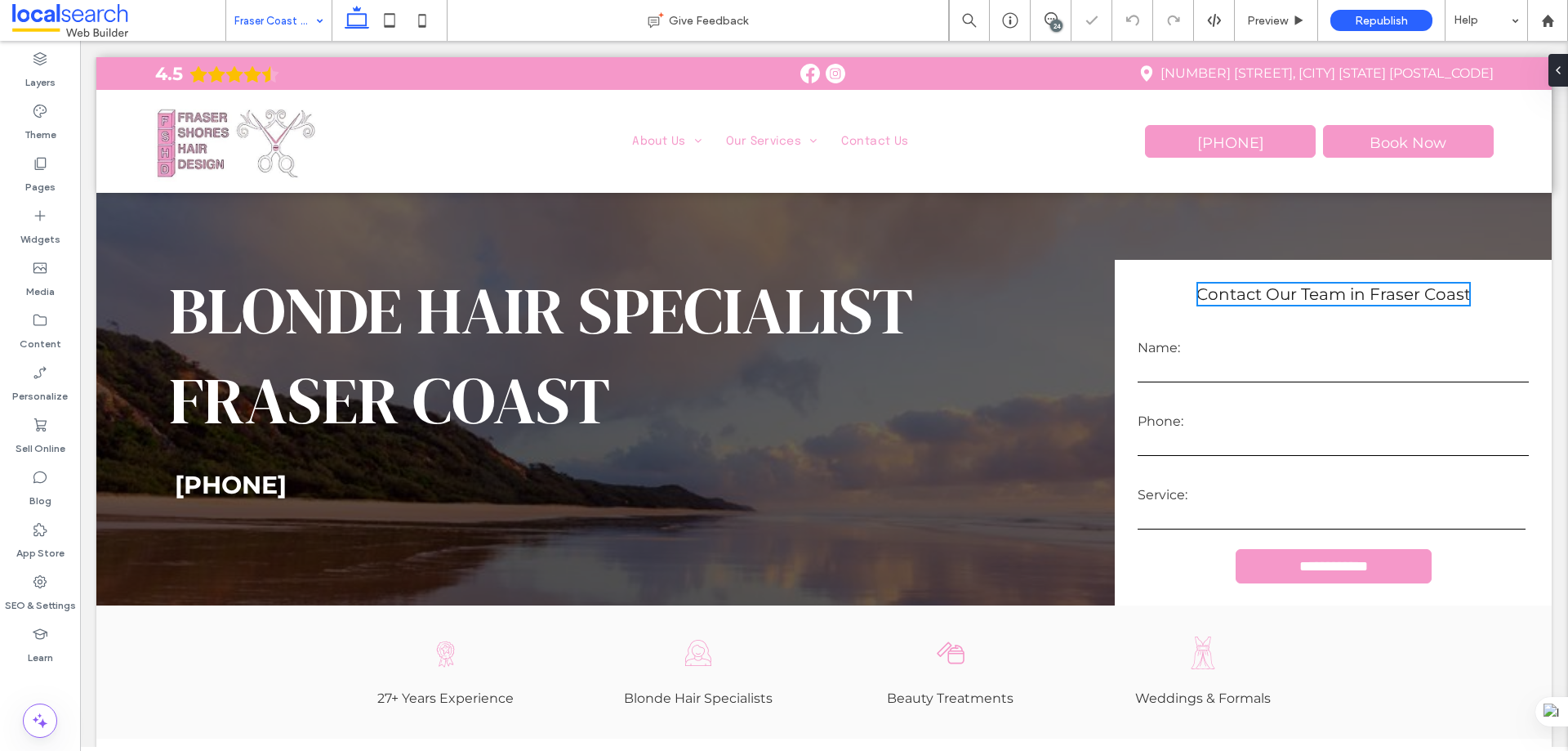 type on "***" 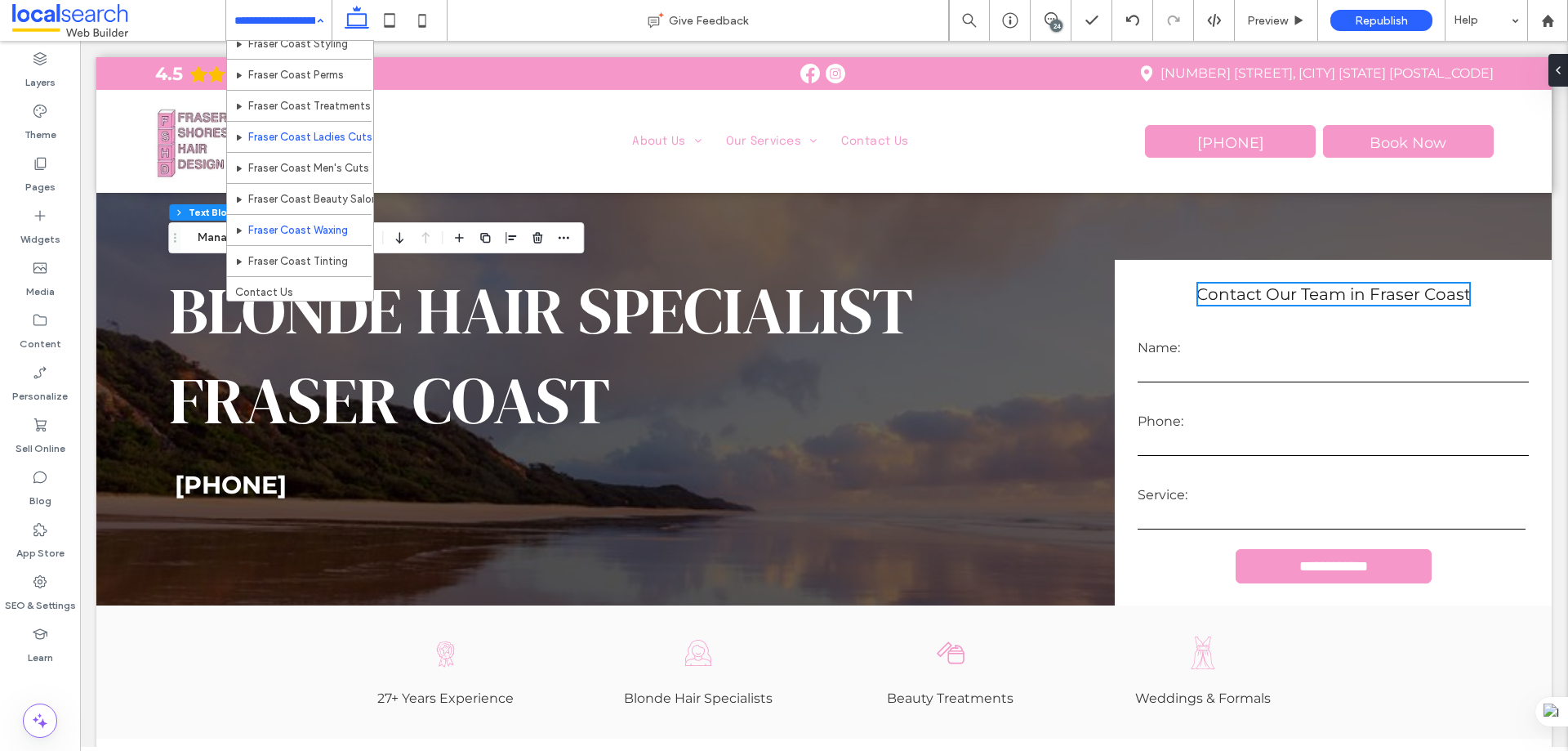 scroll, scrollTop: 514, scrollLeft: 0, axis: vertical 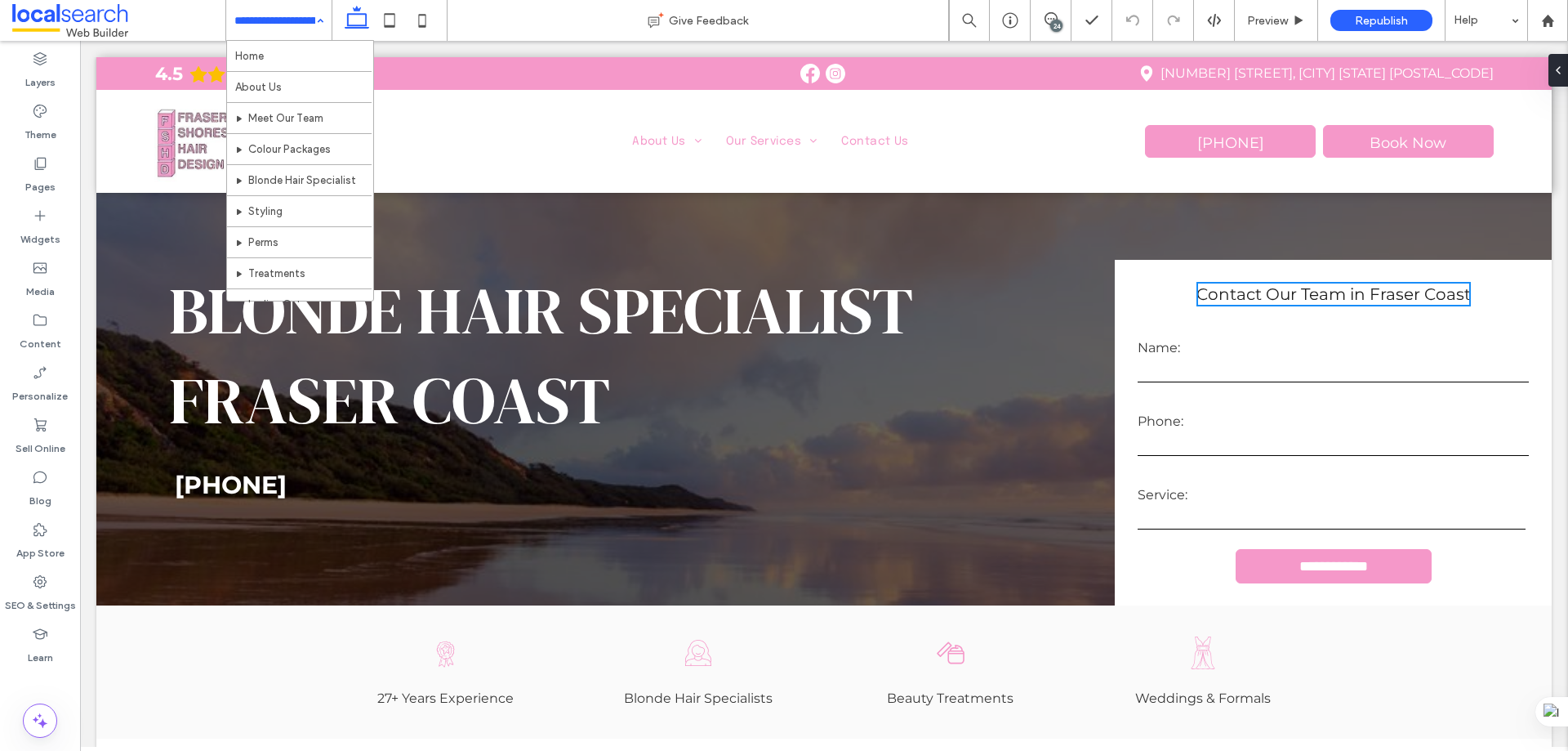 type on "***" 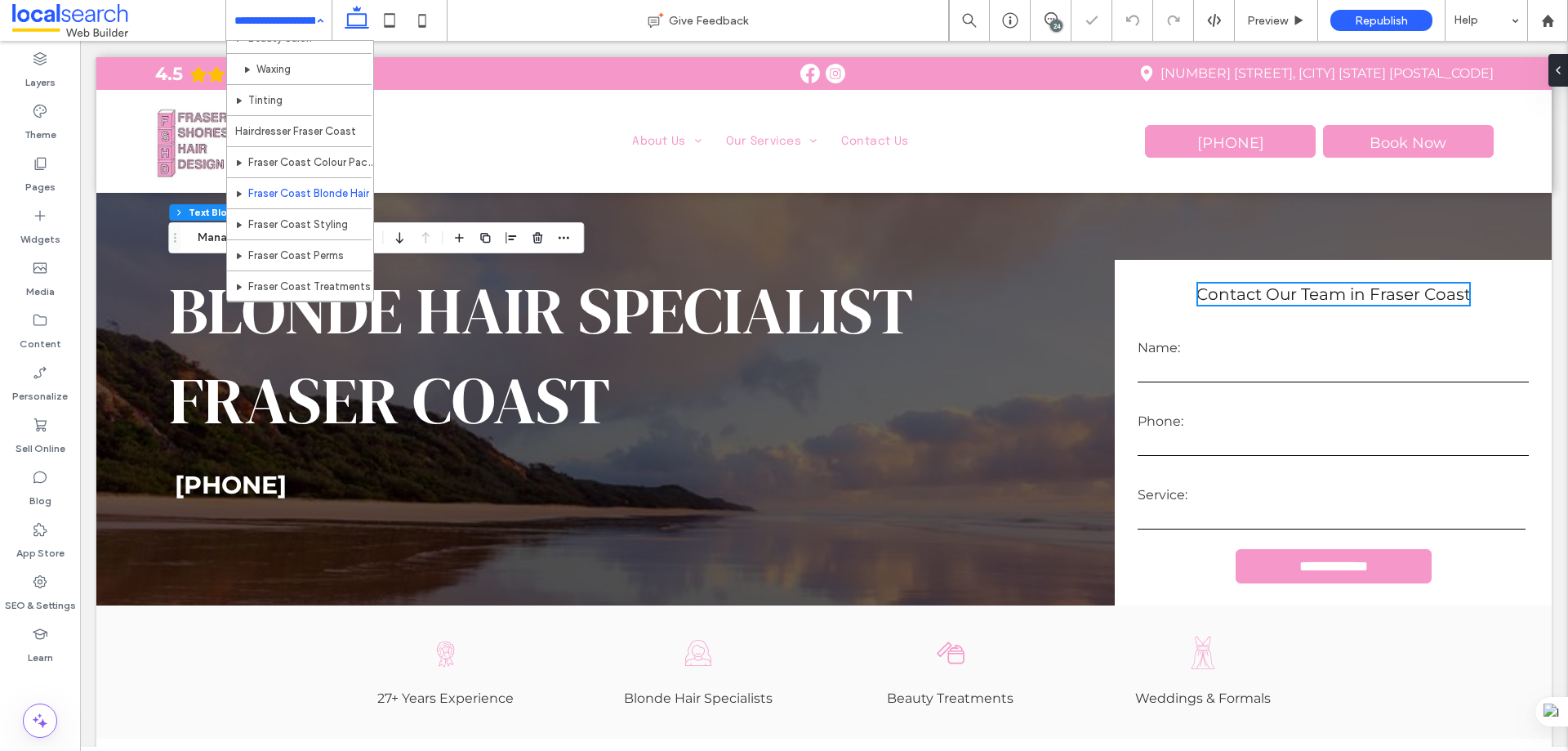 scroll, scrollTop: 514, scrollLeft: 0, axis: vertical 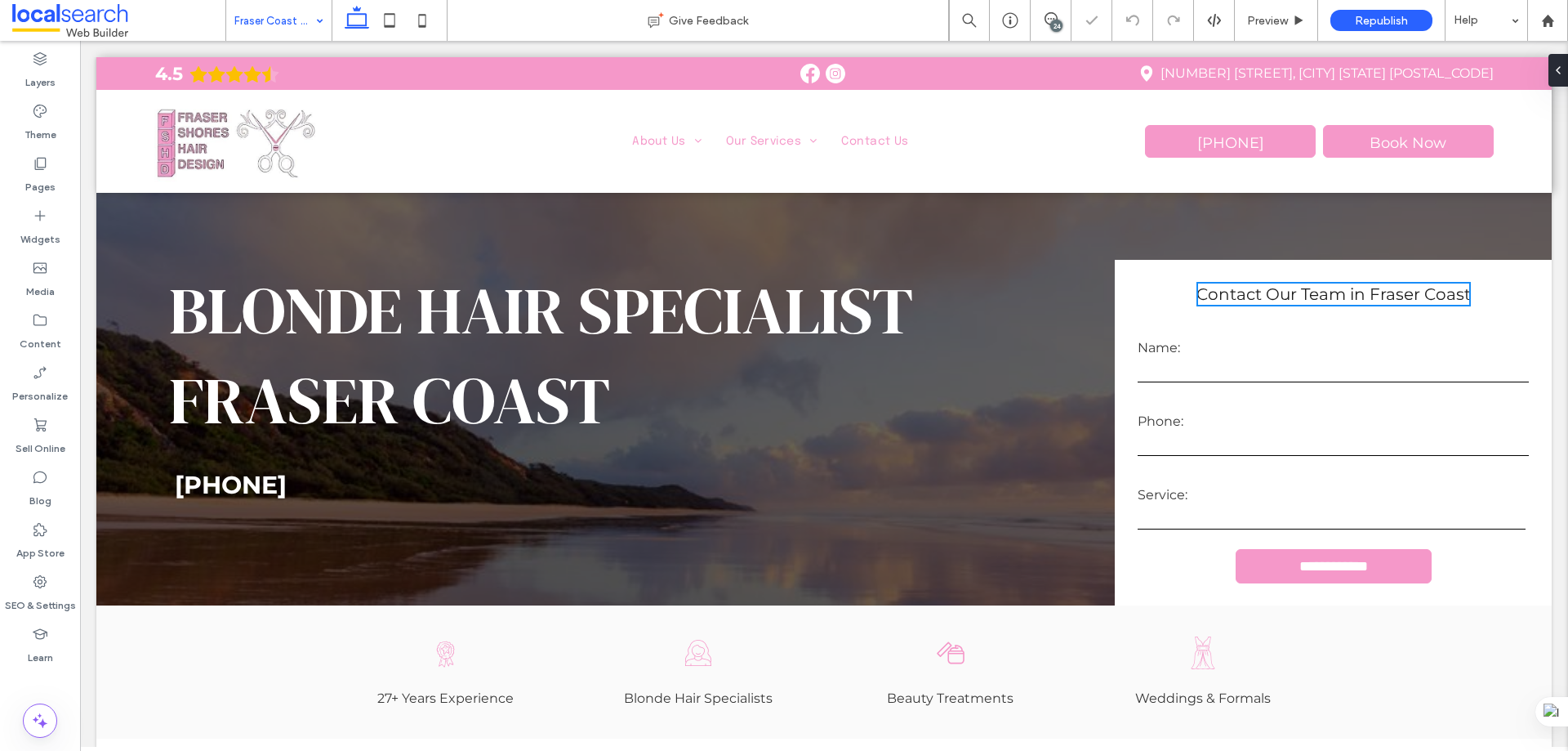 type on "***" 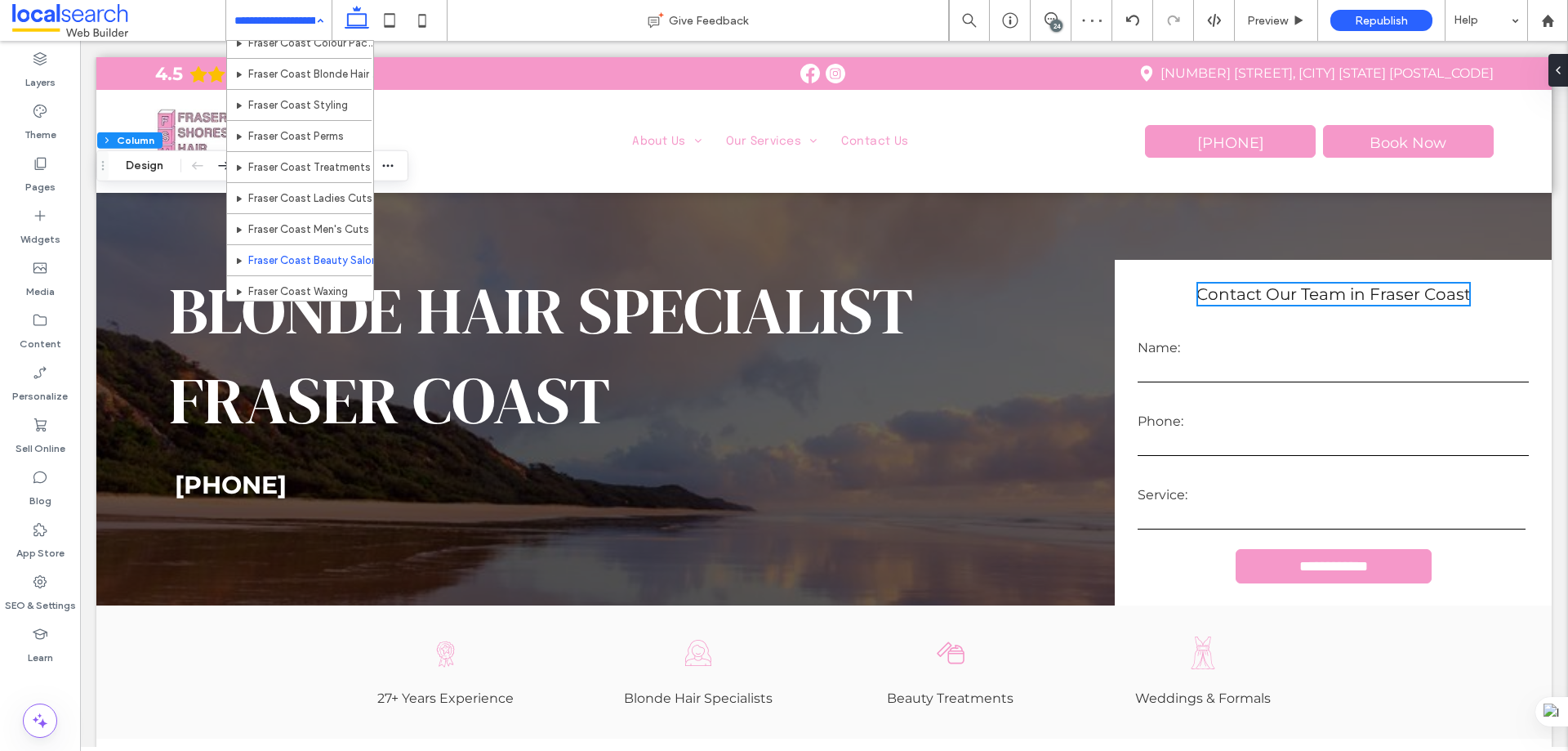 scroll, scrollTop: 514, scrollLeft: 0, axis: vertical 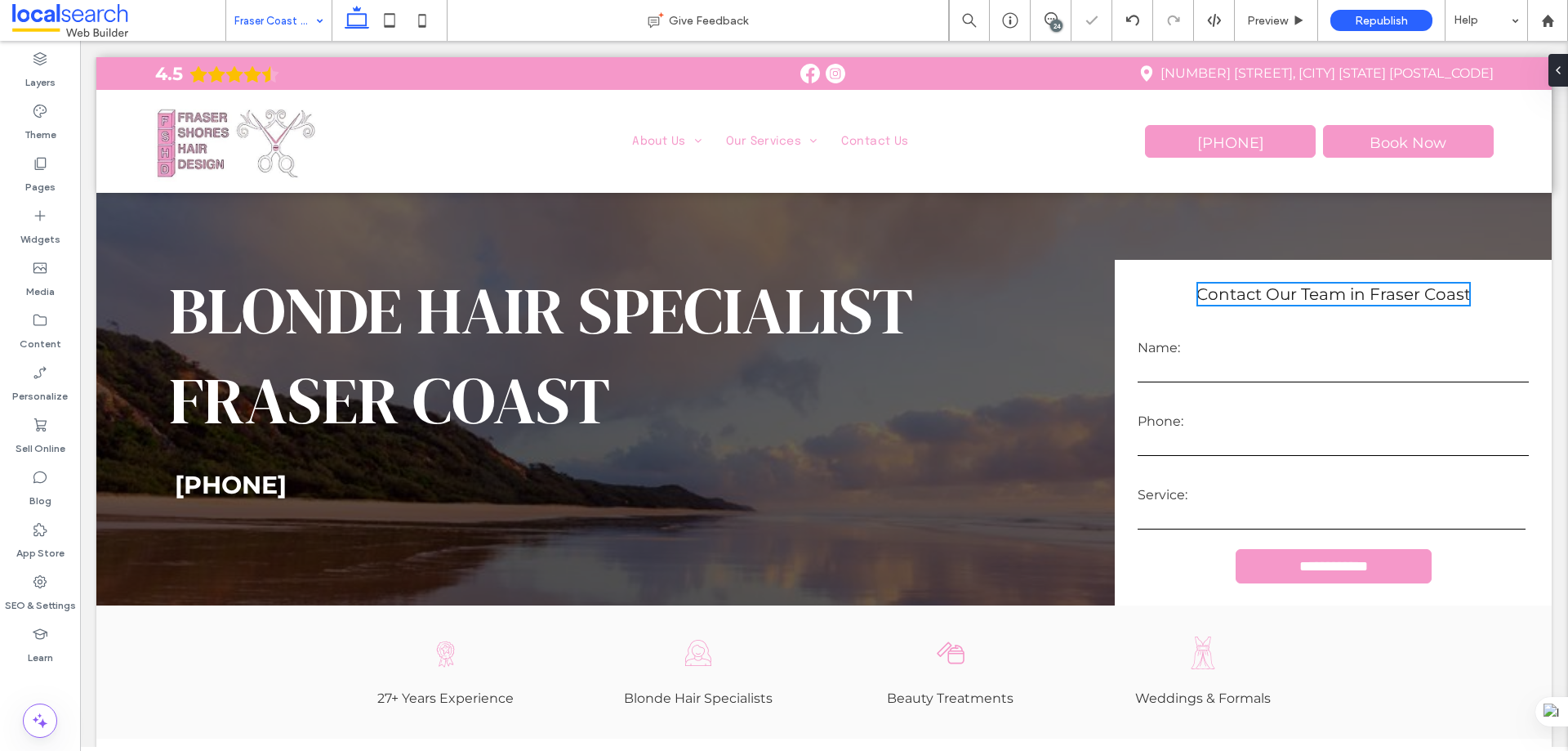 click on "Fraser Coast Waxing" at bounding box center [278, 20] 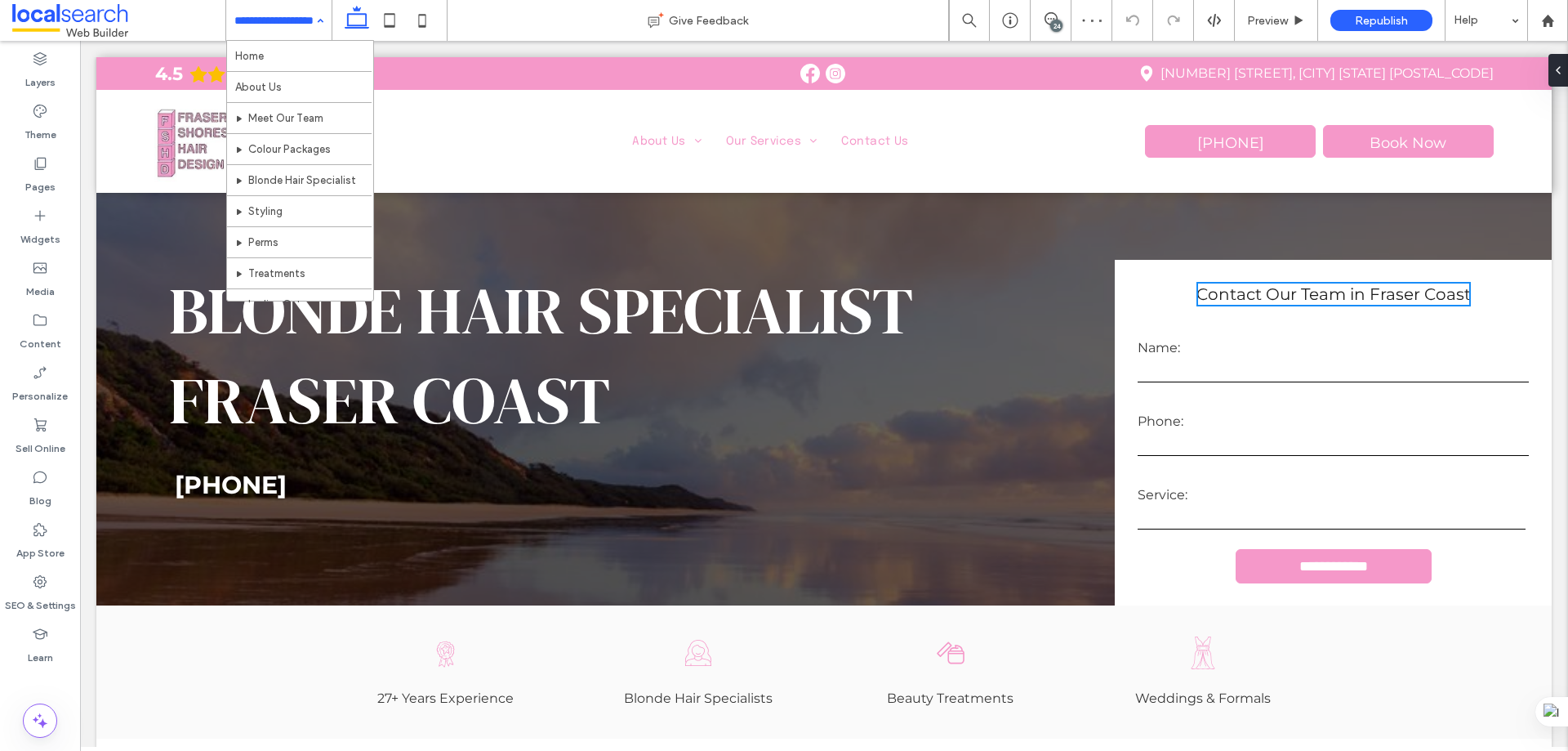 scroll, scrollTop: 514, scrollLeft: 0, axis: vertical 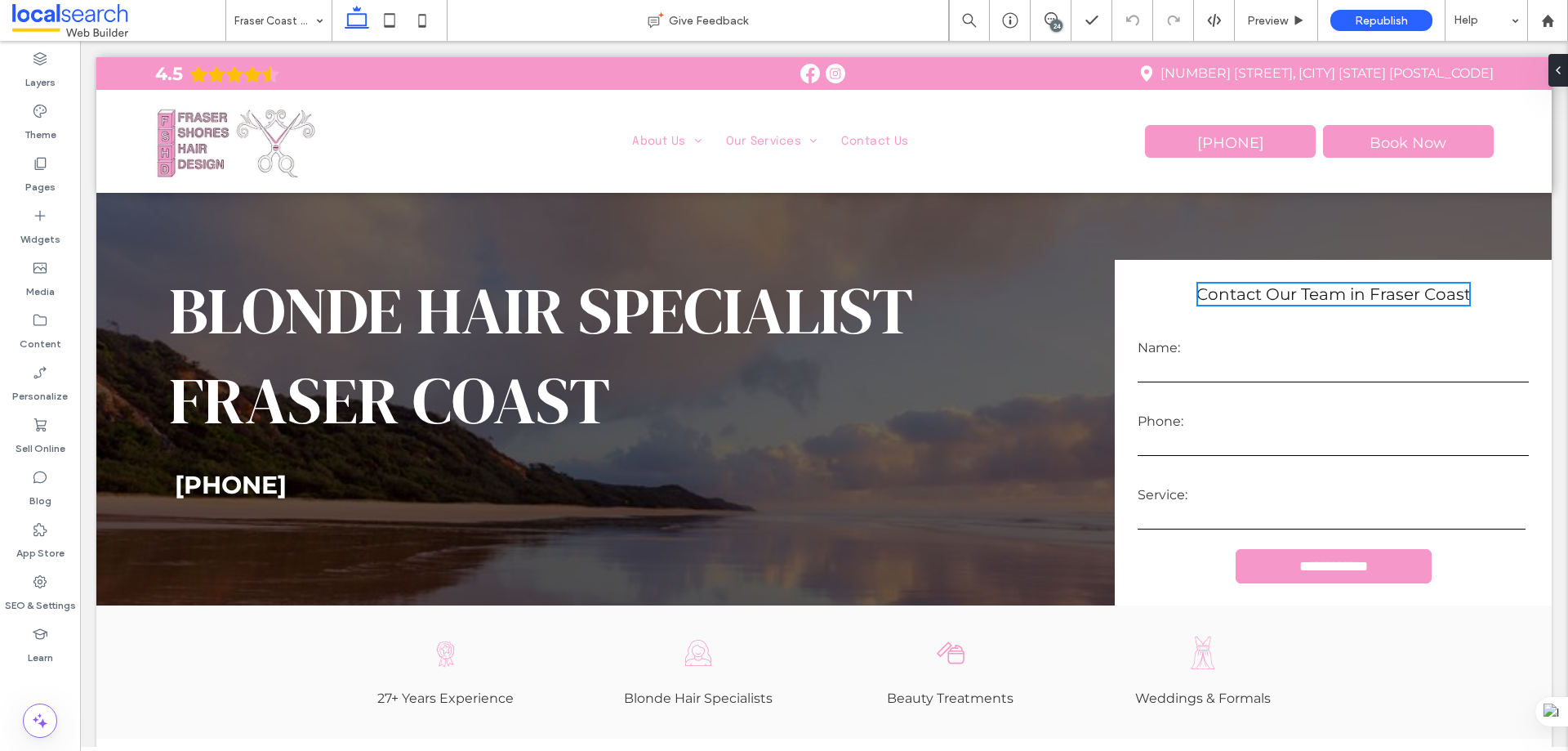 type on "***" 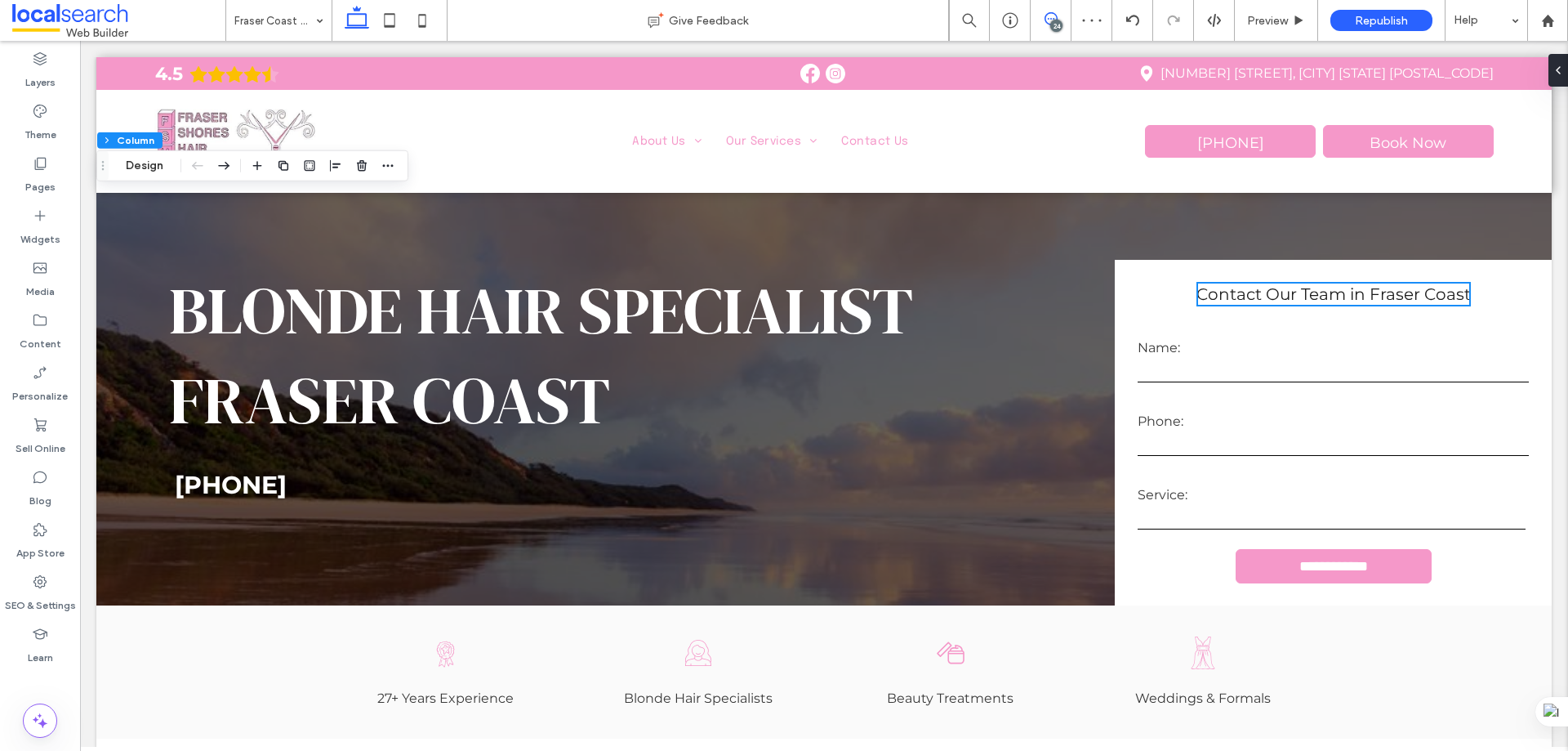 click at bounding box center (1050, 19) 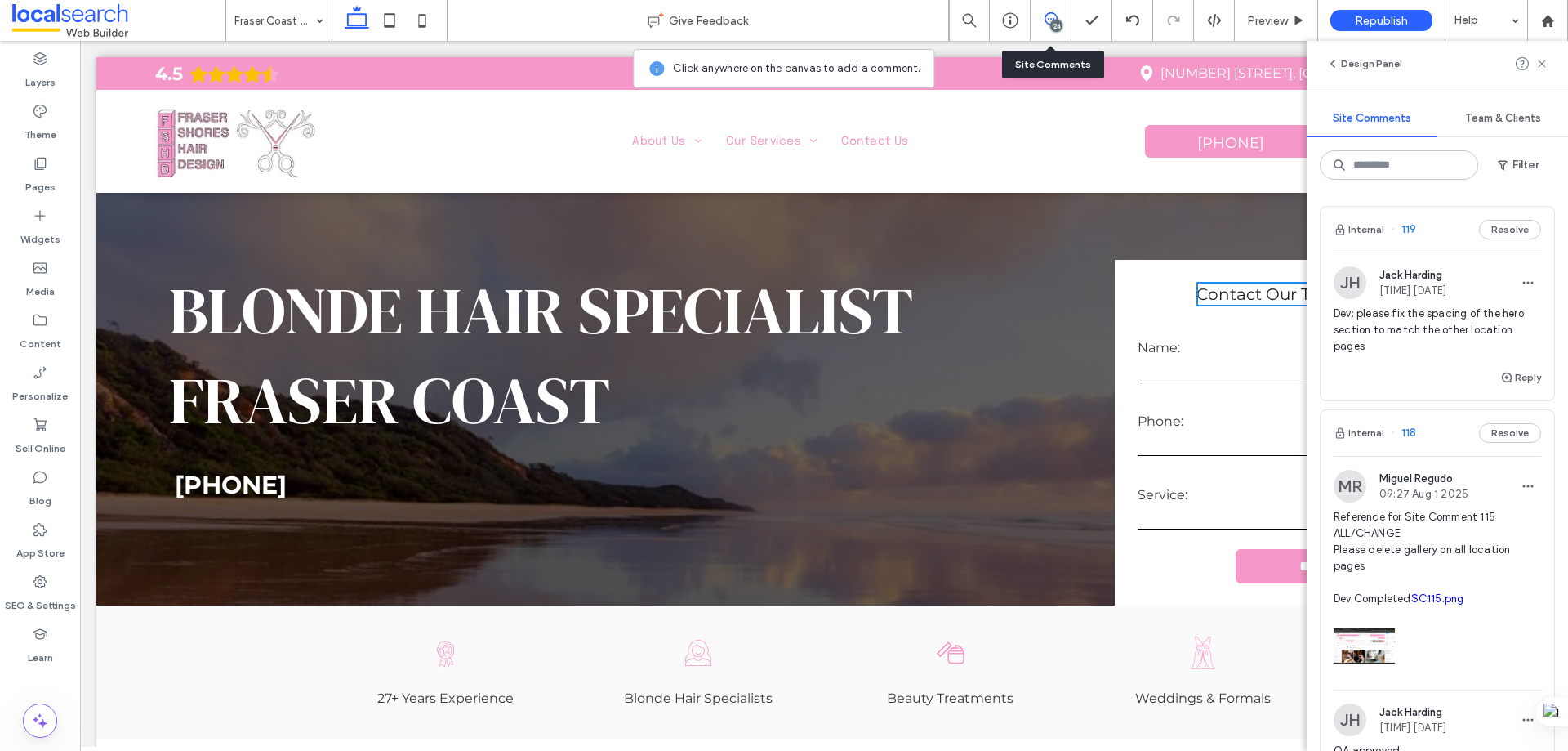 click on "Internal 119 Resolve" at bounding box center [1437, 230] 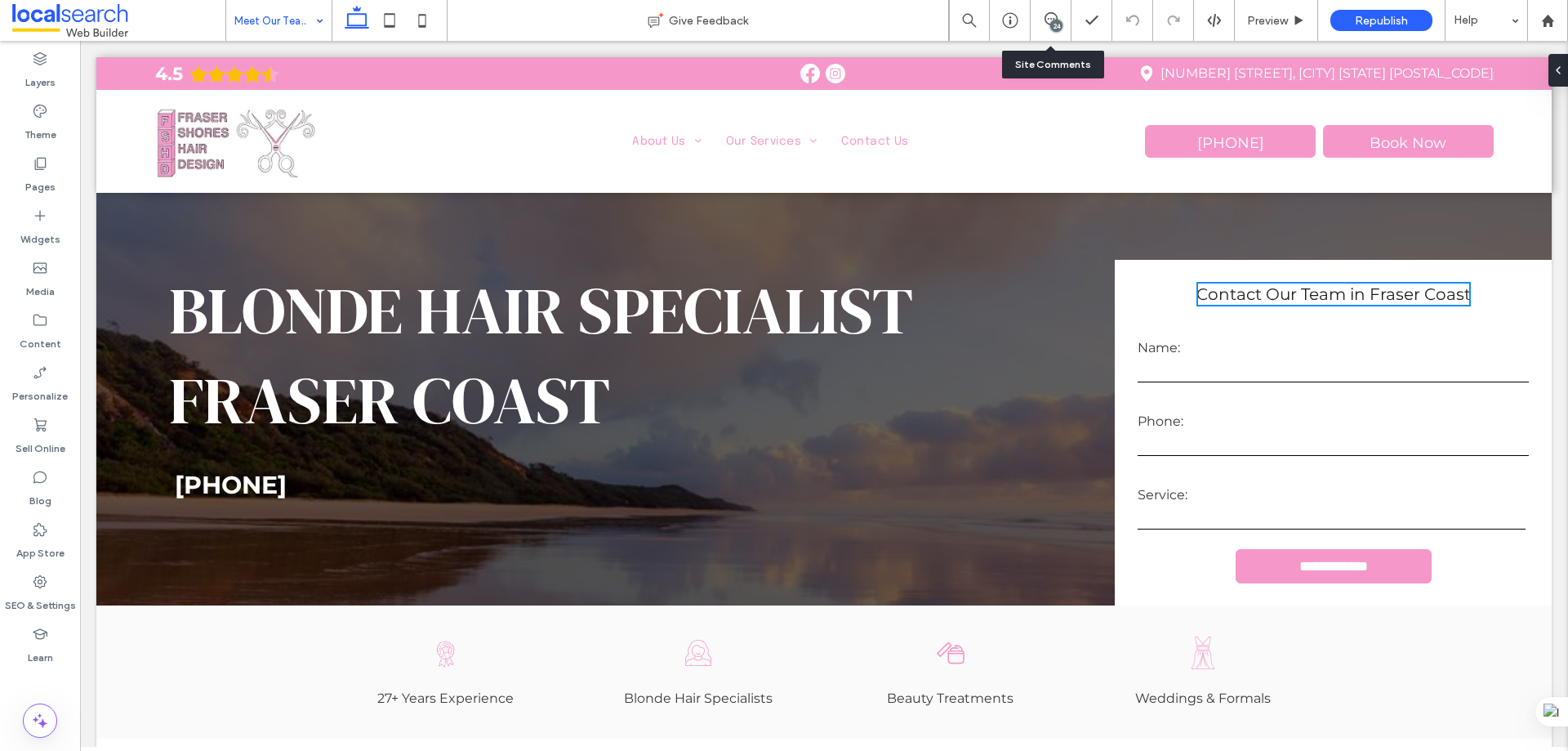click on "Meet Our Team" at bounding box center (278, 20) 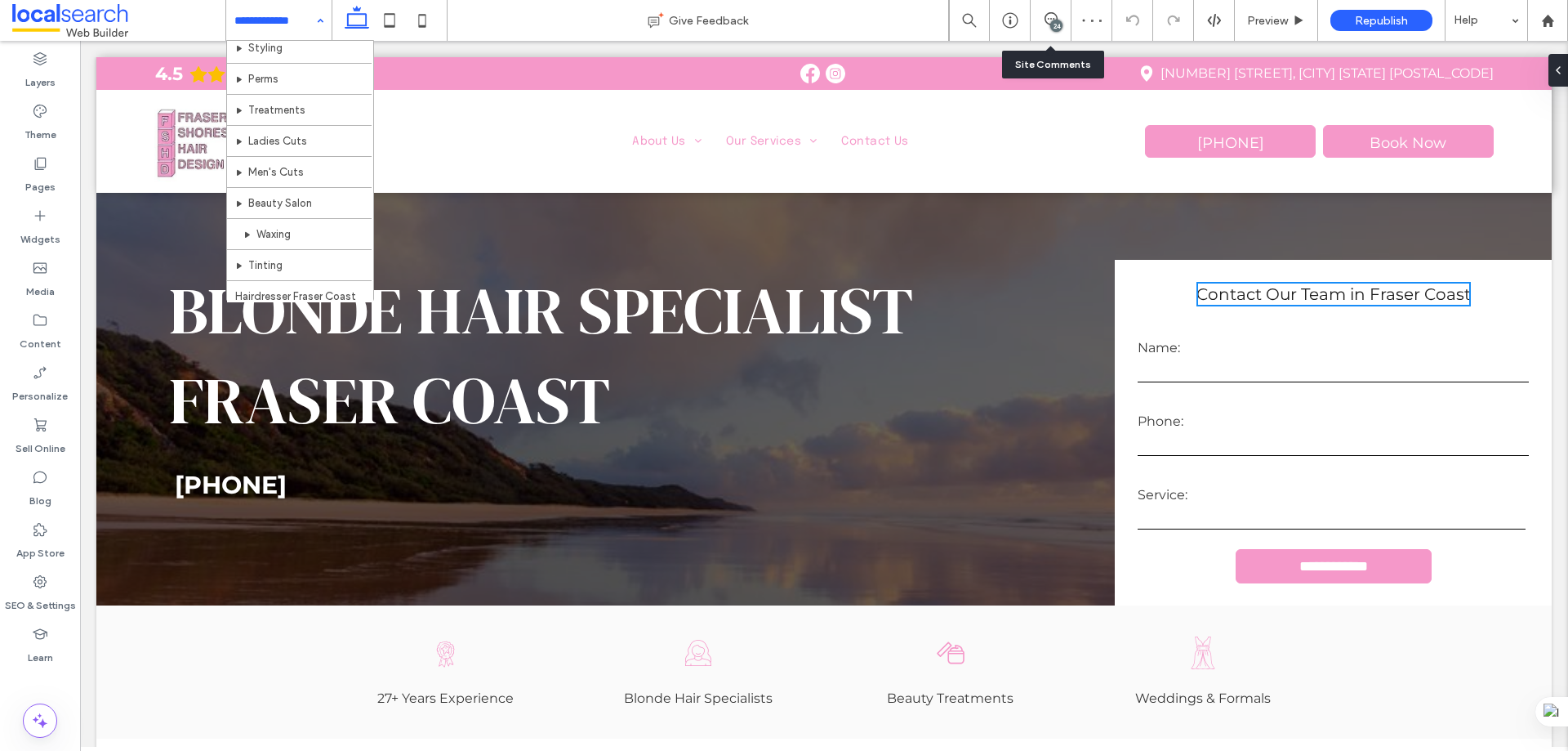 scroll, scrollTop: 245, scrollLeft: 0, axis: vertical 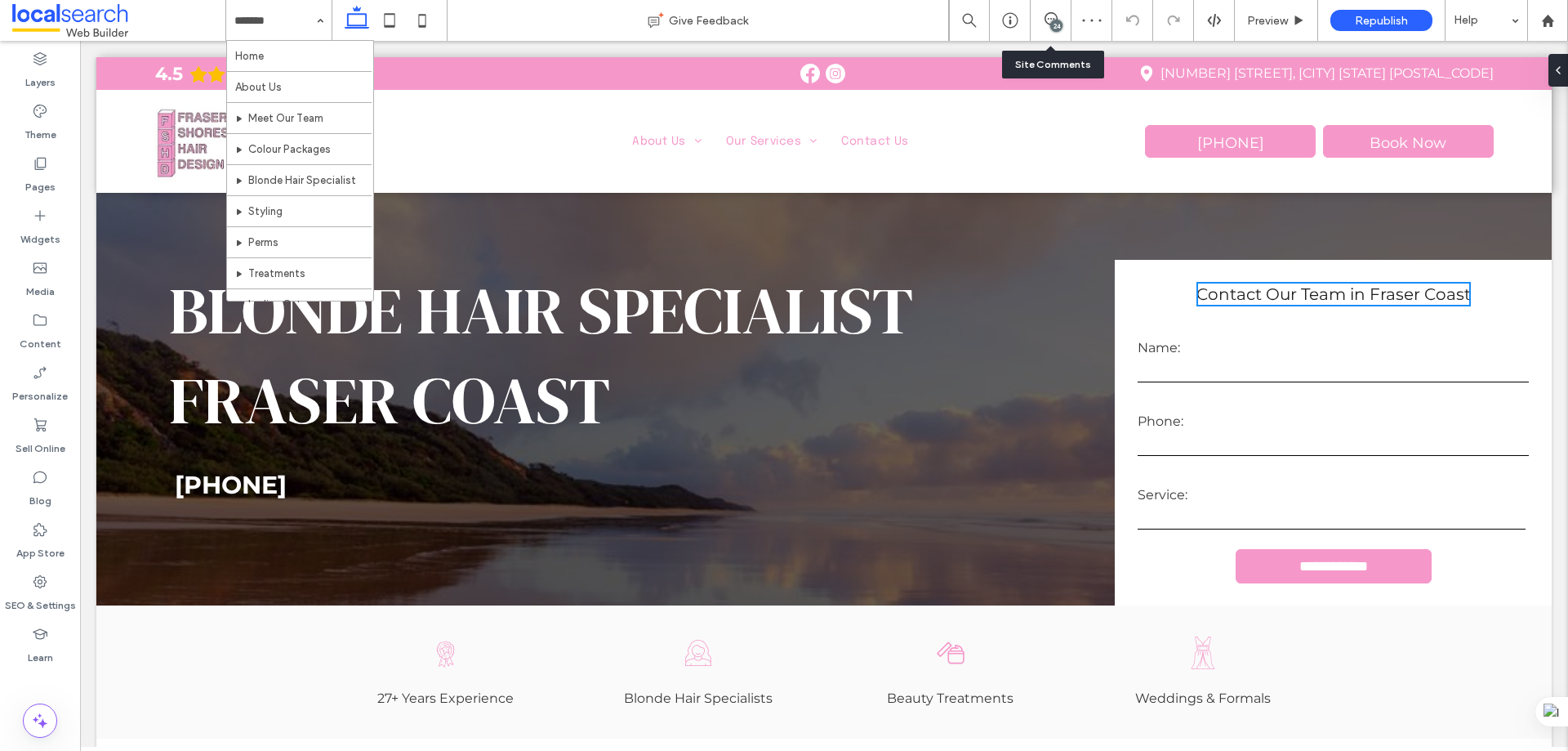click on "Home About Us Meet Our Team Colour Packages Blonde Hair Specialist Styling Perms Treatments Ladies Cuts Men's Cuts Beauty Salon Waxing Tinting Hairdresser Fraser Coast Fraser Coast Colour Packages Fraser Coast Blonde Hair Specialist Fraser Coast Styling Fraser Coast Perms Fraser Coast Treatments Fraser Coast Ladies Cuts Fraser Coast Men's Cuts Fraser Coast Beauty Salon Fraser Coast Waxing Fraser Coast Tinting Contact Us" at bounding box center [278, 20] 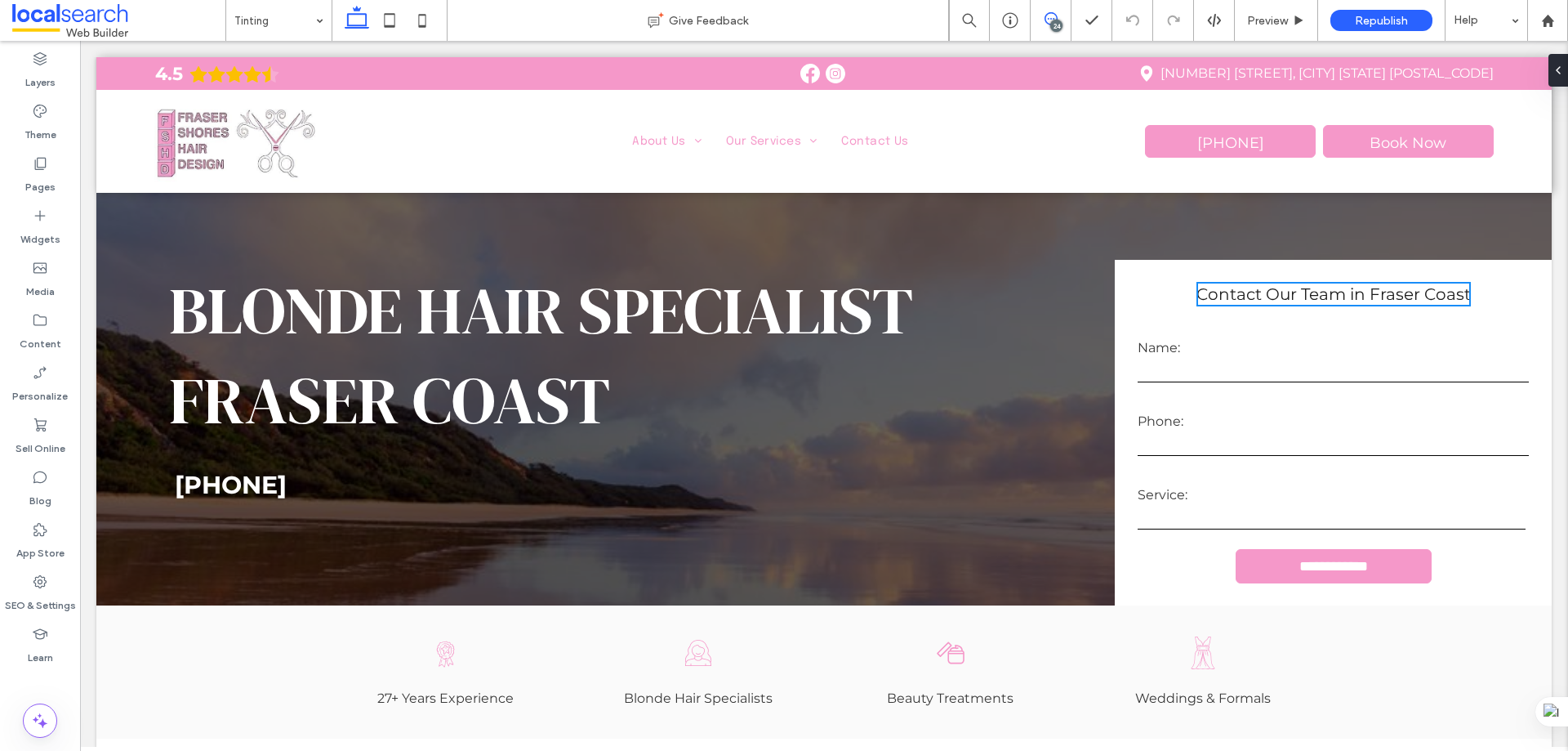 click 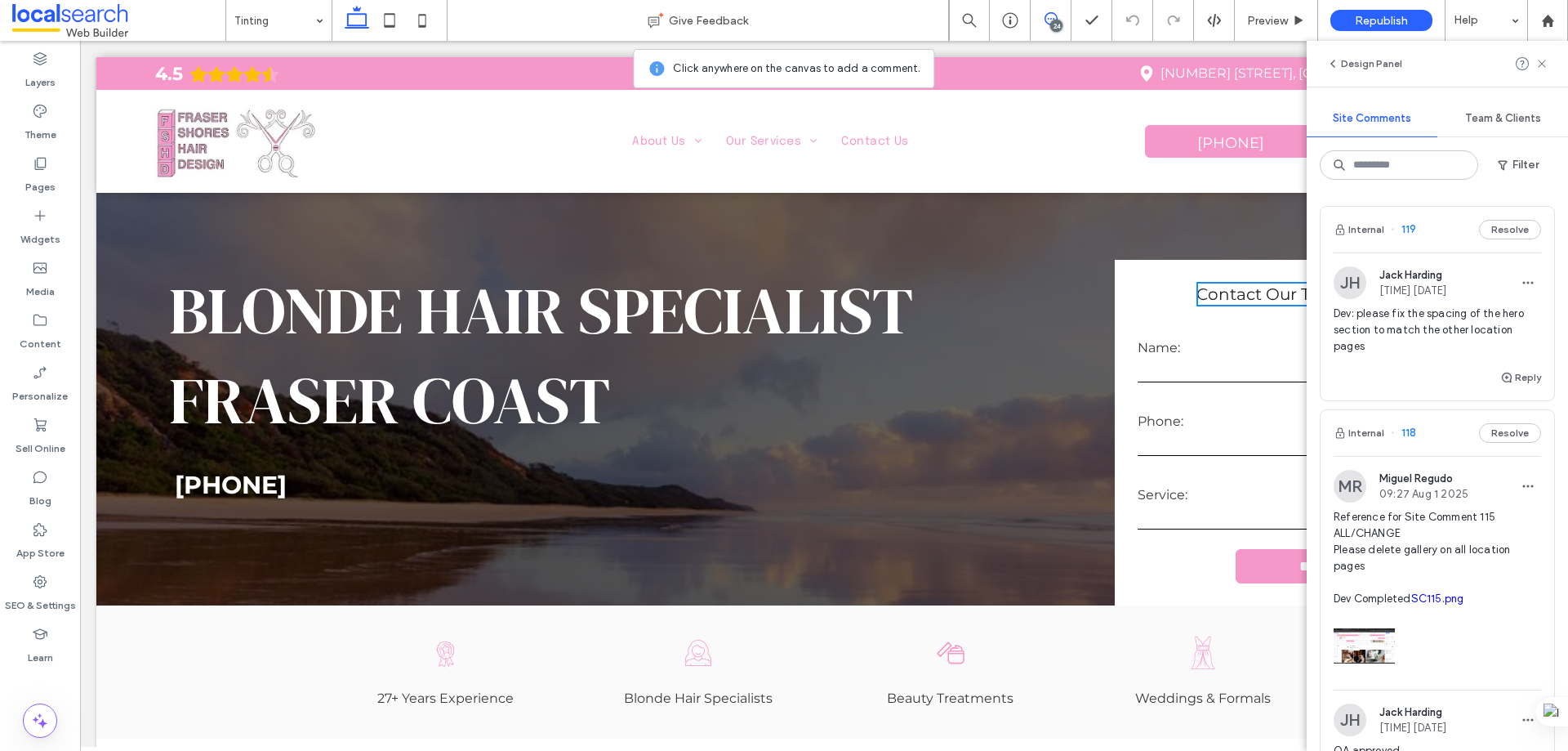 click on "Internal 119 Resolve" at bounding box center [1437, 230] 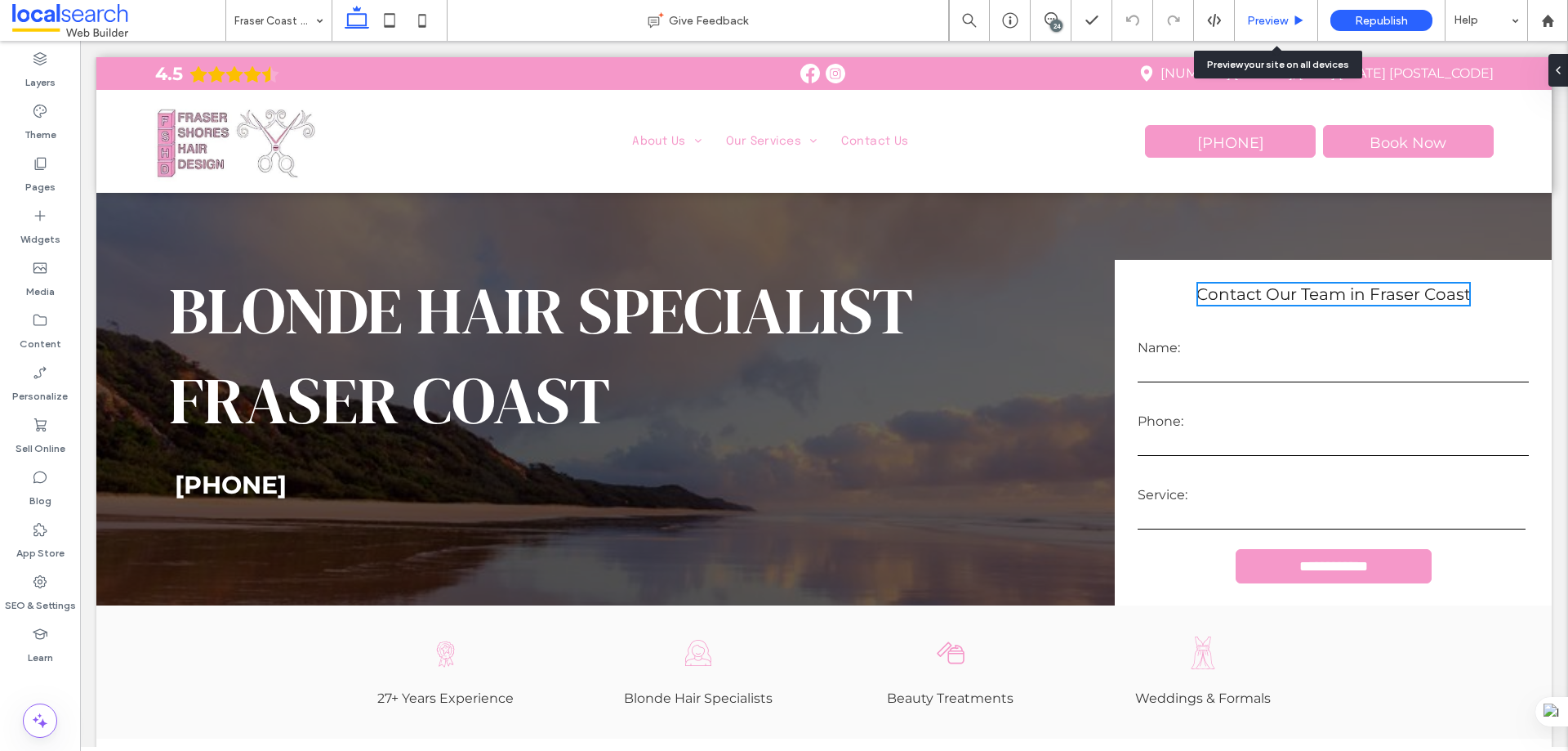 click on "Preview" at bounding box center (1276, 20) 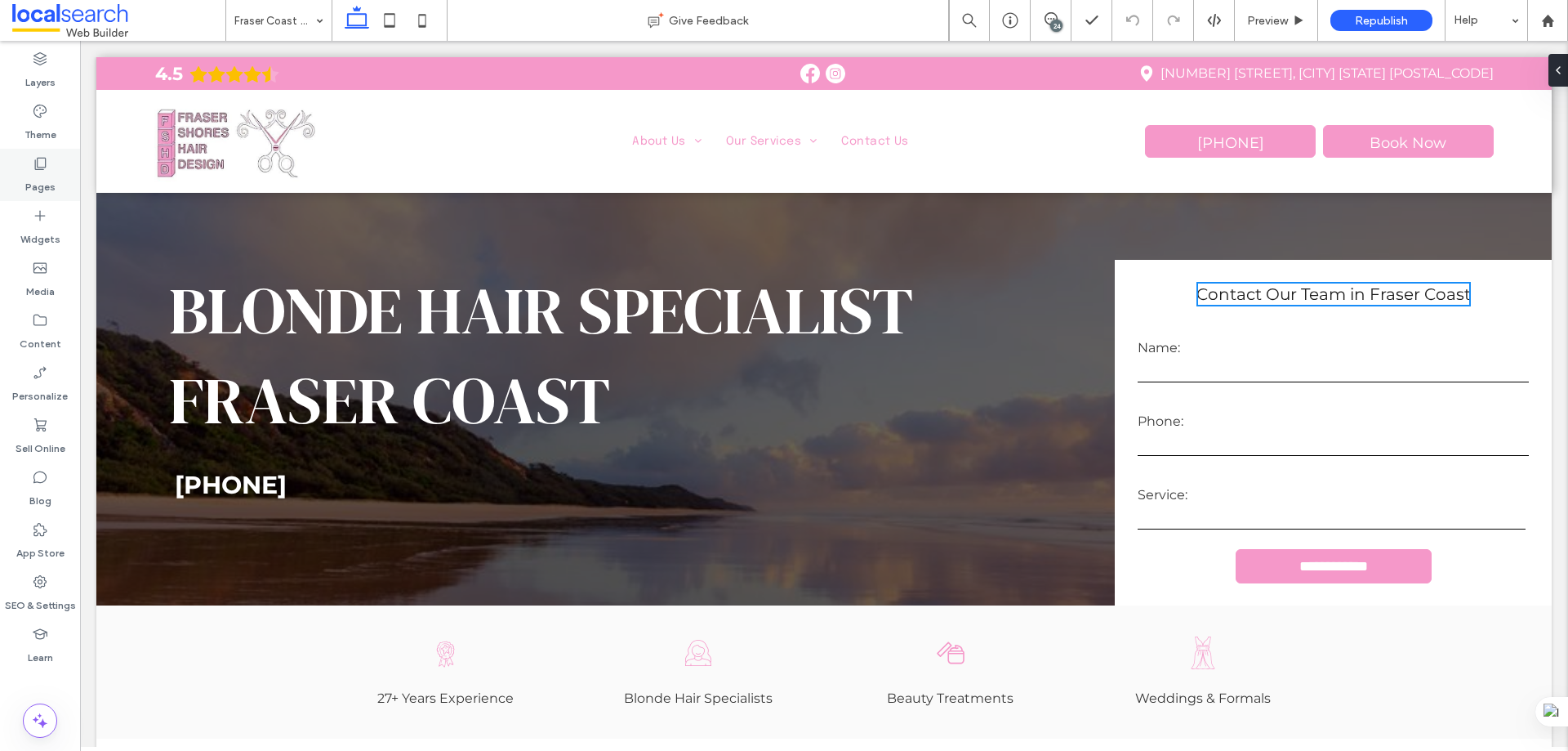 click on "Pages" at bounding box center [40, 175] 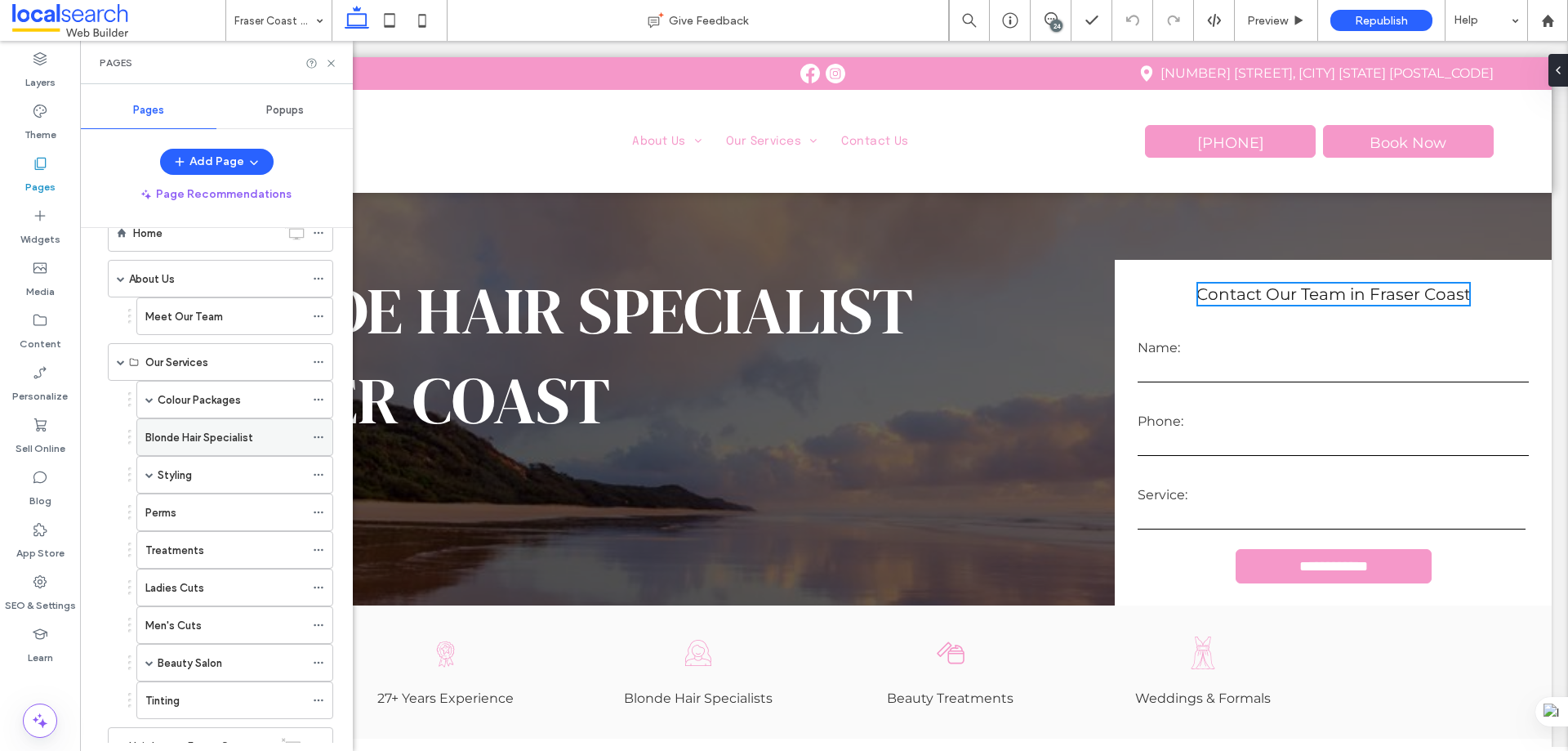 scroll, scrollTop: 82, scrollLeft: 0, axis: vertical 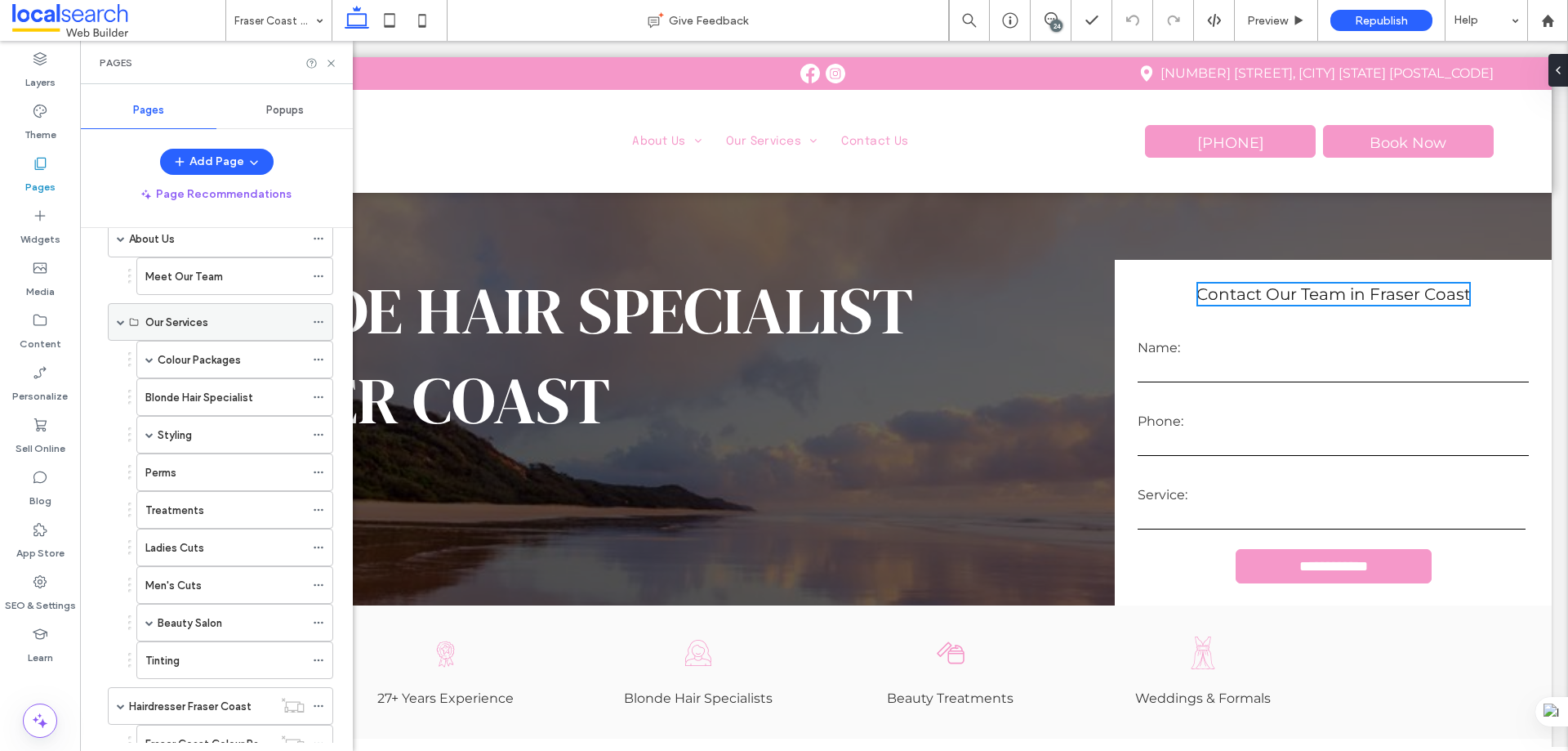 click at bounding box center [121, 322] 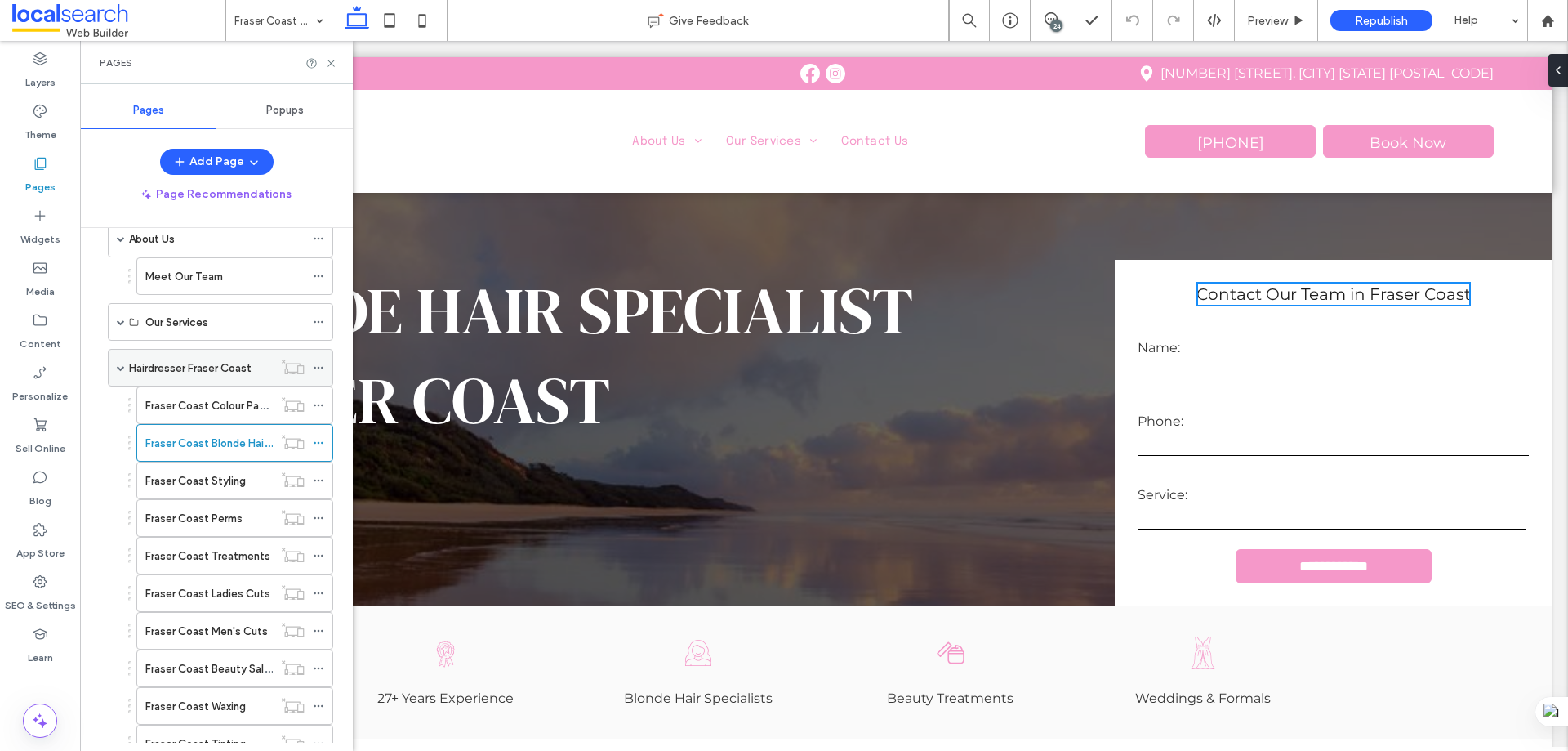 click at bounding box center (121, 368) 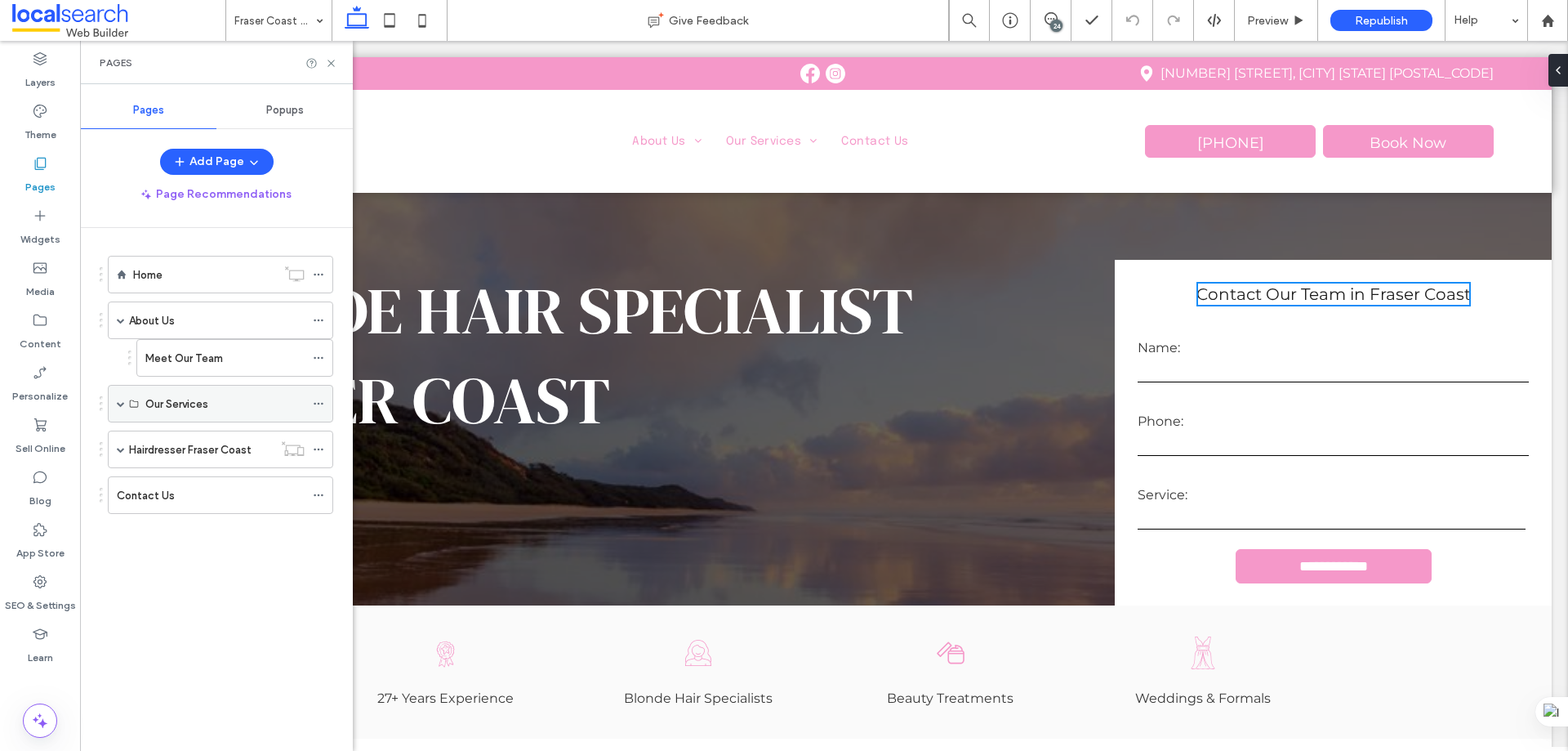 click at bounding box center (121, 404) 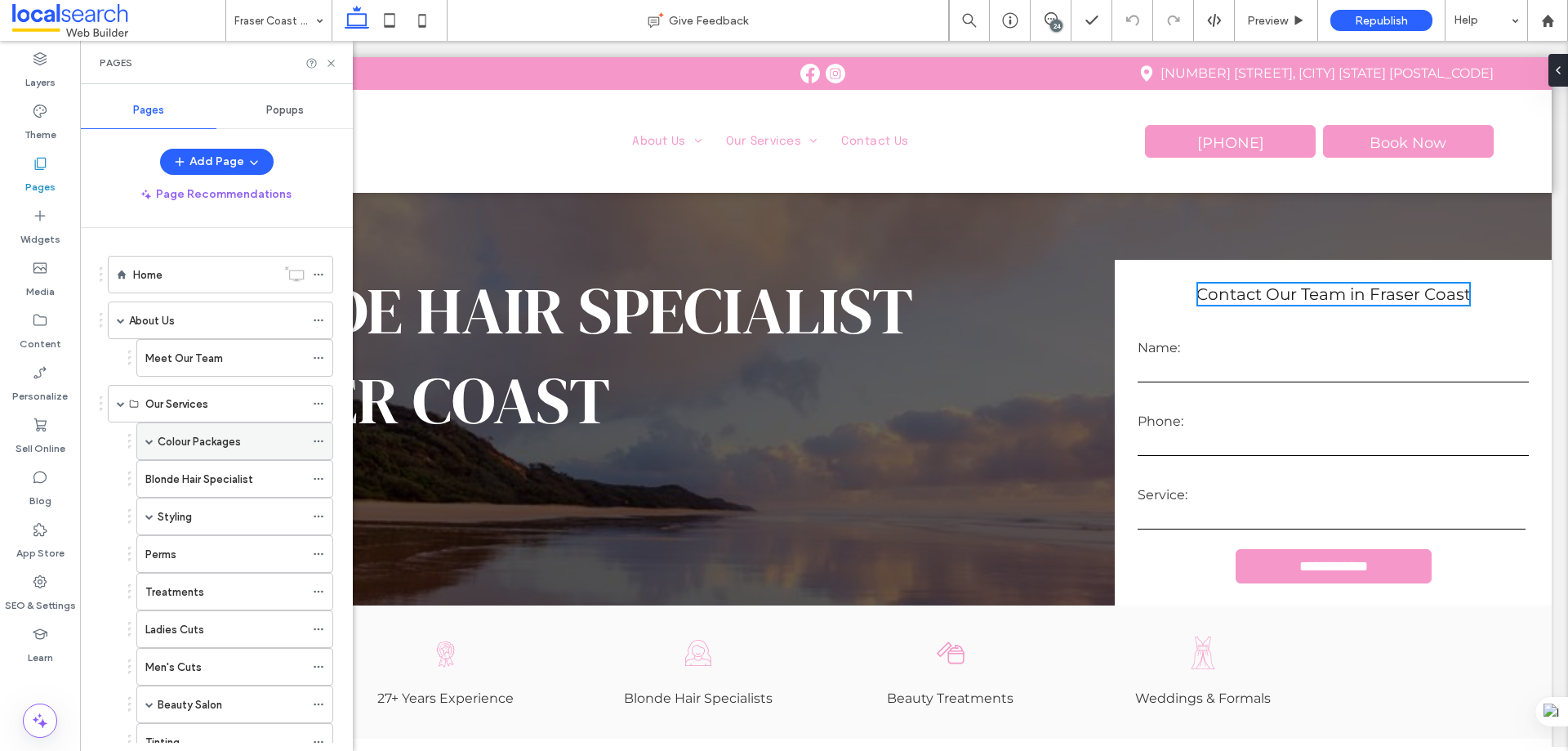 click at bounding box center [149, 441] 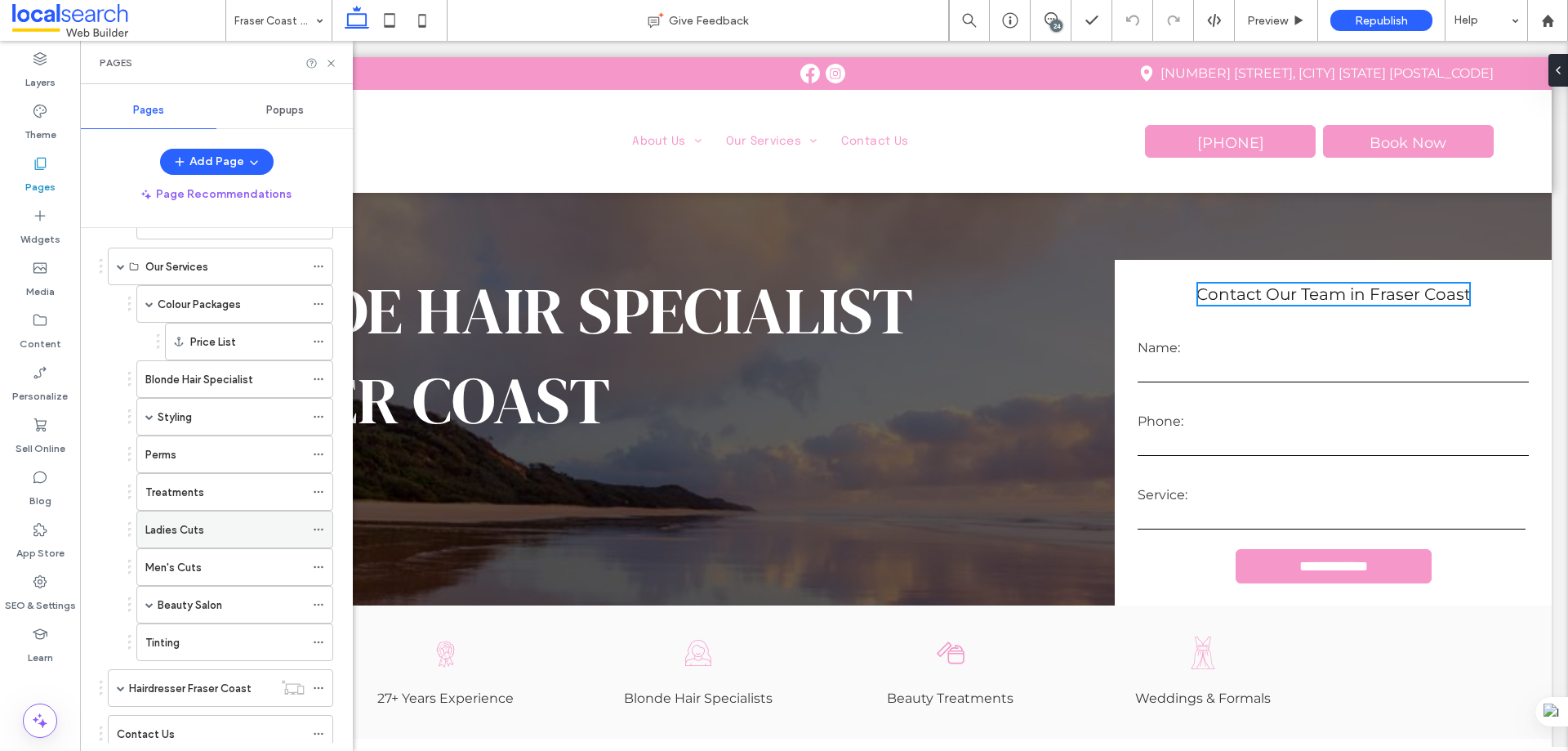 scroll, scrollTop: 163, scrollLeft: 0, axis: vertical 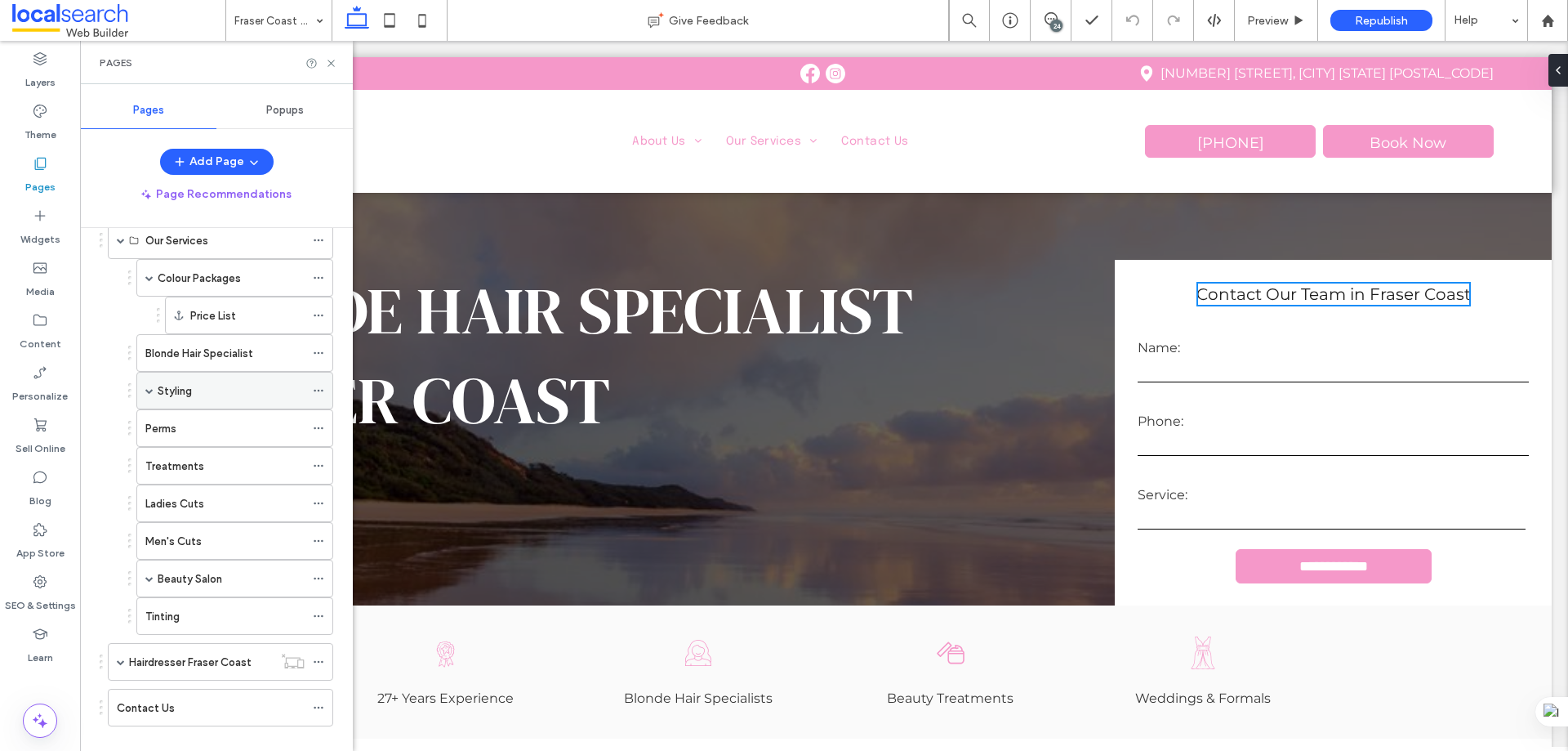 click at bounding box center (149, 391) 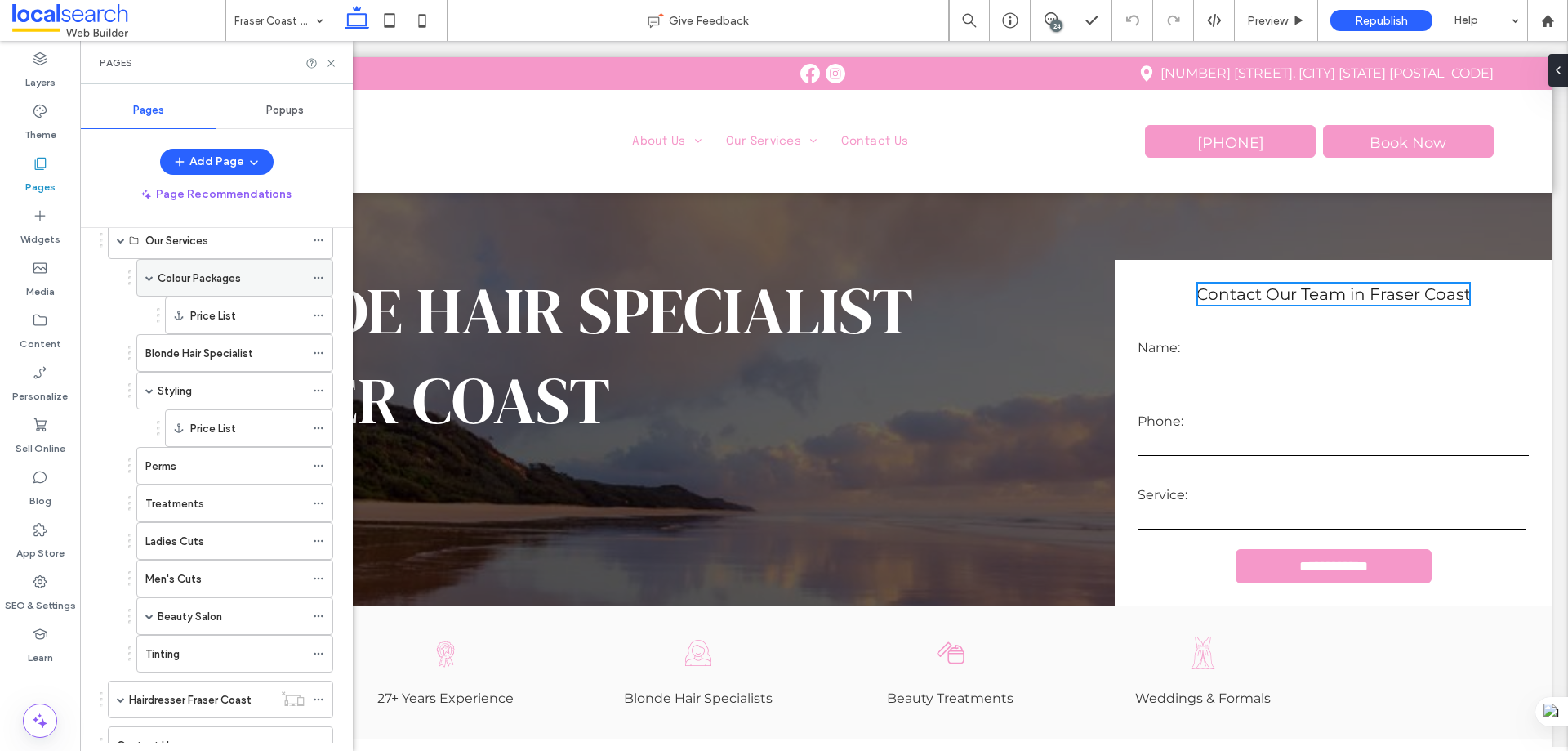 click on "Colour Packages" at bounding box center (199, 278) 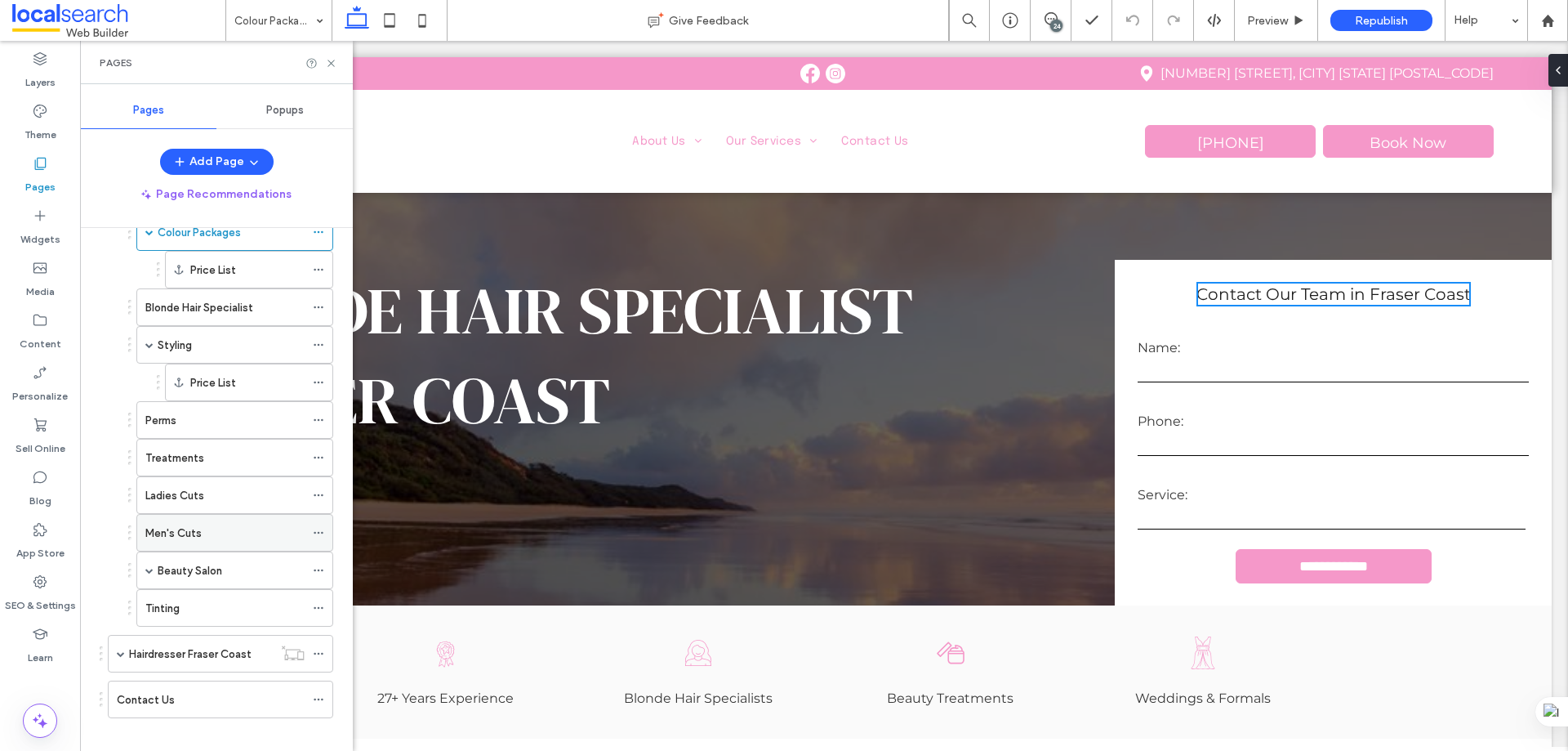 scroll, scrollTop: 226, scrollLeft: 0, axis: vertical 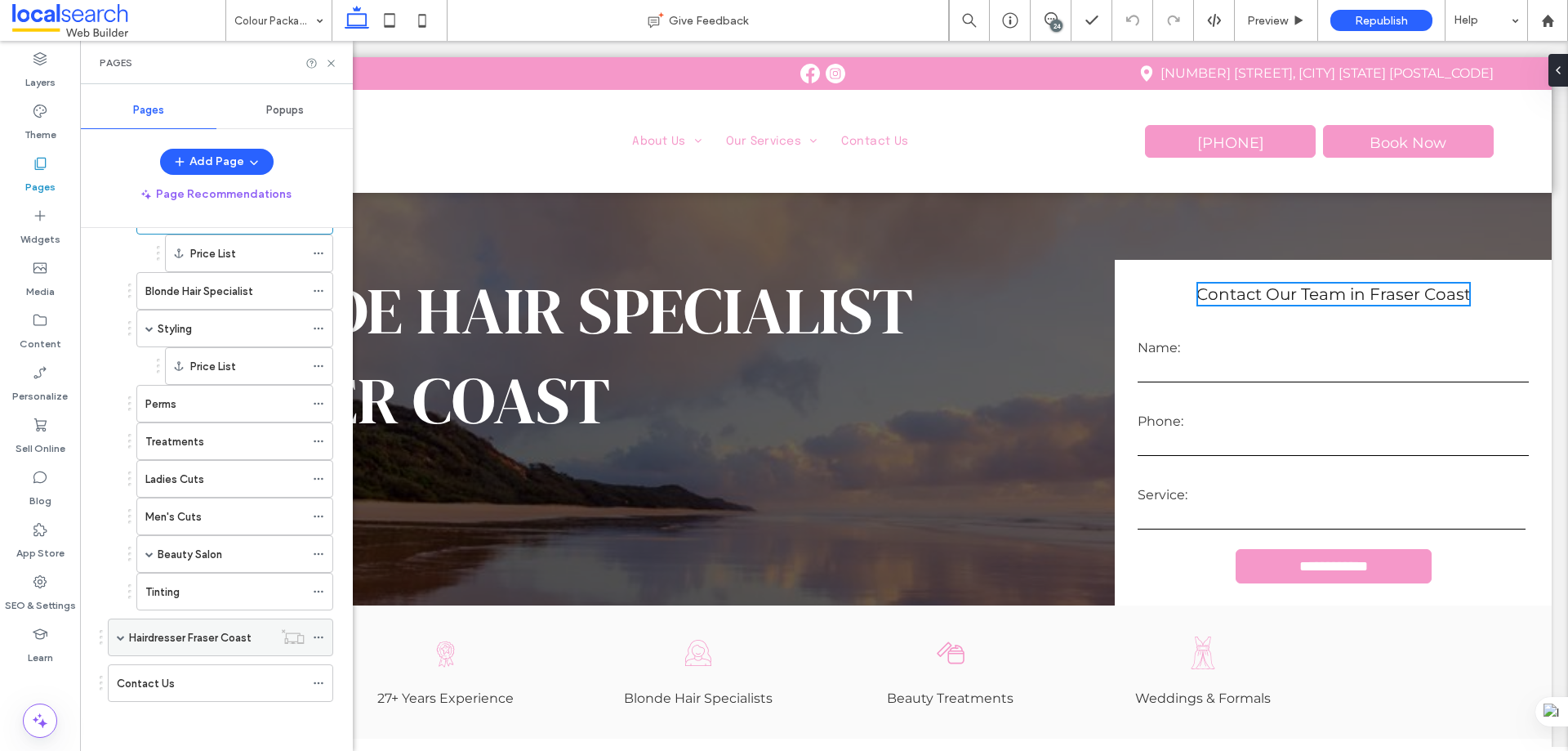 click on "Hairdresser Fraser Coast" at bounding box center (220, 637) 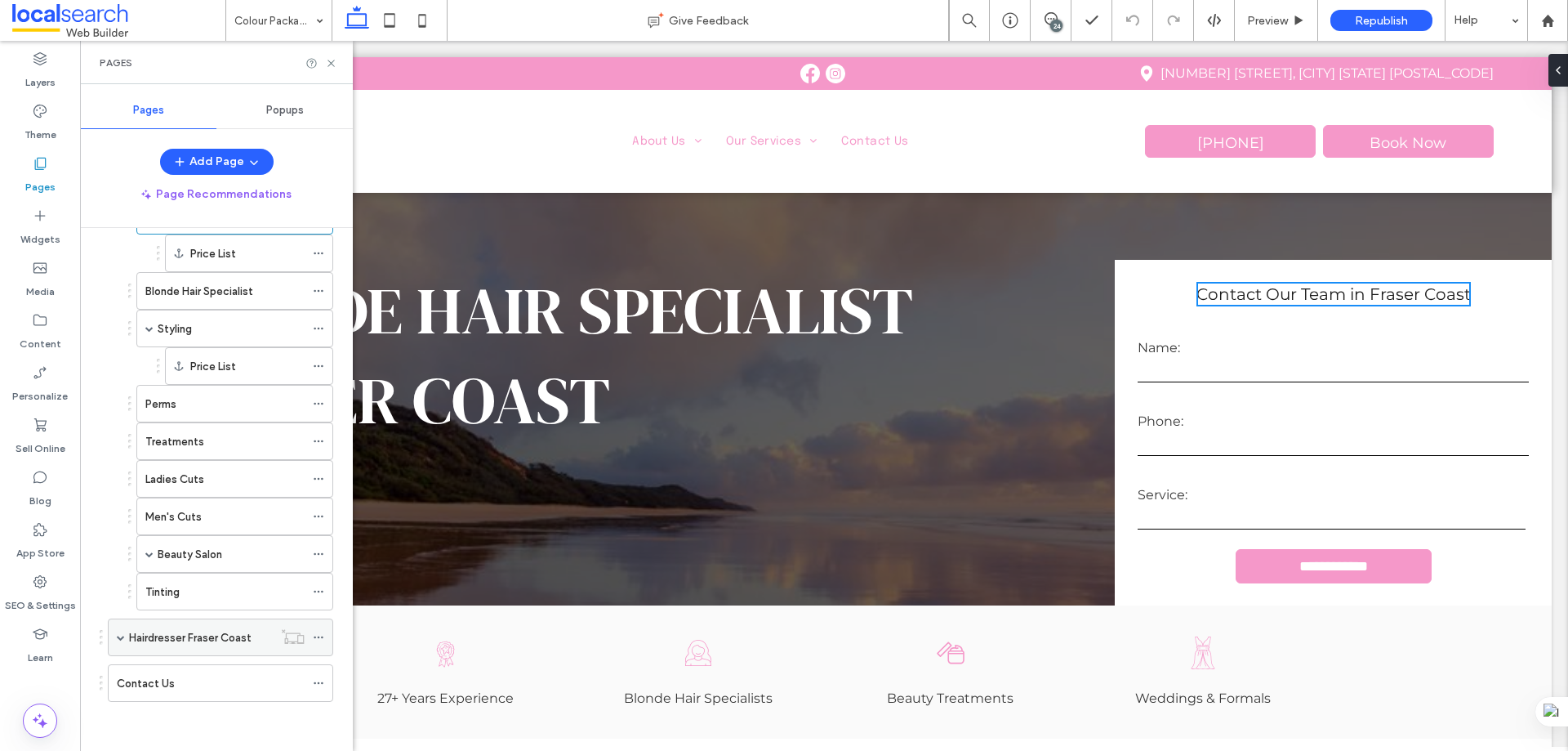click at bounding box center (121, 637) 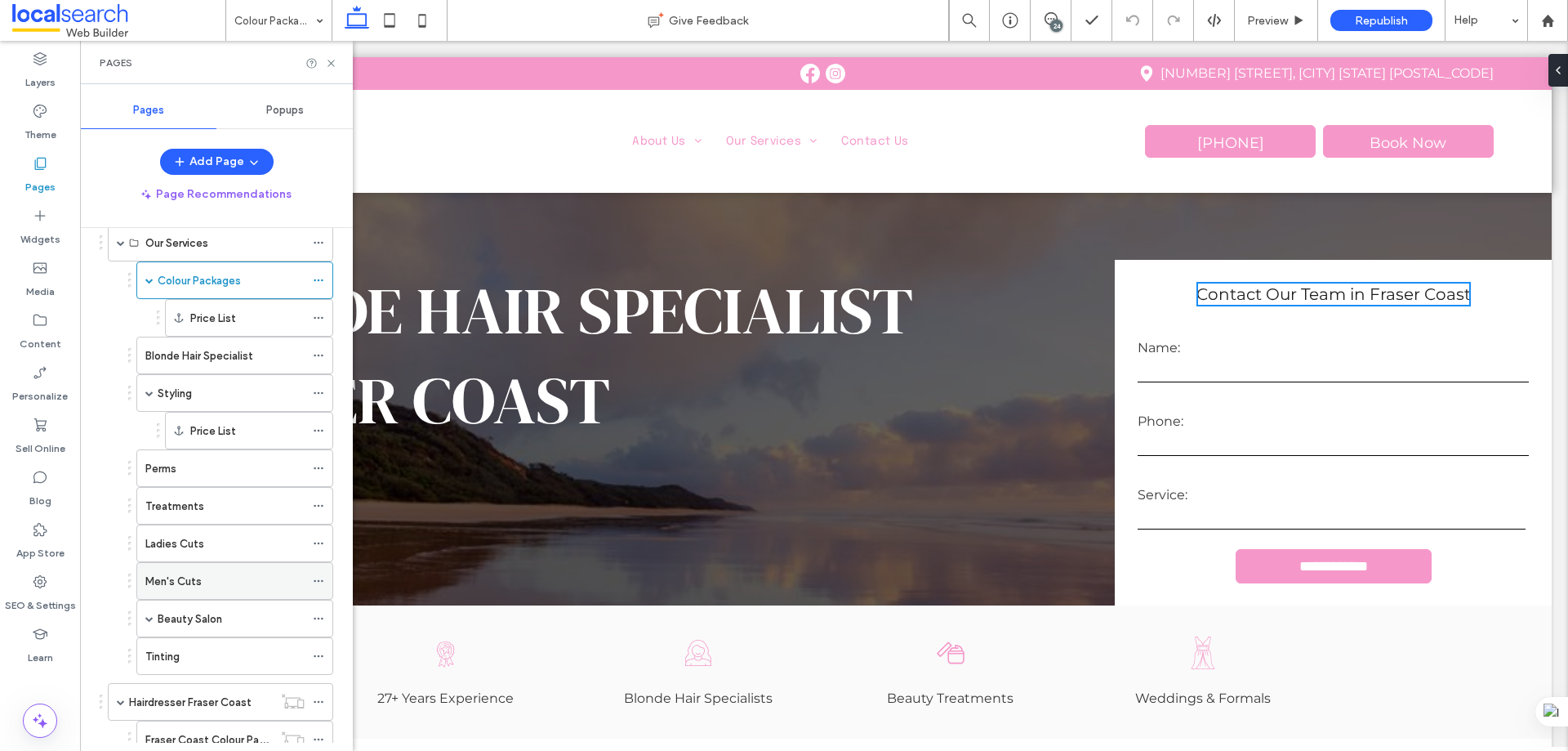 scroll, scrollTop: 144, scrollLeft: 0, axis: vertical 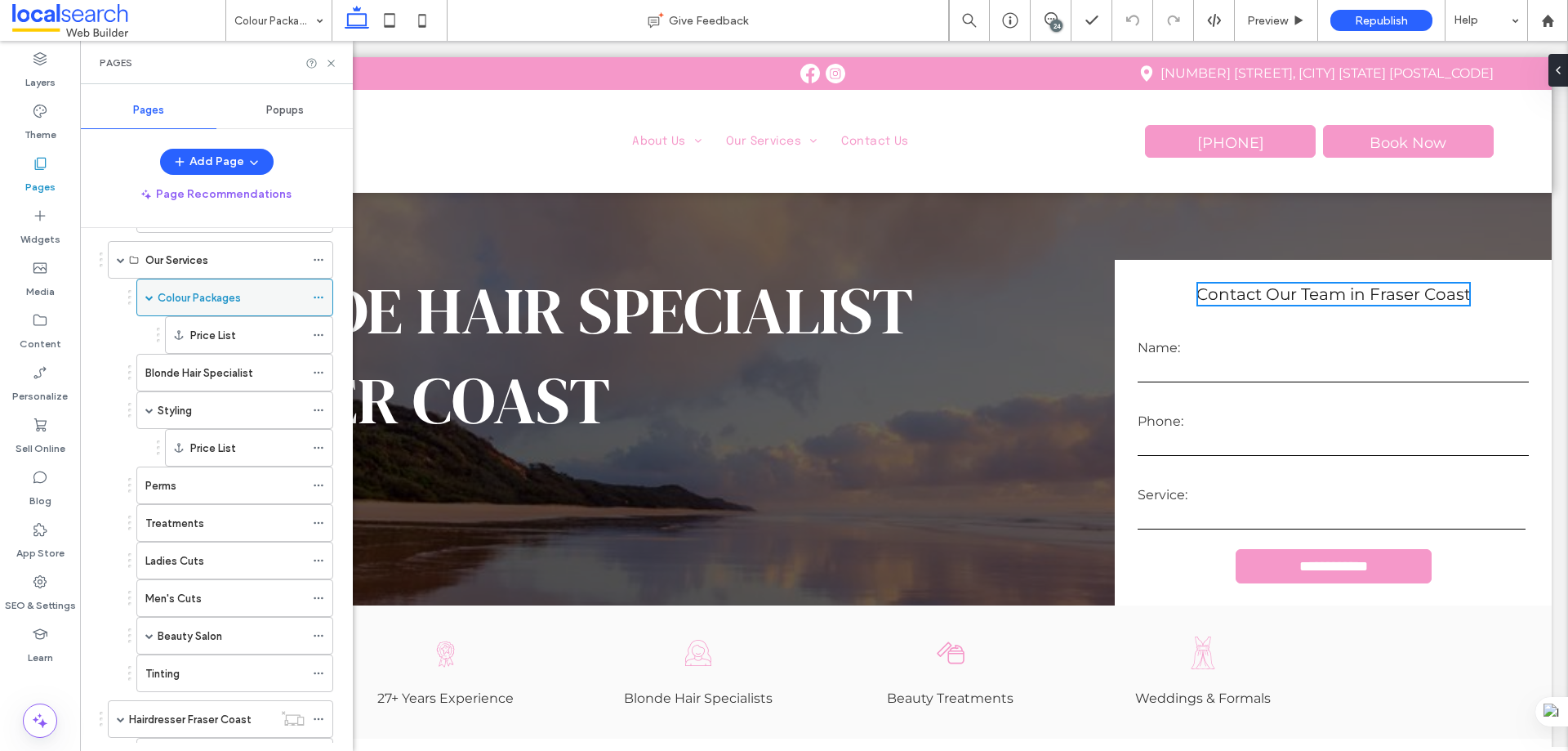 click at bounding box center [149, 297] 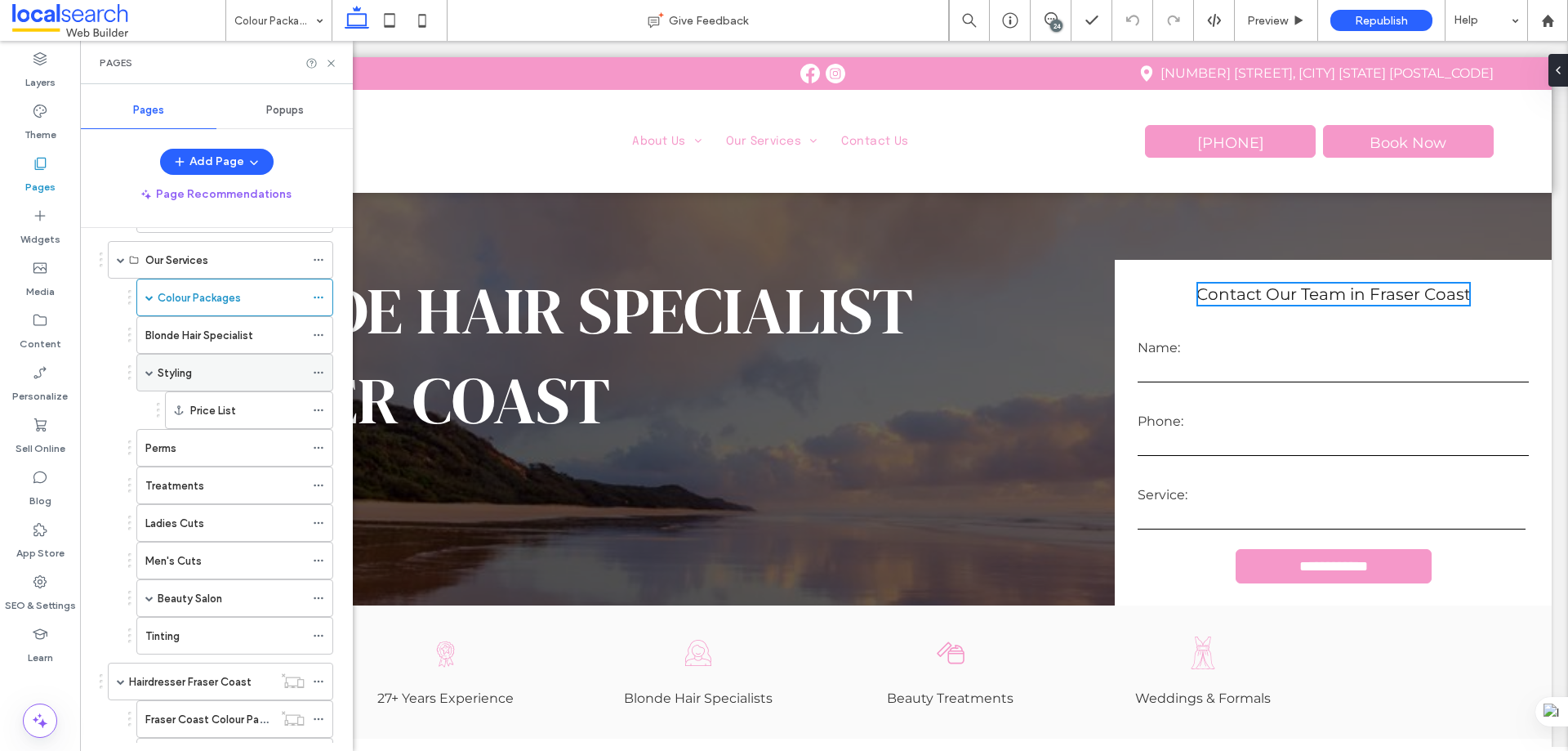 click at bounding box center (149, 373) 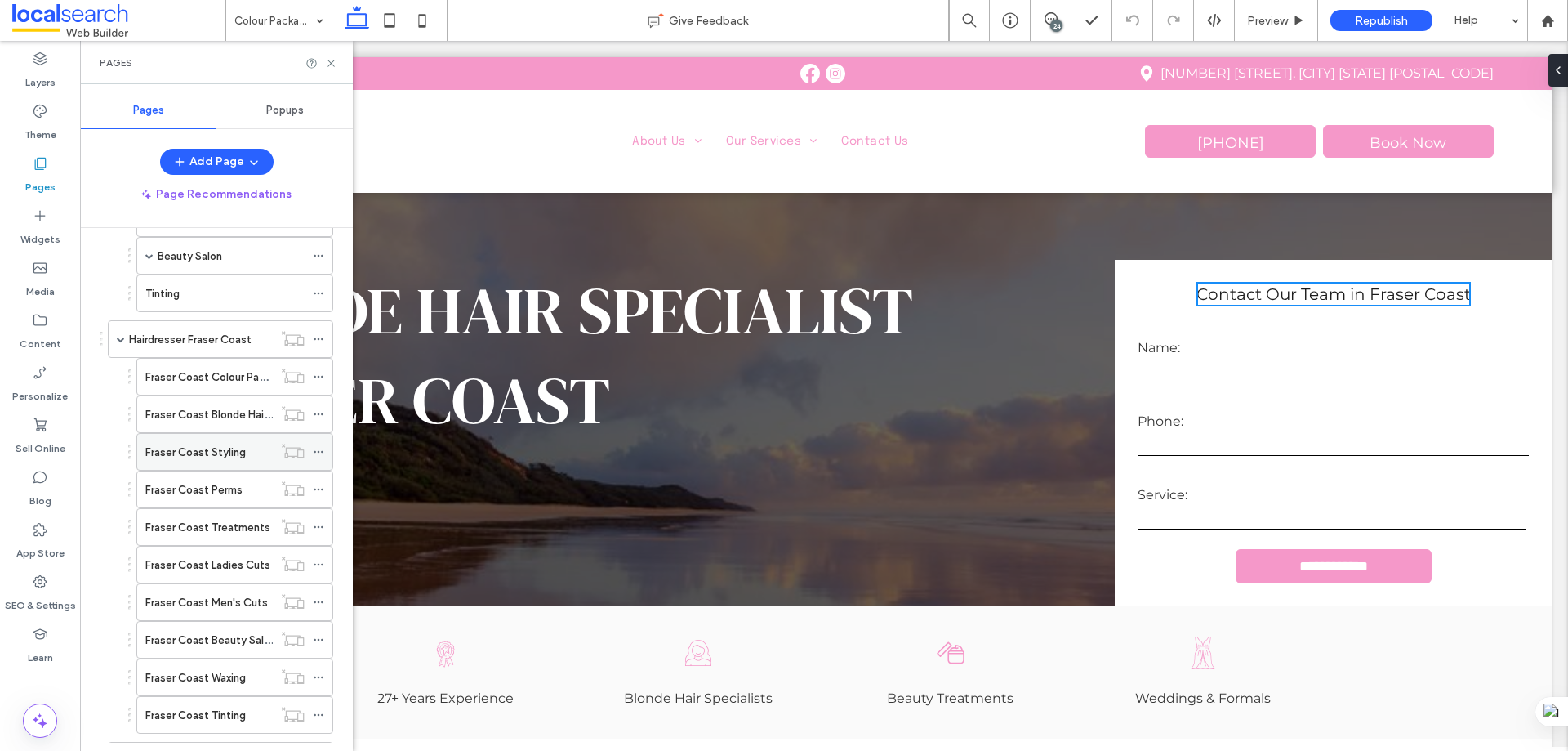 scroll, scrollTop: 526, scrollLeft: 0, axis: vertical 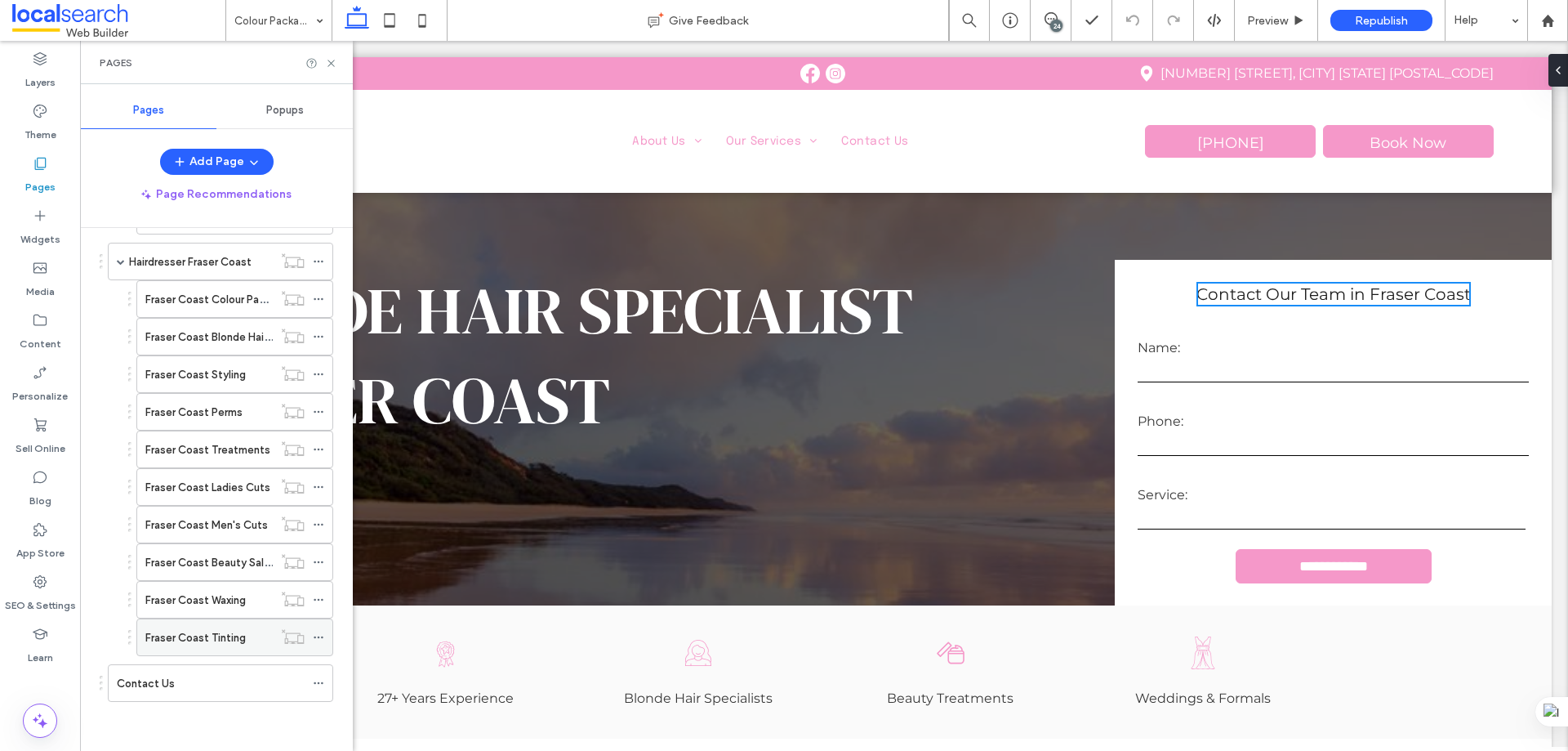 click on "Fraser Coast Tinting" at bounding box center [195, 637] 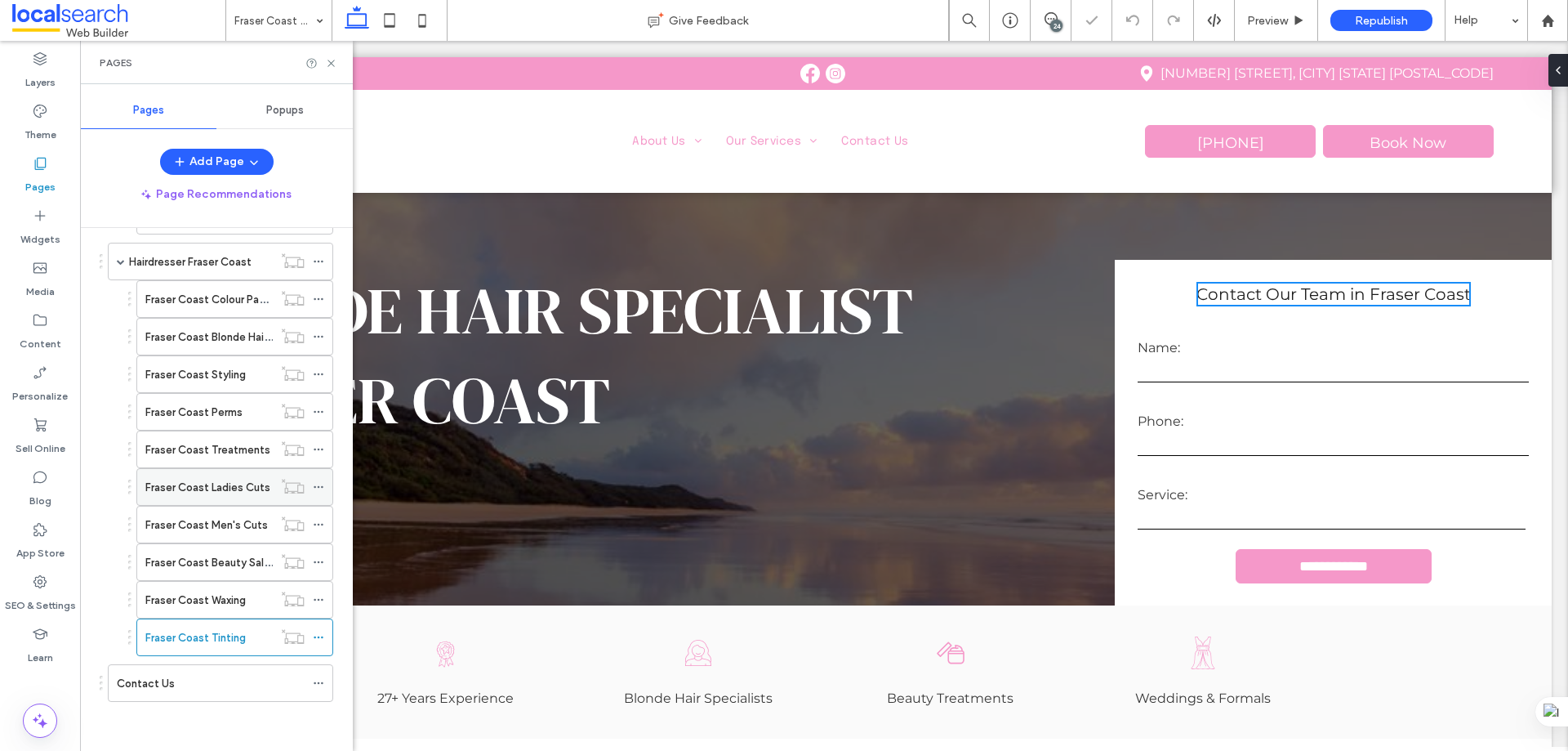 scroll, scrollTop: 445, scrollLeft: 0, axis: vertical 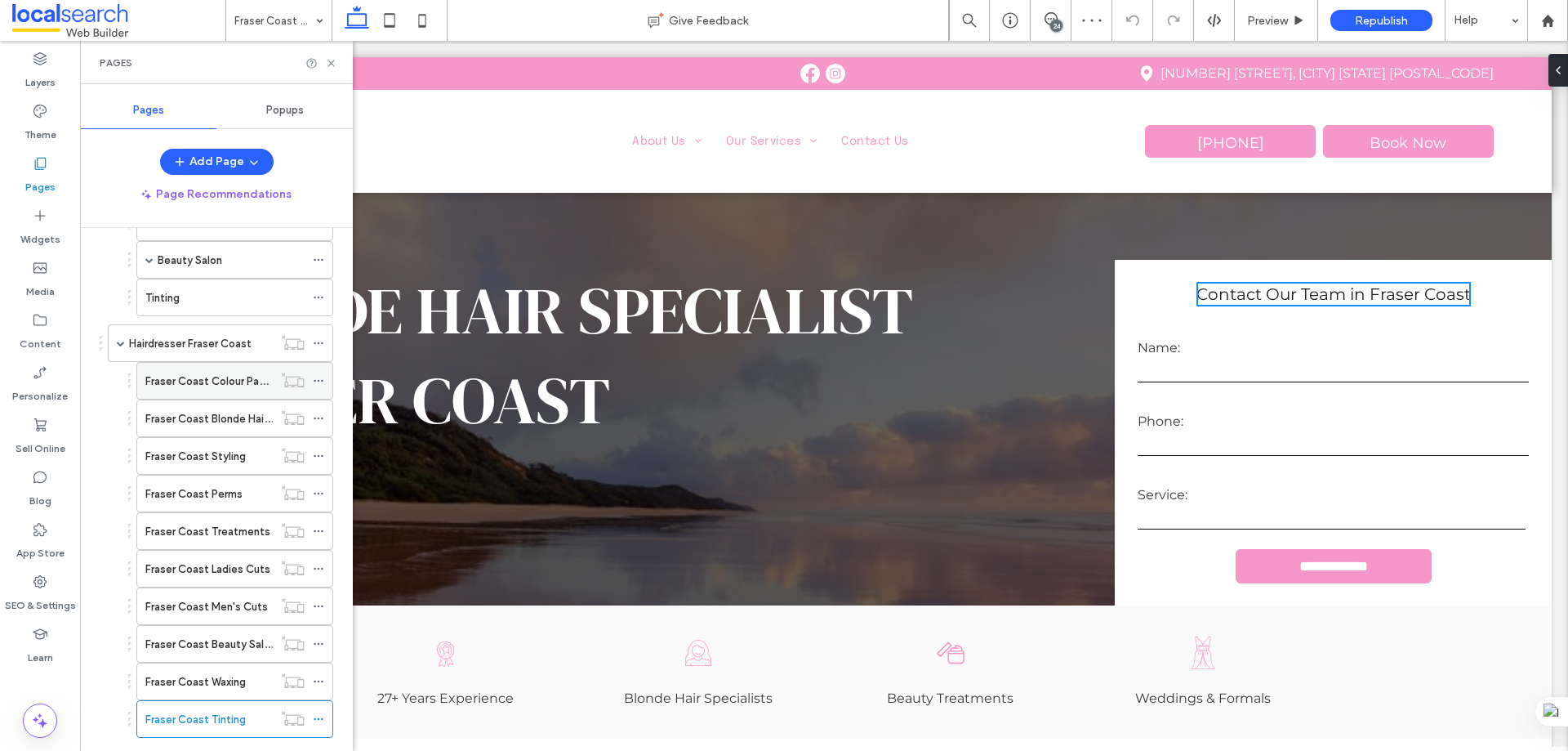 click on "Fraser Coast Colour Packages" at bounding box center (220, 381) 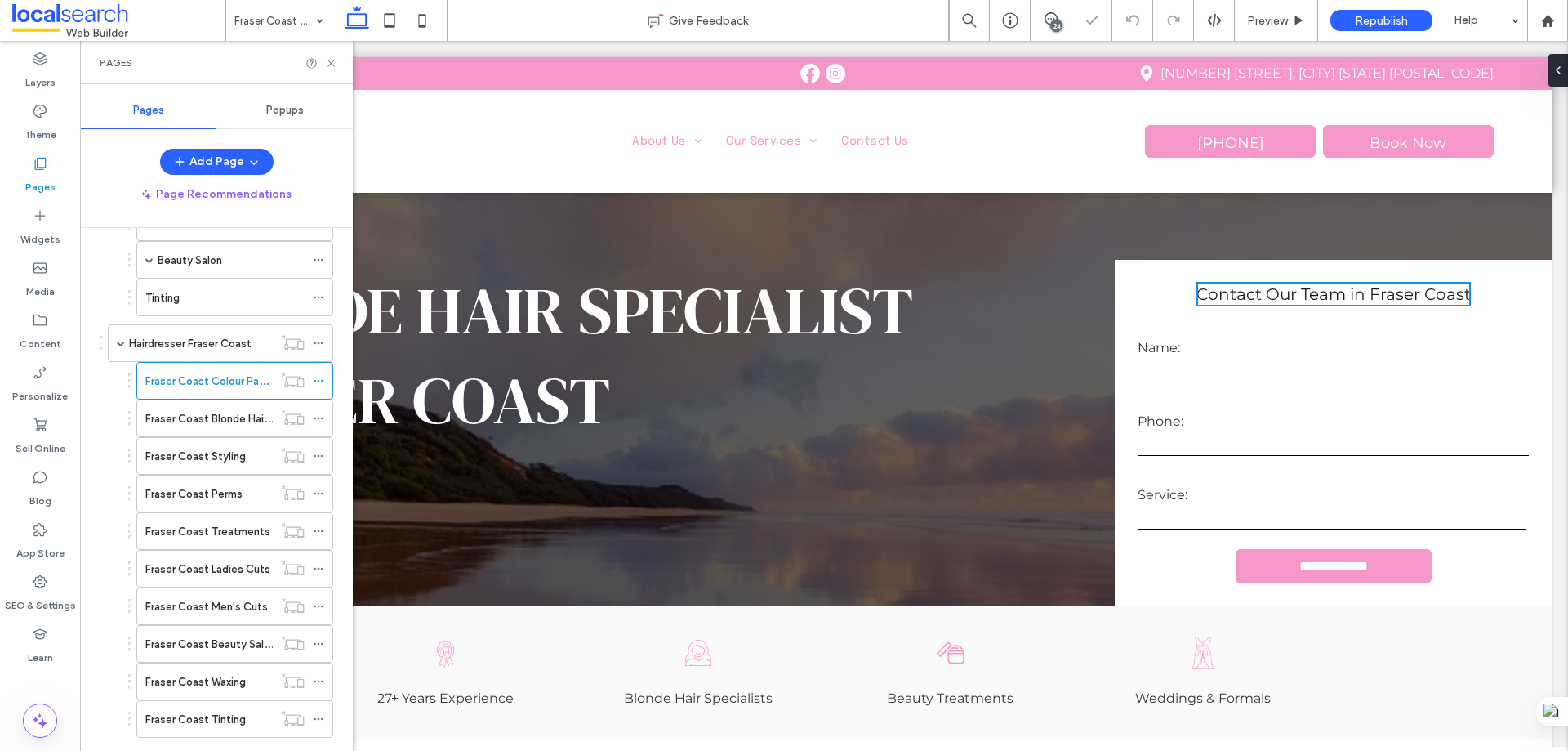 click on "Fraser Coast Blonde Hair Specialist" at bounding box center [209, 418] 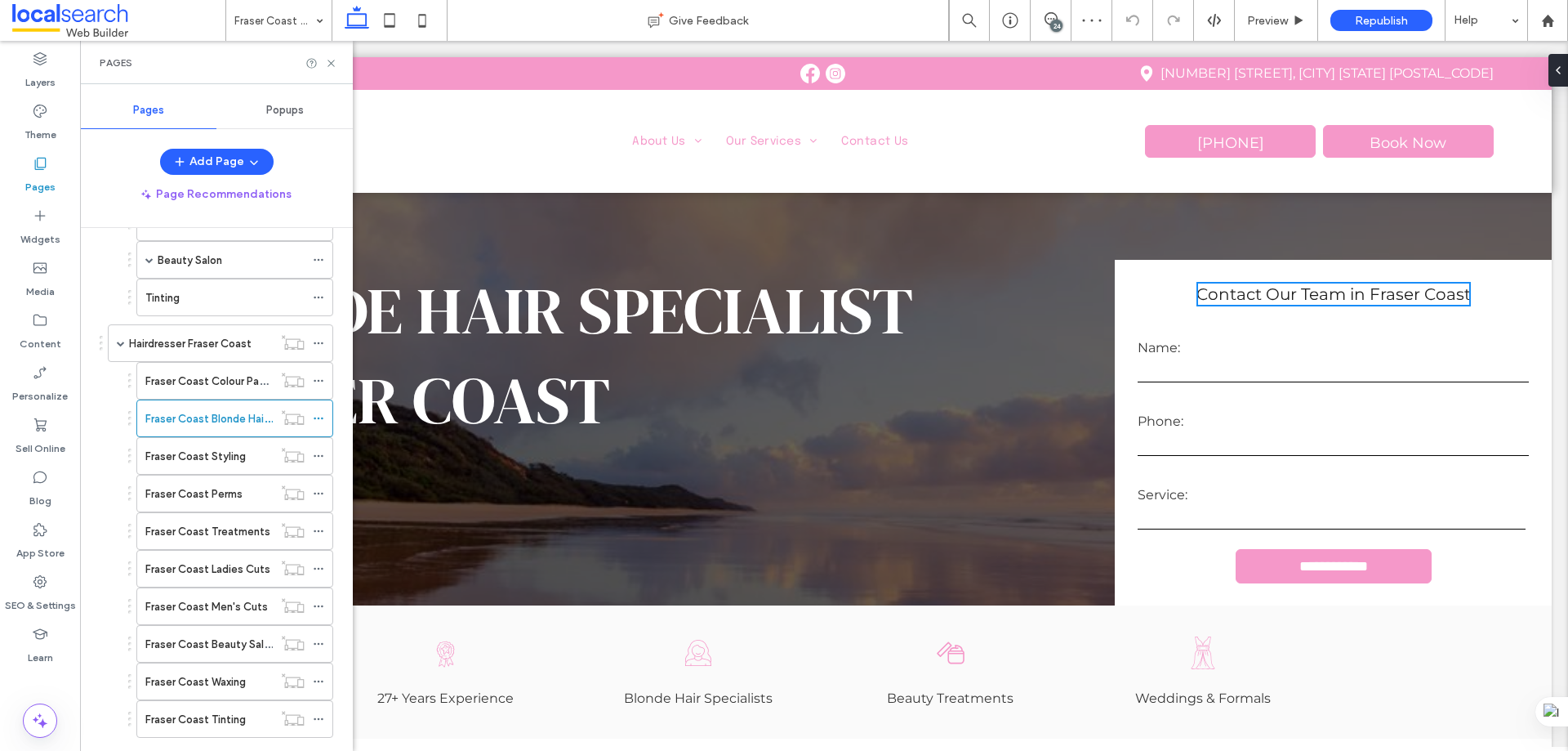 click at bounding box center [784, 375] 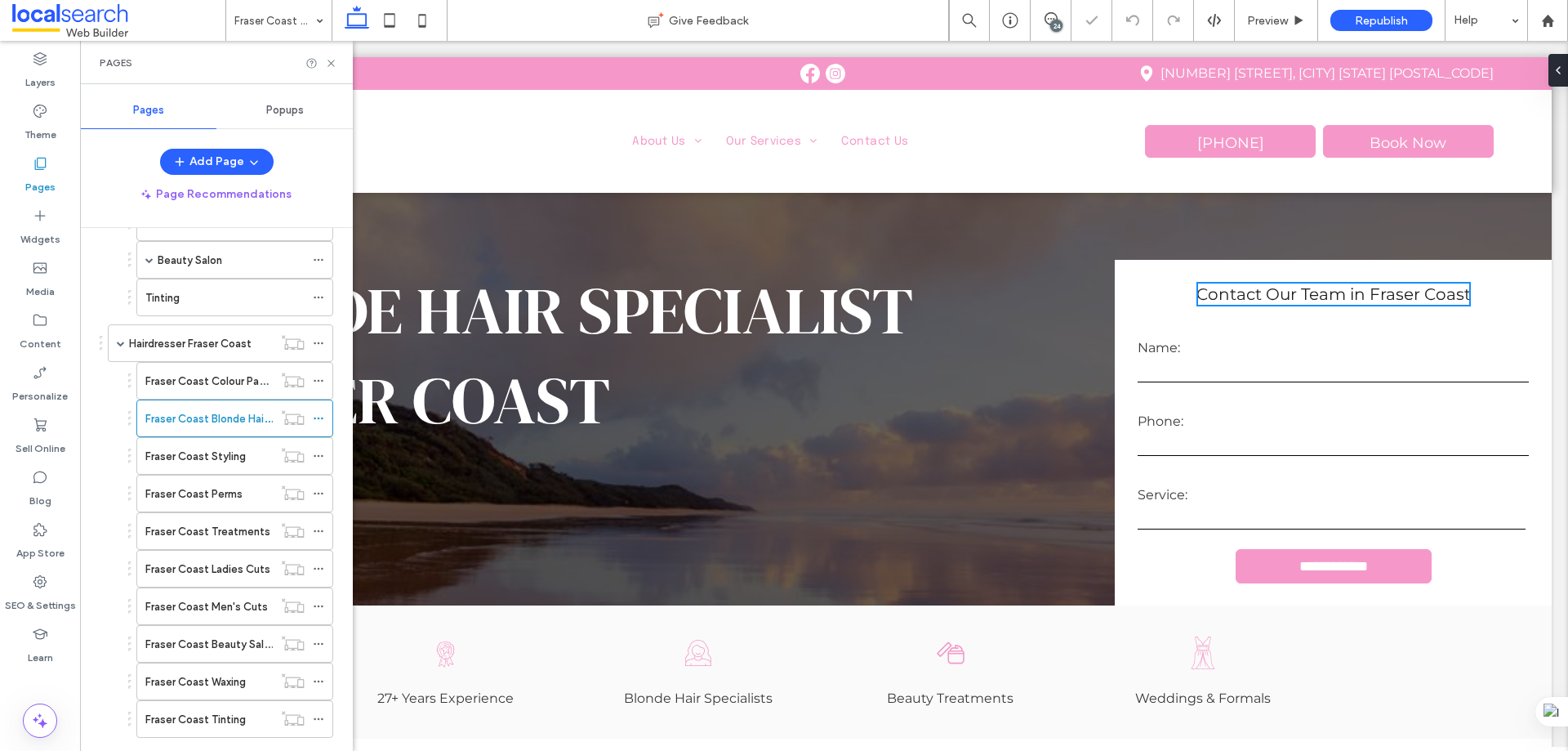 click on "Fraser Coast Styling" at bounding box center (195, 456) 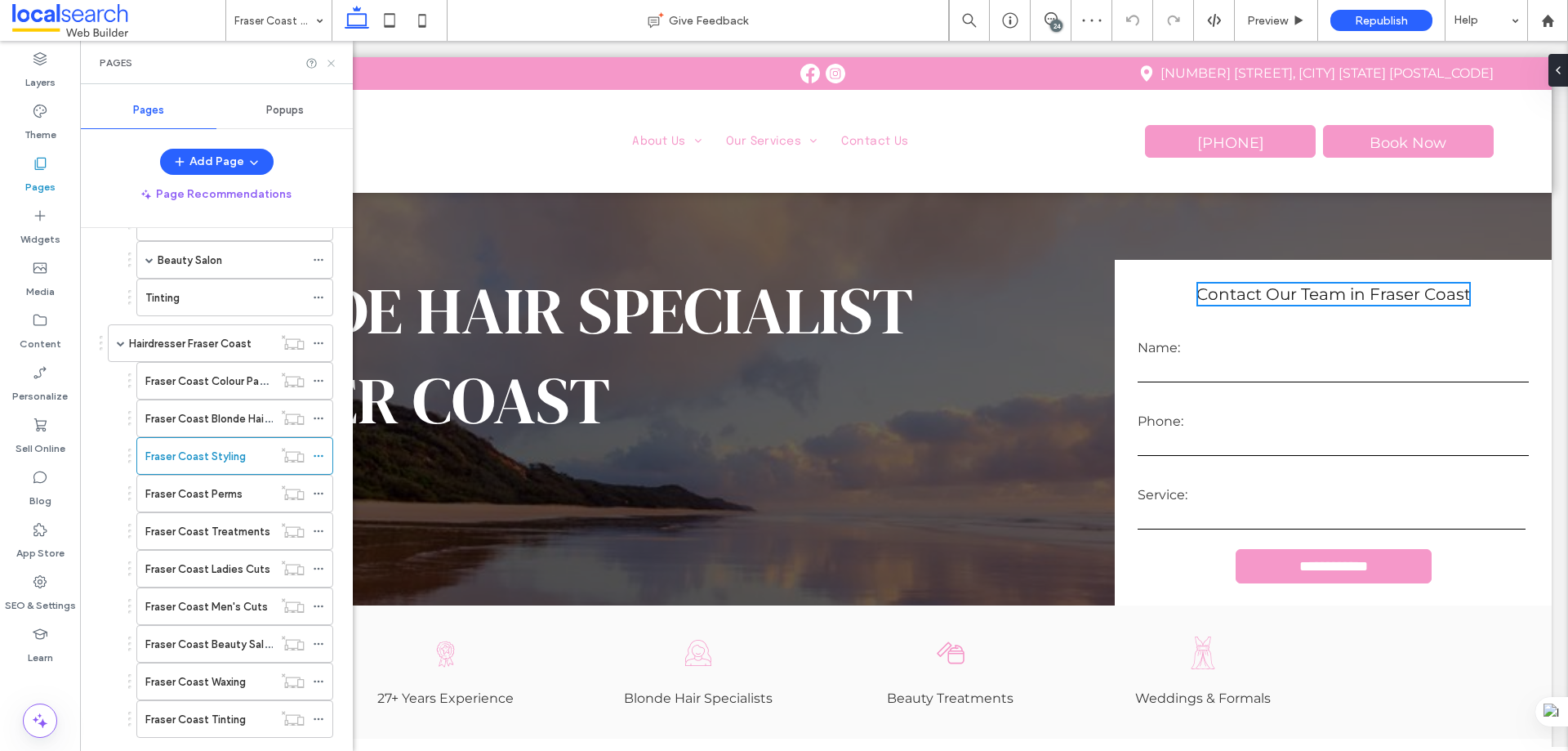 click 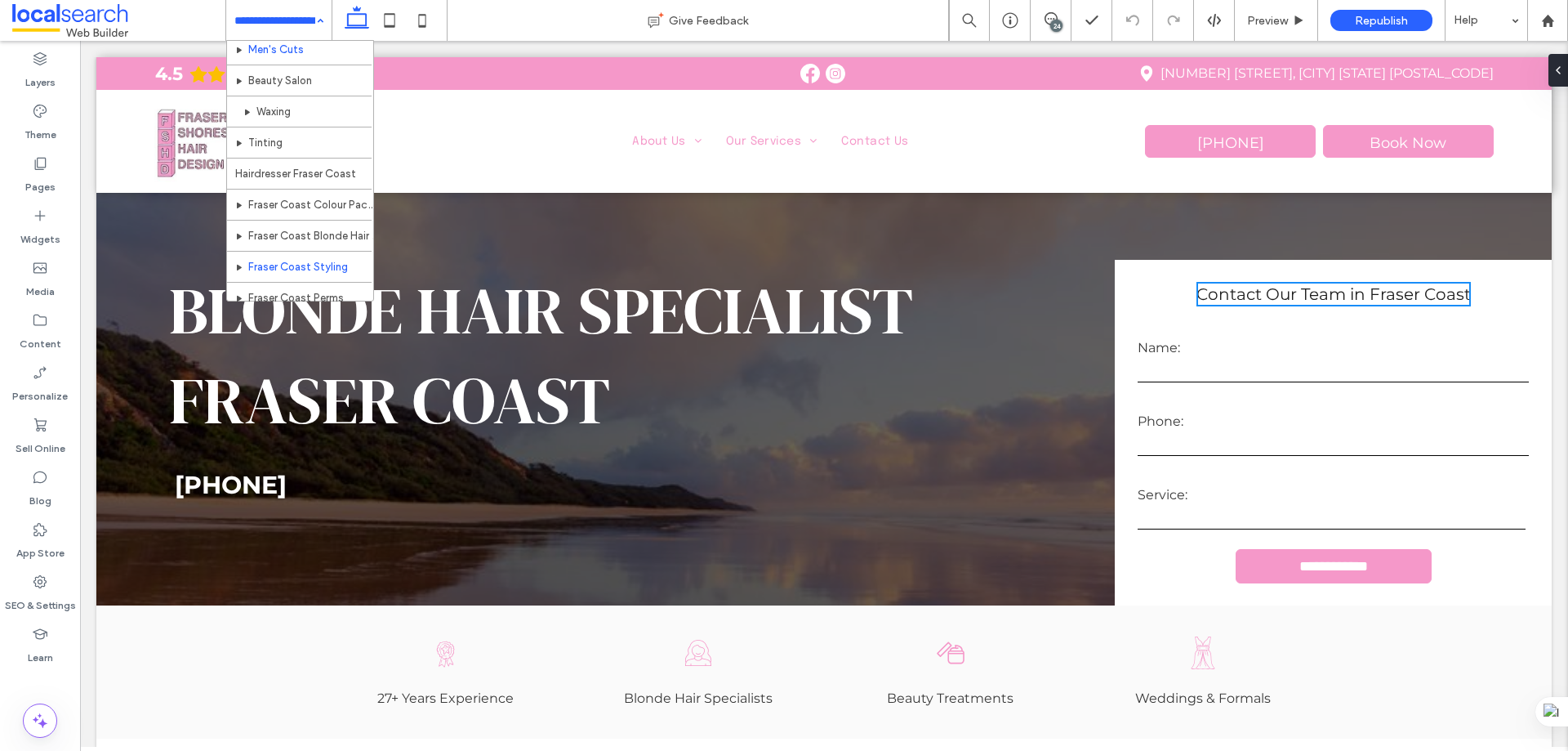 scroll, scrollTop: 327, scrollLeft: 0, axis: vertical 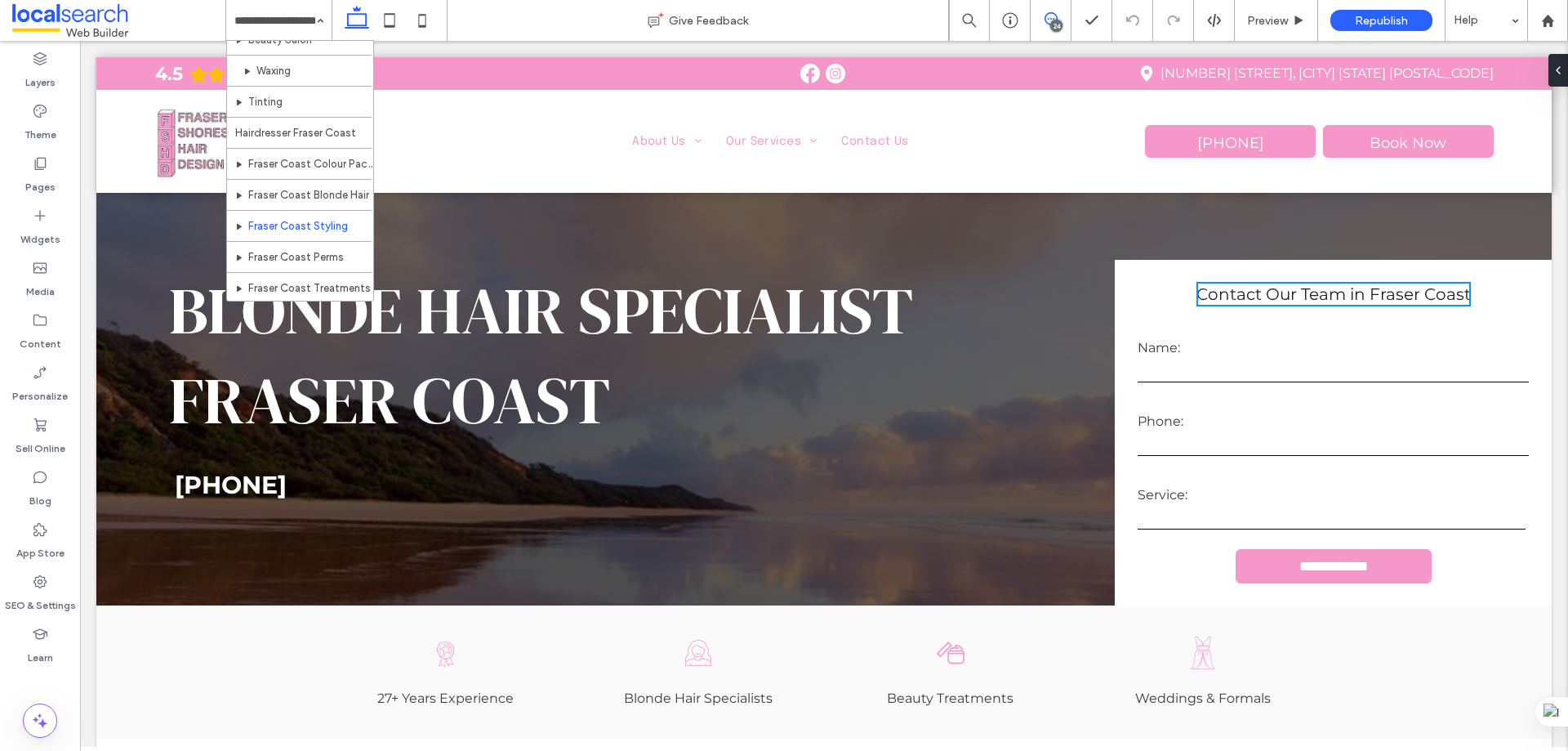click 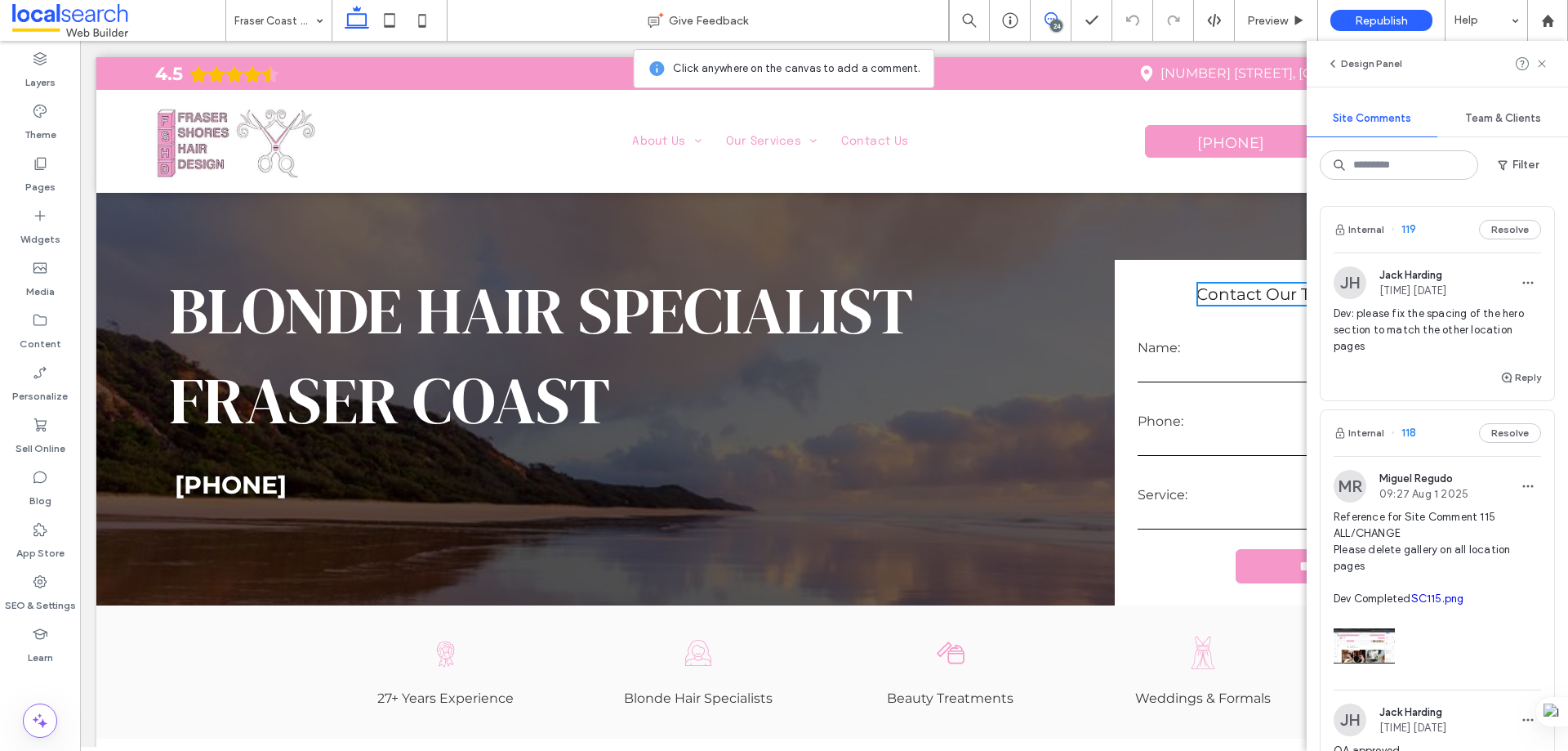 click on "Internal 119 Resolve" at bounding box center (1437, 230) 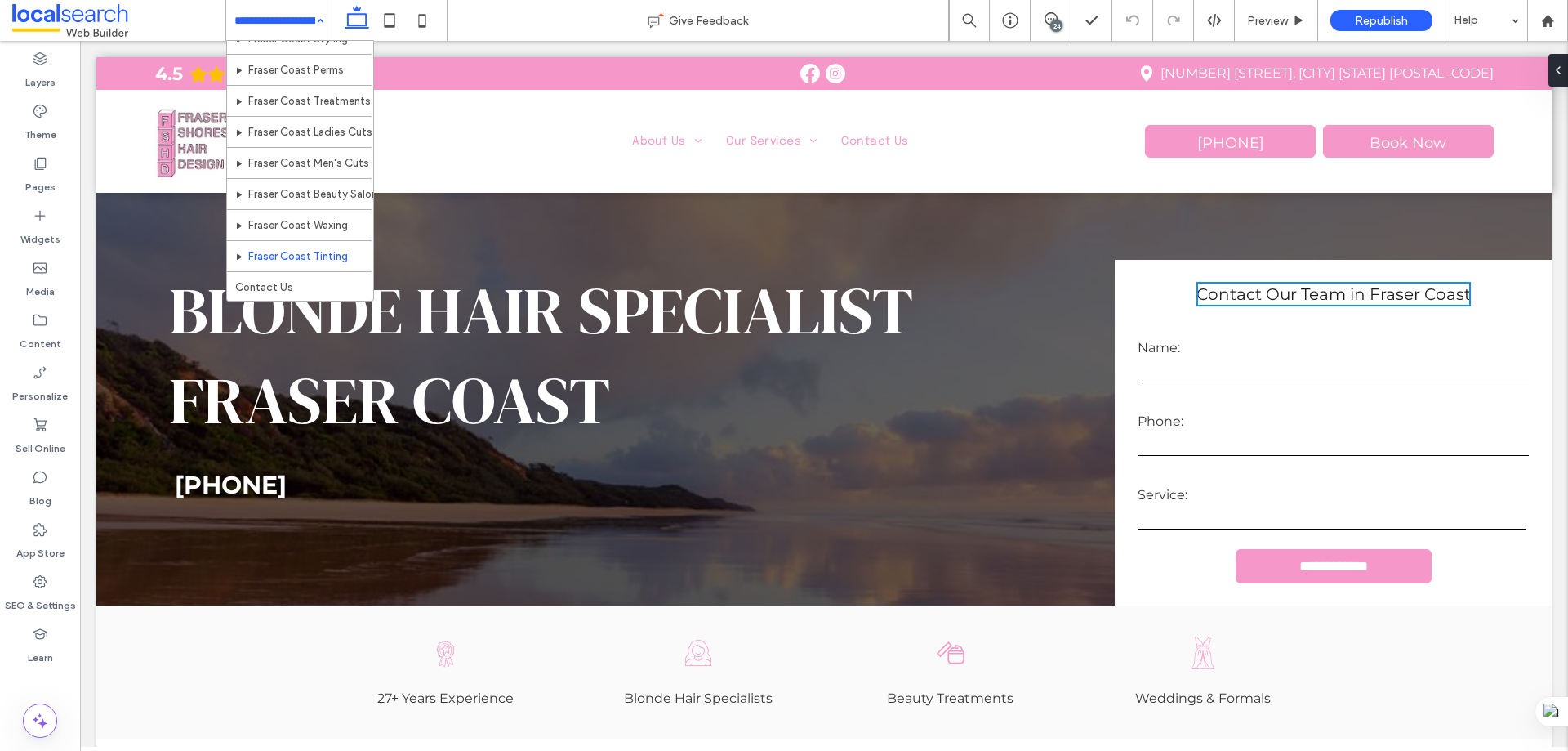 scroll, scrollTop: 269, scrollLeft: 0, axis: vertical 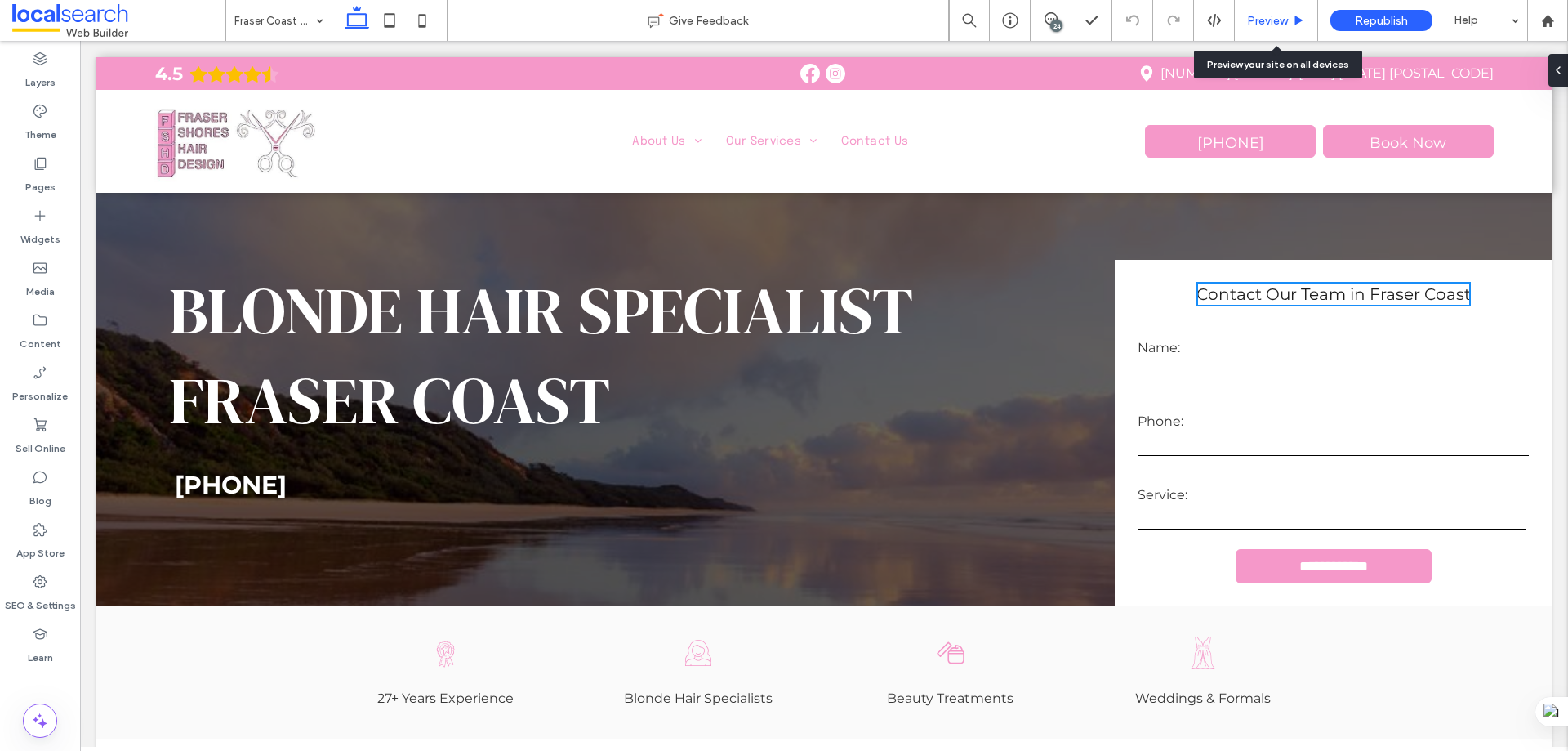 click on "Preview" at bounding box center (1267, 20) 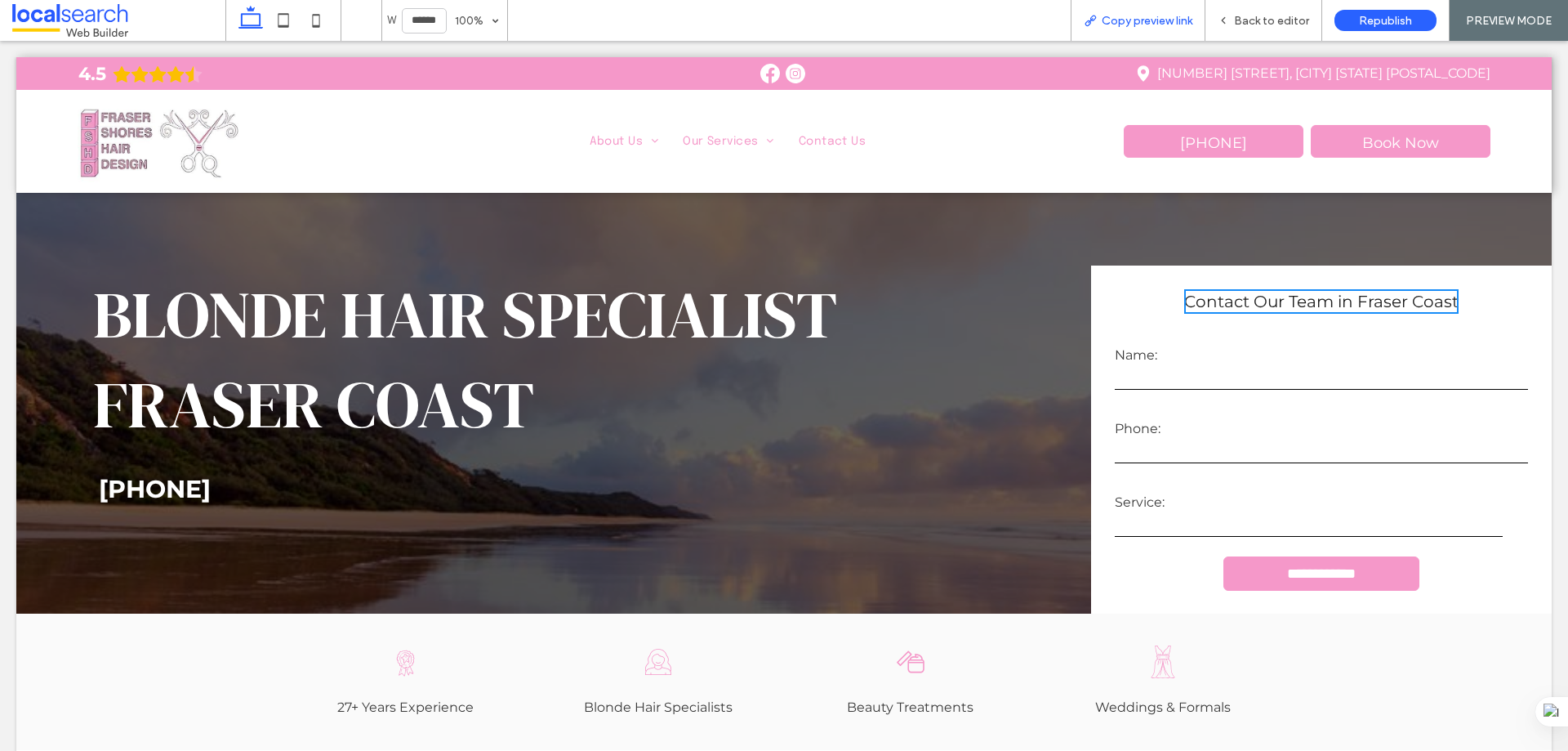 click on "Copy preview link" at bounding box center [1147, 20] 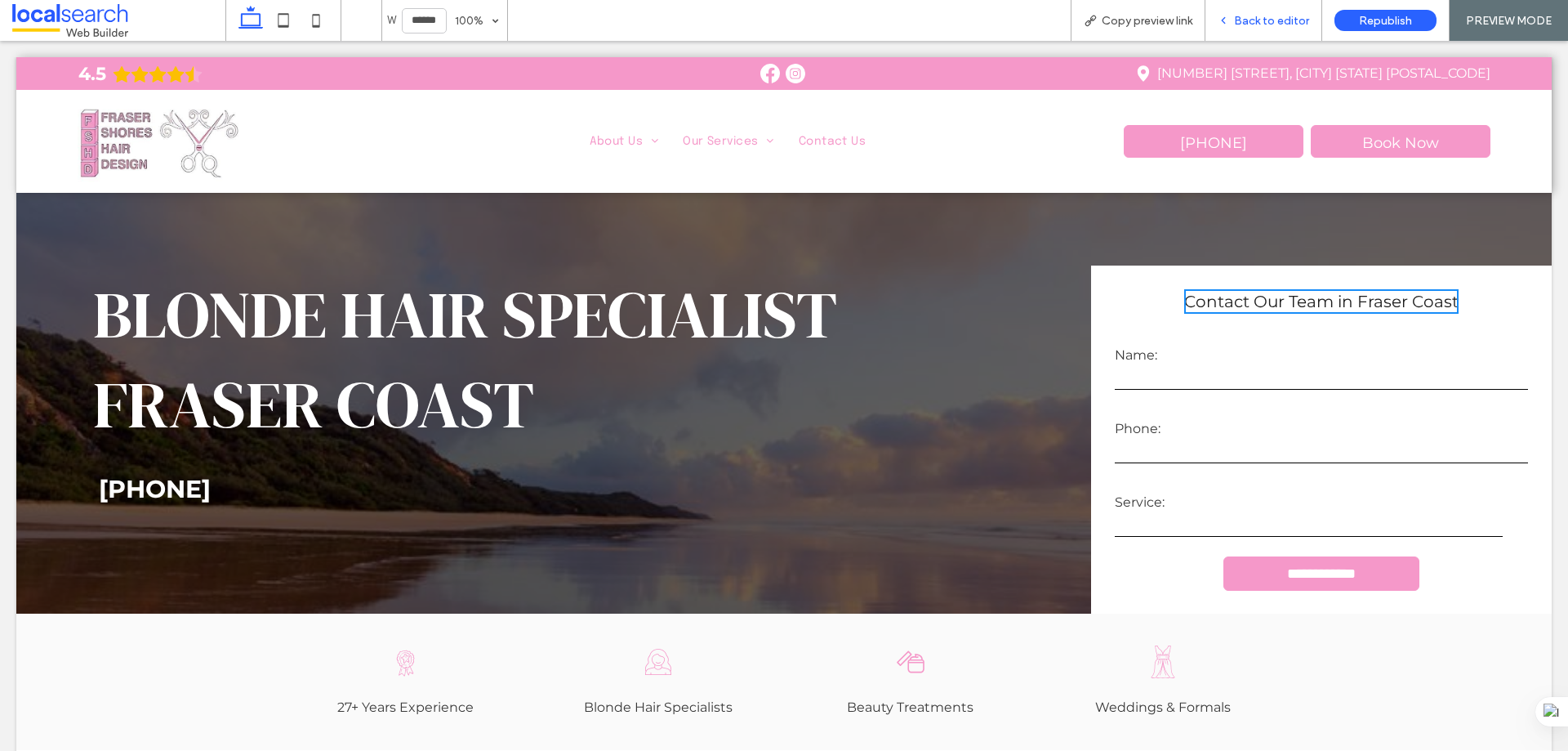 click on "Back to editor" at bounding box center (1263, 20) 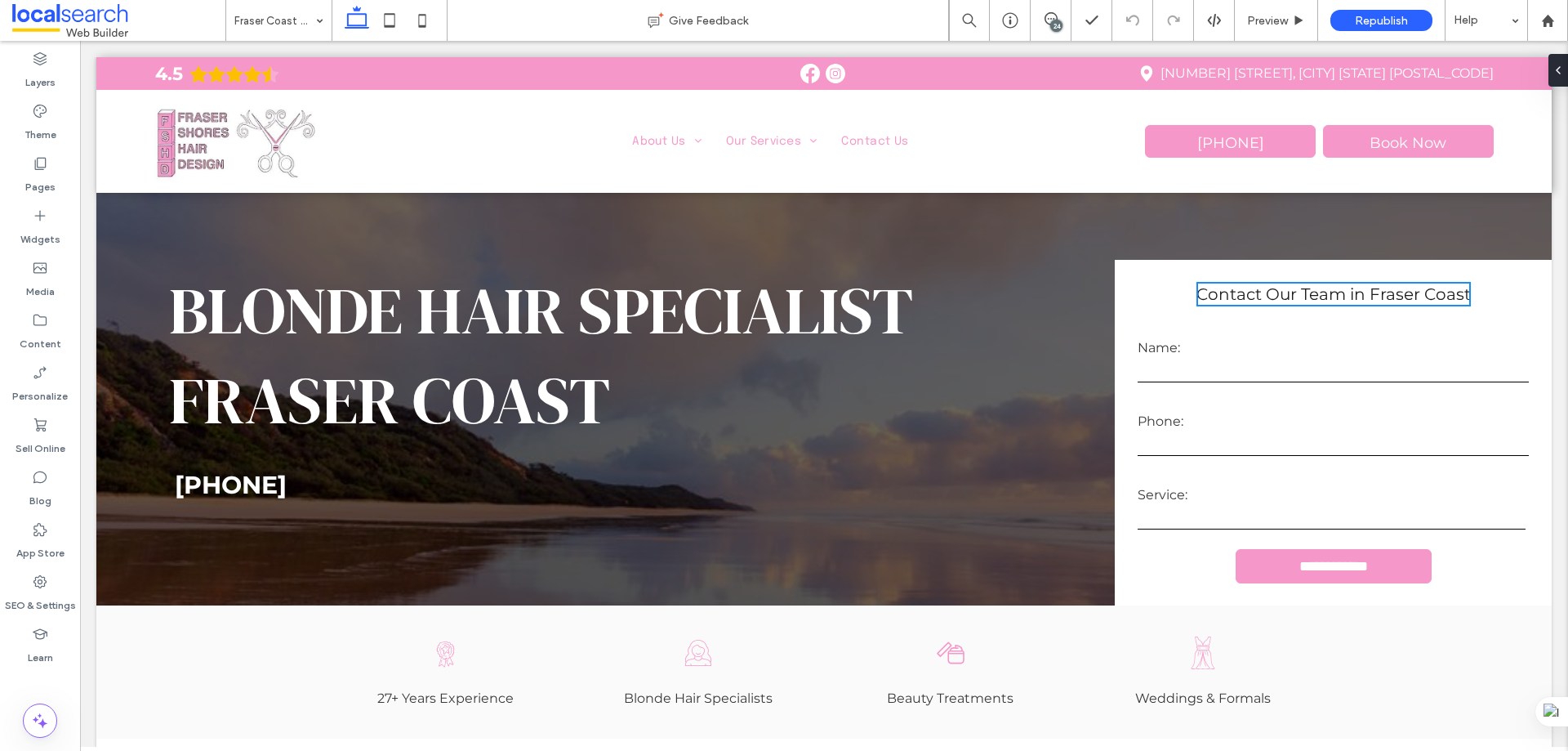click 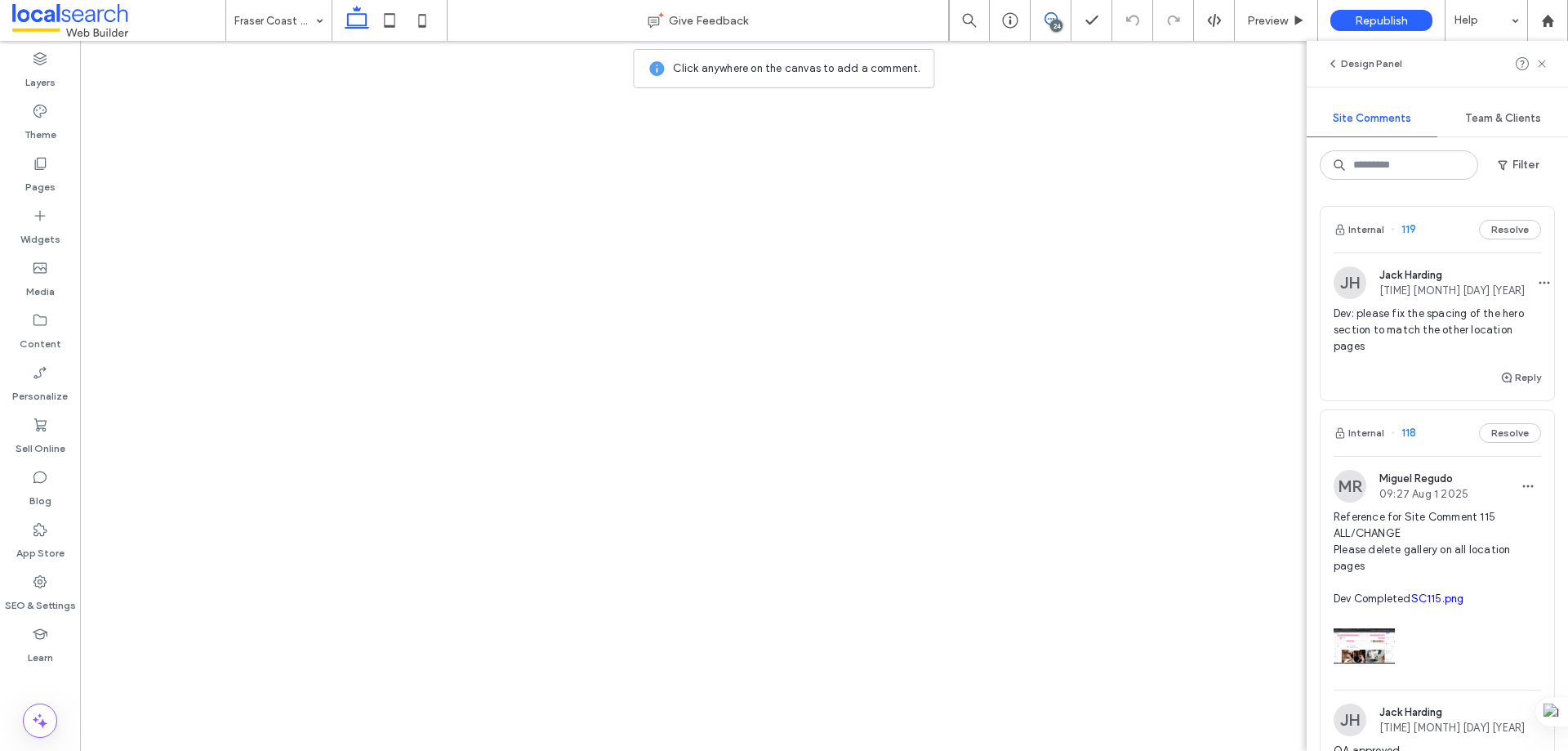 scroll, scrollTop: 0, scrollLeft: 0, axis: both 